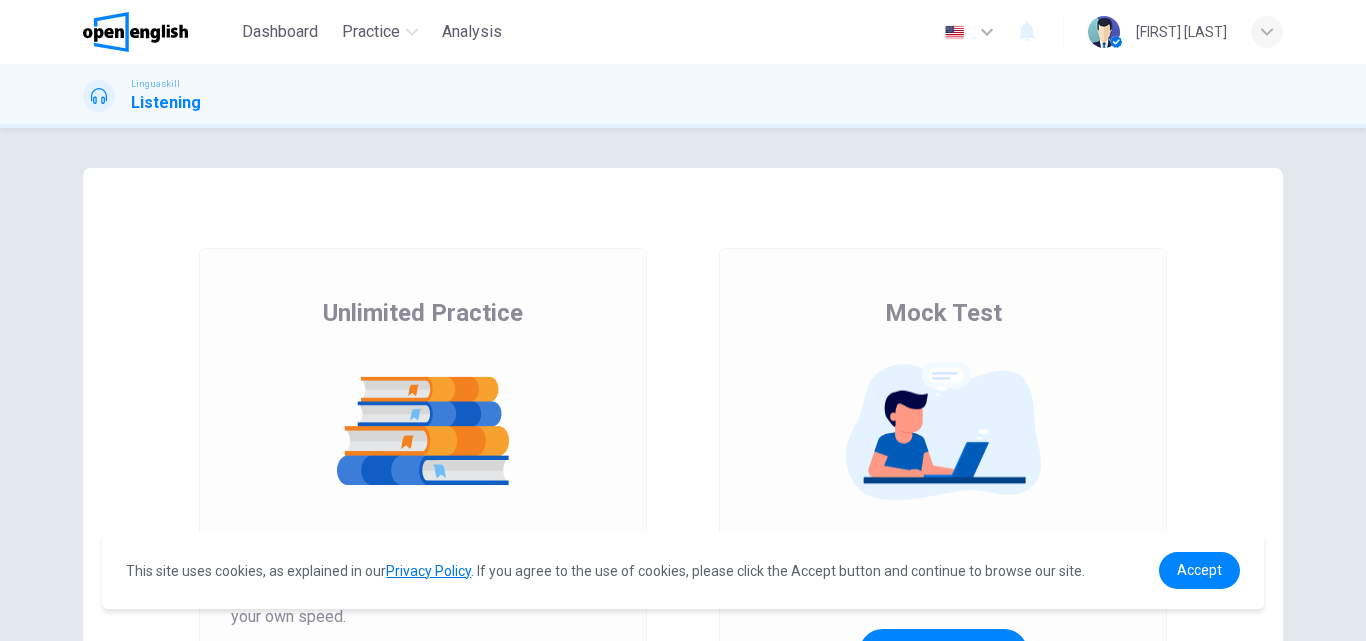 scroll, scrollTop: 0, scrollLeft: 0, axis: both 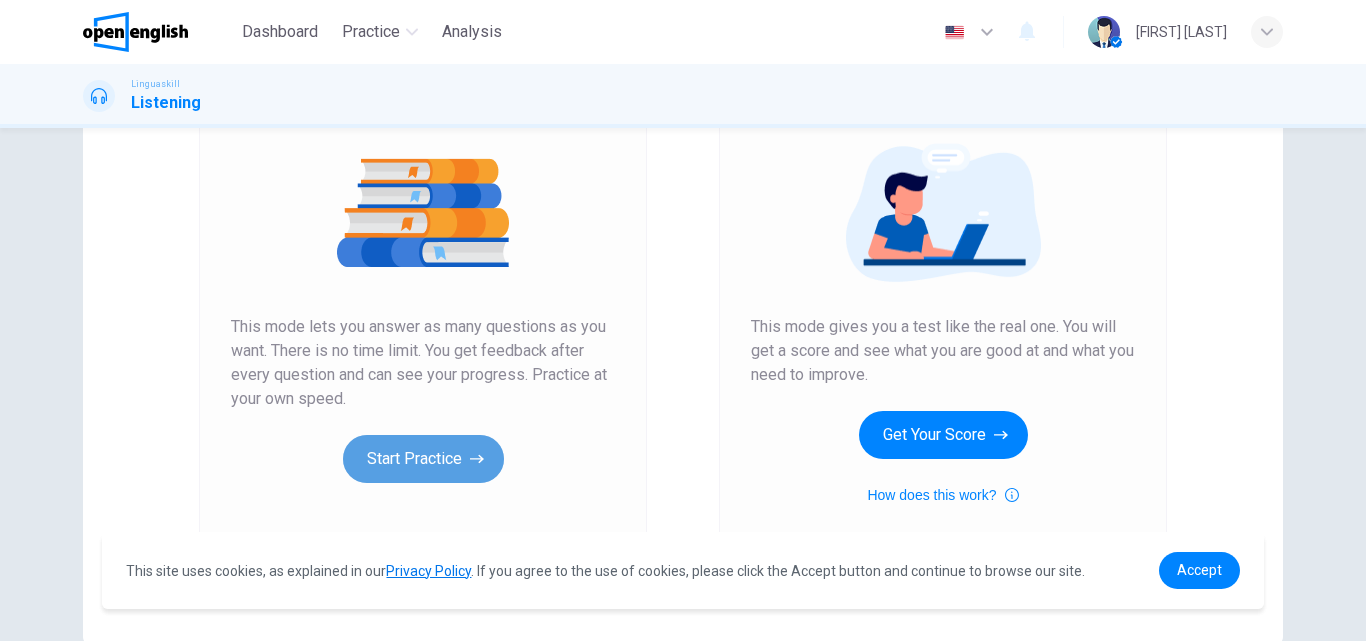 click on "Start Practice" at bounding box center [423, 459] 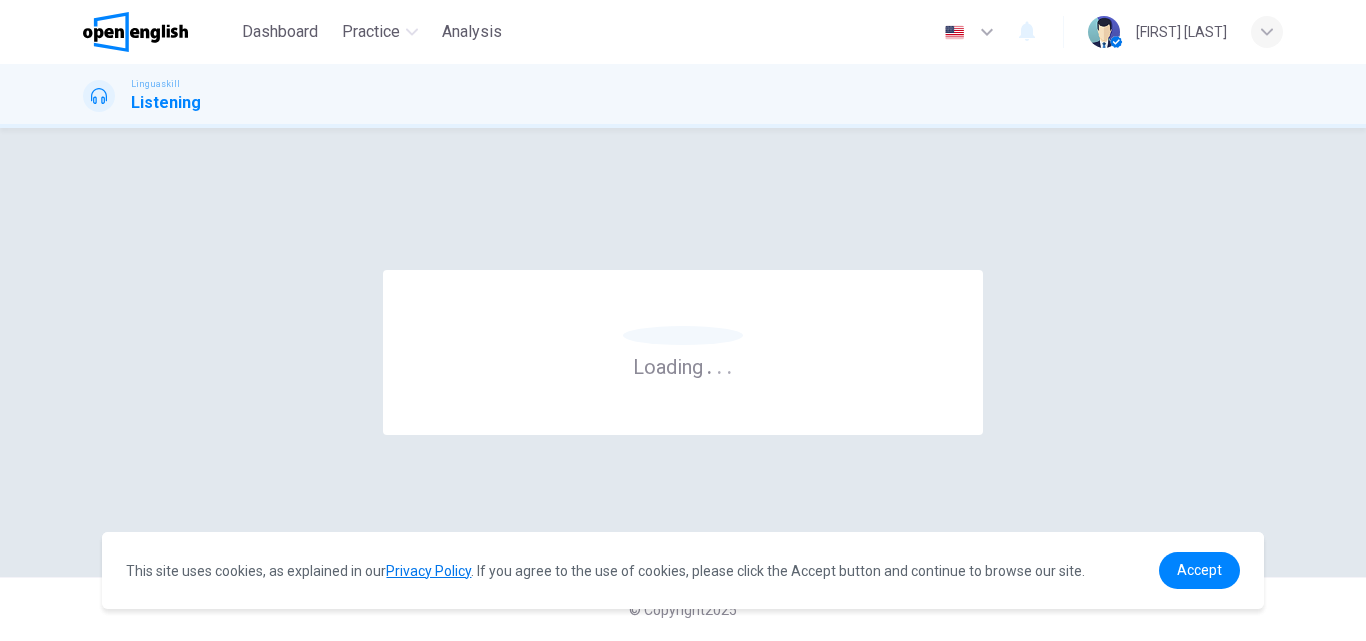 scroll, scrollTop: 0, scrollLeft: 0, axis: both 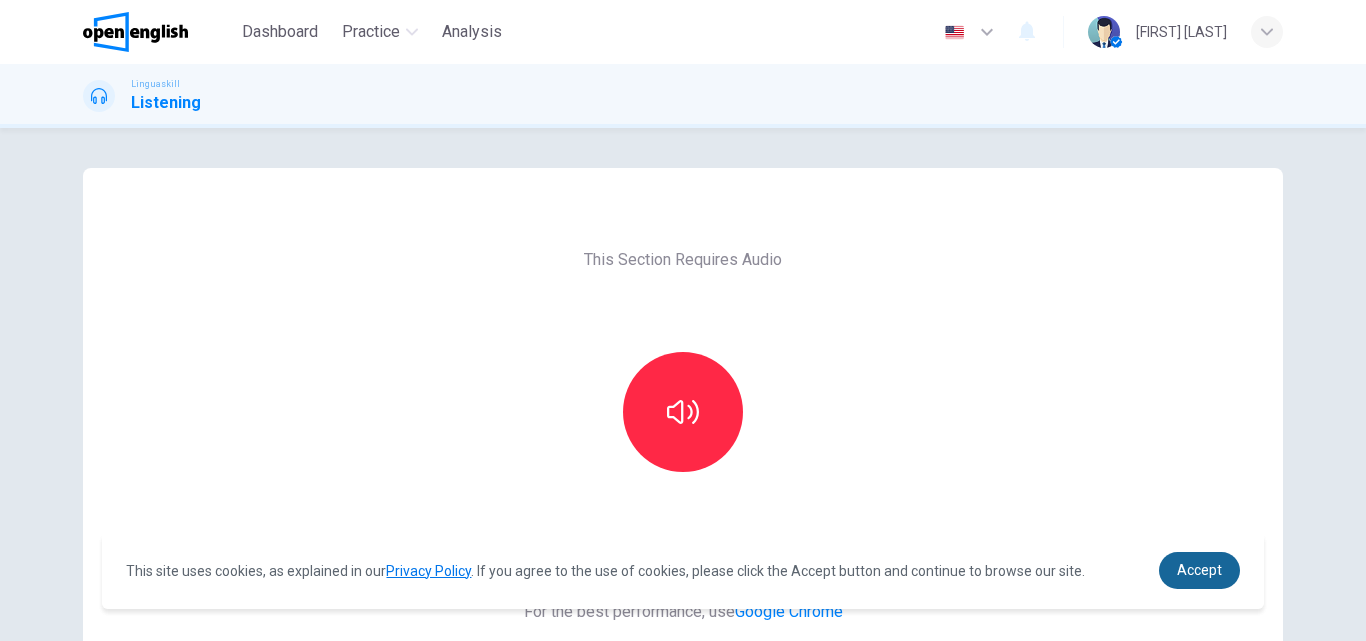 click on "Accept" at bounding box center (1199, 570) 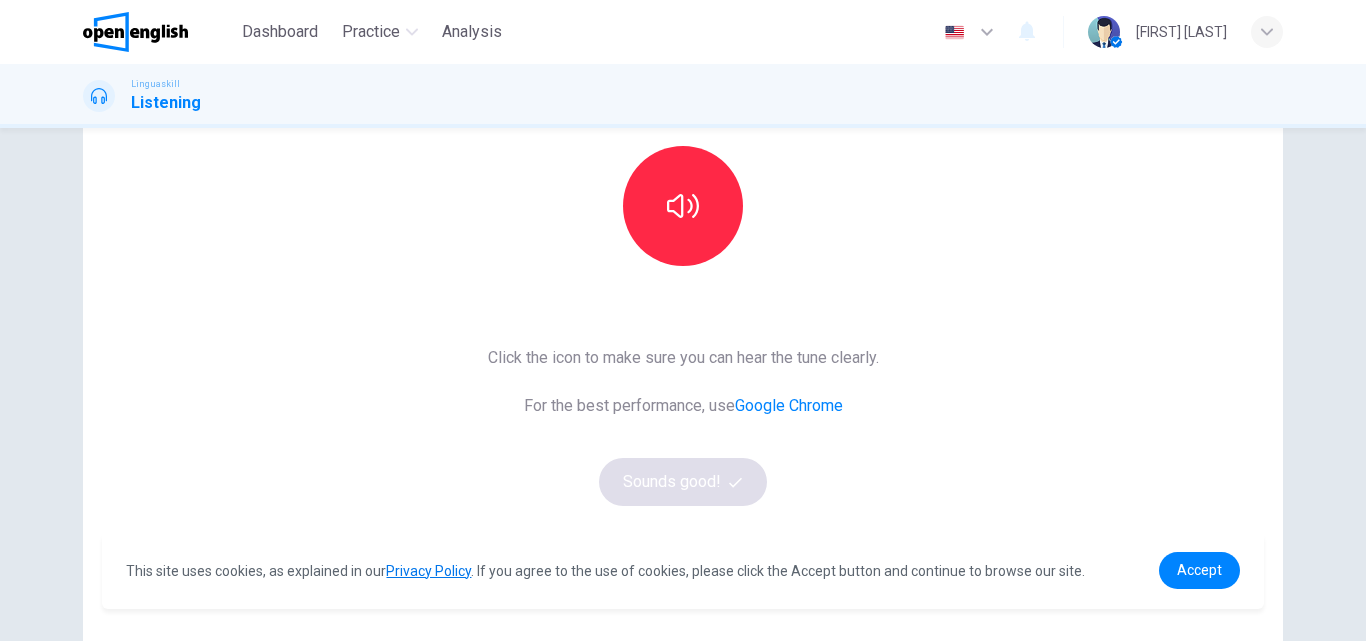 scroll, scrollTop: 197, scrollLeft: 0, axis: vertical 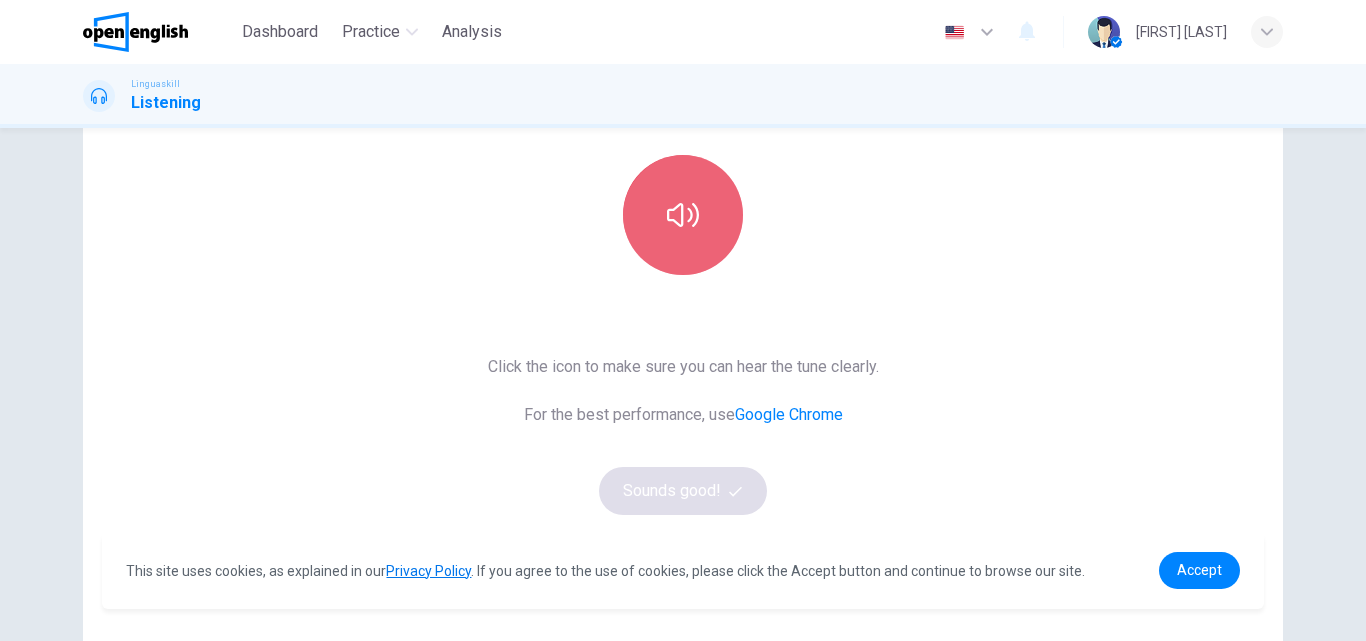 click 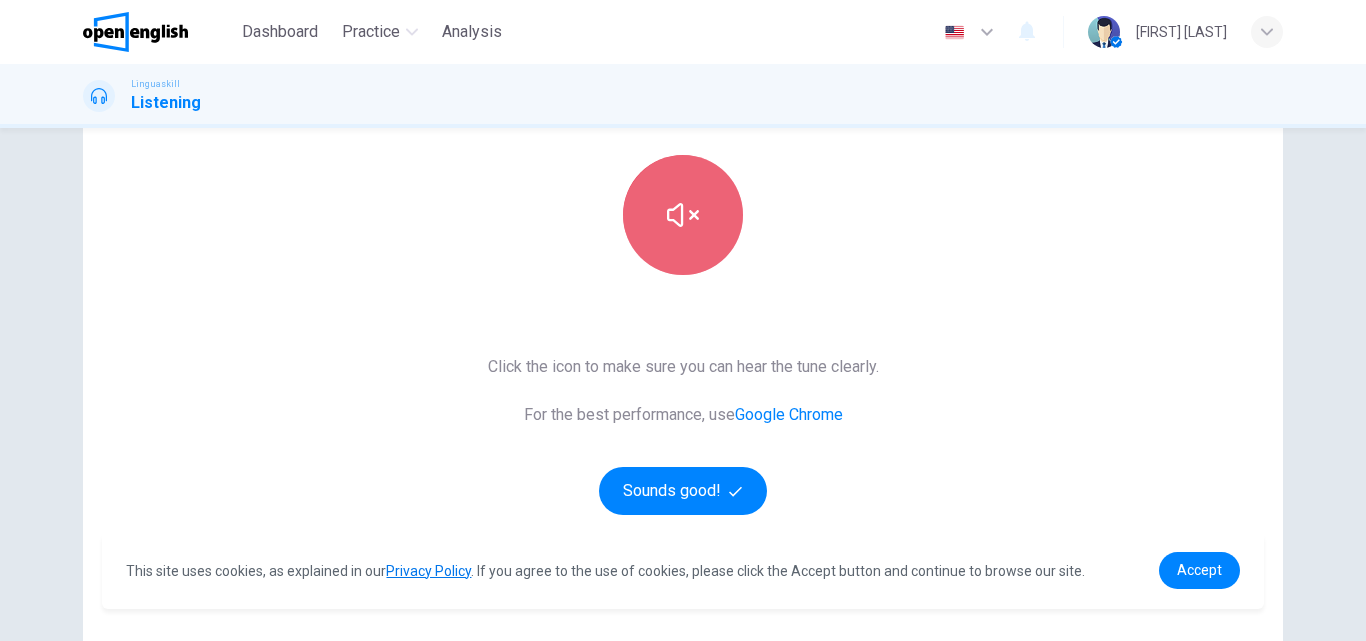 click 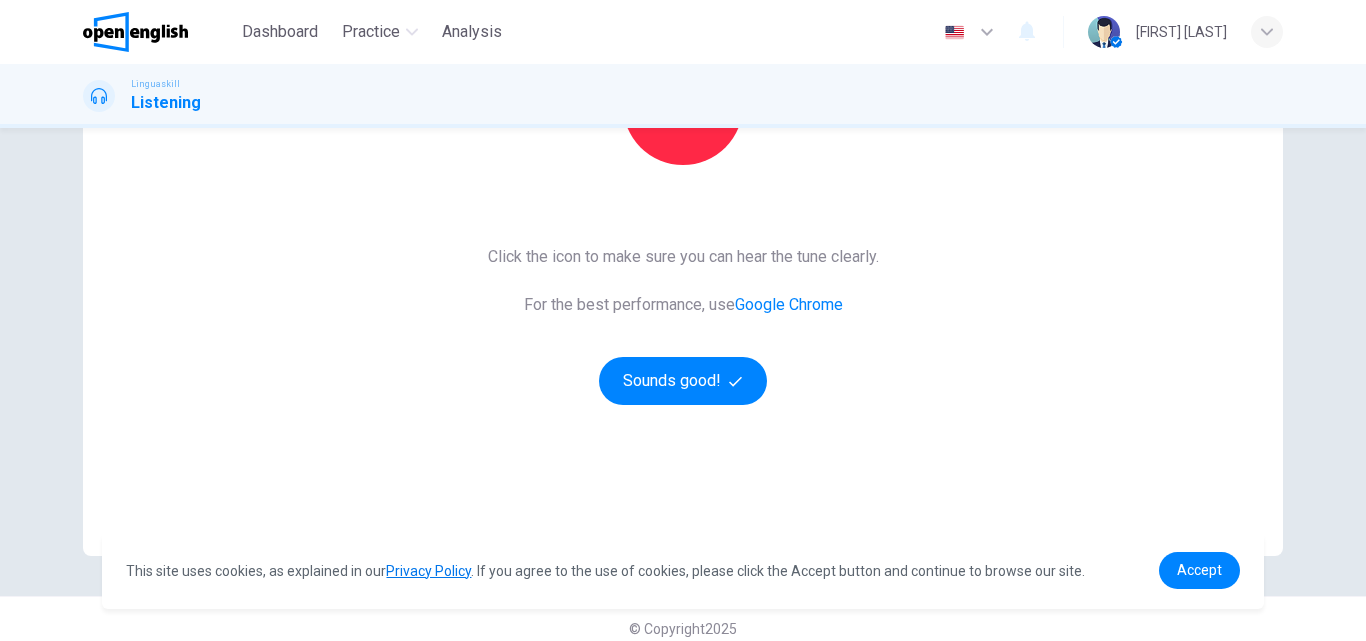 scroll, scrollTop: 324, scrollLeft: 0, axis: vertical 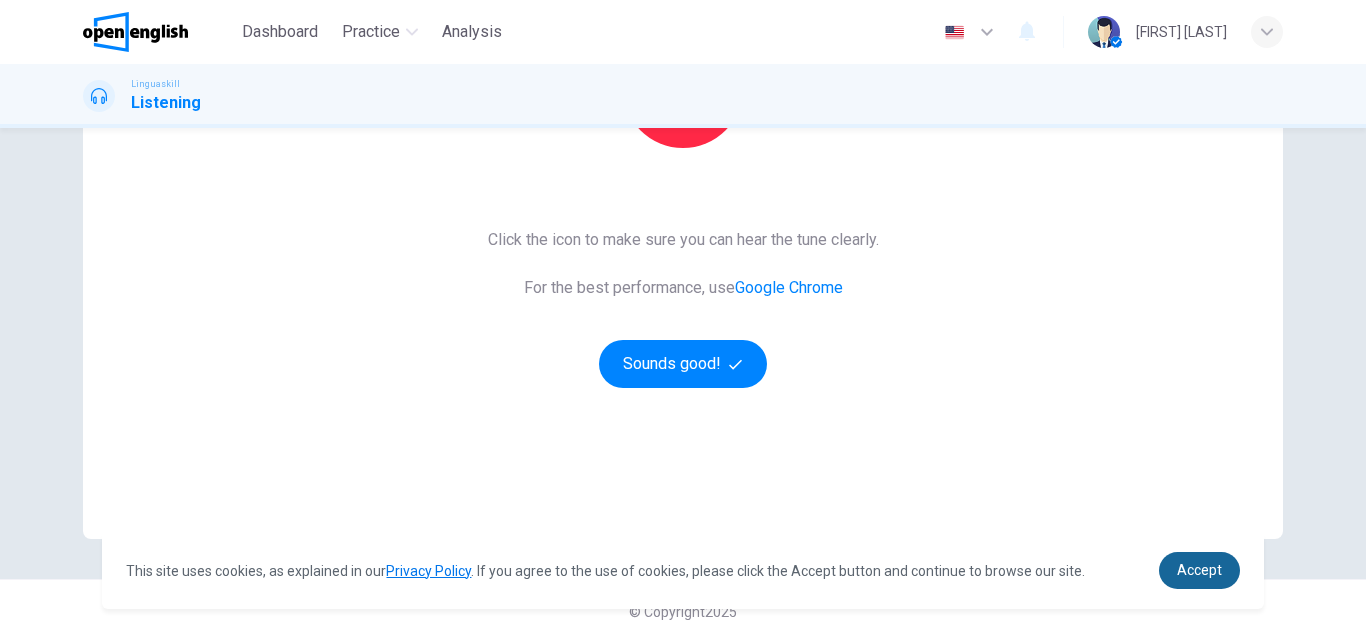 click on "Accept" at bounding box center [1199, 570] 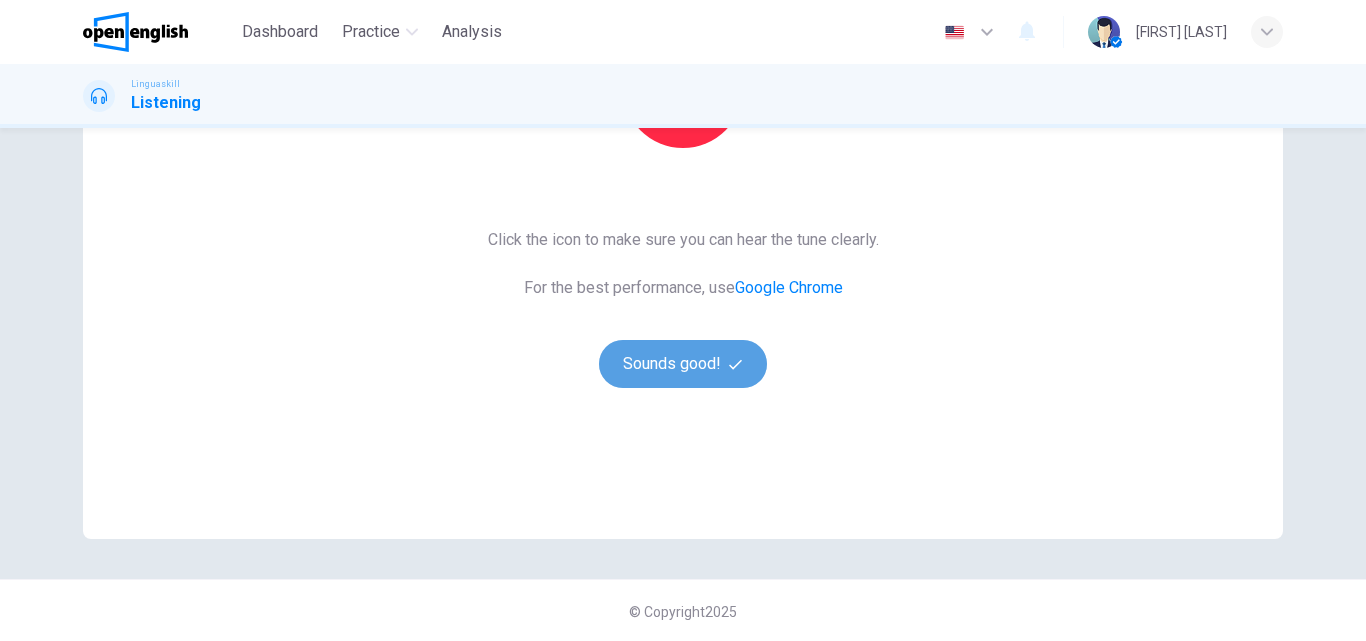 click on "Sounds good!" at bounding box center [683, 364] 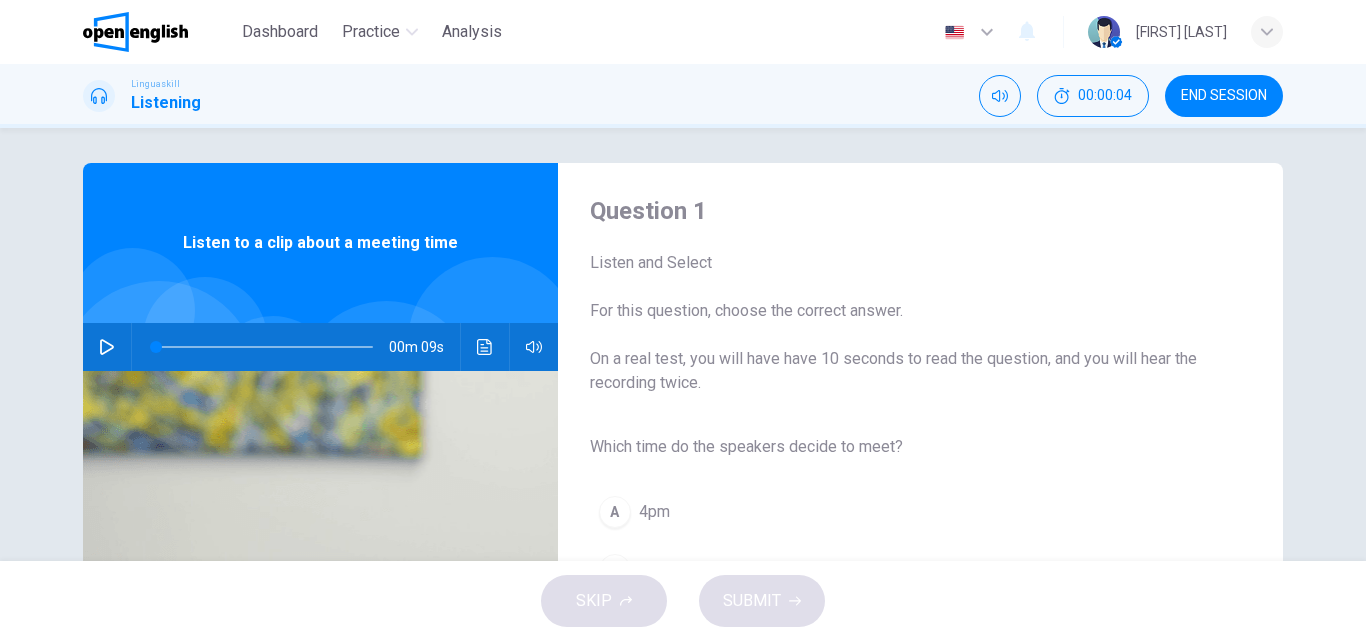 scroll, scrollTop: 0, scrollLeft: 0, axis: both 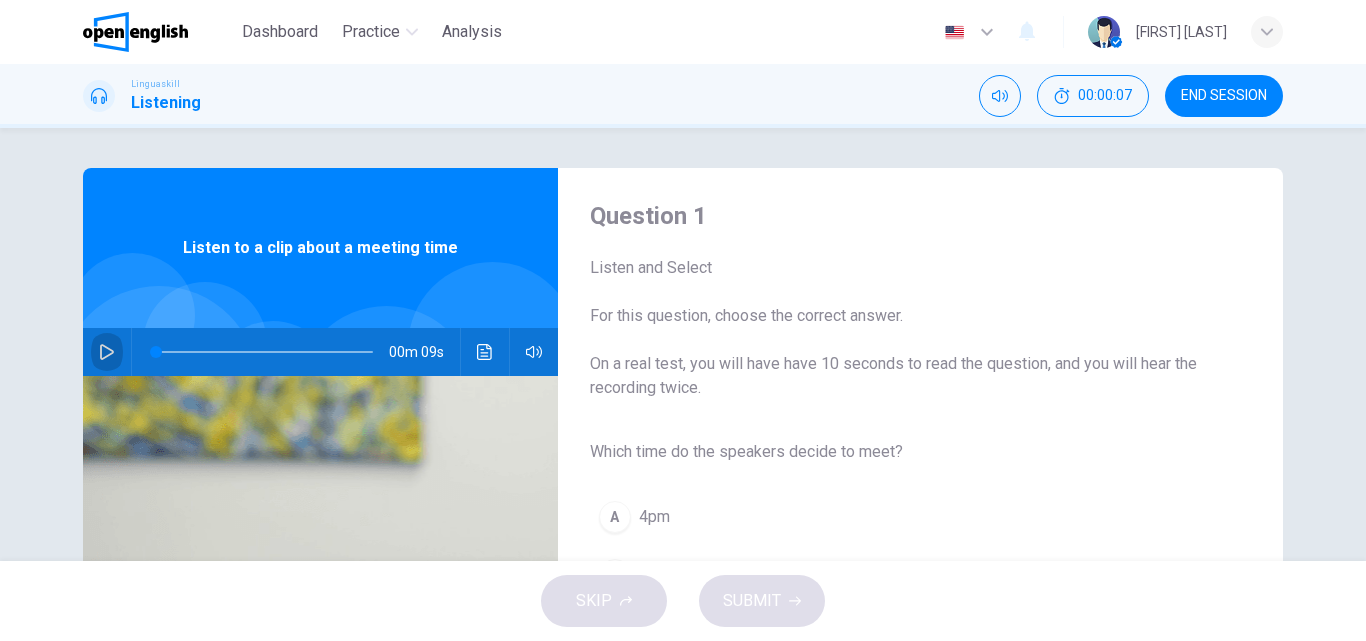click 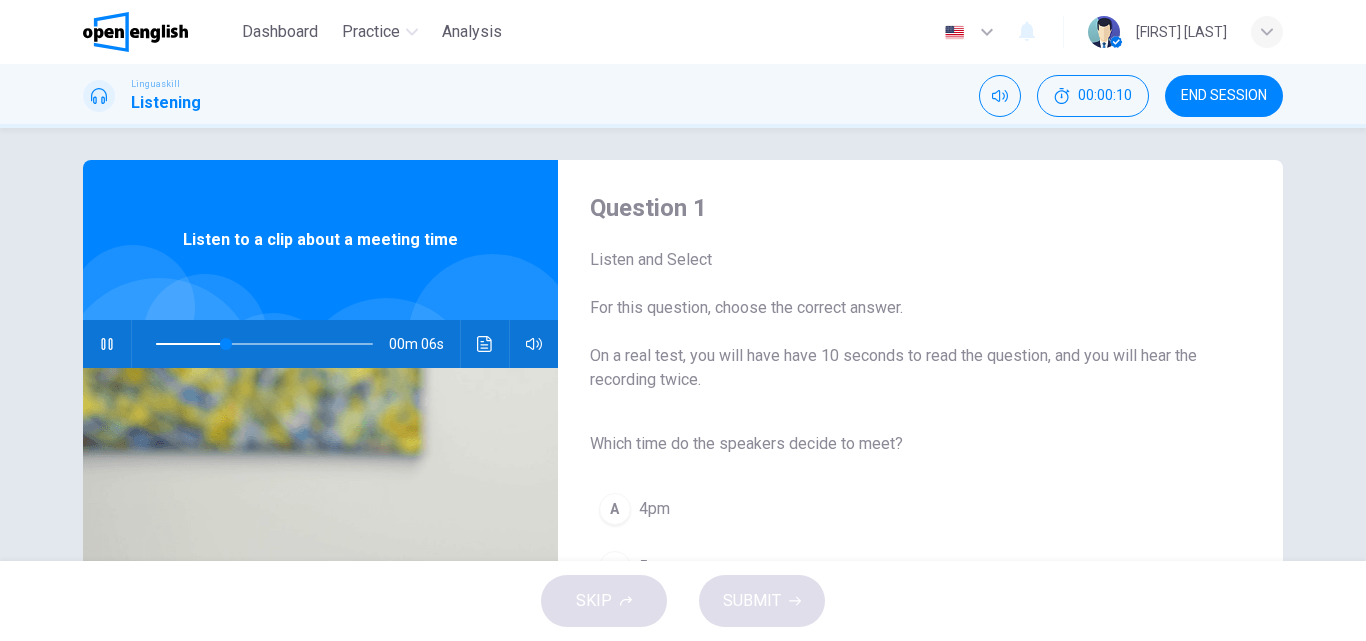scroll, scrollTop: 15, scrollLeft: 0, axis: vertical 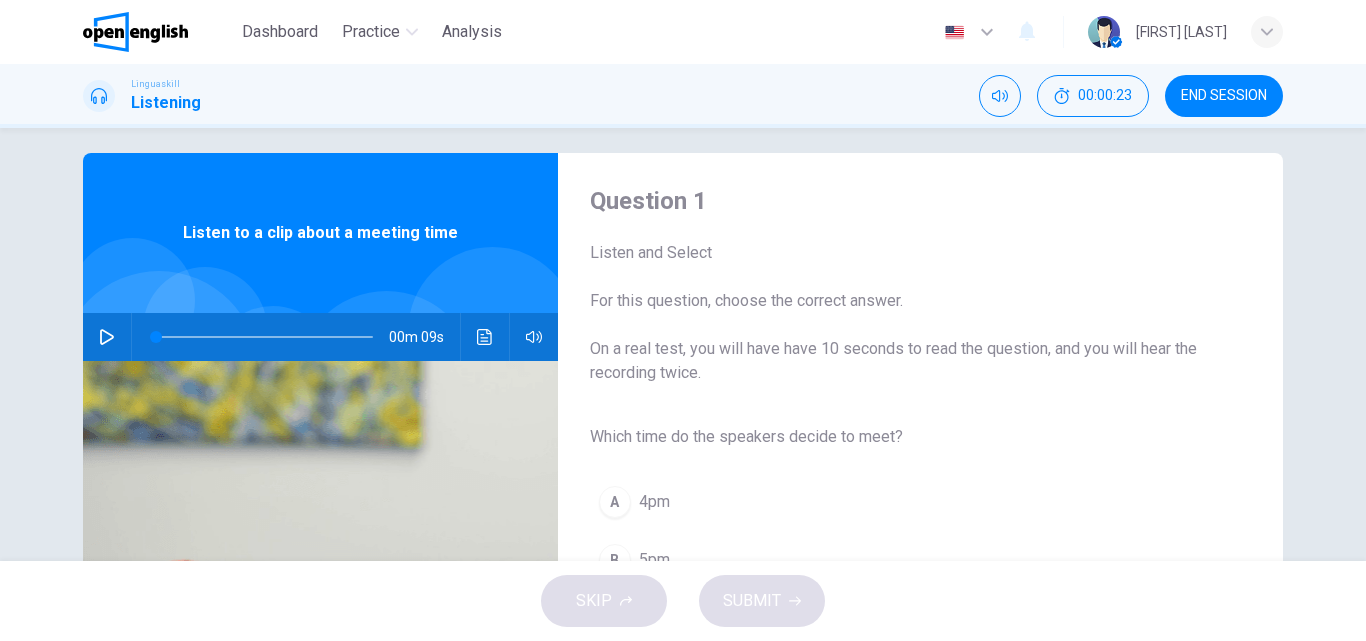 click 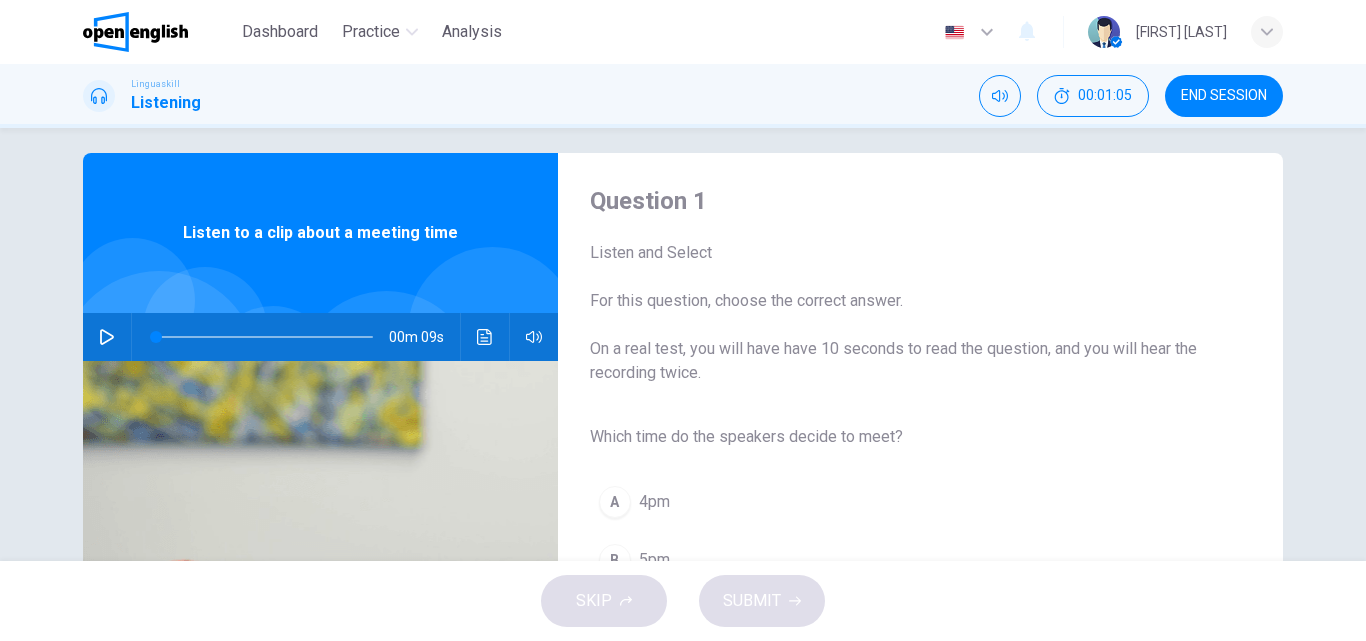 click 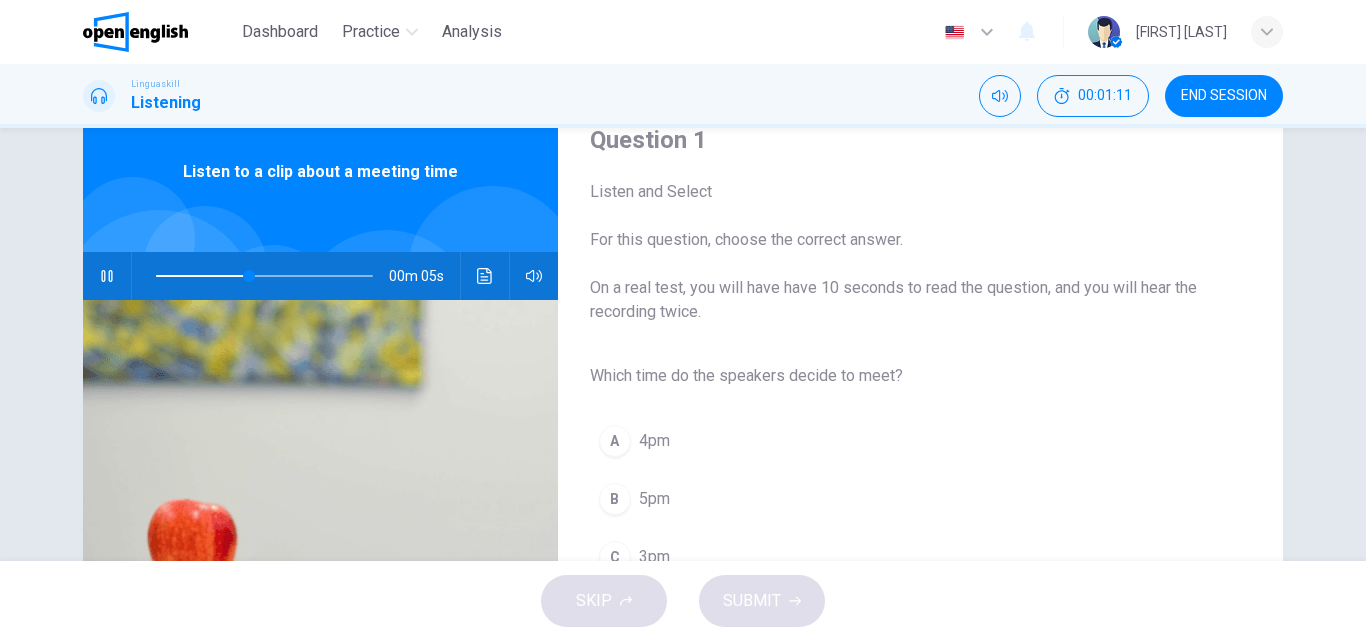 scroll, scrollTop: 78, scrollLeft: 0, axis: vertical 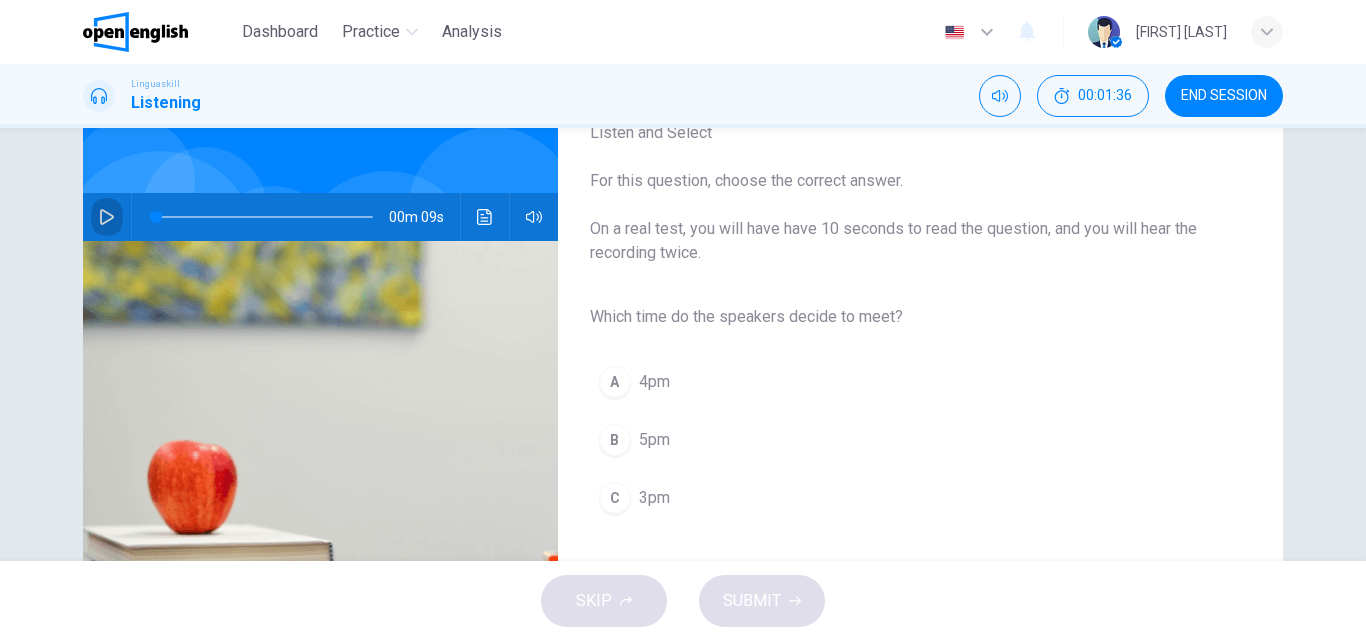 click at bounding box center [107, 217] 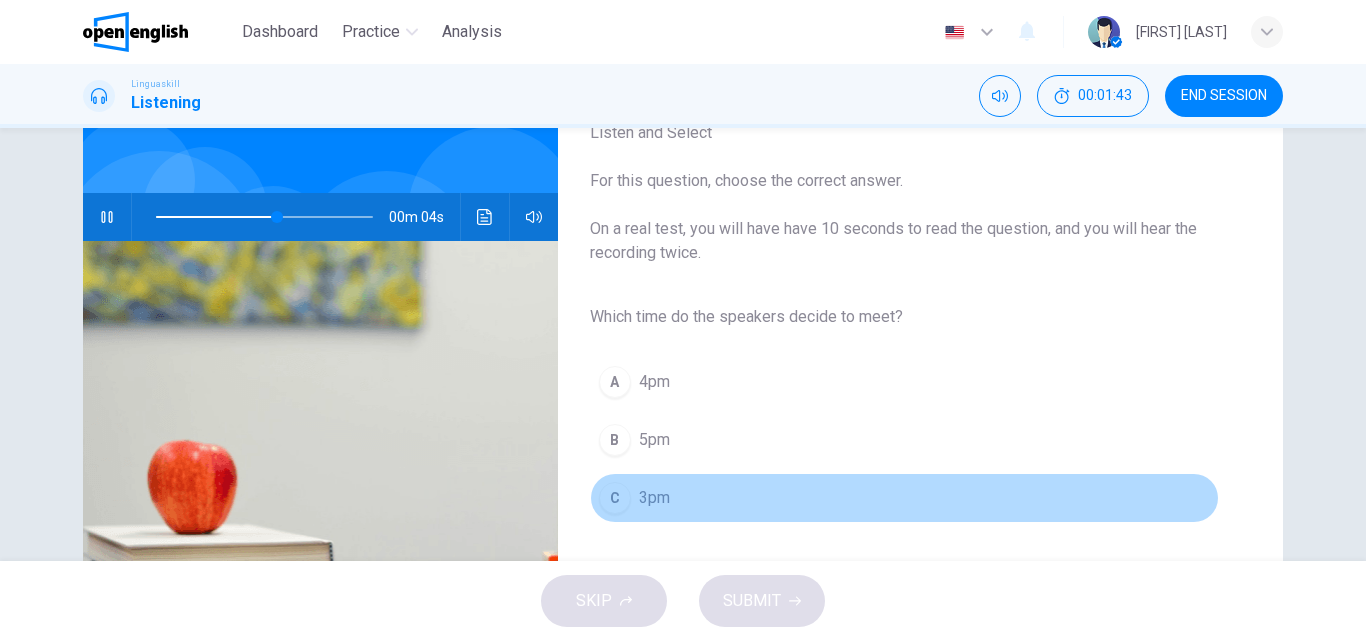 click on "C" at bounding box center (615, 498) 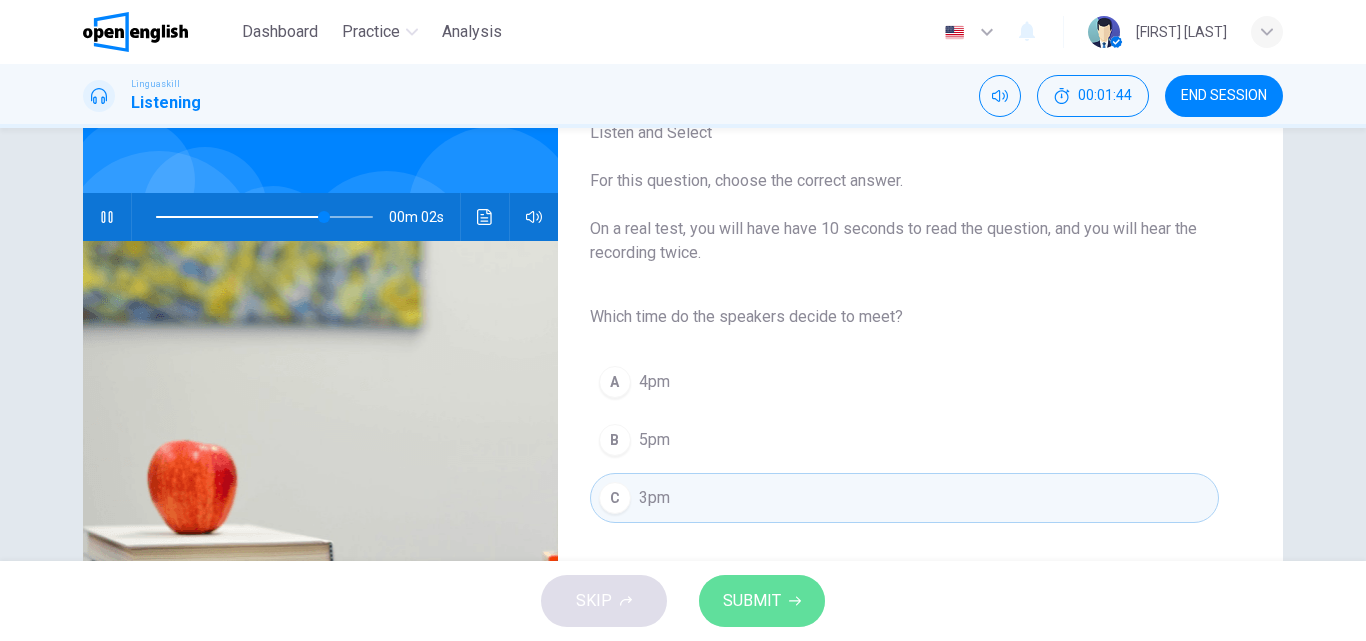 click on "SUBMIT" at bounding box center (752, 601) 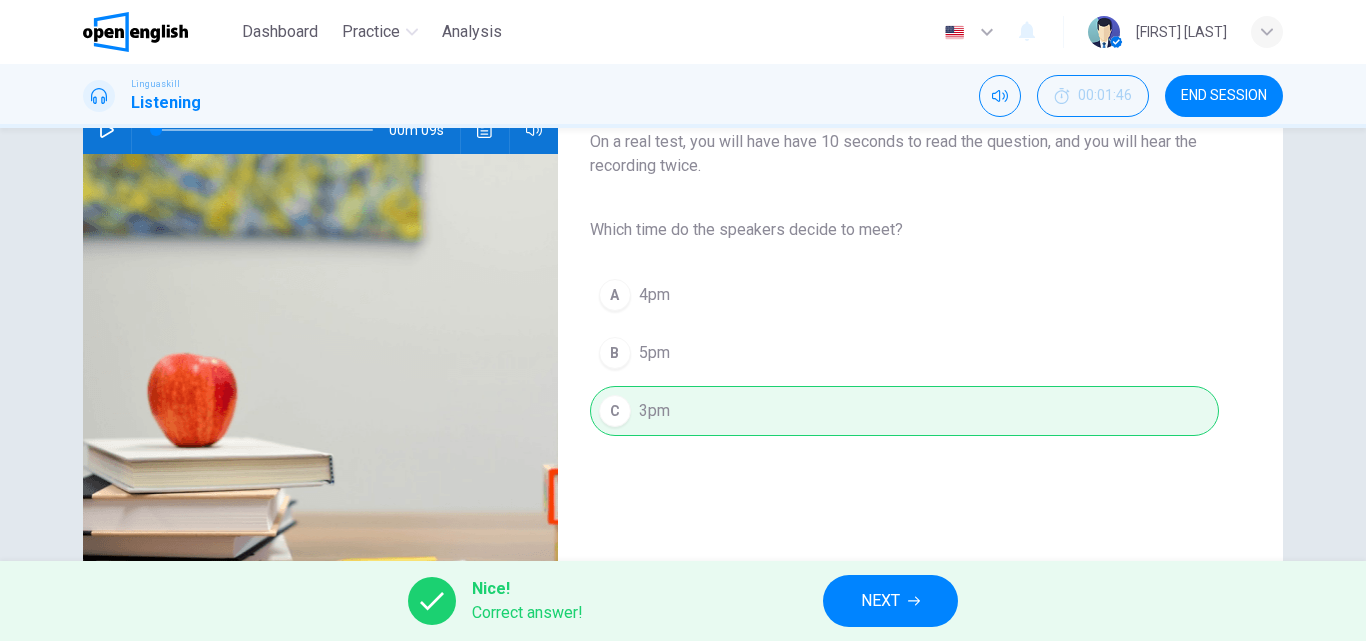 scroll, scrollTop: 247, scrollLeft: 0, axis: vertical 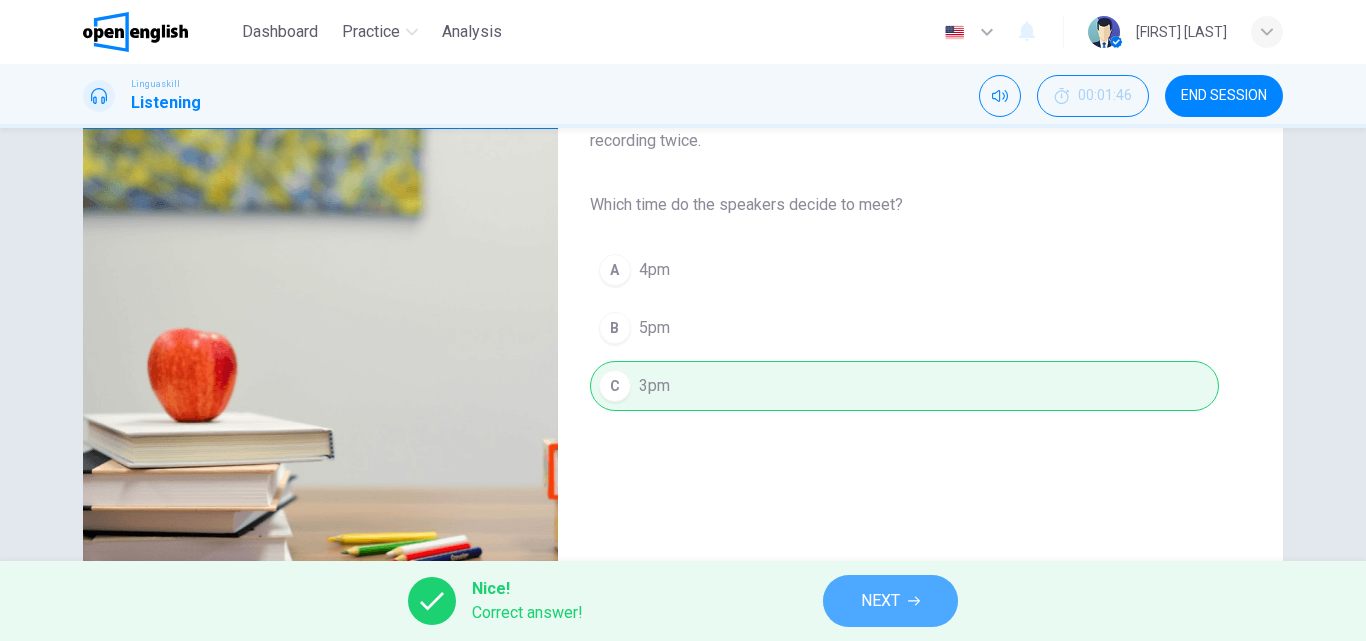click on "NEXT" at bounding box center (880, 601) 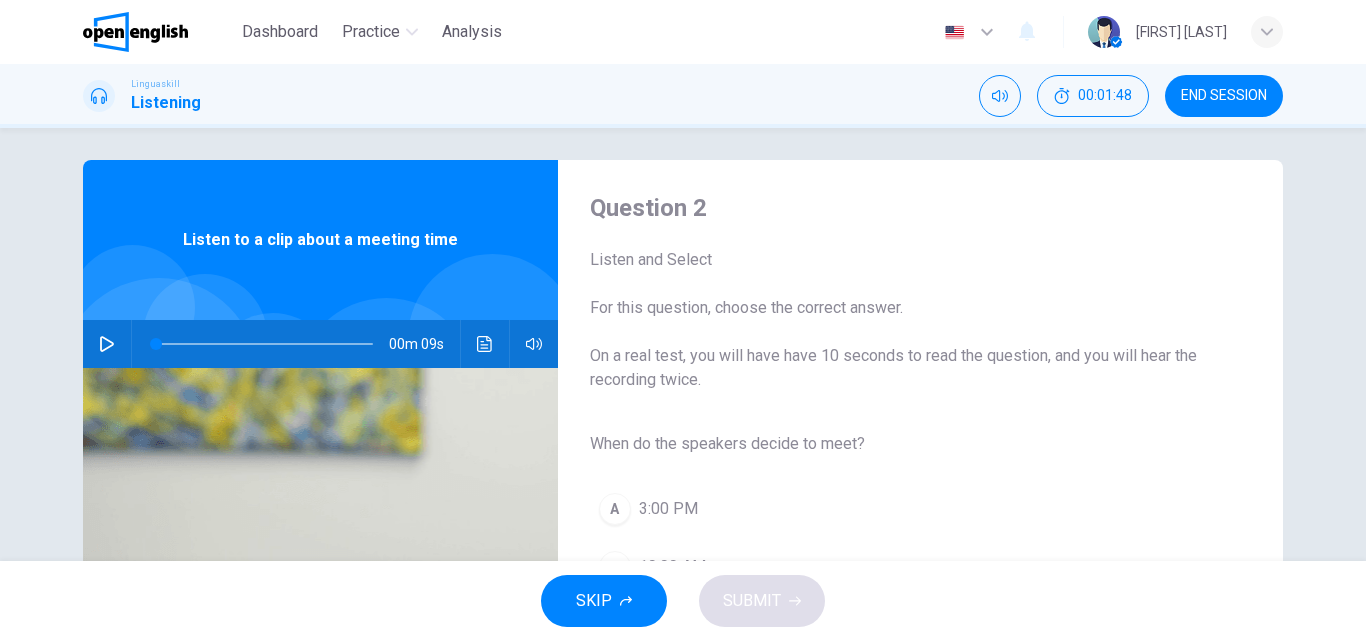 scroll, scrollTop: 6, scrollLeft: 0, axis: vertical 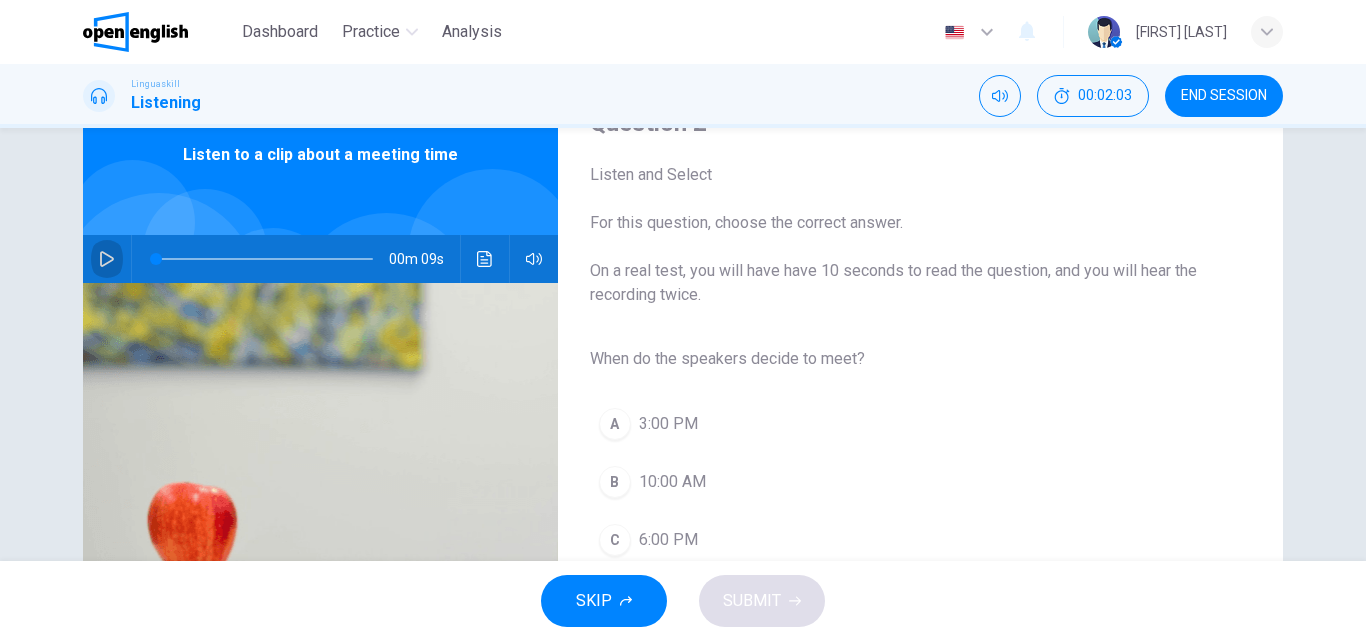 click 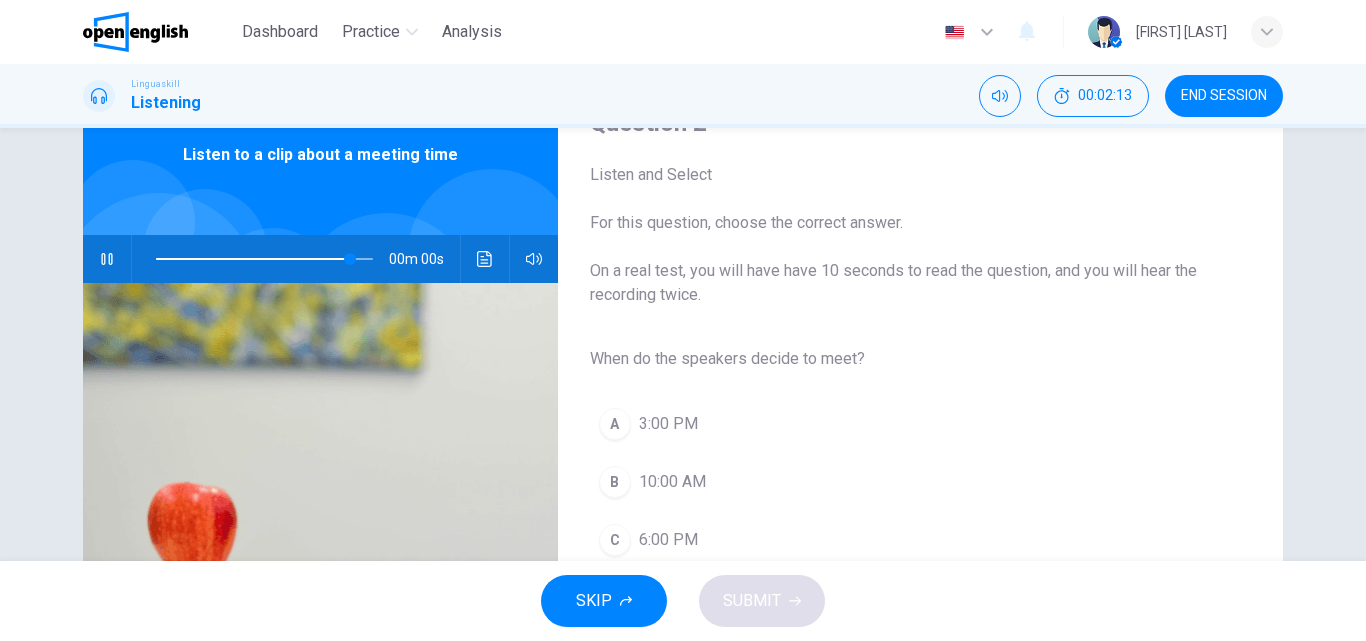 type on "*" 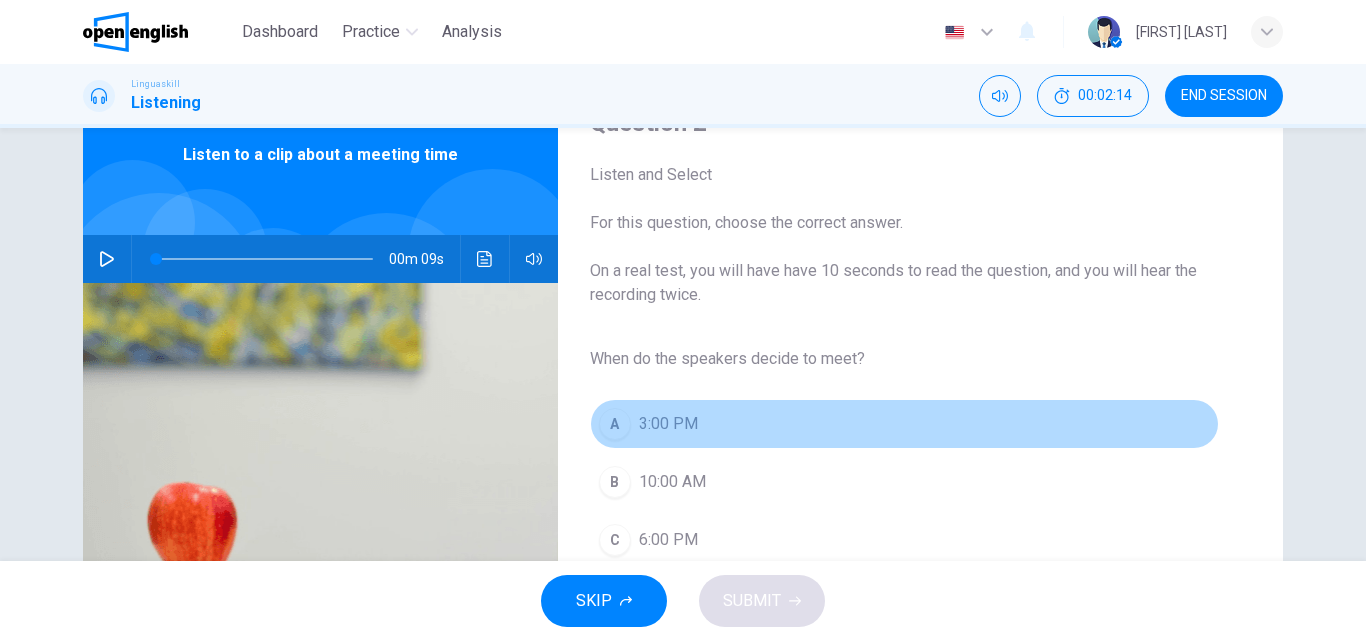 click on "3:00 PM" at bounding box center (668, 424) 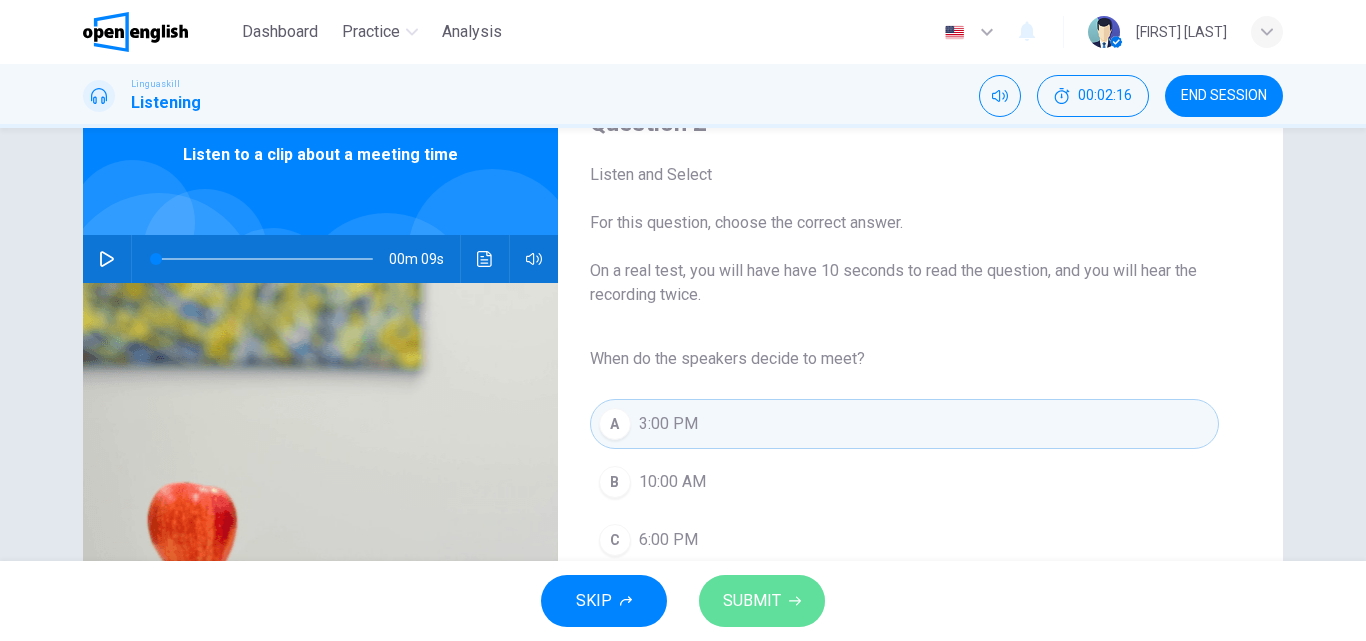 click on "SUBMIT" at bounding box center (762, 601) 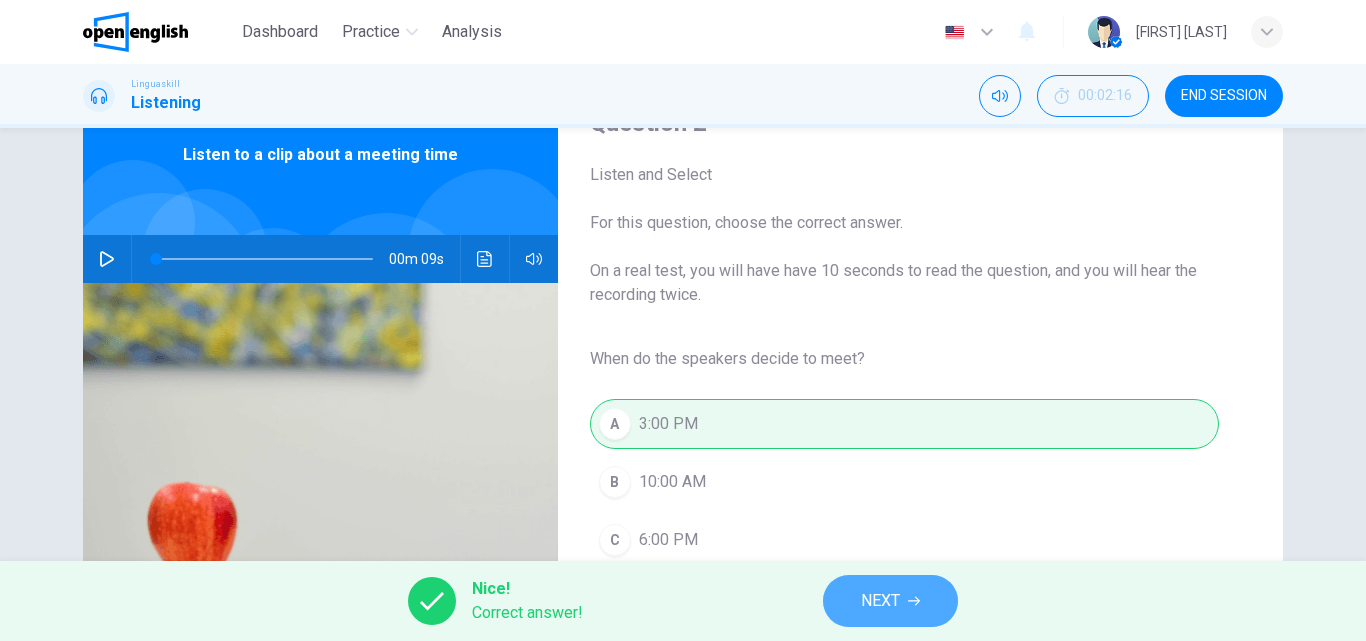 click on "NEXT" at bounding box center (880, 601) 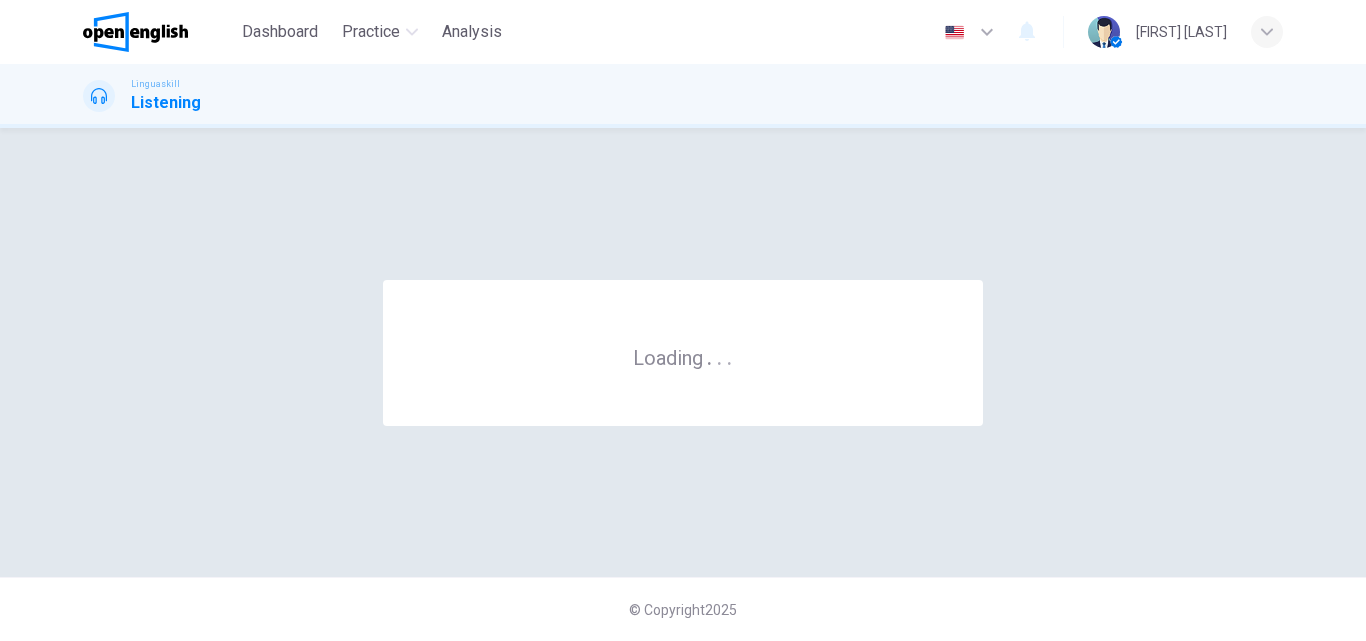 scroll, scrollTop: 0, scrollLeft: 0, axis: both 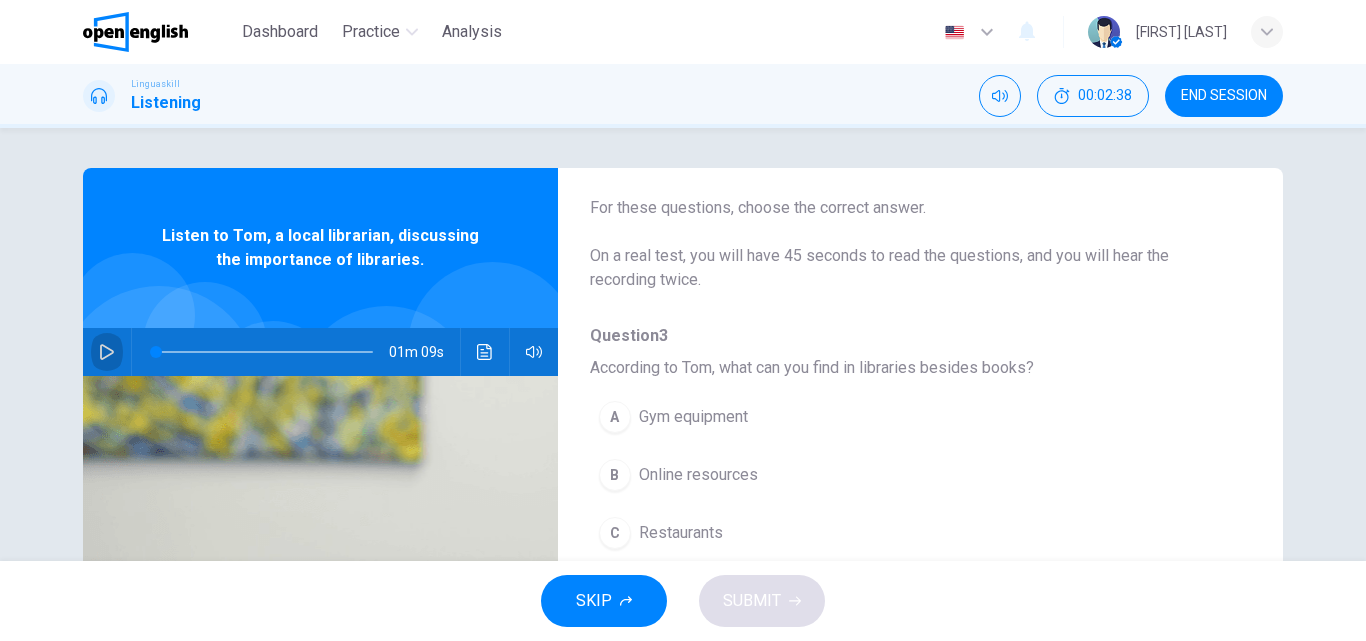 click 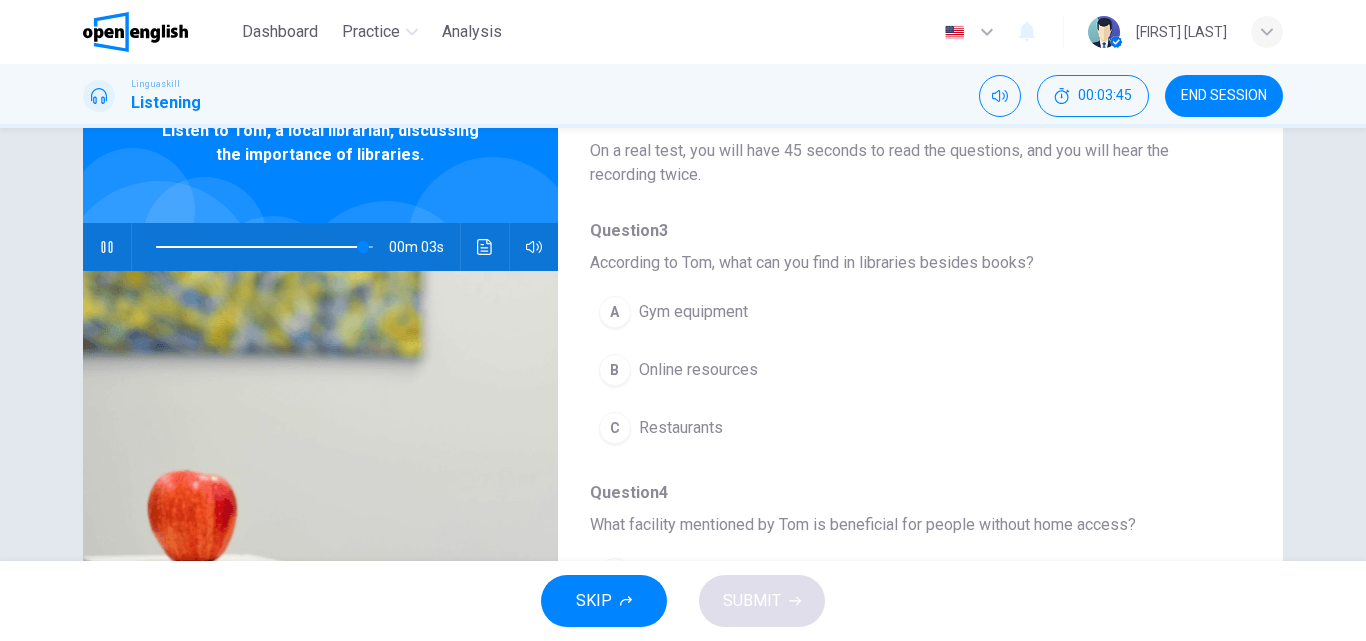 scroll, scrollTop: 106, scrollLeft: 0, axis: vertical 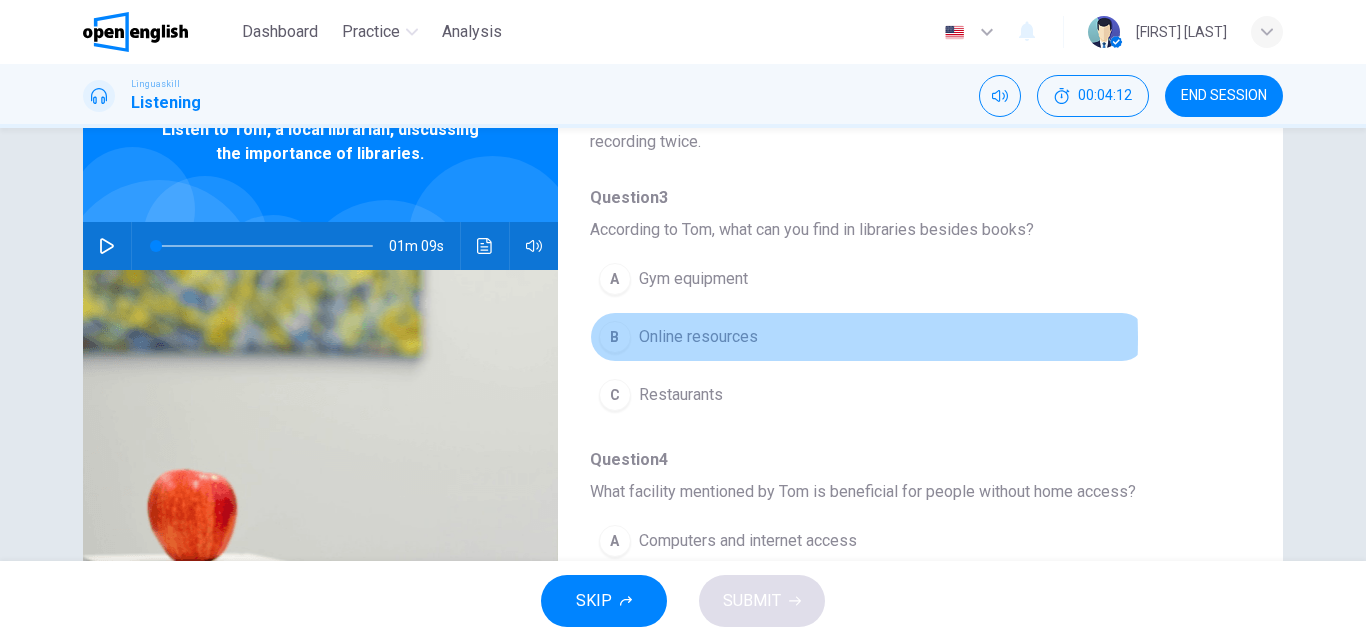 click on "Online resources" at bounding box center (698, 337) 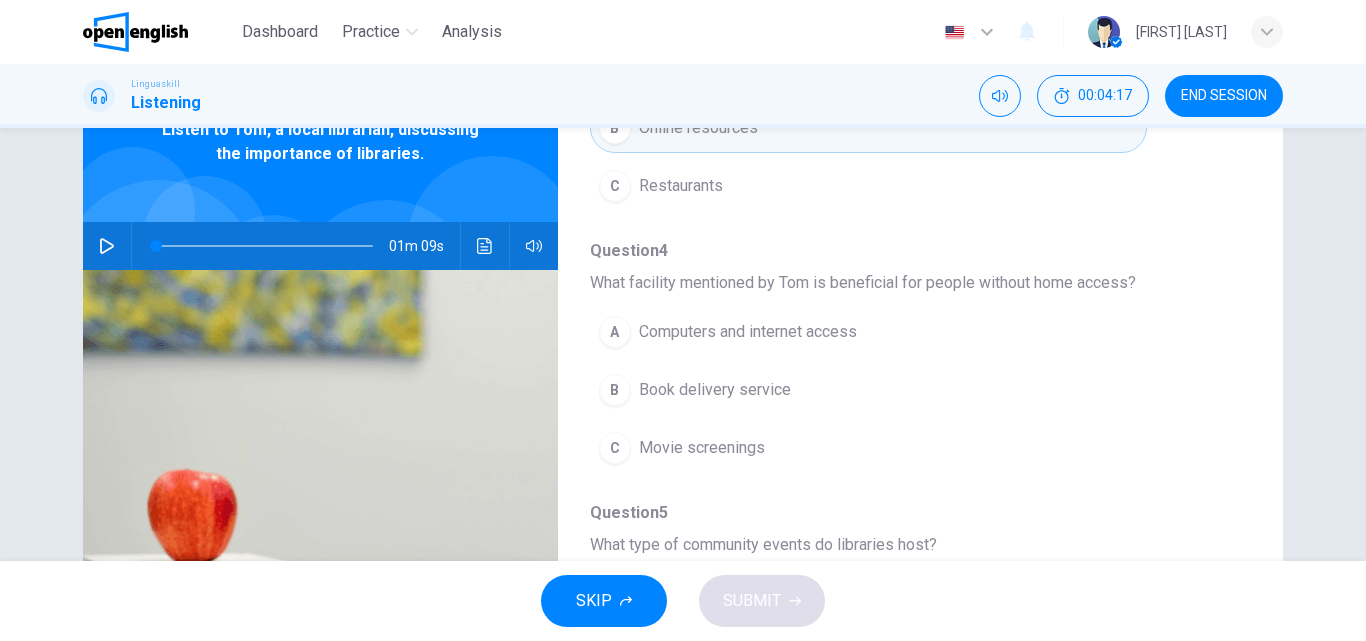 scroll, scrollTop: 327, scrollLeft: 0, axis: vertical 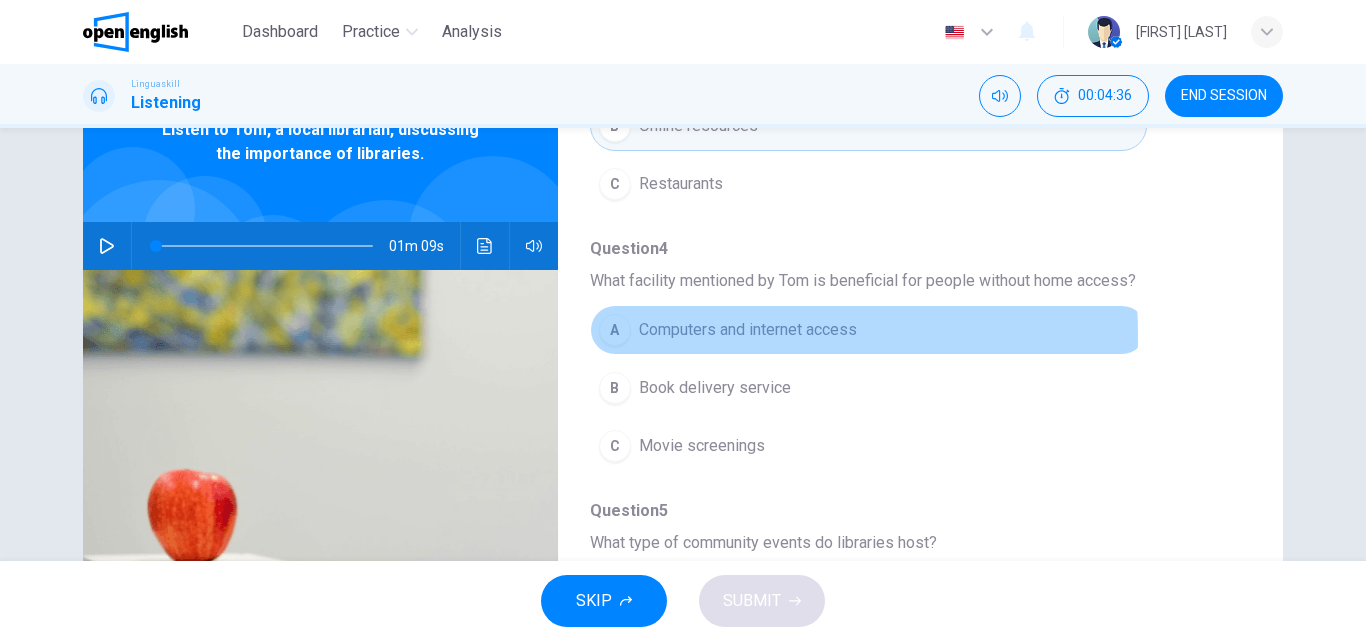 click on "Computers and internet access" at bounding box center (748, 330) 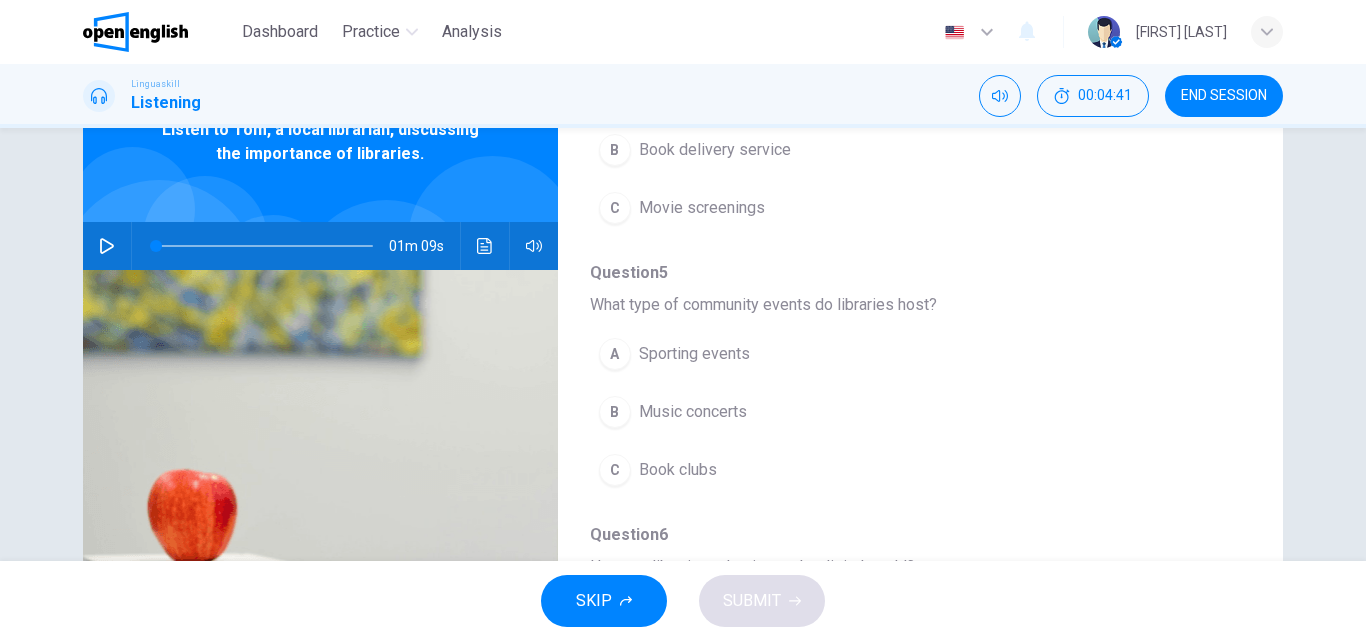 scroll, scrollTop: 568, scrollLeft: 0, axis: vertical 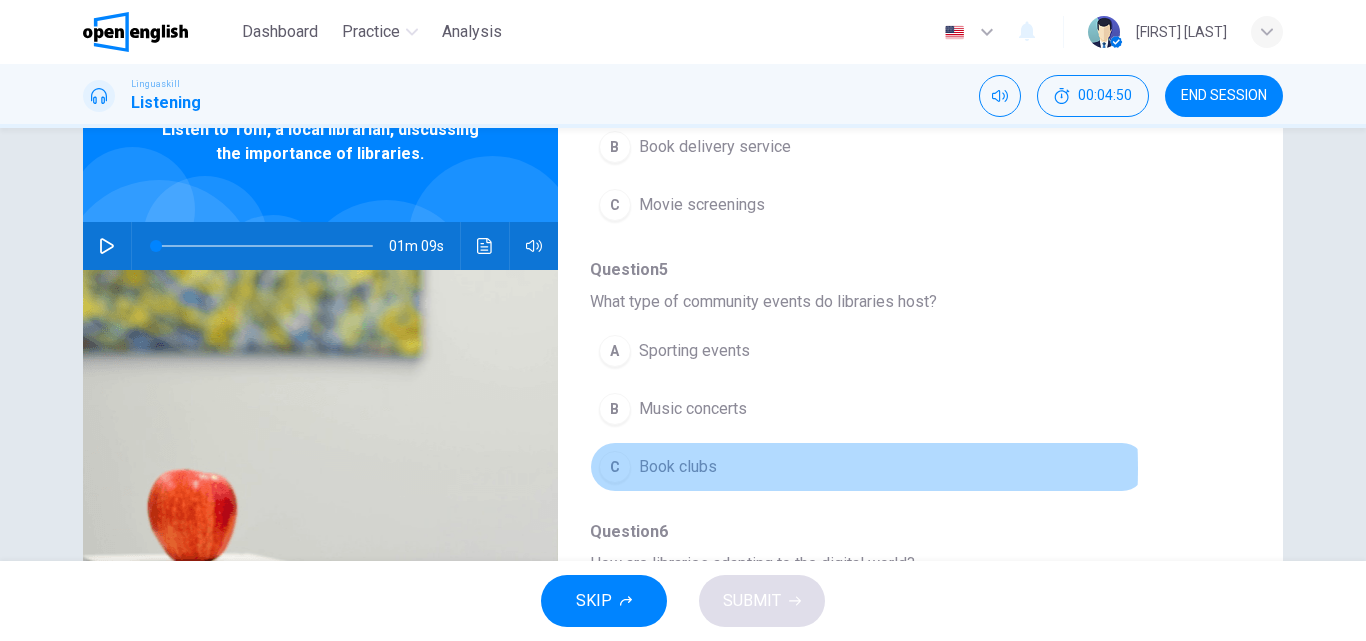 click on "Book clubs" at bounding box center (678, 467) 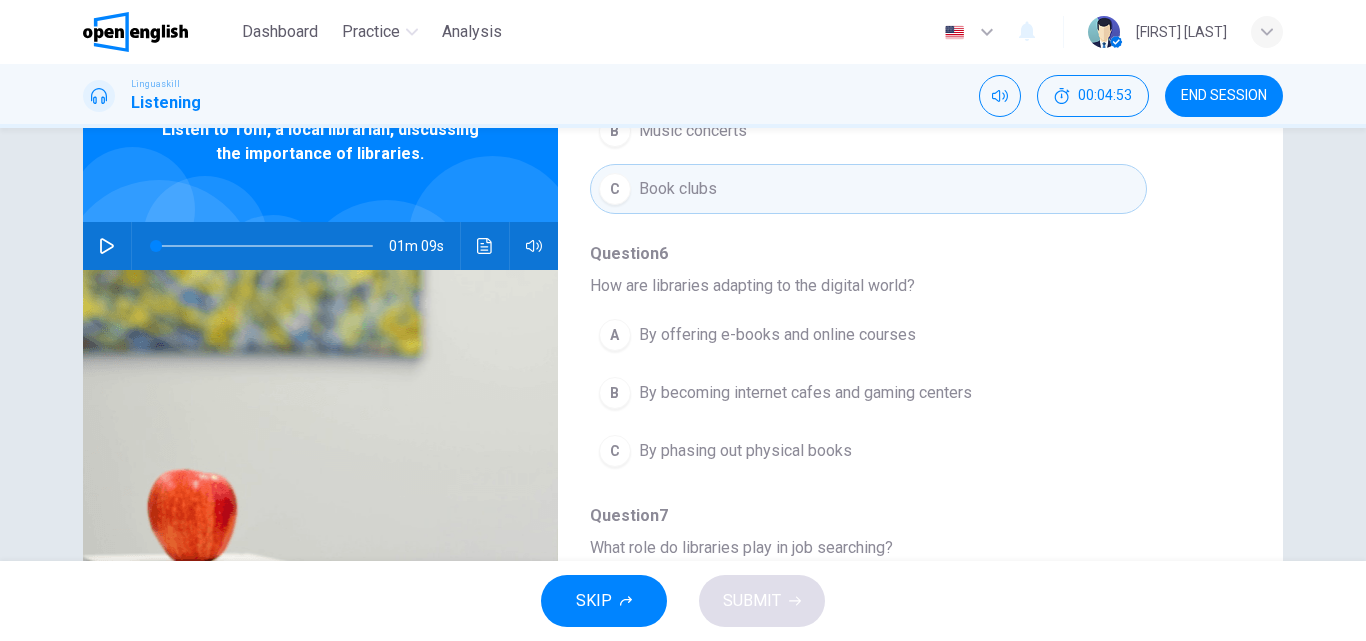 scroll, scrollTop: 848, scrollLeft: 0, axis: vertical 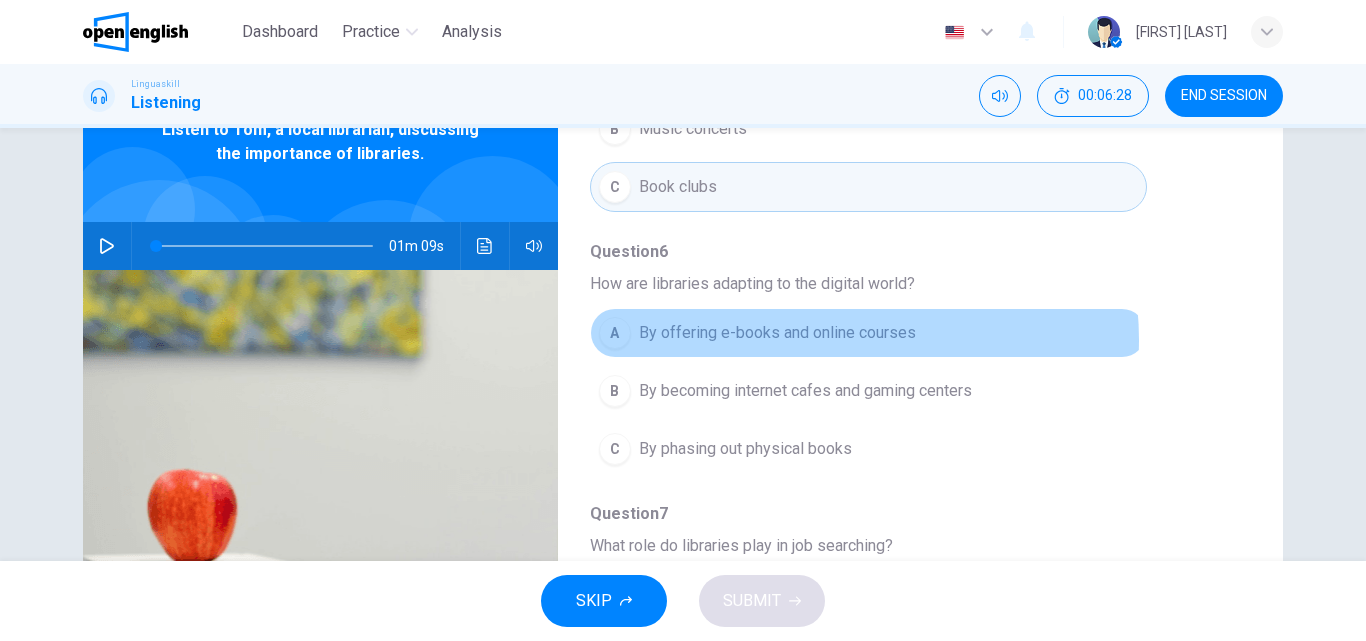 click on "By offering e-books and online courses" at bounding box center (777, 333) 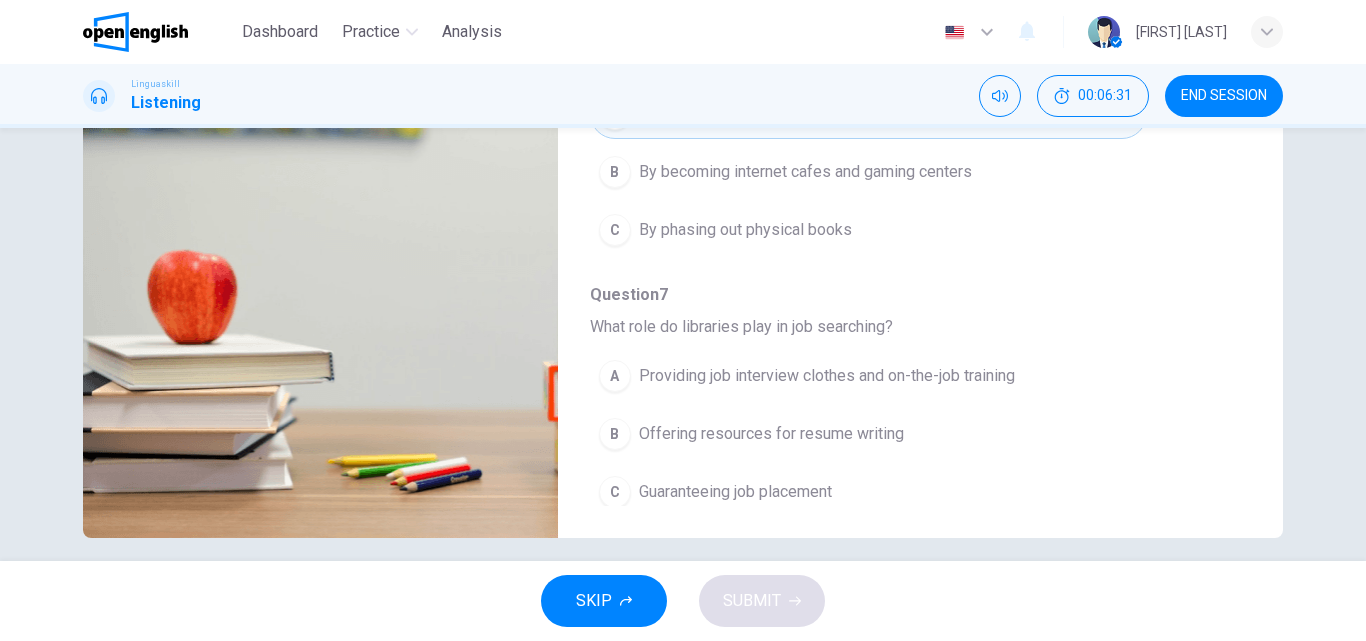 scroll, scrollTop: 342, scrollLeft: 0, axis: vertical 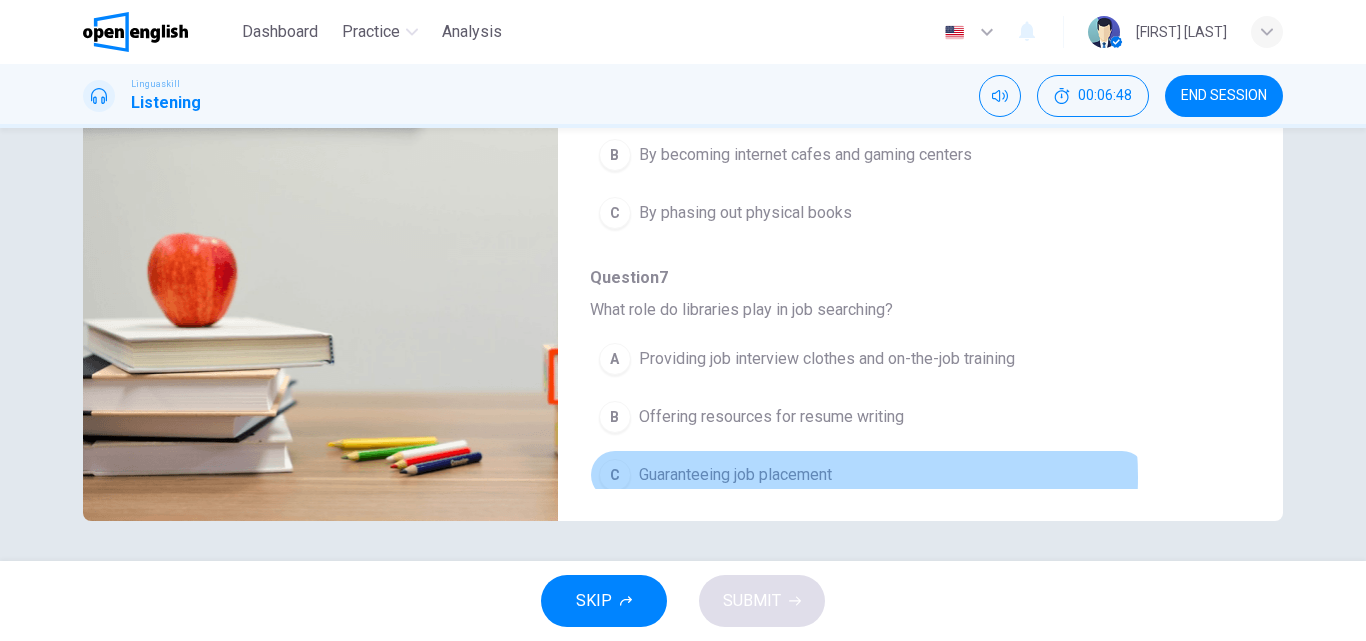click on "Guaranteeing job placement" at bounding box center (735, 475) 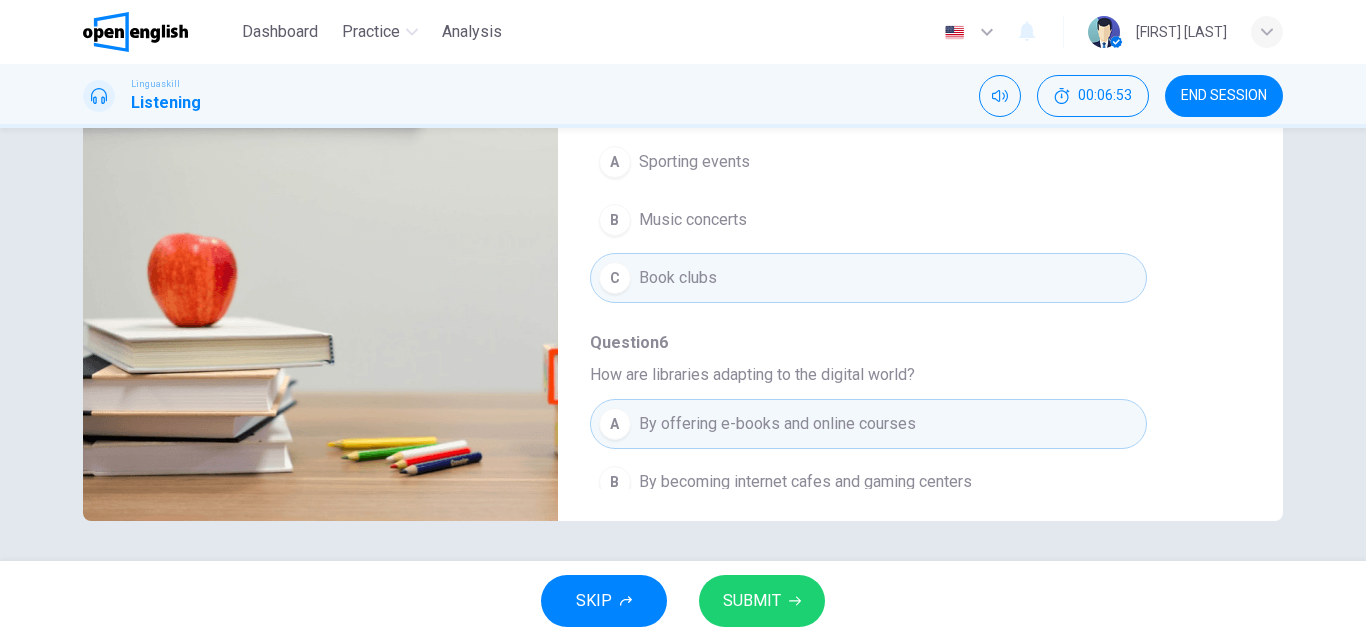scroll, scrollTop: 524, scrollLeft: 0, axis: vertical 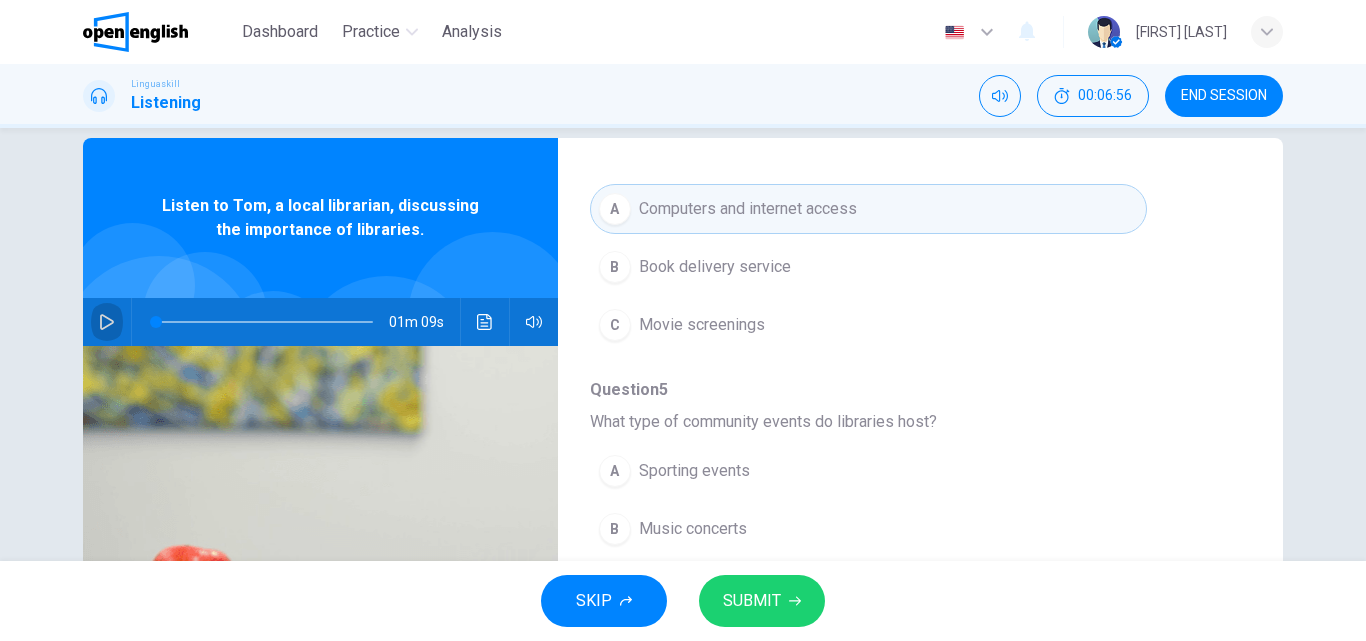 click 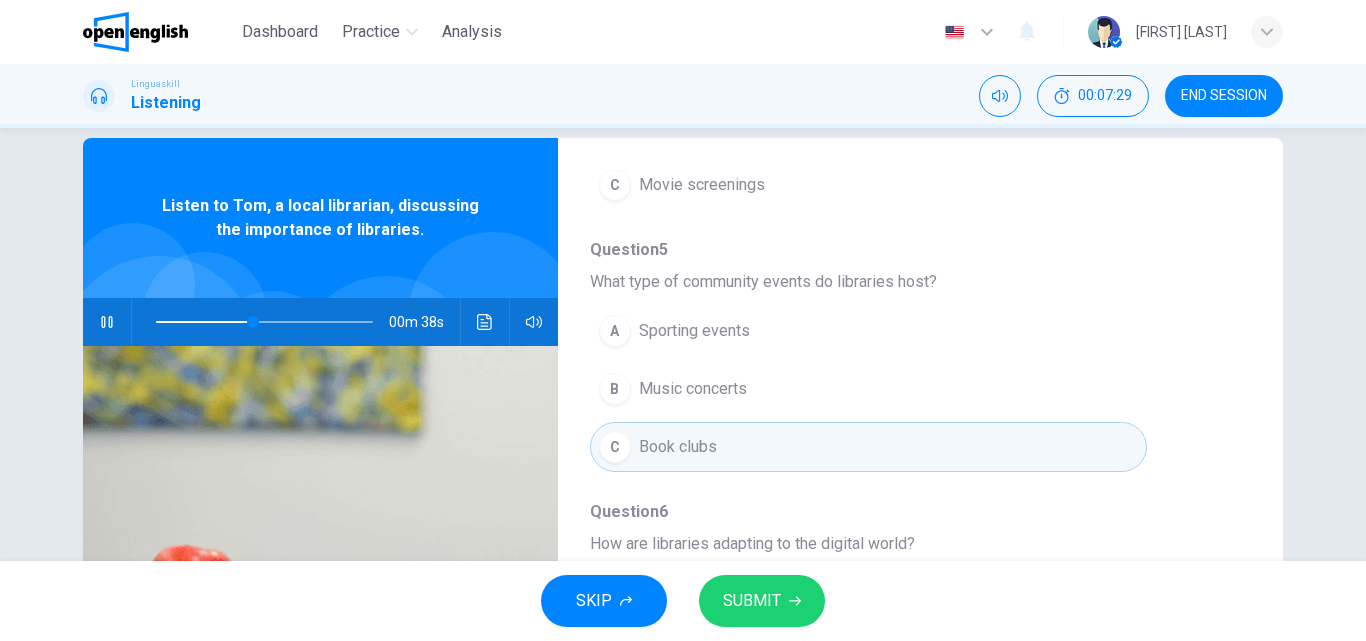 scroll, scrollTop: 524, scrollLeft: 0, axis: vertical 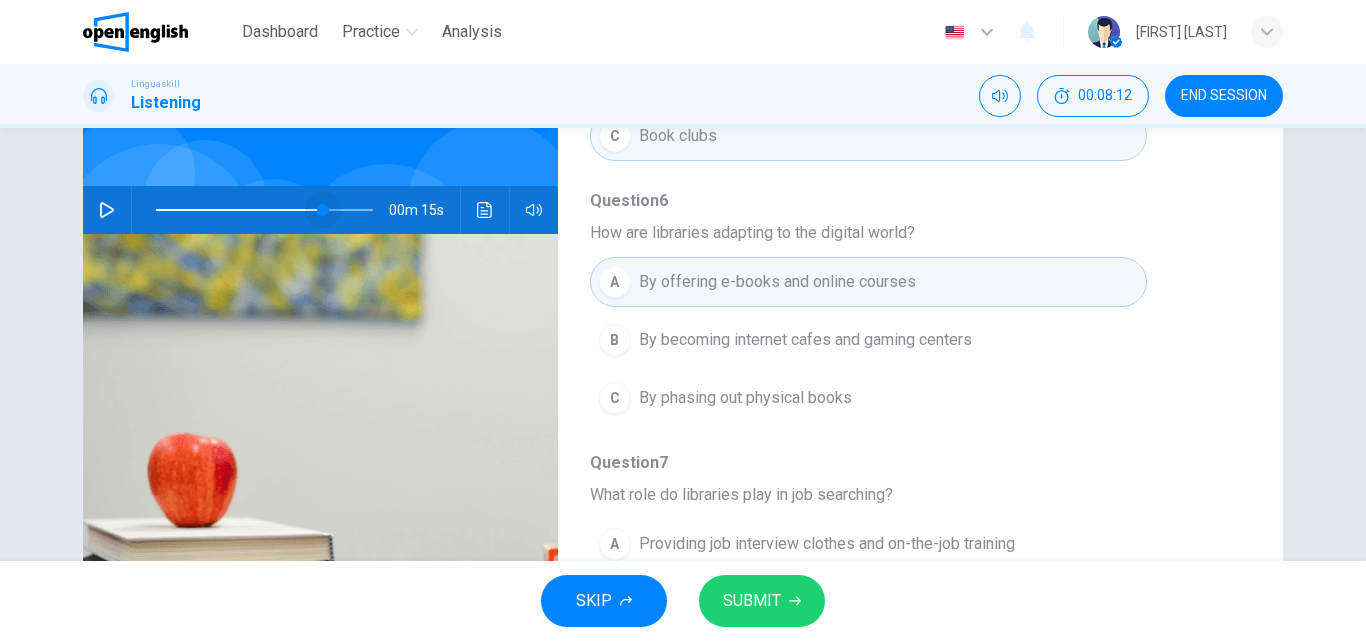 click at bounding box center [264, 210] 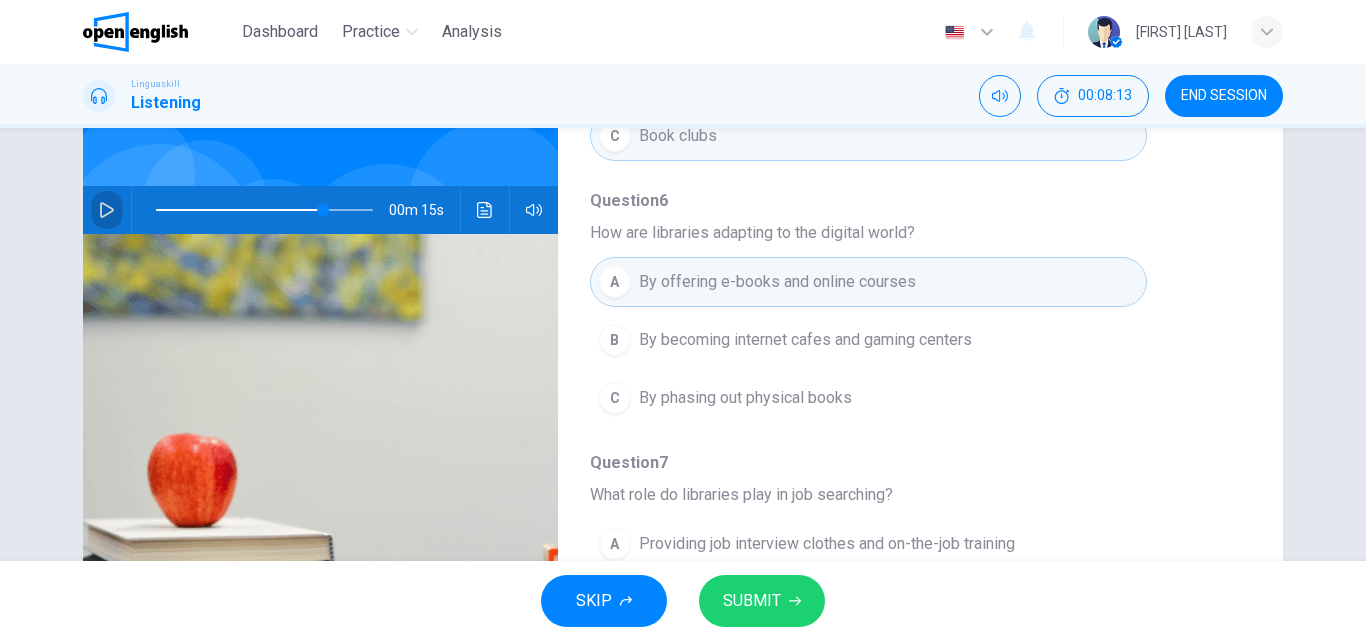 click 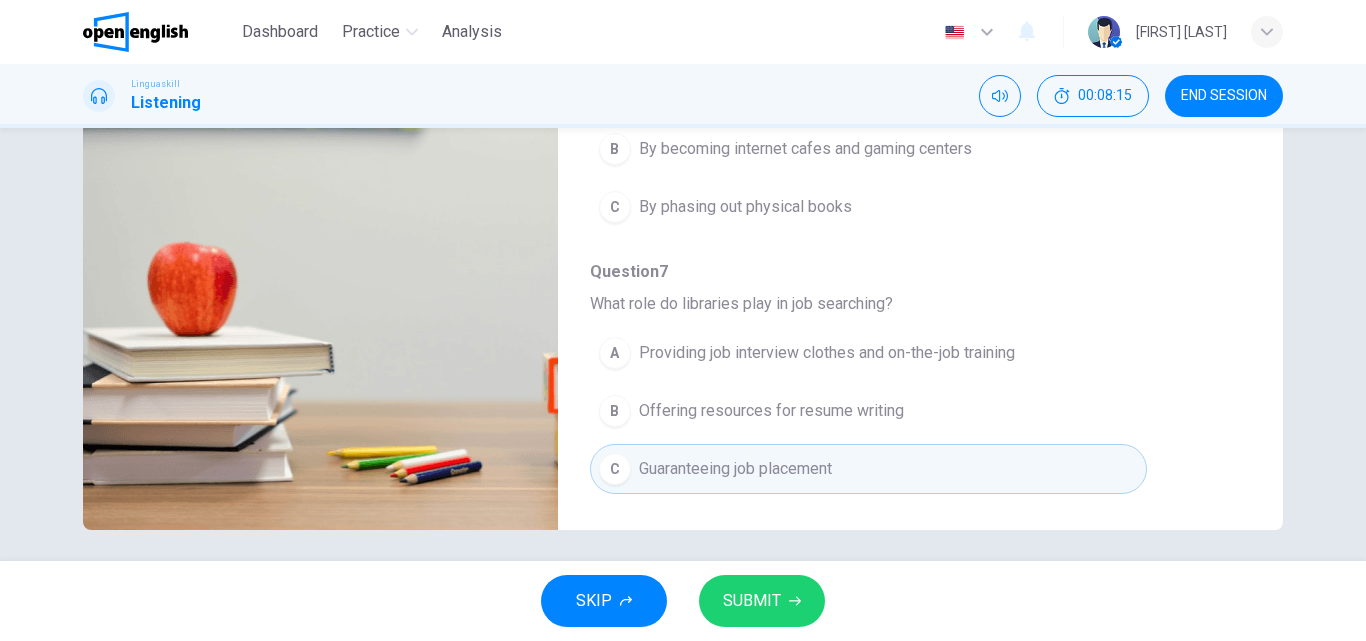 scroll, scrollTop: 342, scrollLeft: 0, axis: vertical 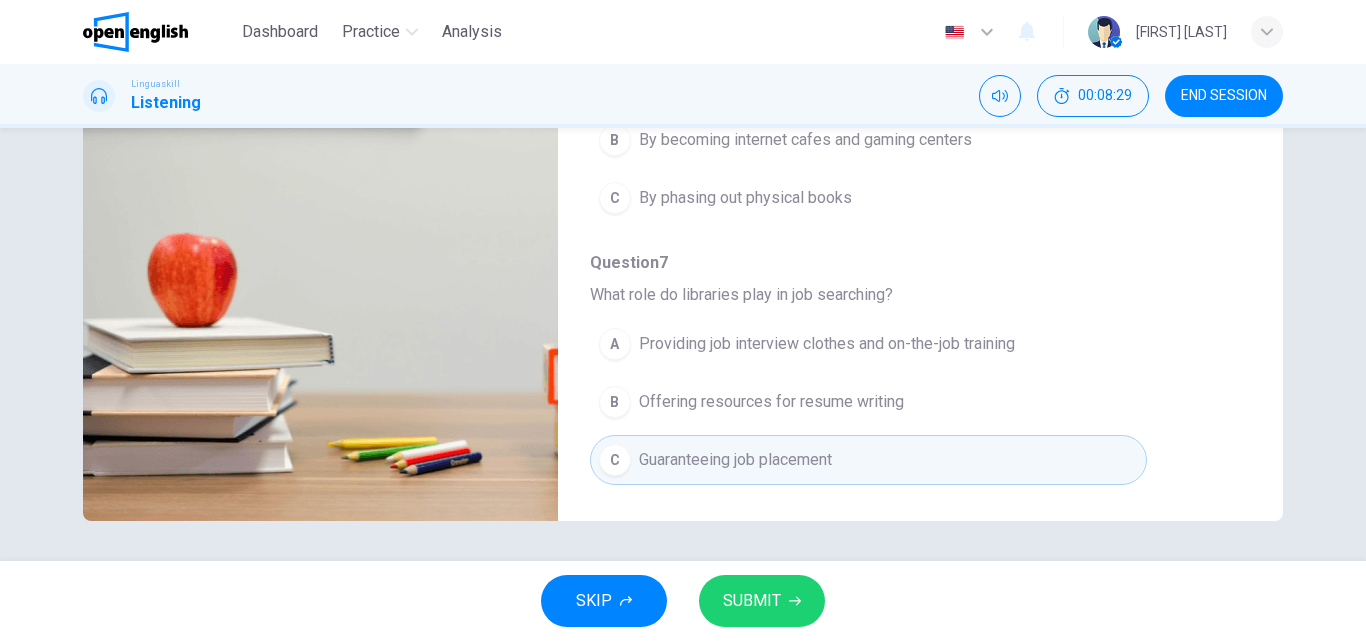 type on "*" 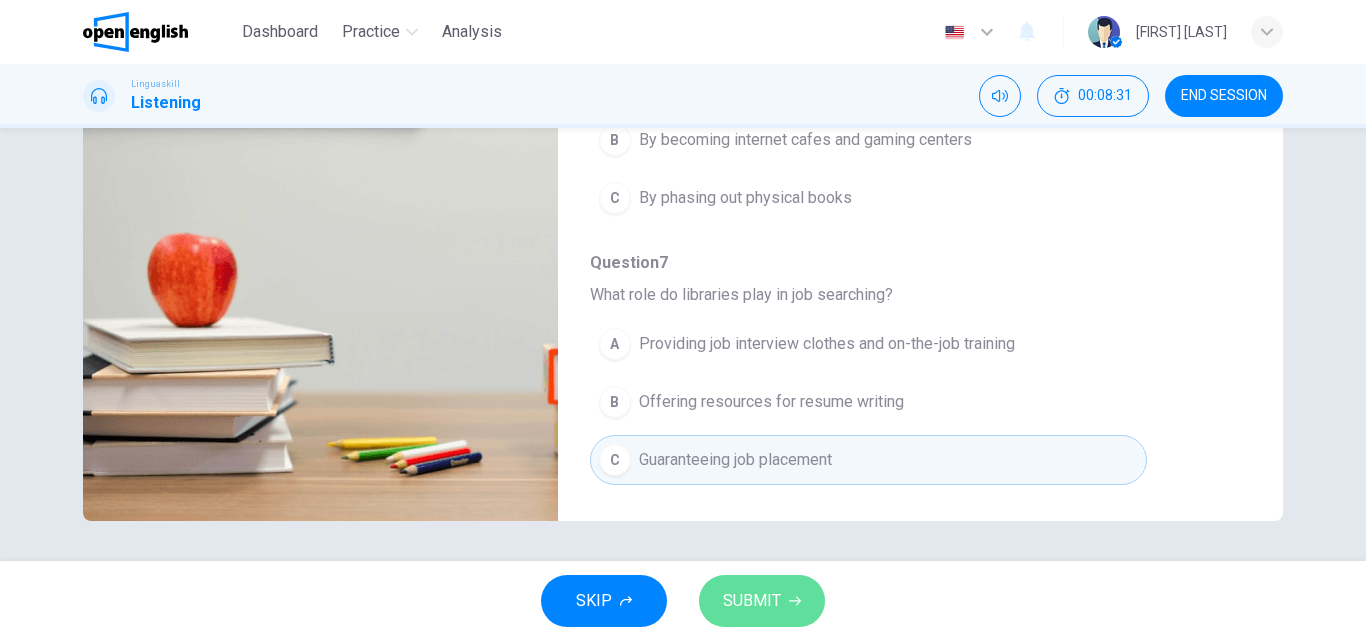 click on "SUBMIT" at bounding box center [752, 601] 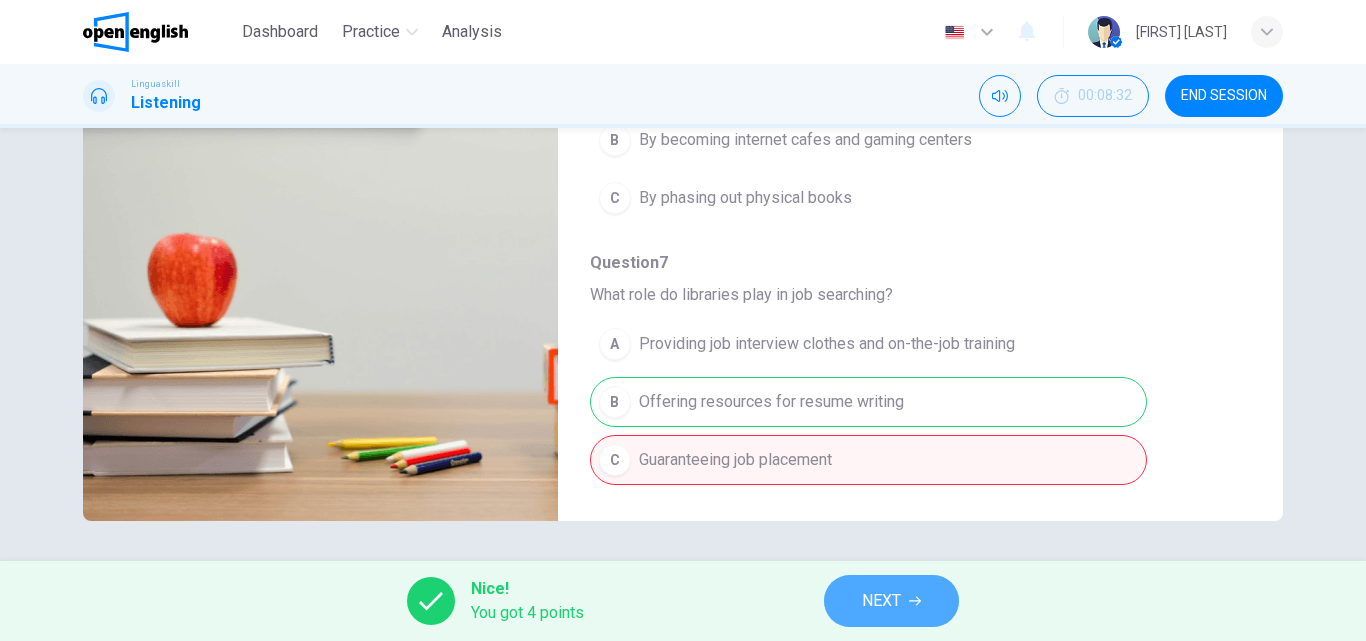 click on "NEXT" at bounding box center (881, 601) 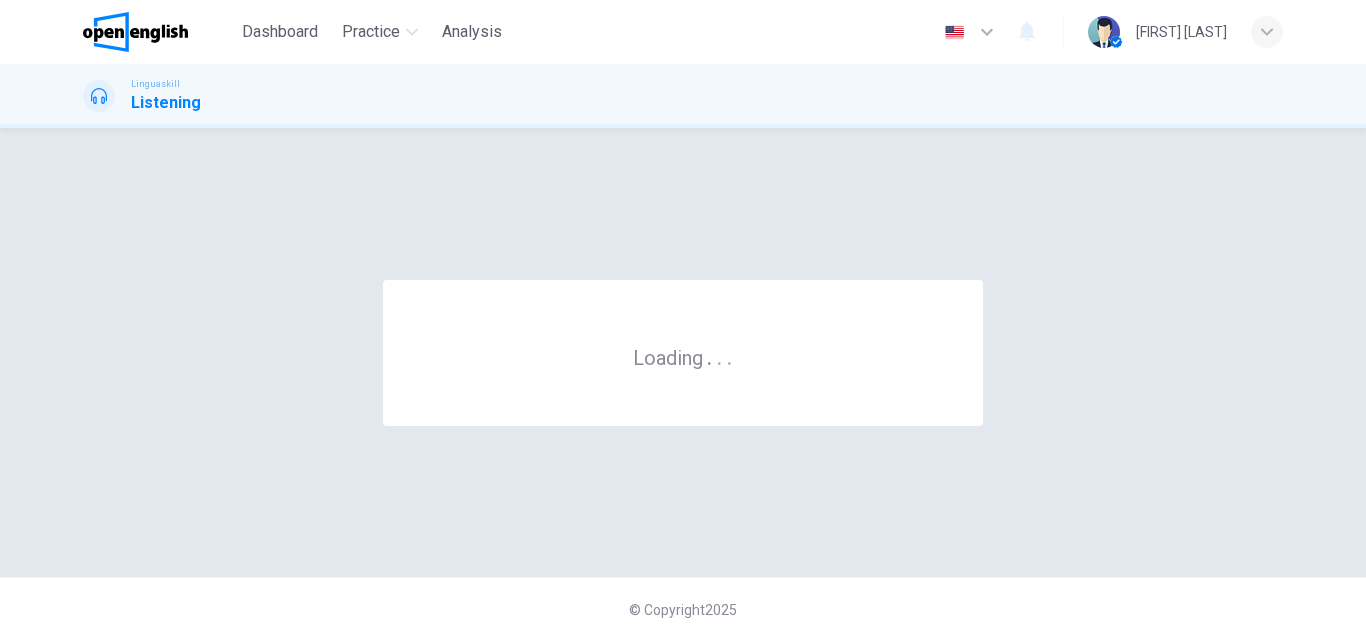 scroll, scrollTop: 0, scrollLeft: 0, axis: both 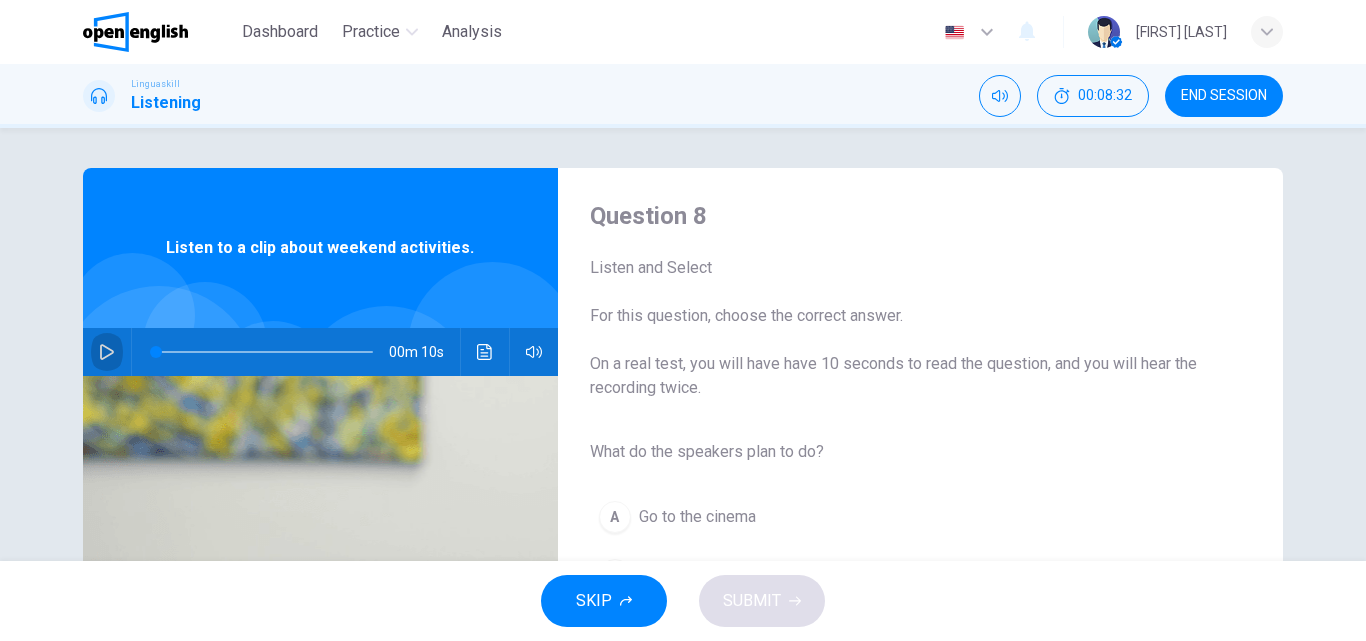 click at bounding box center (107, 352) 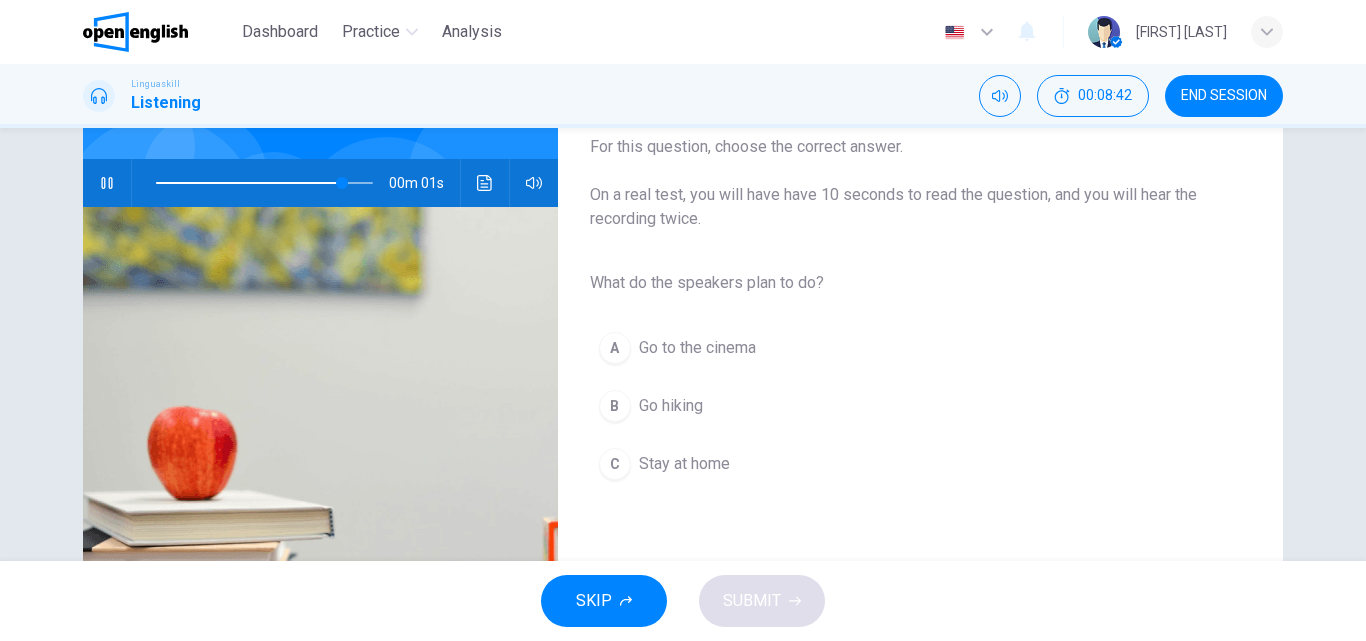 scroll, scrollTop: 171, scrollLeft: 0, axis: vertical 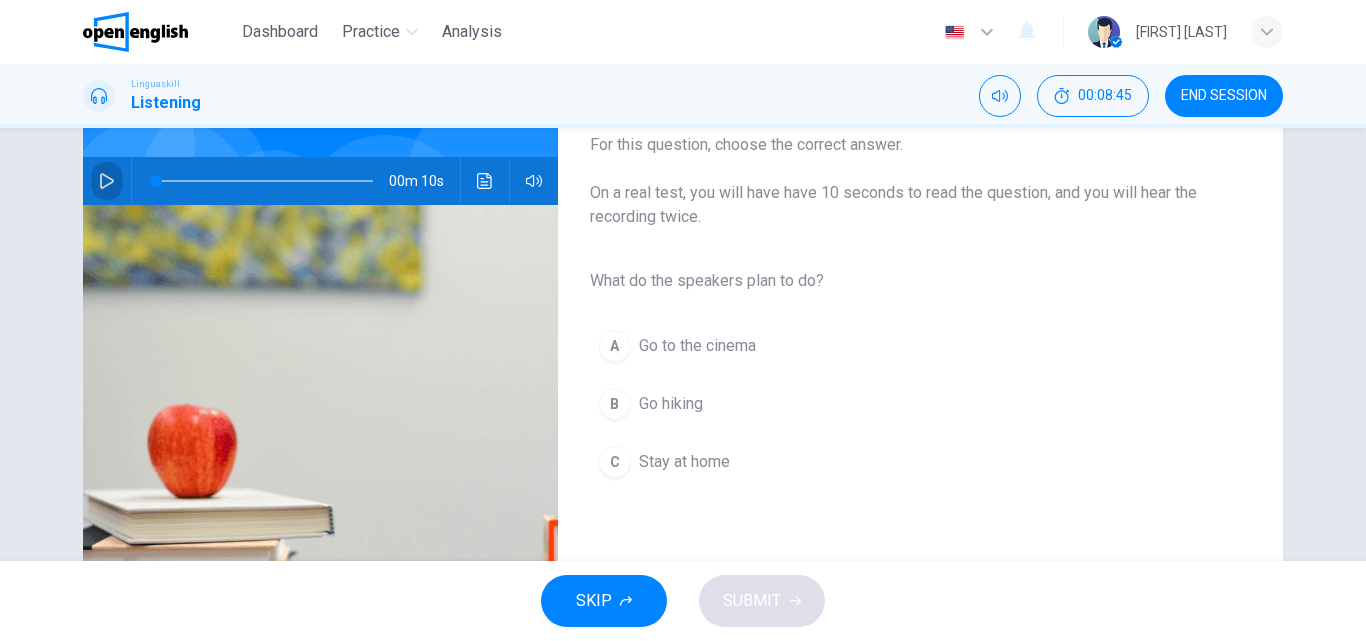 click 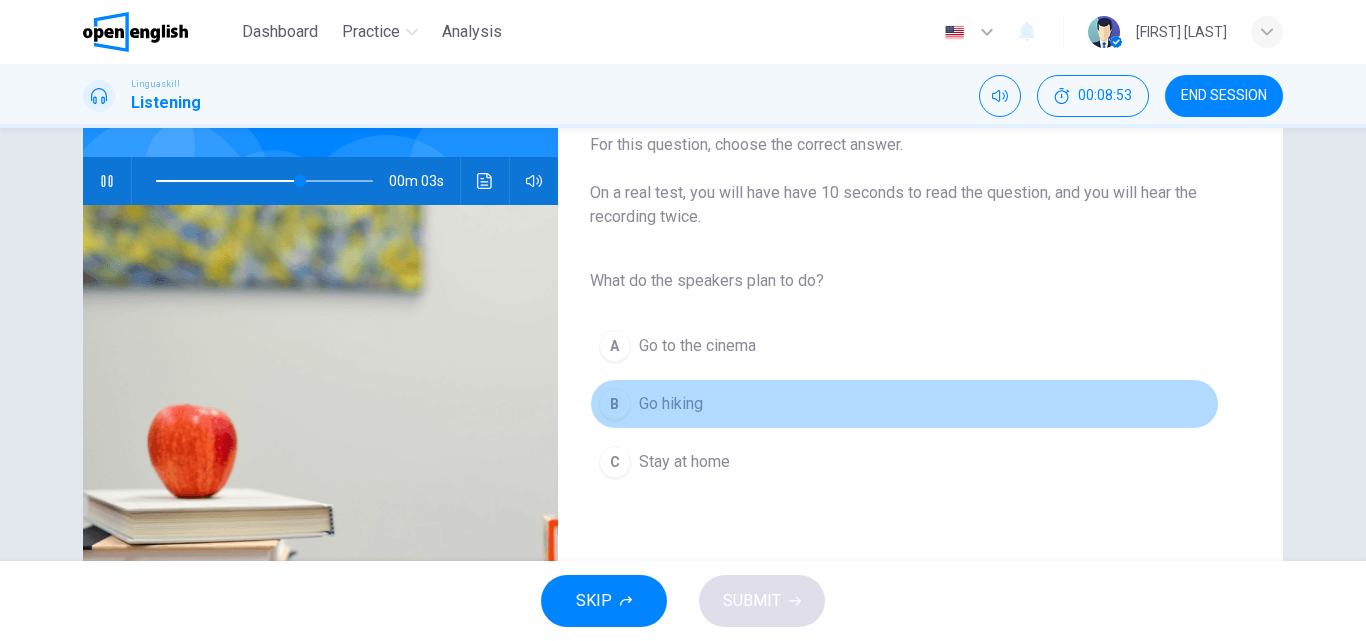 click on "Go hiking" at bounding box center [671, 404] 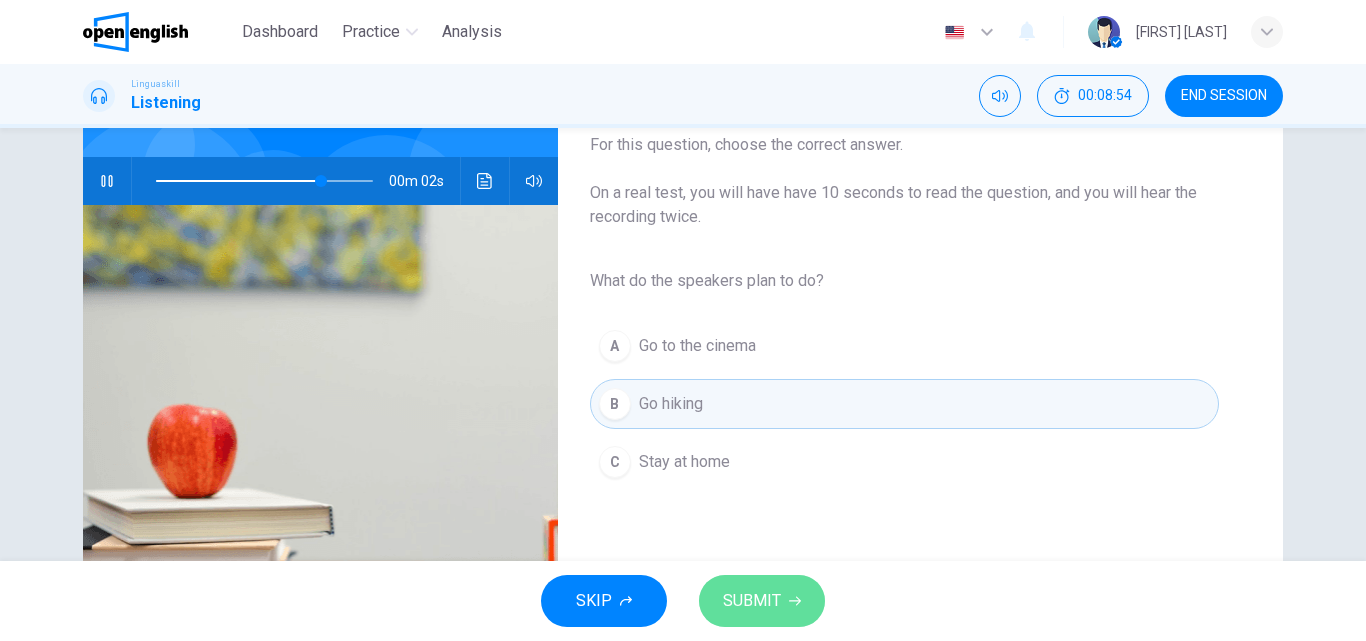 click on "SUBMIT" at bounding box center [752, 601] 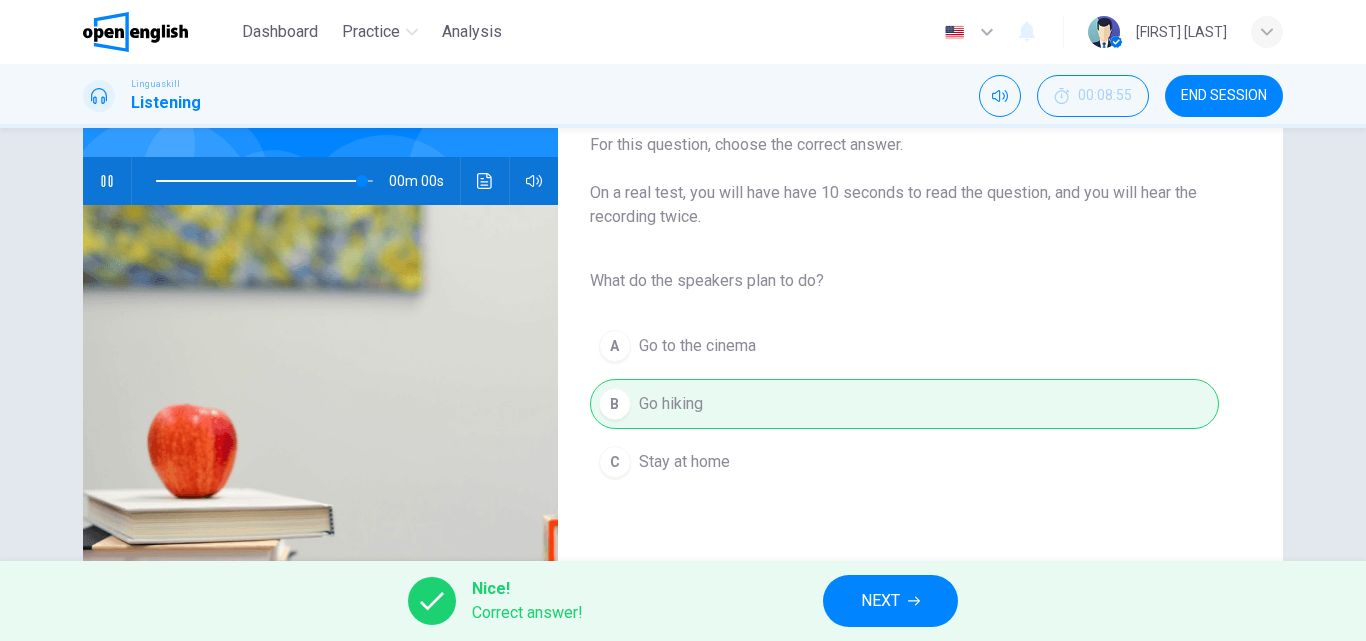 type on "*" 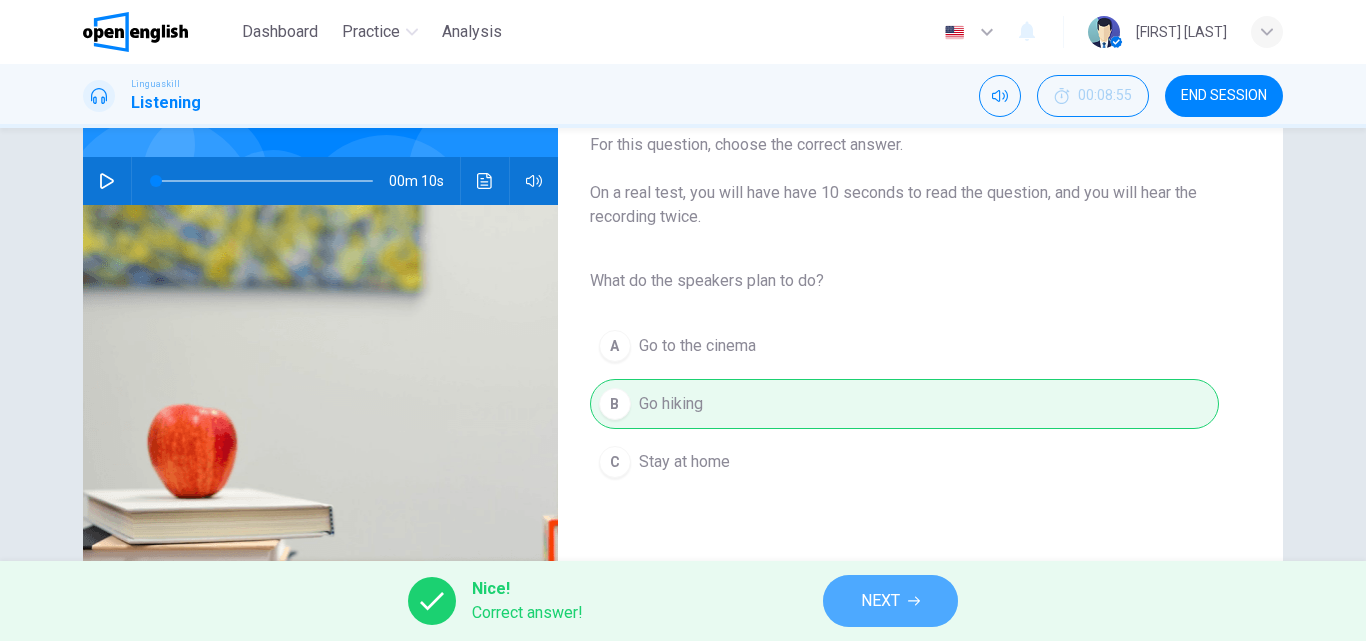 click on "NEXT" at bounding box center [880, 601] 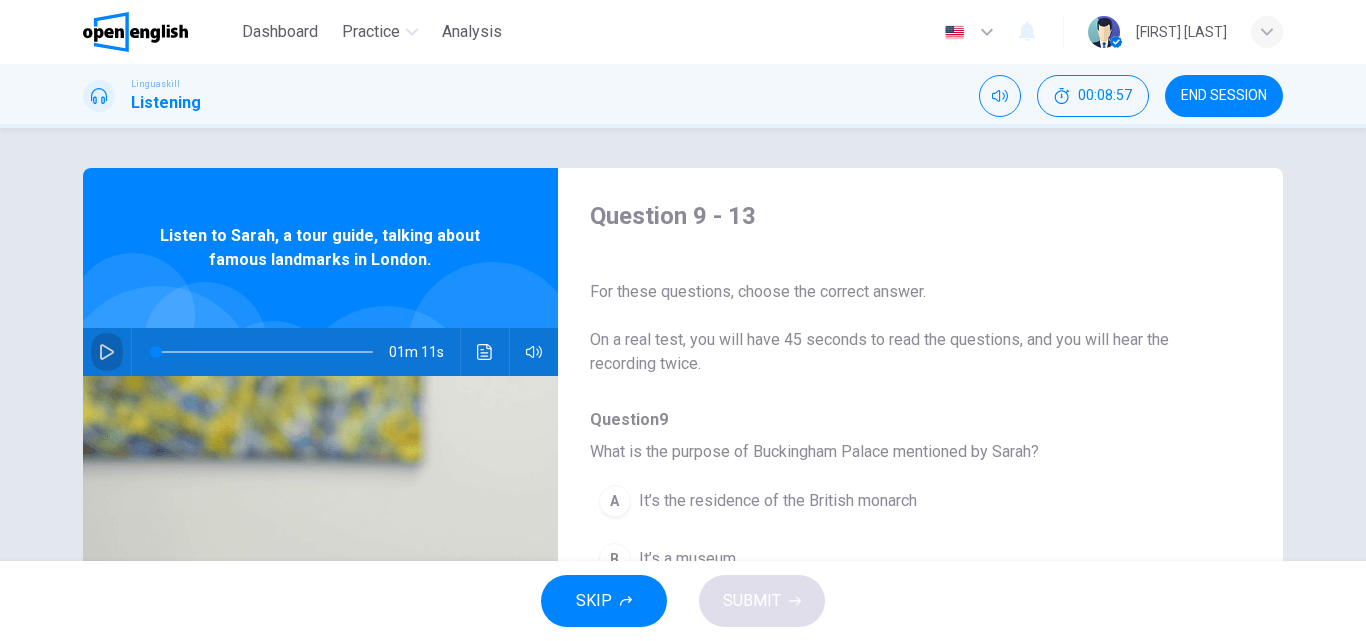 click 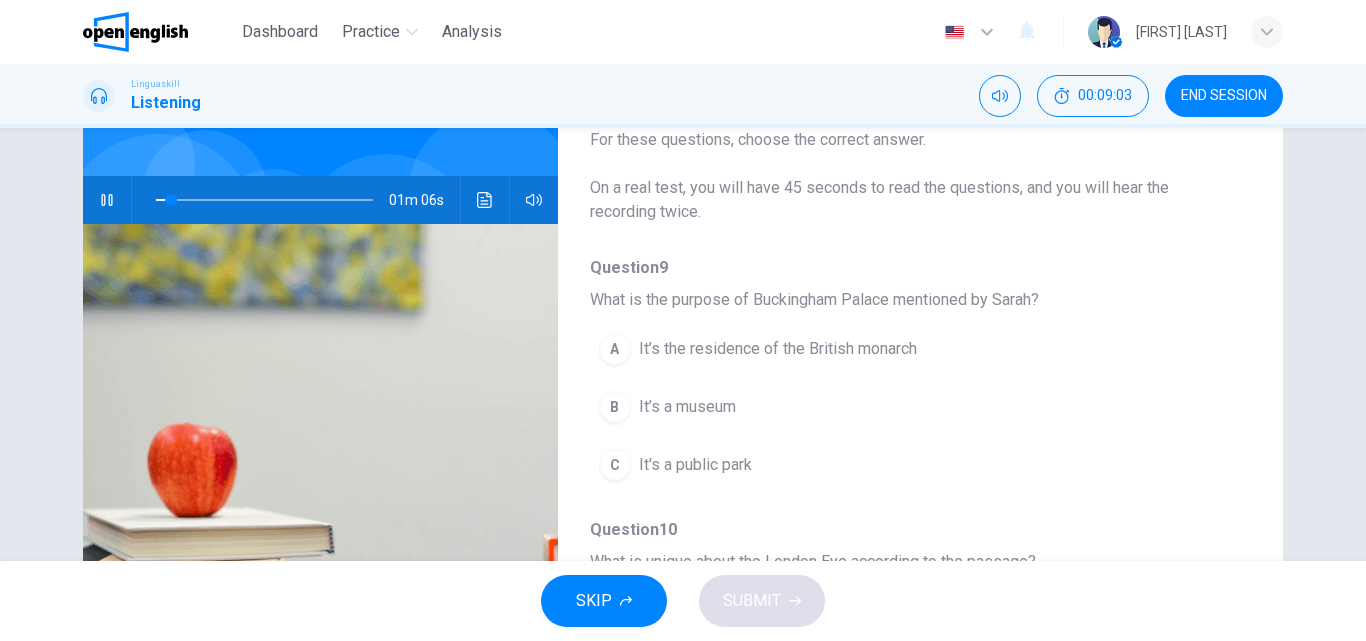 scroll, scrollTop: 158, scrollLeft: 0, axis: vertical 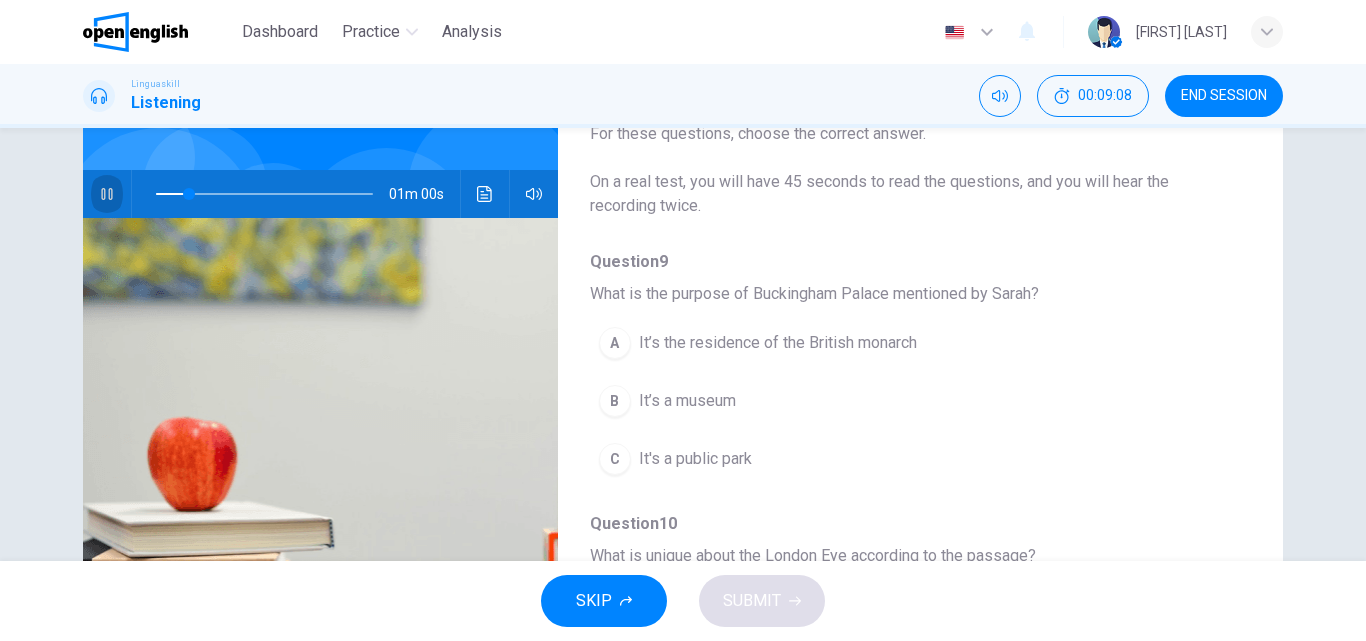 click 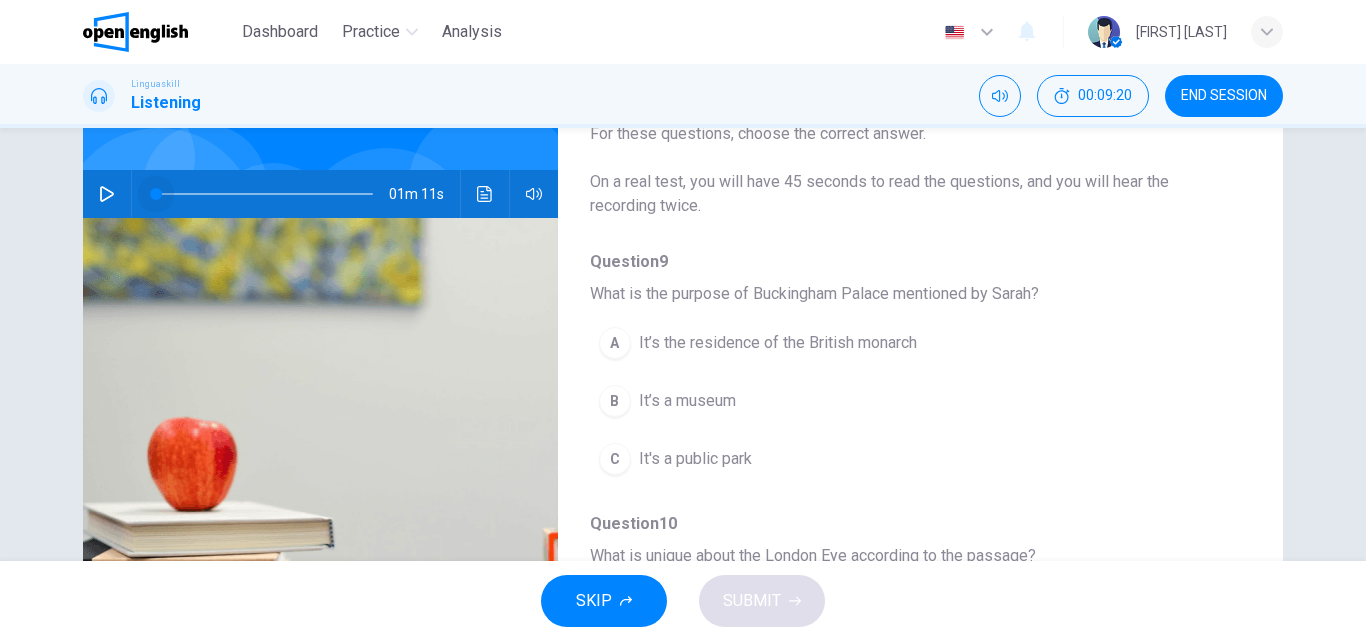drag, startPoint x: 184, startPoint y: 192, endPoint x: 146, endPoint y: 195, distance: 38.118237 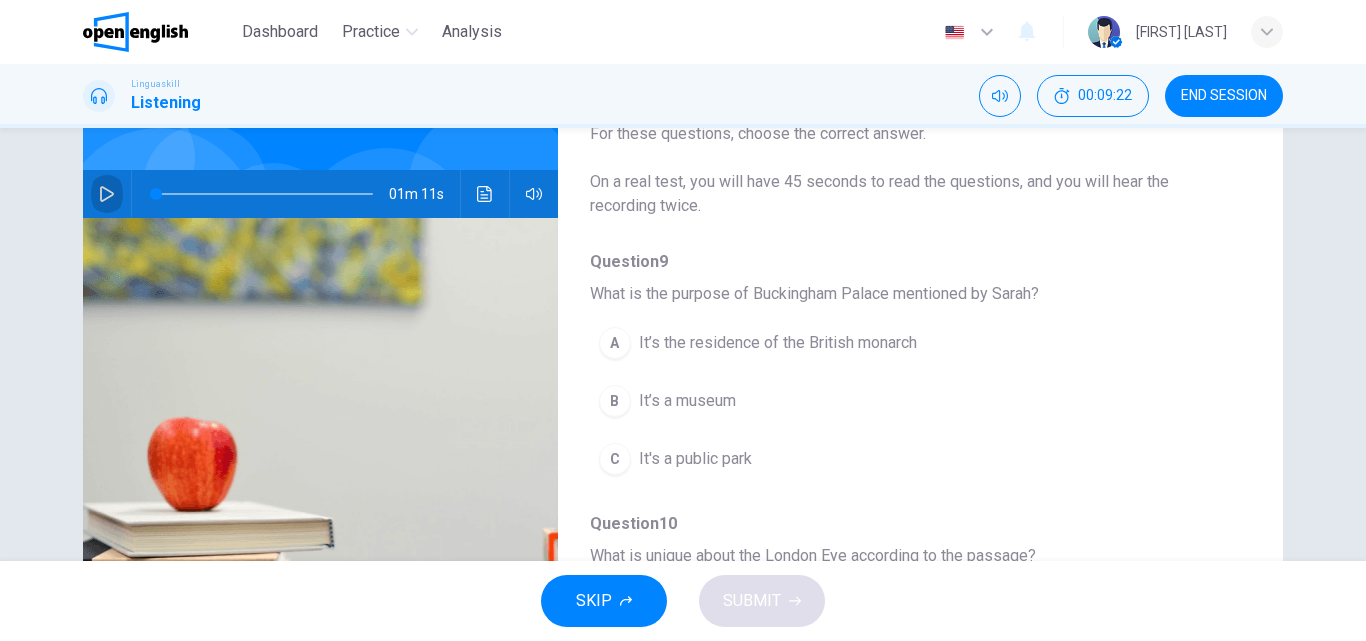 click 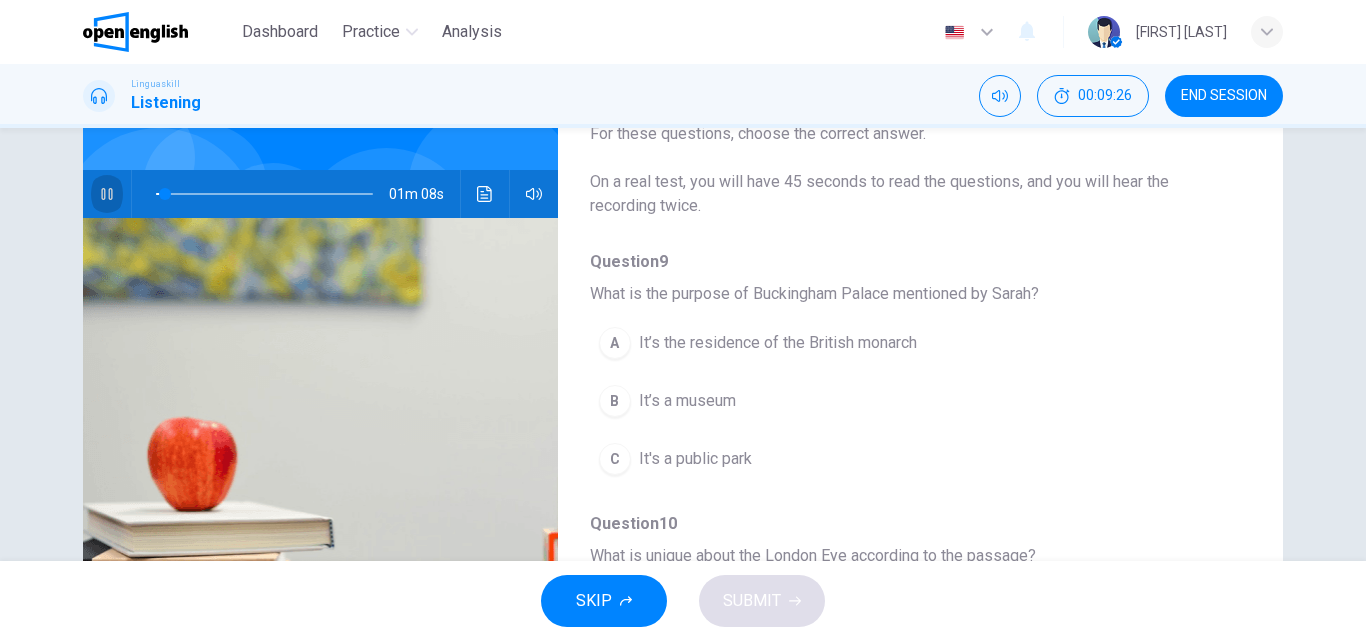 click 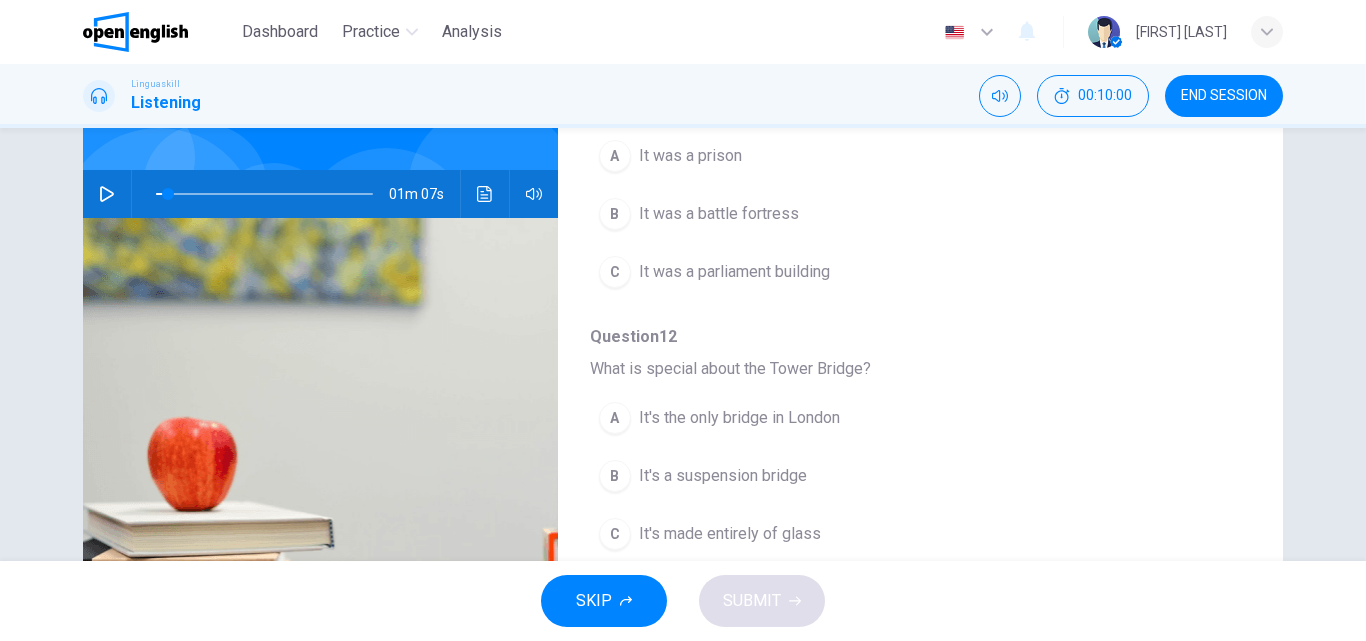 scroll, scrollTop: 0, scrollLeft: 0, axis: both 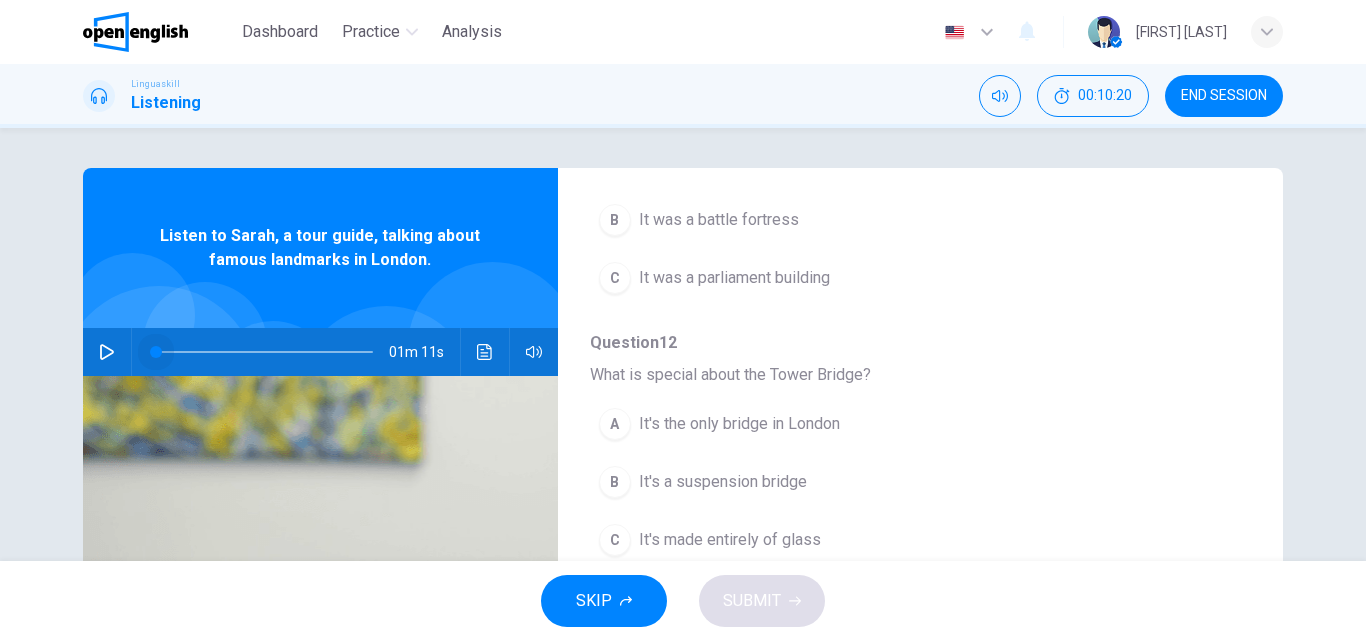 drag, startPoint x: 163, startPoint y: 352, endPoint x: 104, endPoint y: 359, distance: 59.413803 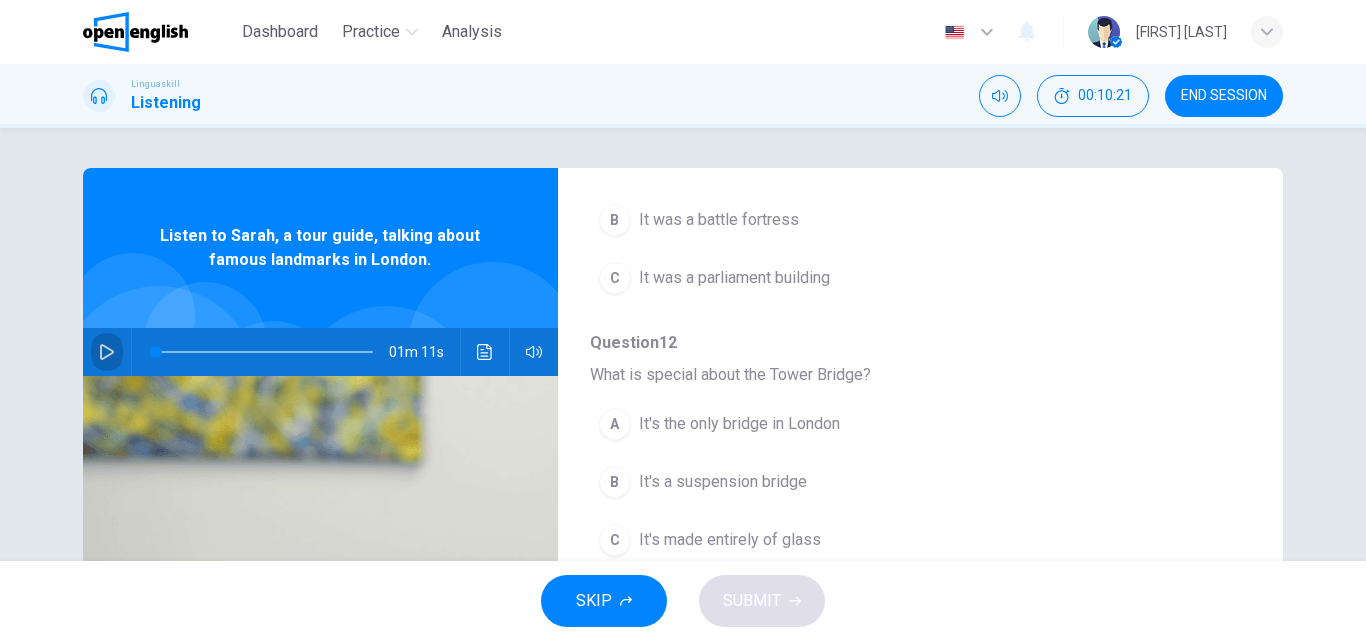 click 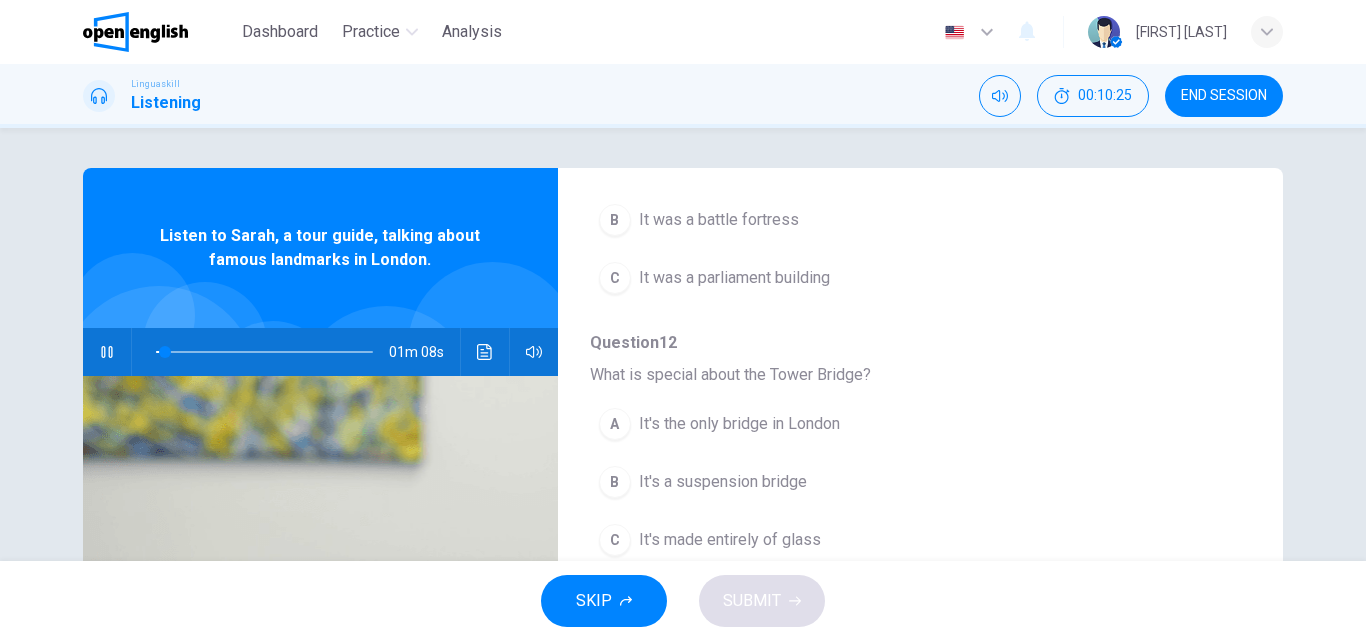 scroll, scrollTop: 311, scrollLeft: 0, axis: vertical 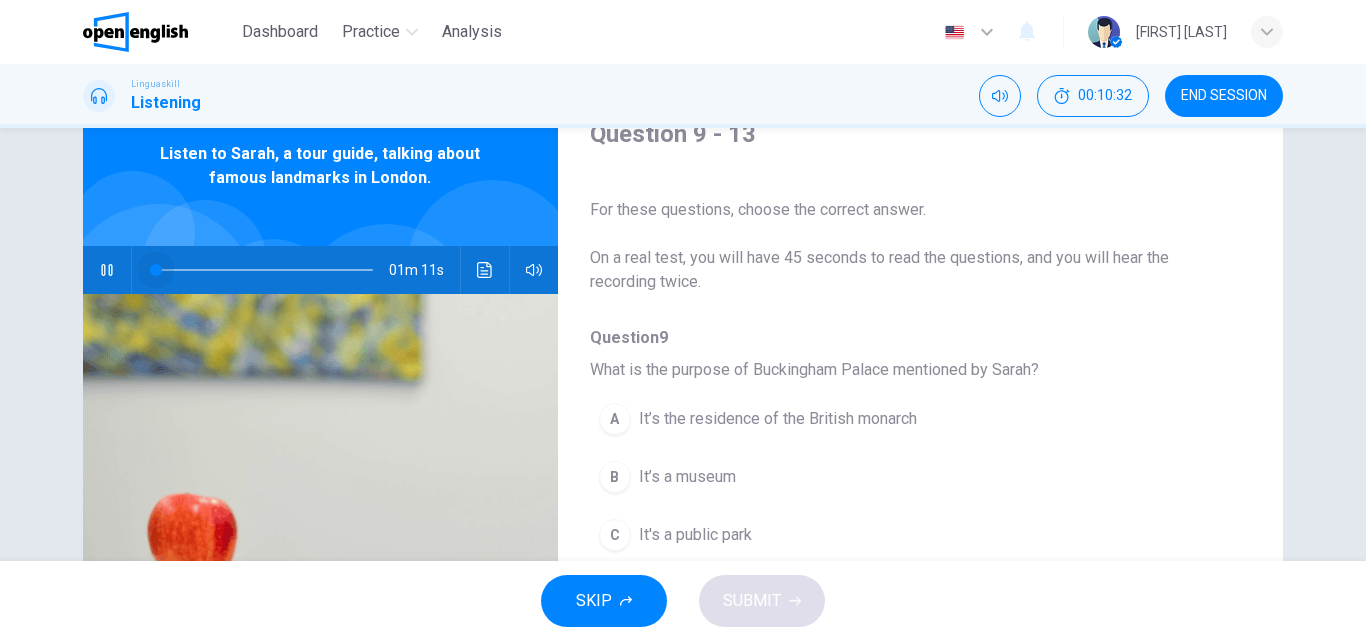 click at bounding box center [156, 270] 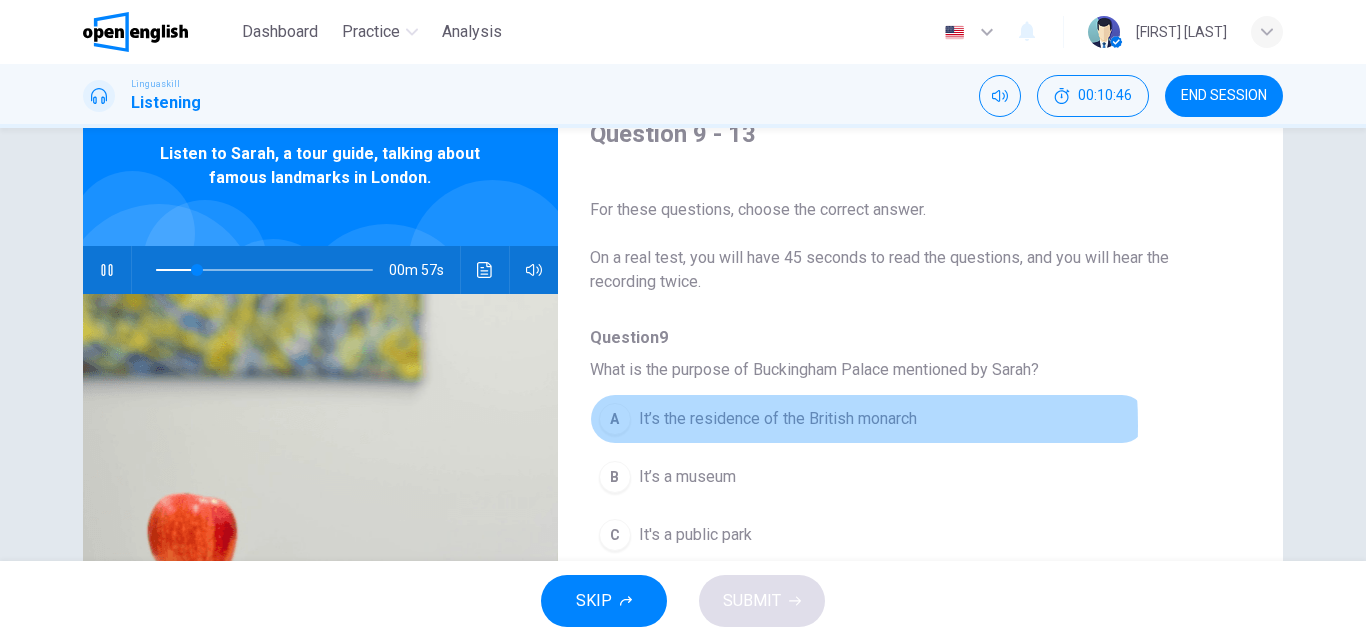click on "It’s the residence of the British monarch" at bounding box center [778, 419] 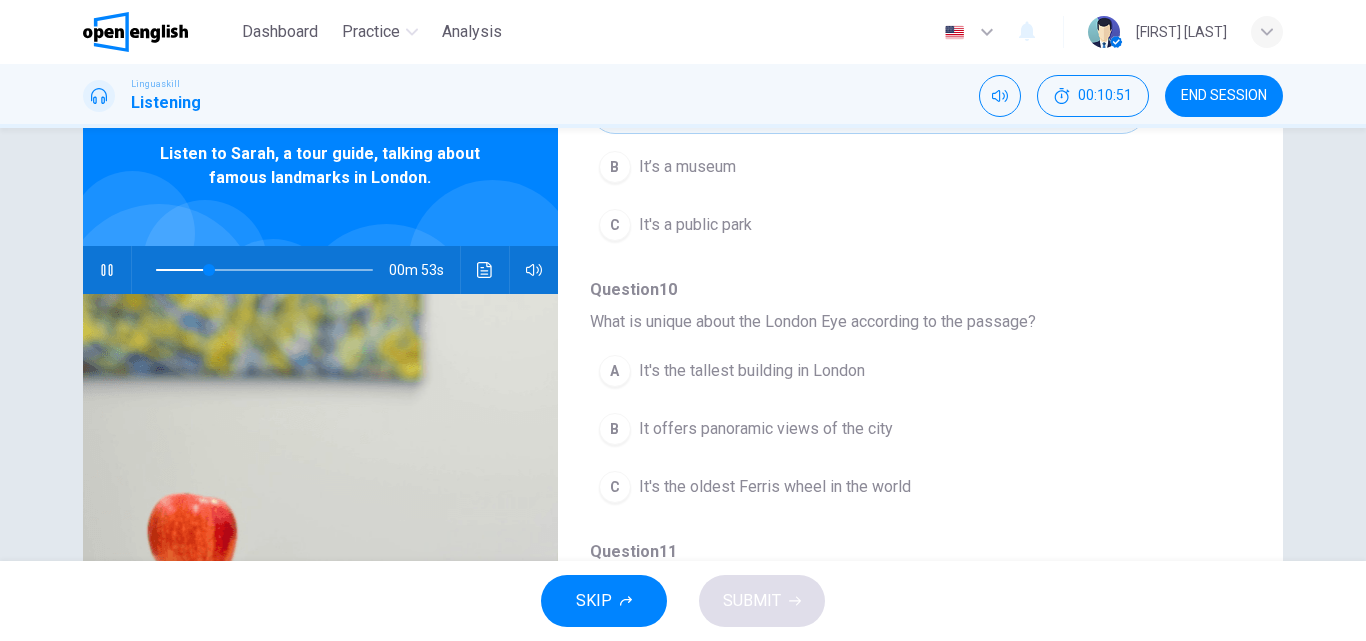 scroll, scrollTop: 312, scrollLeft: 0, axis: vertical 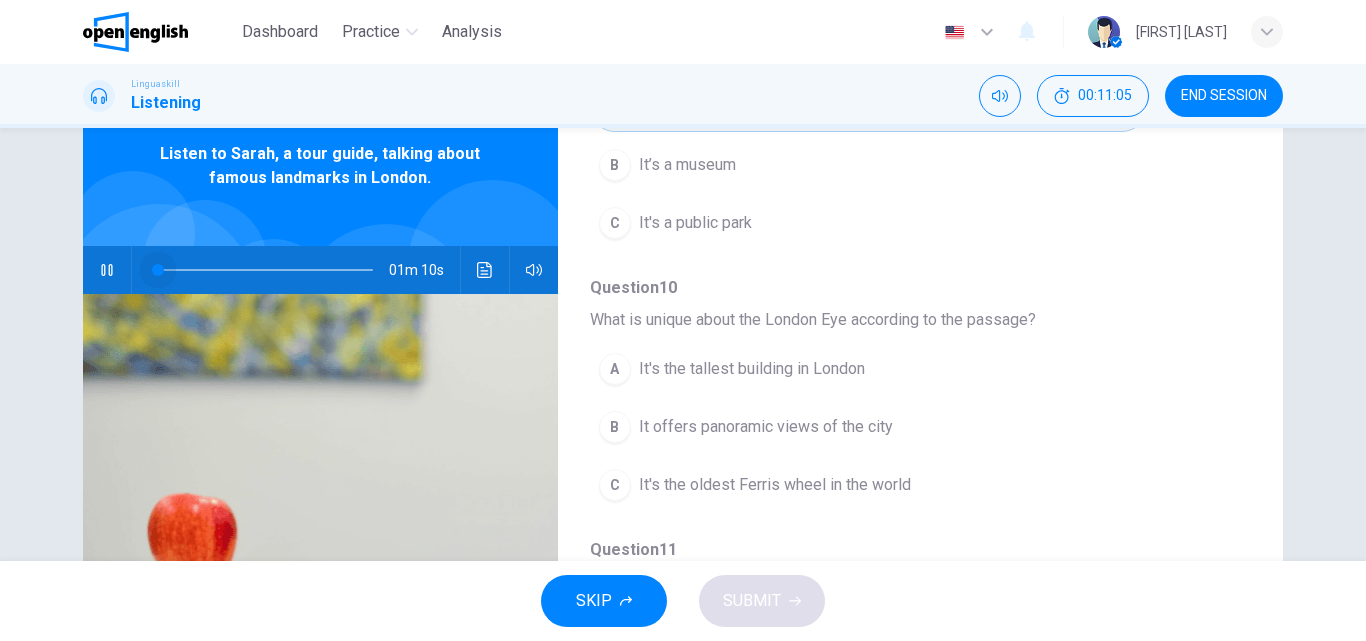 click at bounding box center [264, 270] 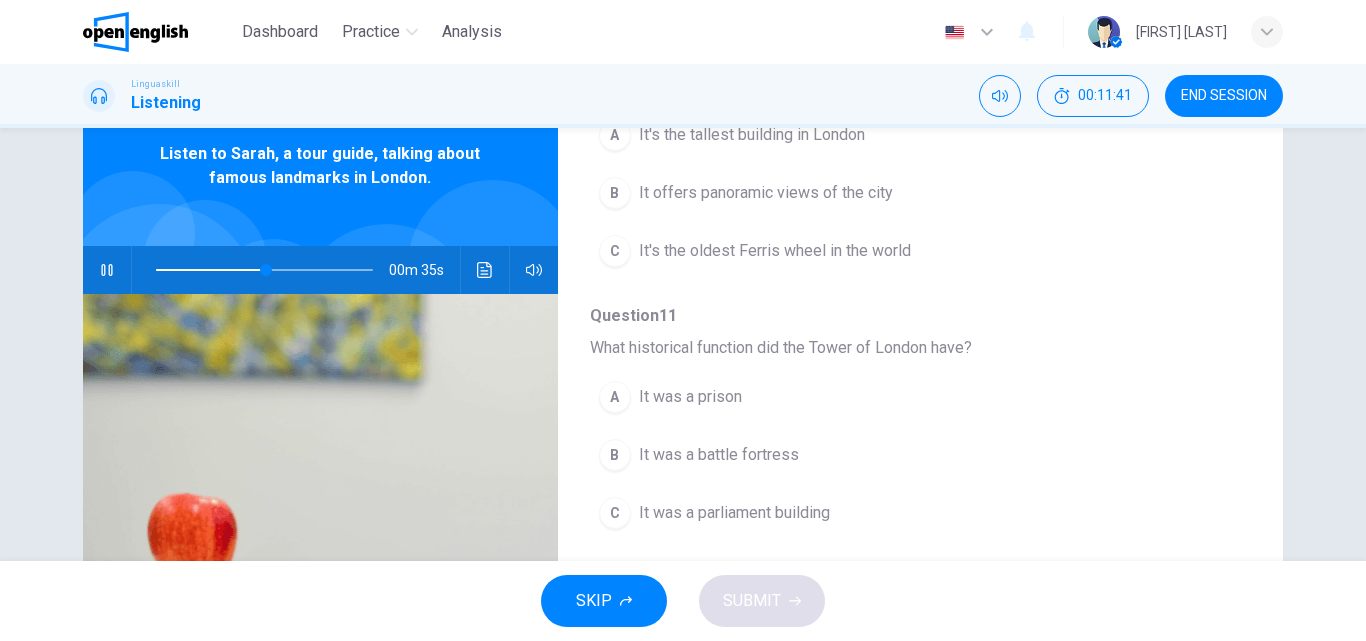 scroll, scrollTop: 548, scrollLeft: 0, axis: vertical 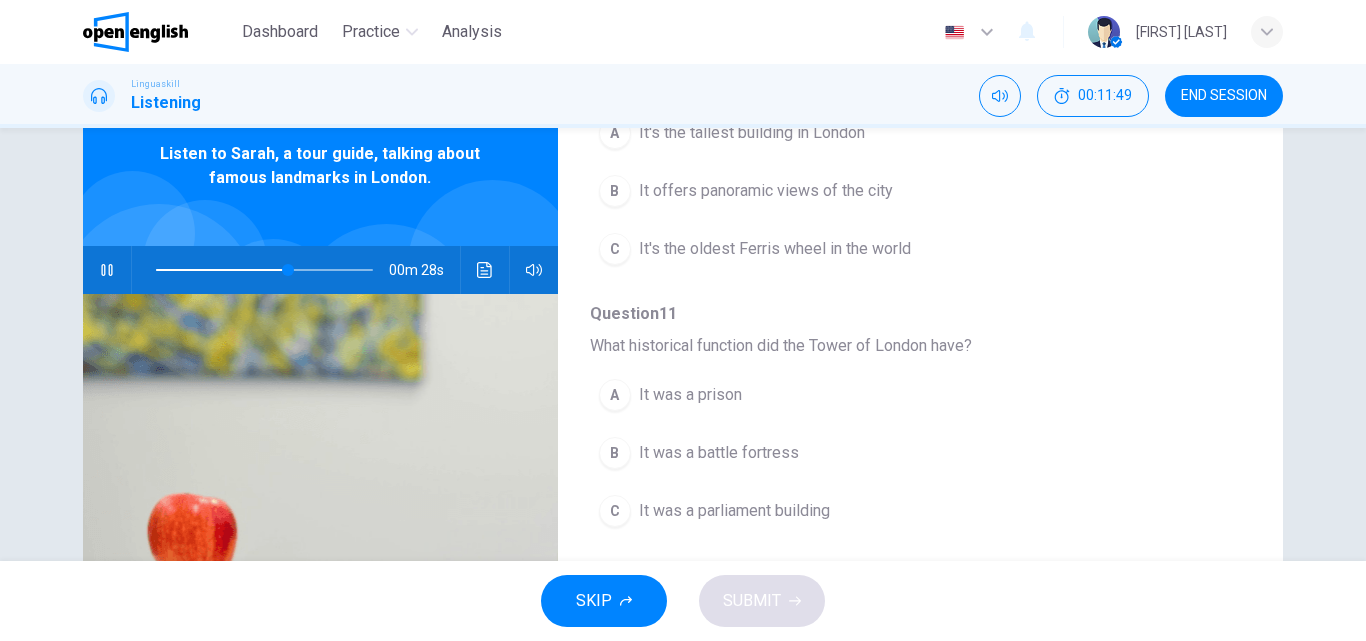 drag, startPoint x: 1273, startPoint y: 403, endPoint x: 1279, endPoint y: 442, distance: 39.45884 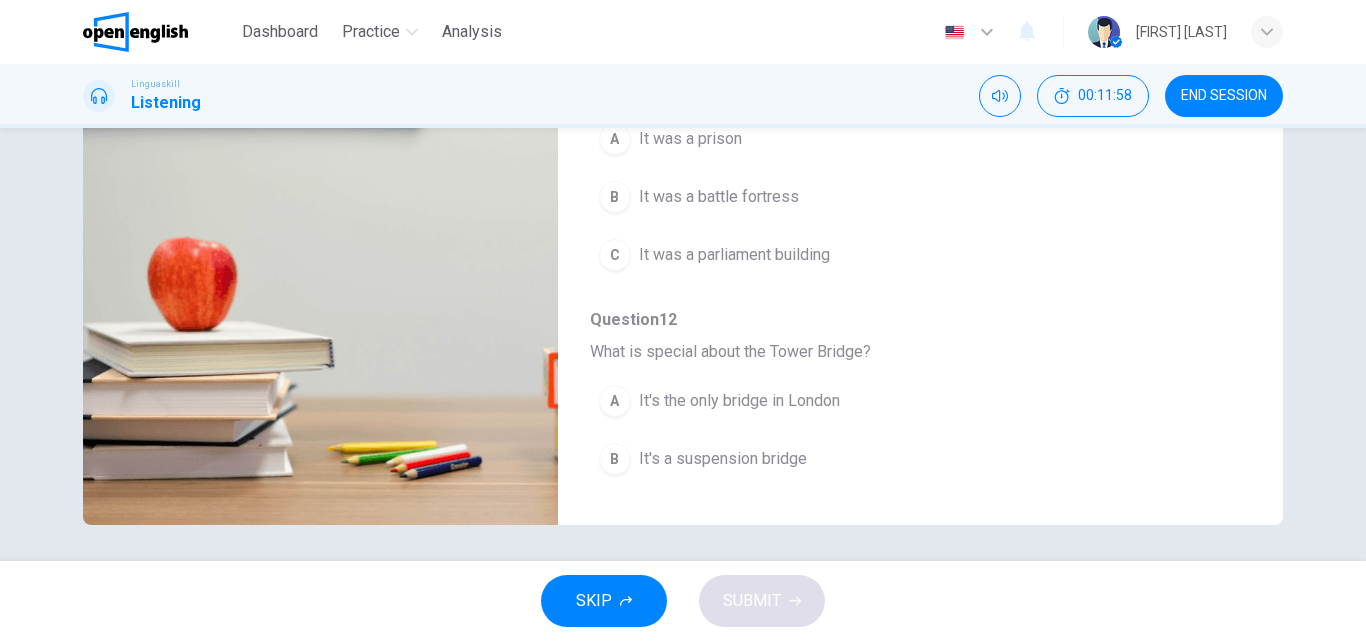 scroll, scrollTop: 342, scrollLeft: 0, axis: vertical 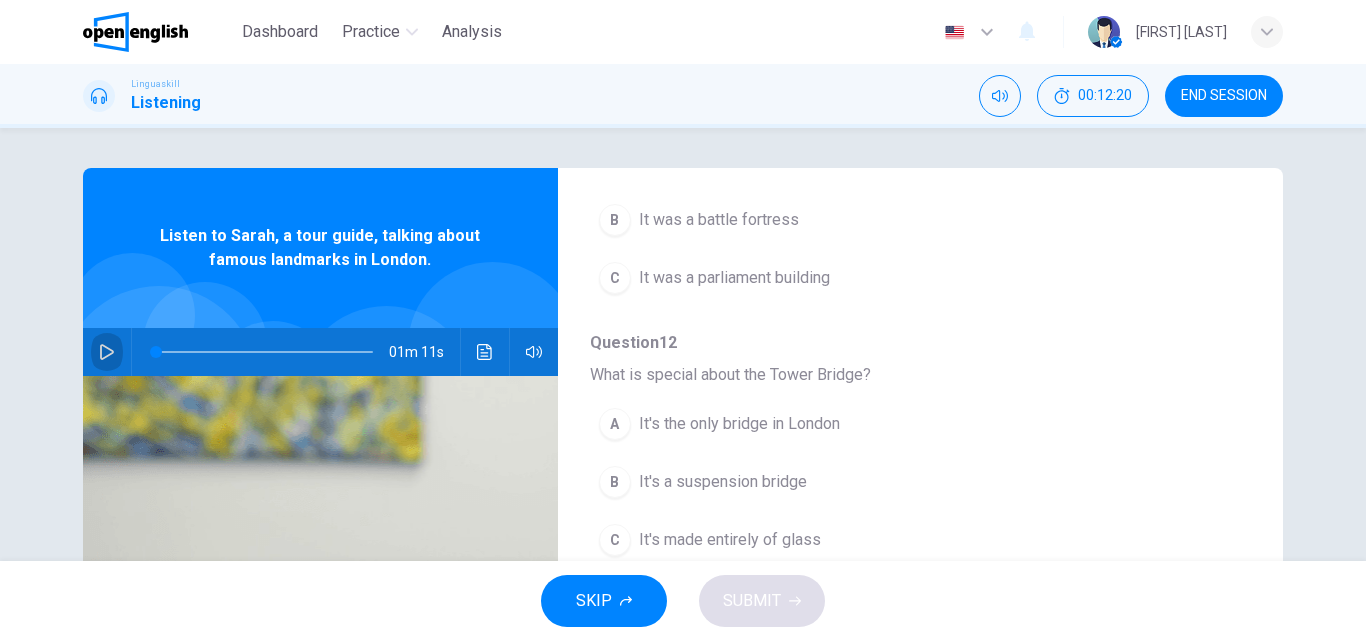 click at bounding box center [107, 352] 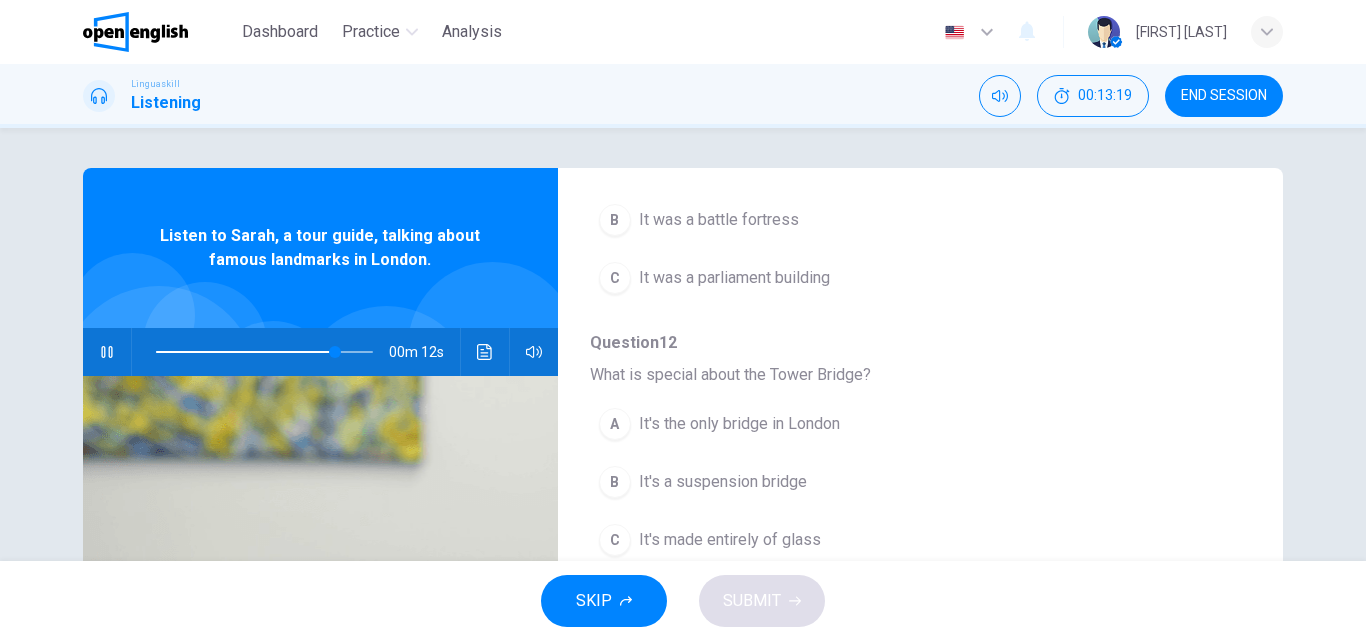 click on "It's the only bridge in London" at bounding box center [739, 424] 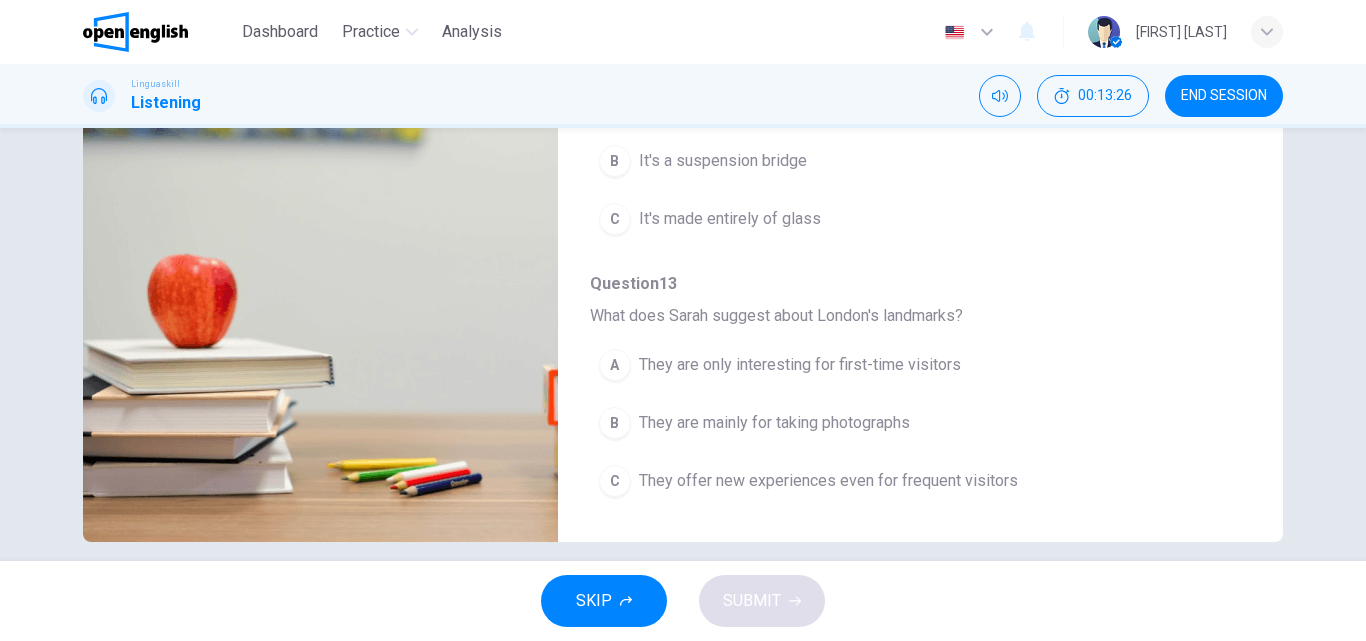 scroll, scrollTop: 323, scrollLeft: 0, axis: vertical 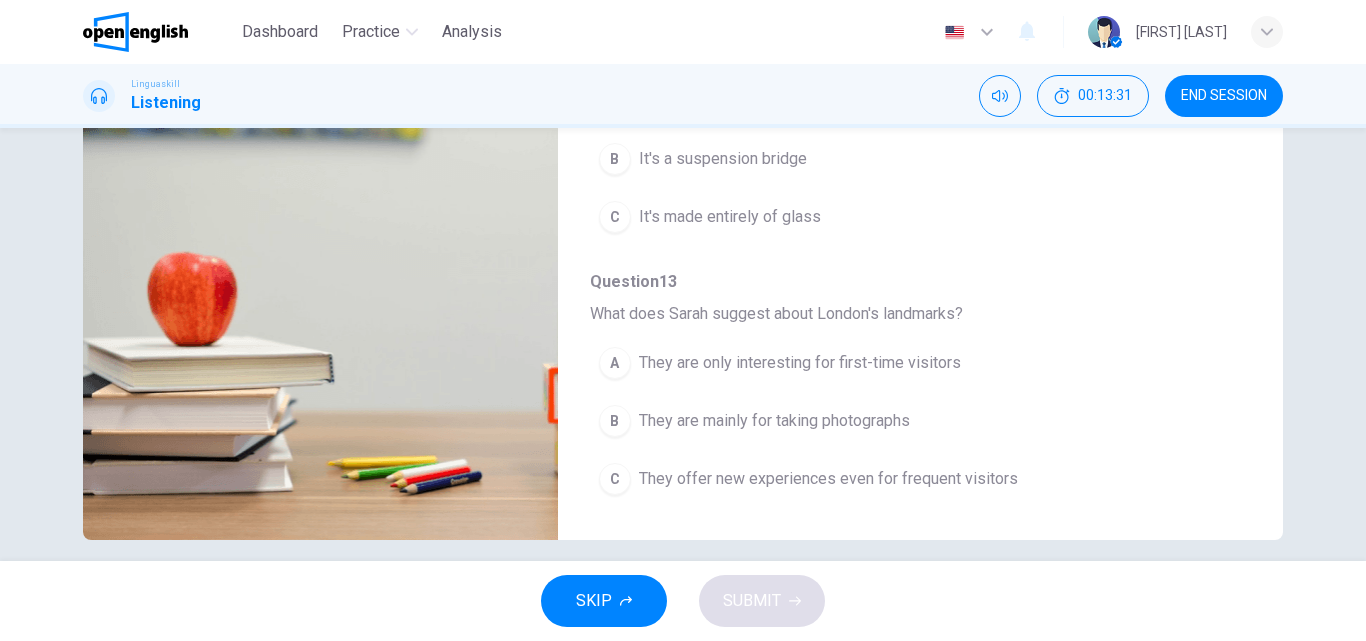 type on "*" 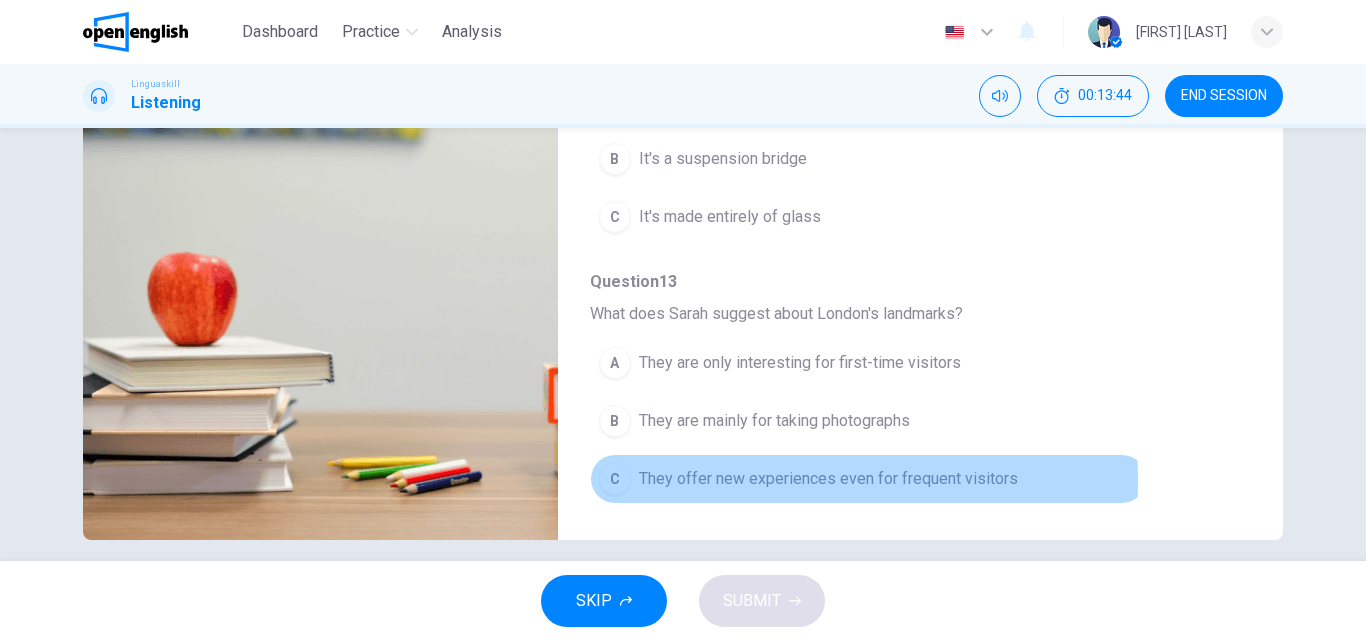 click on "They offer new experiences even for frequent visitors" at bounding box center [828, 479] 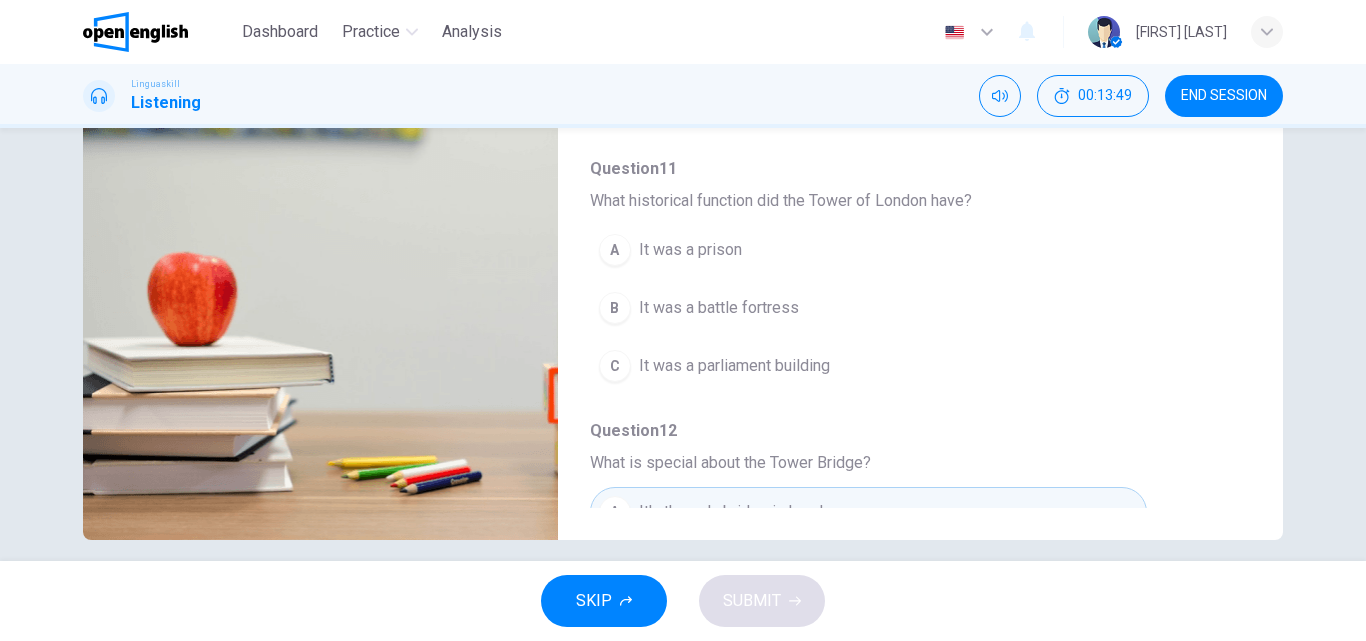 scroll, scrollTop: 450, scrollLeft: 0, axis: vertical 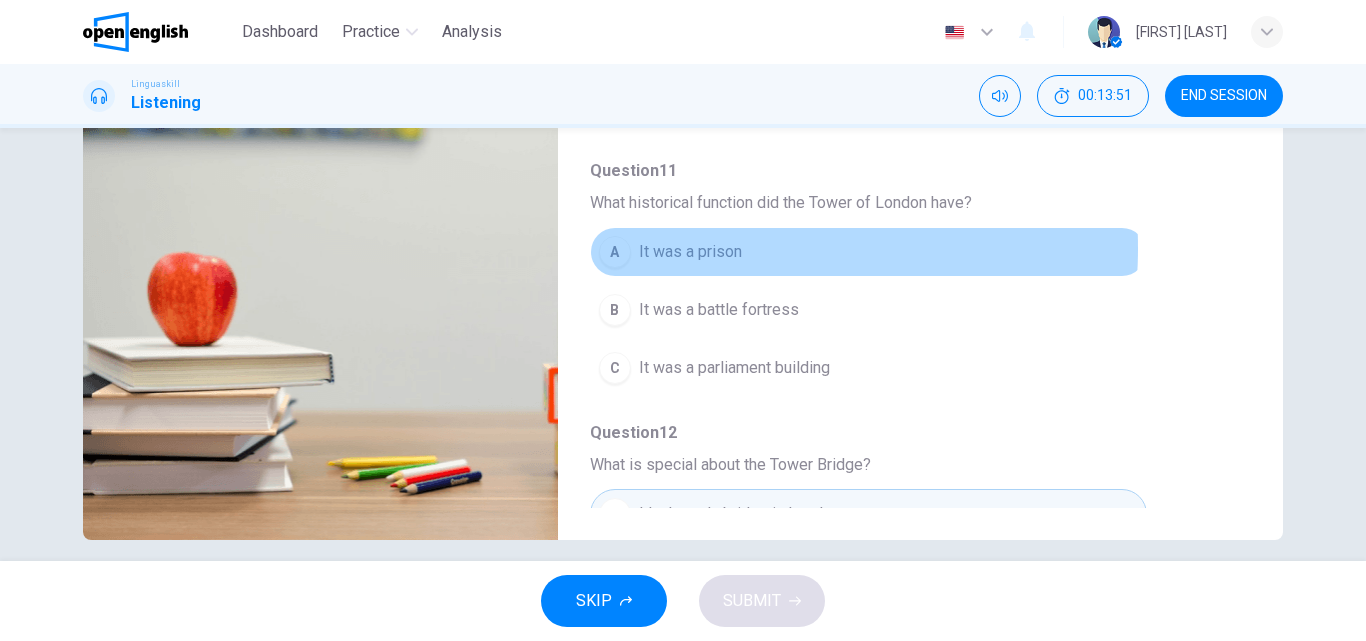 click on "It was a prison" at bounding box center [690, 252] 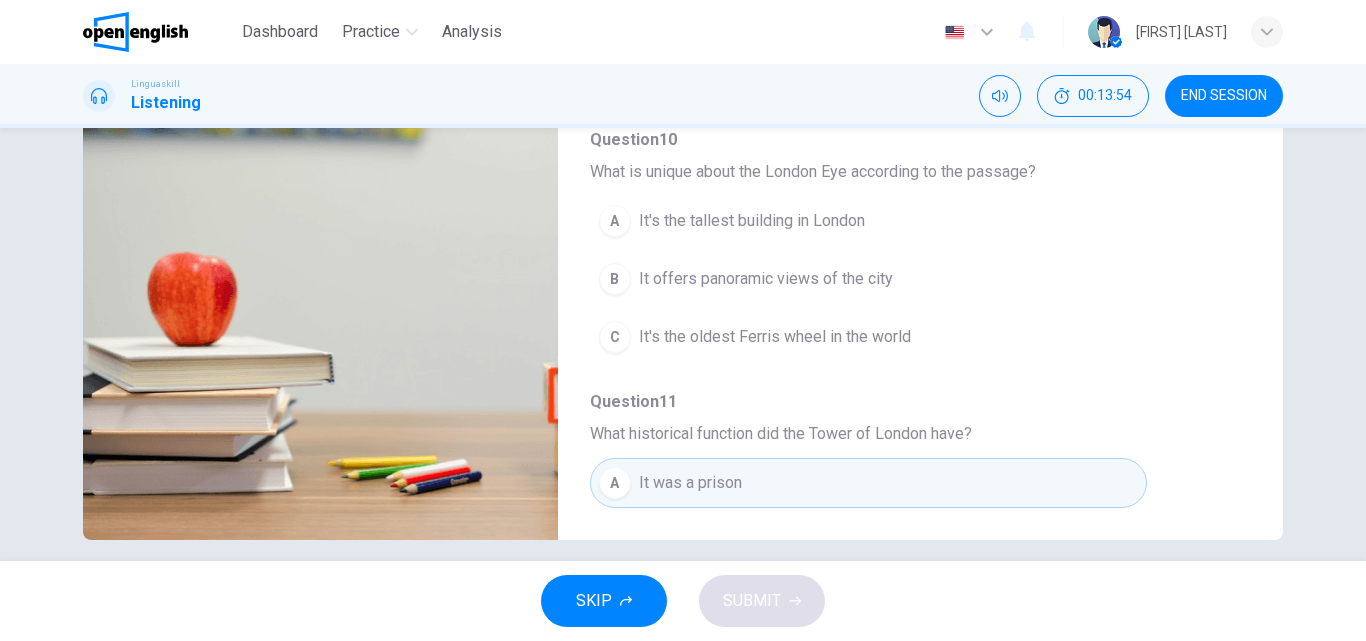 scroll, scrollTop: 214, scrollLeft: 0, axis: vertical 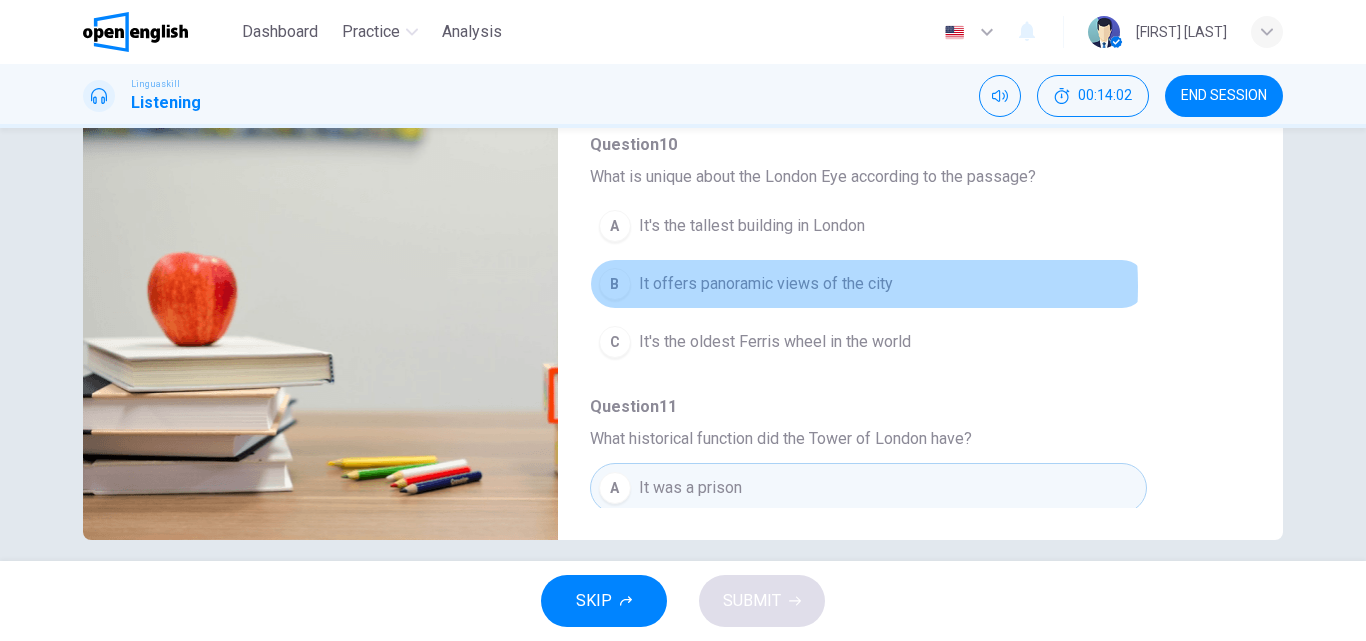 click on "It offers panoramic views of the city" at bounding box center (766, 284) 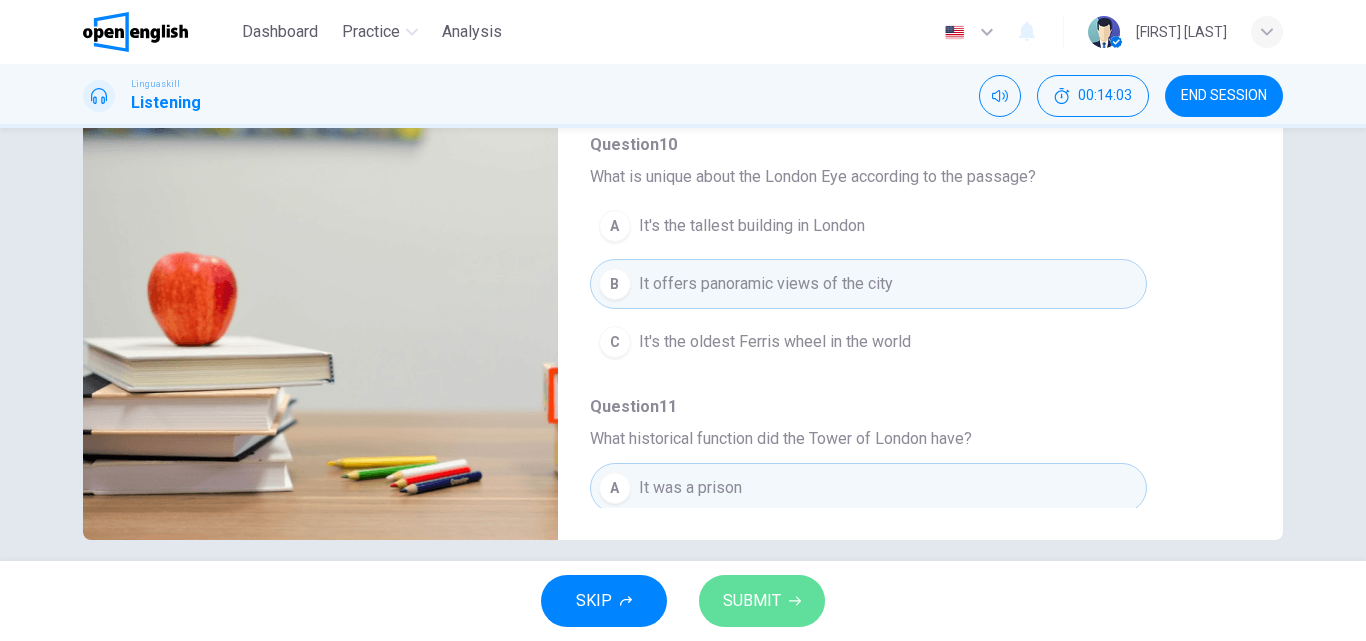 click on "SUBMIT" at bounding box center (752, 601) 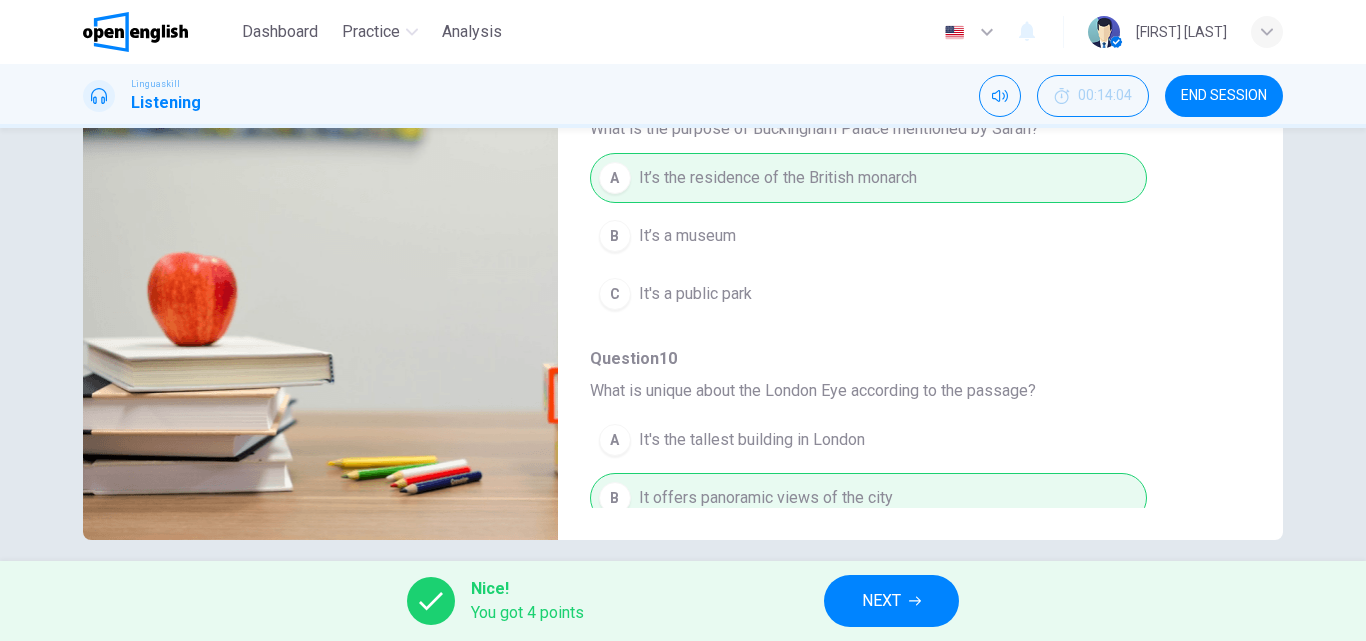 scroll, scrollTop: 15, scrollLeft: 0, axis: vertical 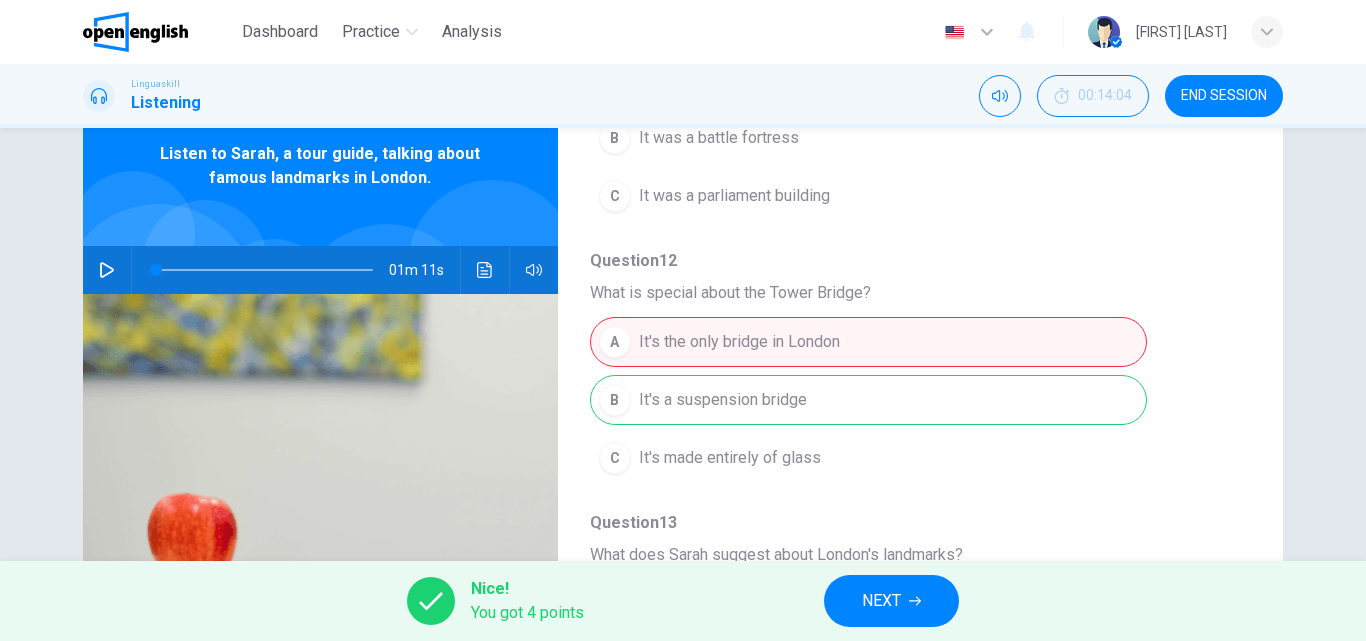 click on "NEXT" at bounding box center (891, 601) 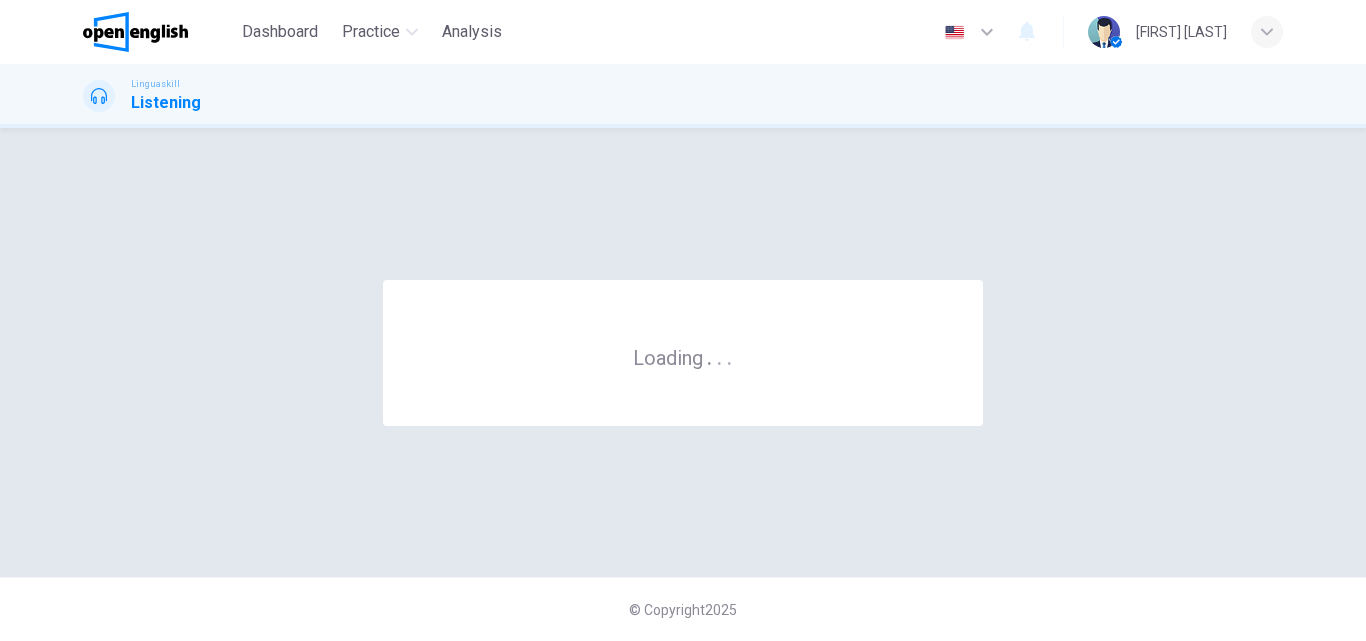 scroll, scrollTop: 0, scrollLeft: 0, axis: both 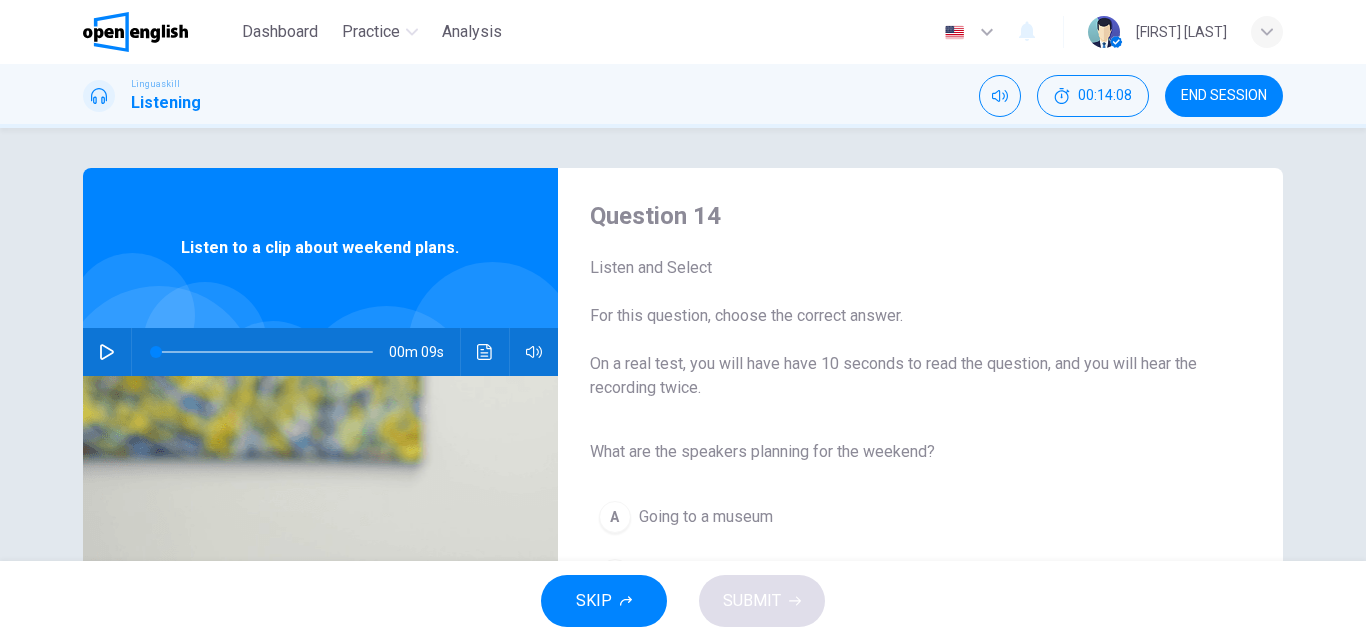 click 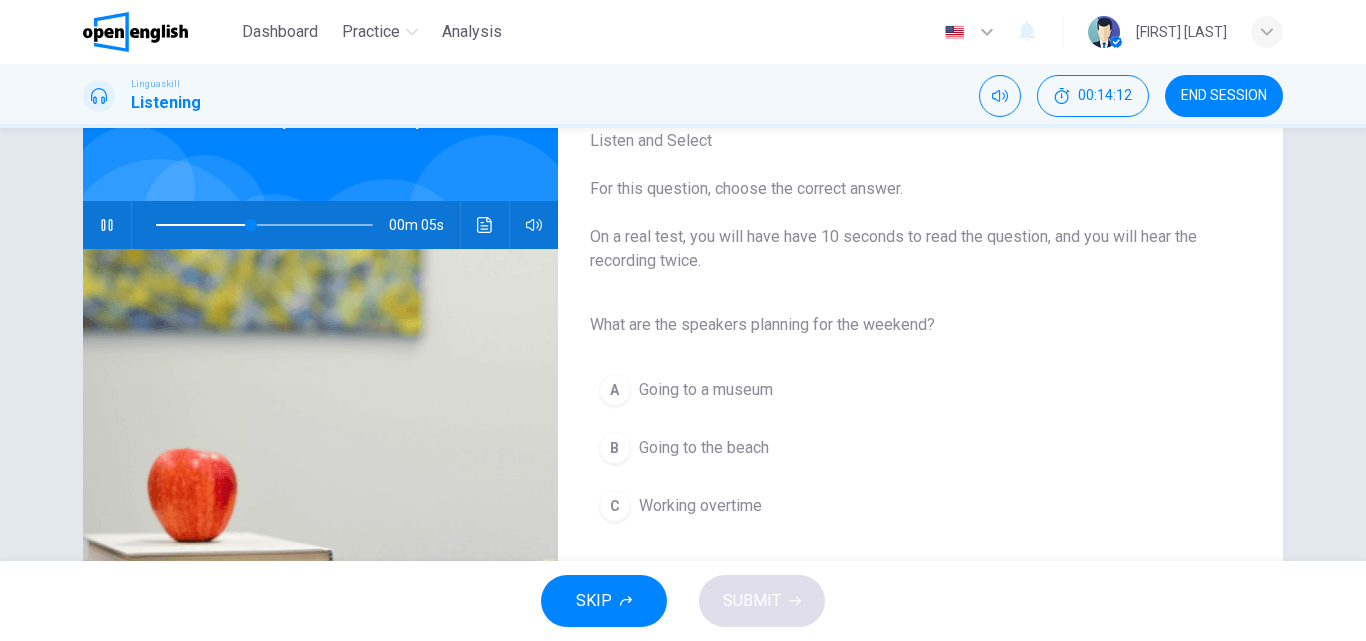 scroll, scrollTop: 162, scrollLeft: 0, axis: vertical 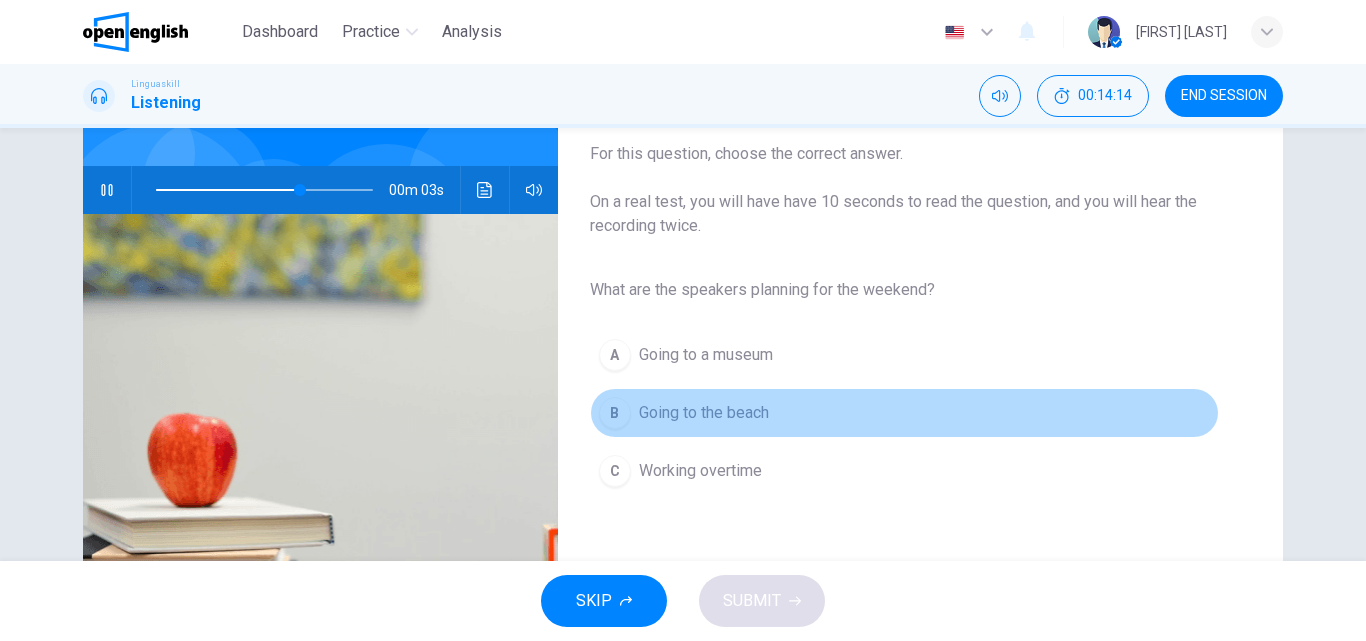 click on "Going to the beach" at bounding box center [704, 413] 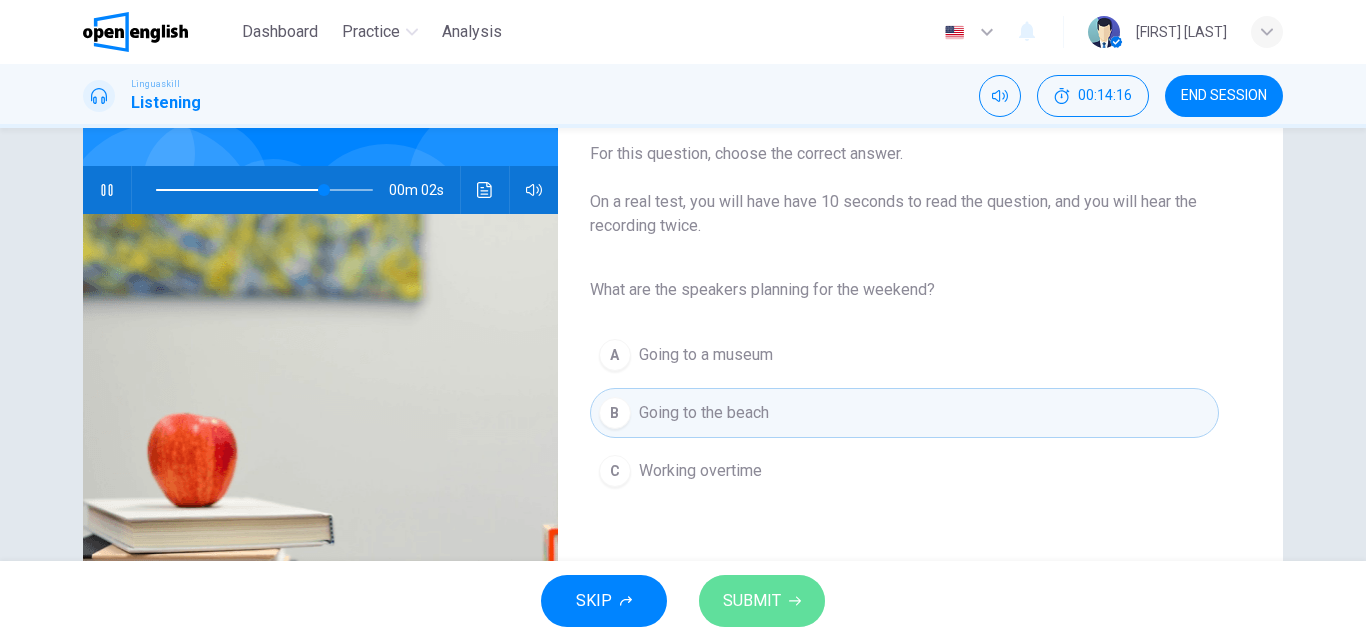 click on "SUBMIT" at bounding box center [752, 601] 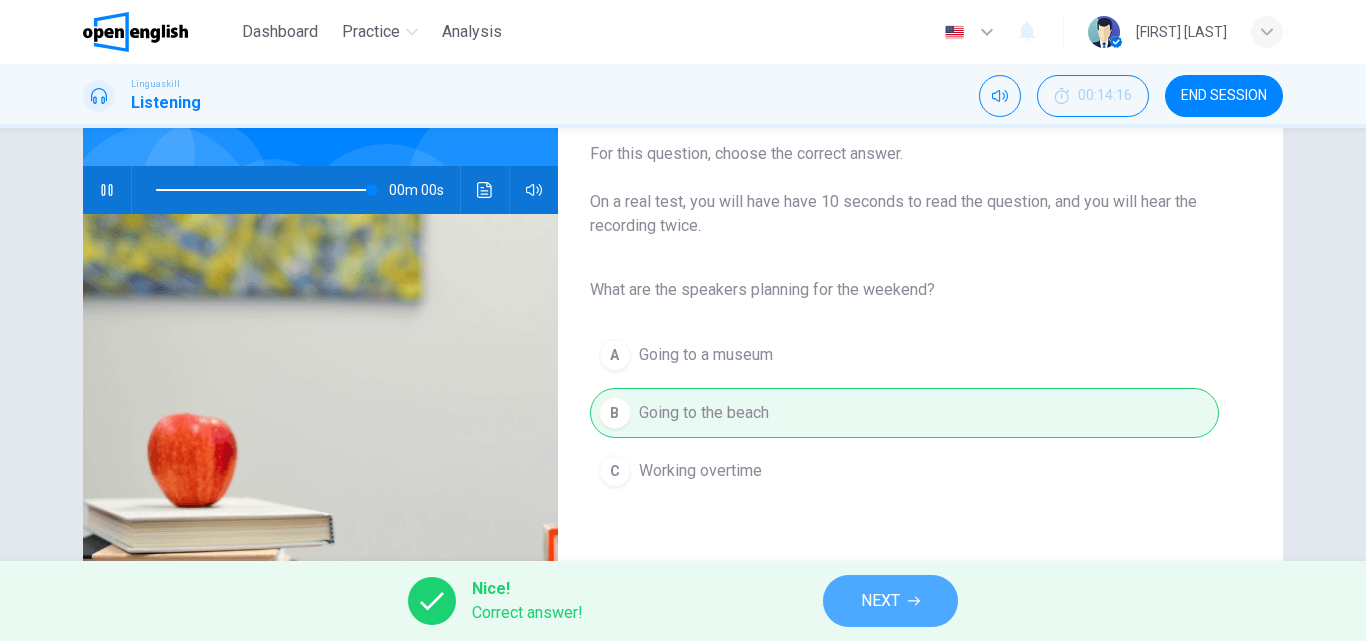 type on "*" 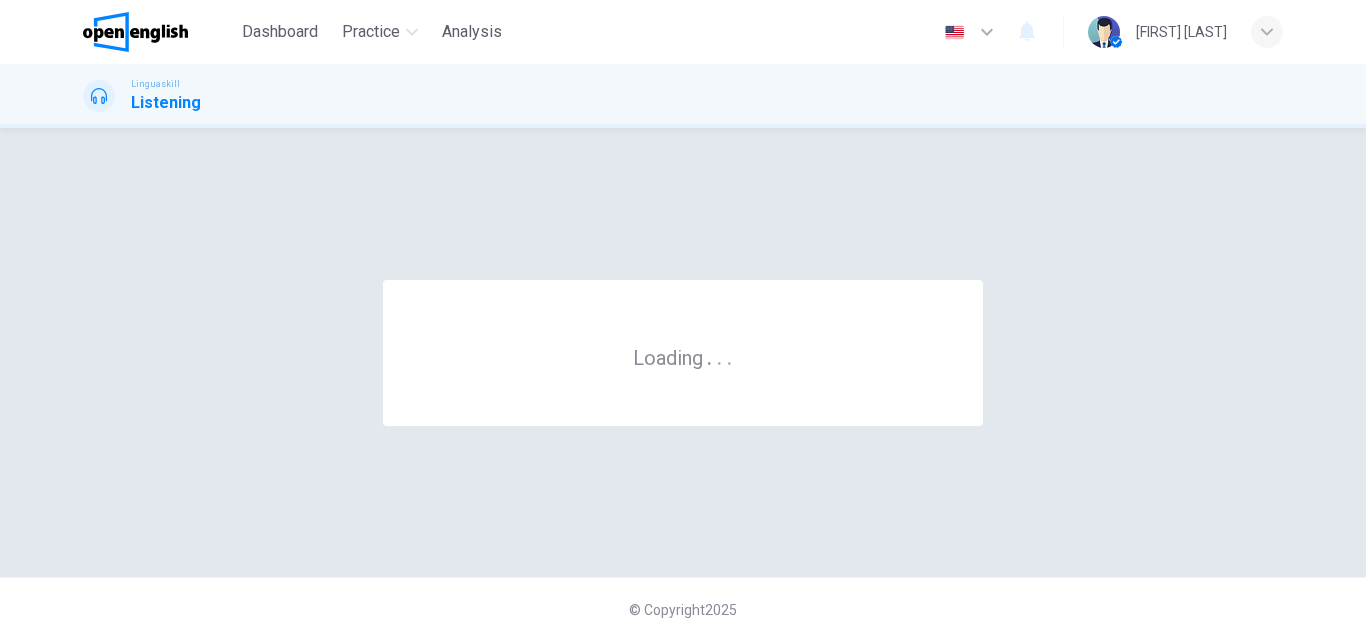 scroll, scrollTop: 0, scrollLeft: 0, axis: both 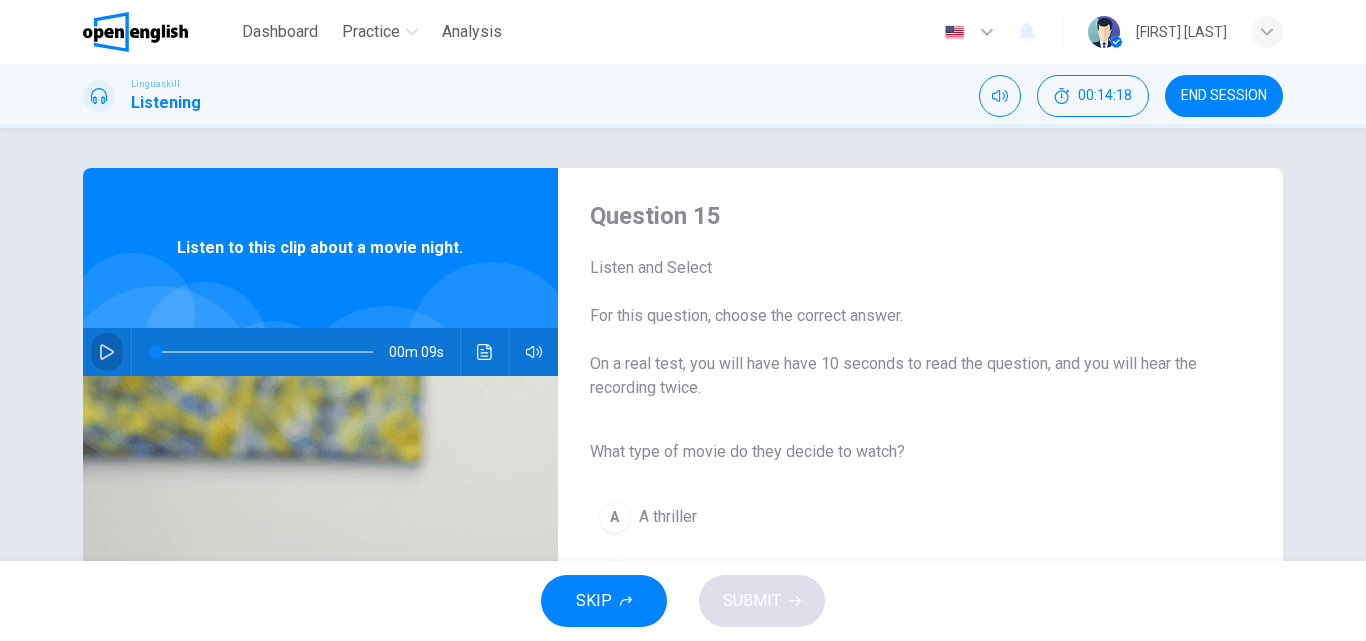 click at bounding box center (107, 352) 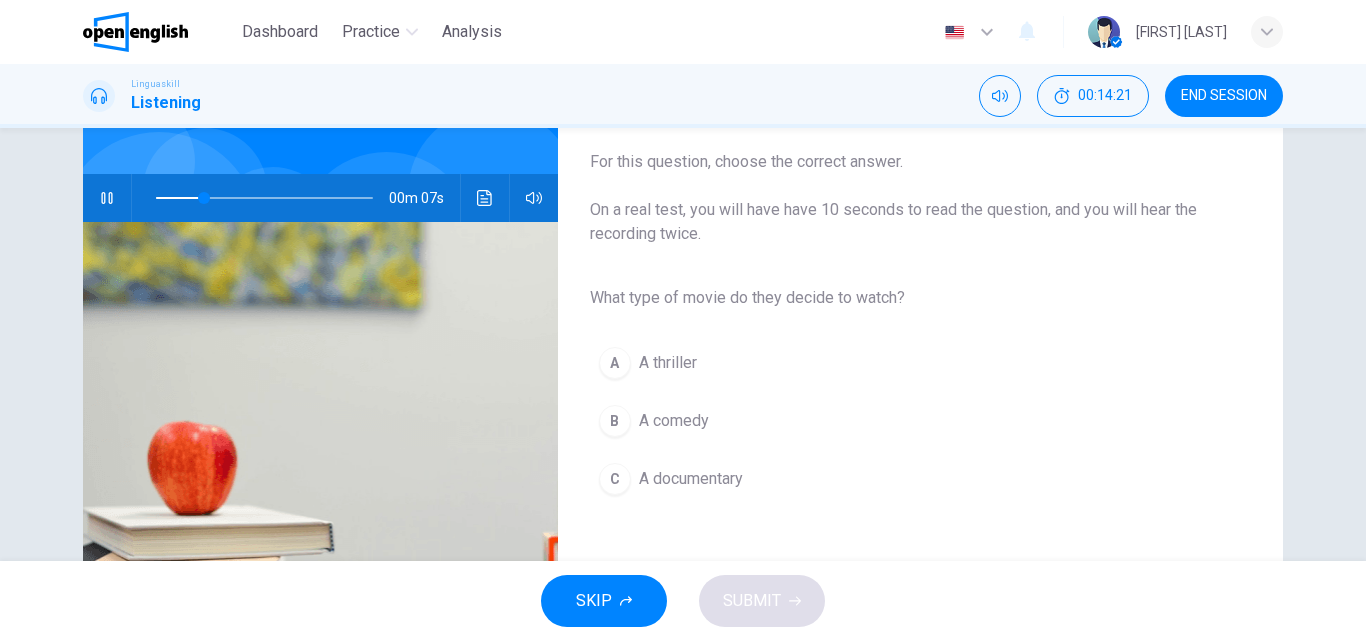 scroll, scrollTop: 156, scrollLeft: 0, axis: vertical 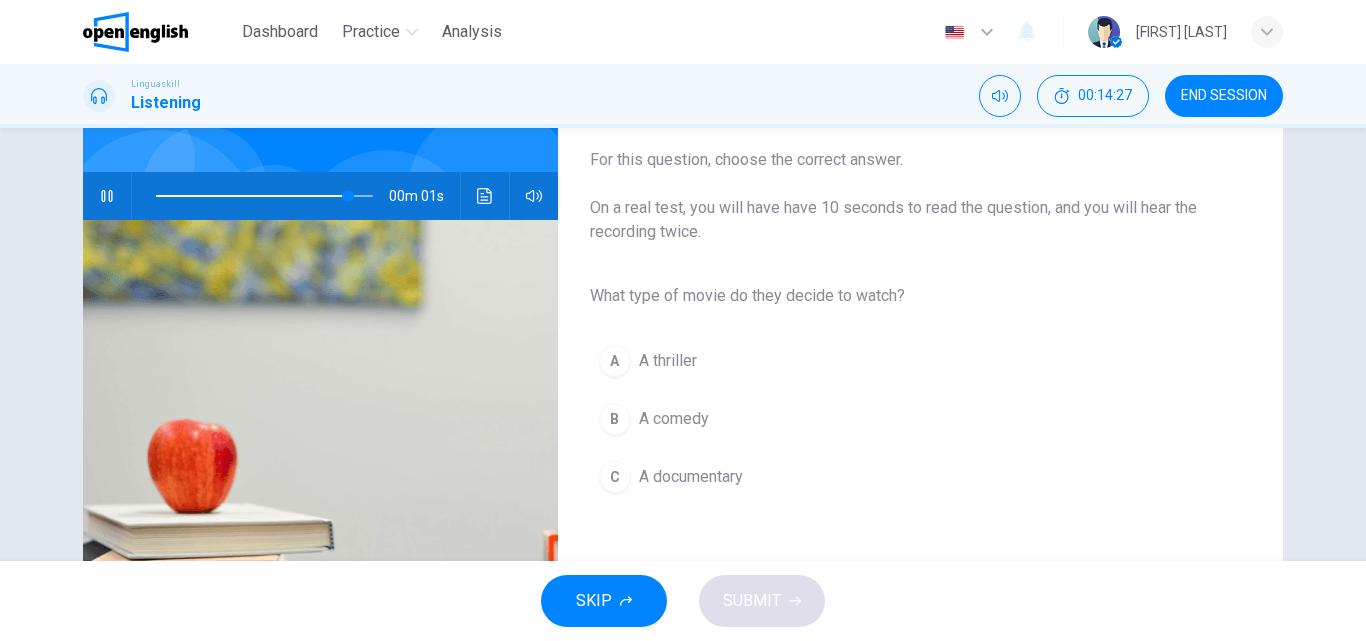 type on "*" 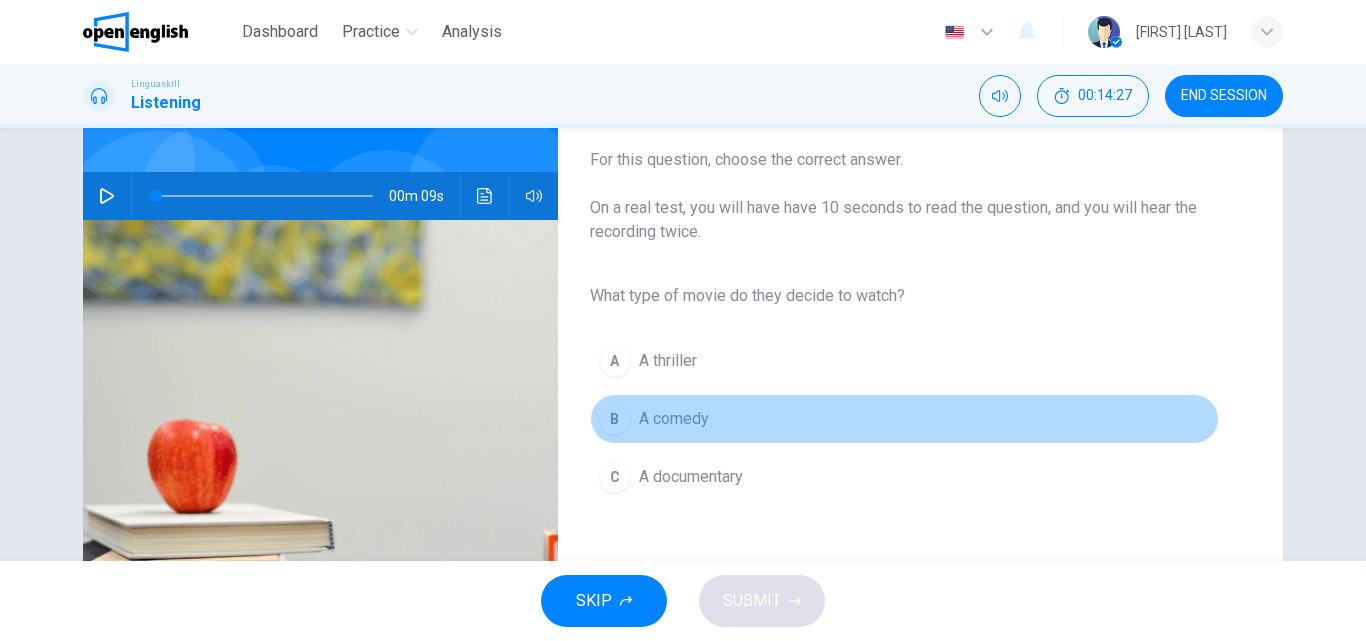 click on "A comedy" at bounding box center [674, 419] 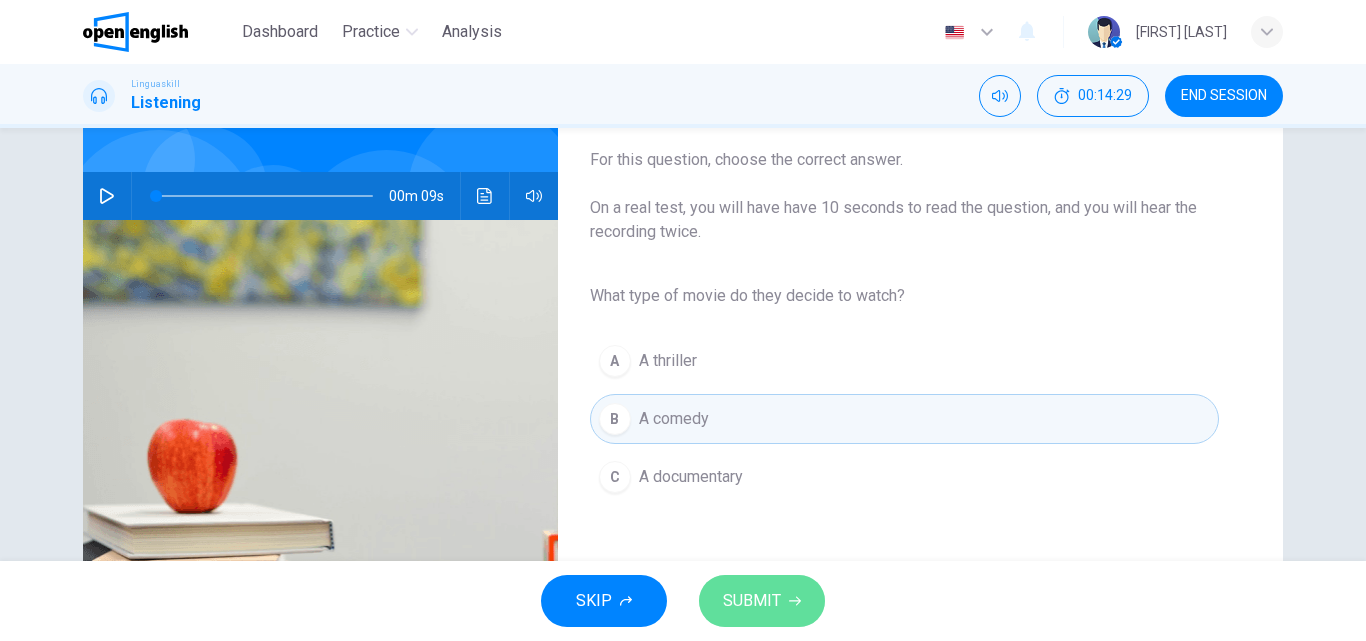 click on "SUBMIT" at bounding box center (752, 601) 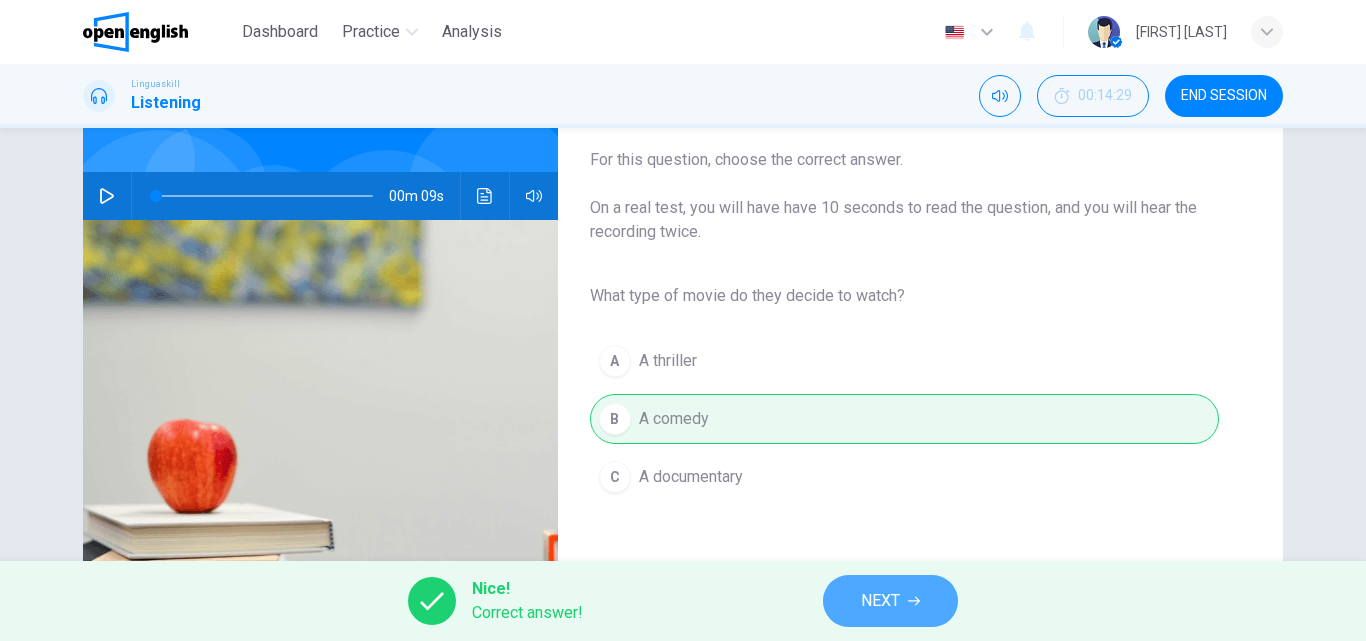 click on "NEXT" at bounding box center (880, 601) 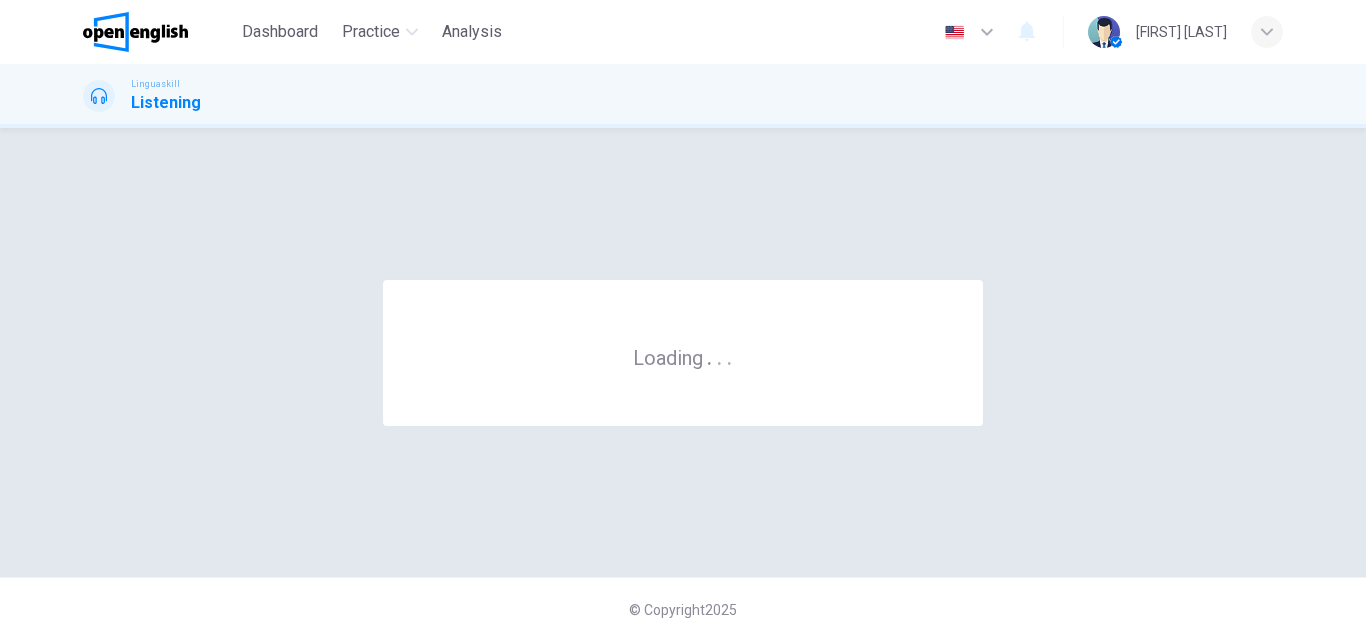 scroll, scrollTop: 0, scrollLeft: 0, axis: both 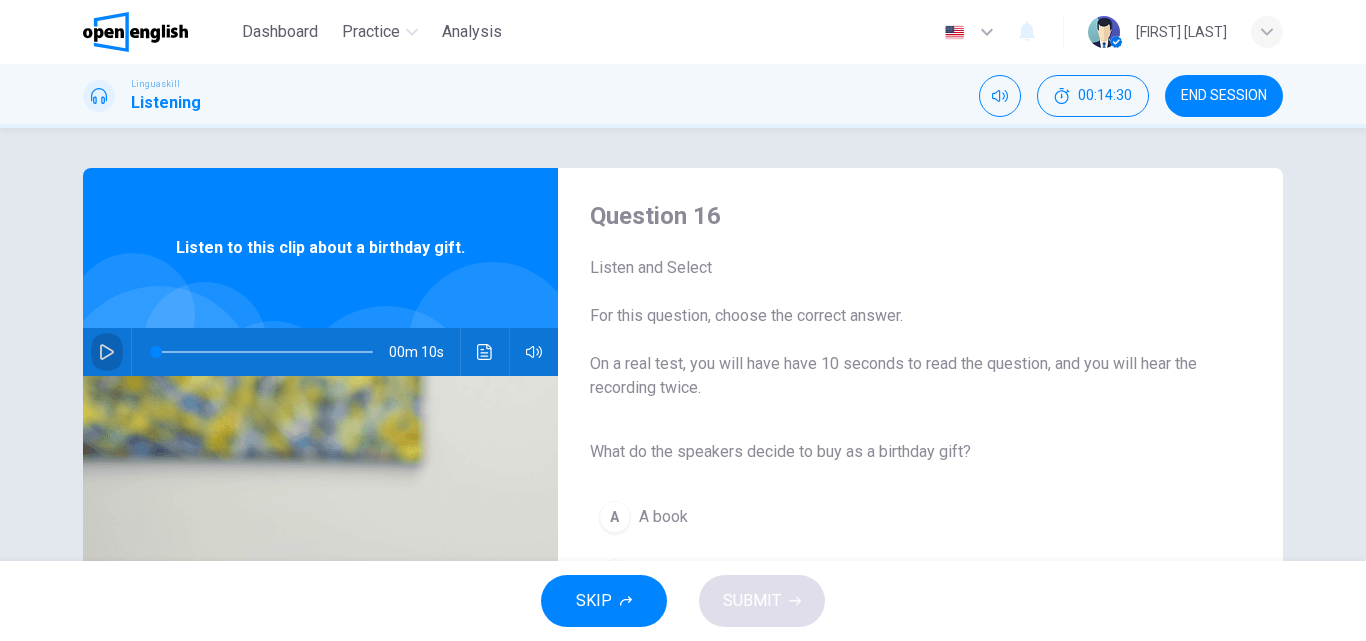 click 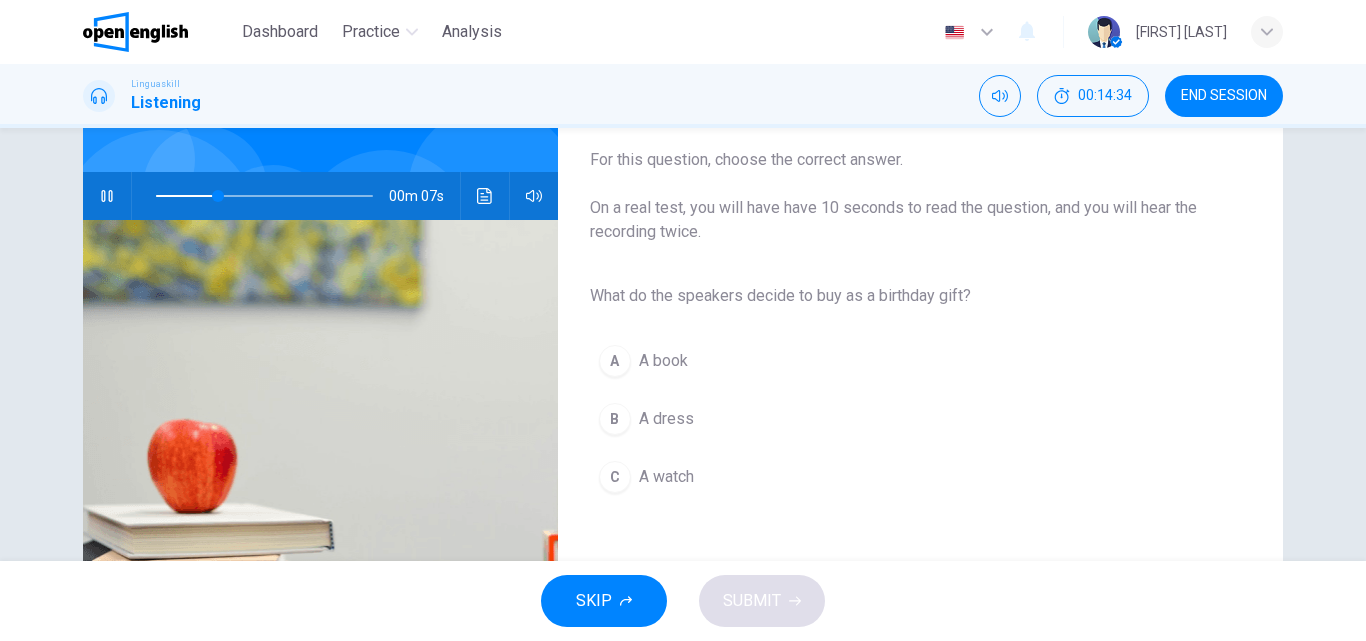 scroll, scrollTop: 158, scrollLeft: 0, axis: vertical 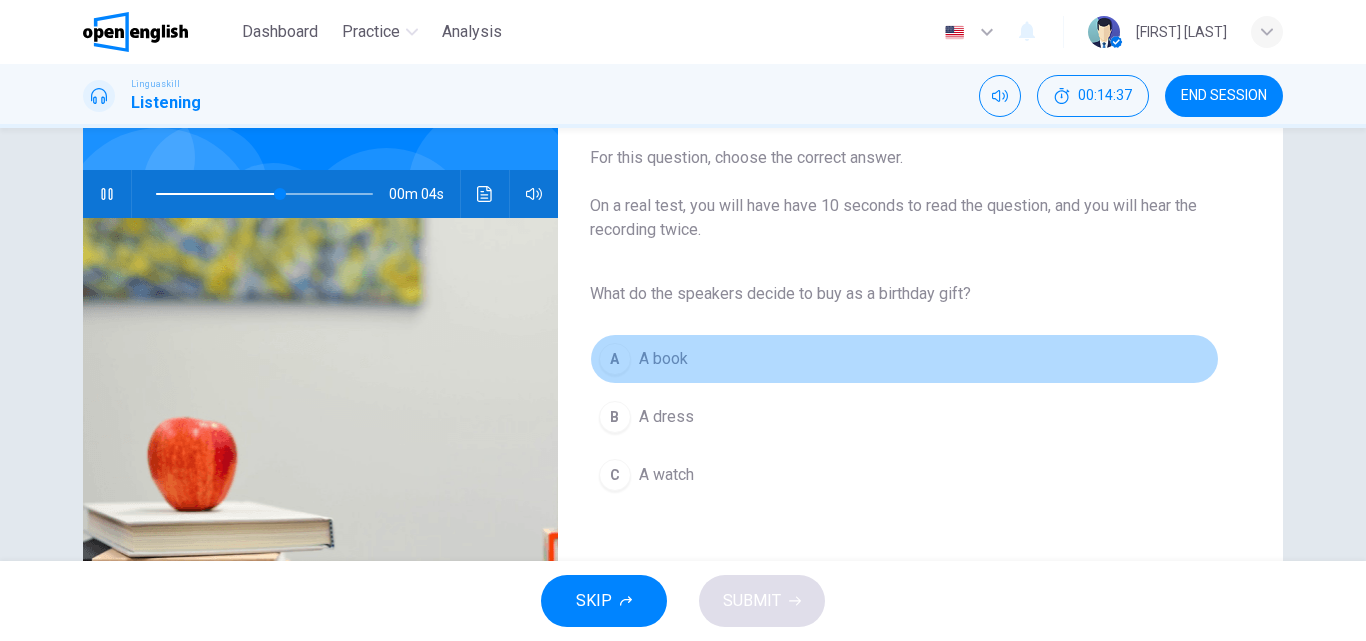 click on "A book" at bounding box center (663, 359) 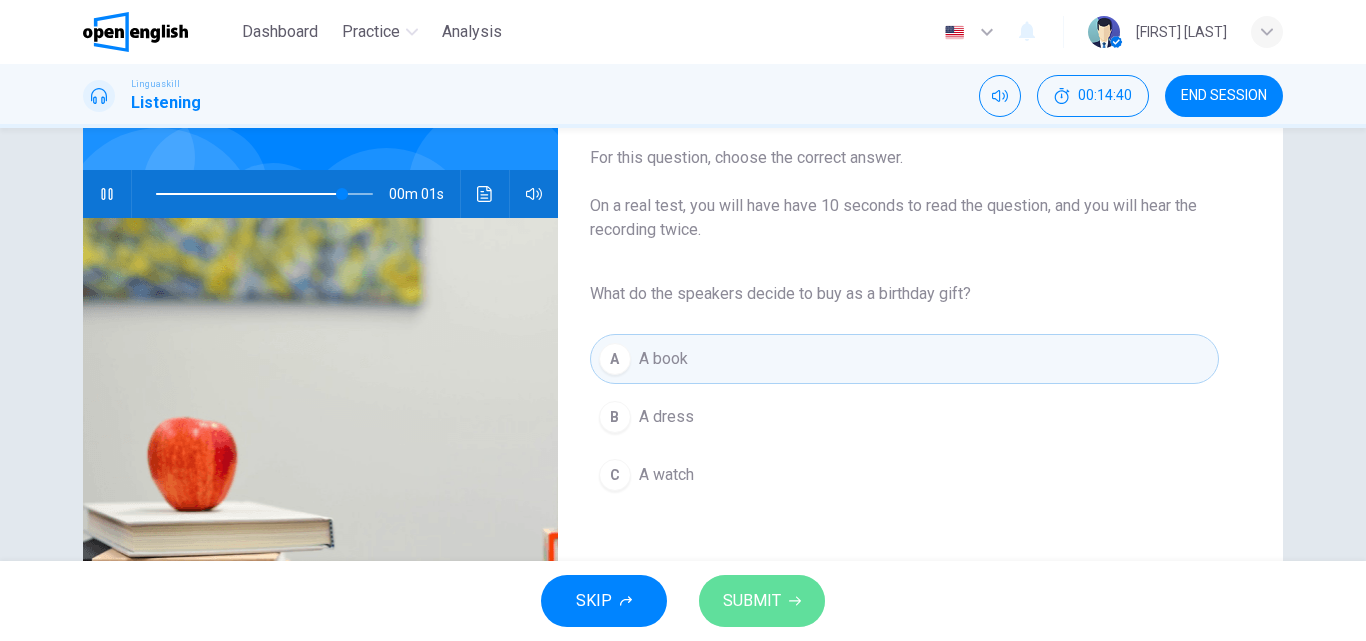 click on "SUBMIT" at bounding box center [752, 601] 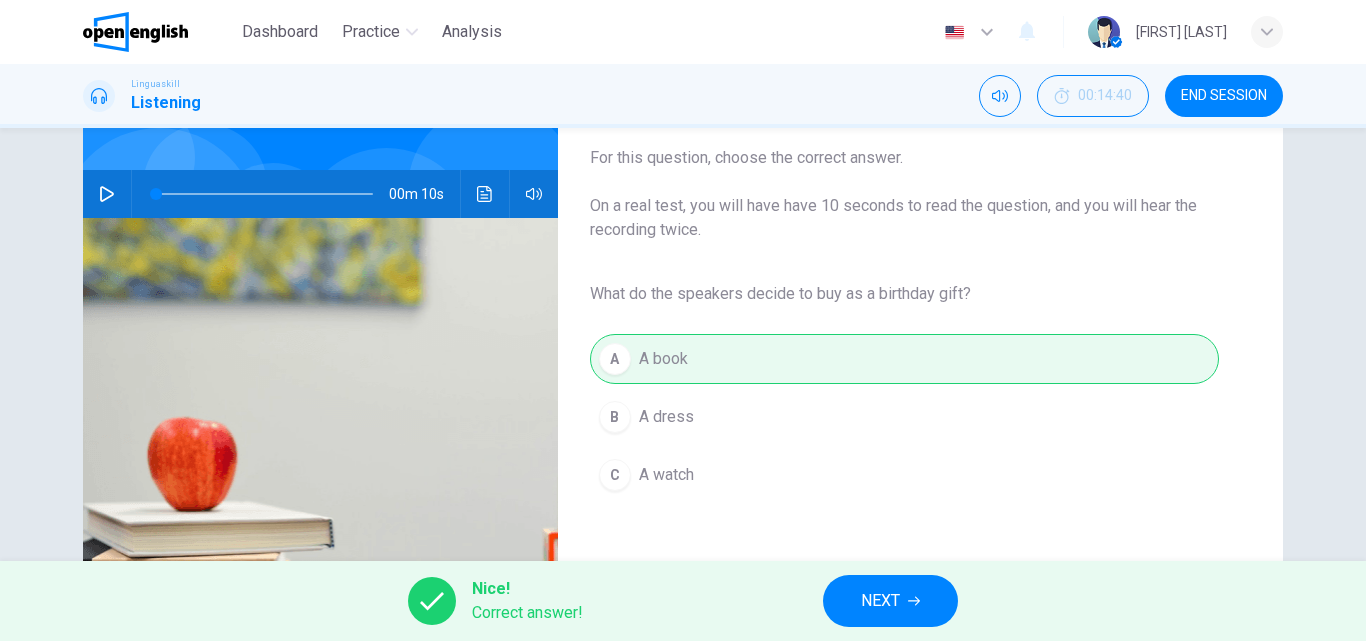 type on "*" 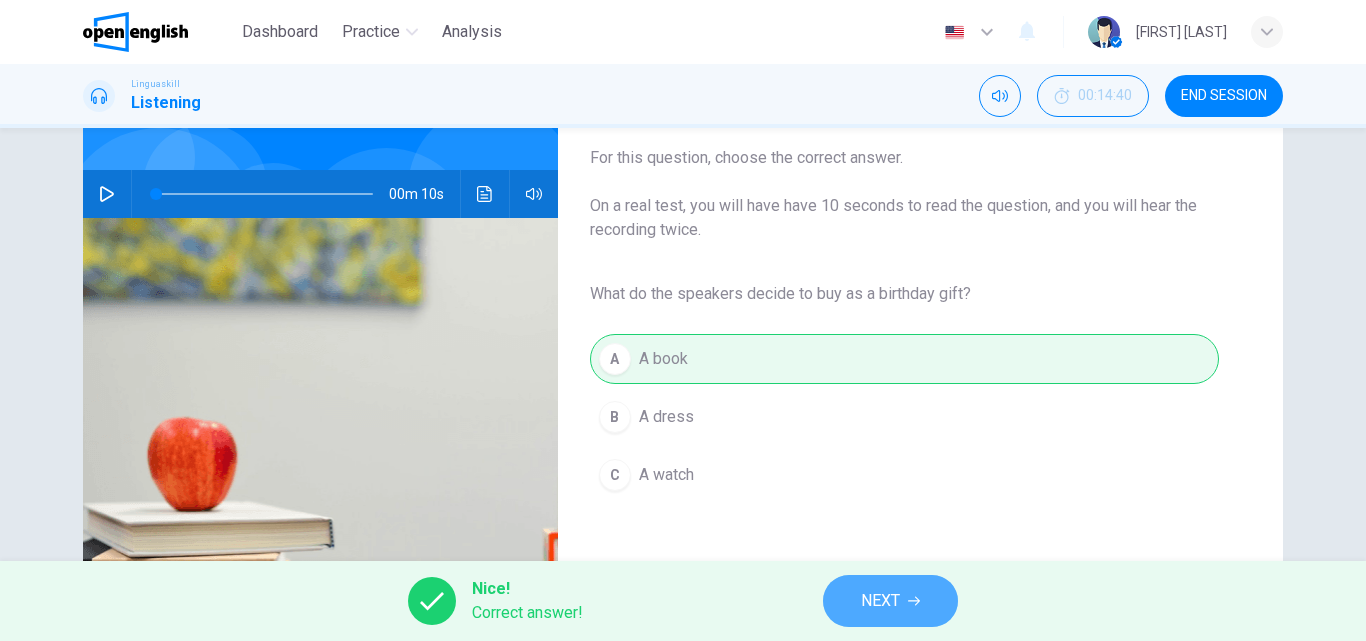 click on "NEXT" at bounding box center (880, 601) 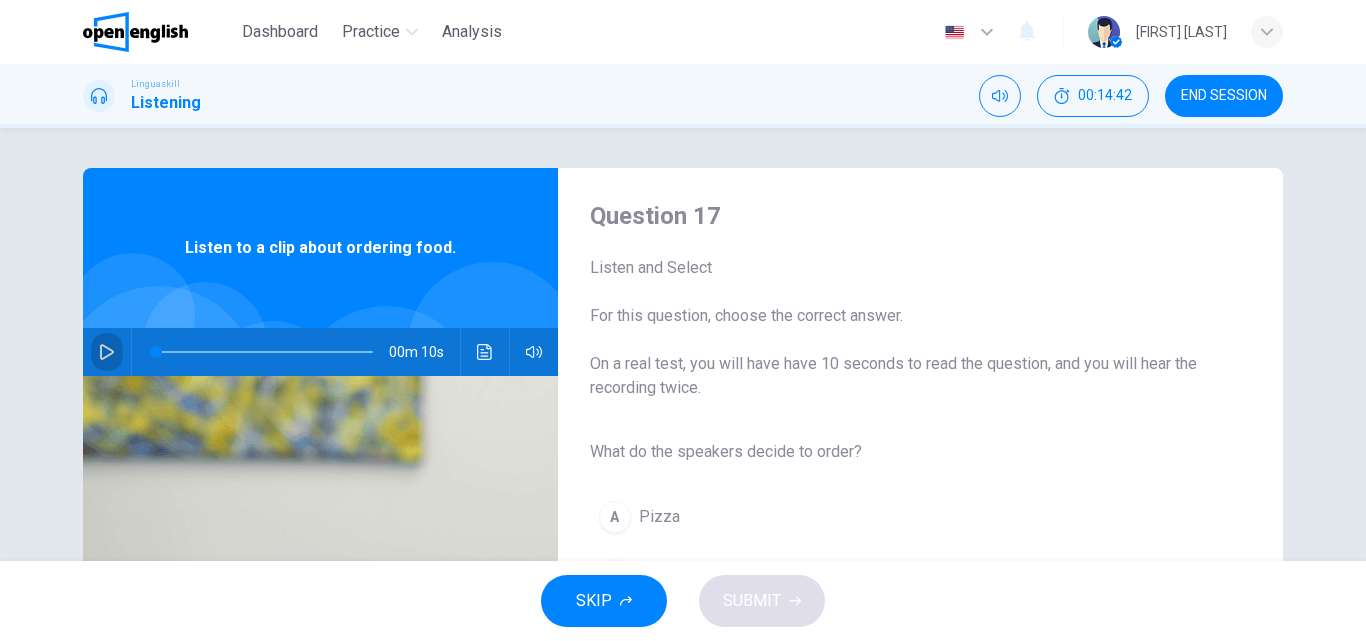 click 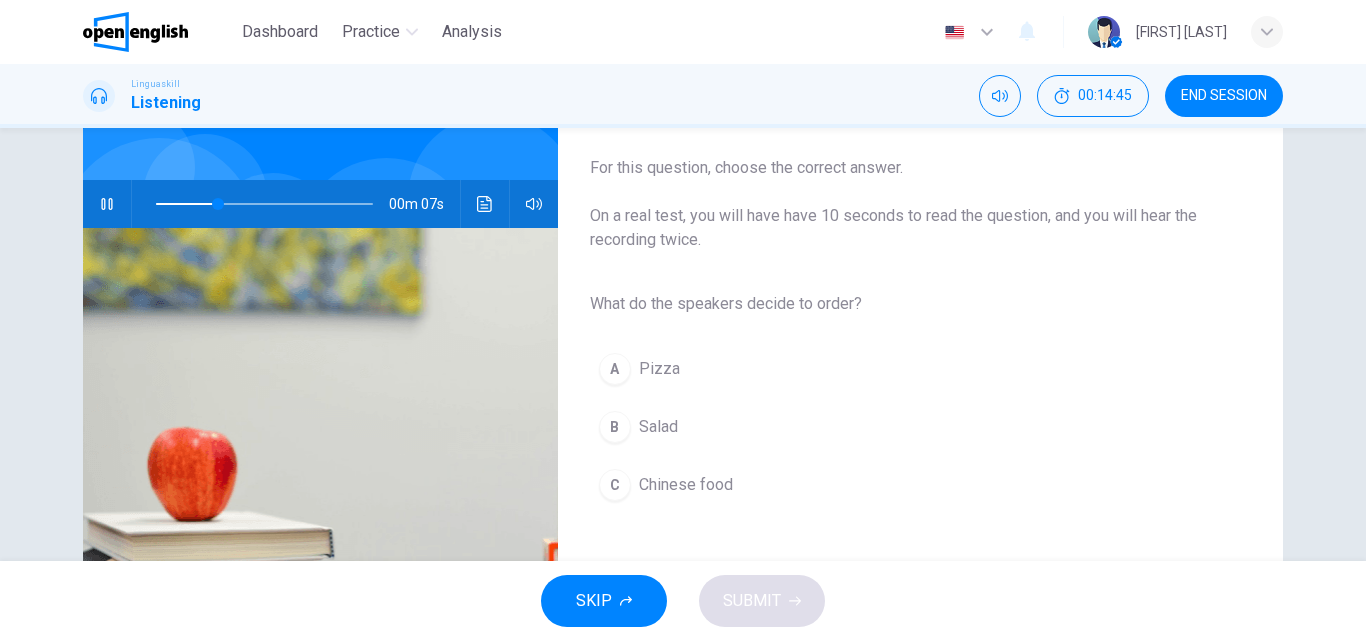 scroll, scrollTop: 150, scrollLeft: 0, axis: vertical 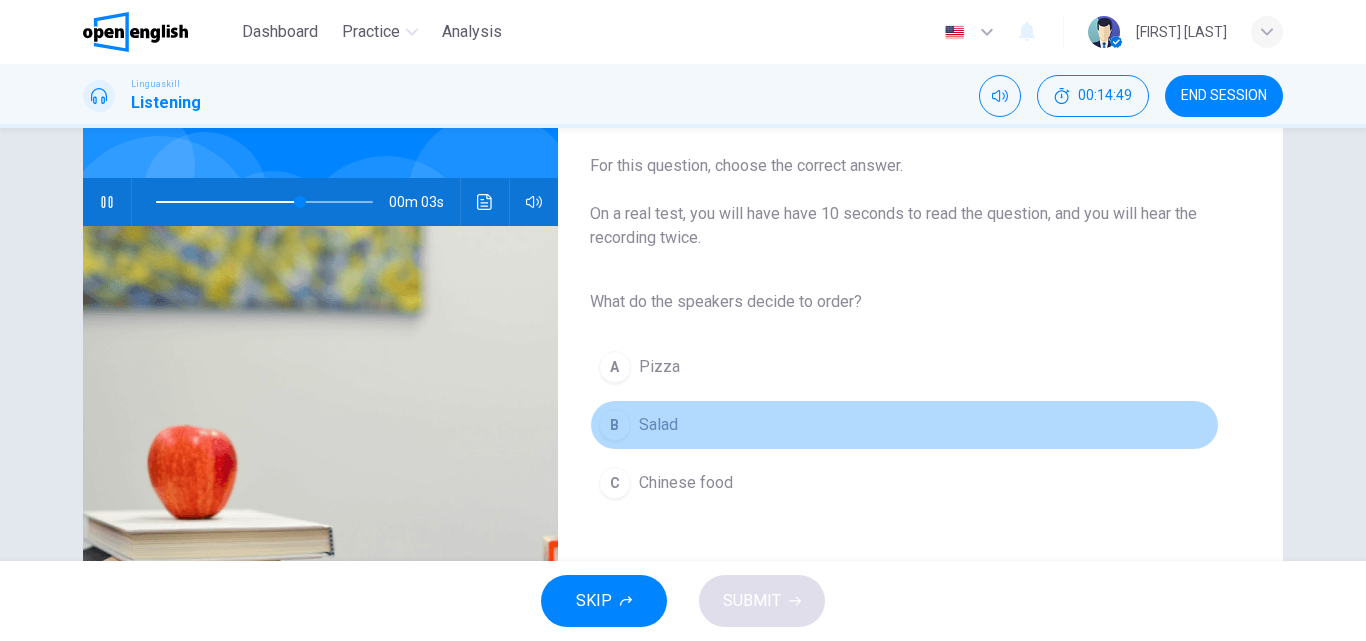 click on "Salad" at bounding box center (658, 425) 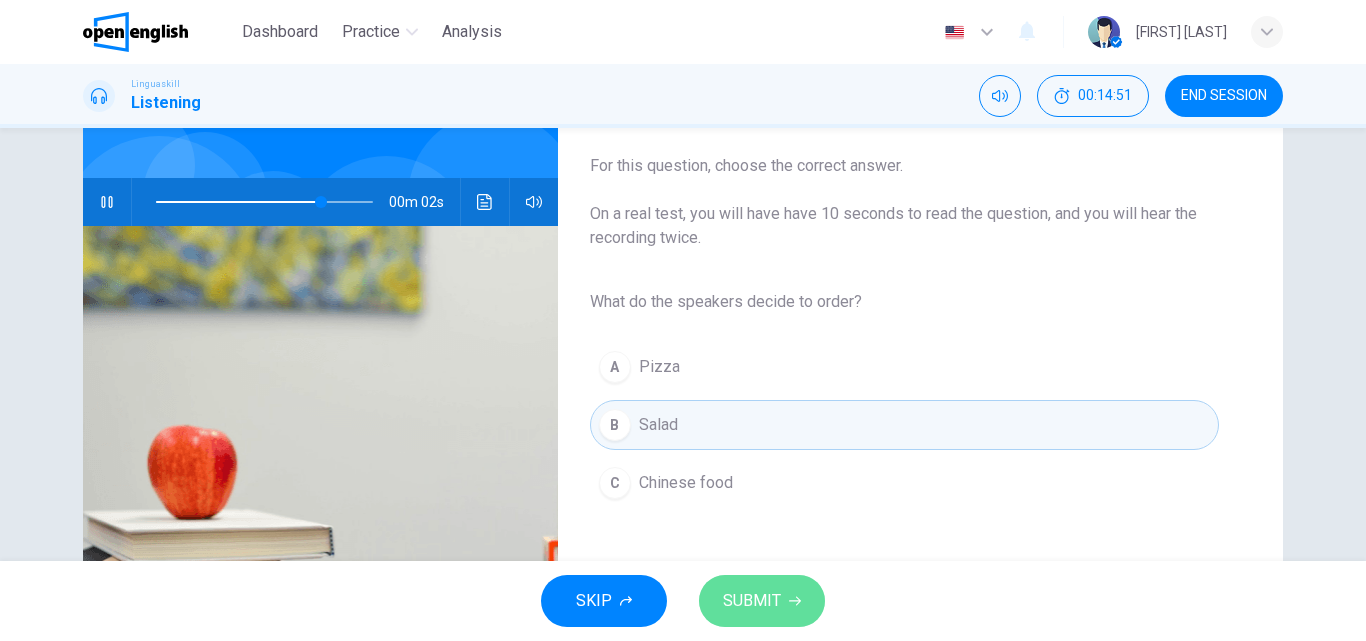 click on "SUBMIT" at bounding box center [752, 601] 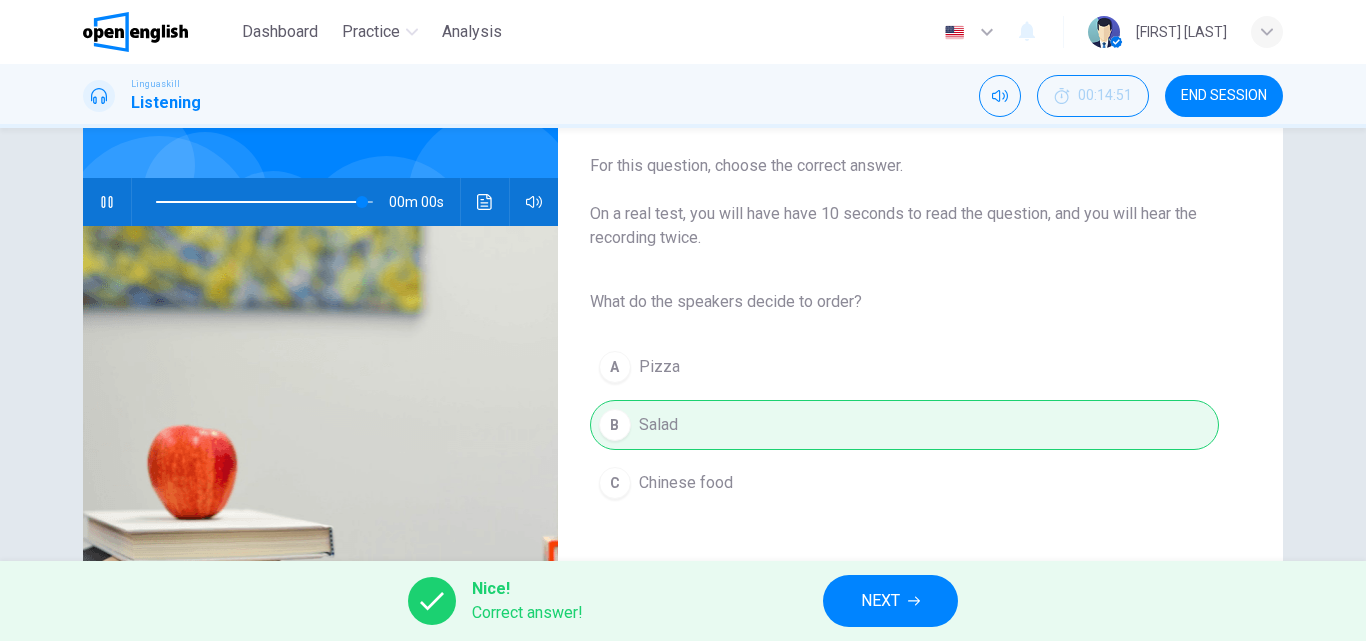 type on "*" 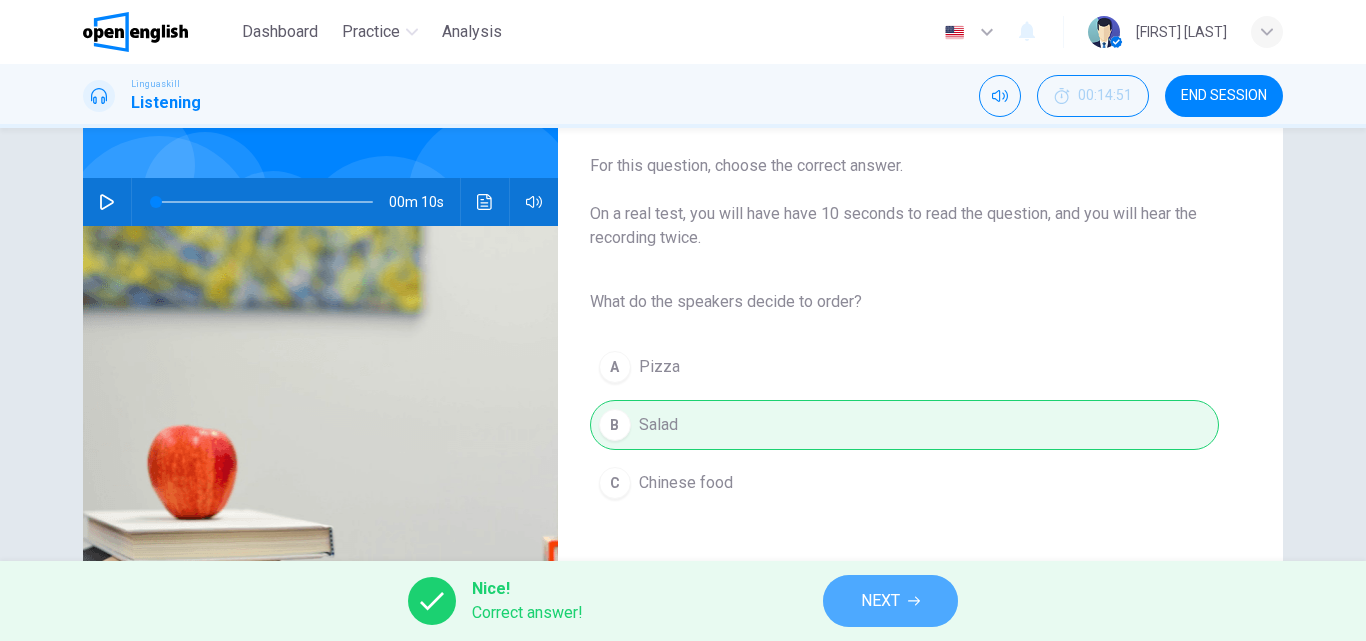 click on "NEXT" at bounding box center (880, 601) 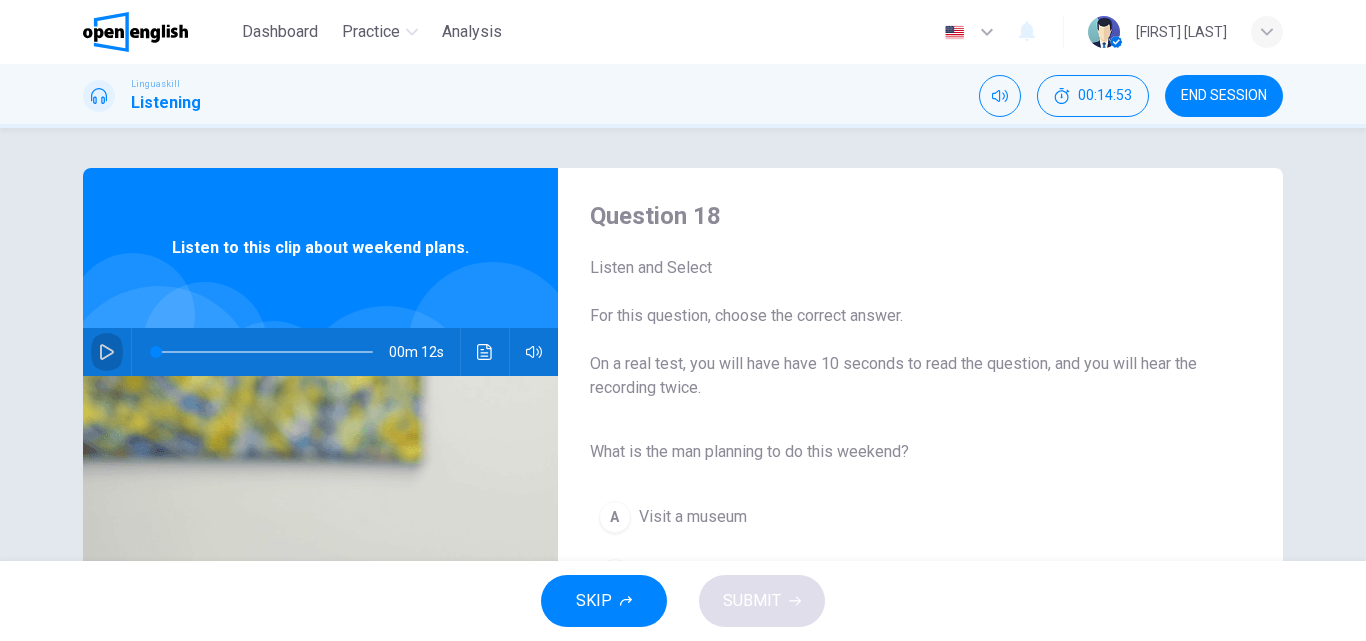click at bounding box center (107, 352) 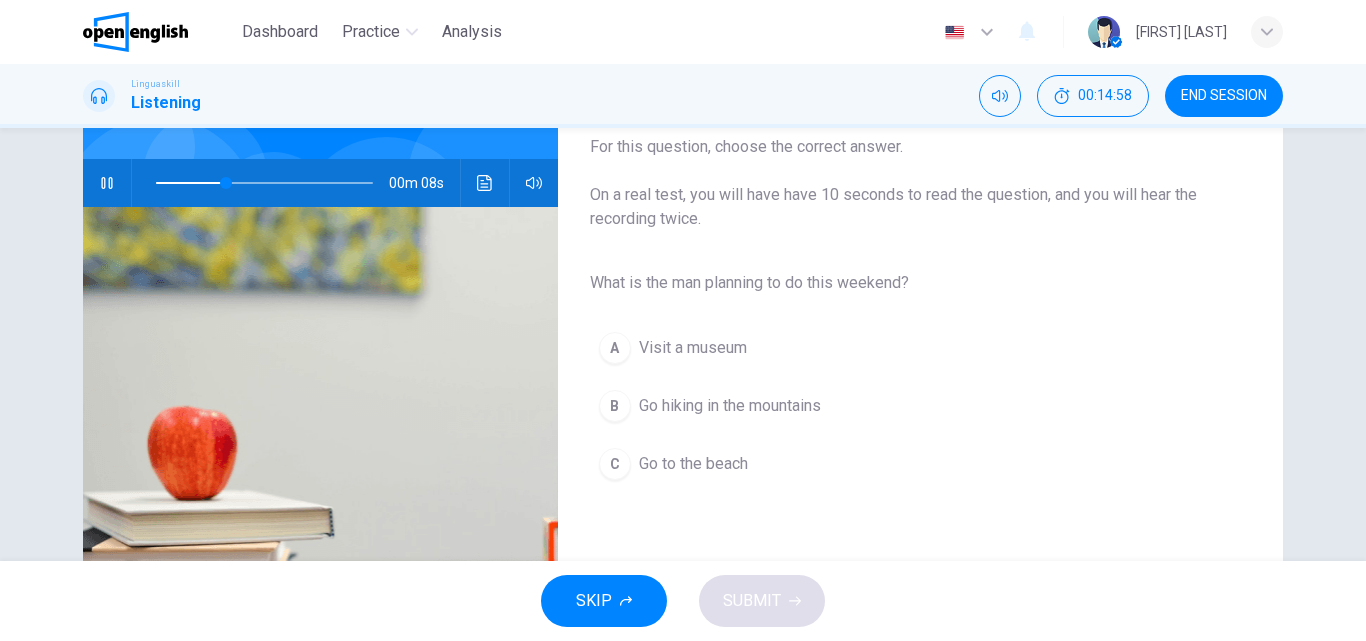 scroll, scrollTop: 171, scrollLeft: 0, axis: vertical 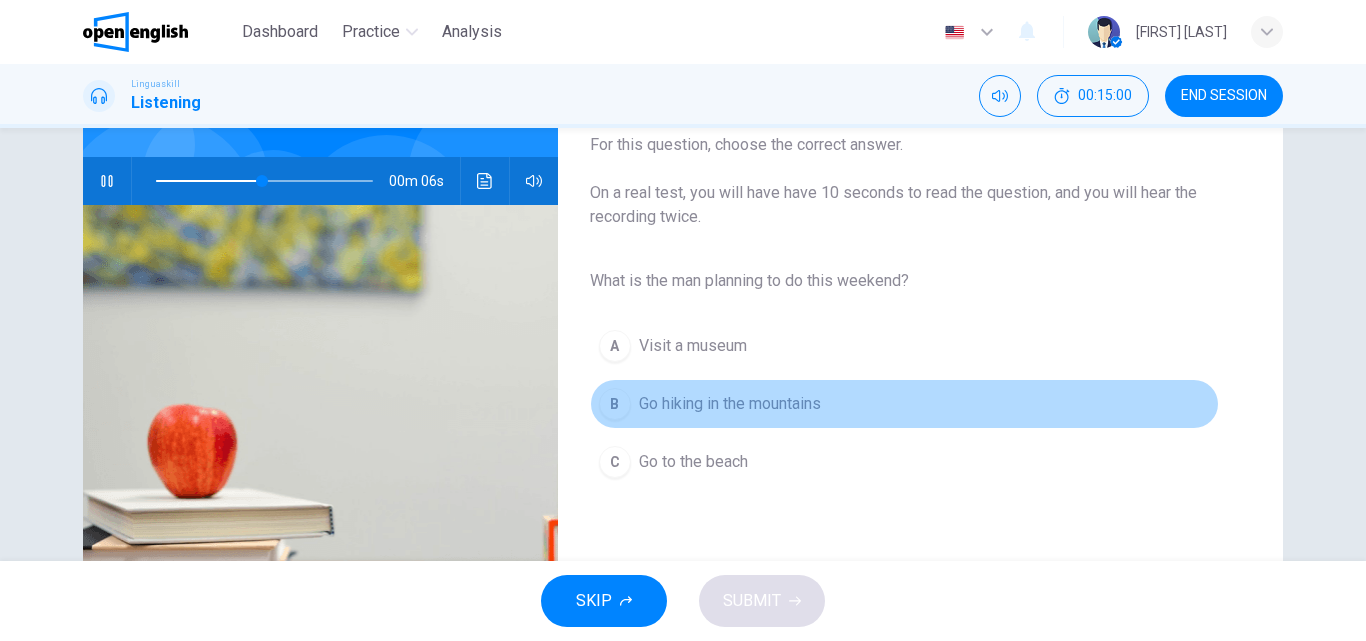 click on "Go hiking in the mountains" at bounding box center (730, 404) 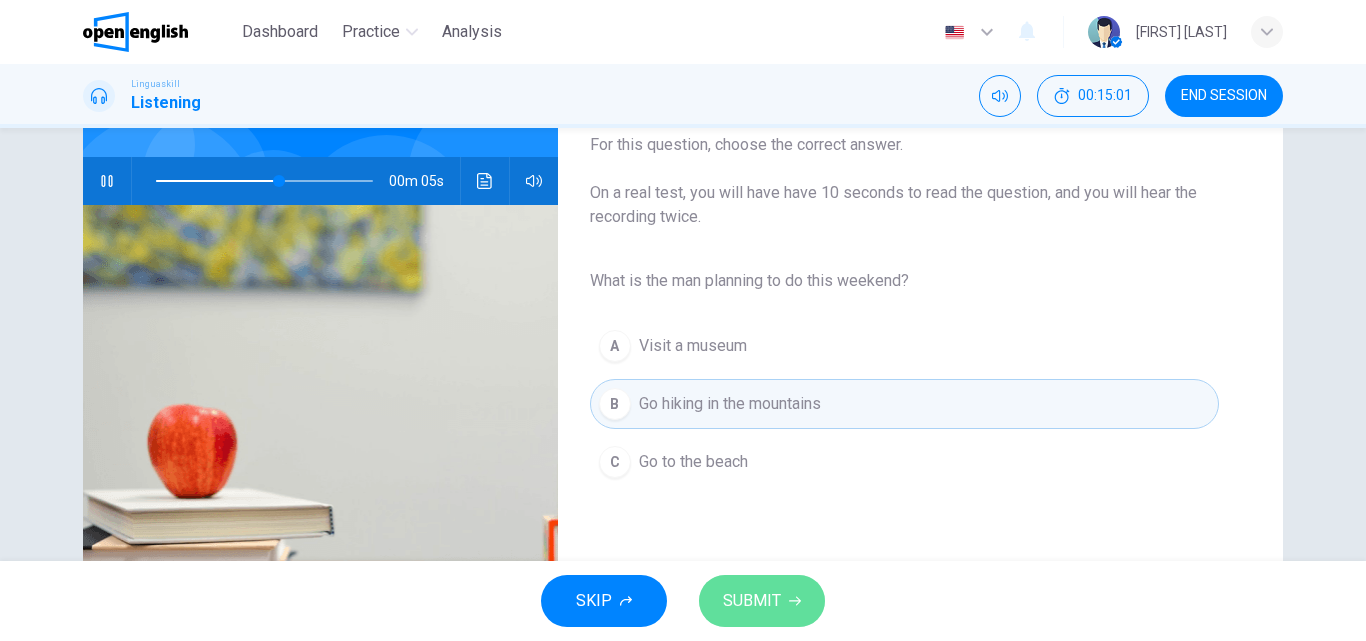 click on "SUBMIT" at bounding box center [752, 601] 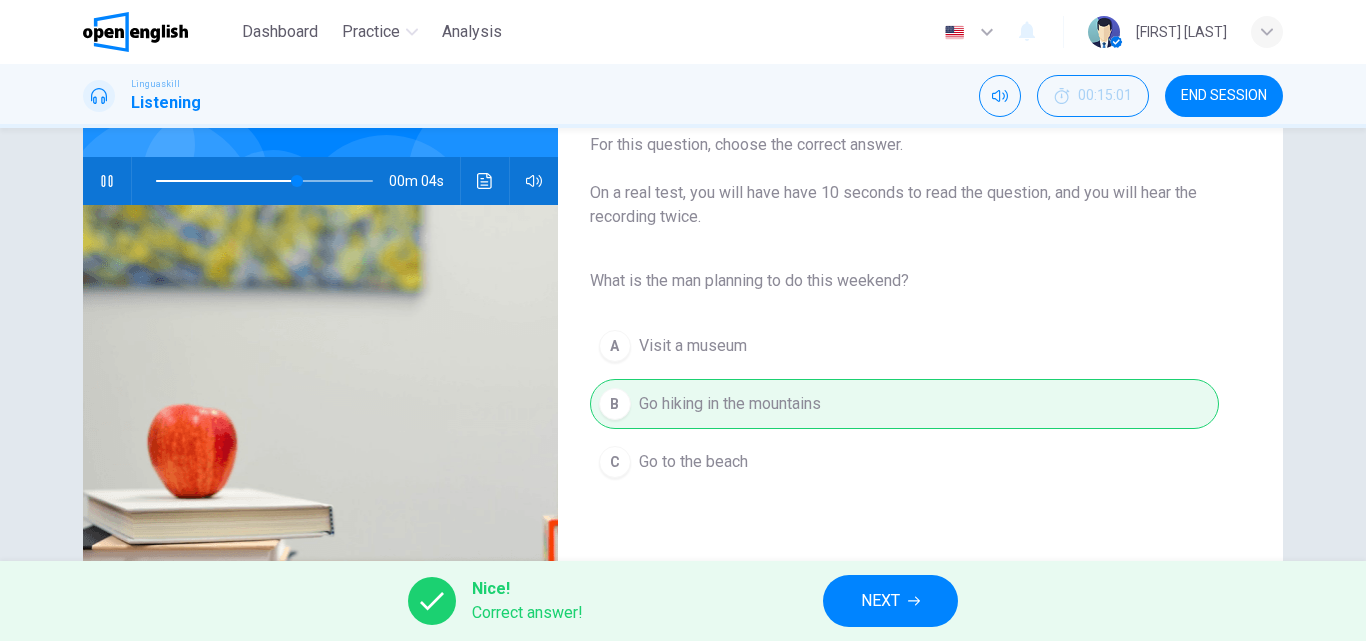 type on "**" 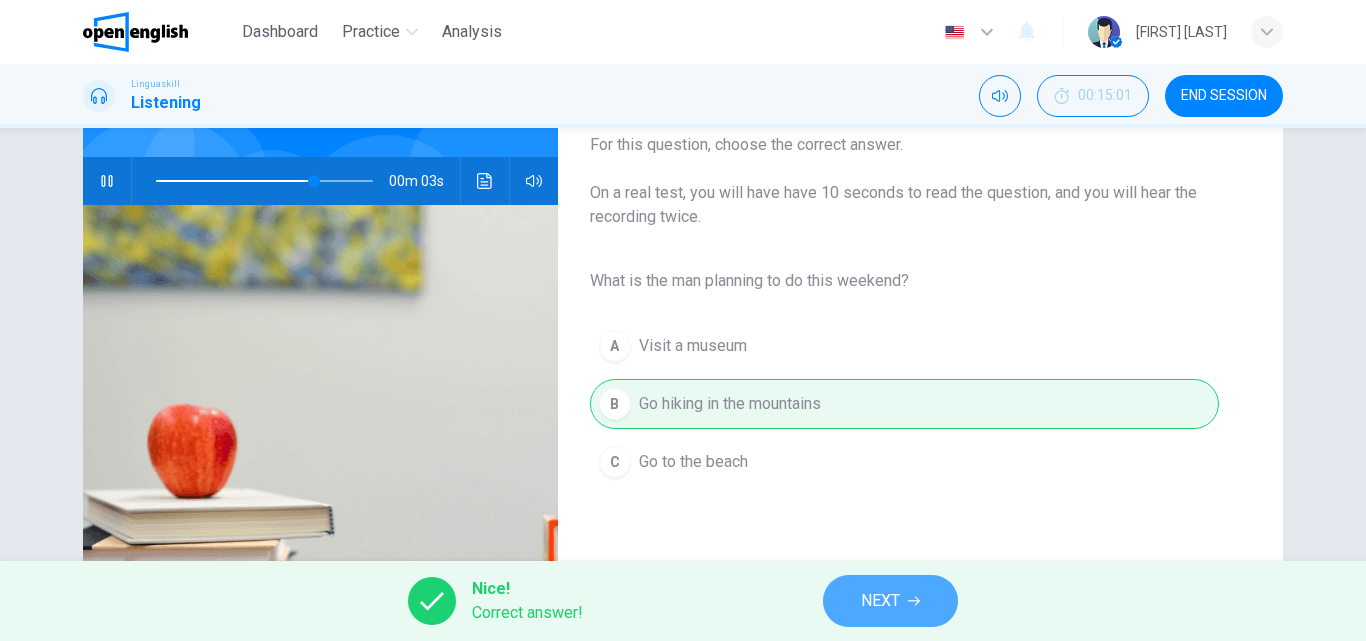 click on "NEXT" at bounding box center (890, 601) 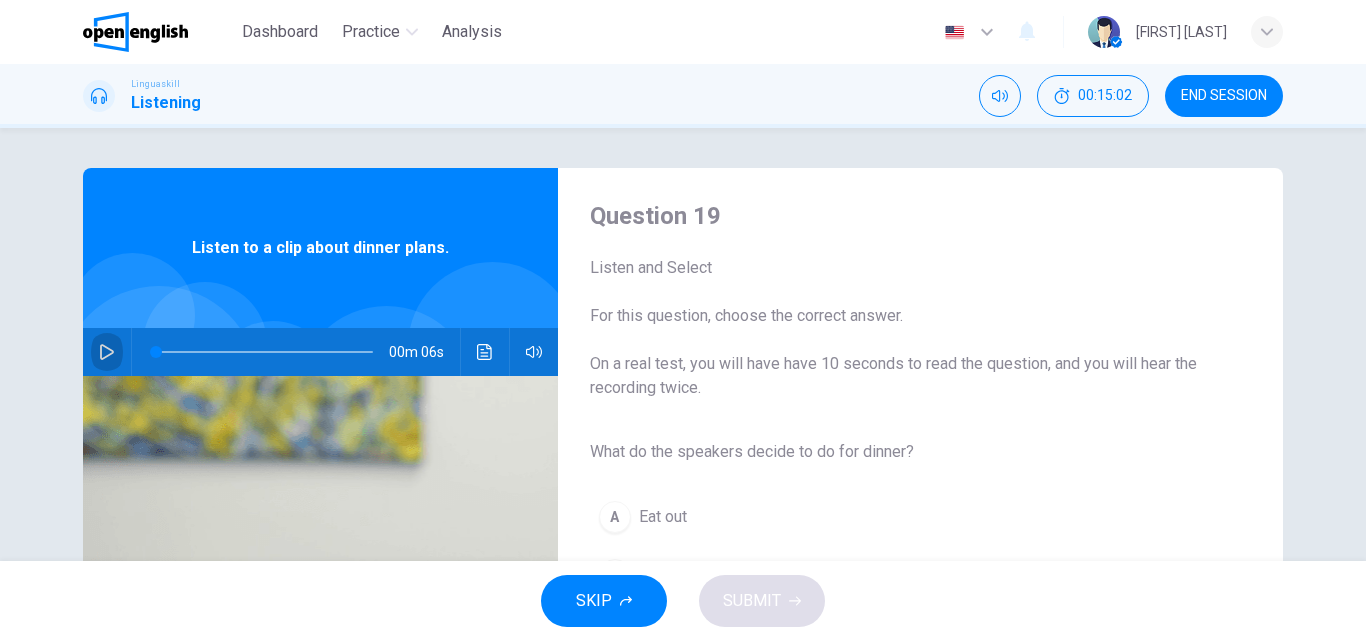 click 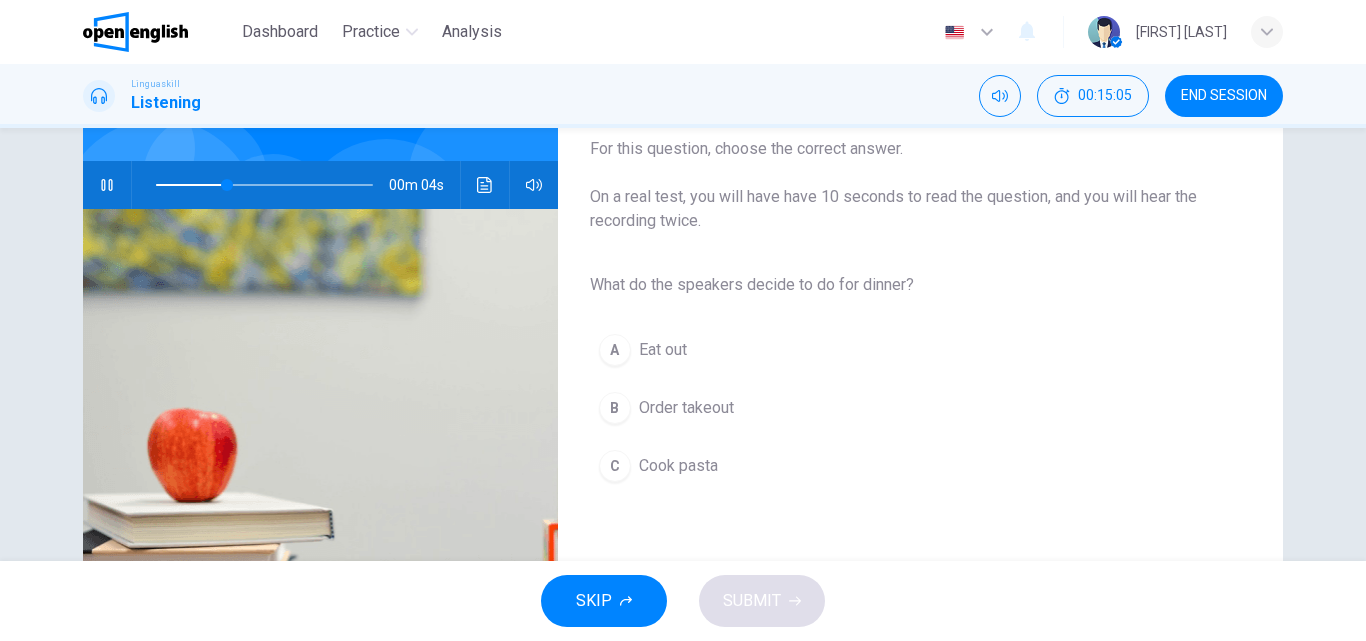 scroll, scrollTop: 171, scrollLeft: 0, axis: vertical 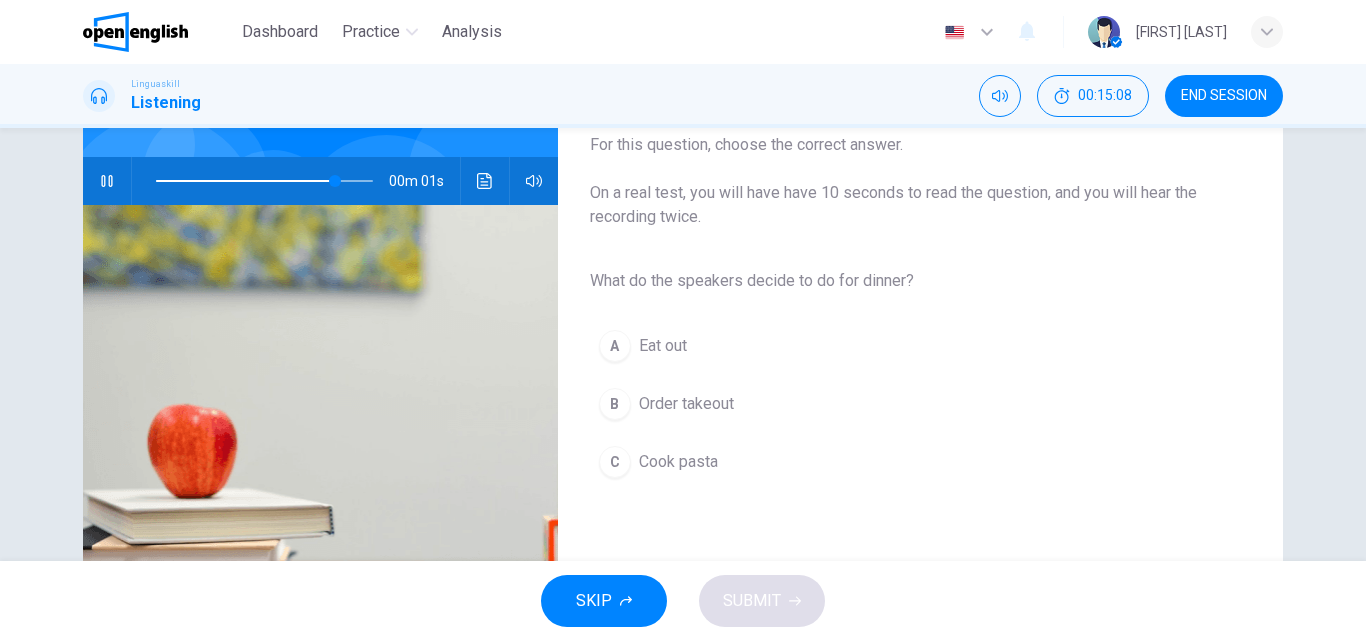 type on "*" 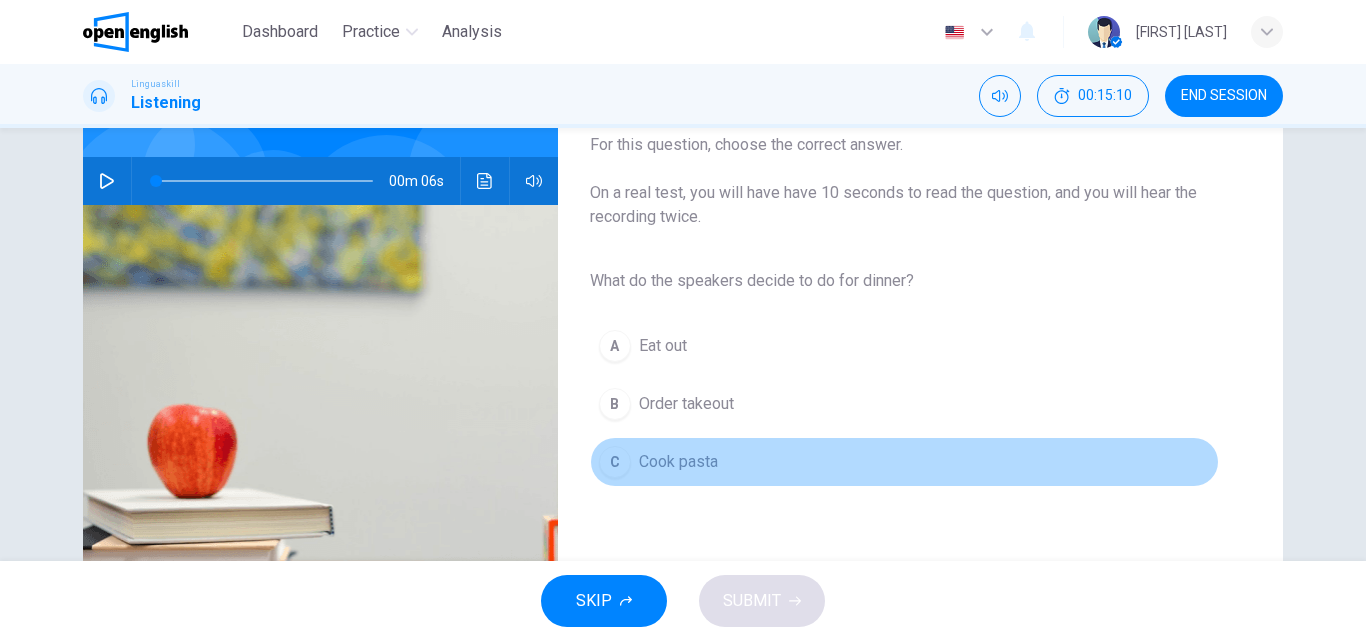 click on "Cook pasta" at bounding box center (678, 462) 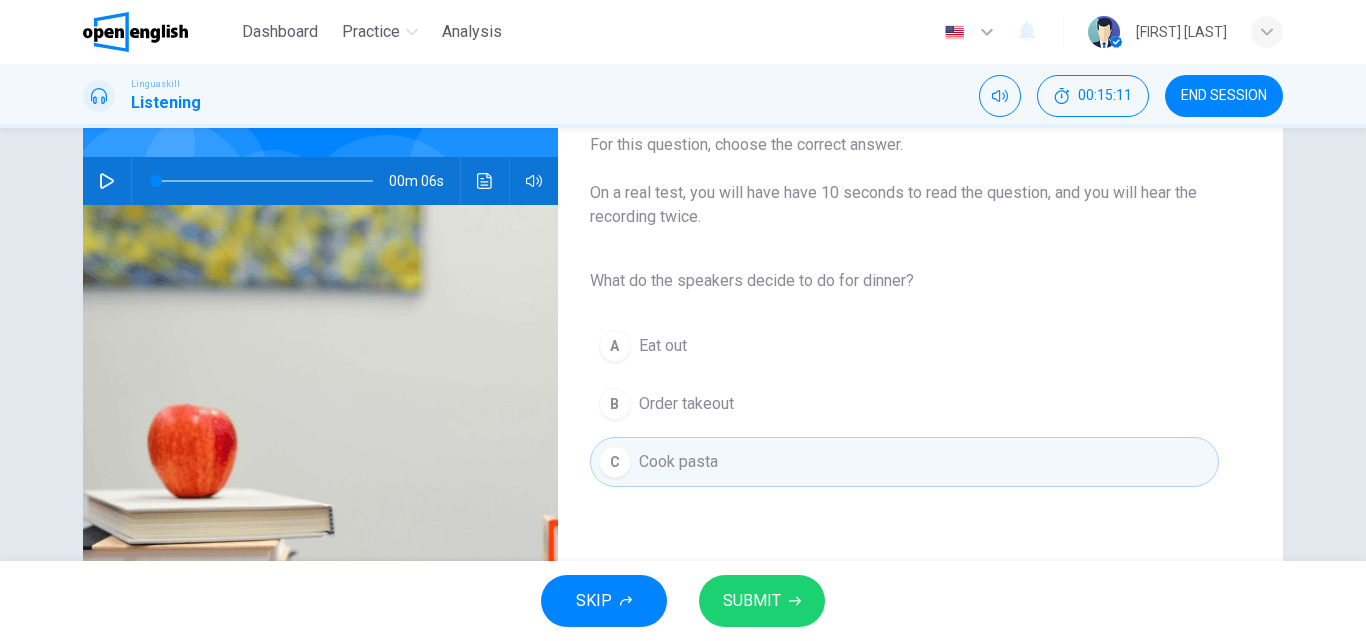 click on "SUBMIT" at bounding box center [752, 601] 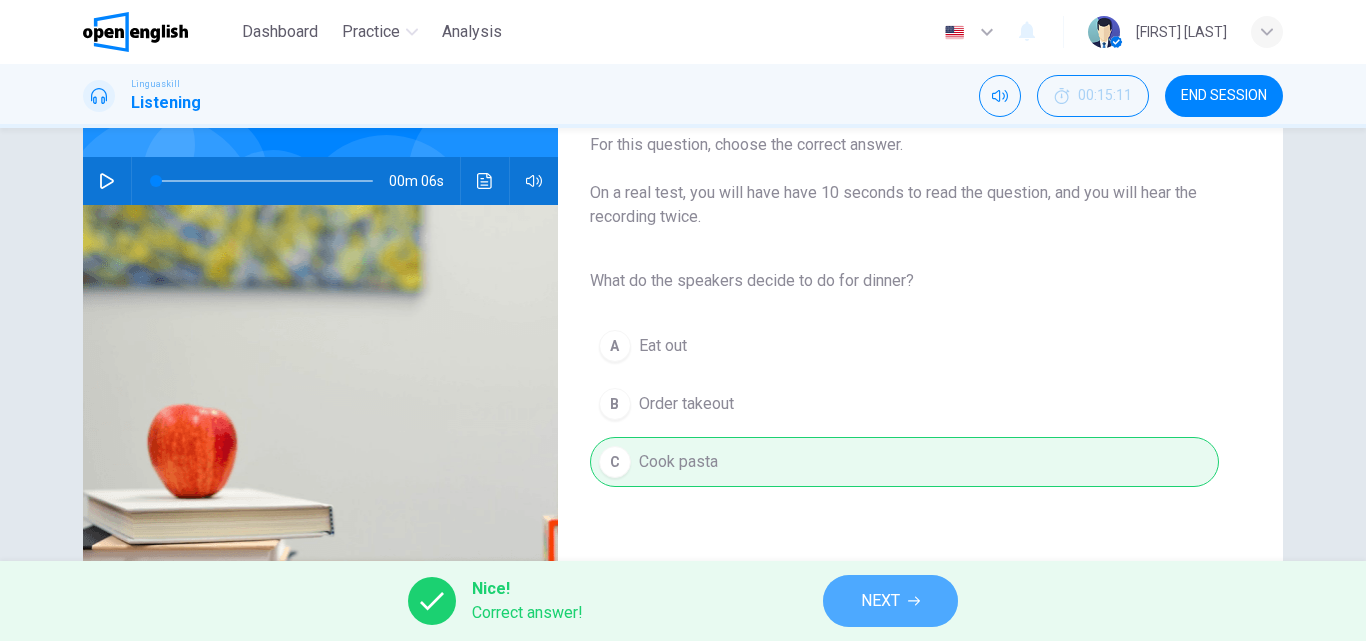 click on "NEXT" at bounding box center [890, 601] 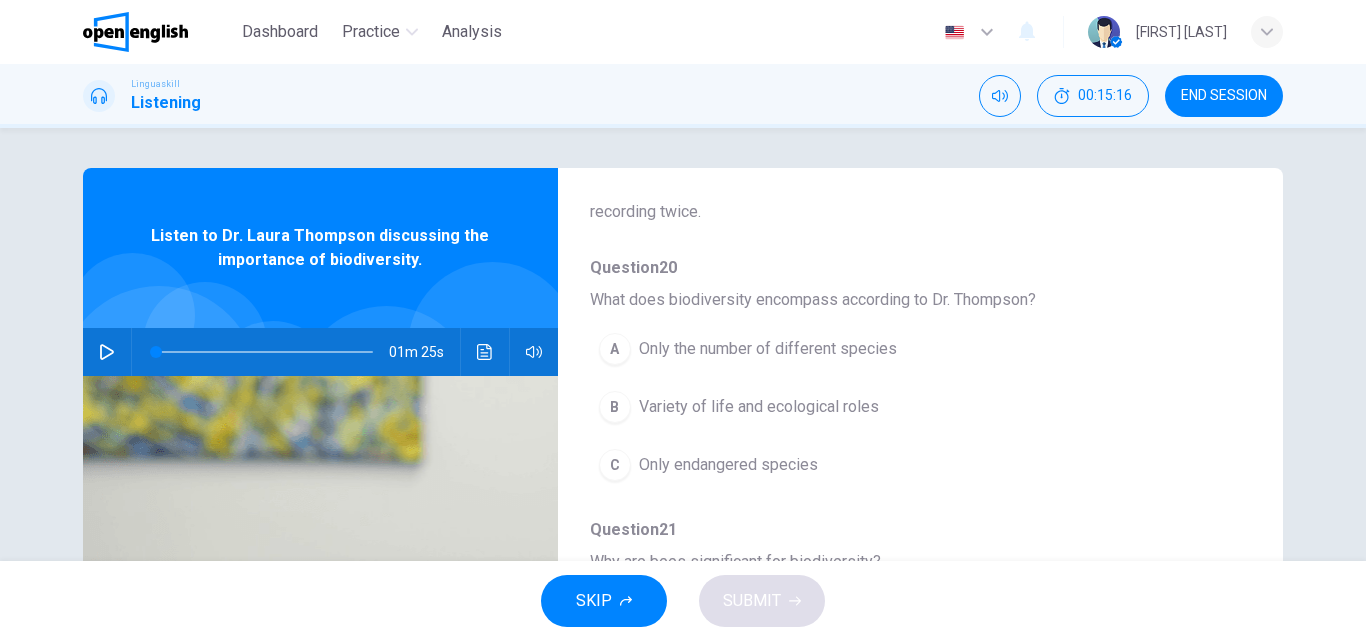 scroll, scrollTop: 155, scrollLeft: 0, axis: vertical 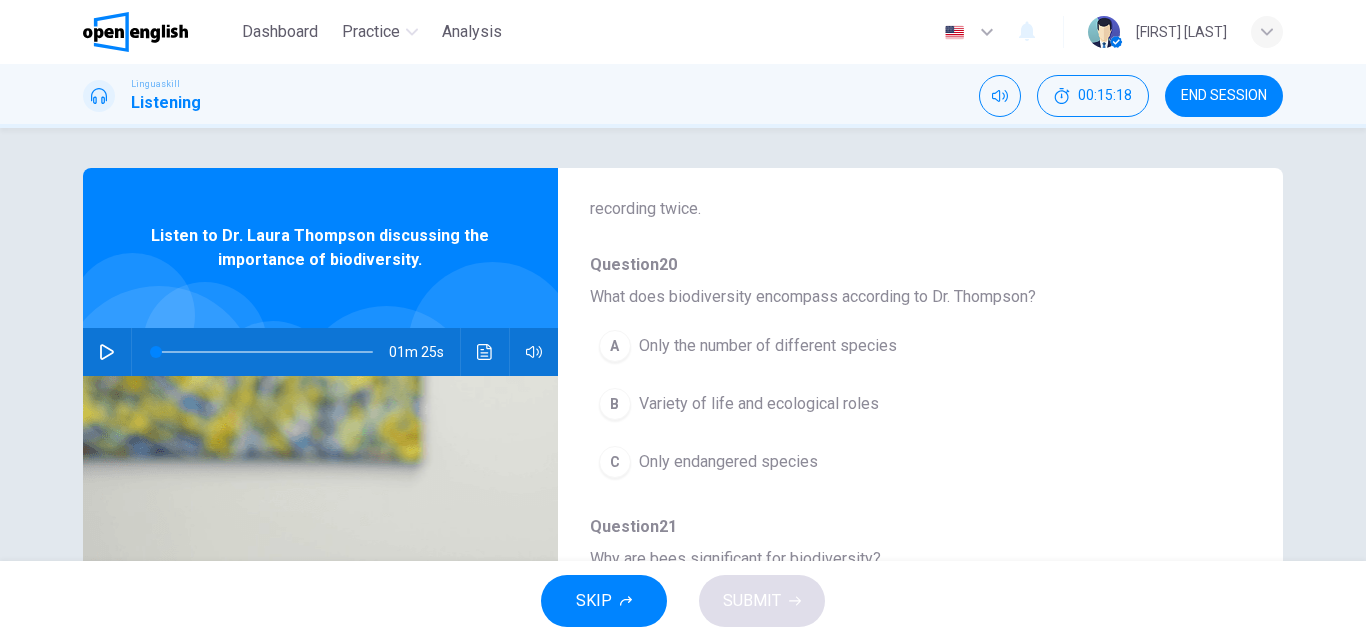 click at bounding box center [107, 352] 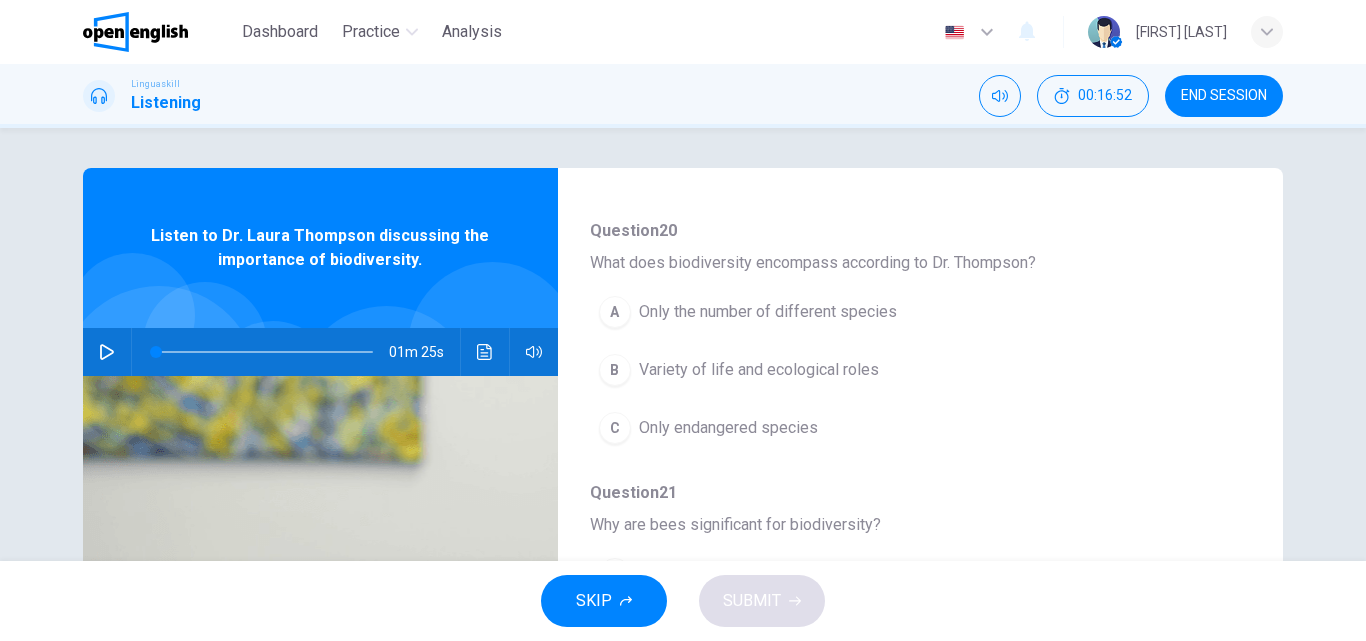 scroll, scrollTop: 192, scrollLeft: 0, axis: vertical 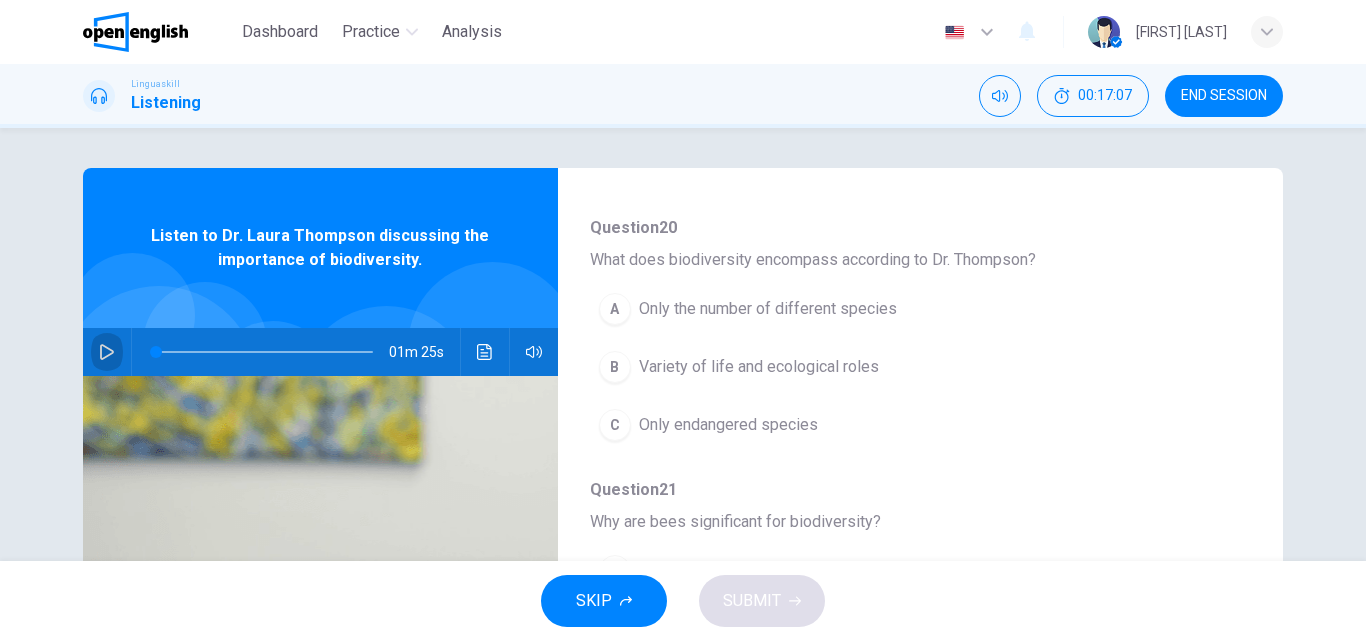 click at bounding box center [107, 352] 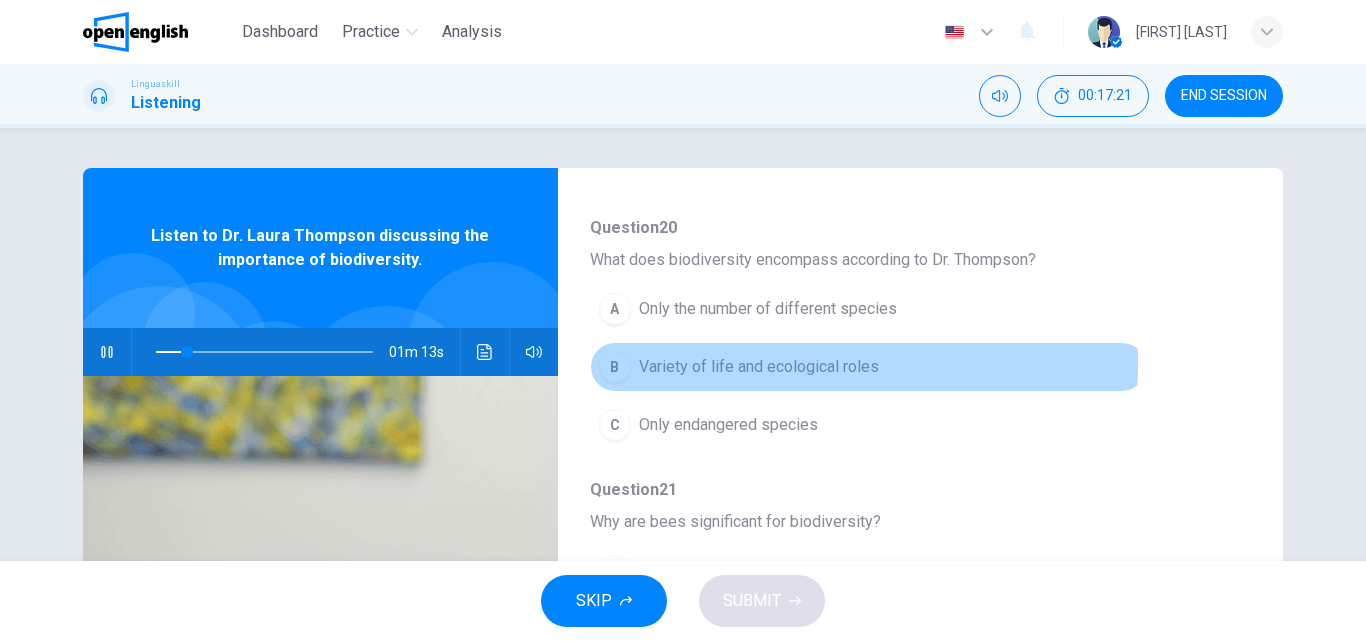 click on "Variety of life and ecological roles" at bounding box center [759, 367] 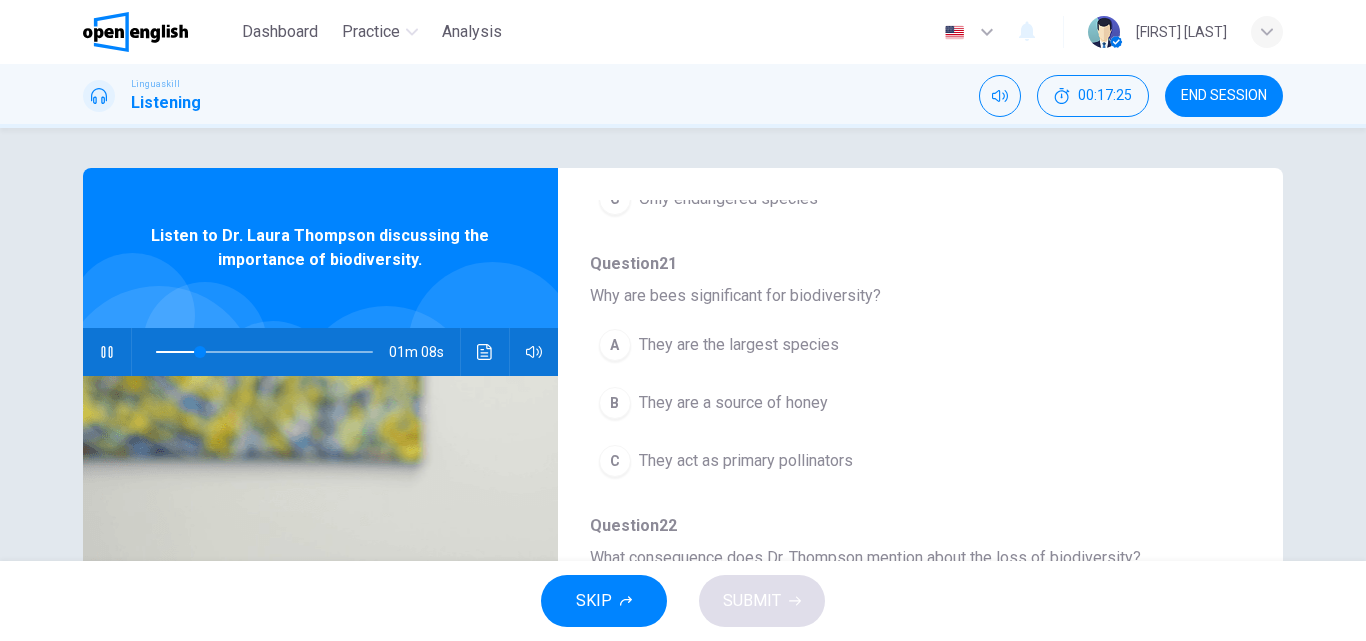 scroll, scrollTop: 420, scrollLeft: 0, axis: vertical 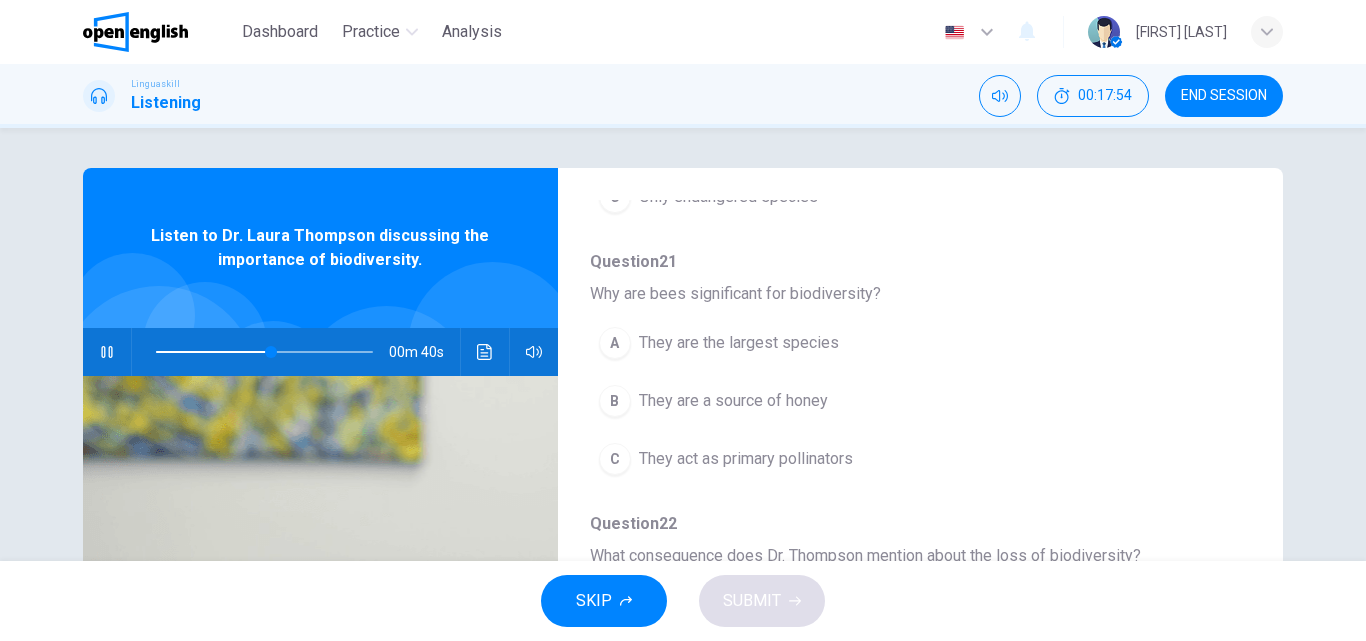 click on "They act as primary pollinators" at bounding box center (746, 459) 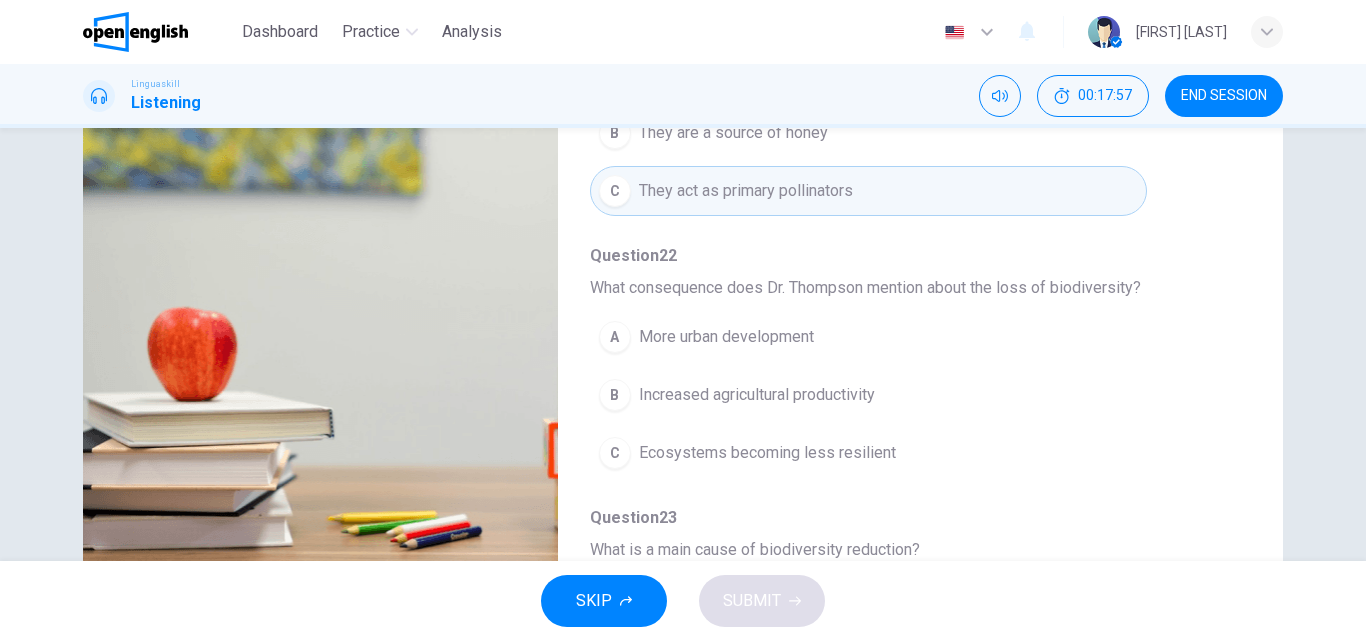 scroll, scrollTop: 281, scrollLeft: 0, axis: vertical 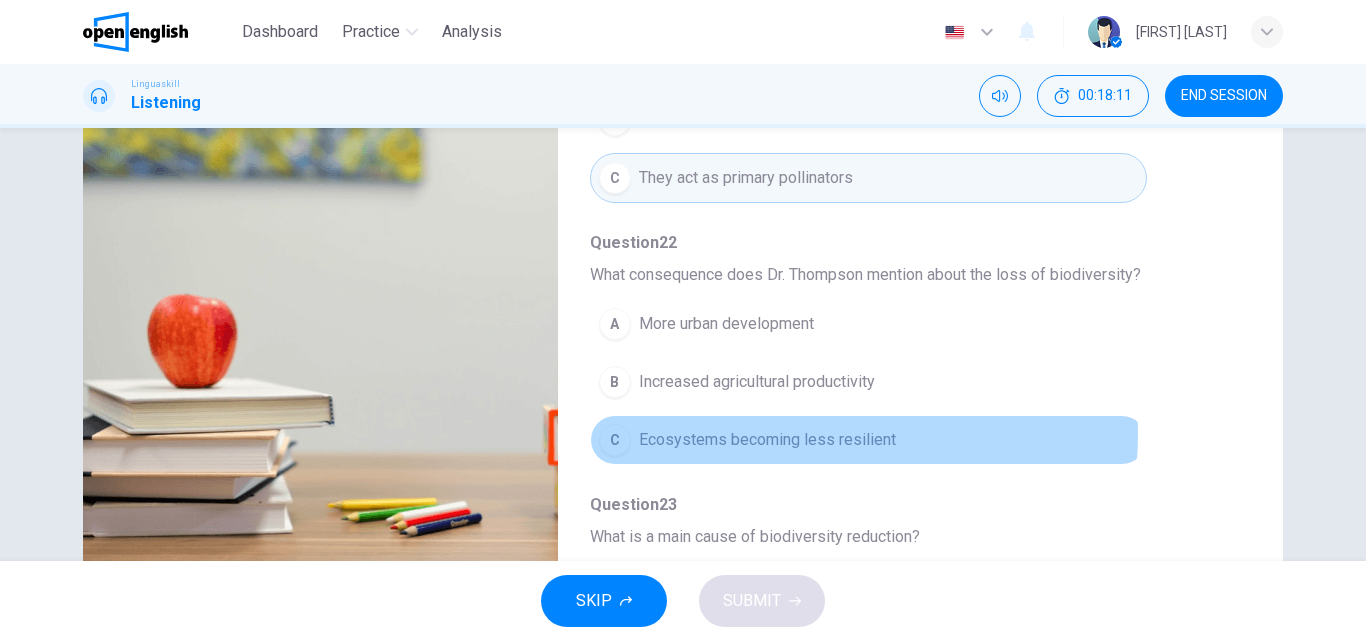 click on "Ecosystems becoming less resilient" at bounding box center (767, 440) 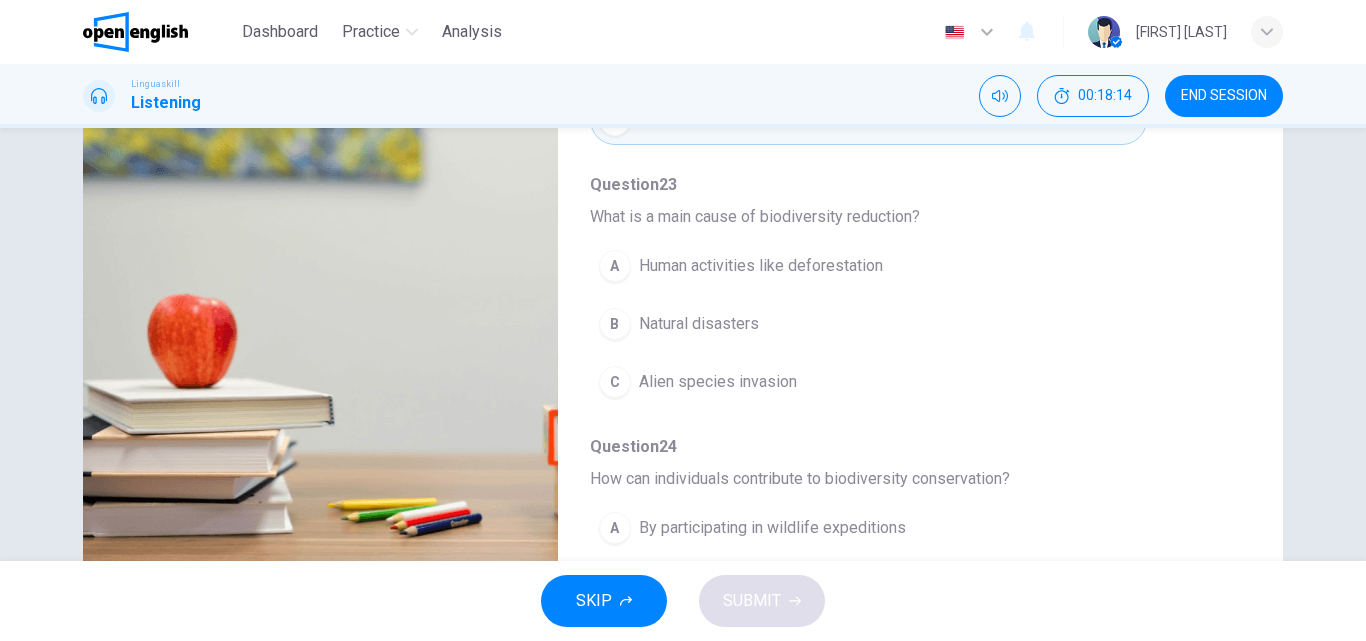 scroll, scrollTop: 743, scrollLeft: 0, axis: vertical 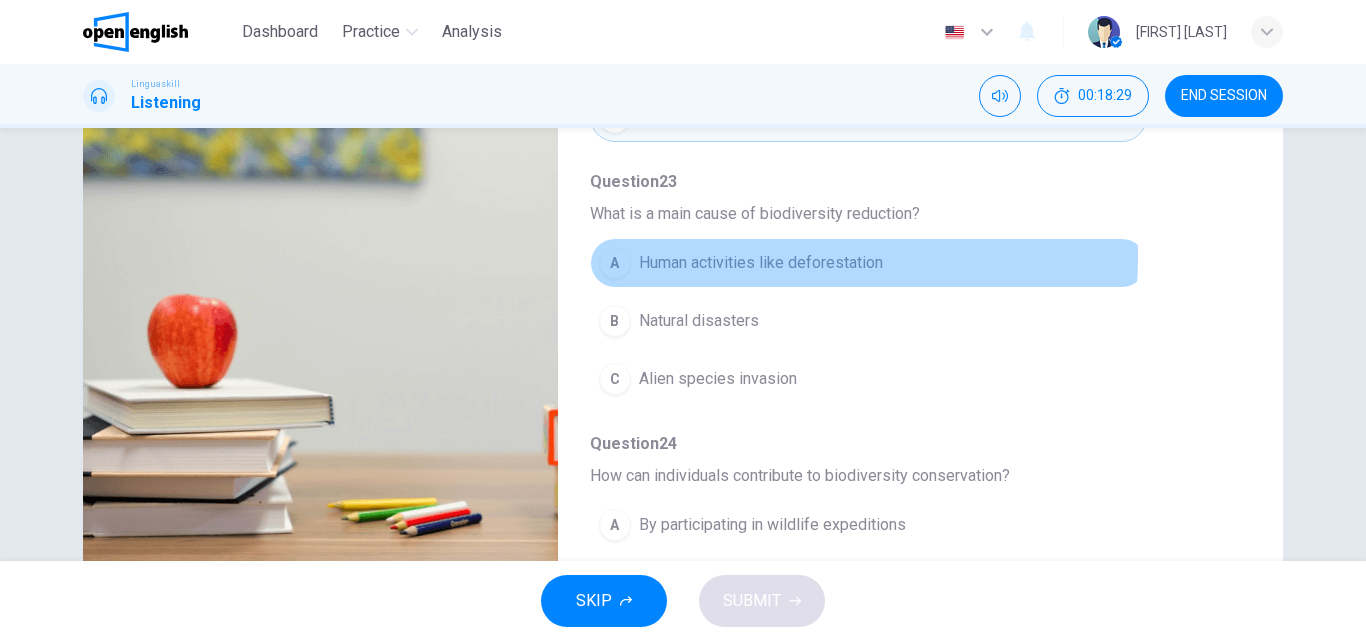 click on "Human activities like deforestation" at bounding box center [761, 263] 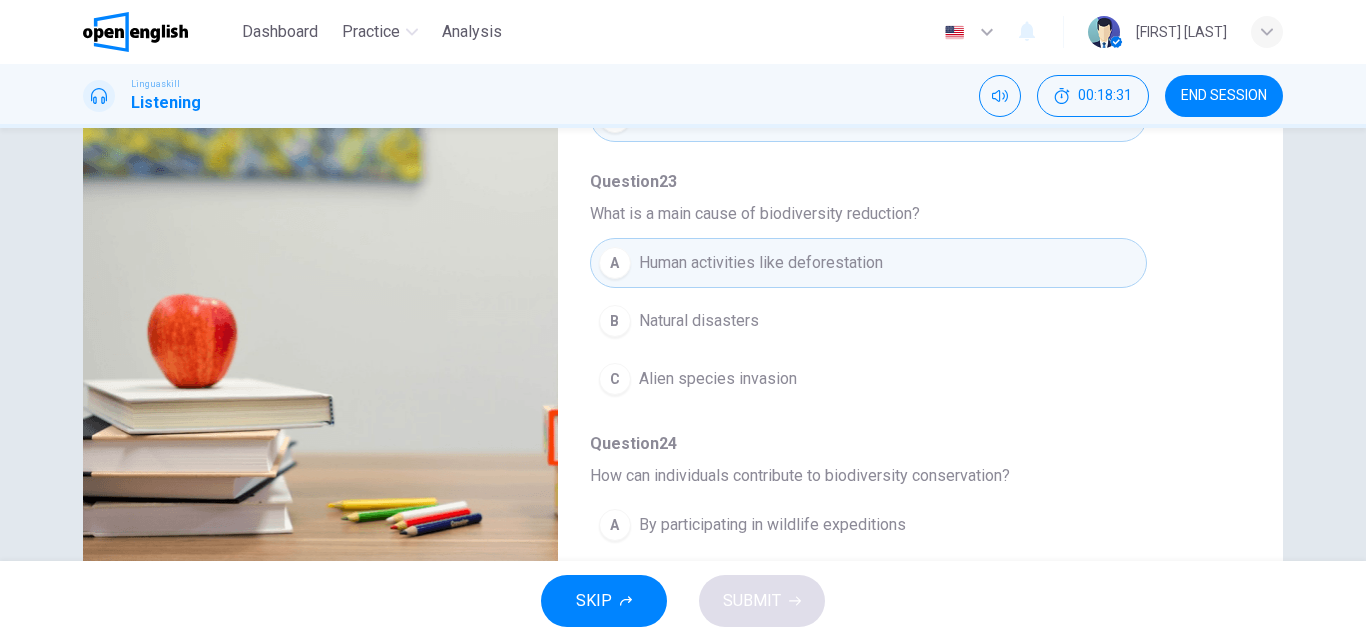 scroll, scrollTop: 863, scrollLeft: 0, axis: vertical 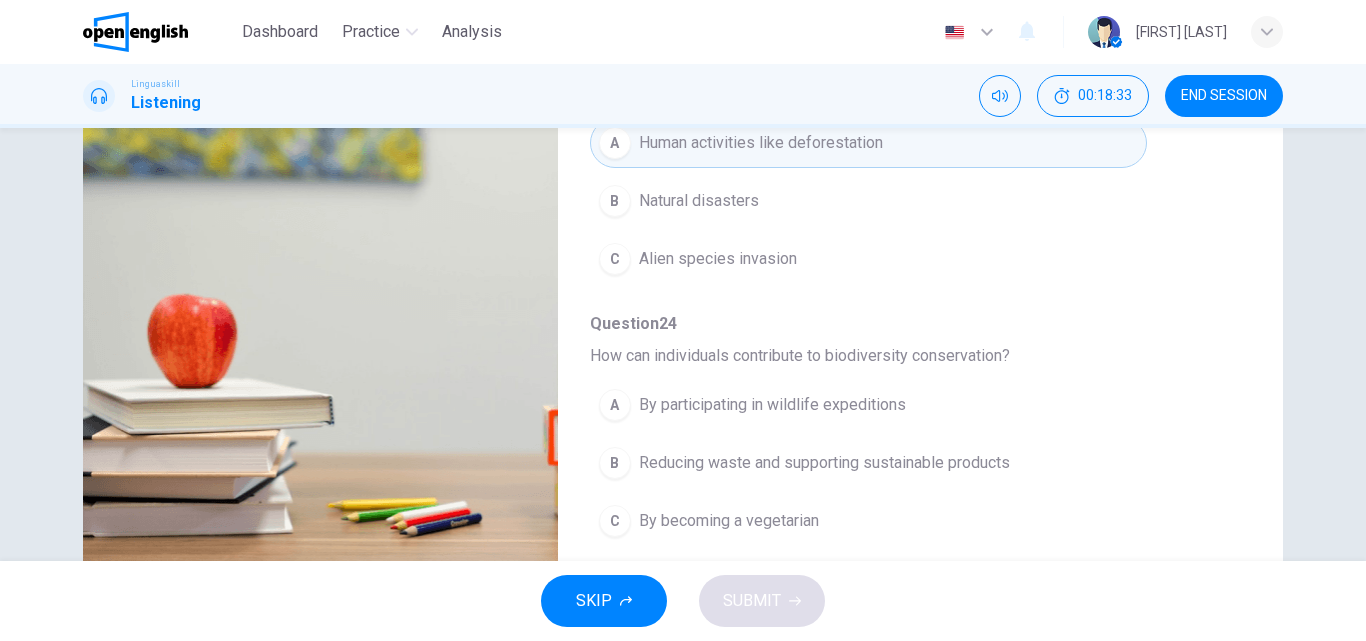 type on "*" 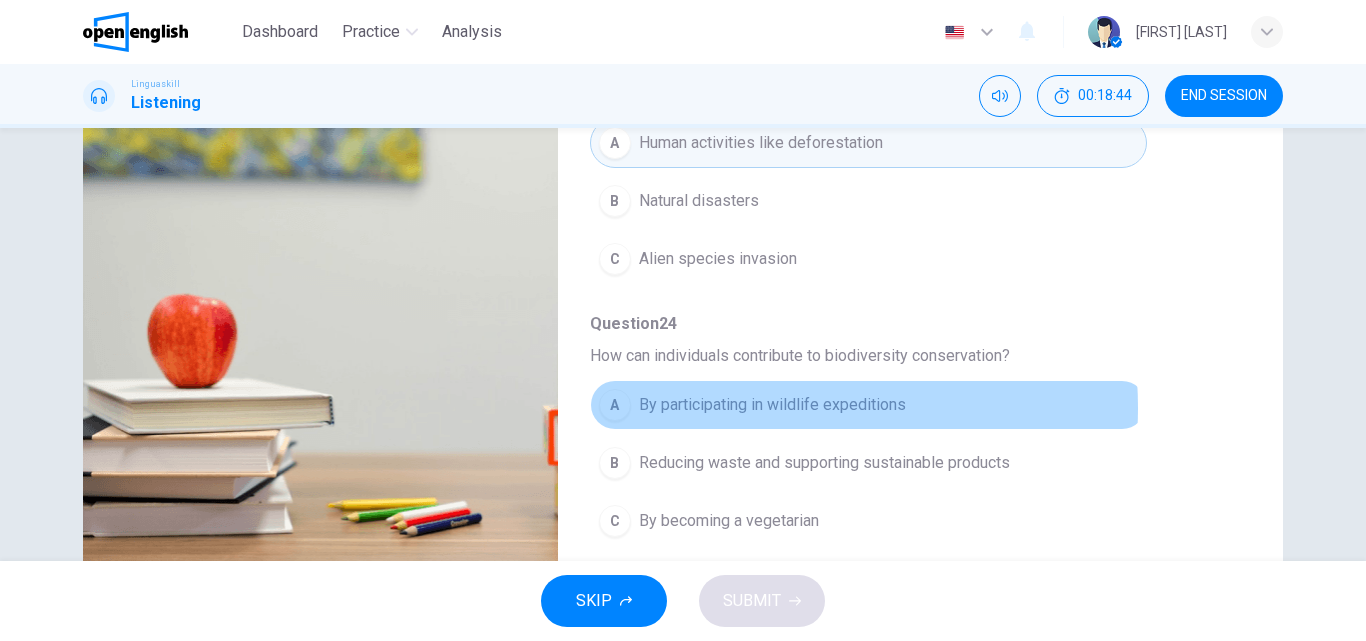 click on "By participating in wildlife expeditions" at bounding box center [772, 405] 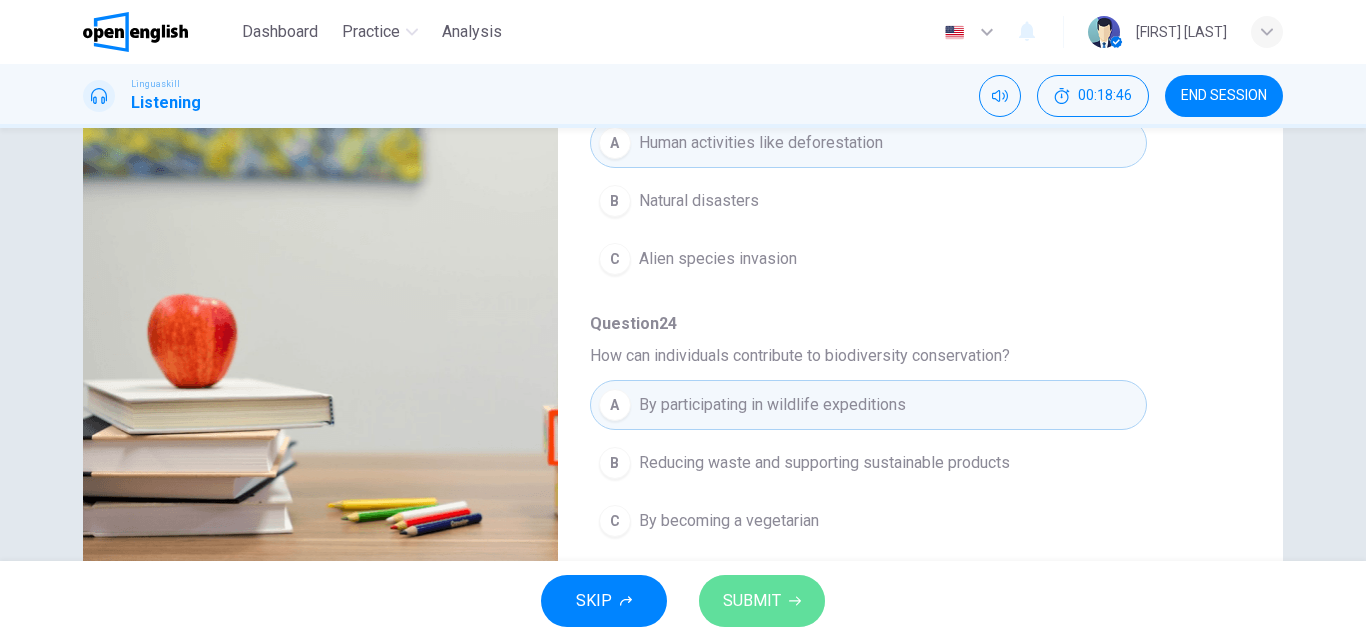 click on "SUBMIT" at bounding box center [752, 601] 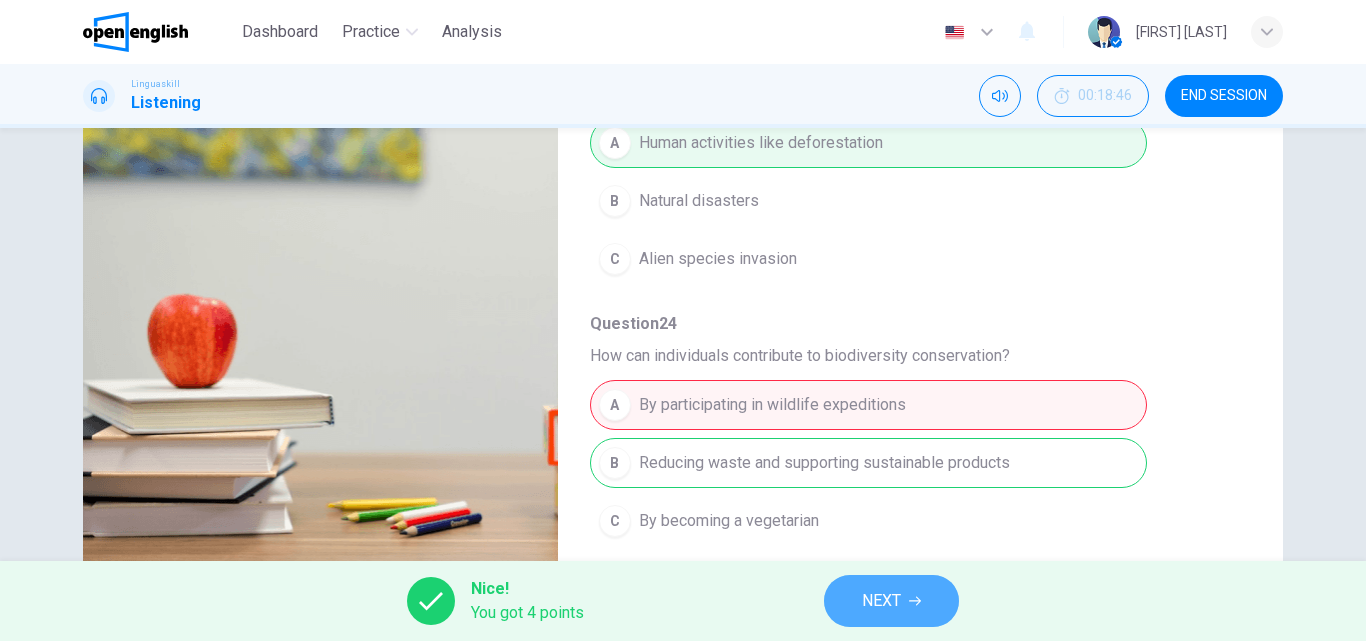 click on "NEXT" at bounding box center [881, 601] 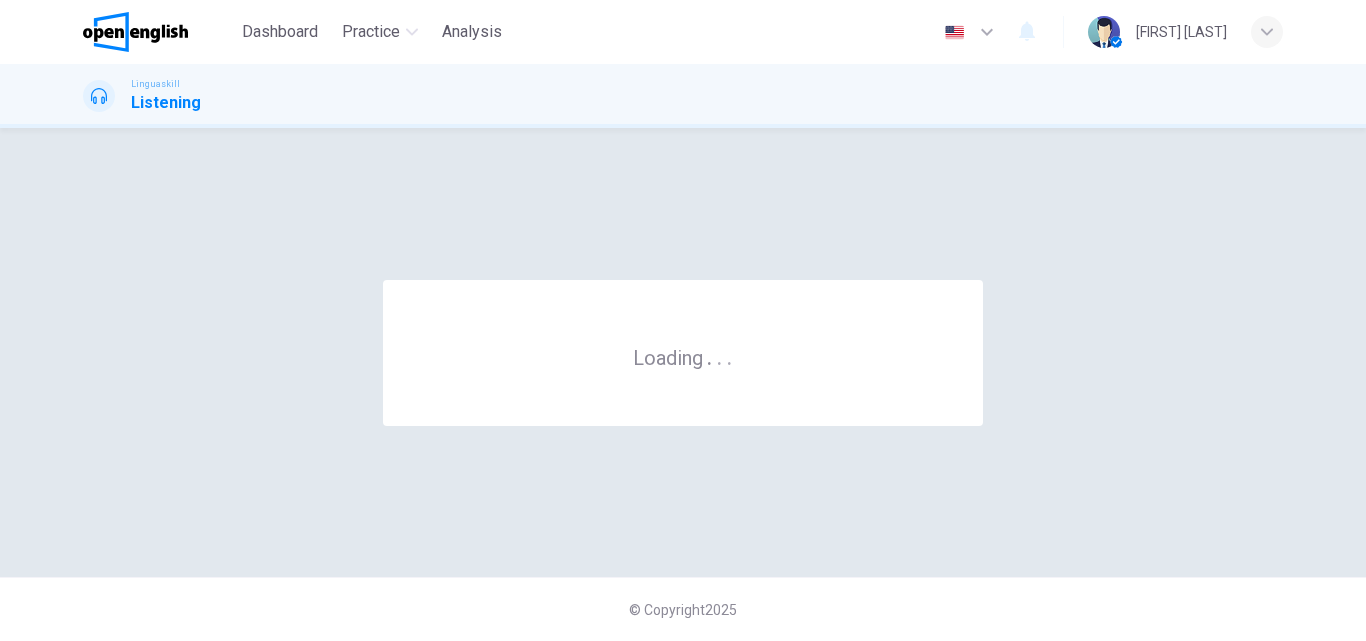 scroll, scrollTop: 0, scrollLeft: 0, axis: both 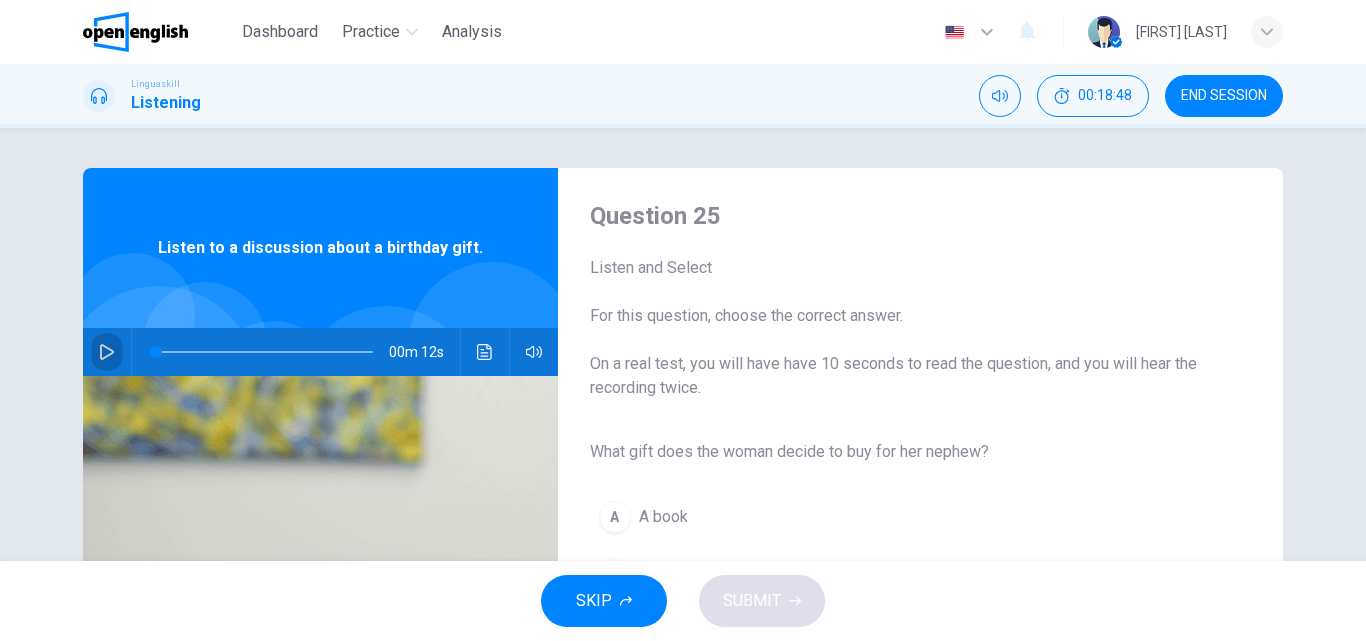 click 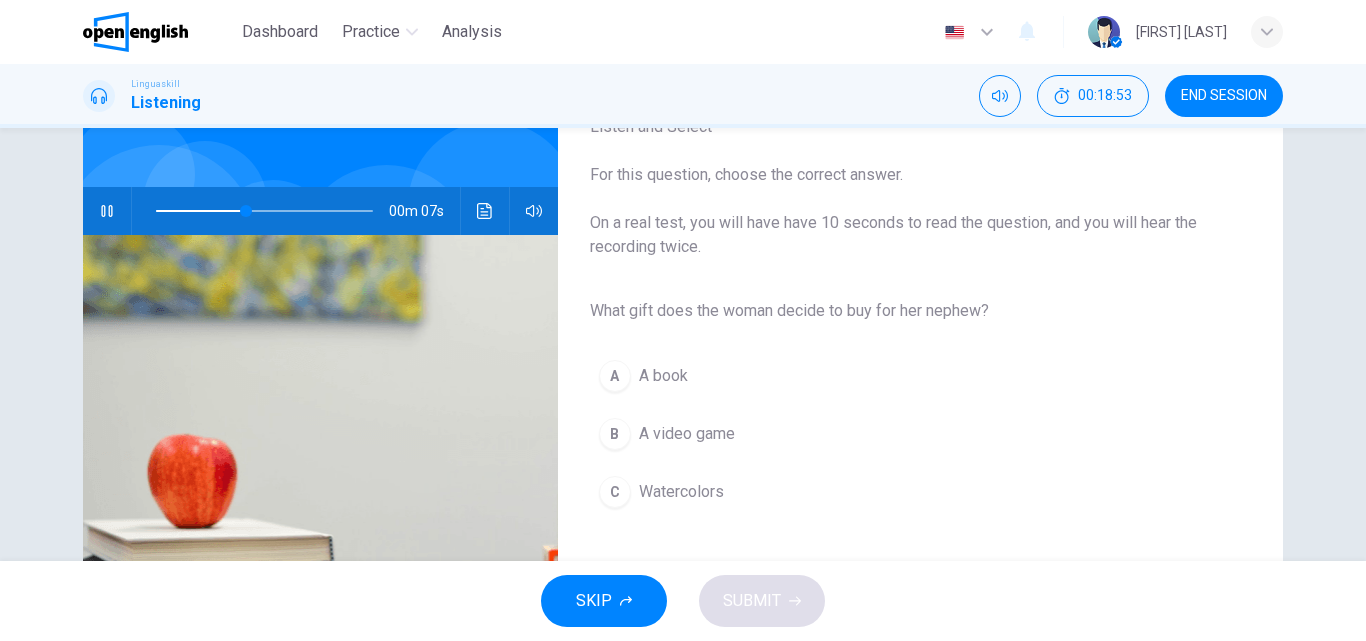 scroll, scrollTop: 143, scrollLeft: 0, axis: vertical 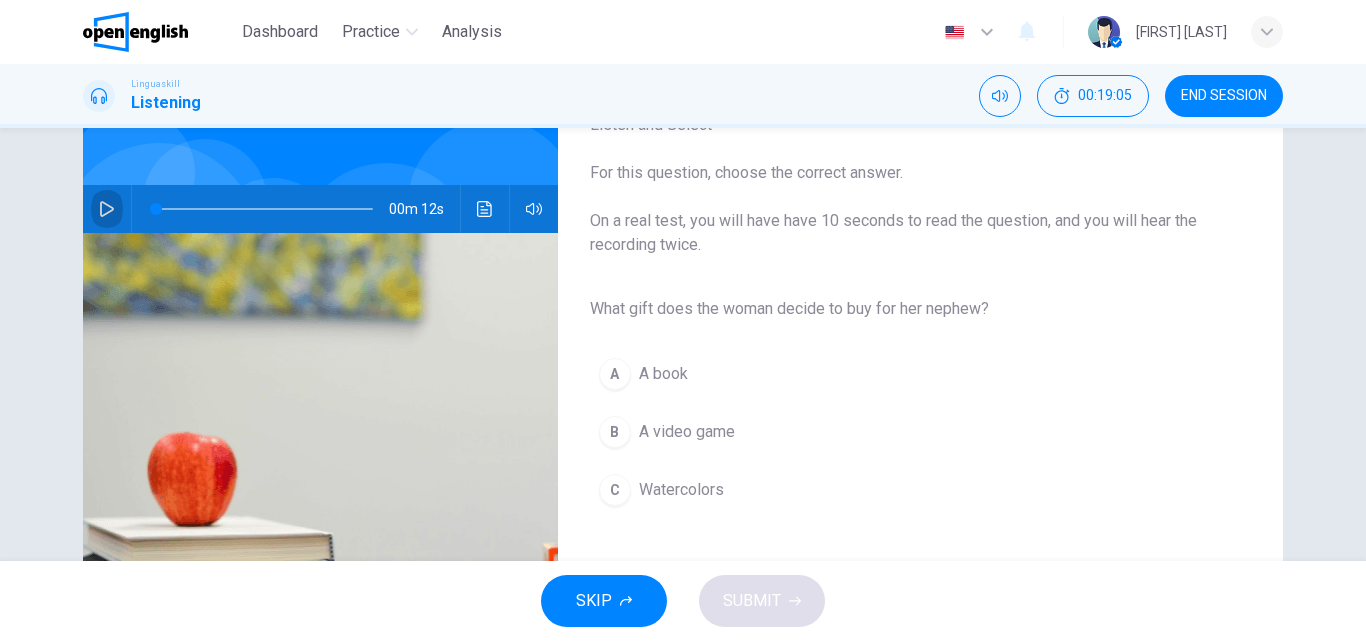 click 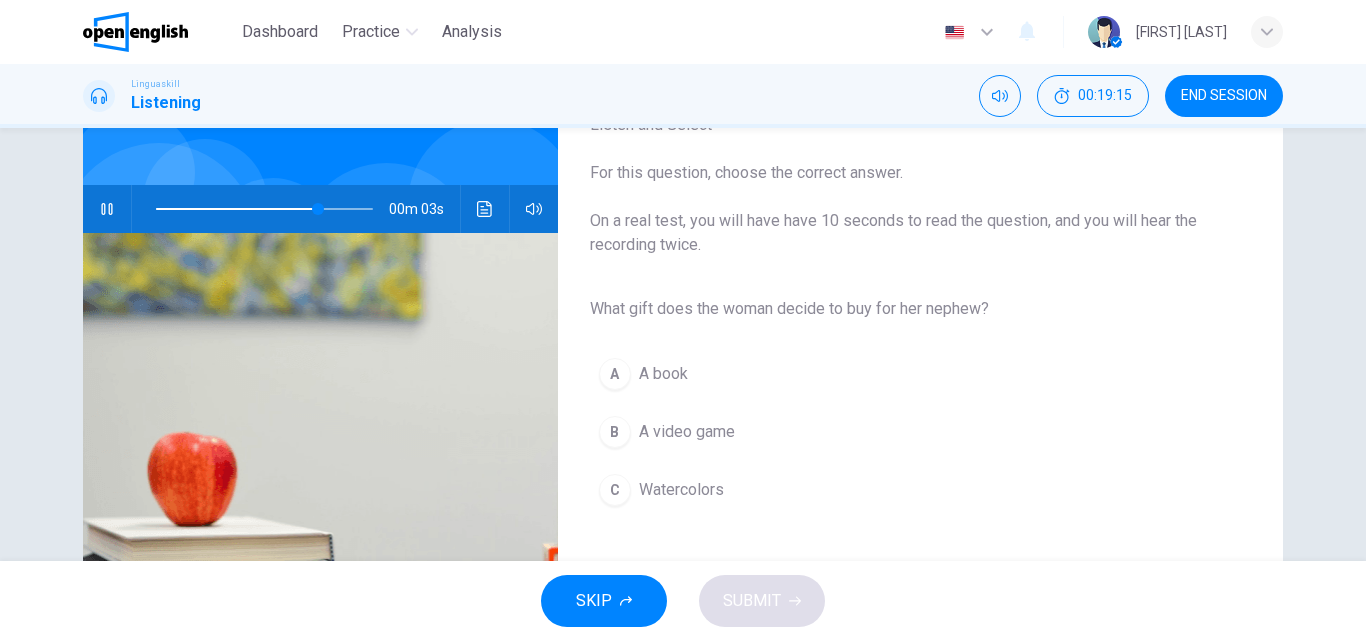 click on "A book" at bounding box center [663, 374] 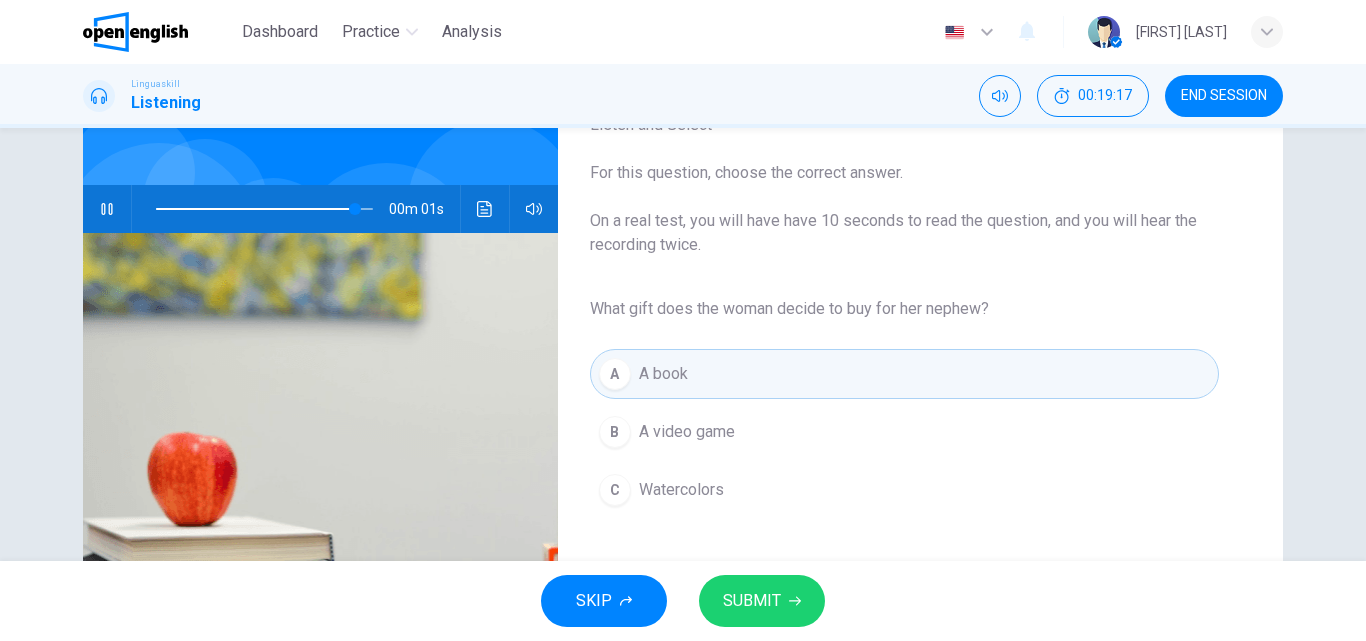 type on "*" 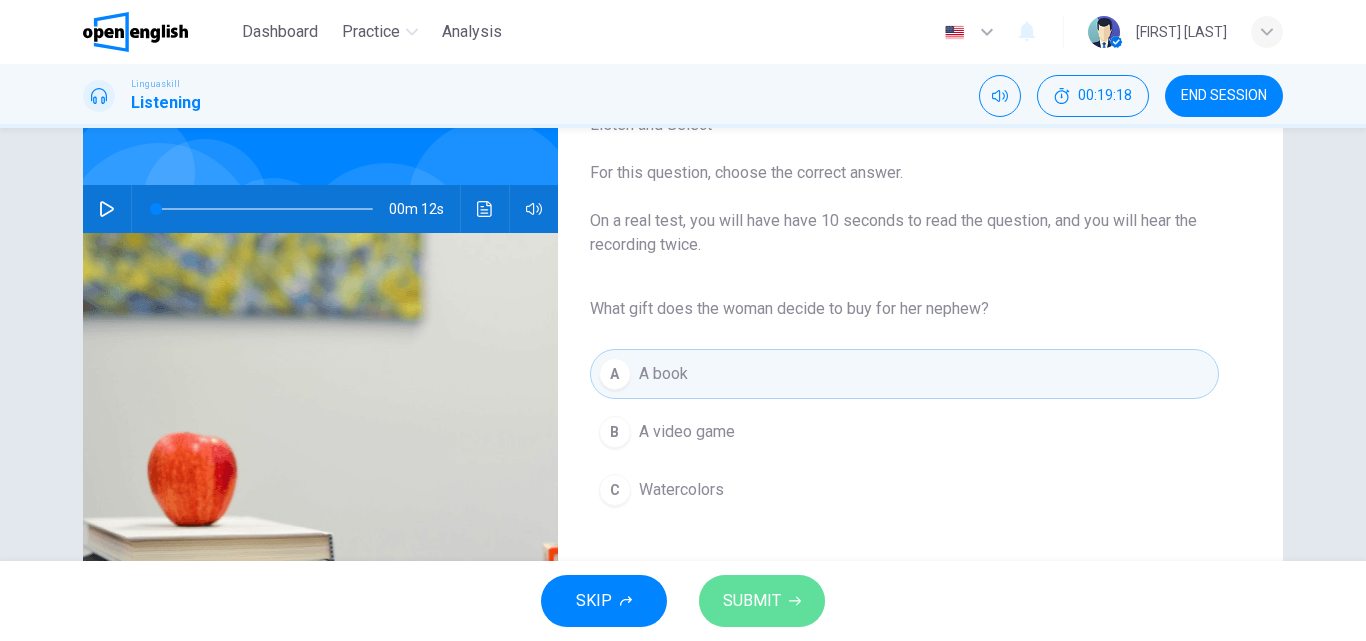 click on "SUBMIT" at bounding box center (752, 601) 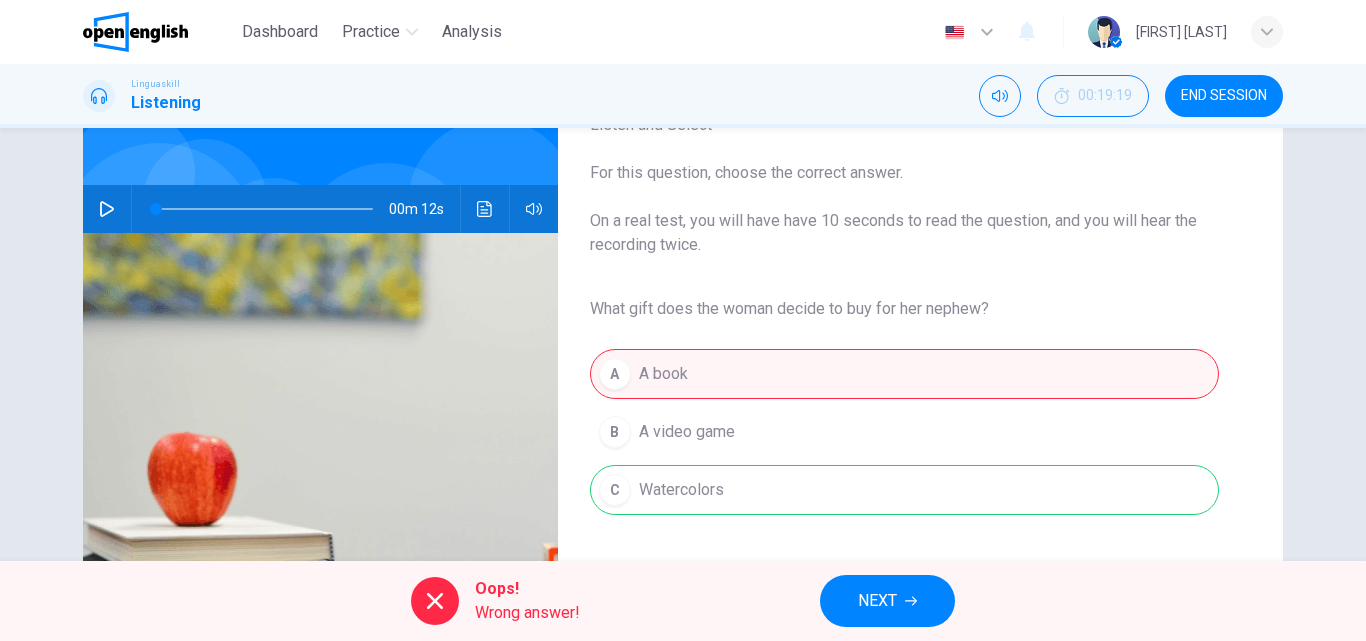 click on "NEXT" at bounding box center (877, 601) 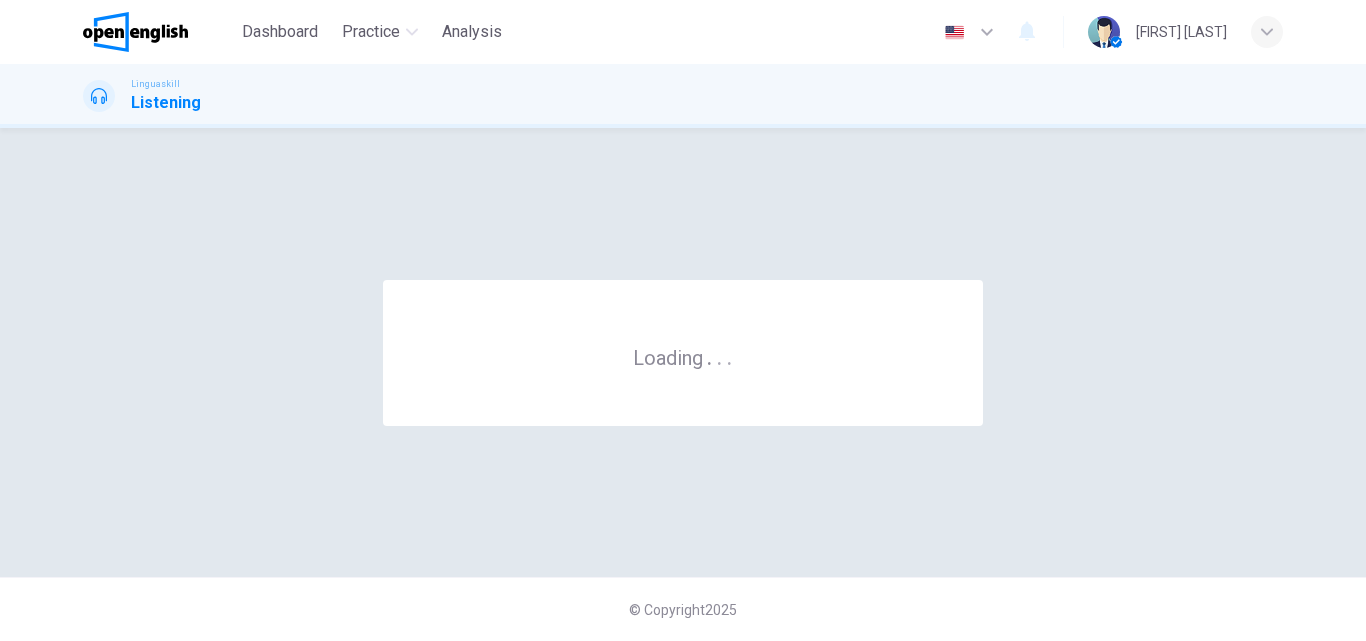 scroll, scrollTop: 0, scrollLeft: 0, axis: both 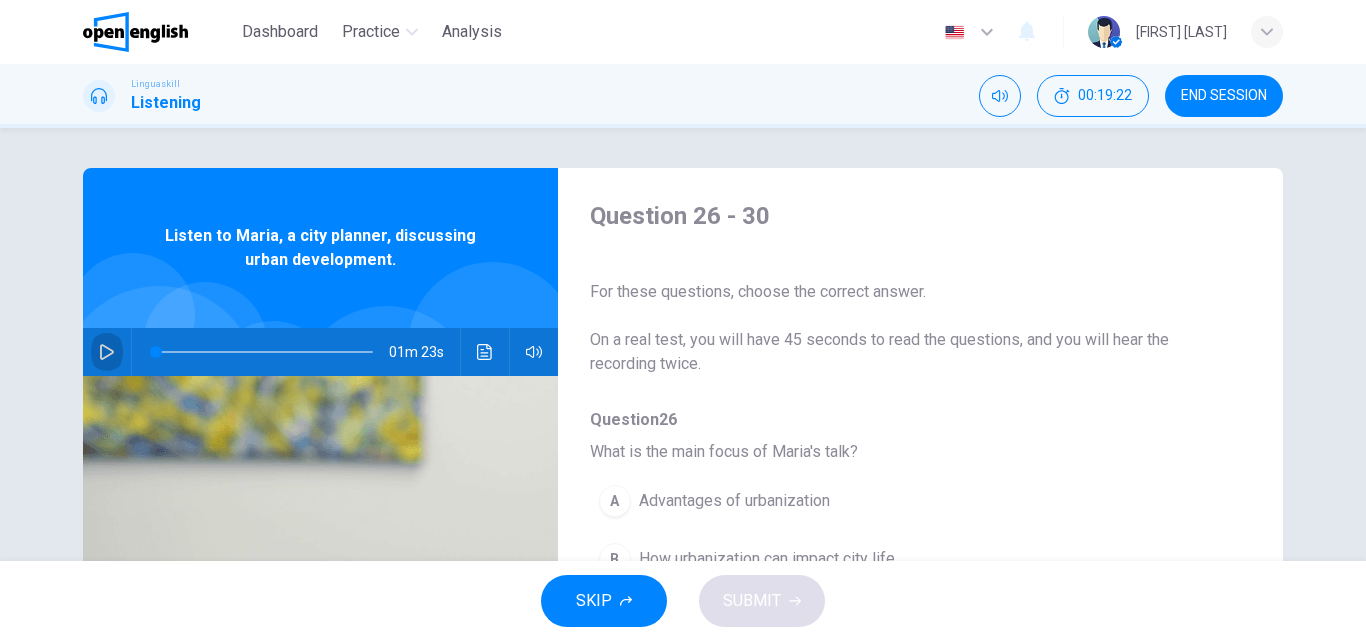 click 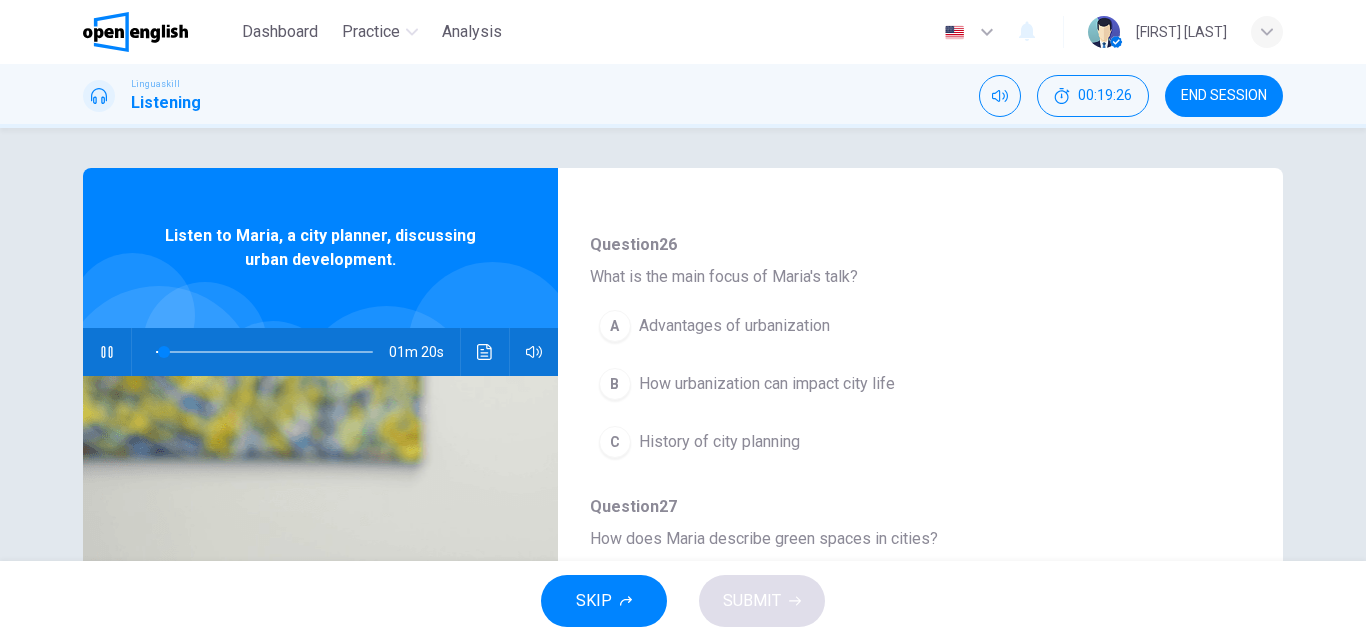 scroll, scrollTop: 177, scrollLeft: 0, axis: vertical 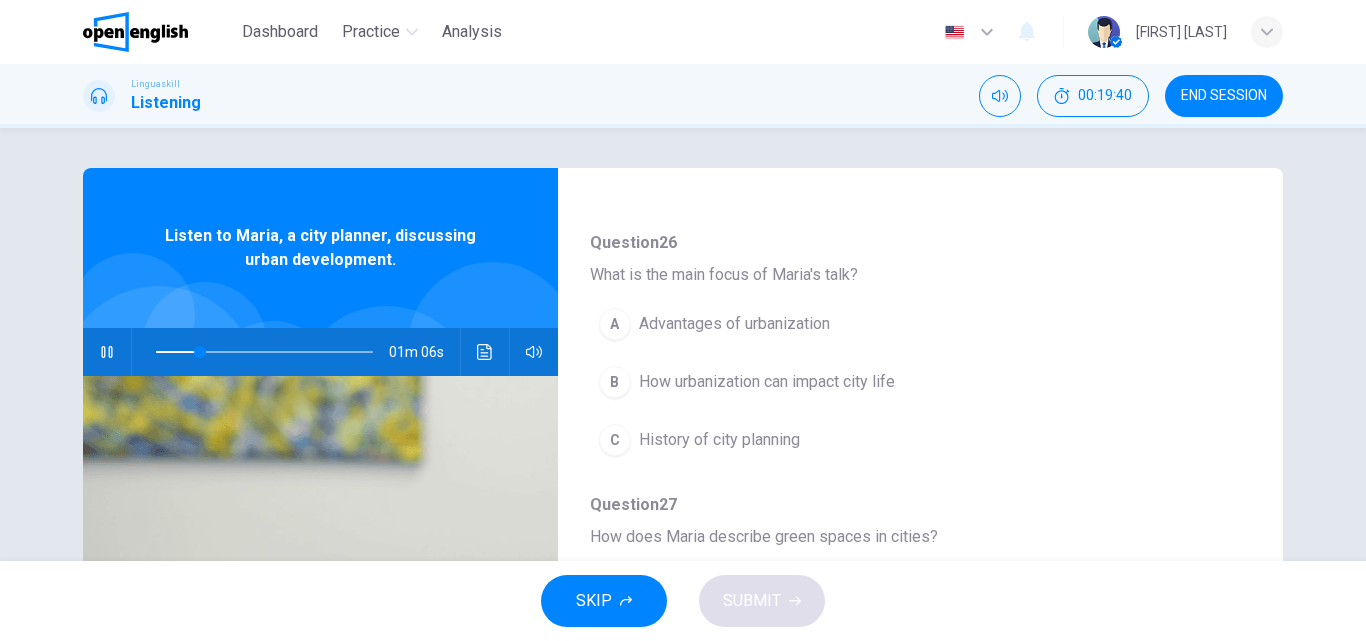 click on "How urbanization can impact city life" at bounding box center (767, 382) 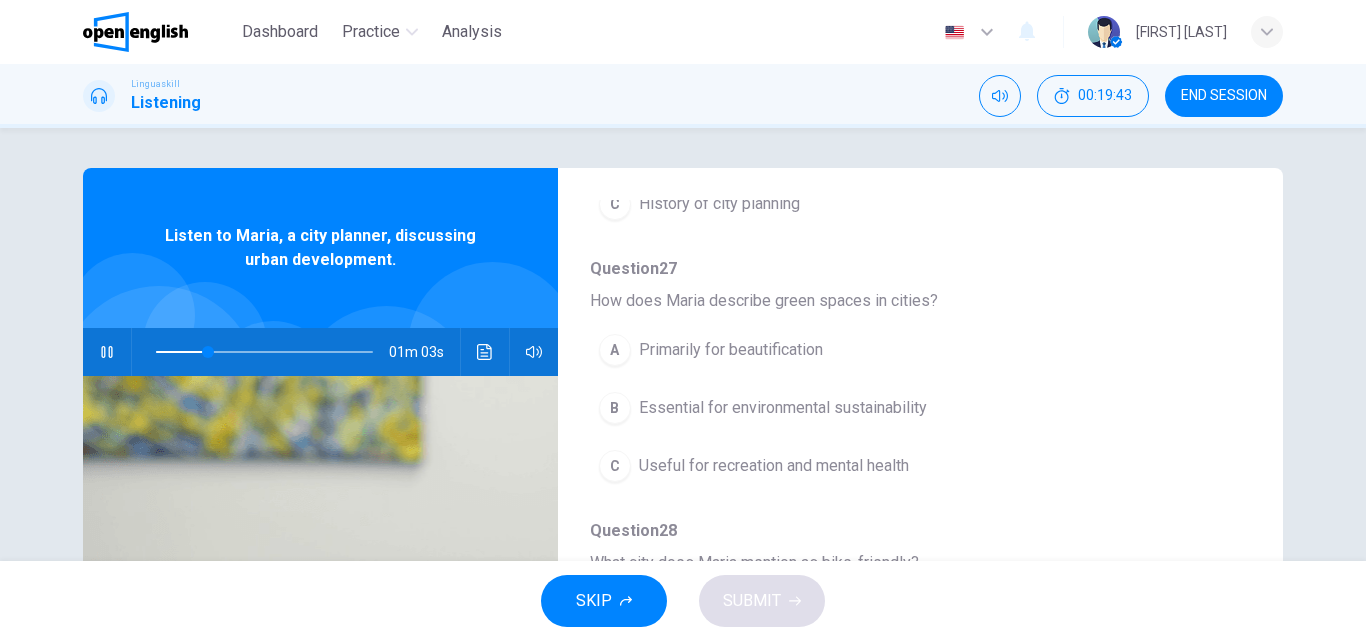scroll, scrollTop: 420, scrollLeft: 0, axis: vertical 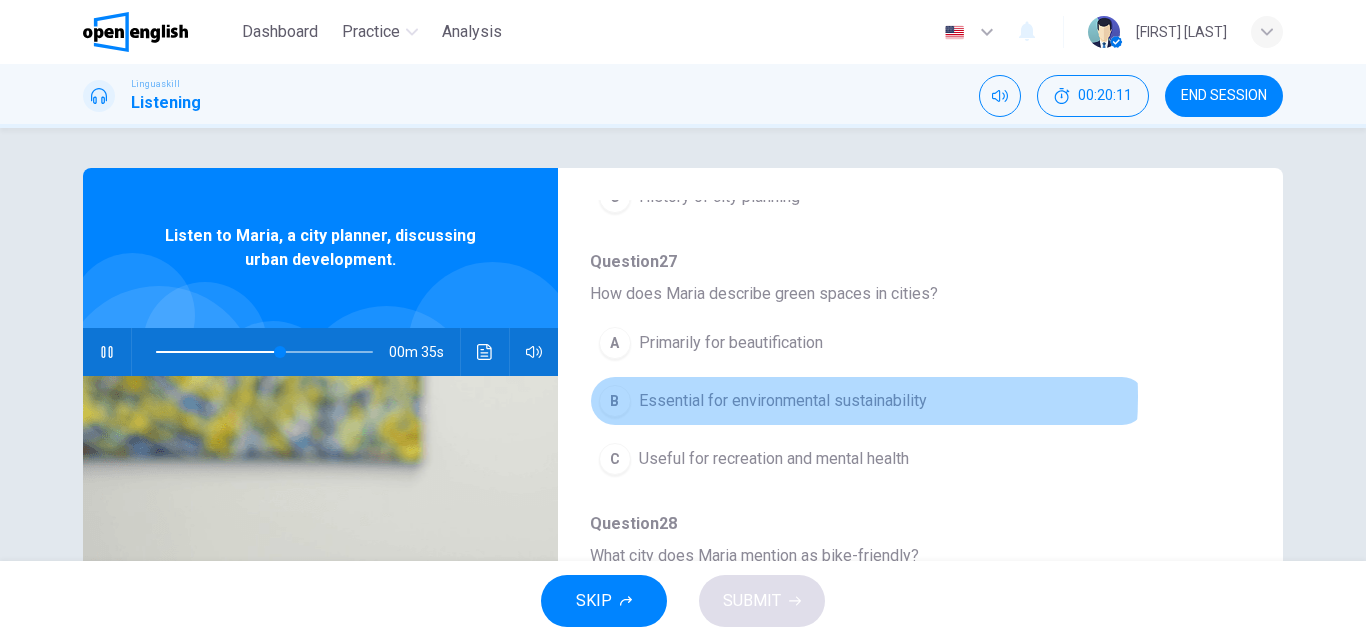 click on "Essential for environmental sustainability" at bounding box center [783, 401] 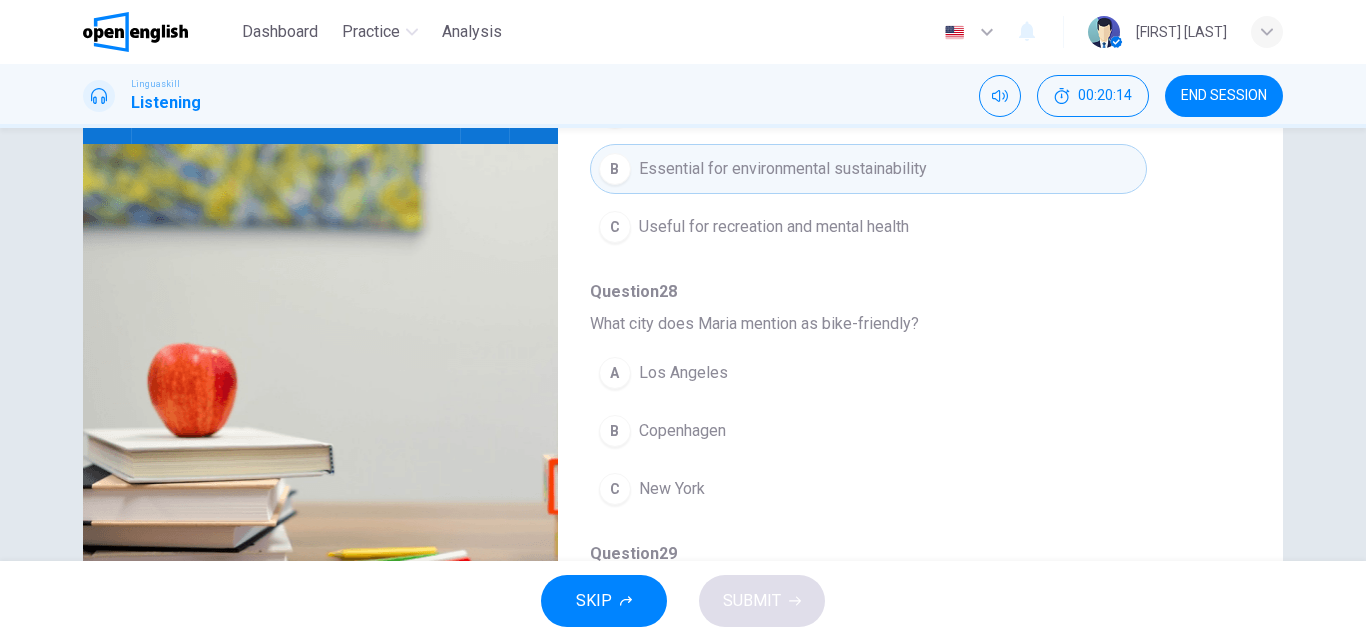 scroll, scrollTop: 234, scrollLeft: 0, axis: vertical 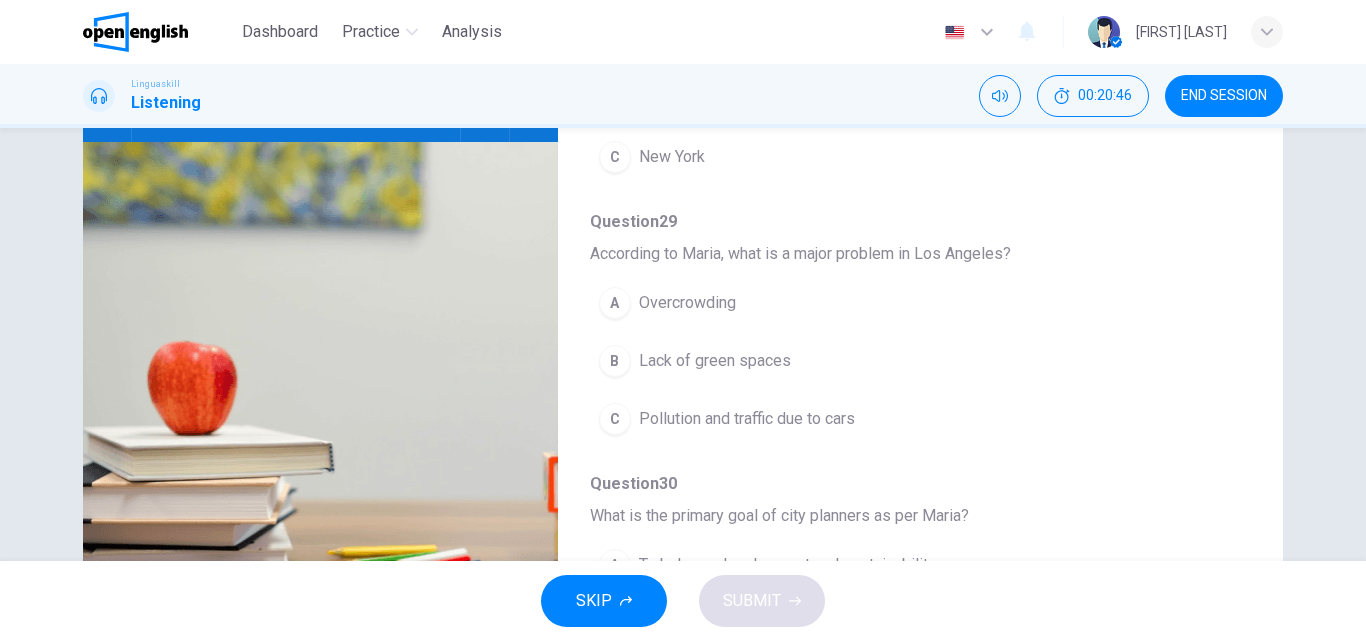 type on "*" 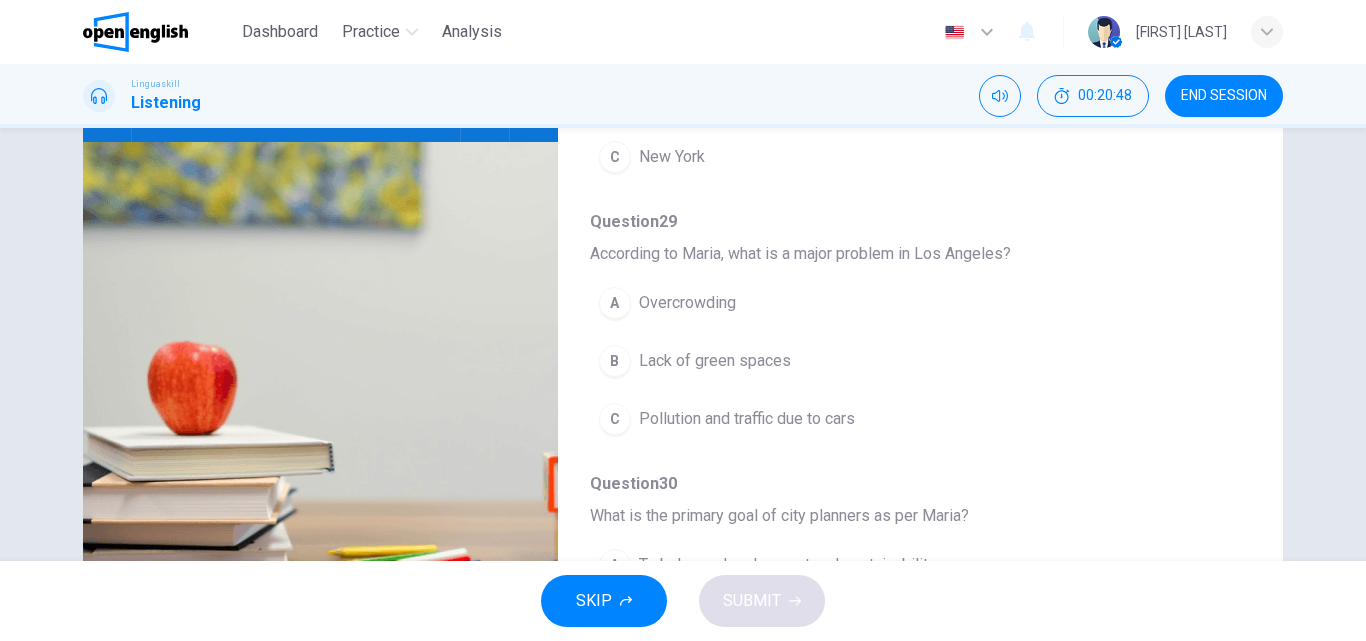scroll, scrollTop: 863, scrollLeft: 0, axis: vertical 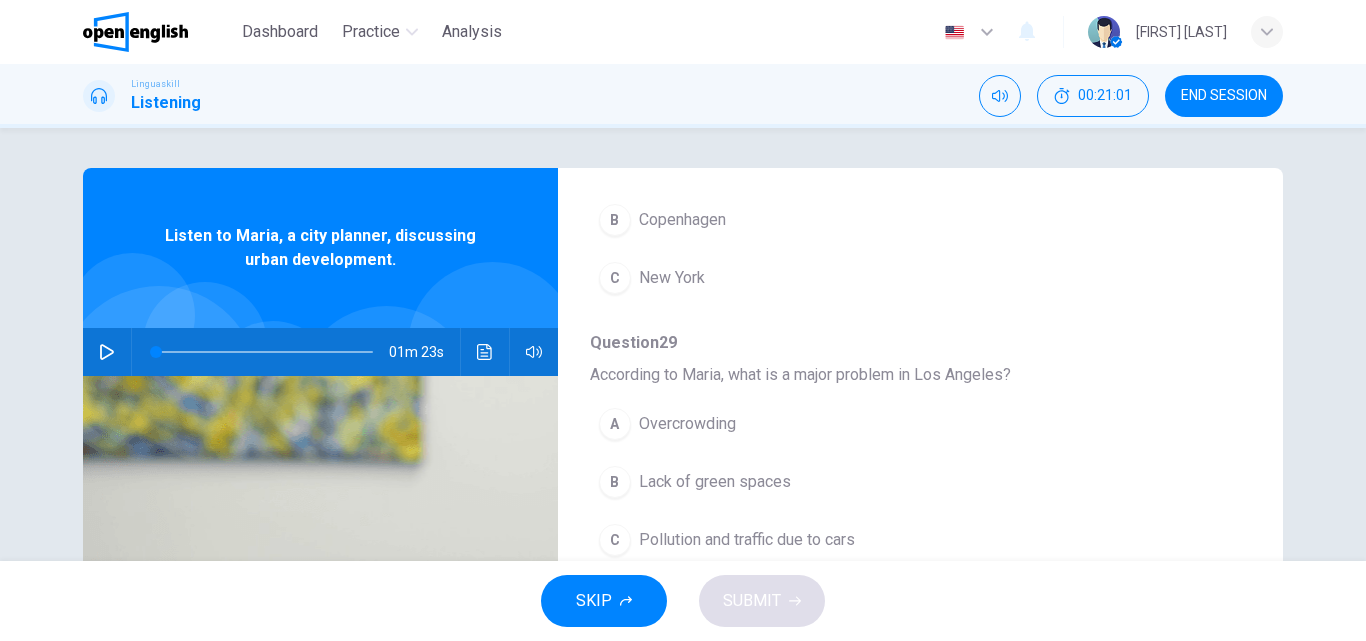 type 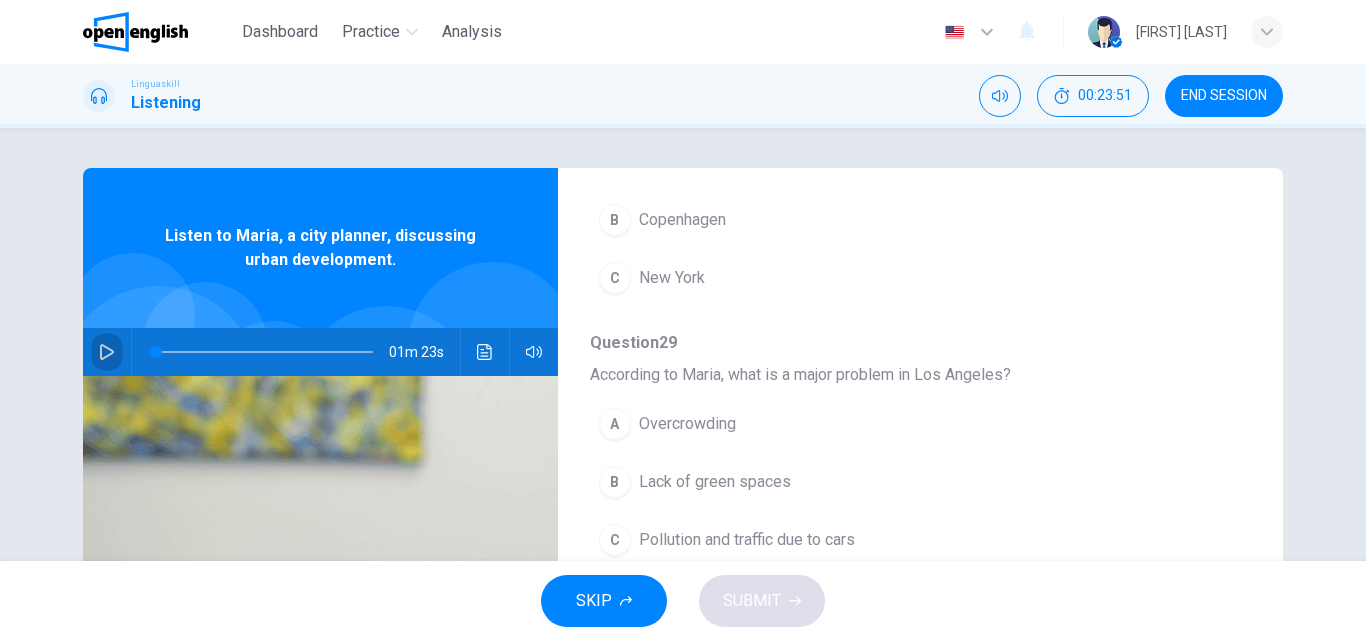 click 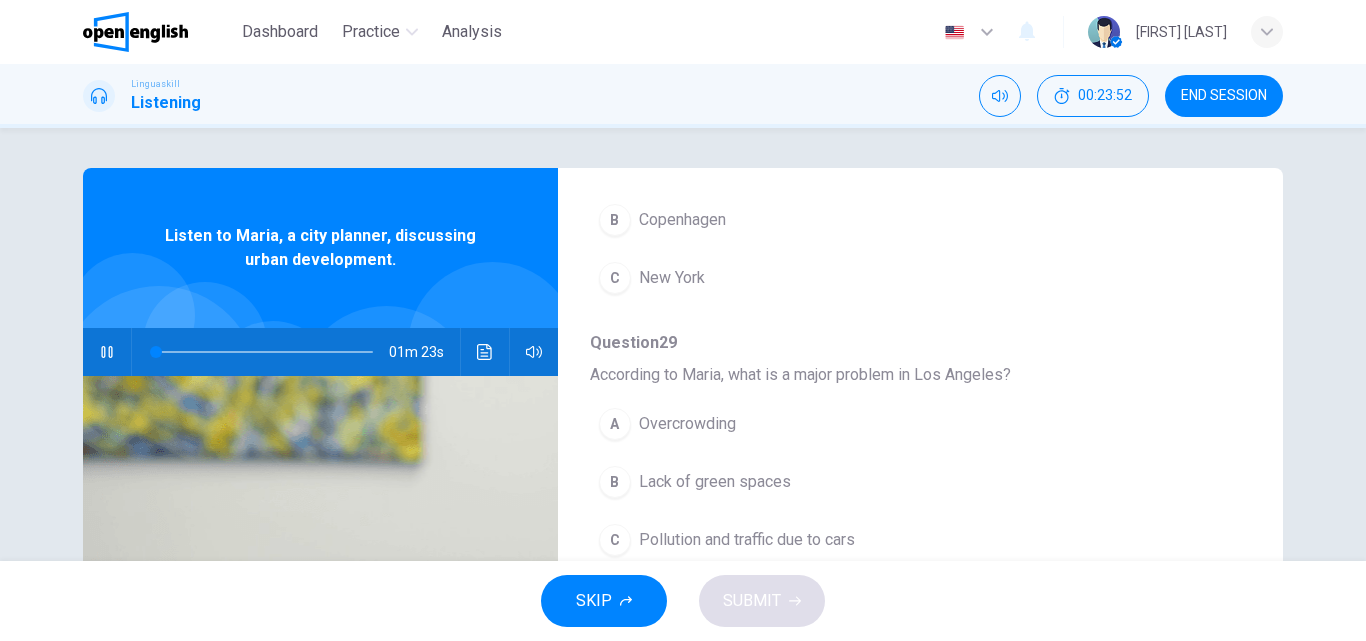 click on "Question  26 What is the main focus of Maria's talk? A Advantages of urbanization B How urbanization can impact city life C History of city planning Question  27 How does Maria describe green spaces in cities? A Primarily for beautification B Essential for environmental sustainability C Useful for recreation and mental health Question  28 What city does Maria mention as bike-friendly? A Los Angeles B Copenhagen C New York Question  29 According to Maria, what is a major problem in Los Angeles? A Overcrowding B Lack of green spaces C Pollution and traffic due to cars Question  30 What is the primary goal of city planners as per Maria? A To balance development and sustainability B To ensure cities look aesthetically pleasing C To promote public transportation" at bounding box center [904, 188] 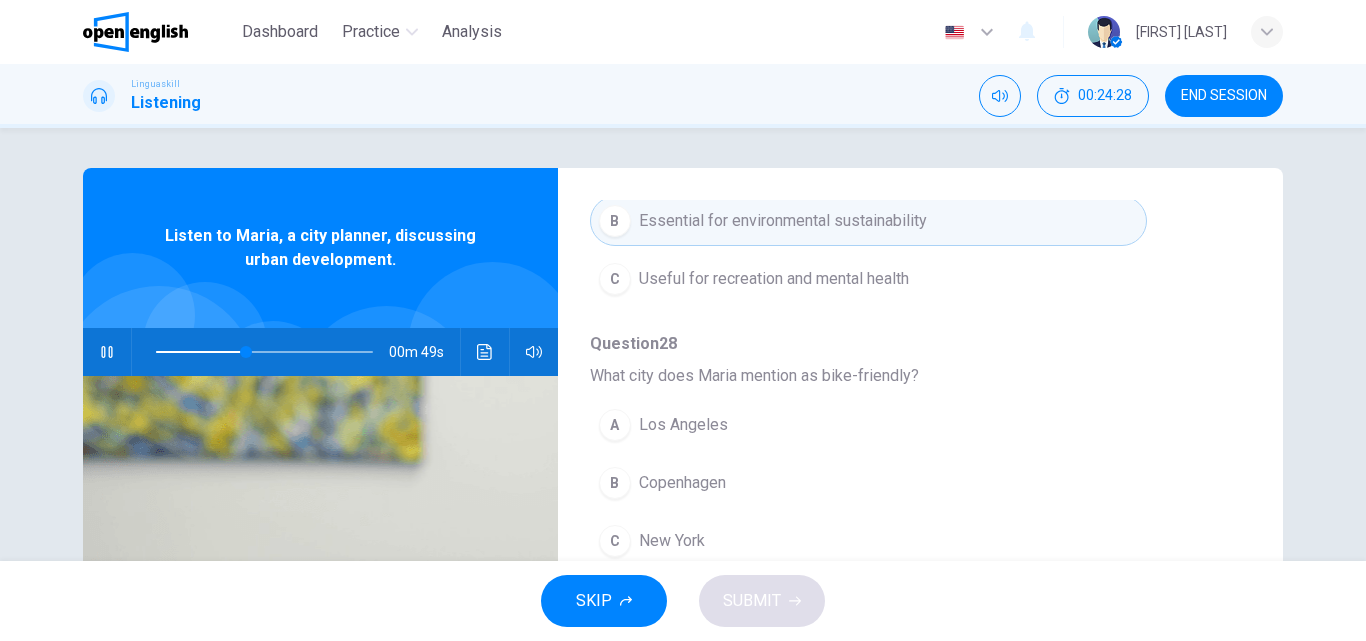scroll, scrollTop: 640, scrollLeft: 0, axis: vertical 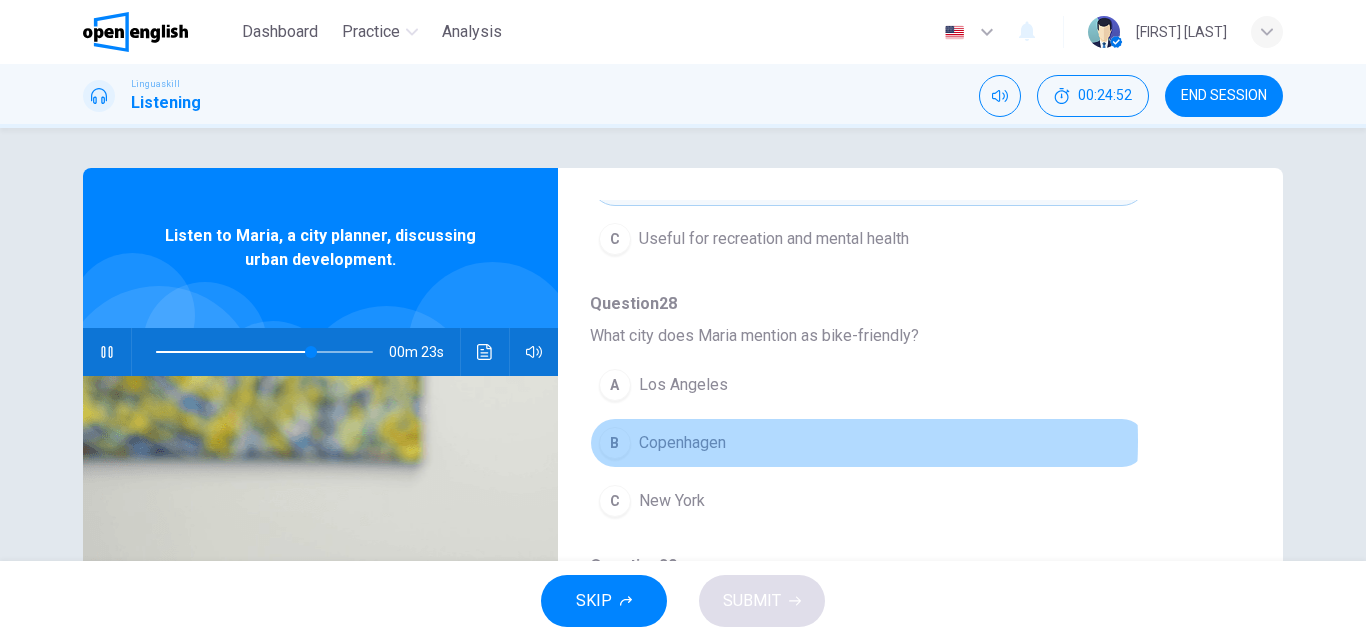 click on "Copenhagen" at bounding box center [682, 443] 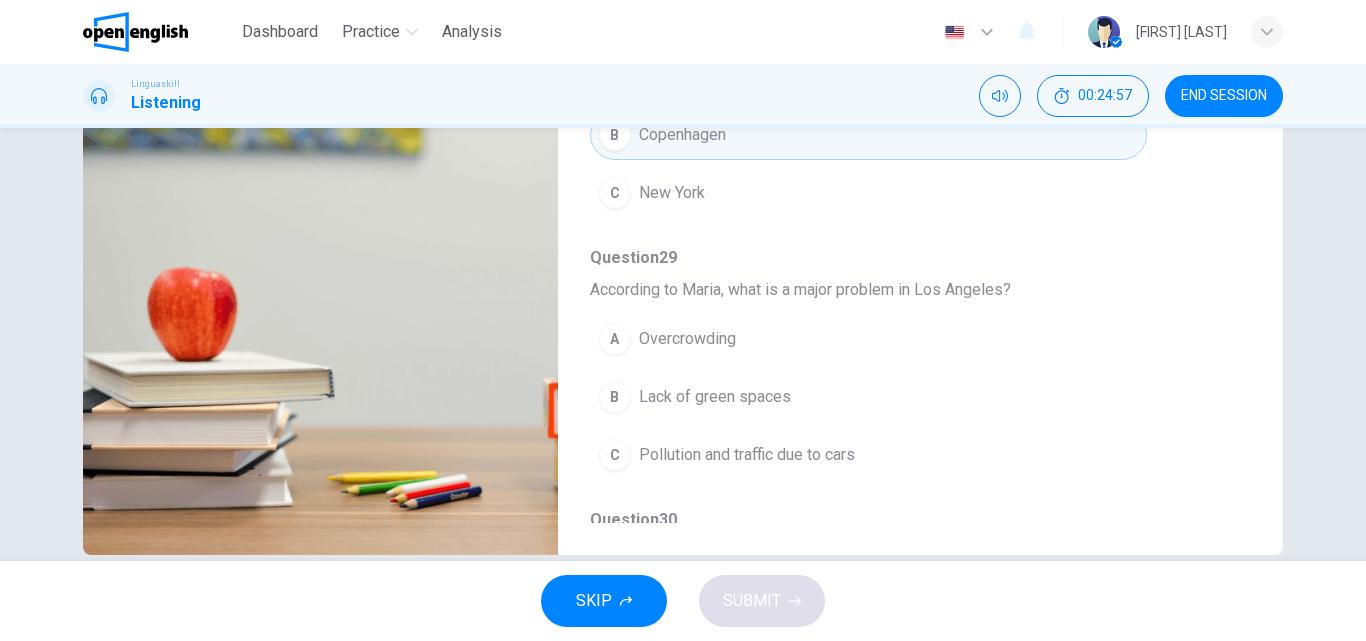 scroll, scrollTop: 312, scrollLeft: 0, axis: vertical 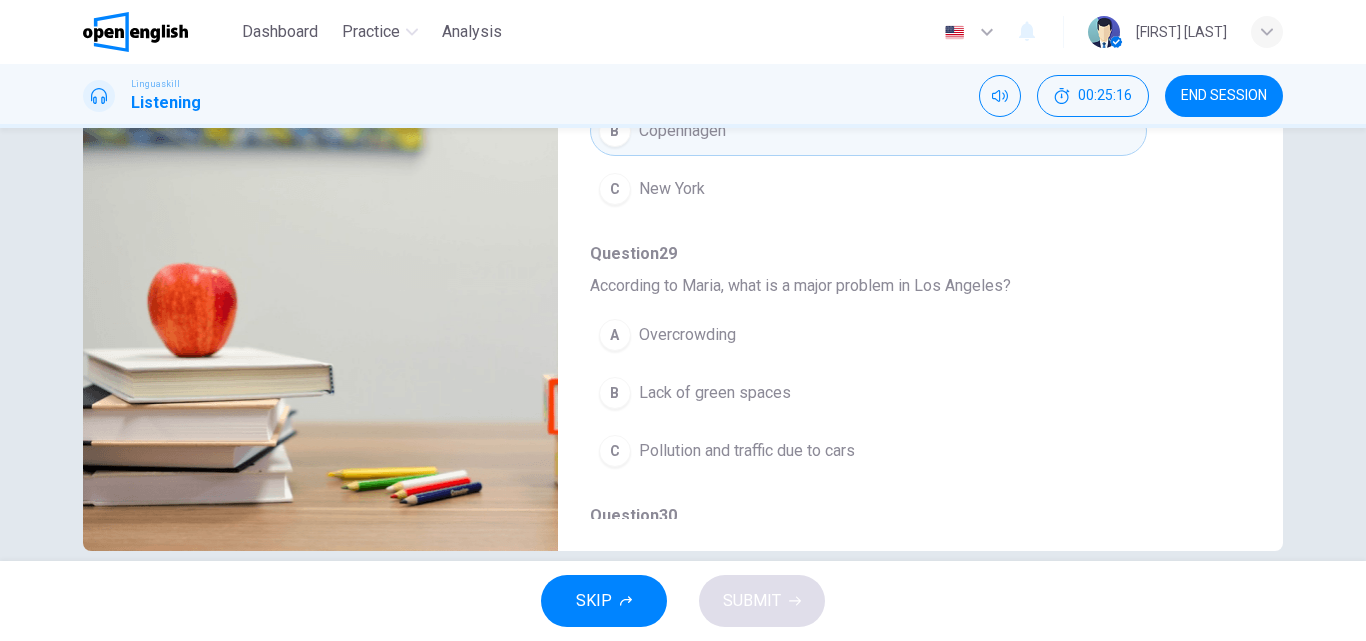 type on "*" 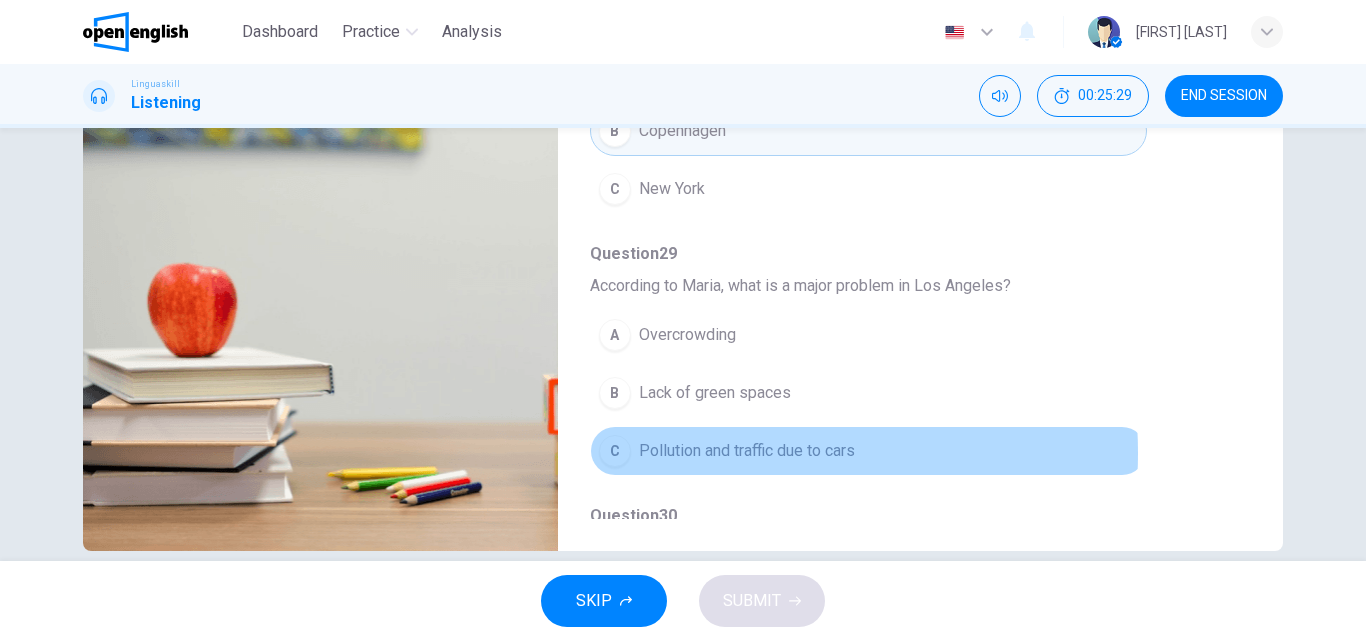 click on "Pollution and traffic due to cars" at bounding box center [747, 451] 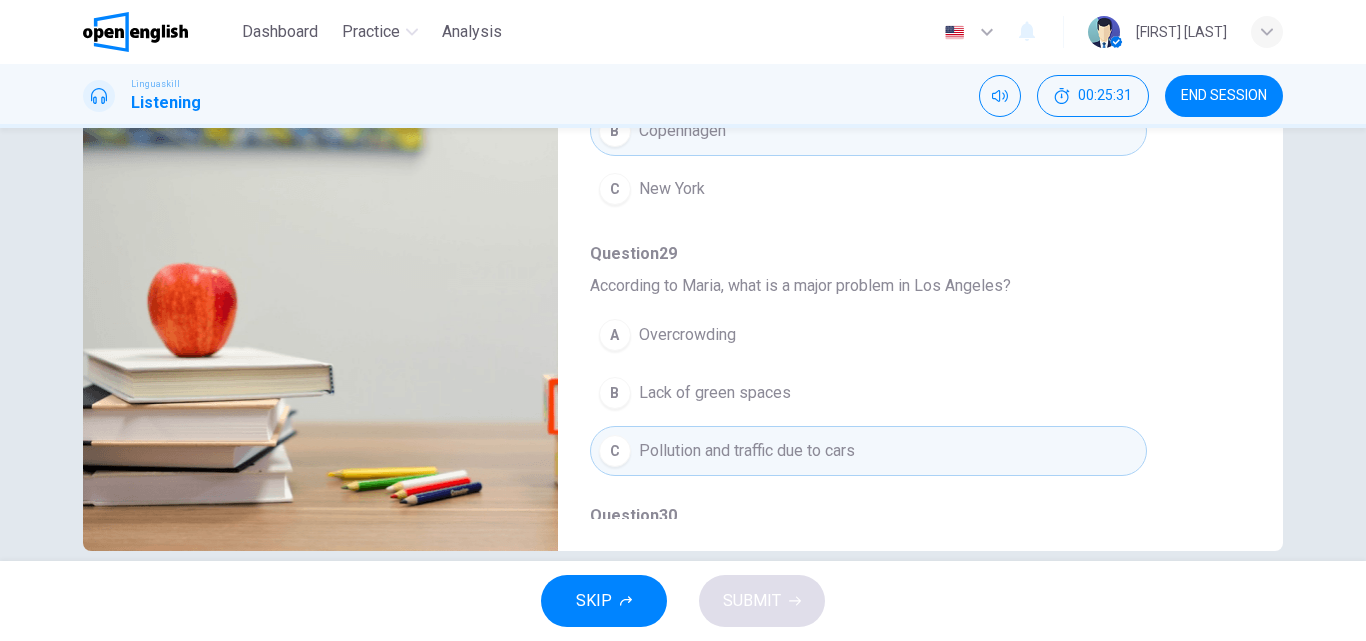 scroll, scrollTop: 863, scrollLeft: 0, axis: vertical 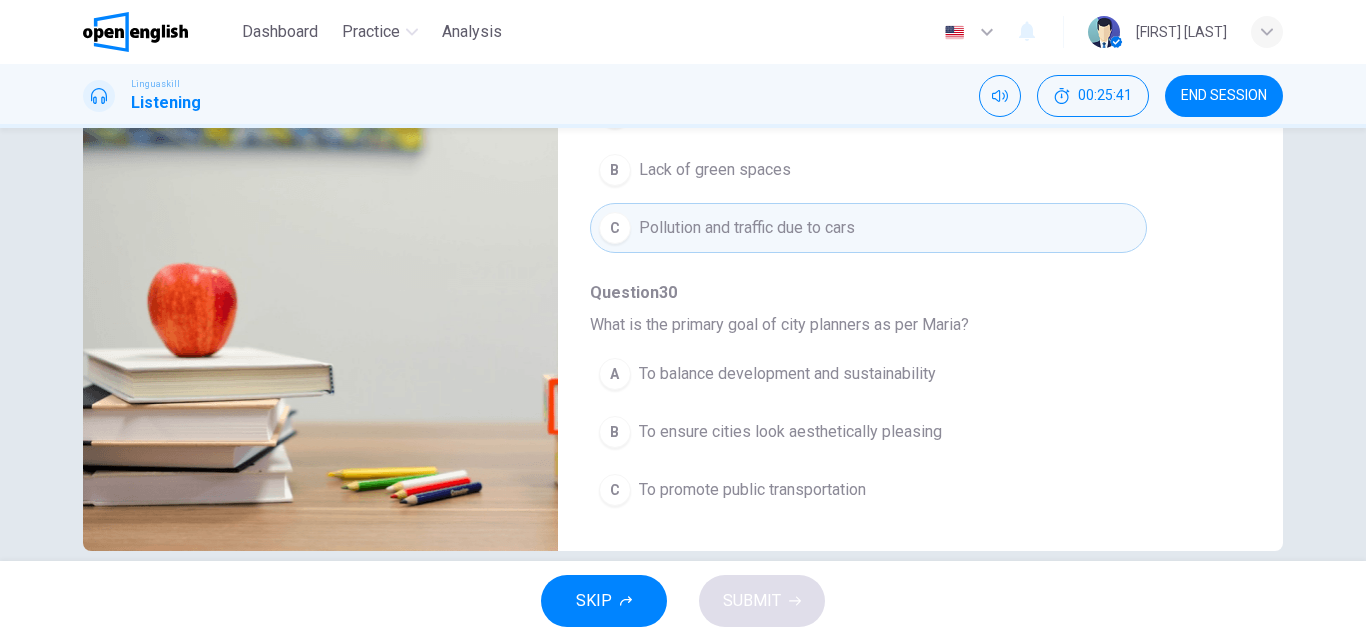 click on "To balance development and sustainability" at bounding box center [787, 374] 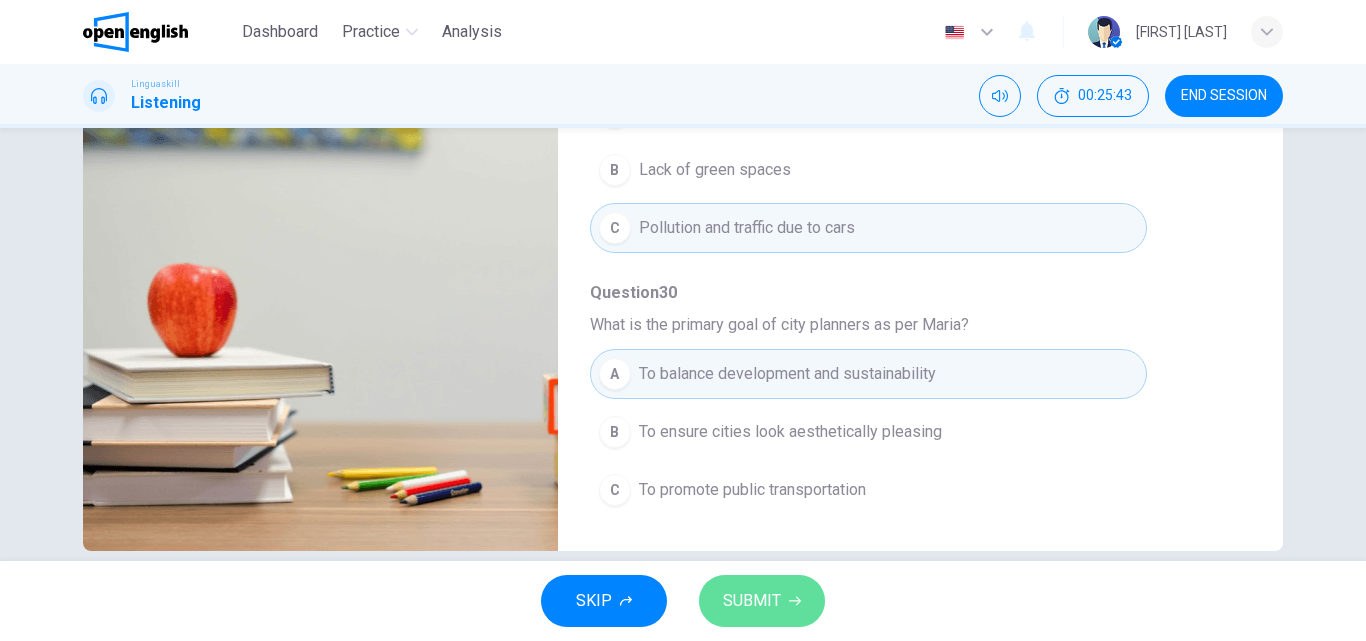 click on "SUBMIT" at bounding box center [752, 601] 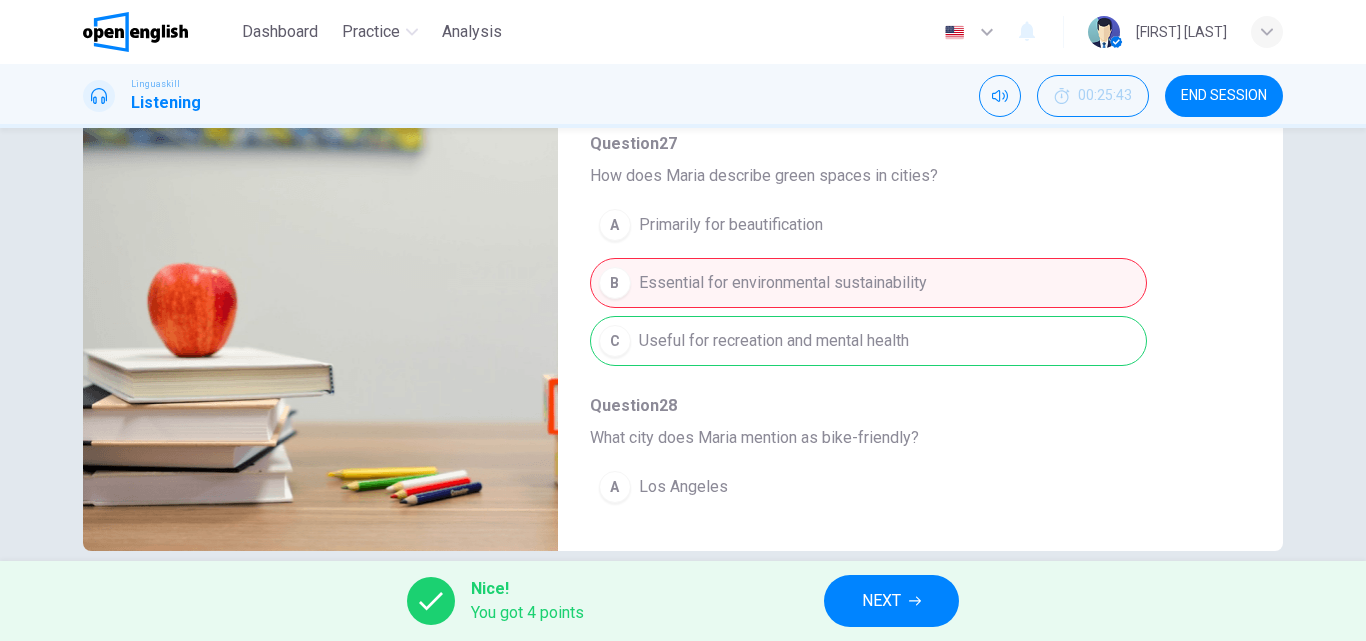scroll, scrollTop: 221, scrollLeft: 0, axis: vertical 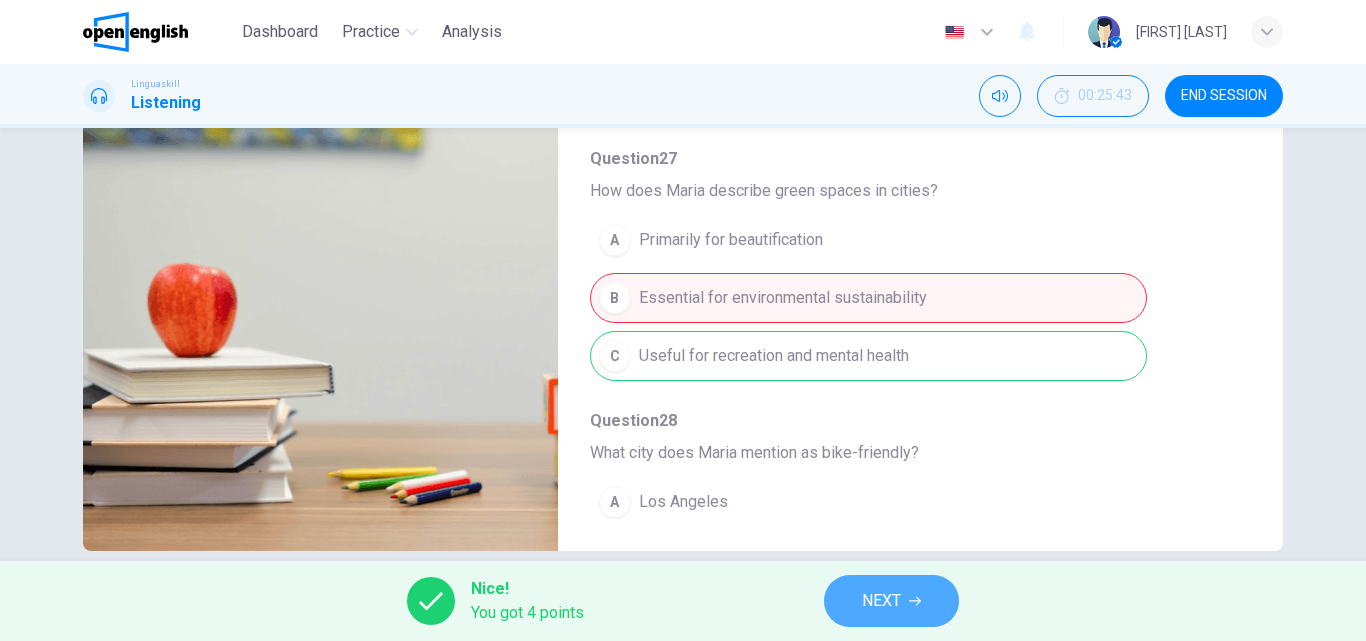 click on "NEXT" at bounding box center (891, 601) 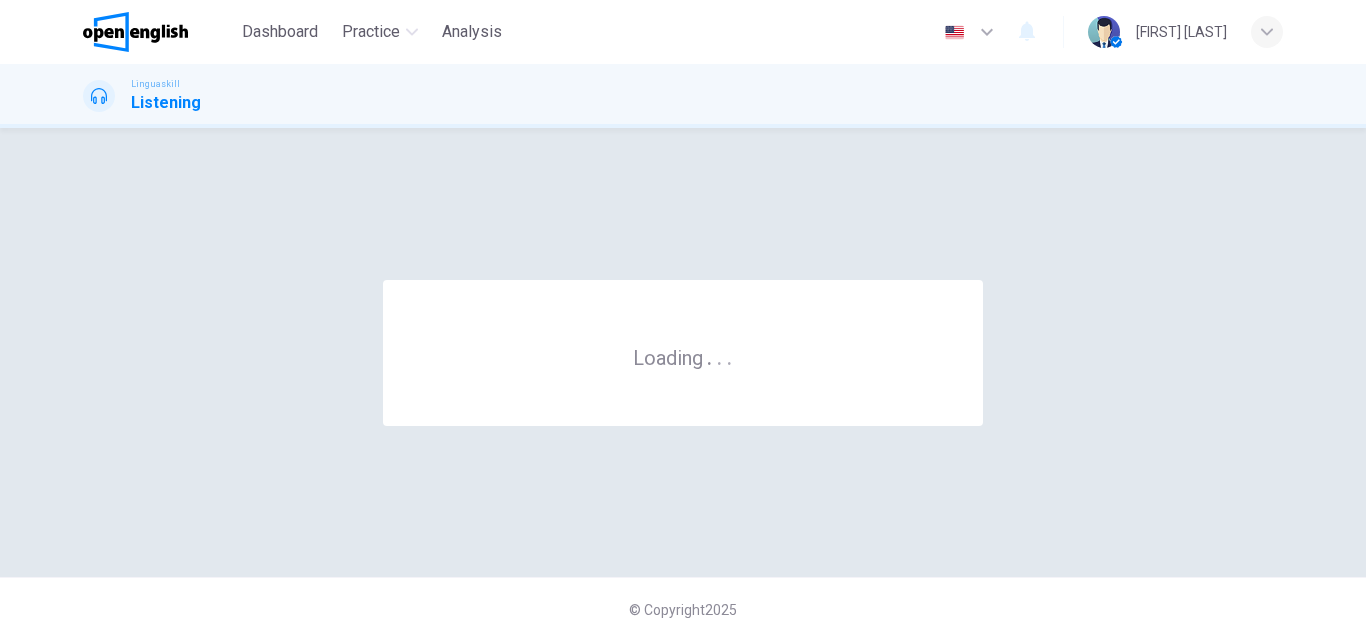 scroll, scrollTop: 0, scrollLeft: 0, axis: both 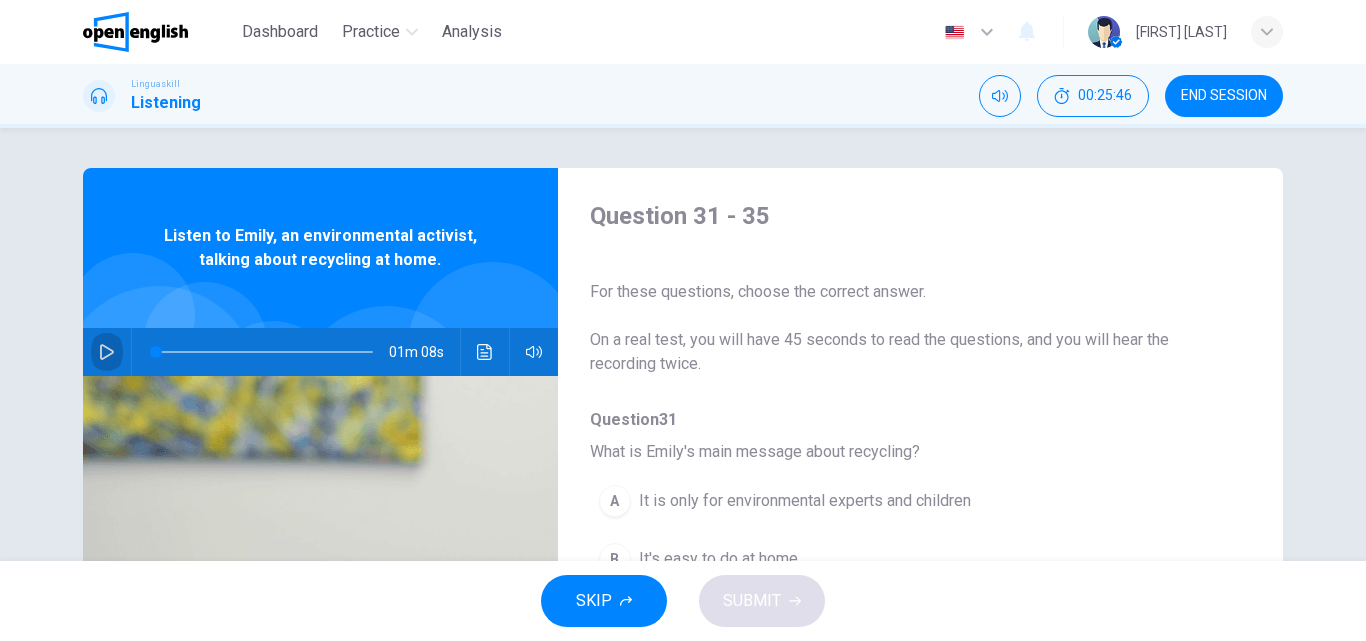 click 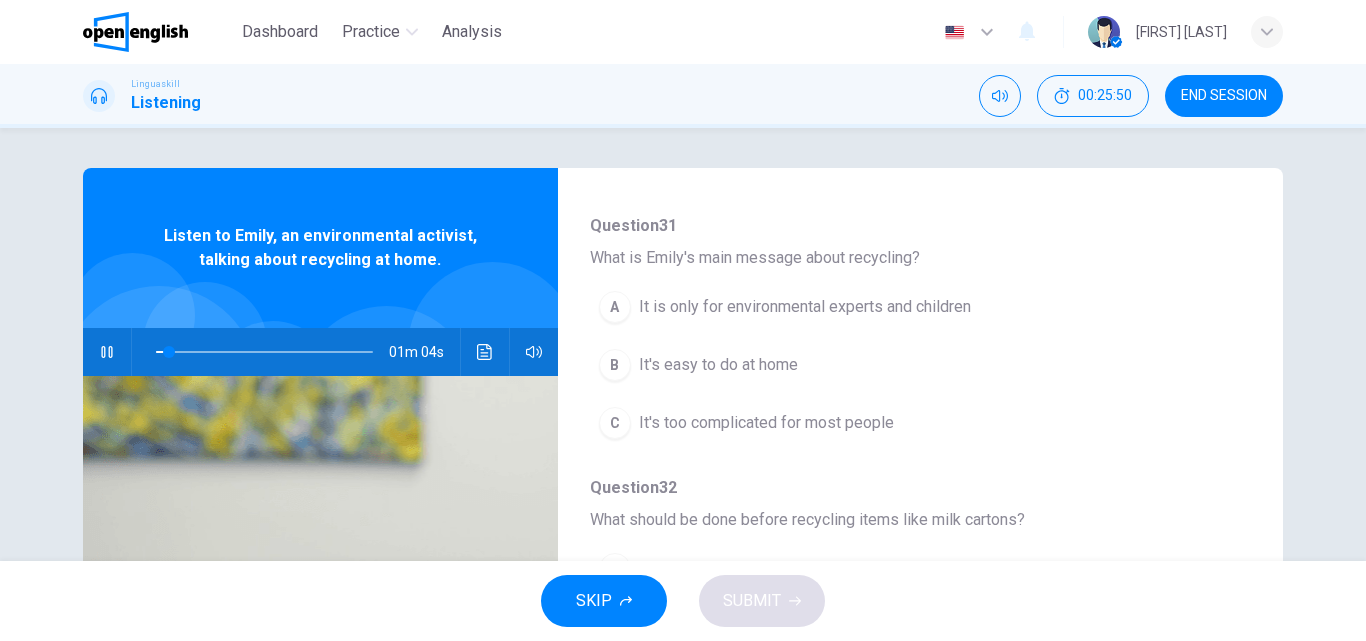 scroll, scrollTop: 197, scrollLeft: 0, axis: vertical 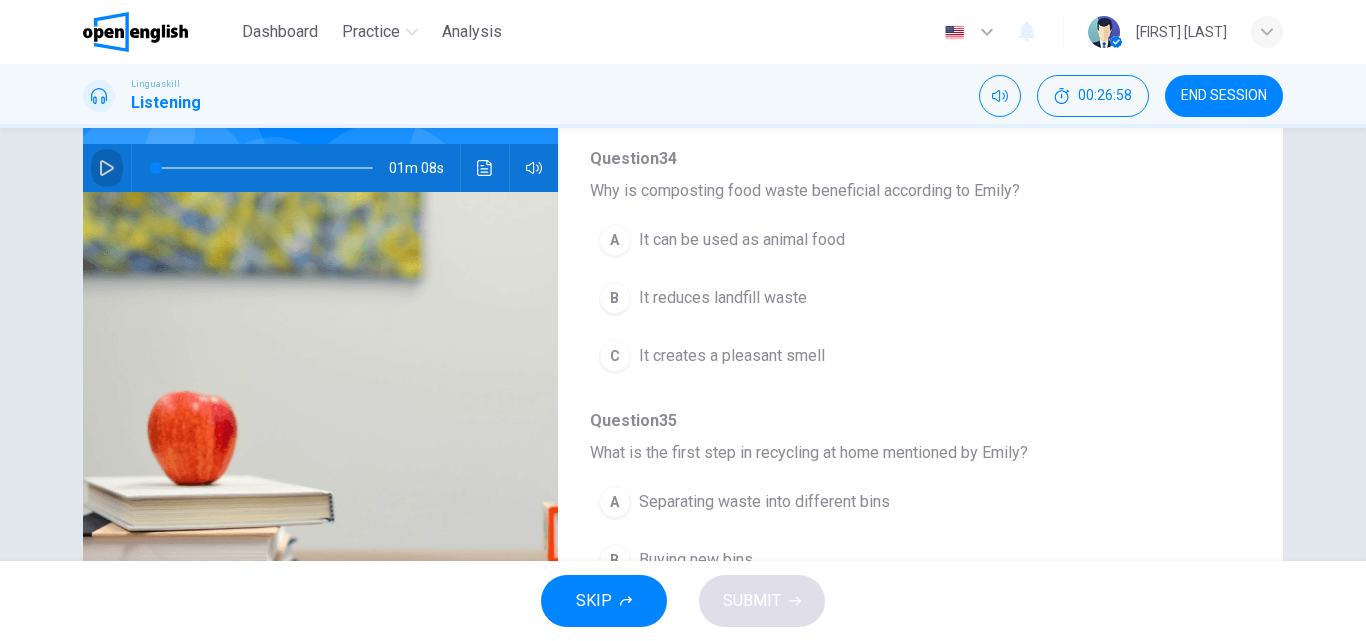 click 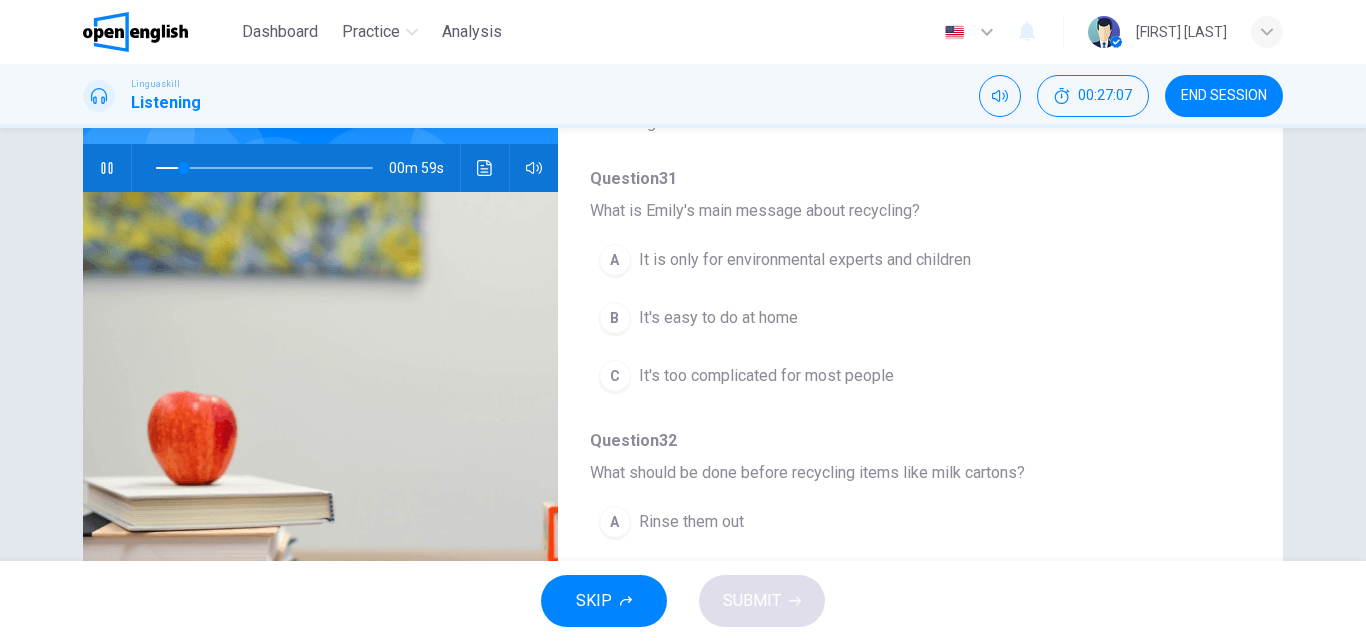 scroll, scrollTop: 59, scrollLeft: 0, axis: vertical 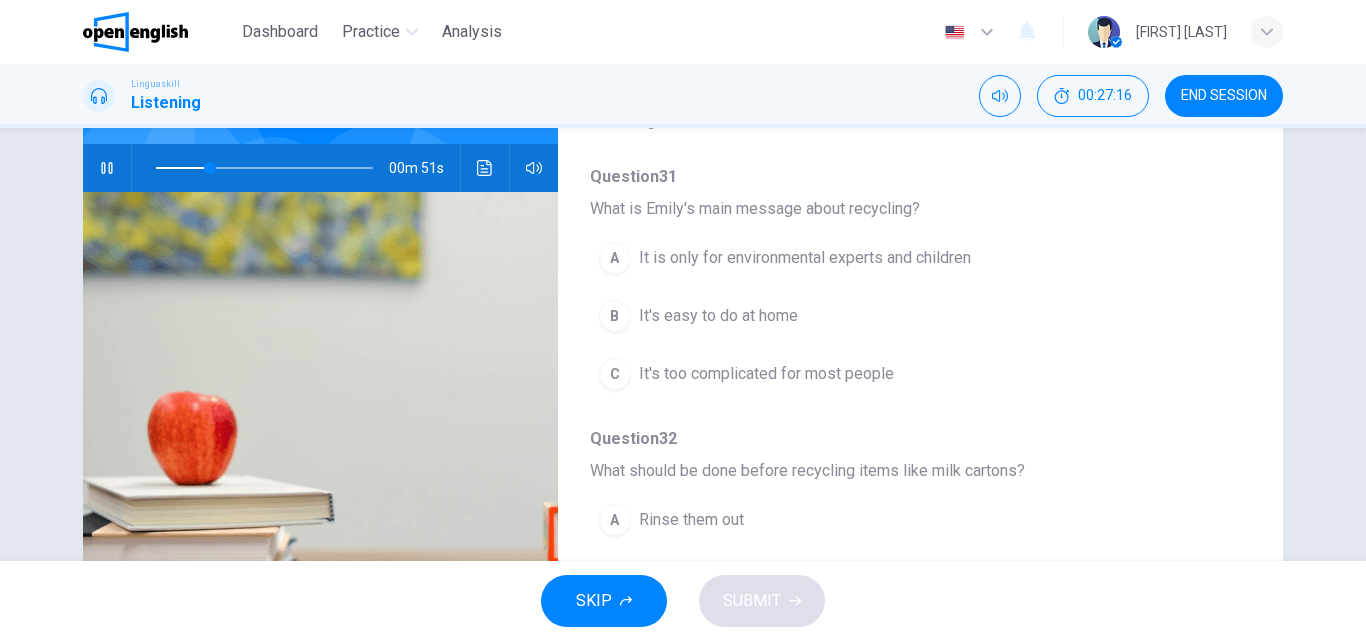 click on "It's easy to do at home" at bounding box center (718, 316) 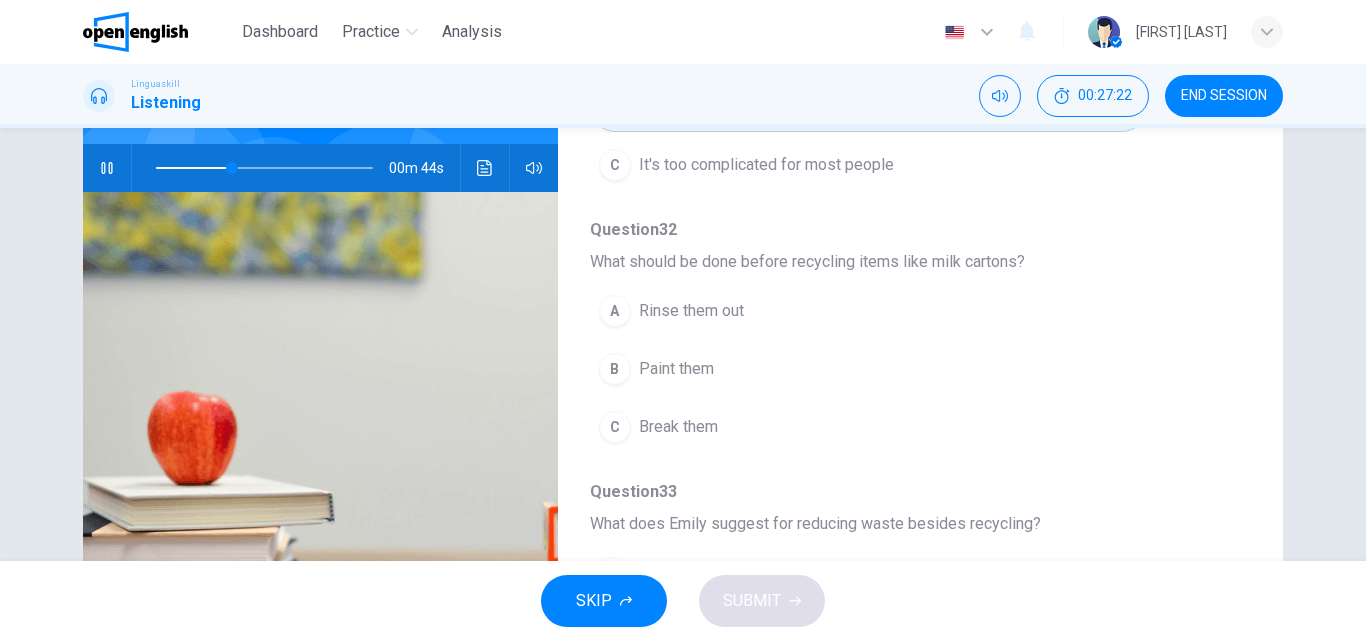 scroll, scrollTop: 270, scrollLeft: 0, axis: vertical 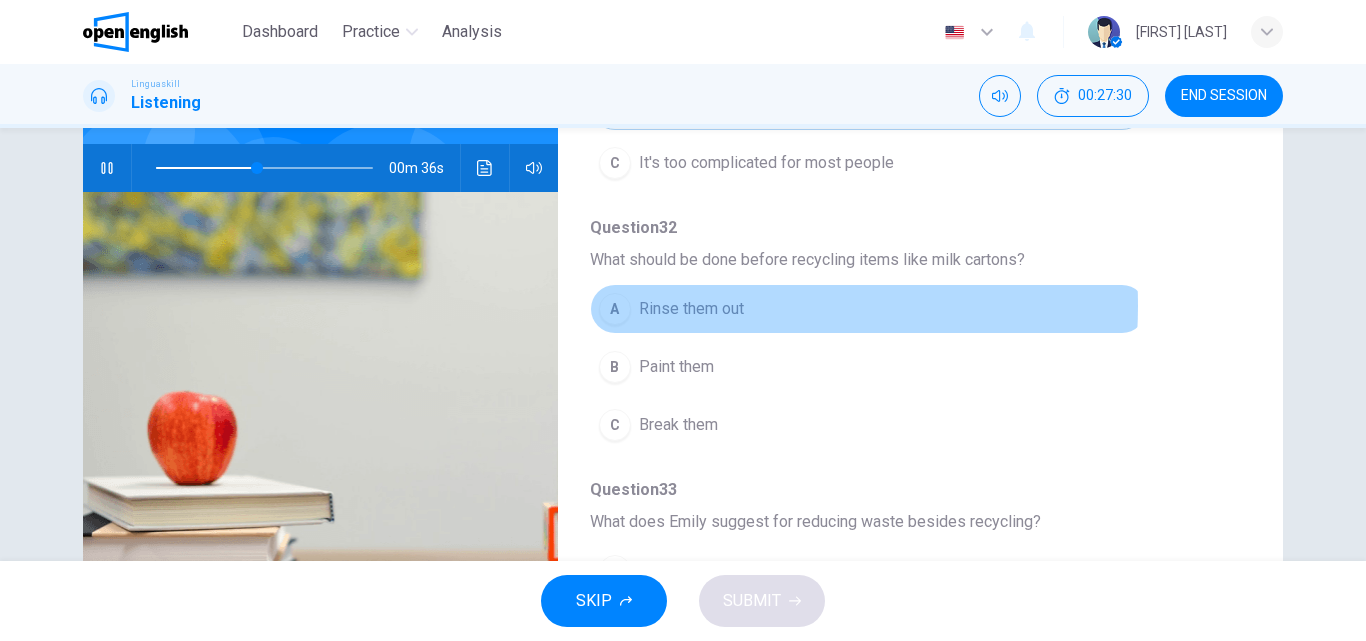 click on "Rinse them out" at bounding box center (691, 309) 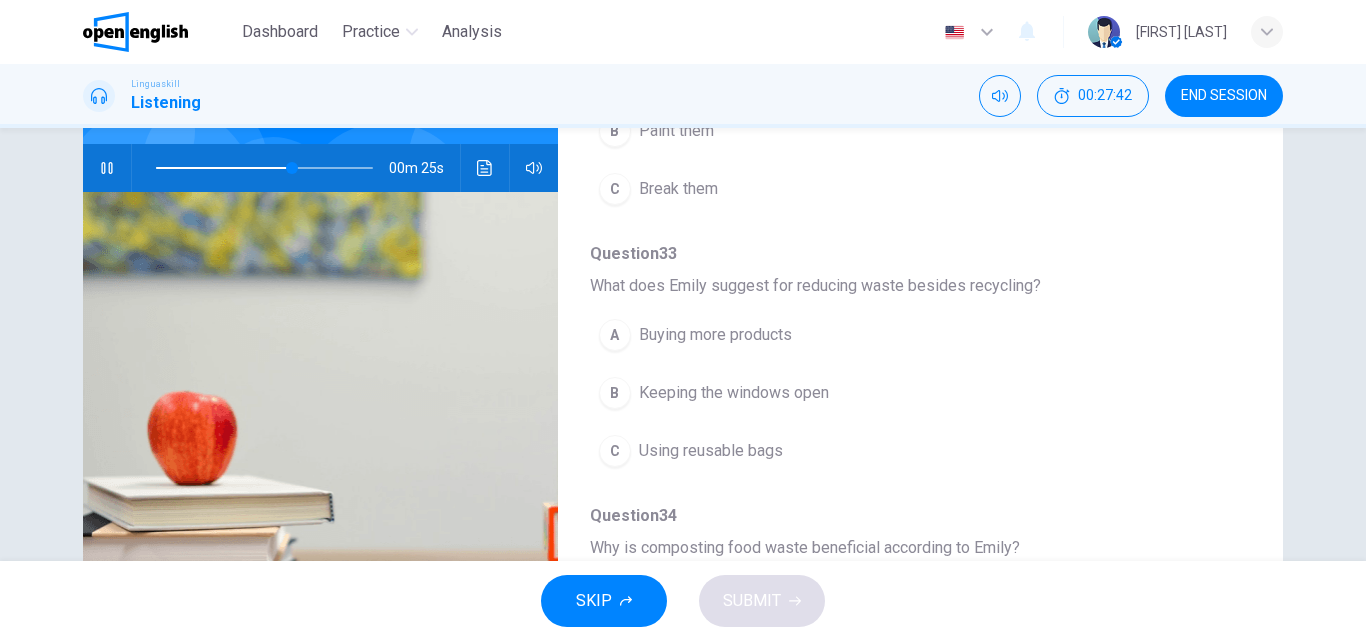 scroll, scrollTop: 509, scrollLeft: 0, axis: vertical 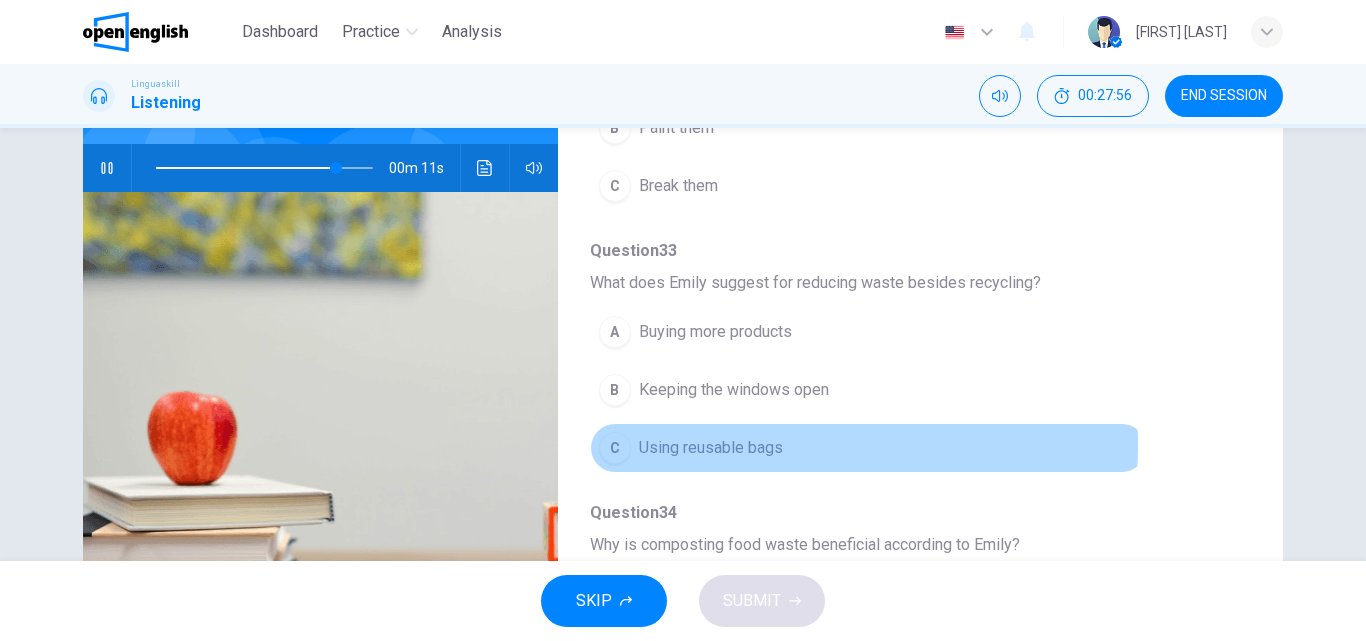 click on "Using reusable bags" at bounding box center (711, 448) 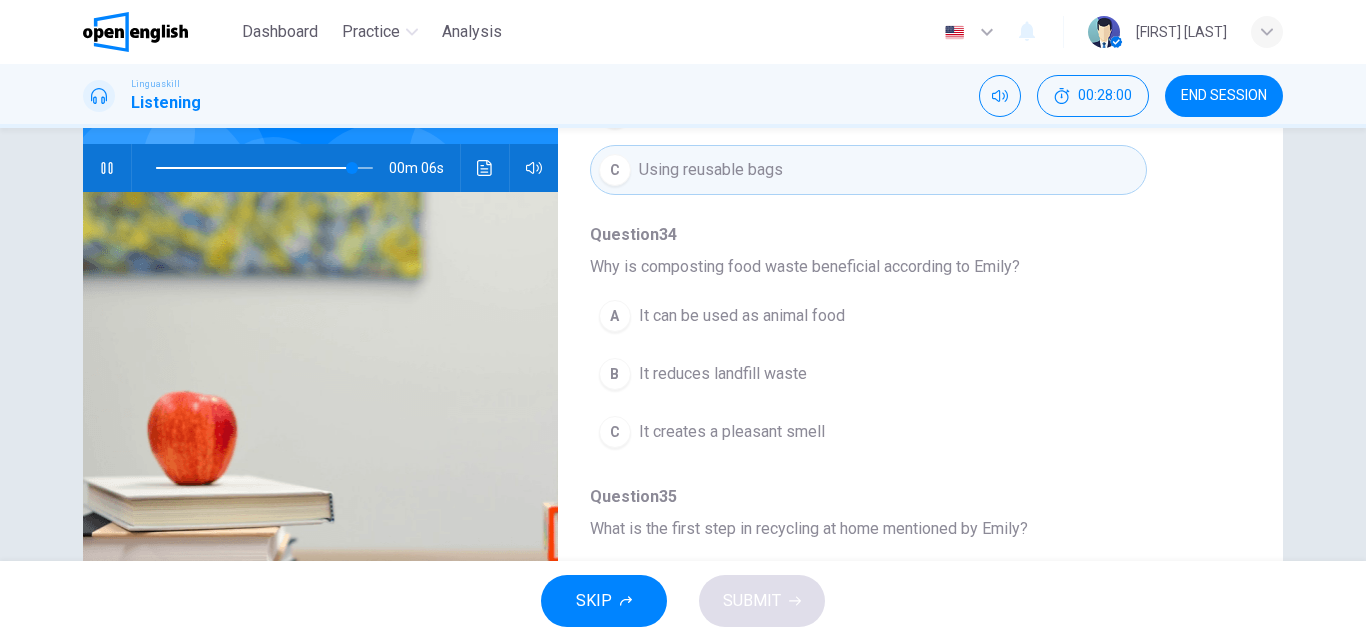 scroll, scrollTop: 789, scrollLeft: 0, axis: vertical 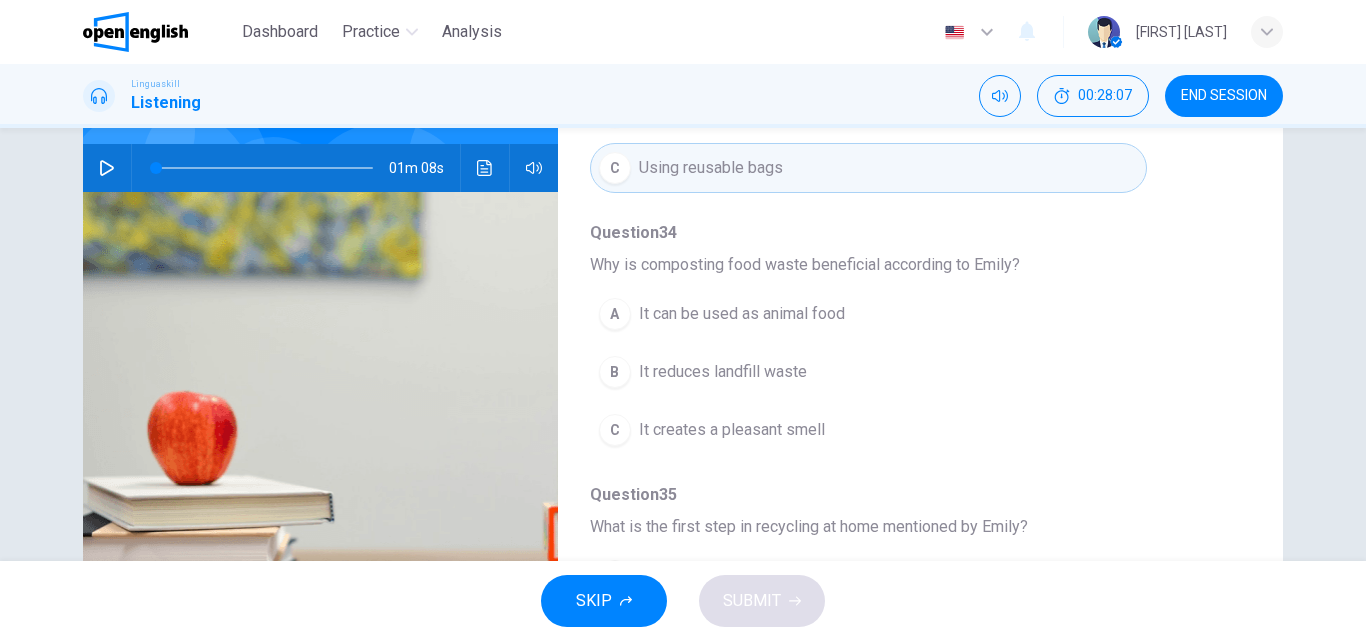 type on "*" 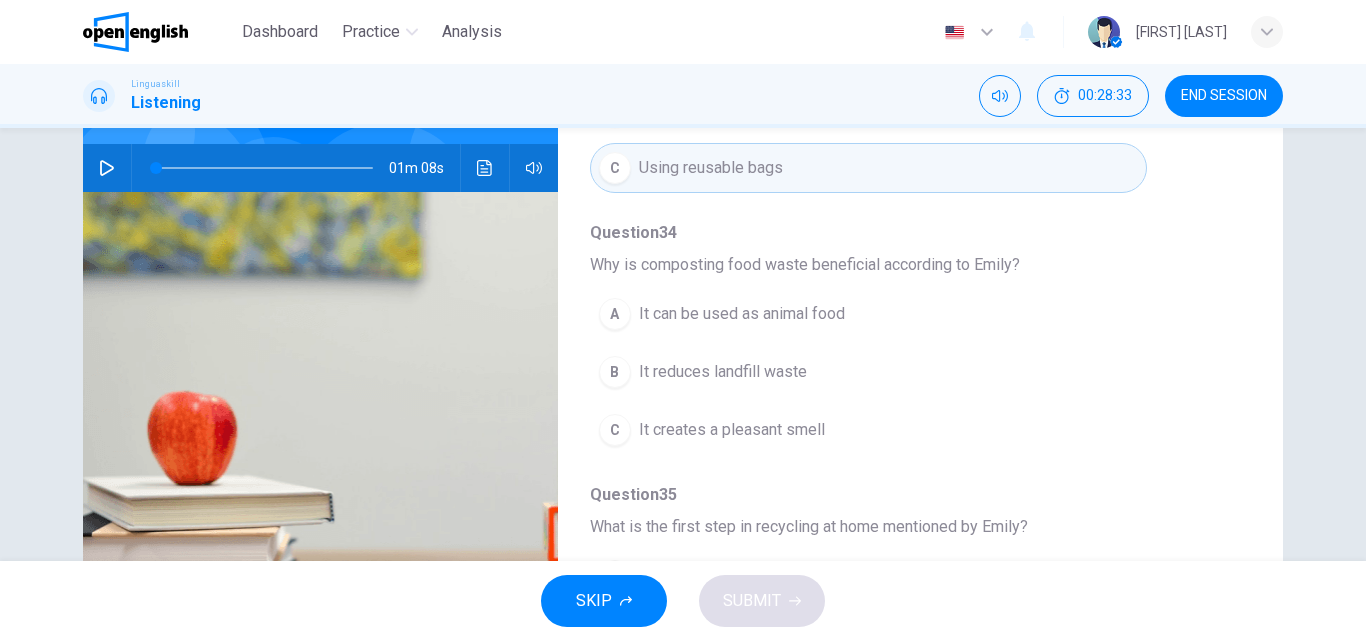 click on "It reduces landfill waste" at bounding box center [723, 372] 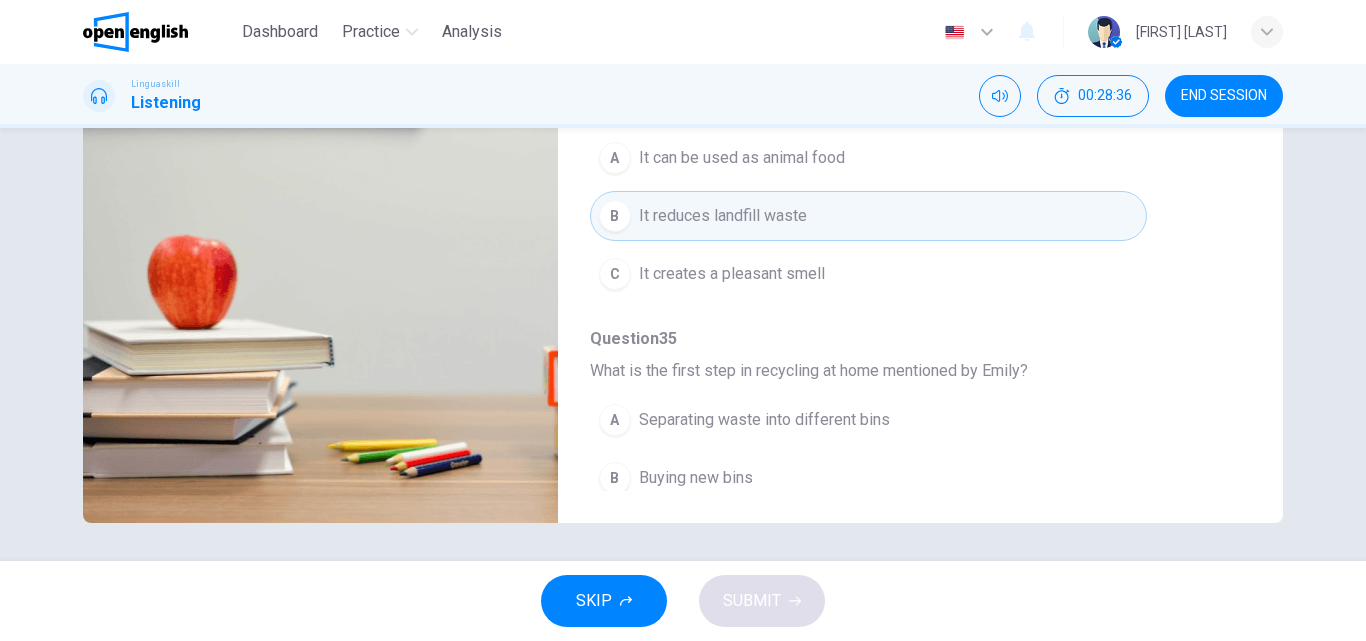 scroll, scrollTop: 342, scrollLeft: 0, axis: vertical 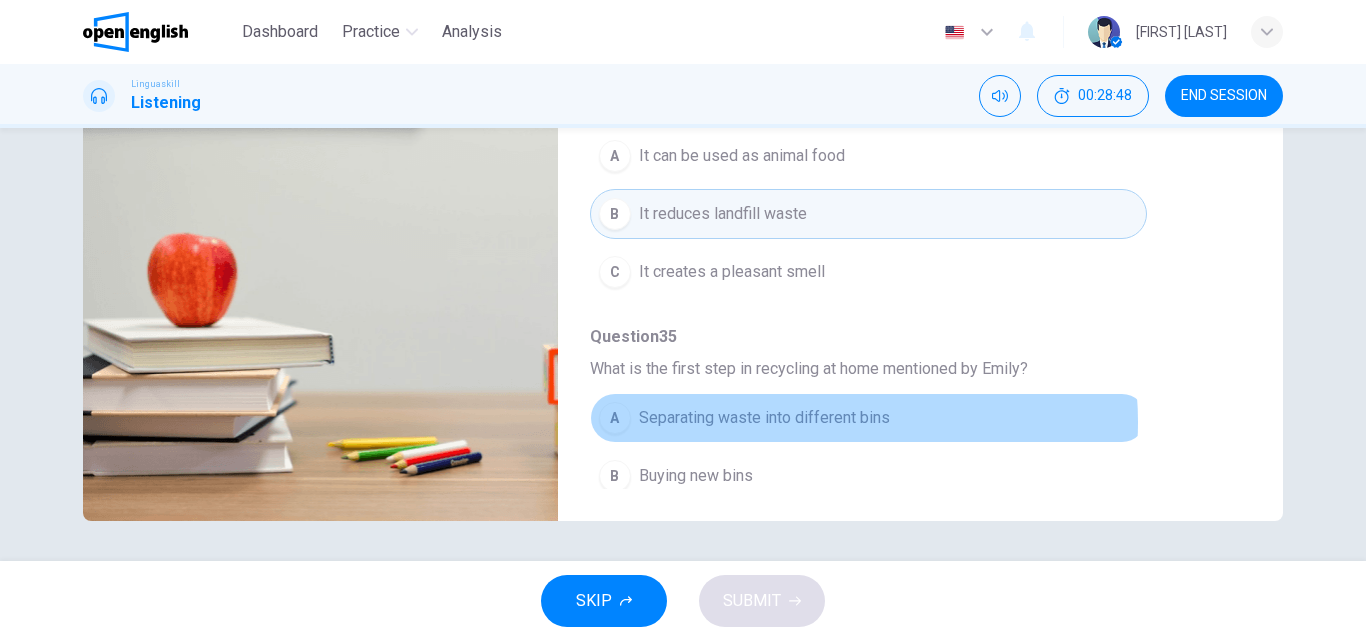 click on "Separating waste into different bins" at bounding box center (764, 418) 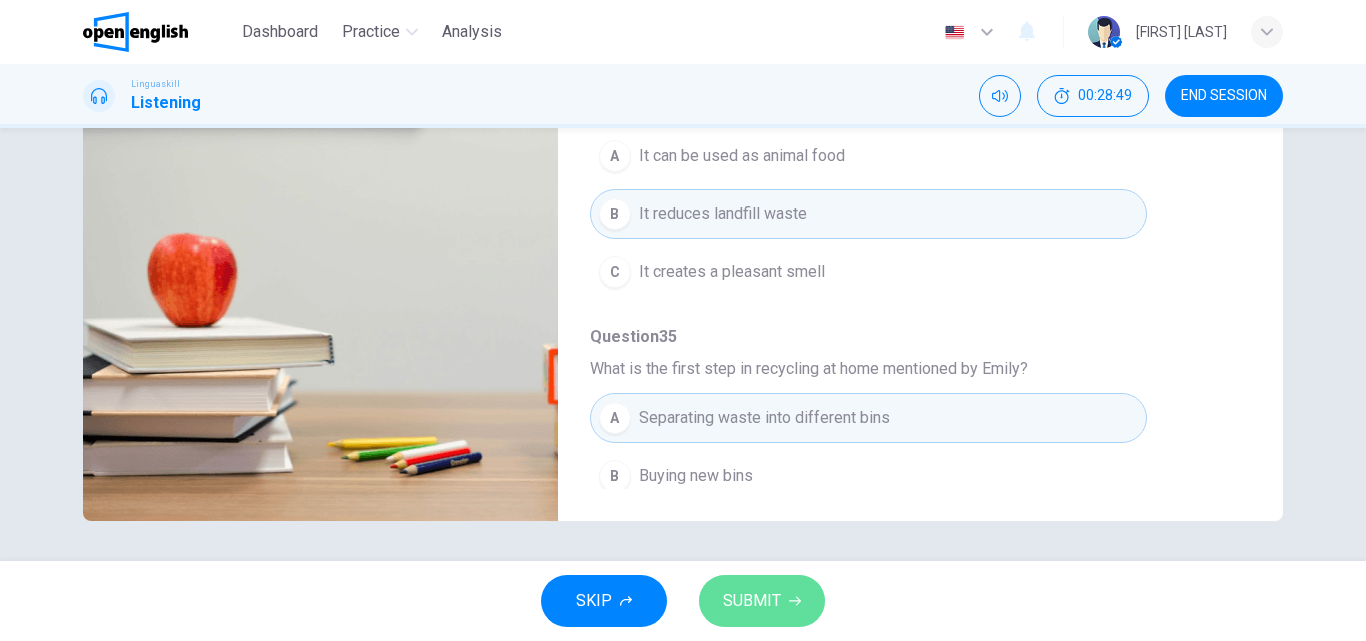click on "SUBMIT" at bounding box center [752, 601] 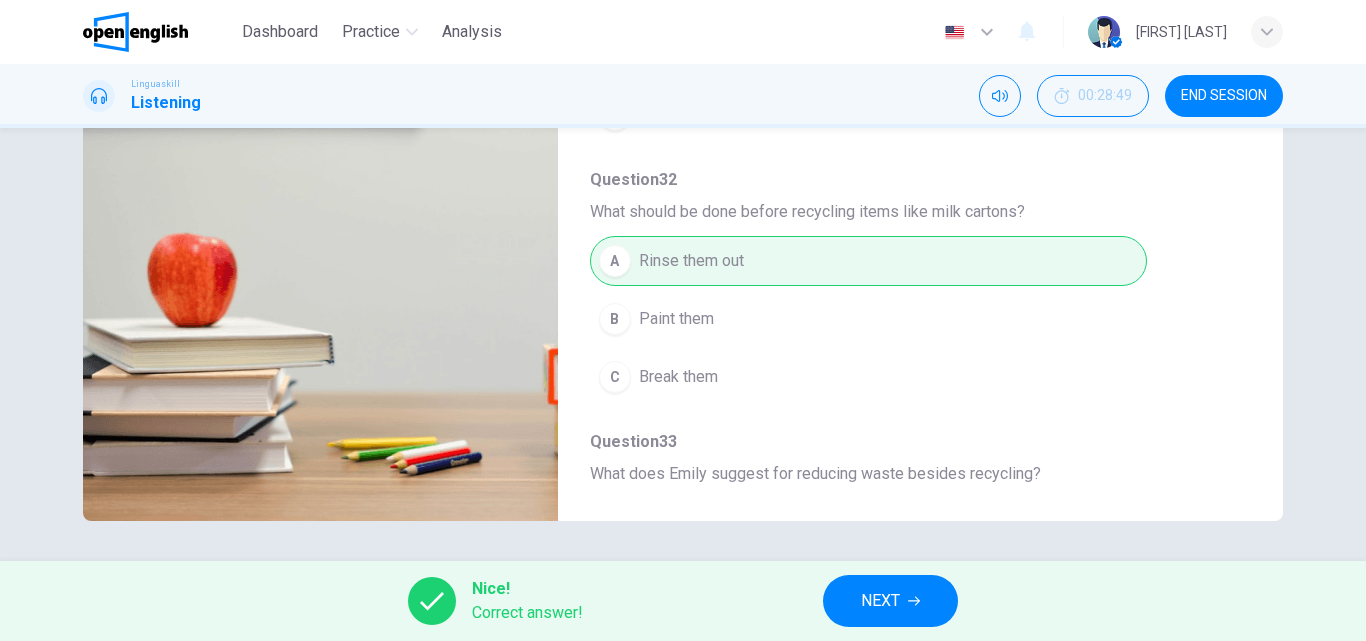 scroll, scrollTop: 152, scrollLeft: 0, axis: vertical 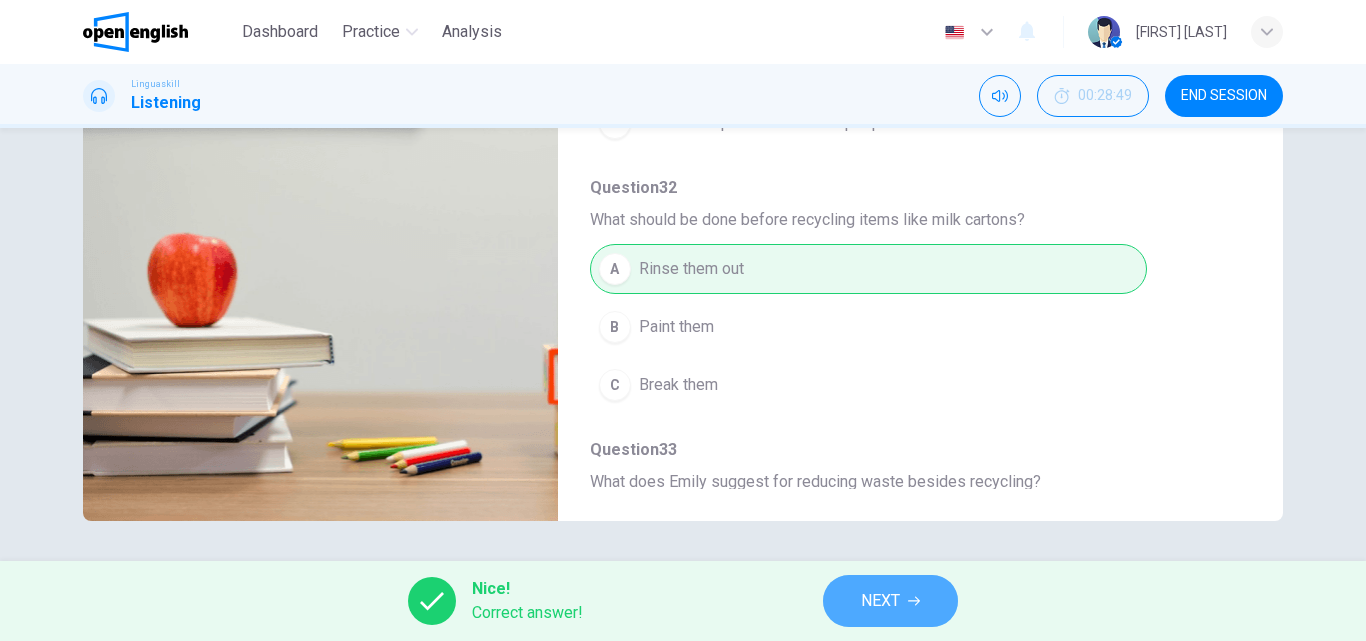 click on "NEXT" at bounding box center [890, 601] 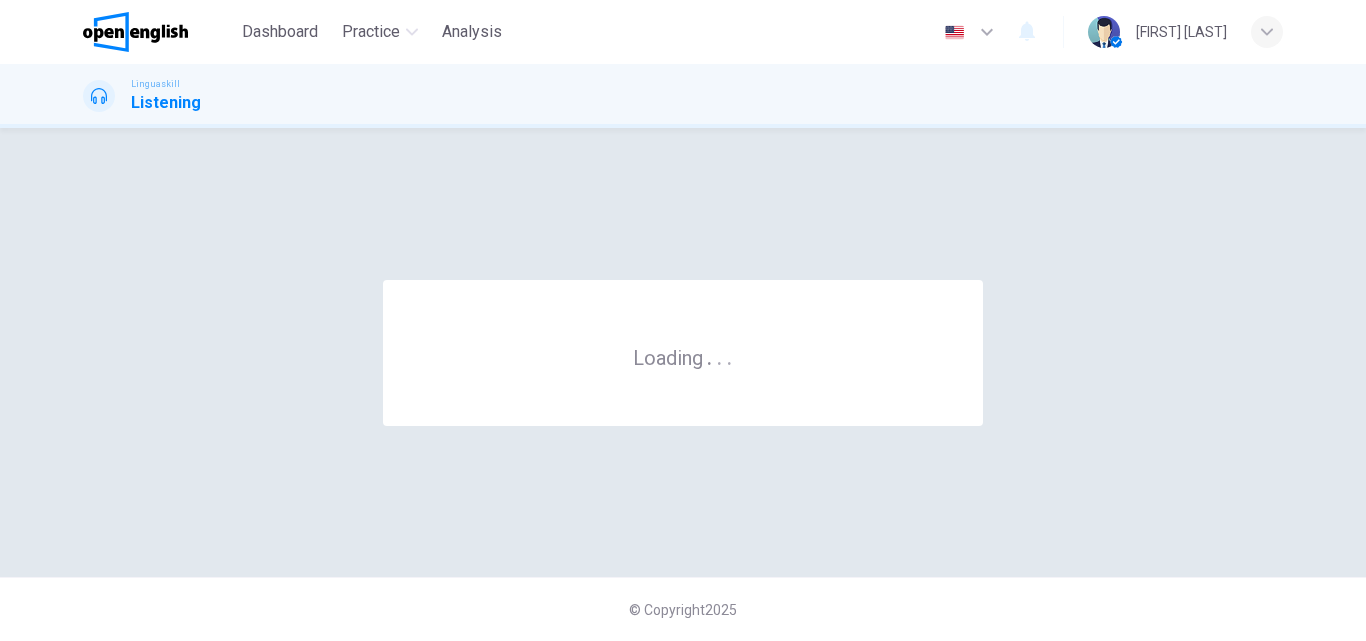 scroll, scrollTop: 0, scrollLeft: 0, axis: both 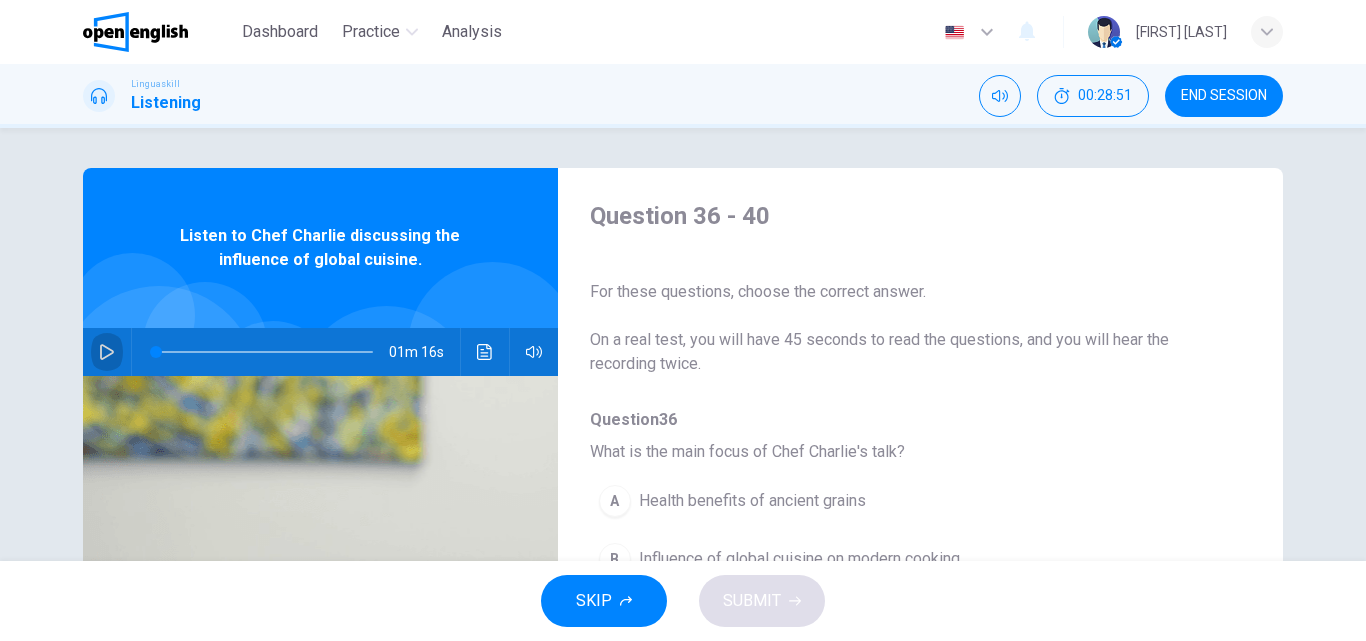click 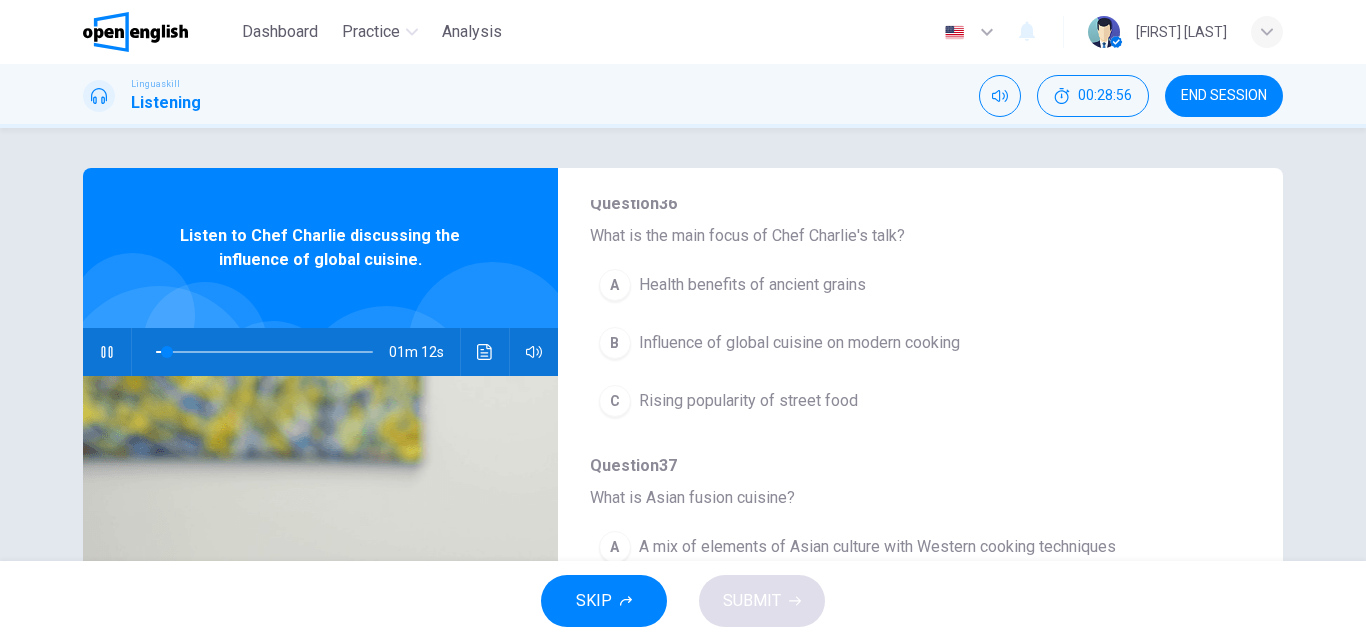 scroll, scrollTop: 219, scrollLeft: 0, axis: vertical 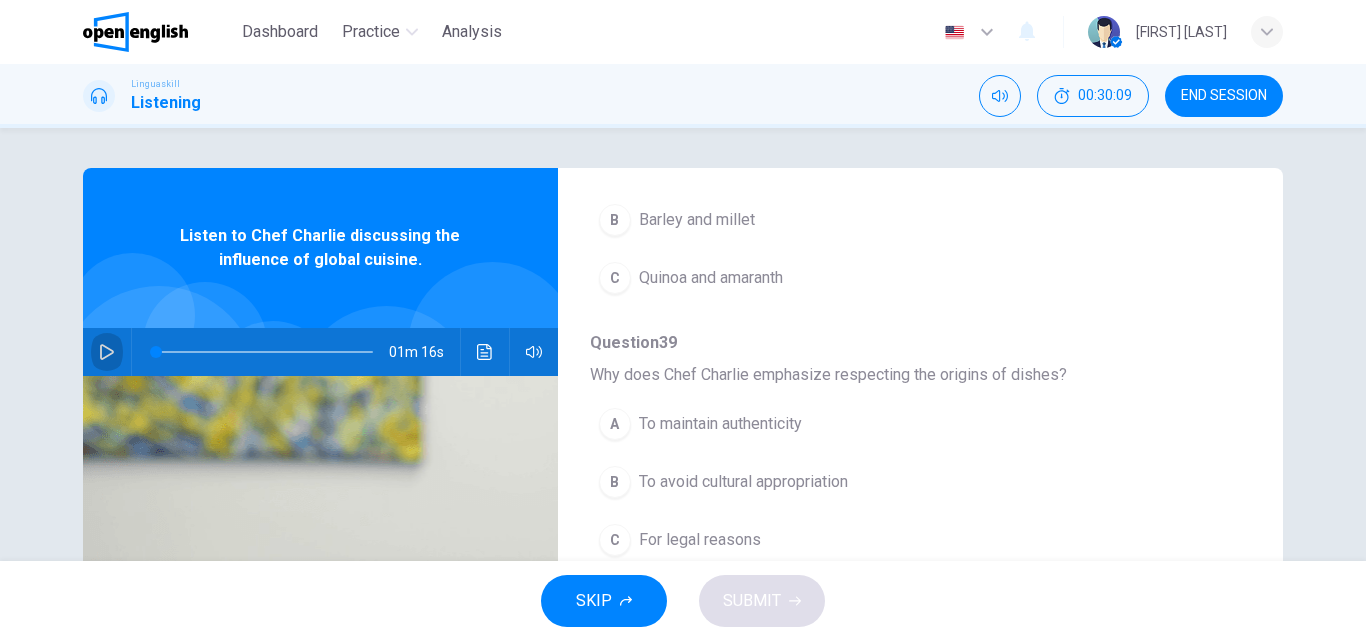 click 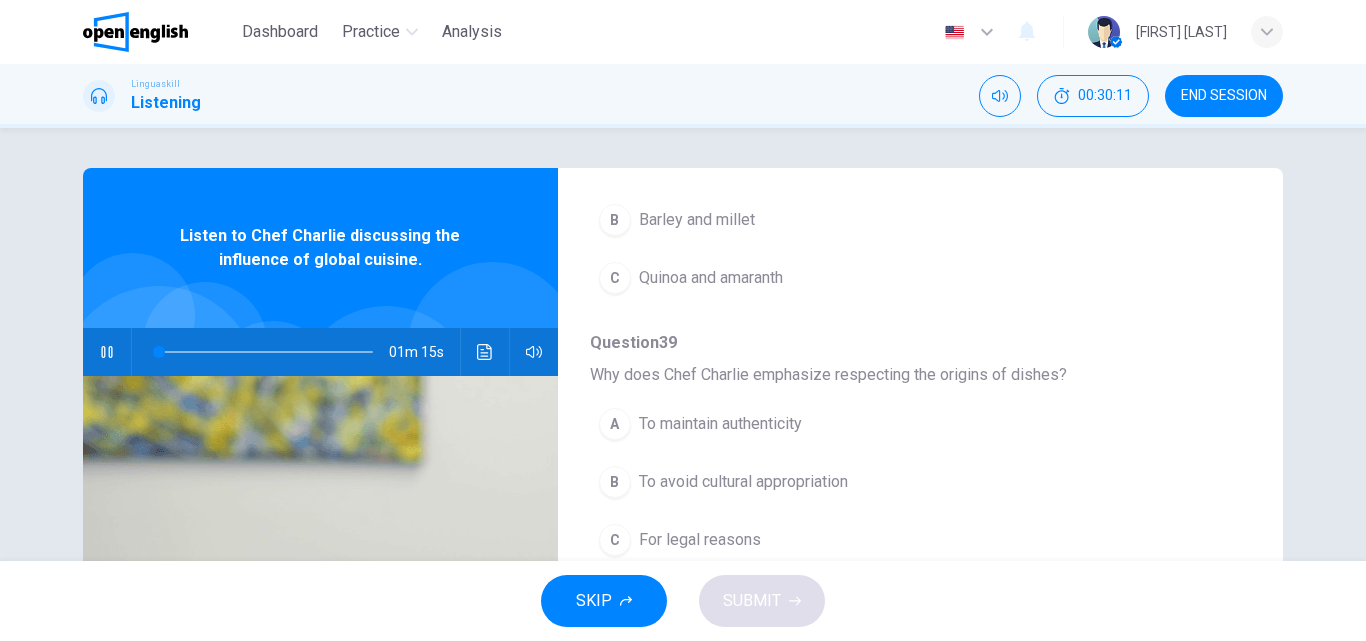 scroll, scrollTop: 311, scrollLeft: 0, axis: vertical 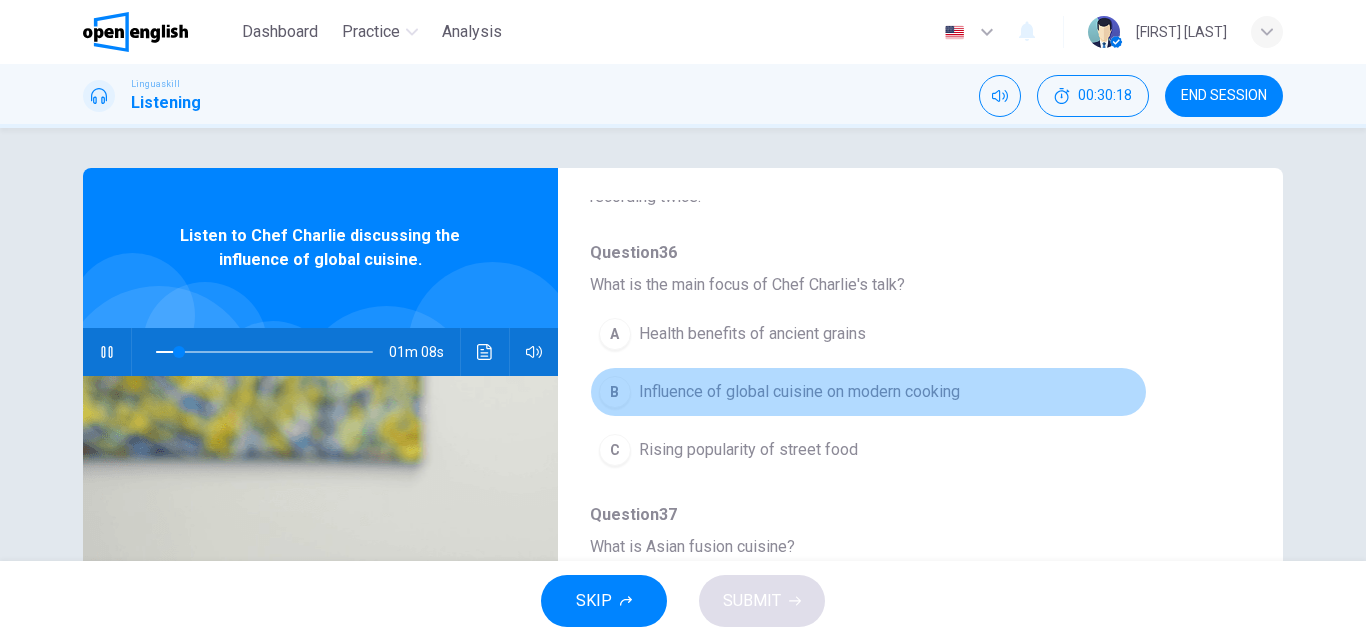 click on "Influence of global cuisine on modern cooking" at bounding box center (799, 392) 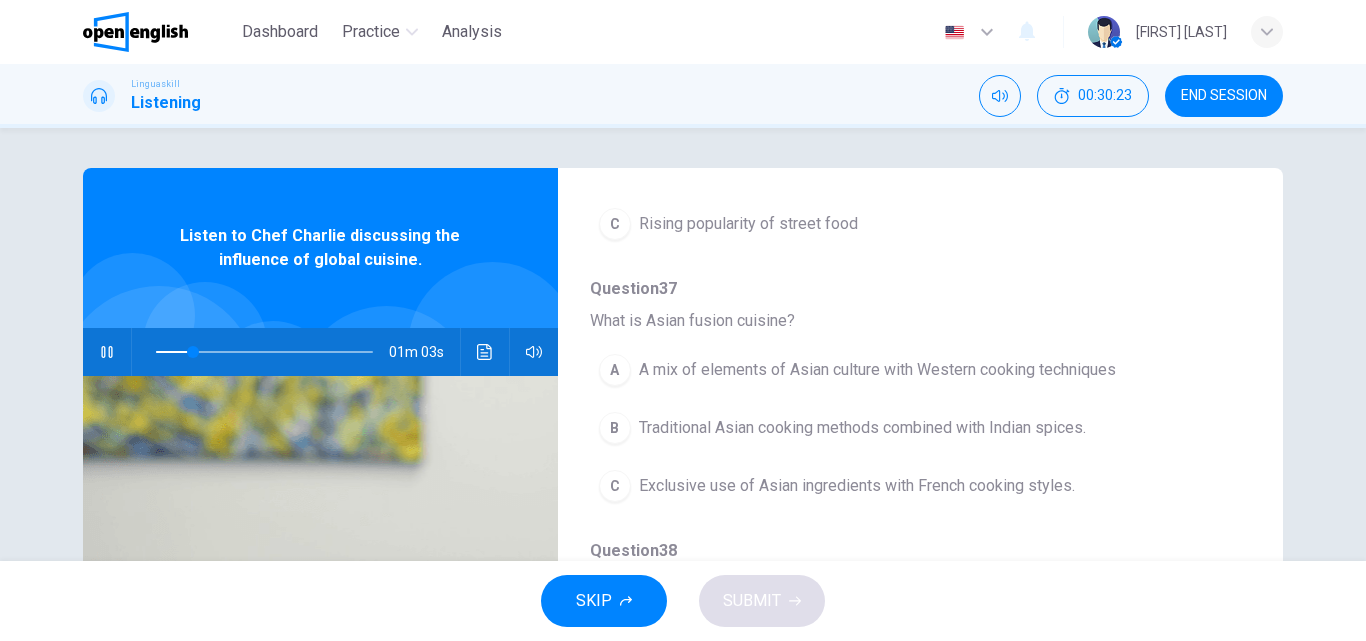 scroll, scrollTop: 401, scrollLeft: 0, axis: vertical 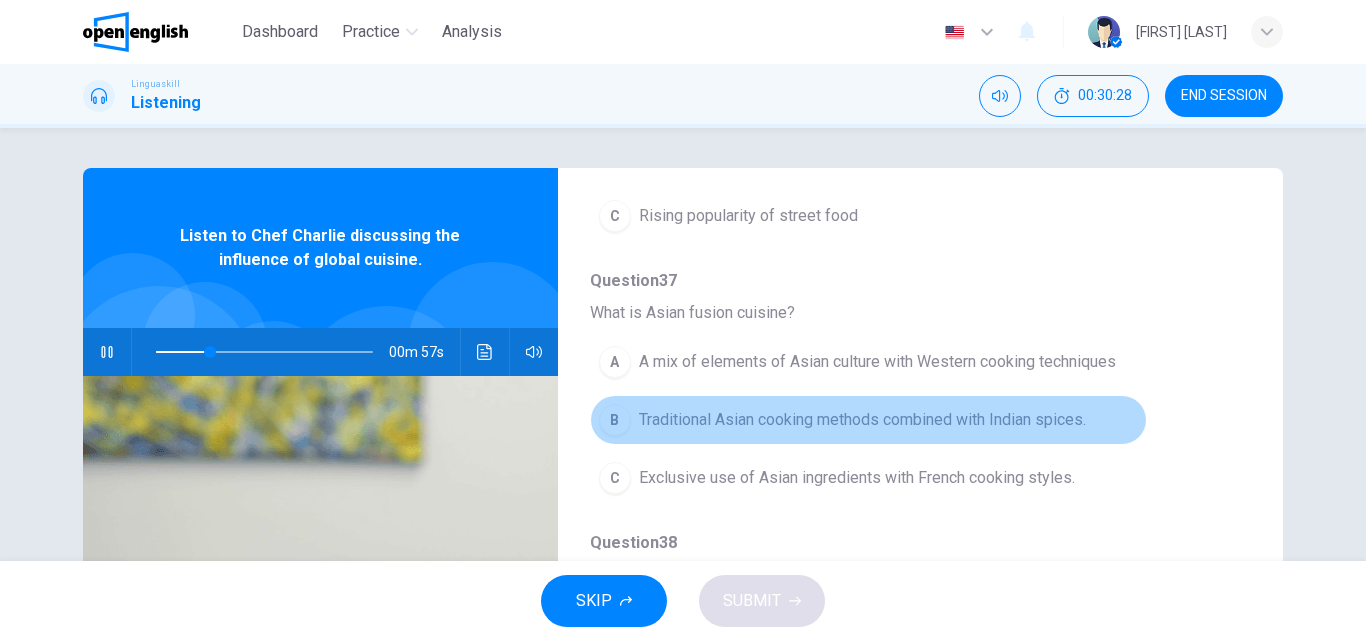 click on "Traditional Asian cooking methods combined with Indian spices." at bounding box center [862, 420] 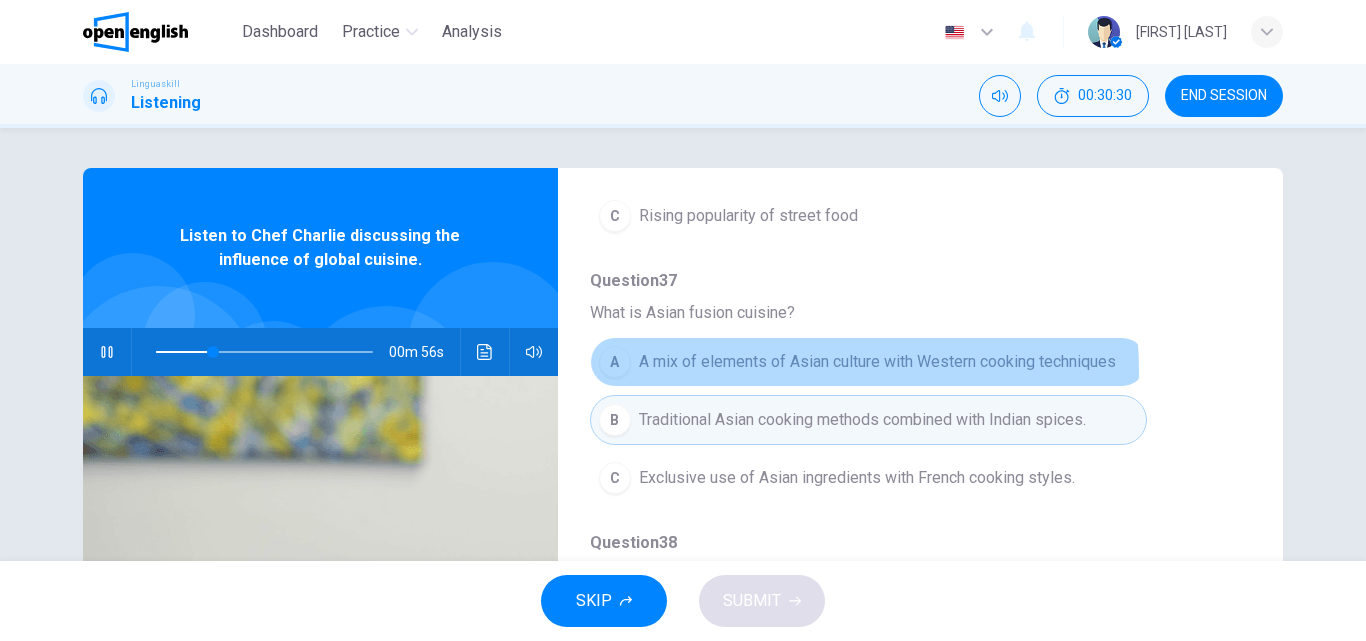 click on "A mix of elements of Asian culture with Western cooking techniques" at bounding box center (877, 362) 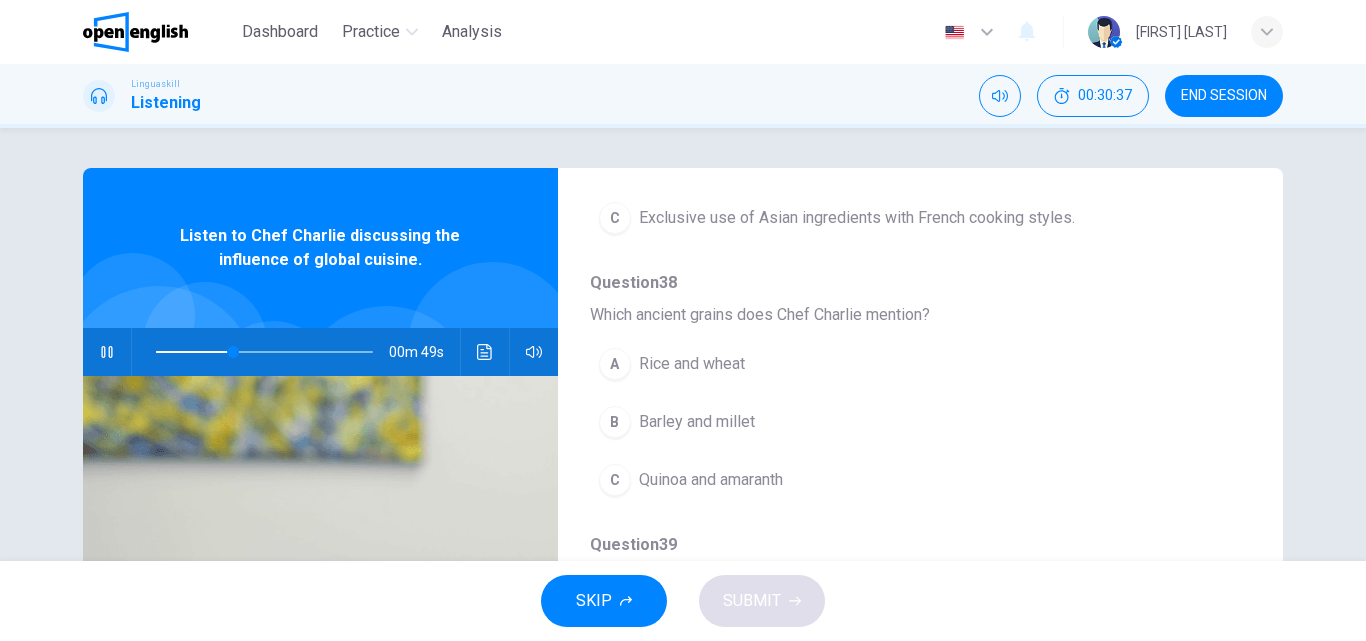 scroll, scrollTop: 664, scrollLeft: 0, axis: vertical 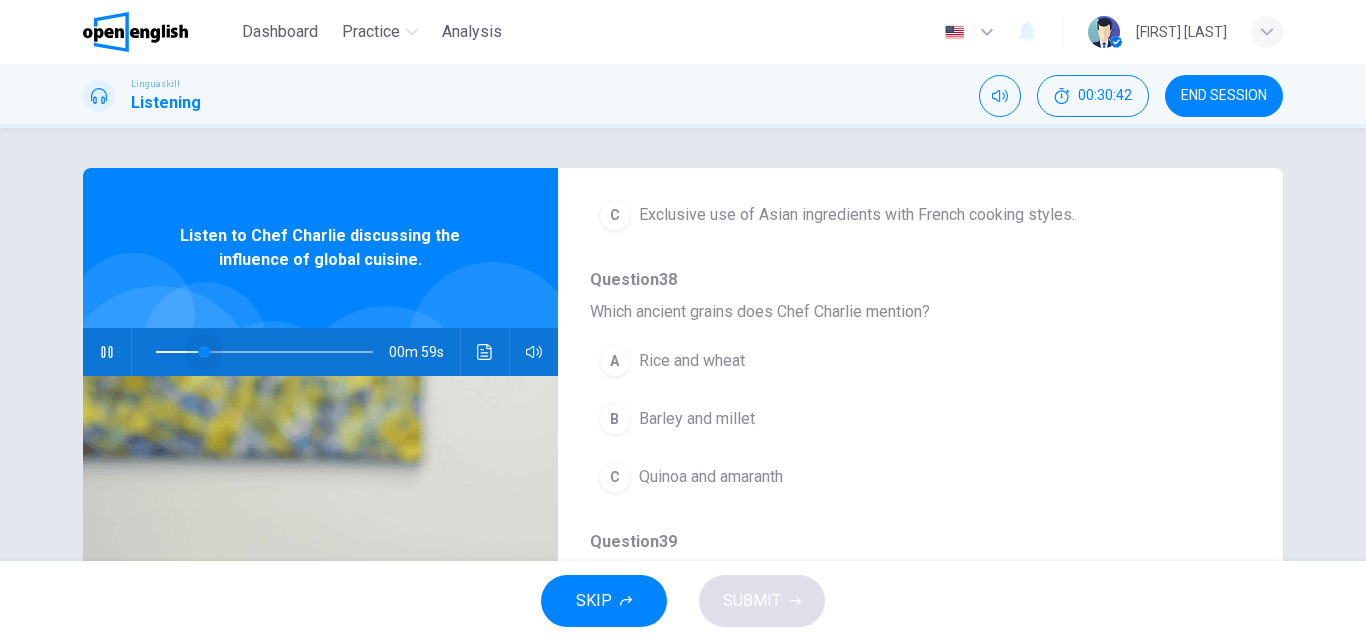 click at bounding box center [264, 352] 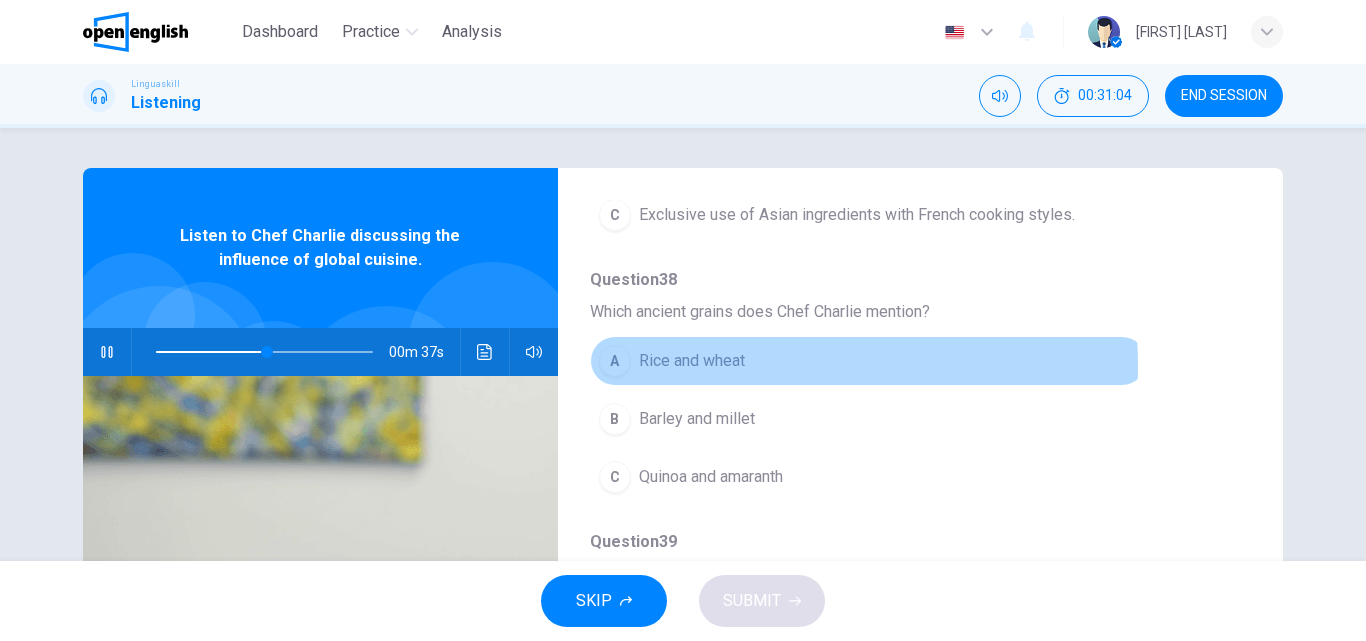 click on "Rice and wheat" at bounding box center [692, 361] 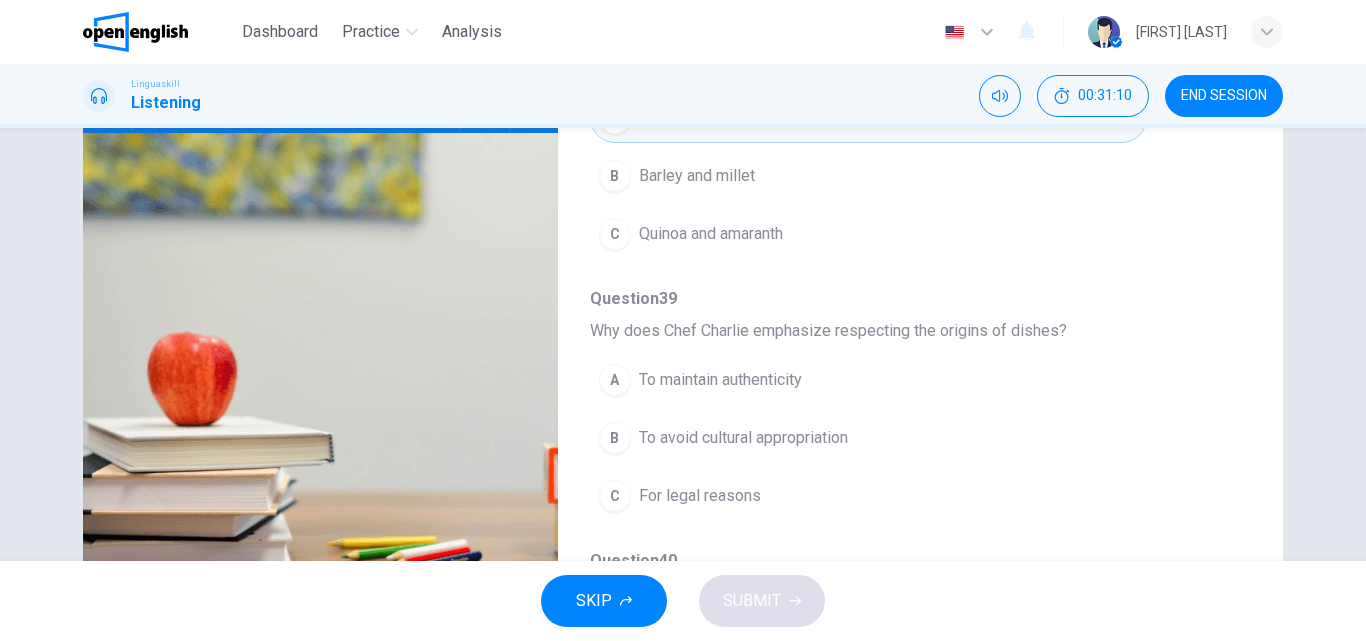 scroll, scrollTop: 245, scrollLeft: 0, axis: vertical 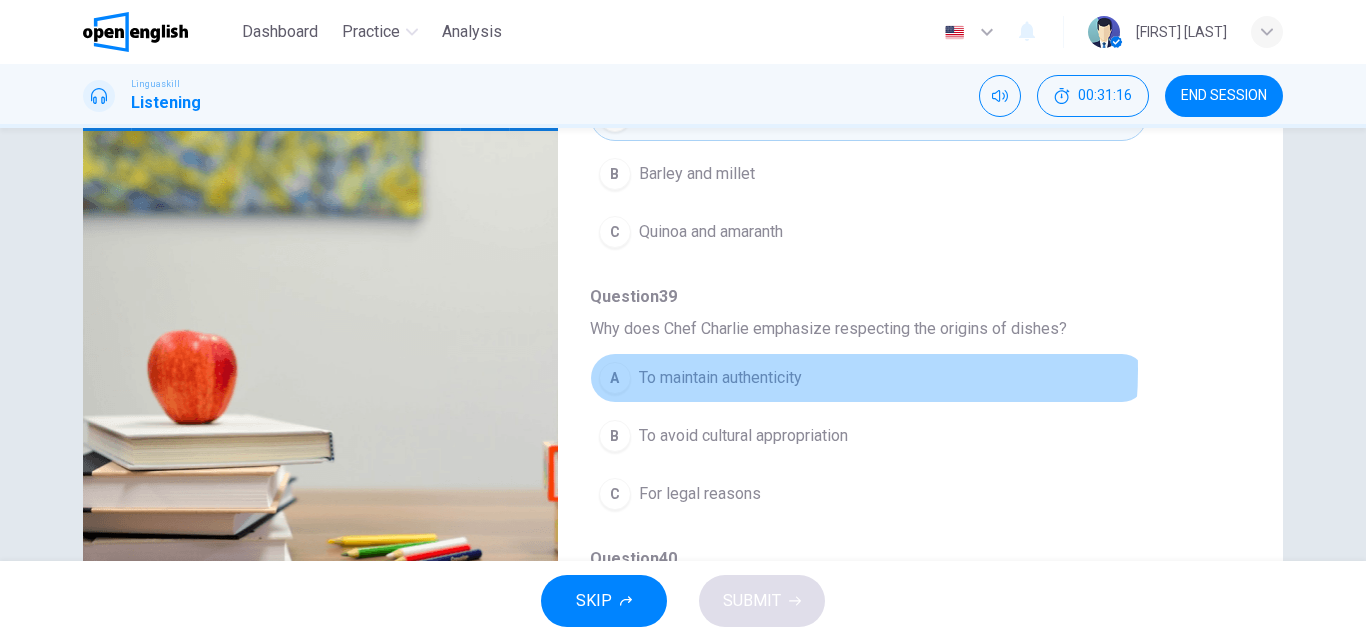 click on "To maintain authenticity" at bounding box center (720, 378) 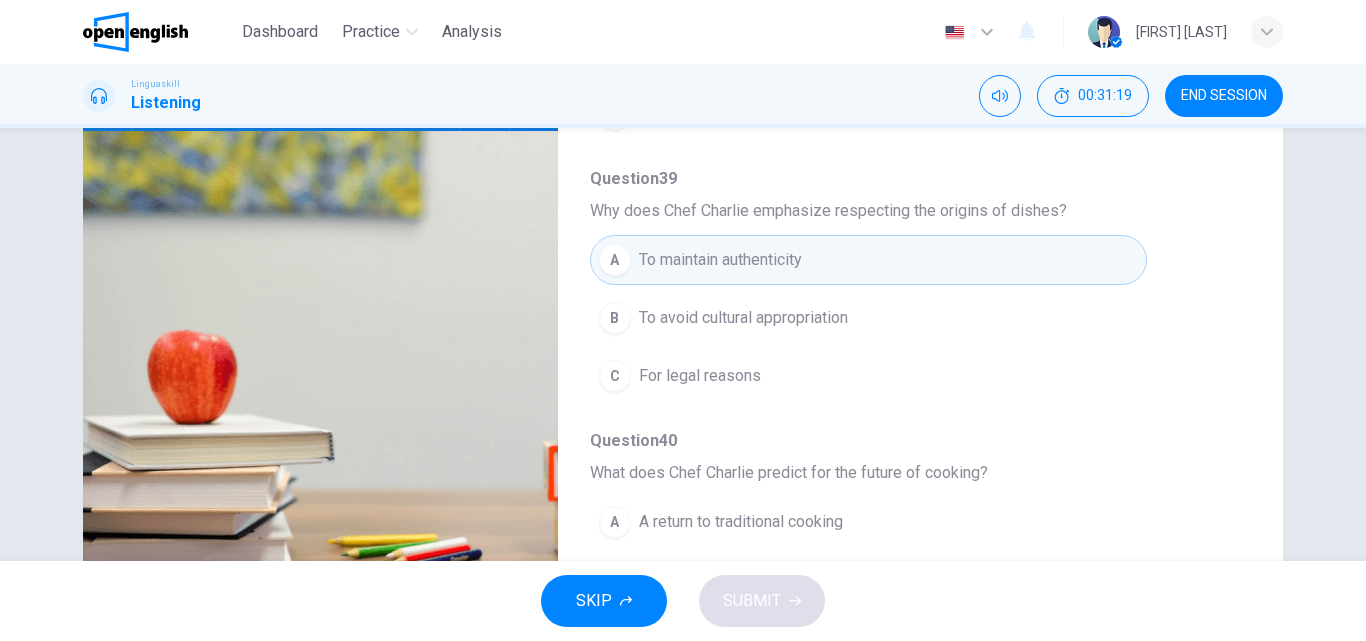 scroll, scrollTop: 863, scrollLeft: 0, axis: vertical 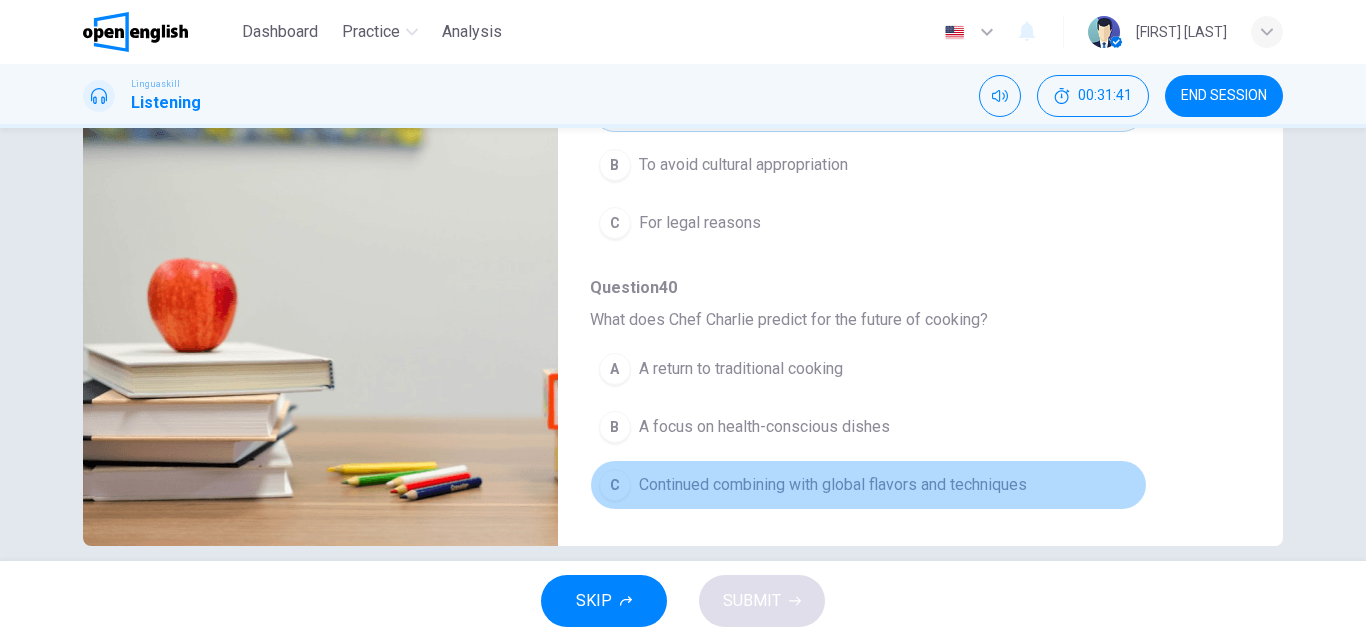click on "Continued combining with global flavors and techniques" at bounding box center (833, 485) 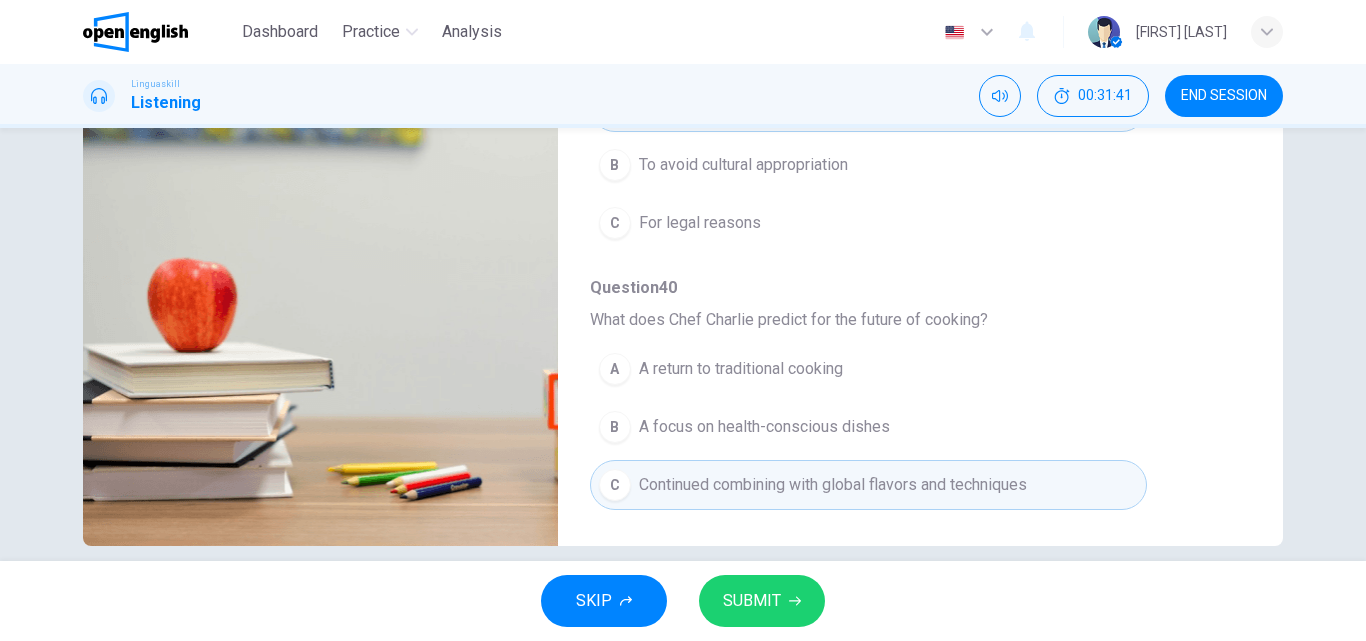 type on "*" 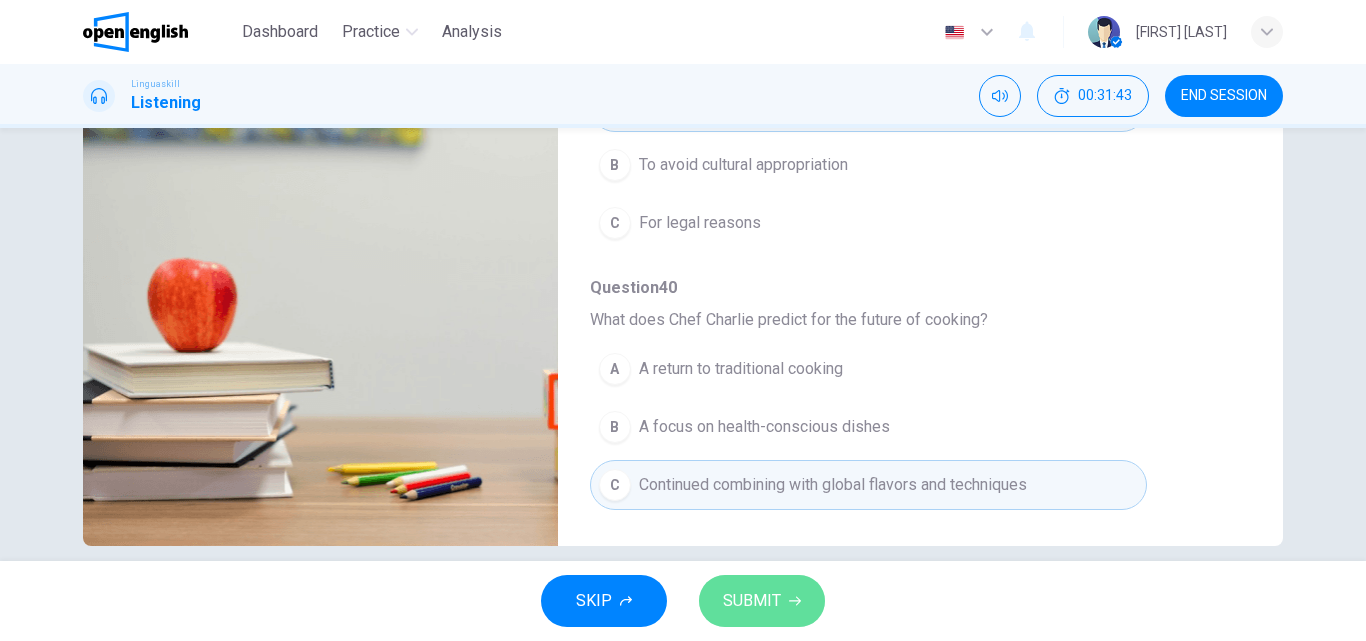 click on "SUBMIT" at bounding box center (752, 601) 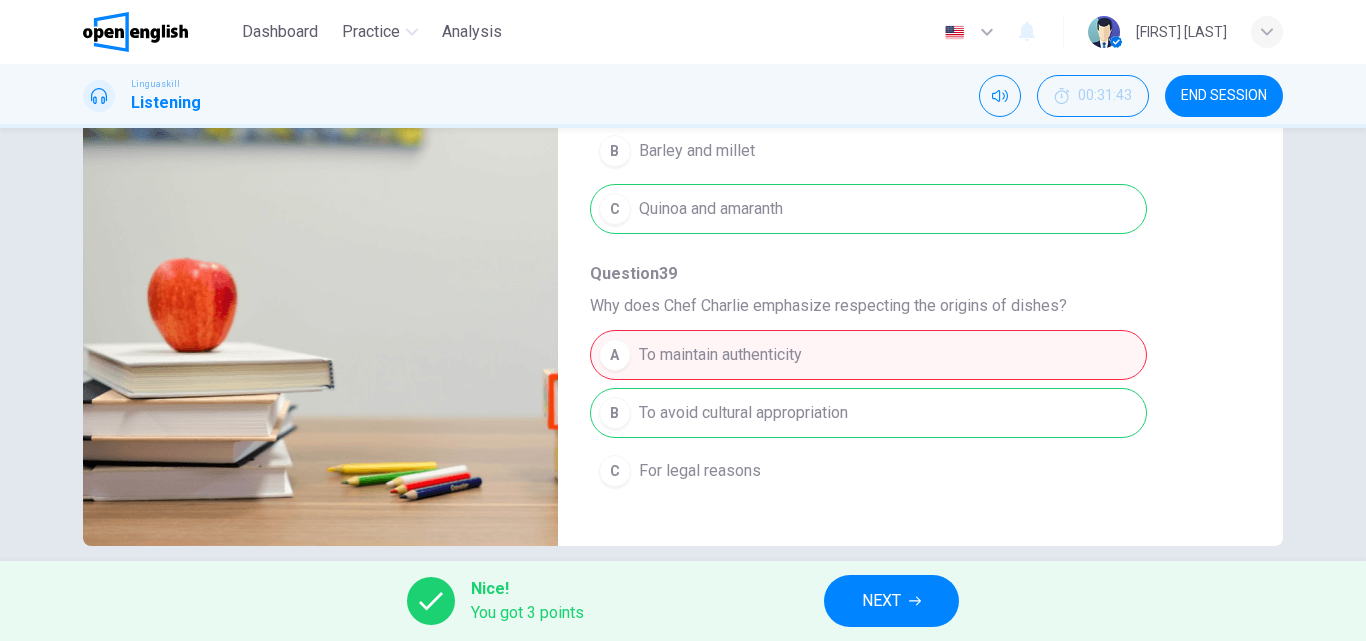 scroll, scrollTop: 617, scrollLeft: 0, axis: vertical 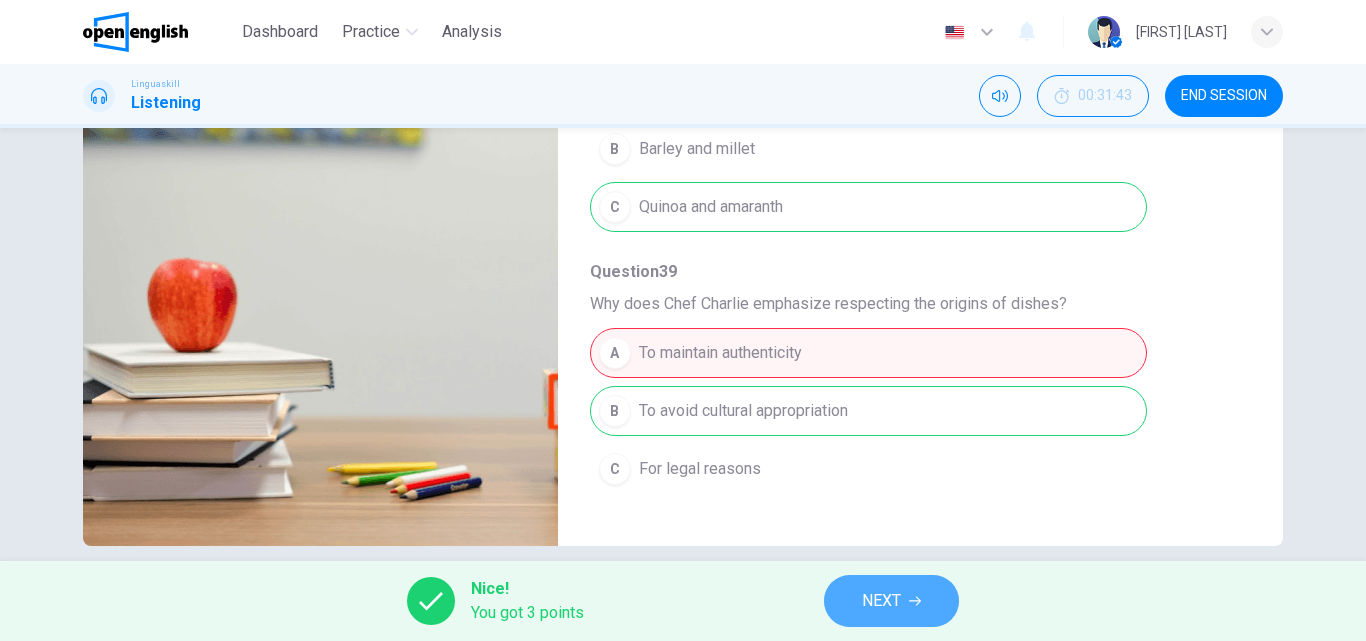 click on "NEXT" at bounding box center (881, 601) 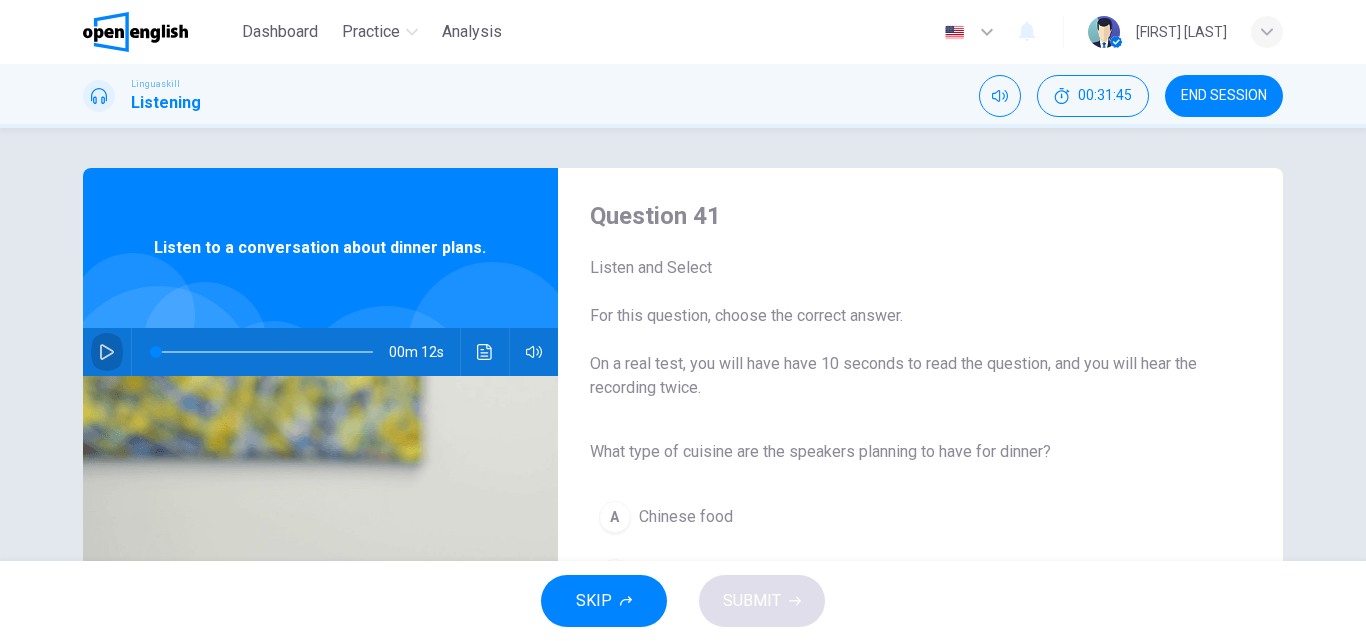 click 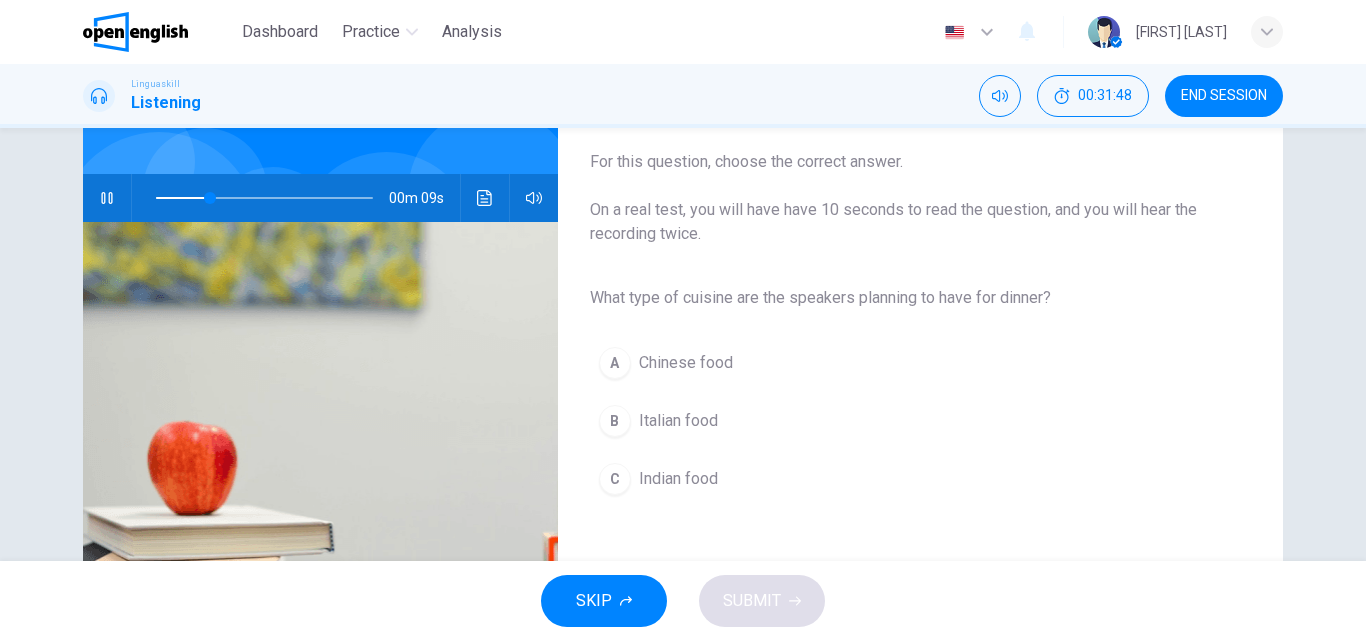 scroll, scrollTop: 158, scrollLeft: 0, axis: vertical 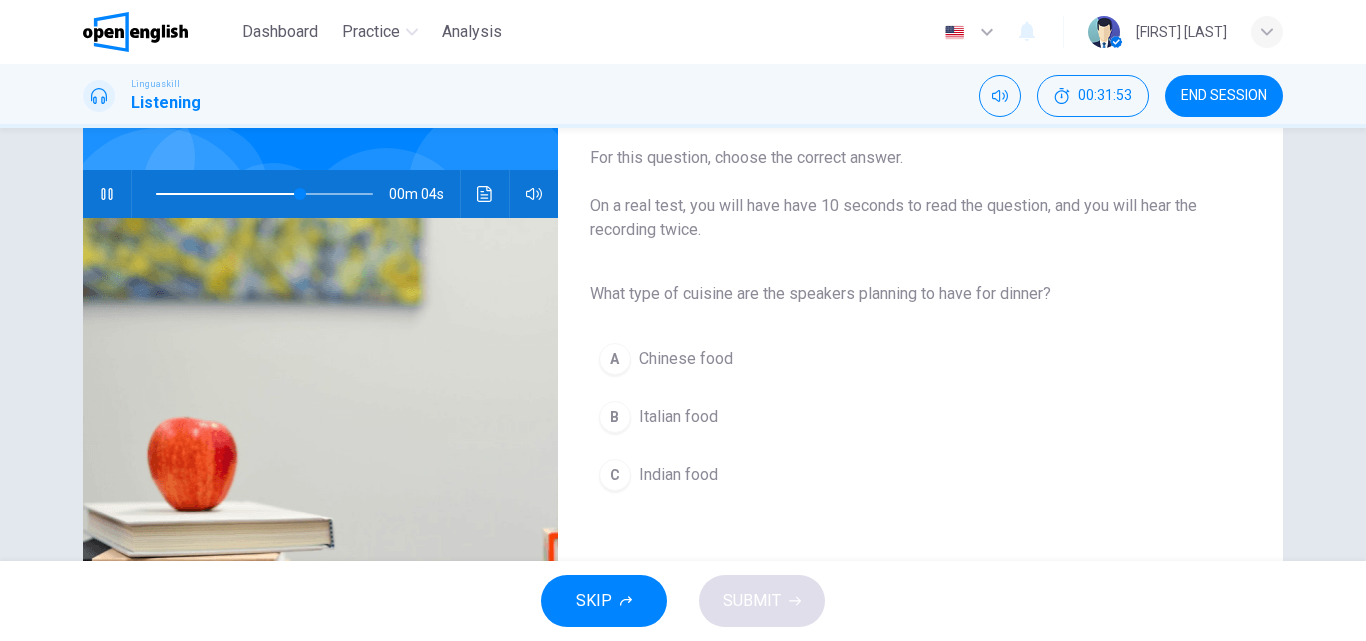 click on "Italian food" at bounding box center (678, 417) 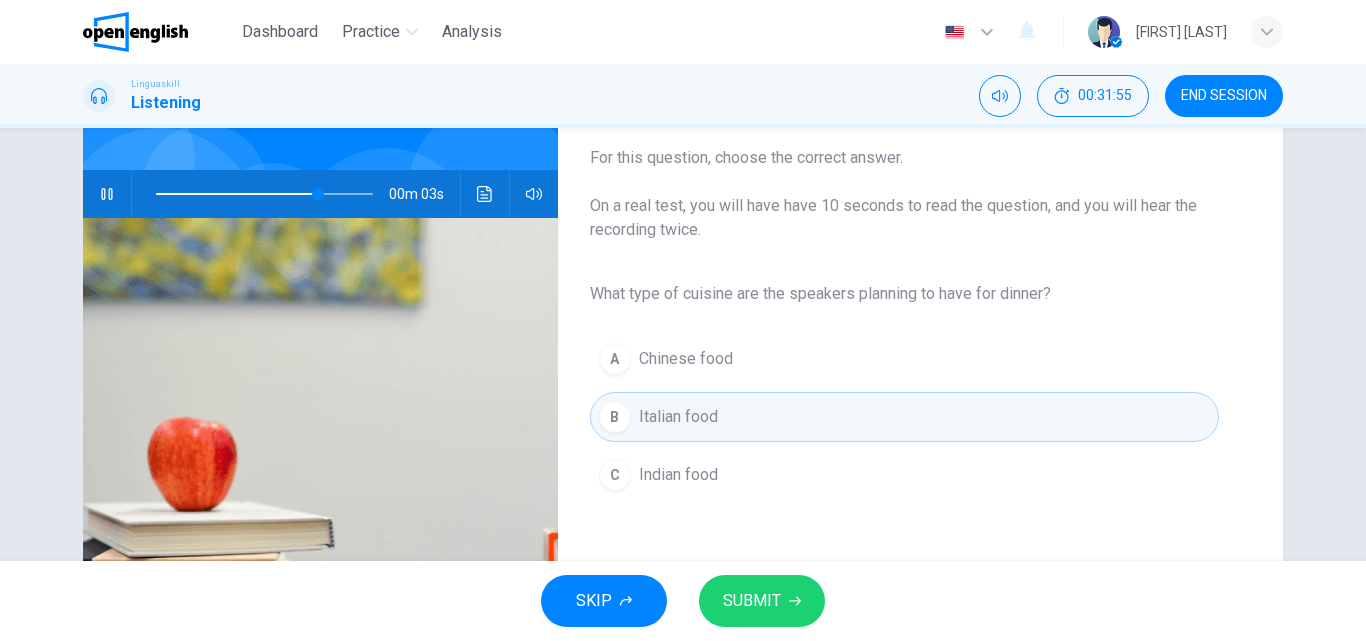 click on "SUBMIT" at bounding box center [752, 601] 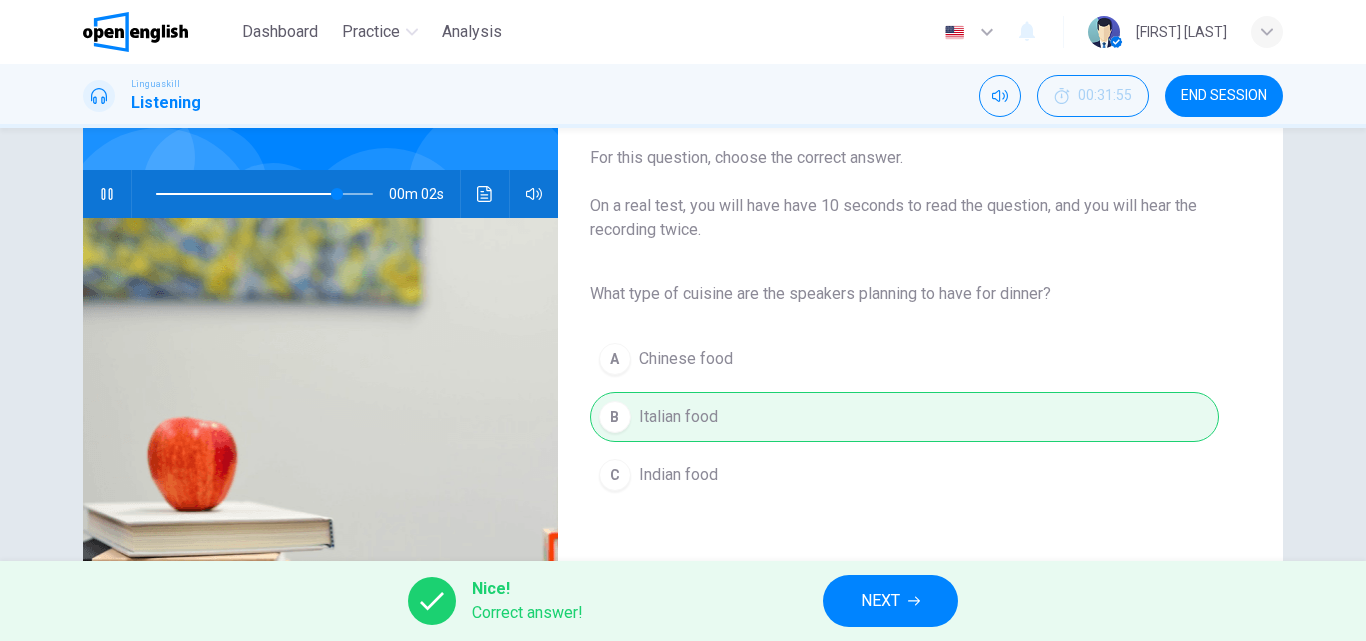 type on "**" 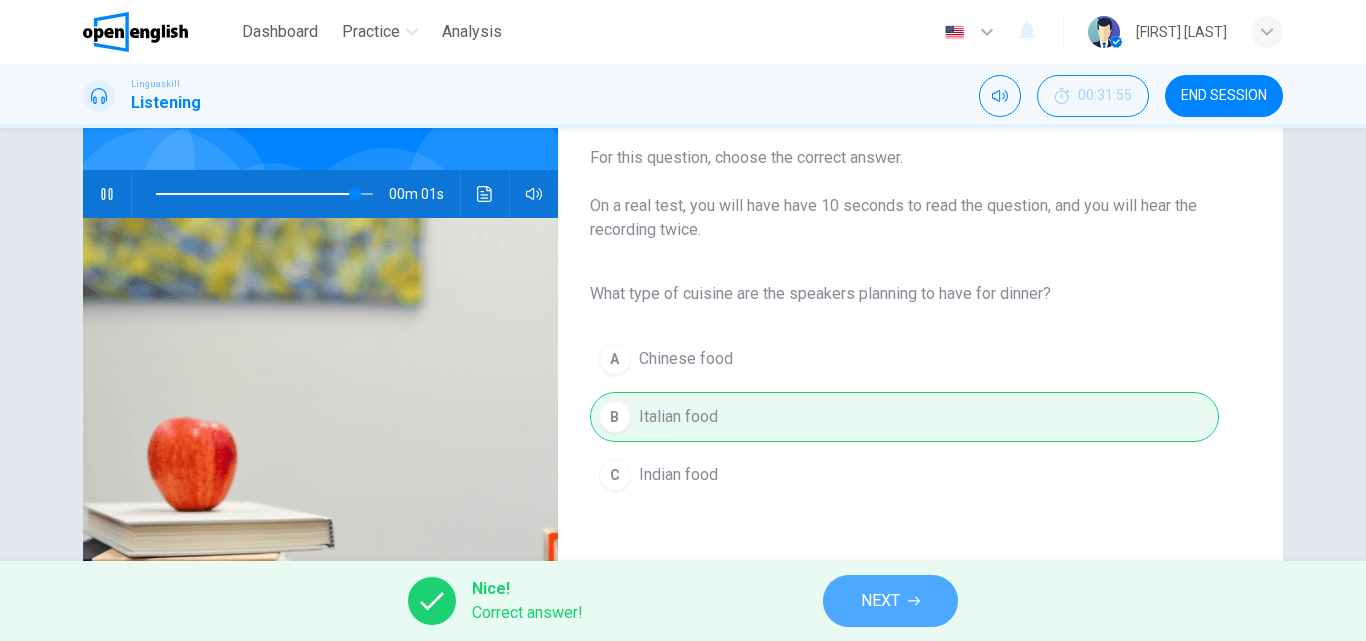 click on "NEXT" at bounding box center (890, 601) 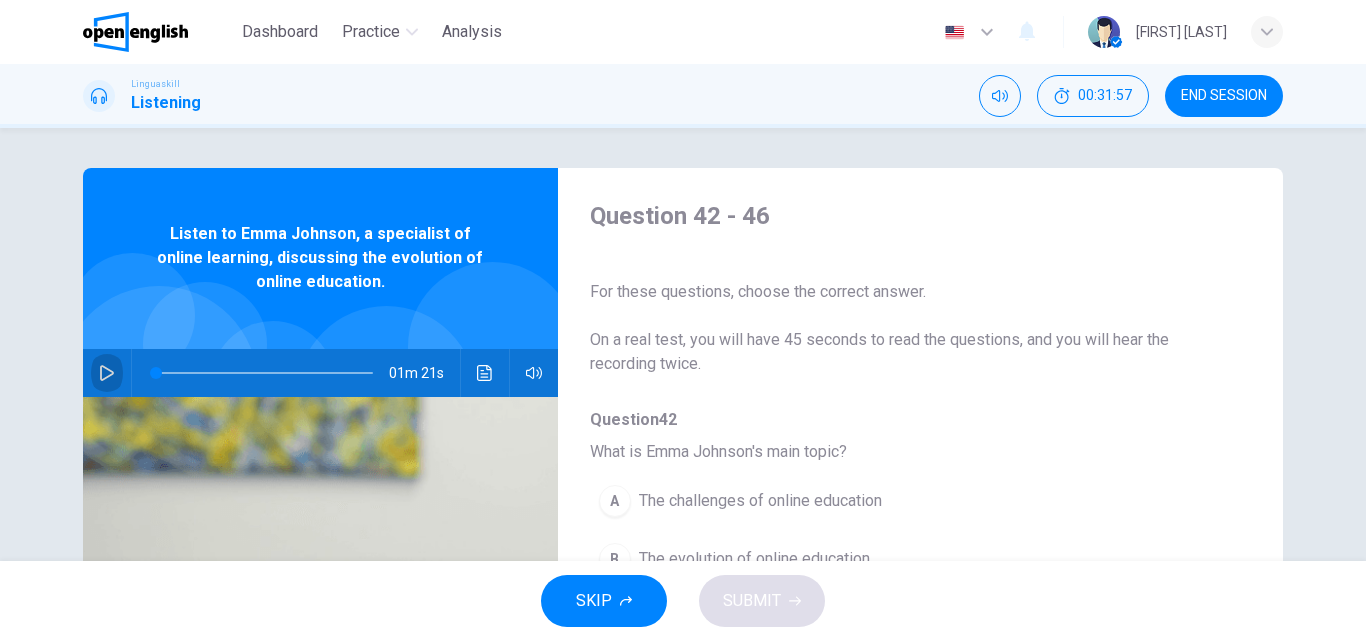 click 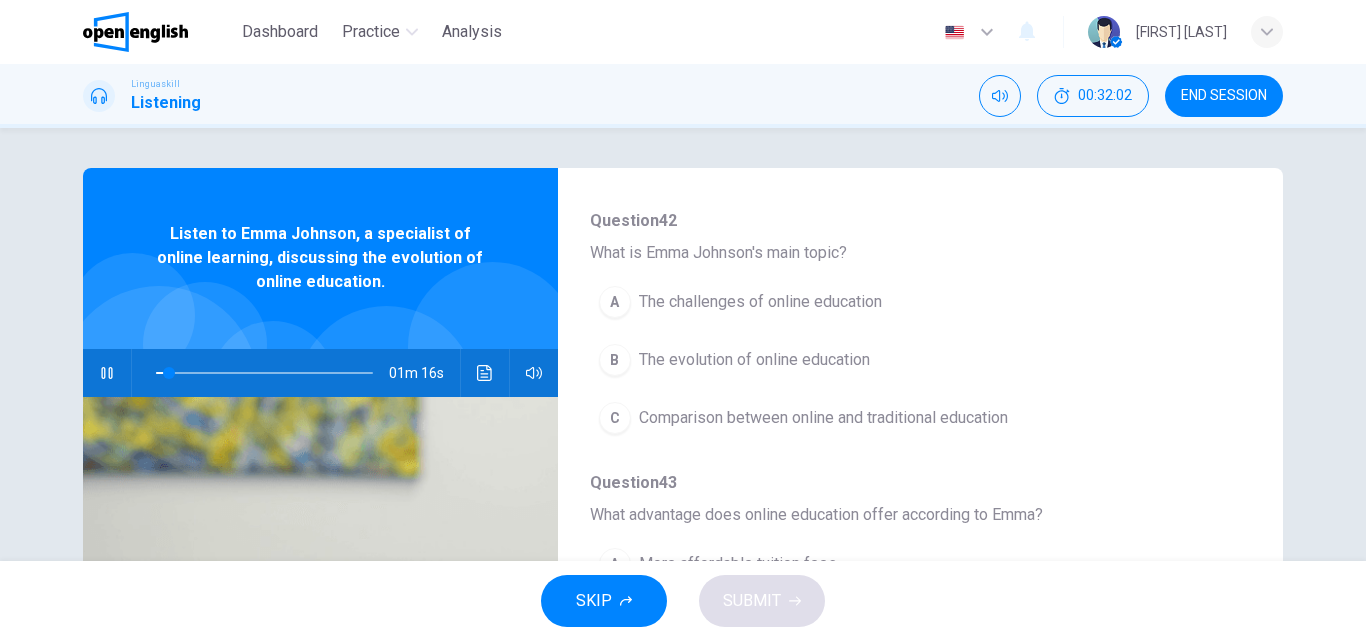 scroll, scrollTop: 202, scrollLeft: 0, axis: vertical 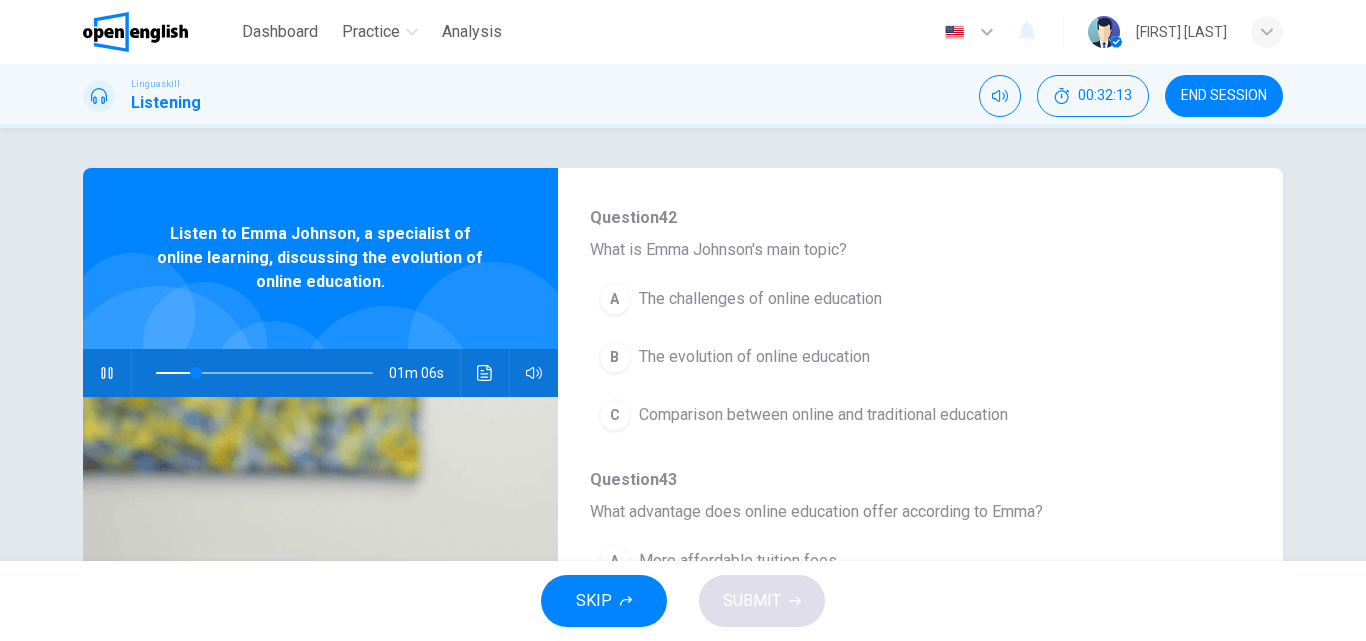 drag, startPoint x: 1257, startPoint y: 397, endPoint x: 1259, endPoint y: 428, distance: 31.06445 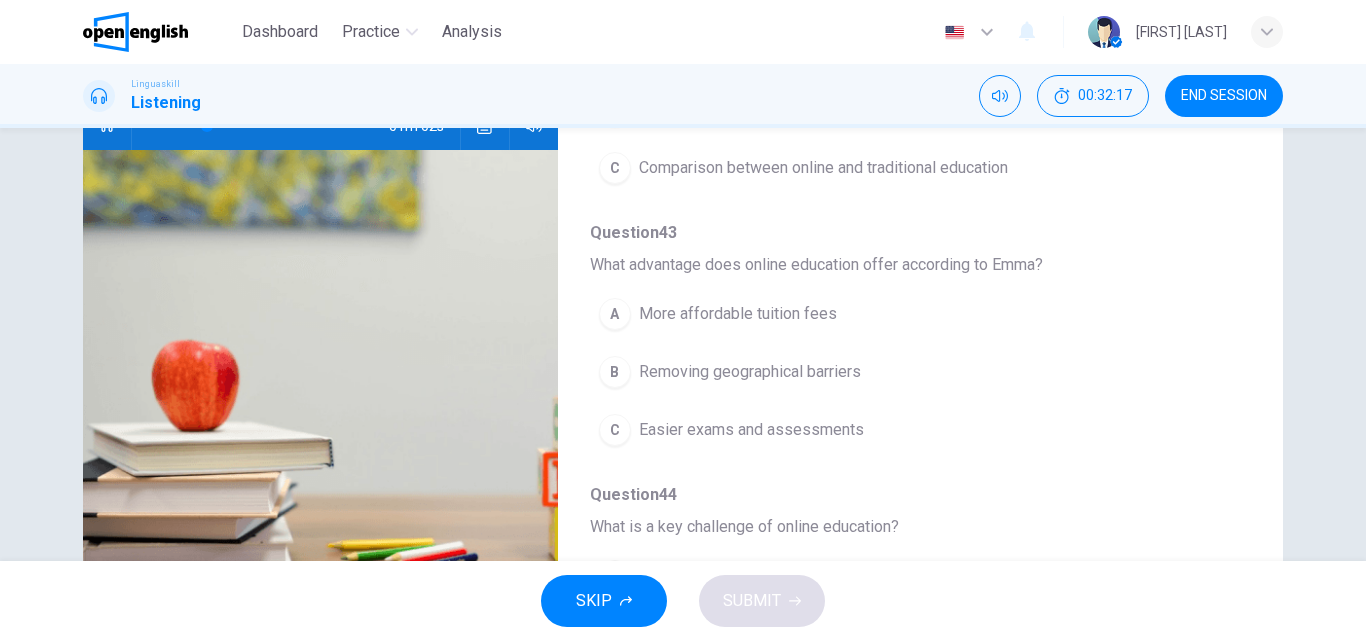 scroll, scrollTop: 249, scrollLeft: 0, axis: vertical 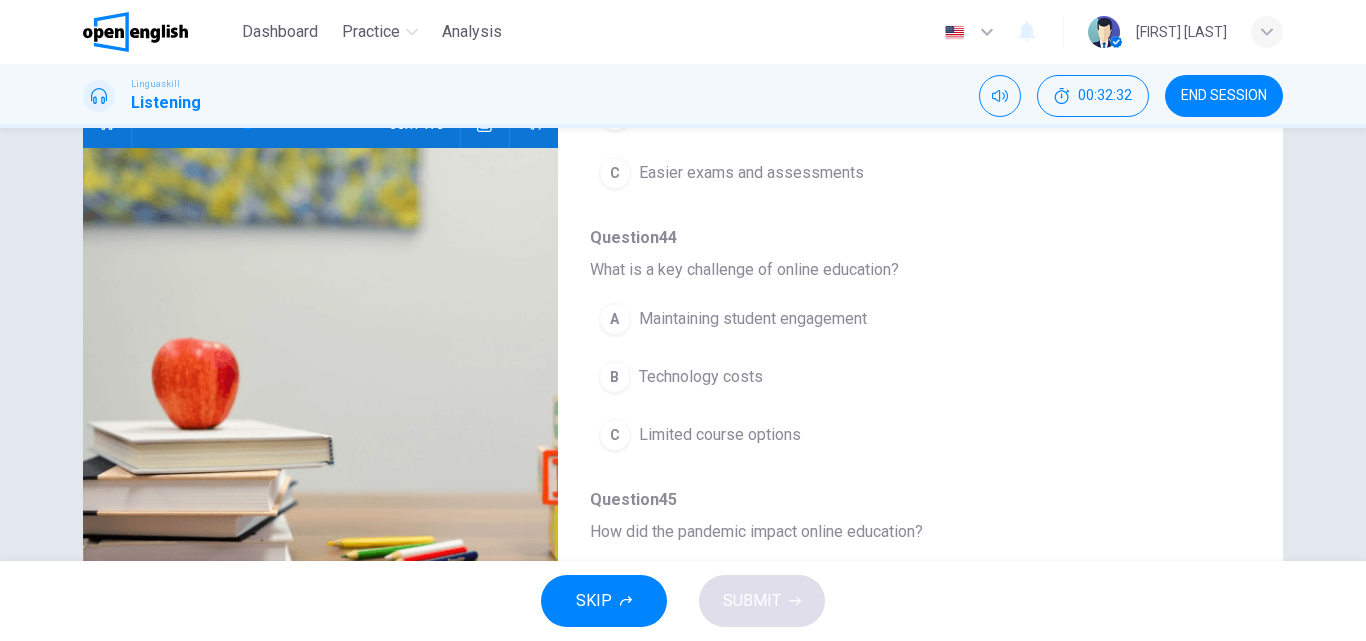drag, startPoint x: 1255, startPoint y: 327, endPoint x: 1256, endPoint y: 380, distance: 53.009434 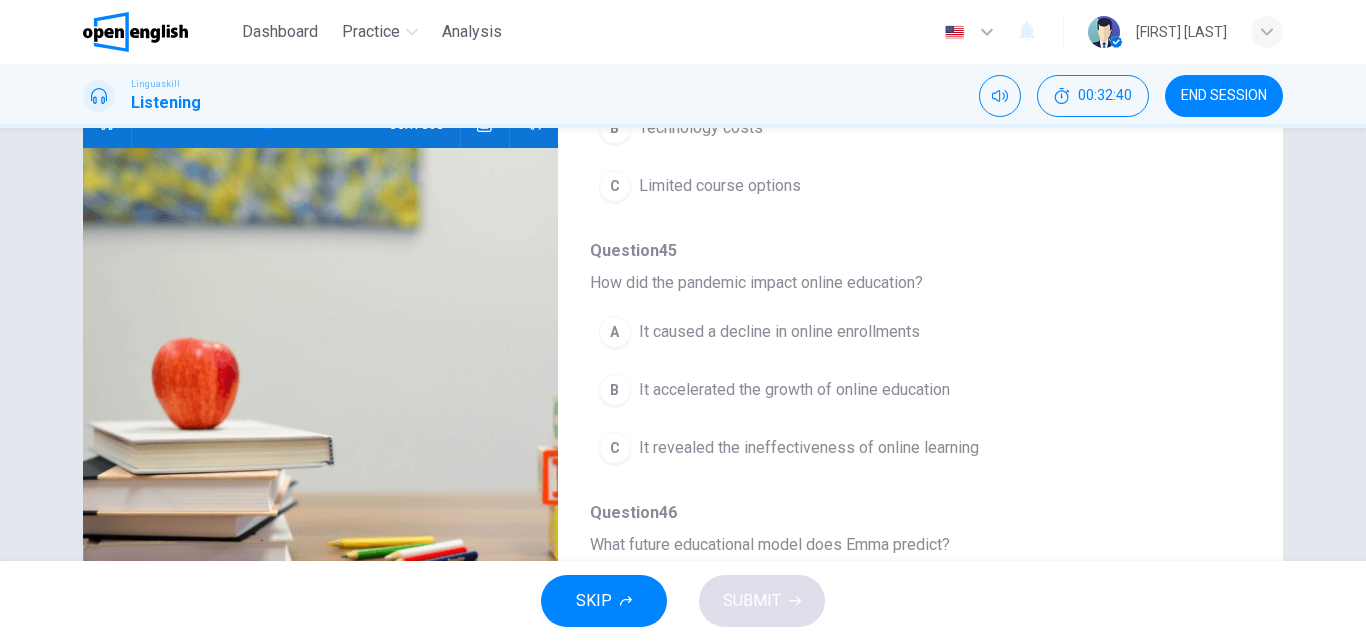 scroll, scrollTop: 708, scrollLeft: 0, axis: vertical 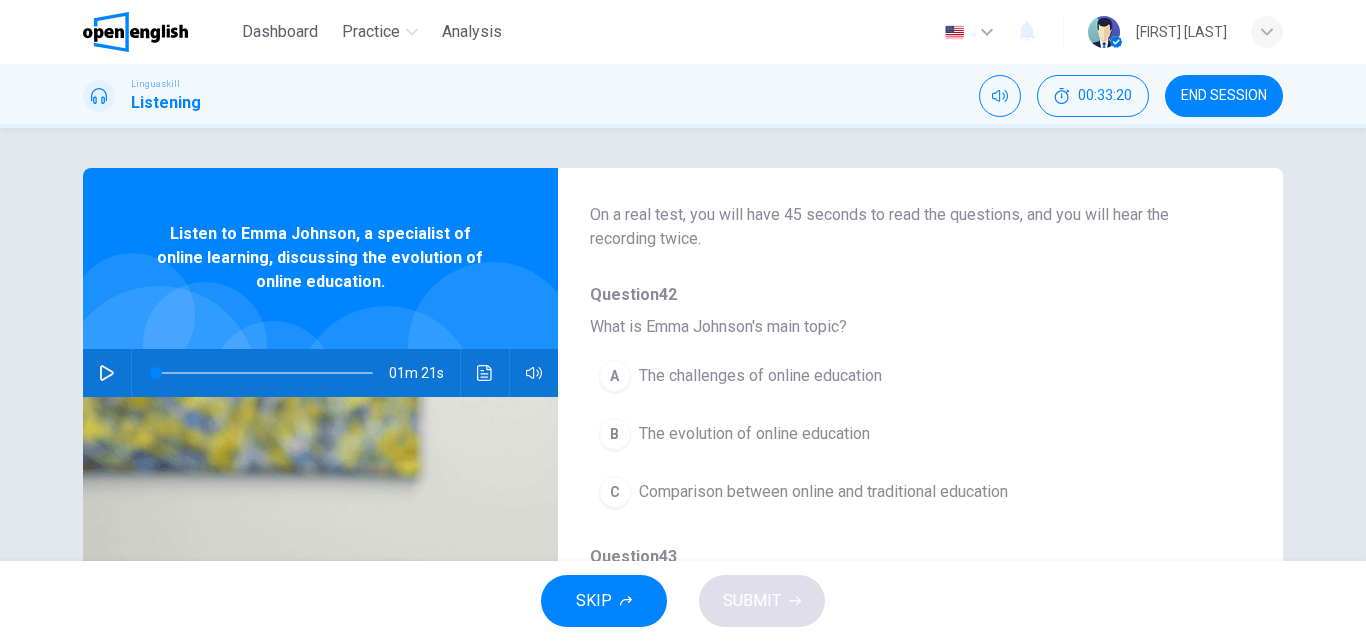 click 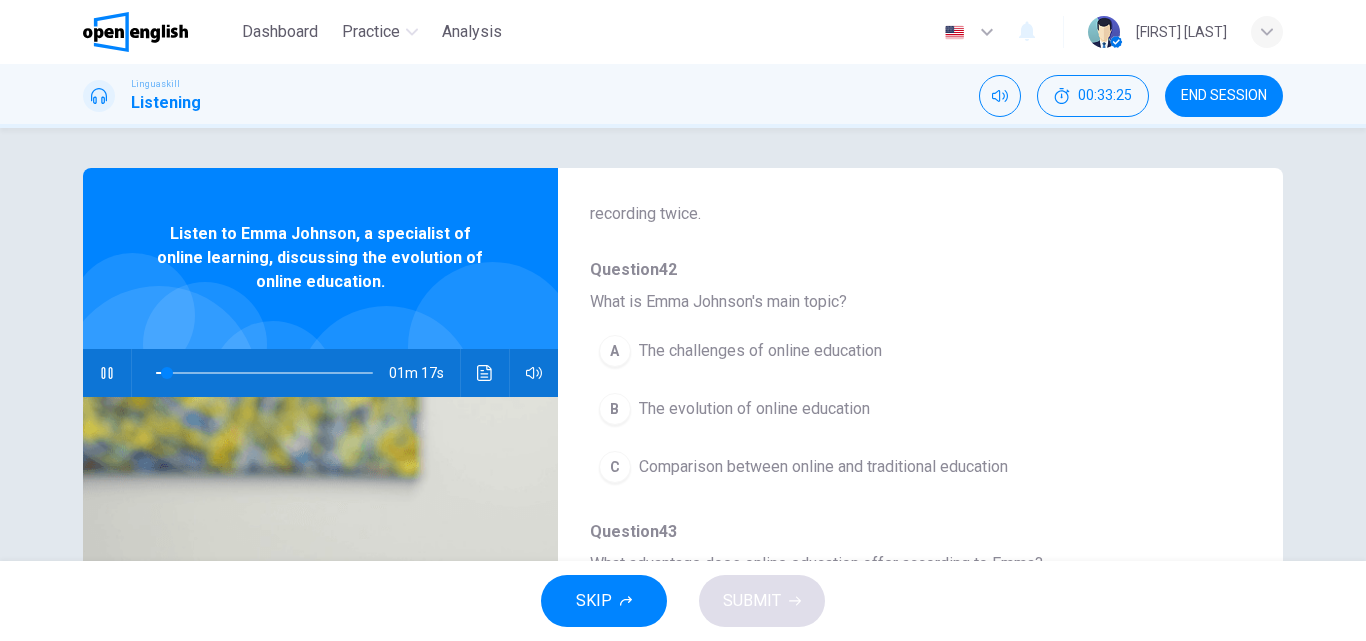 scroll, scrollTop: 152, scrollLeft: 0, axis: vertical 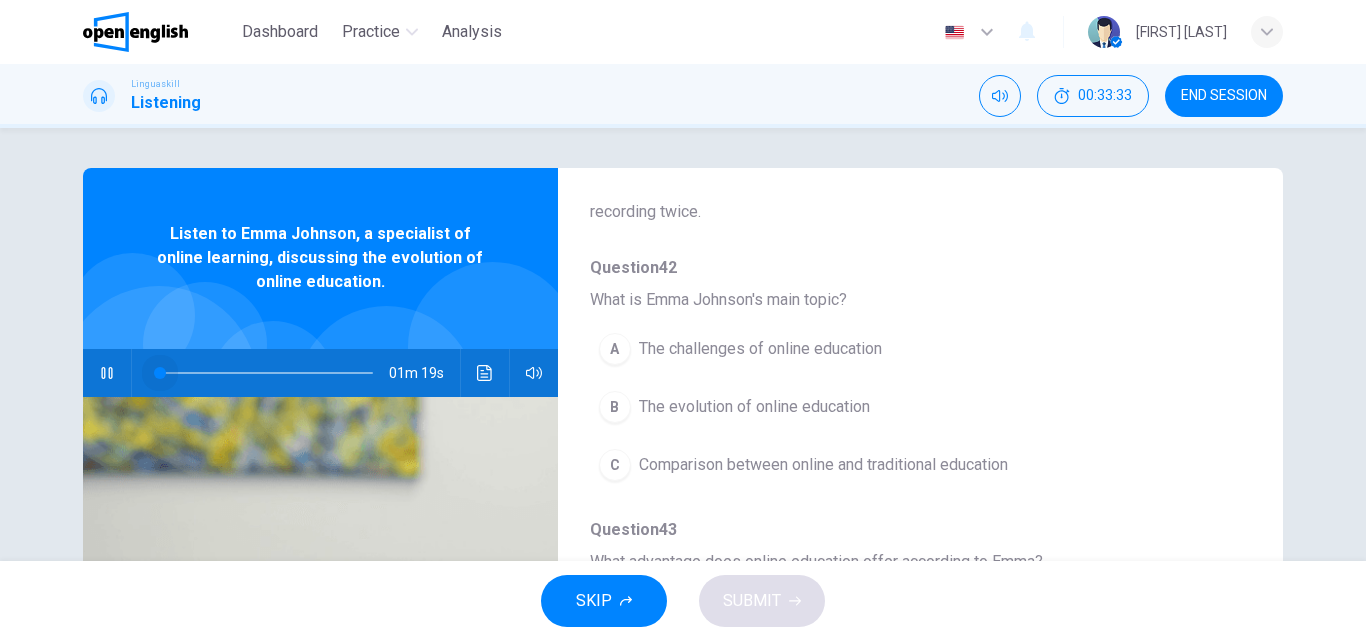 click at bounding box center [264, 373] 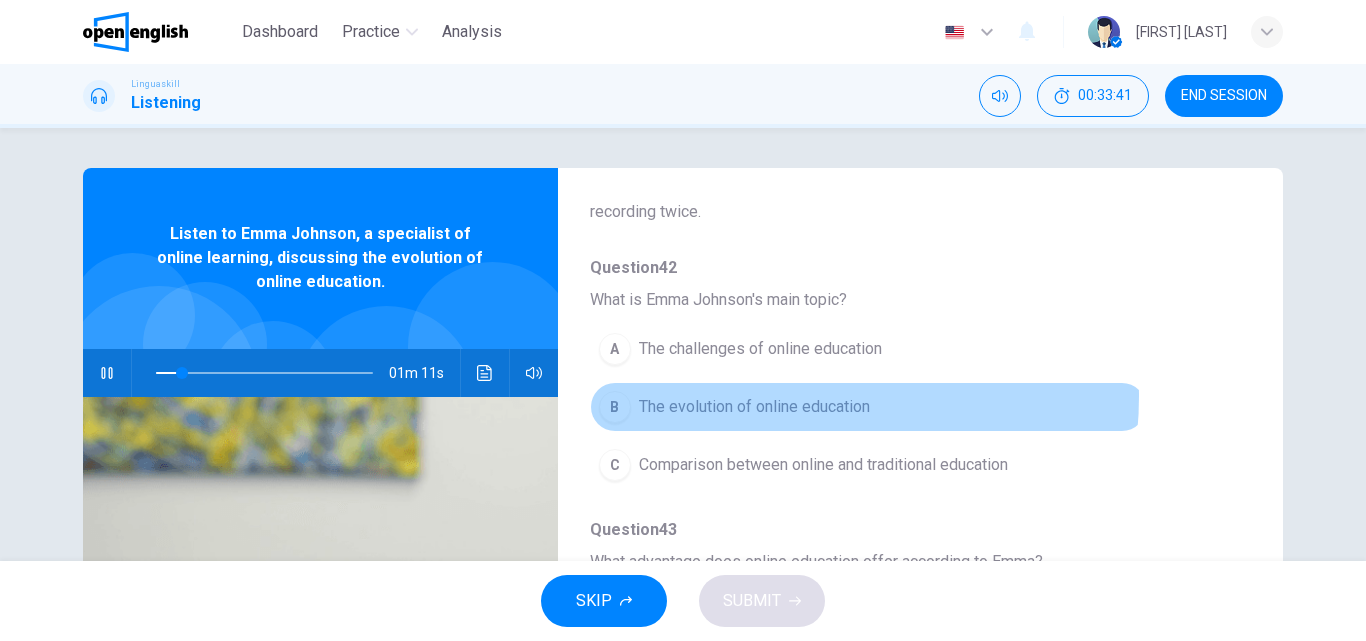 click on "The evolution of online education" at bounding box center (754, 407) 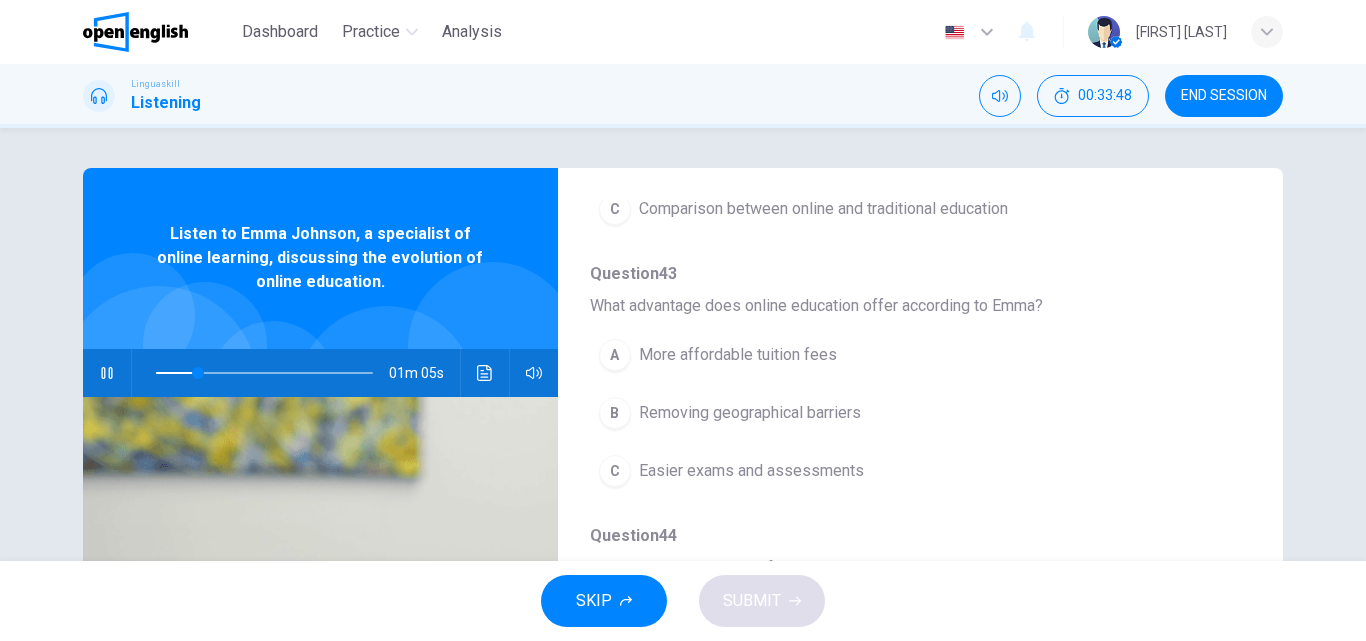scroll, scrollTop: 411, scrollLeft: 0, axis: vertical 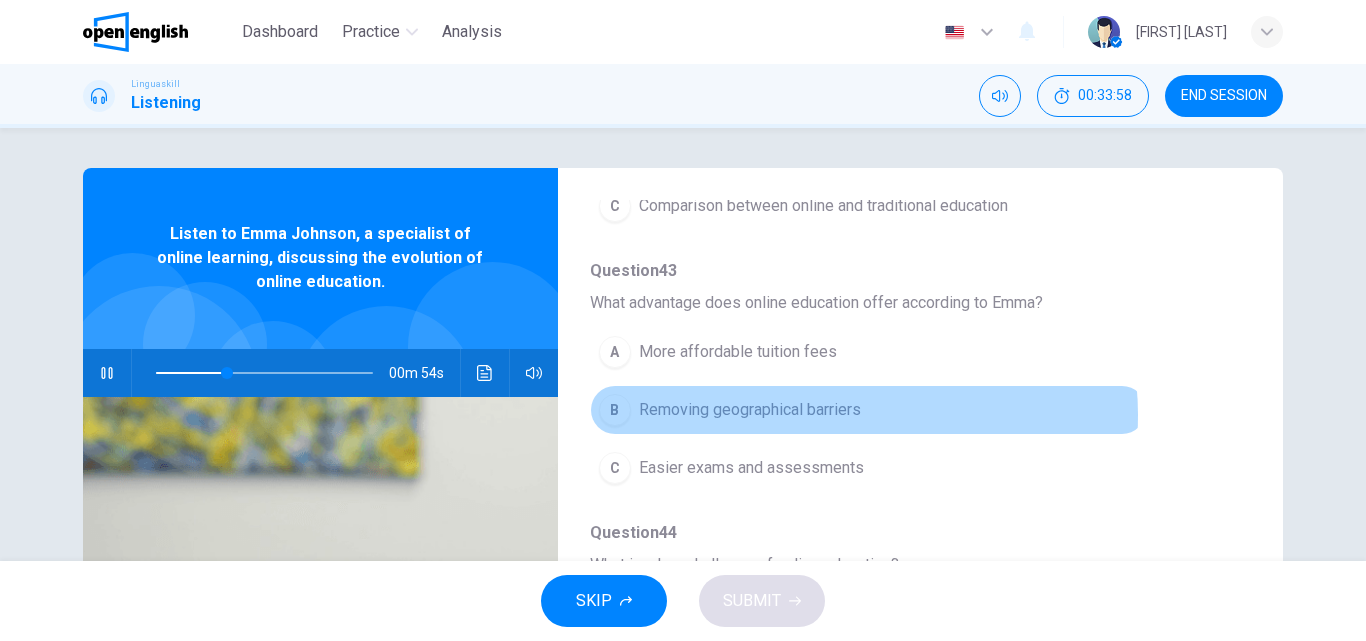 click on "Removing geographical barriers" at bounding box center (750, 410) 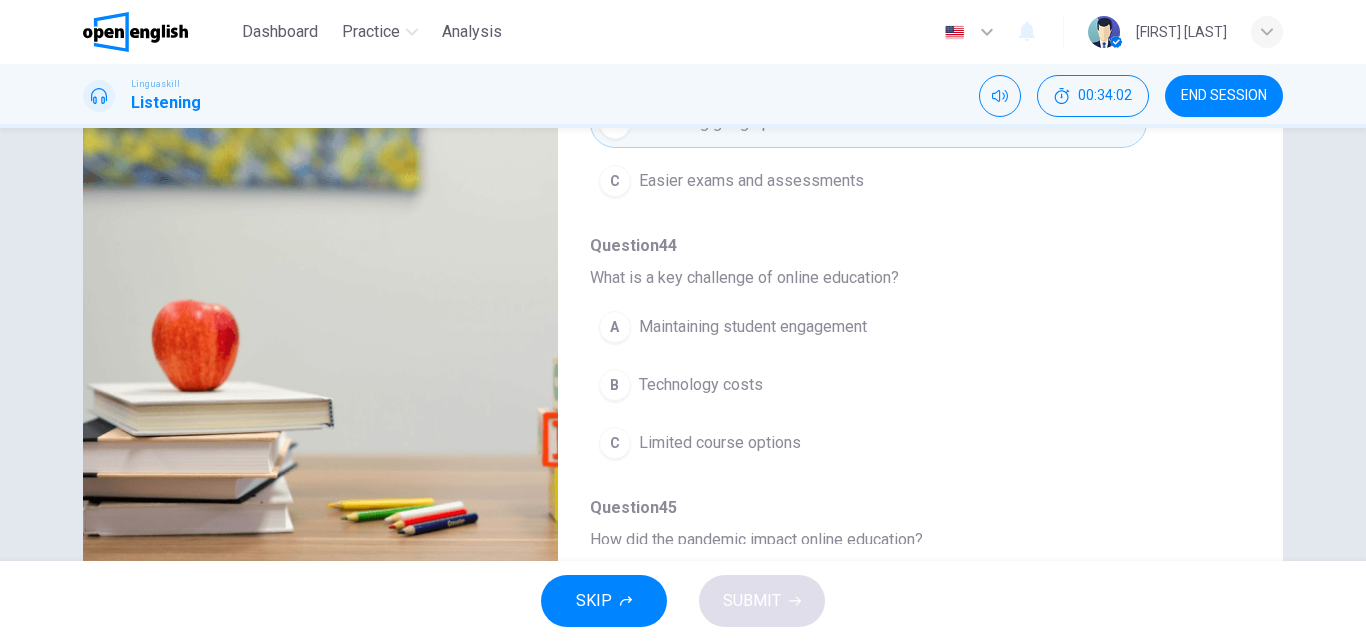 scroll, scrollTop: 289, scrollLeft: 0, axis: vertical 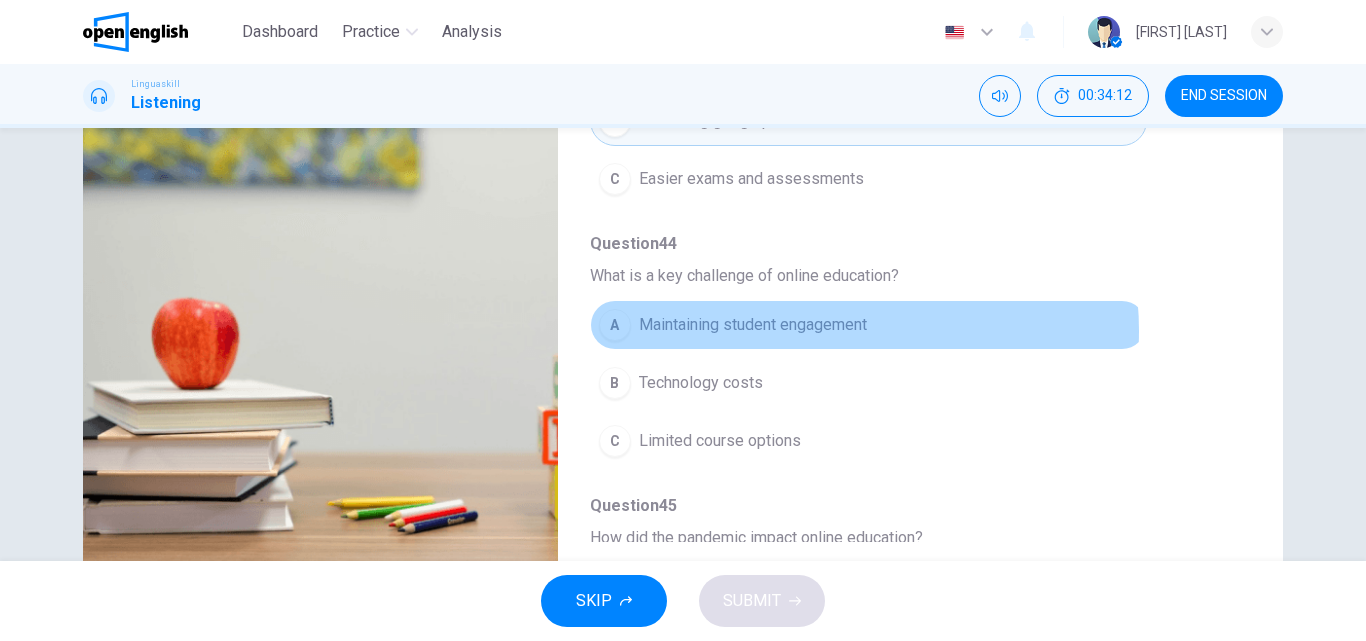 click on "Maintaining student engagement" at bounding box center (753, 325) 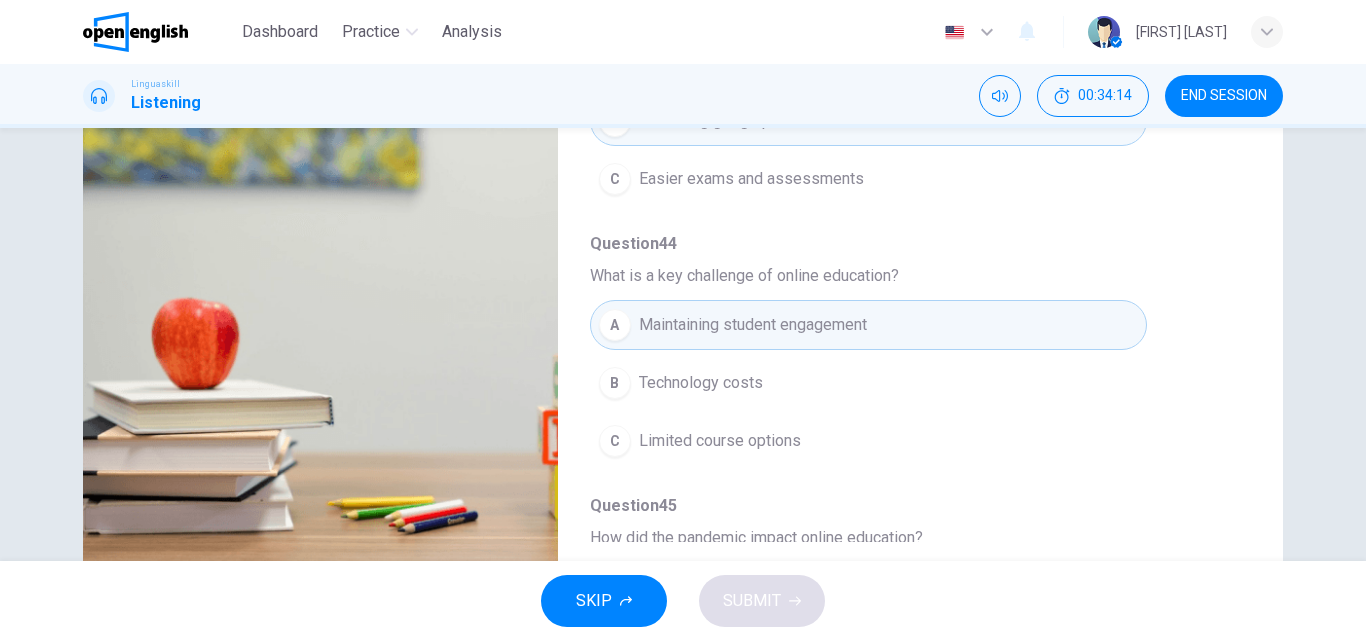 scroll, scrollTop: 725, scrollLeft: 0, axis: vertical 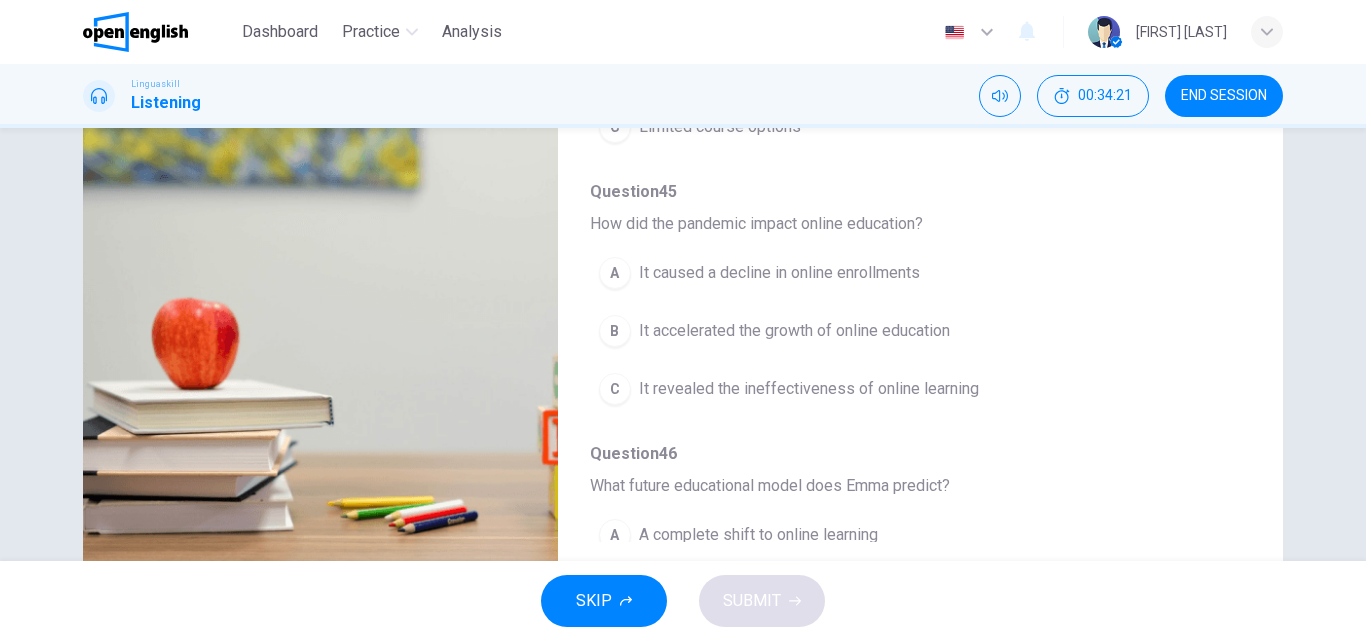 click on "It accelerated the growth of online education" at bounding box center [794, 331] 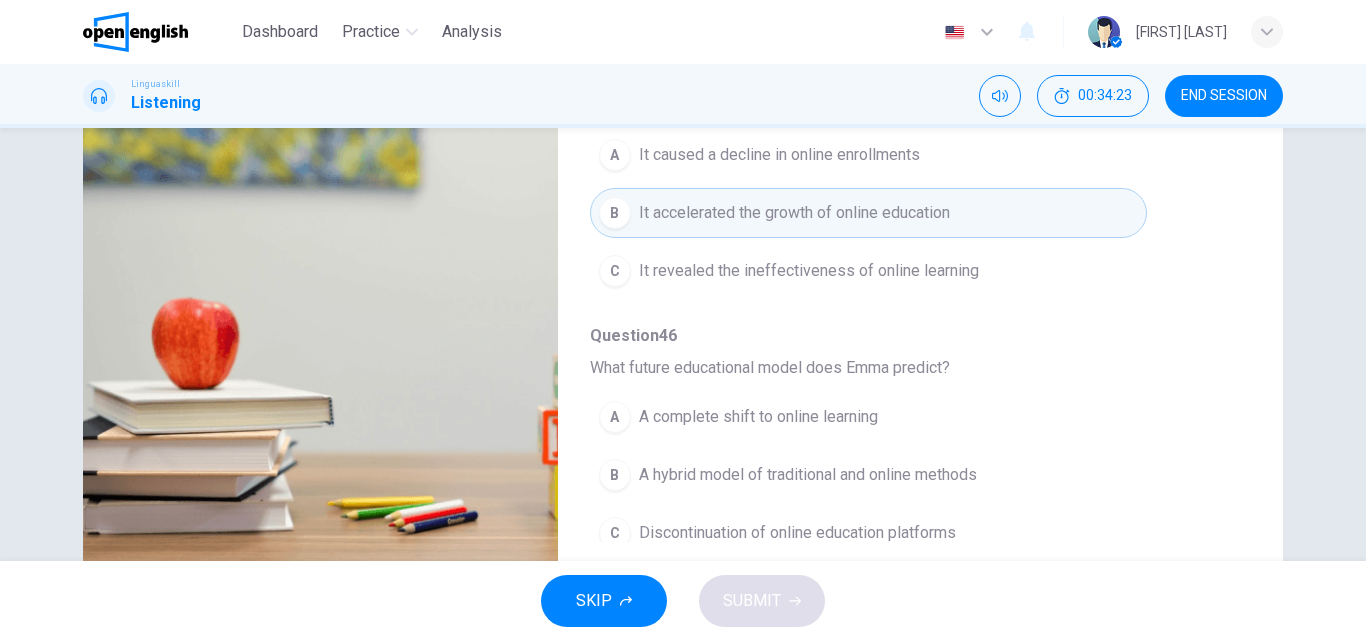 scroll, scrollTop: 863, scrollLeft: 0, axis: vertical 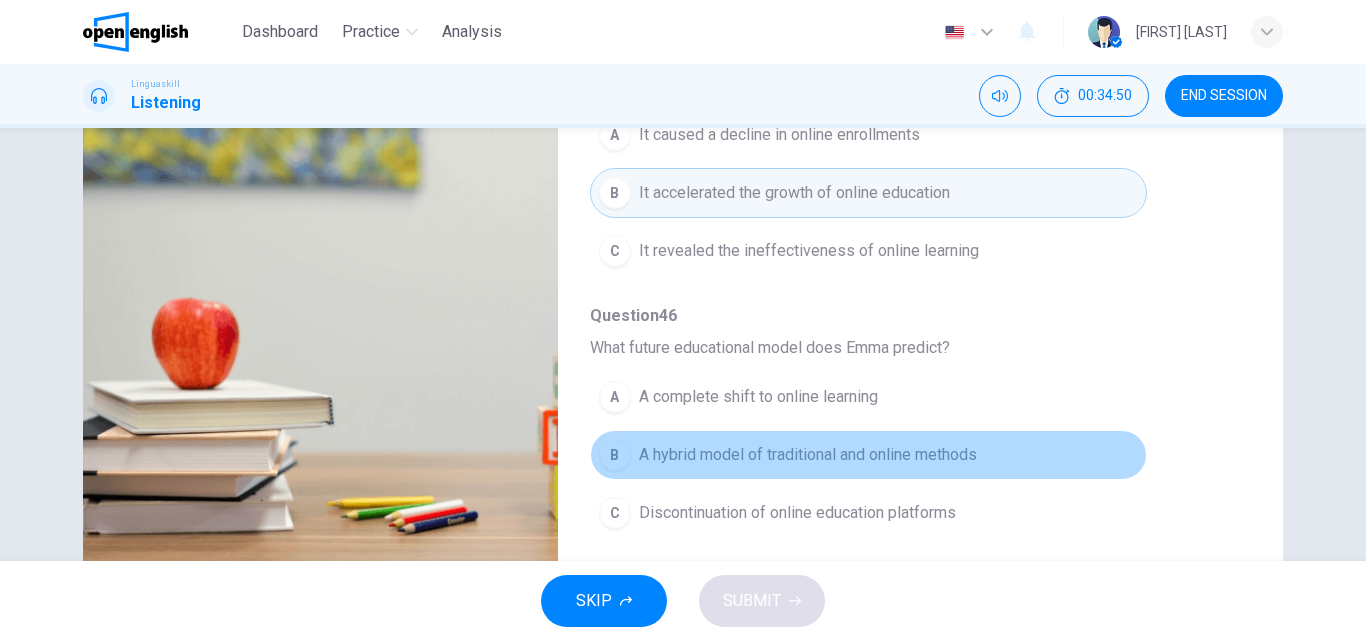 click on "A hybrid model of traditional and online methods" at bounding box center (808, 455) 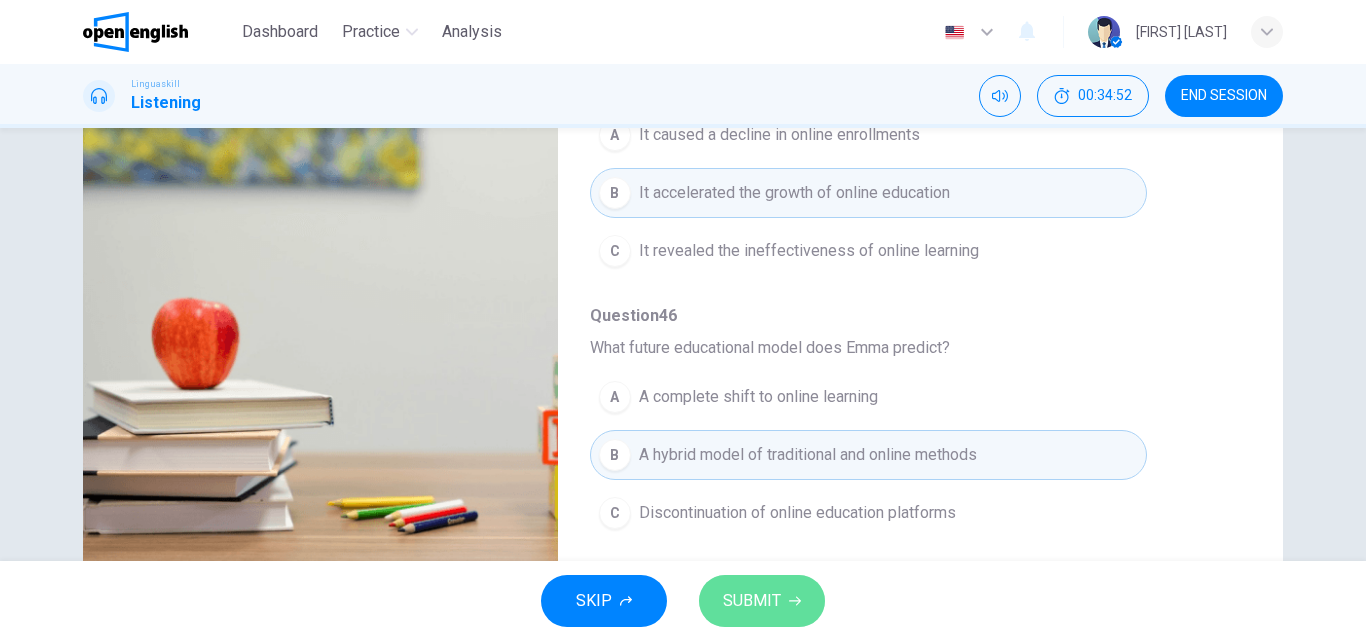 click on "SUBMIT" at bounding box center (752, 601) 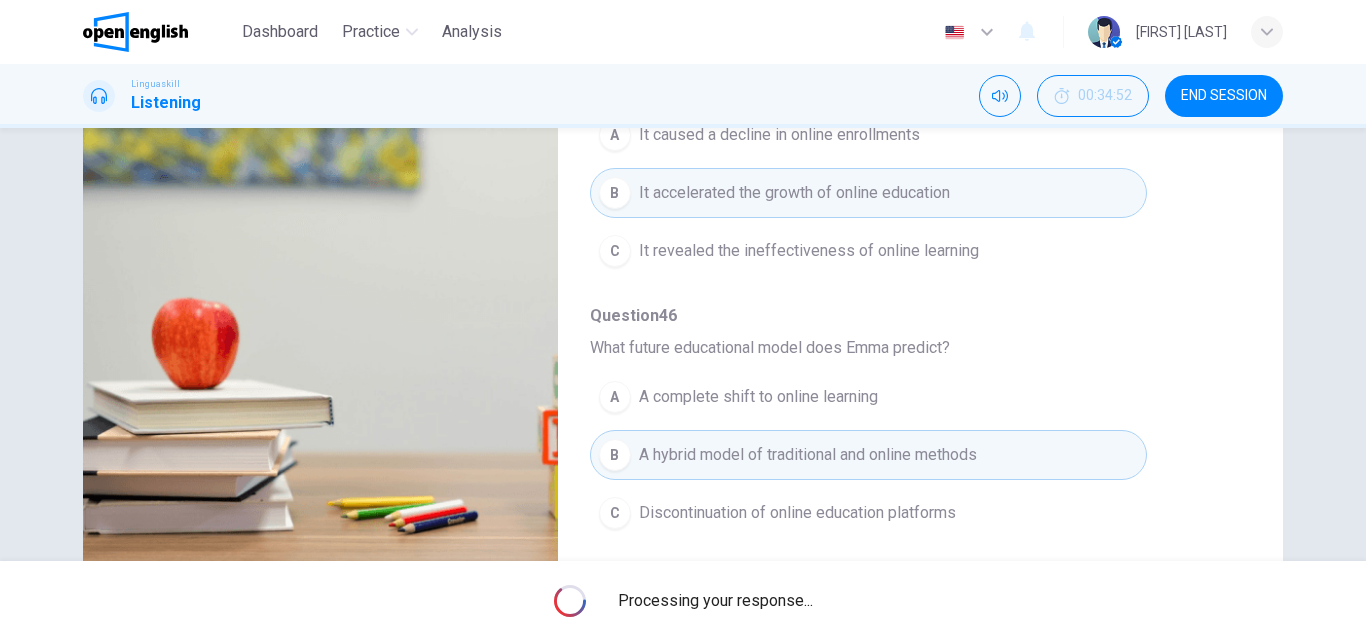 type on "*" 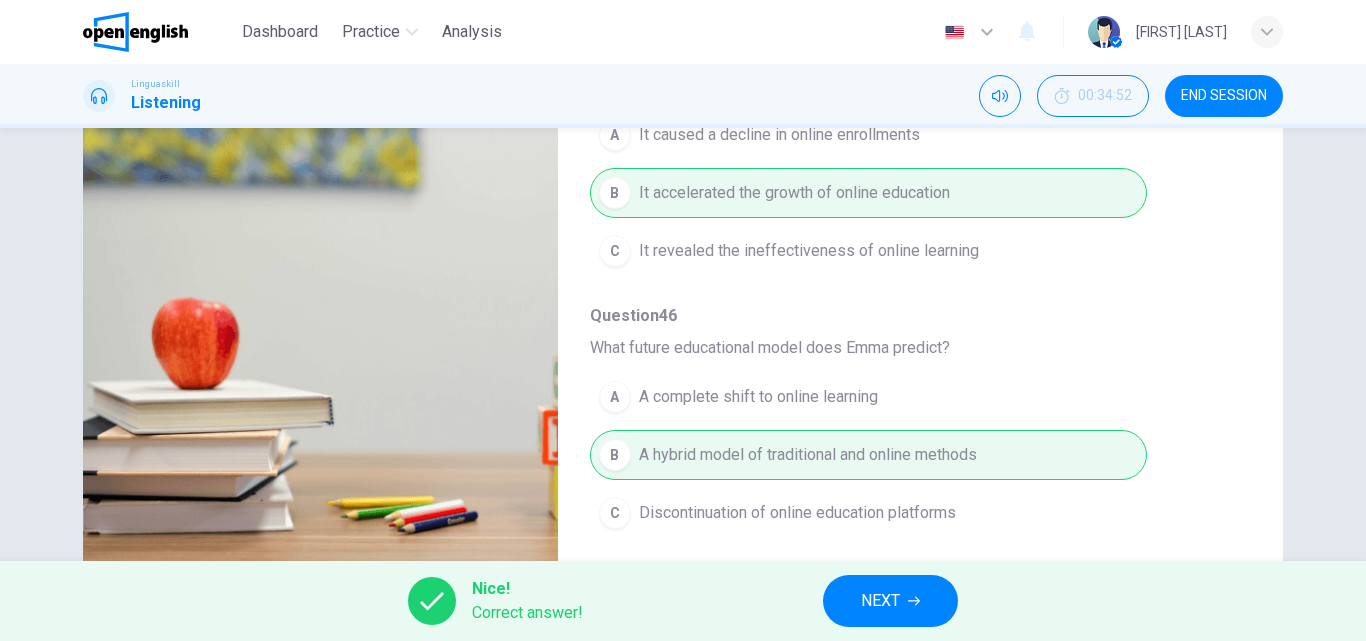 click on "NEXT" at bounding box center (880, 601) 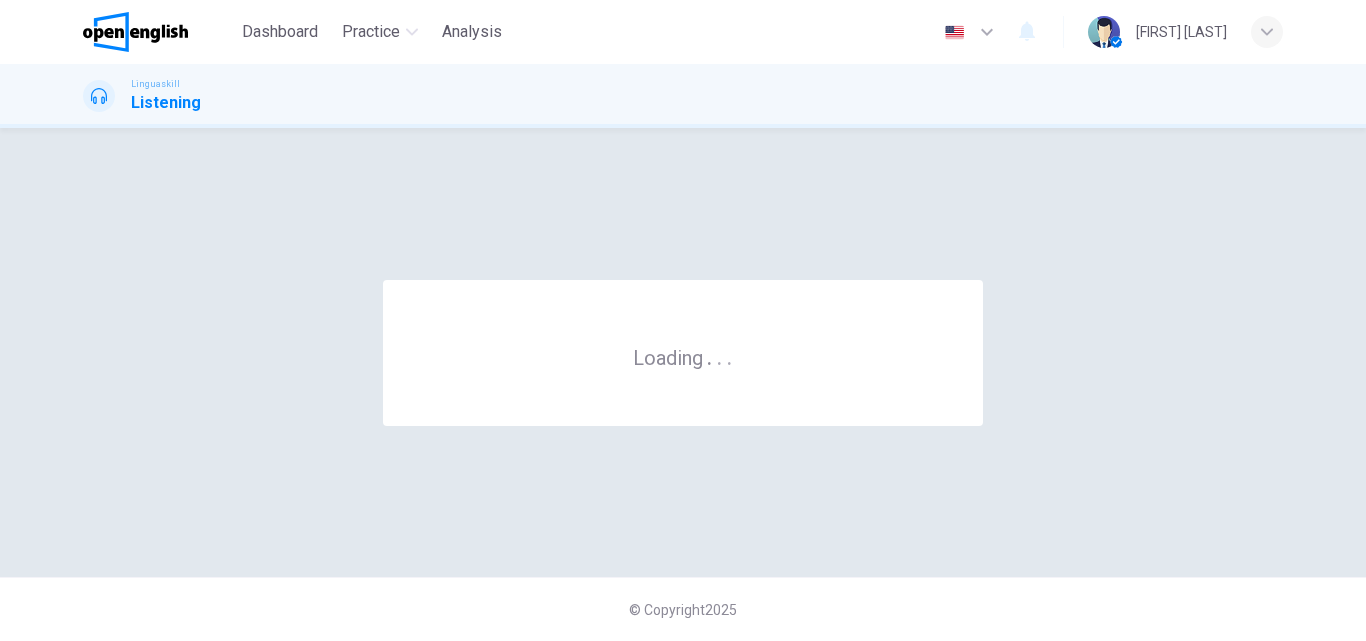 scroll, scrollTop: 0, scrollLeft: 0, axis: both 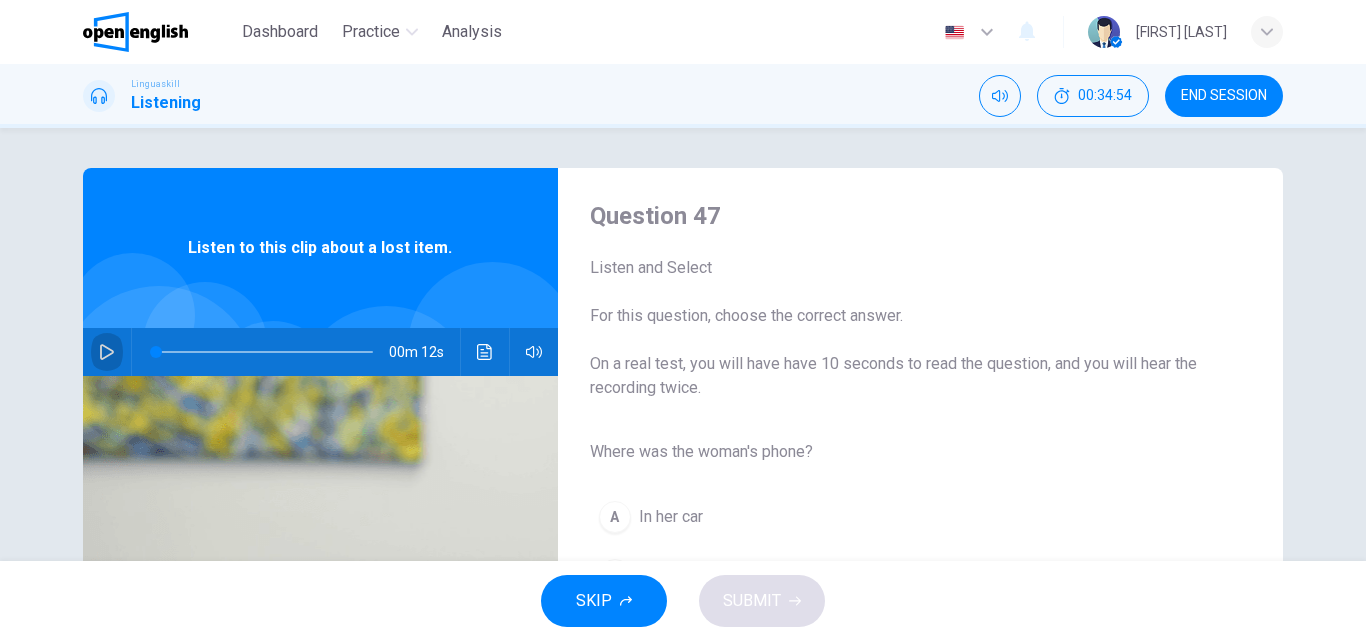 click 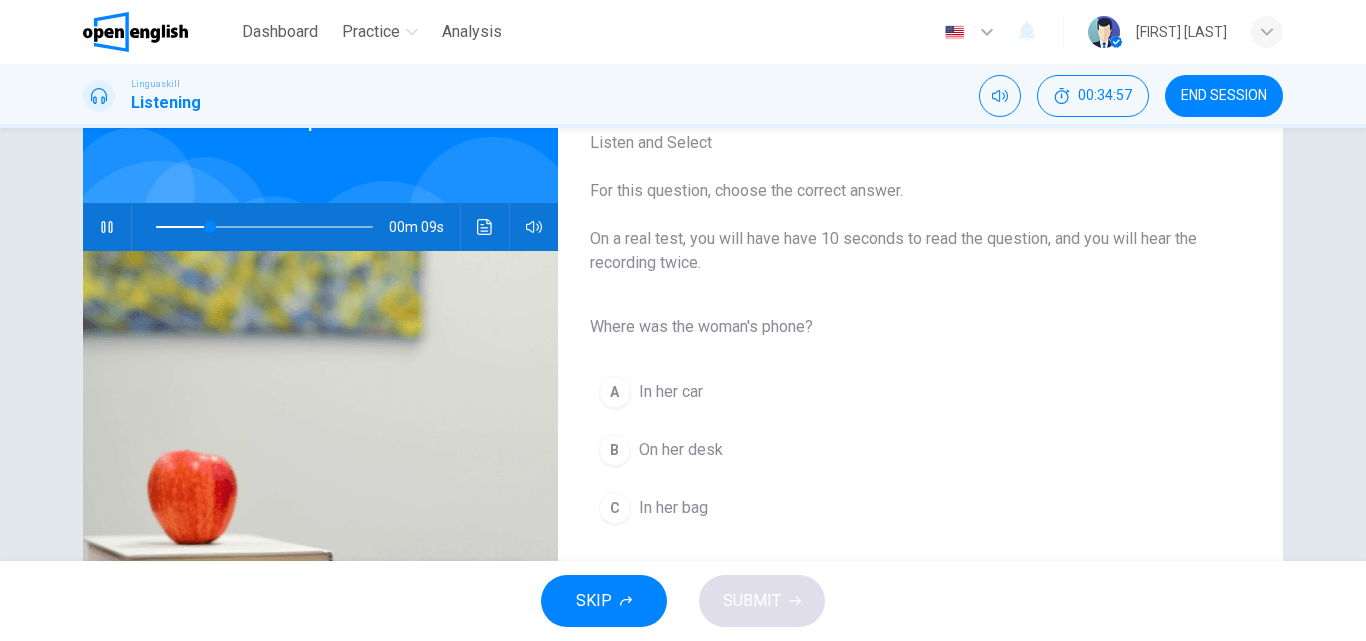 scroll, scrollTop: 127, scrollLeft: 0, axis: vertical 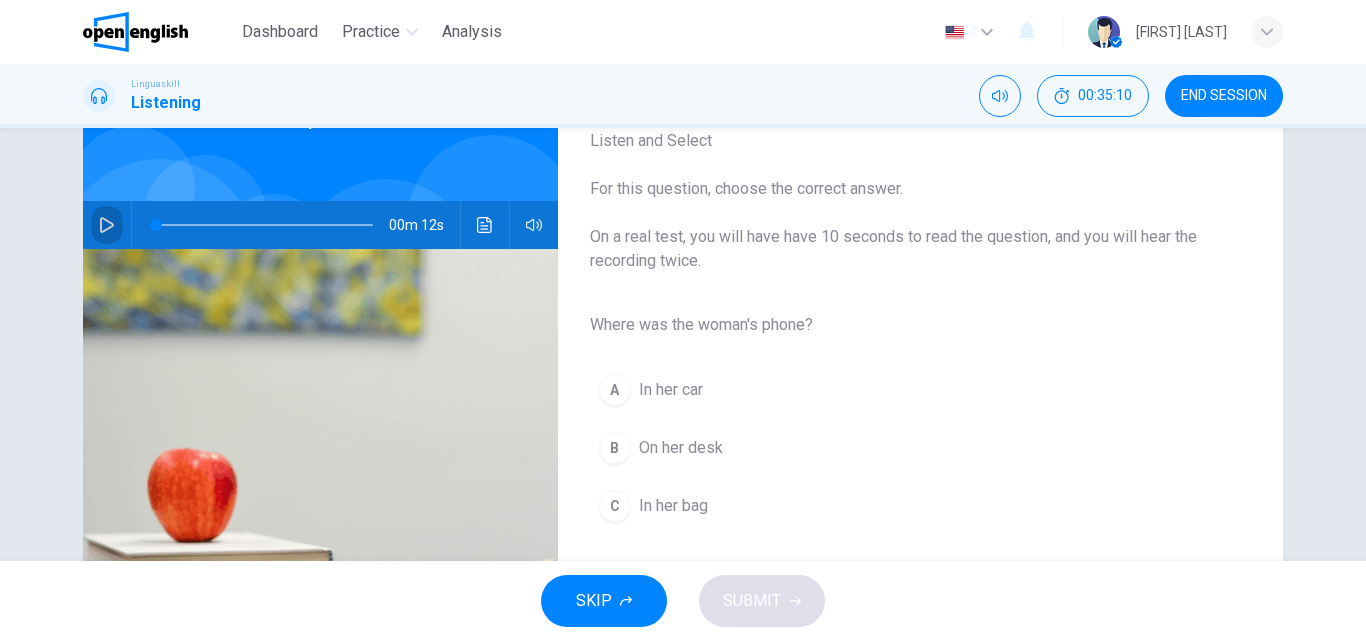 click 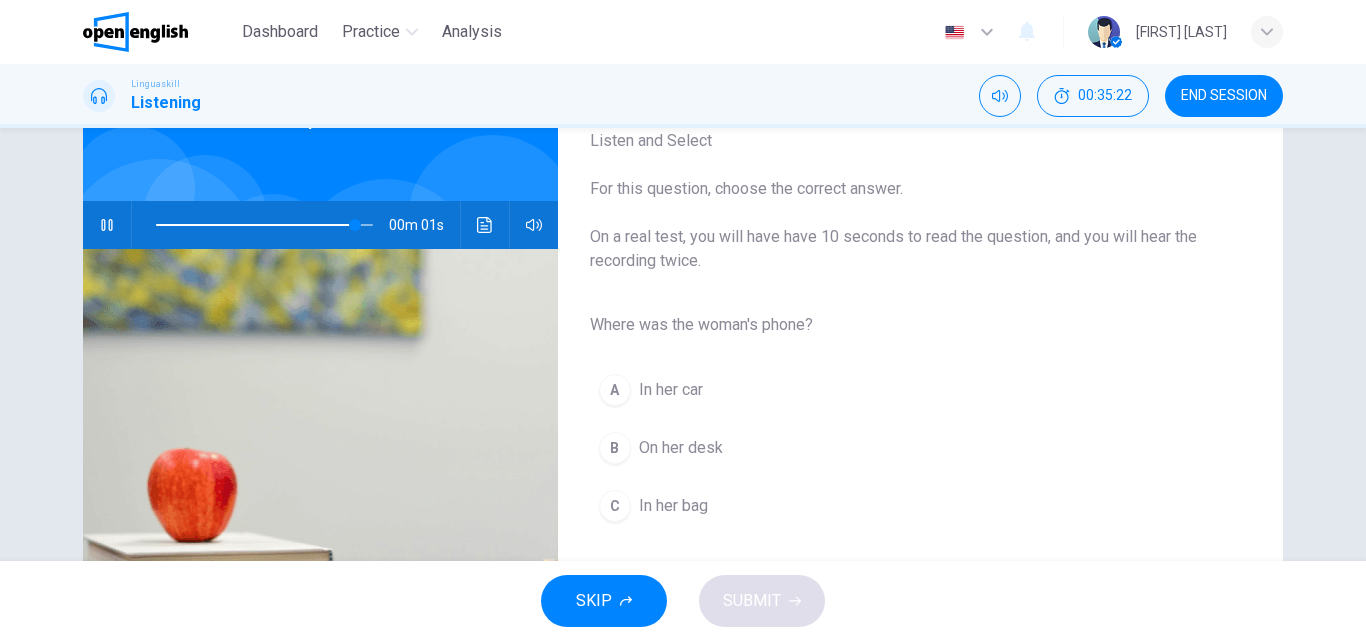 type on "*" 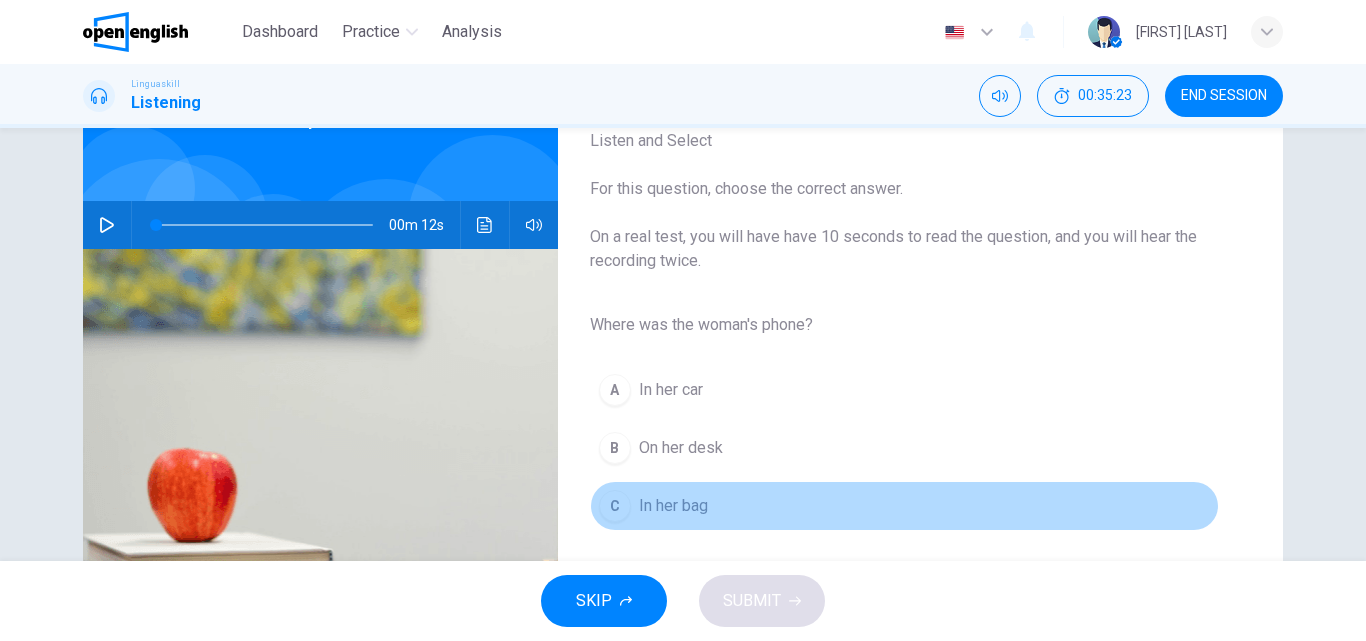 click on "In her bag" at bounding box center [673, 506] 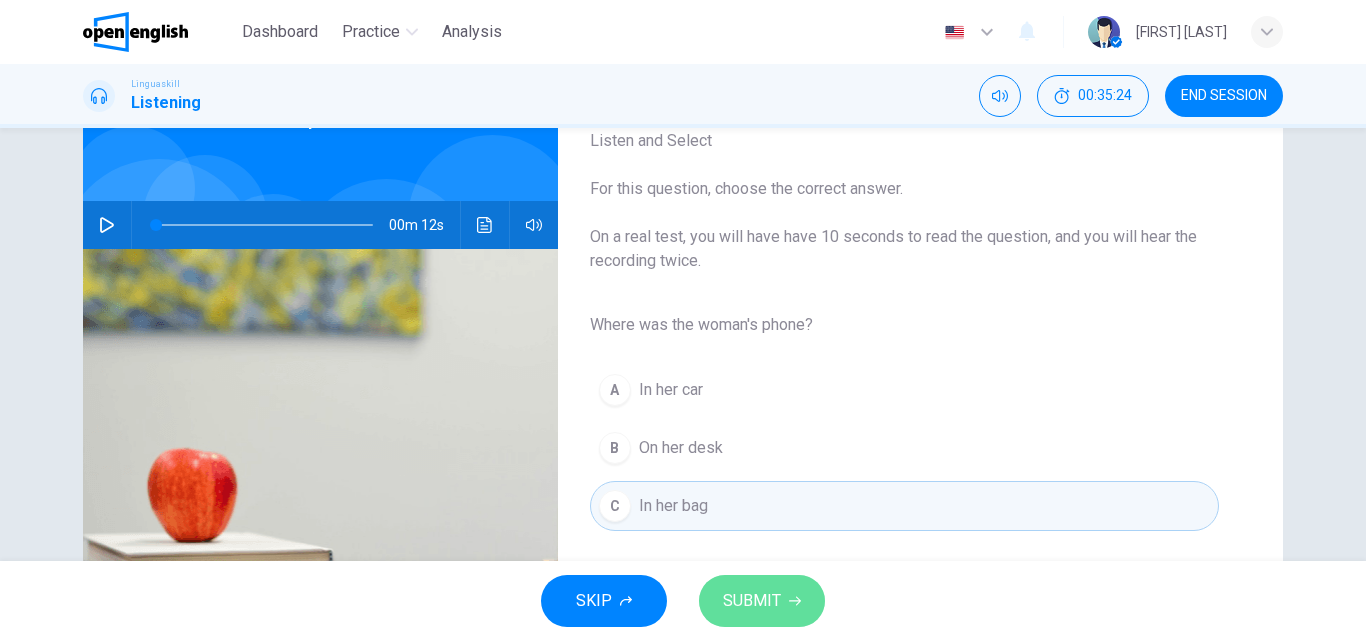 click on "SUBMIT" at bounding box center [762, 601] 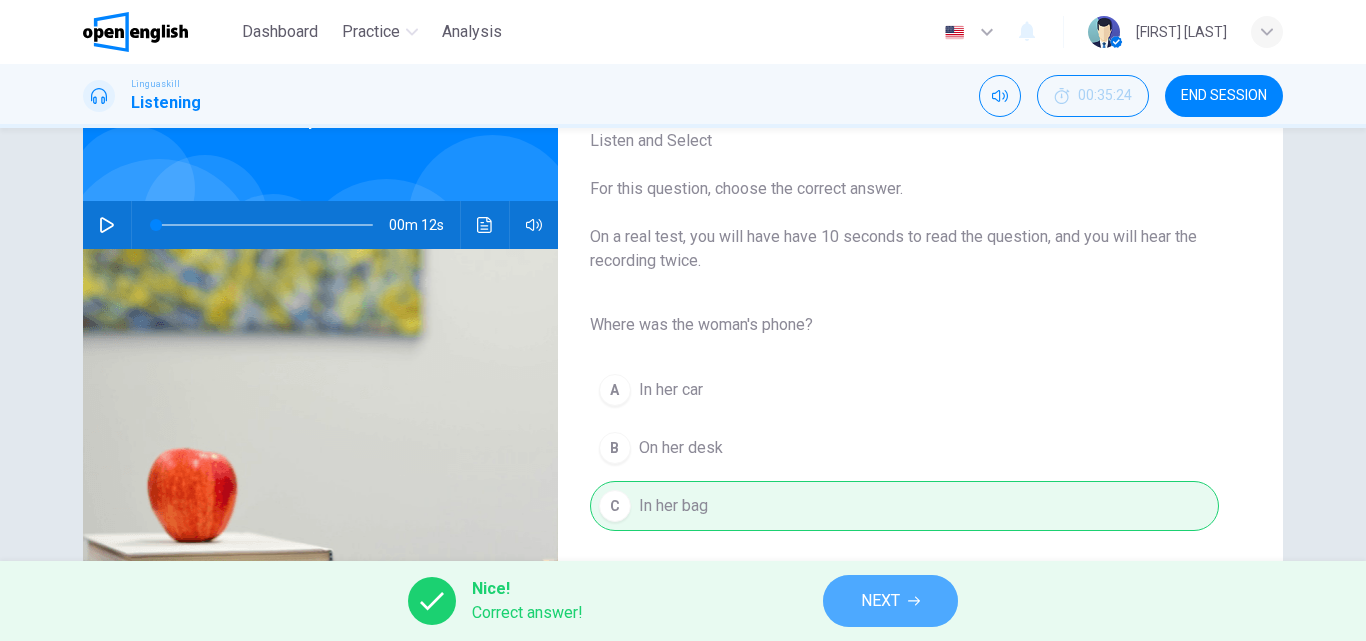 click on "NEXT" at bounding box center [890, 601] 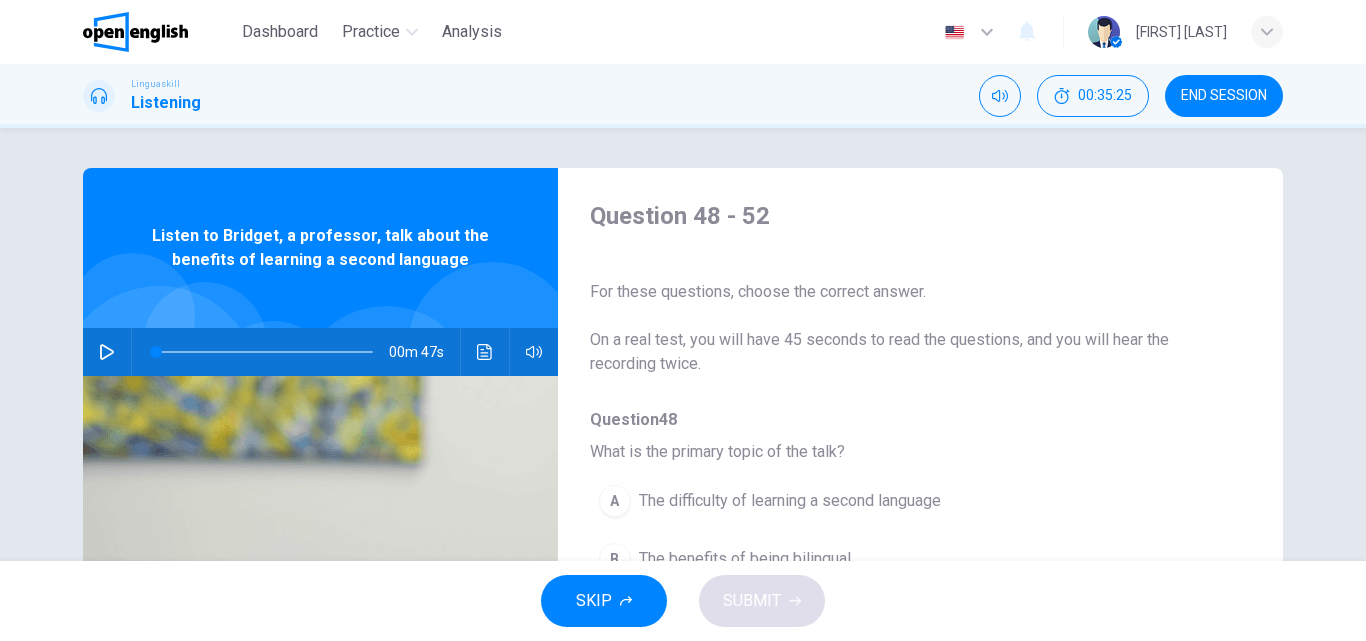 click 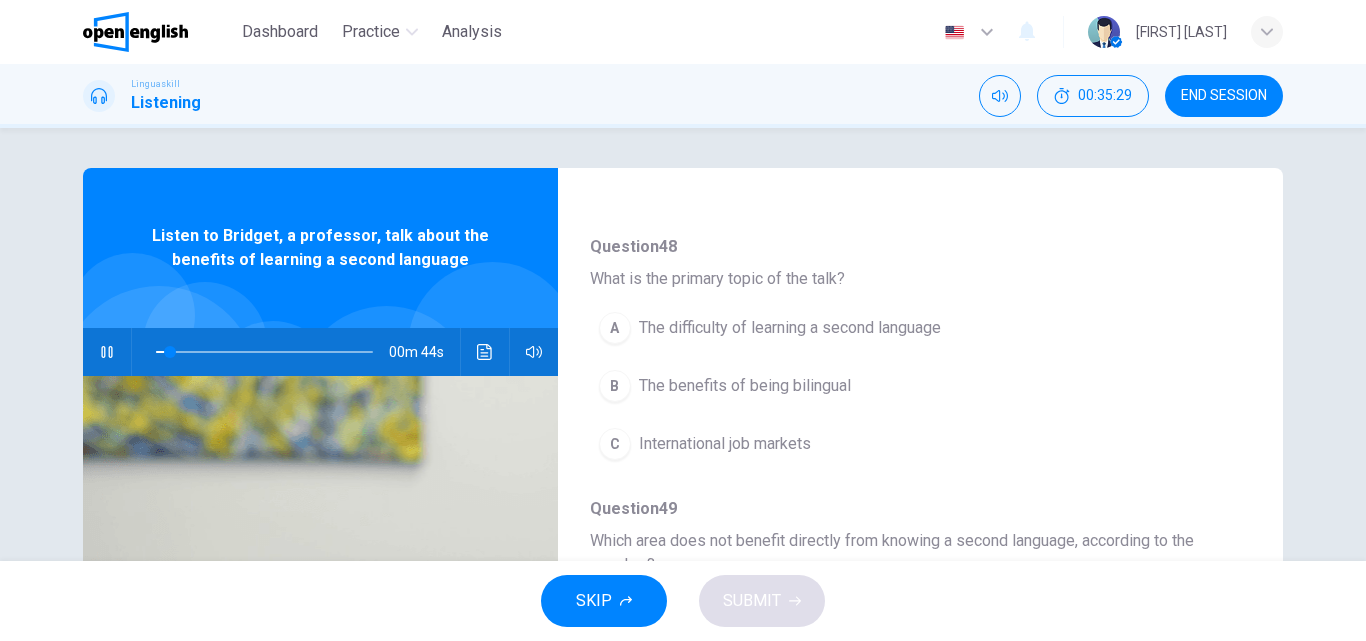 scroll, scrollTop: 178, scrollLeft: 0, axis: vertical 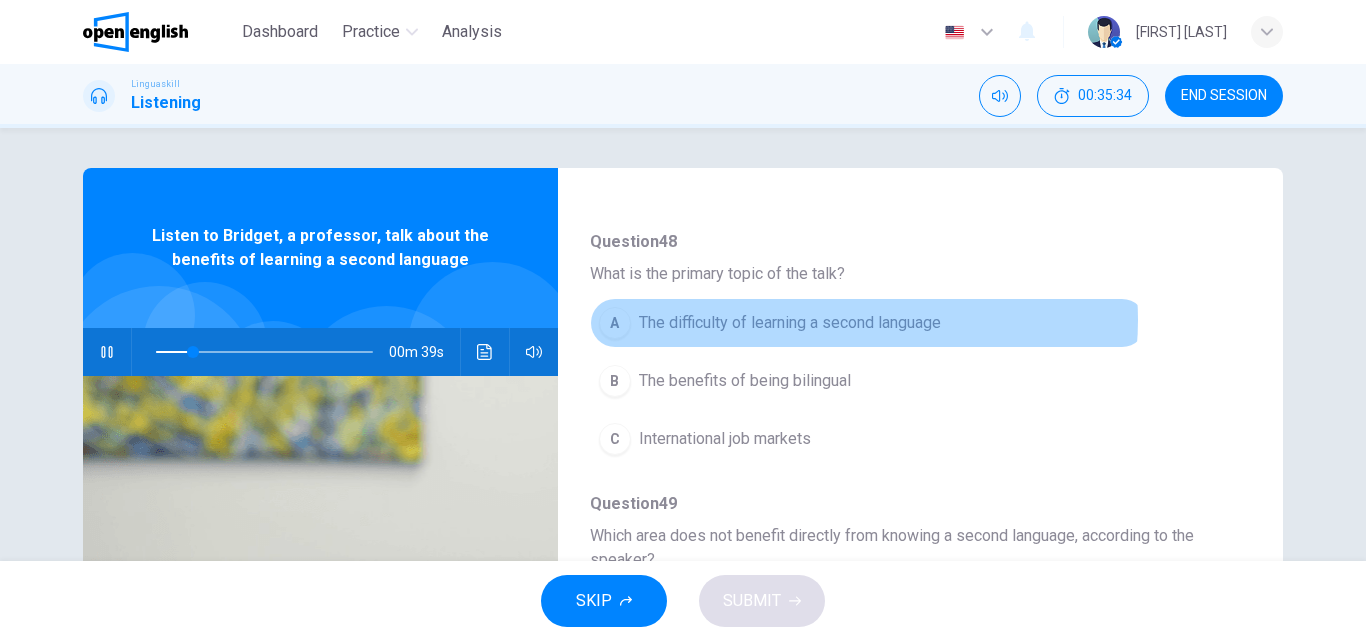 click on "The difficulty of learning a second language" at bounding box center [790, 323] 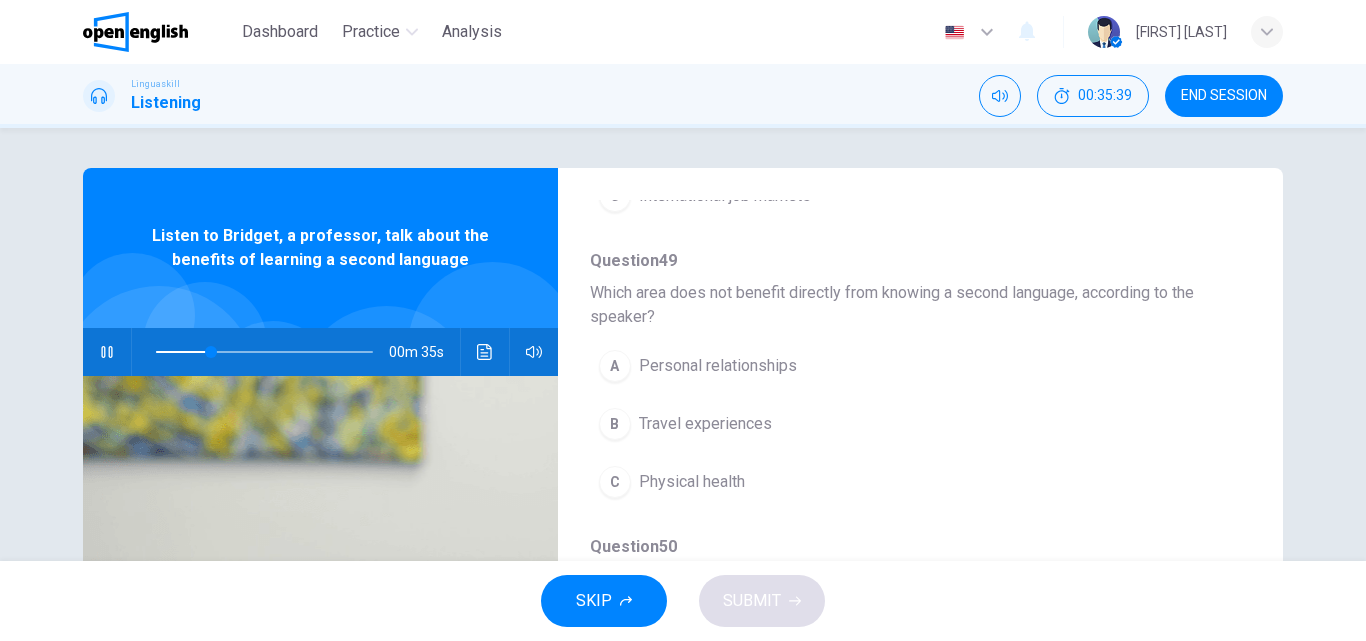 scroll, scrollTop: 424, scrollLeft: 0, axis: vertical 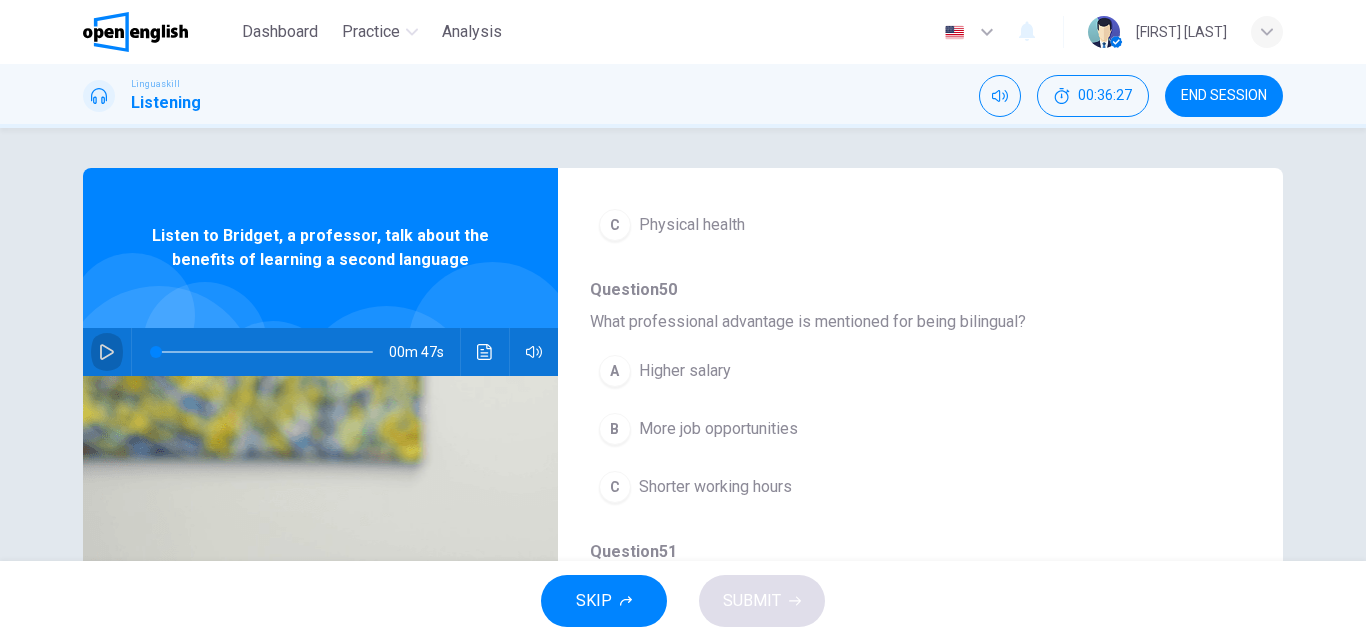 click 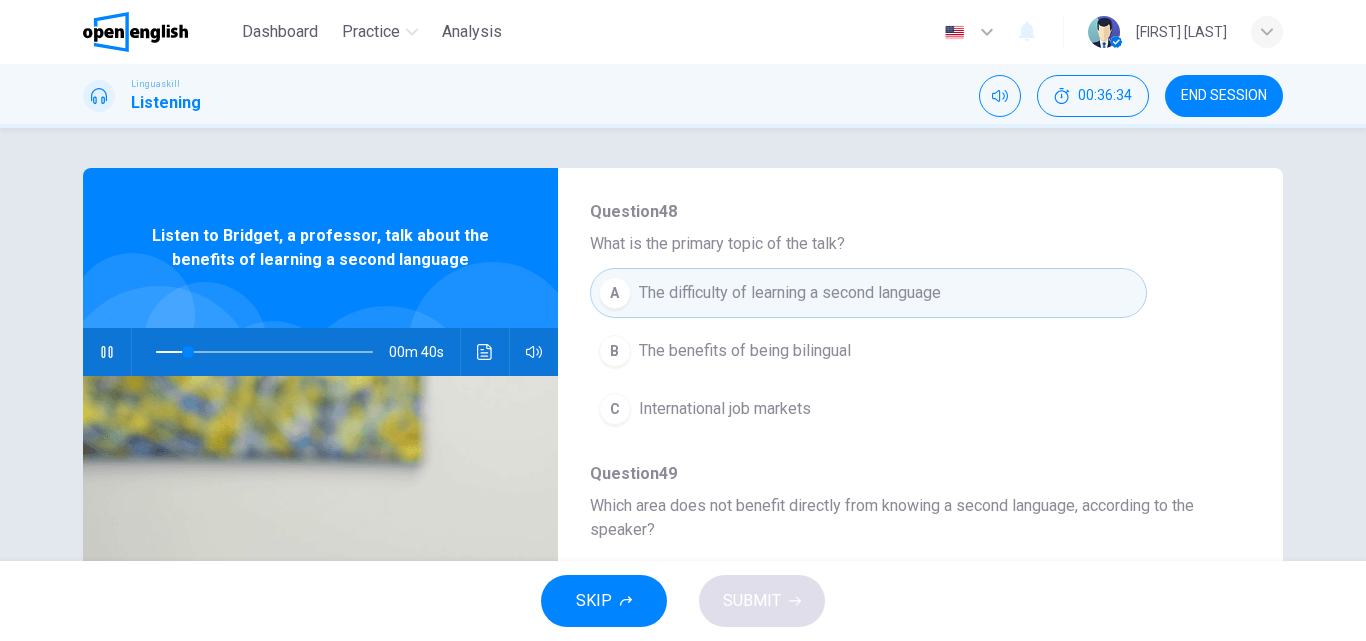 scroll, scrollTop: 211, scrollLeft: 0, axis: vertical 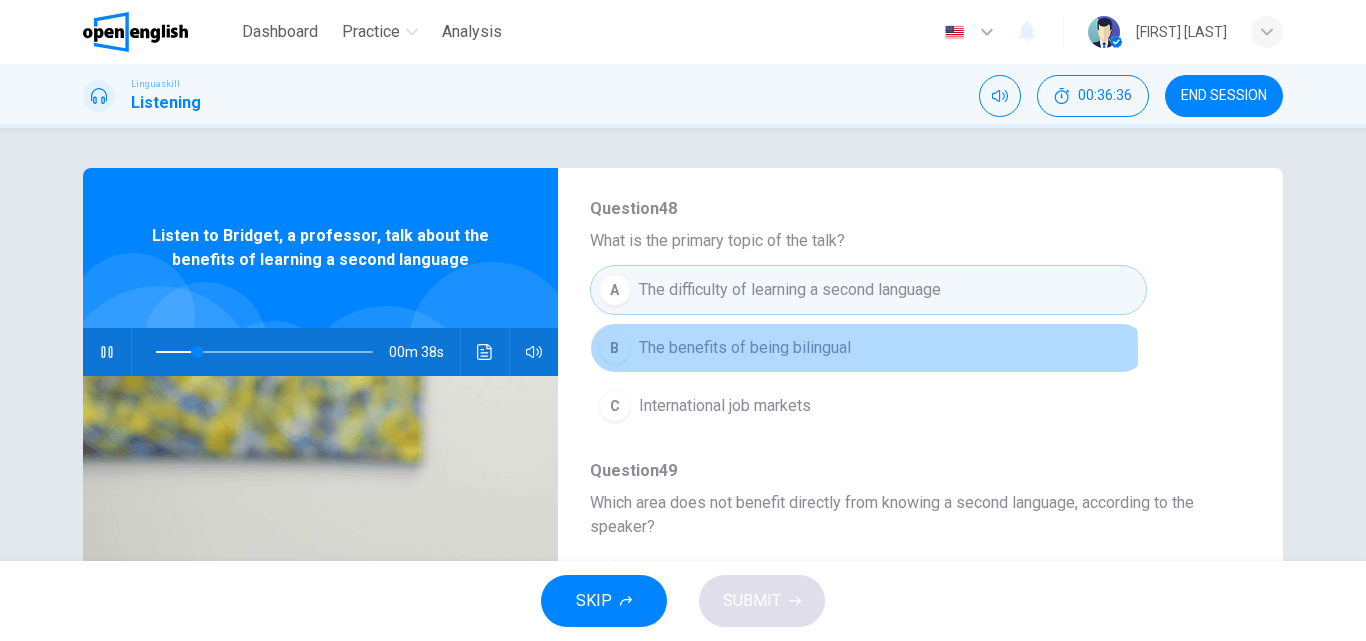 click on "The benefits of being bilingual" at bounding box center [745, 348] 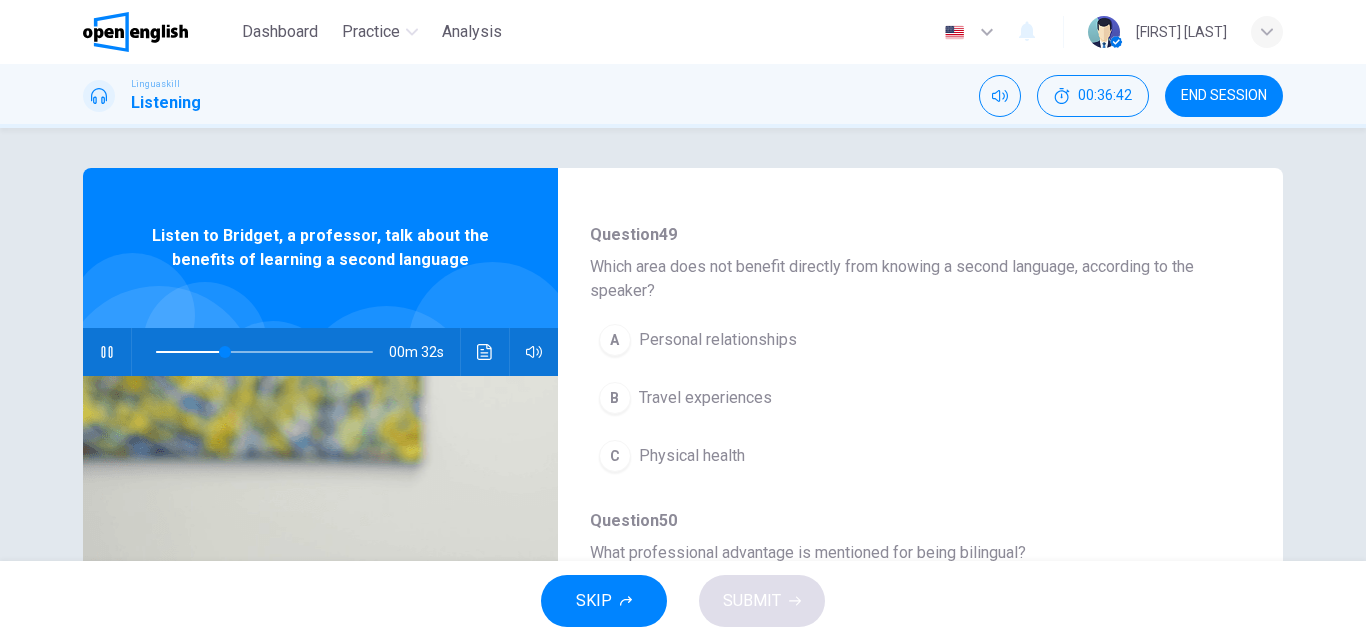 scroll, scrollTop: 452, scrollLeft: 0, axis: vertical 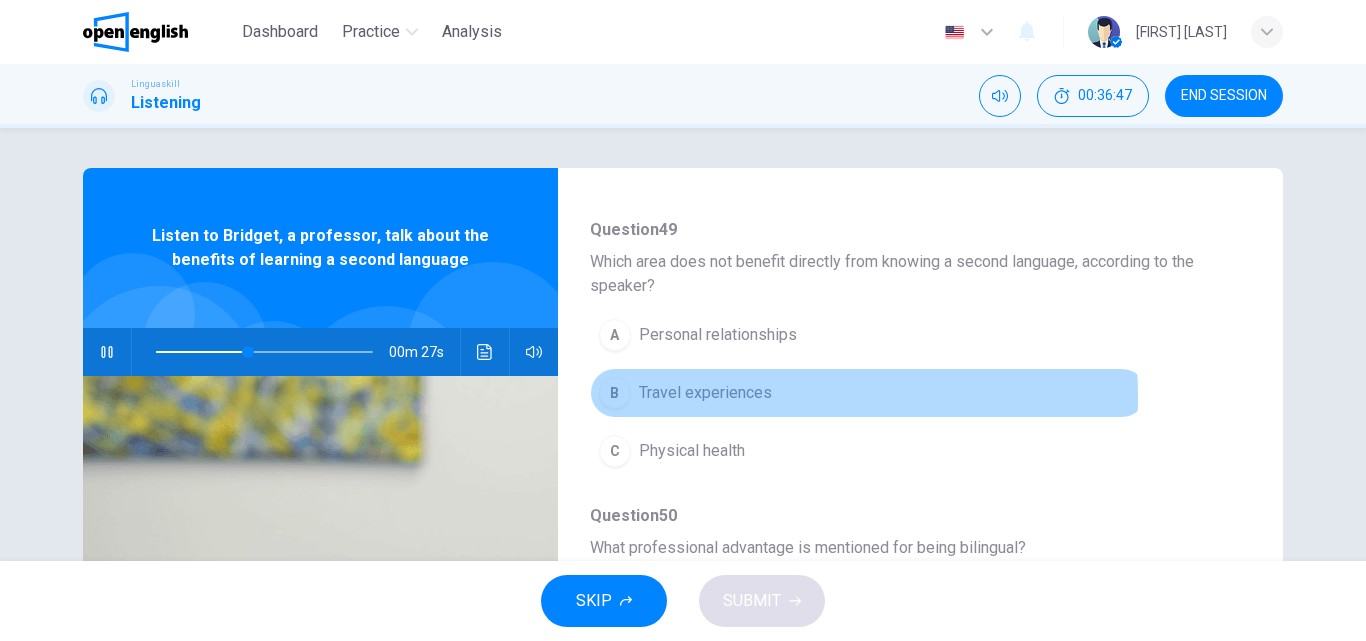 click on "Travel experiences" at bounding box center (705, 393) 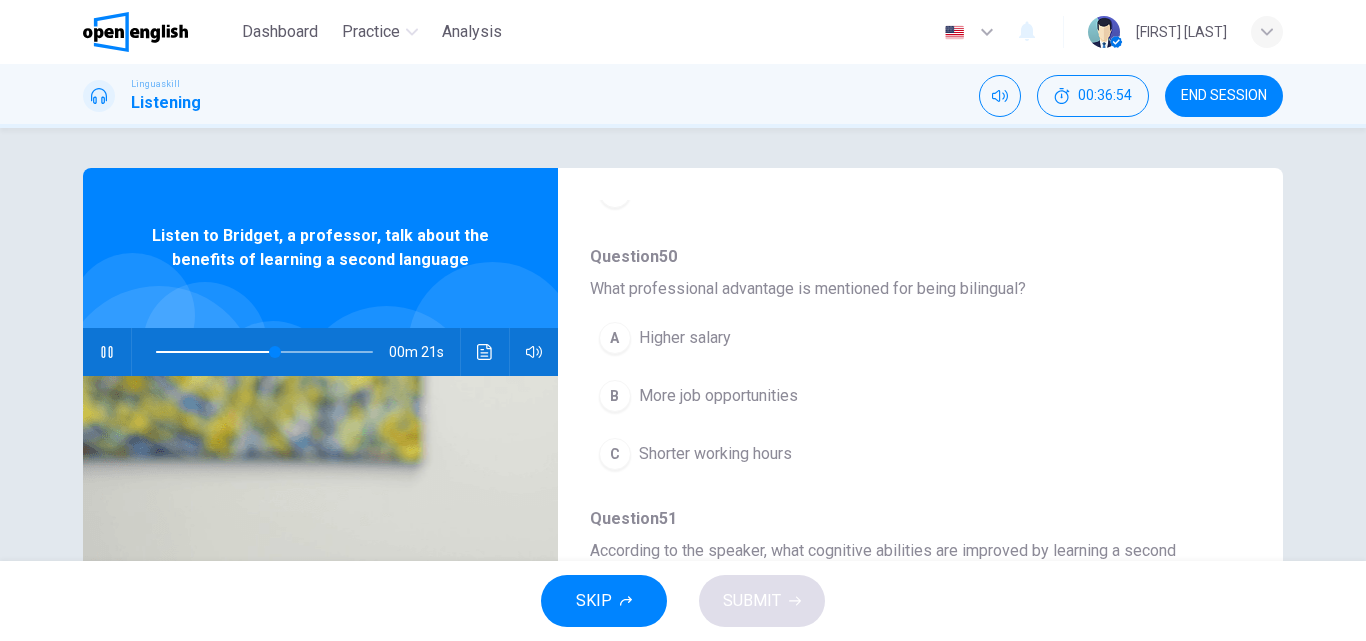 scroll, scrollTop: 713, scrollLeft: 0, axis: vertical 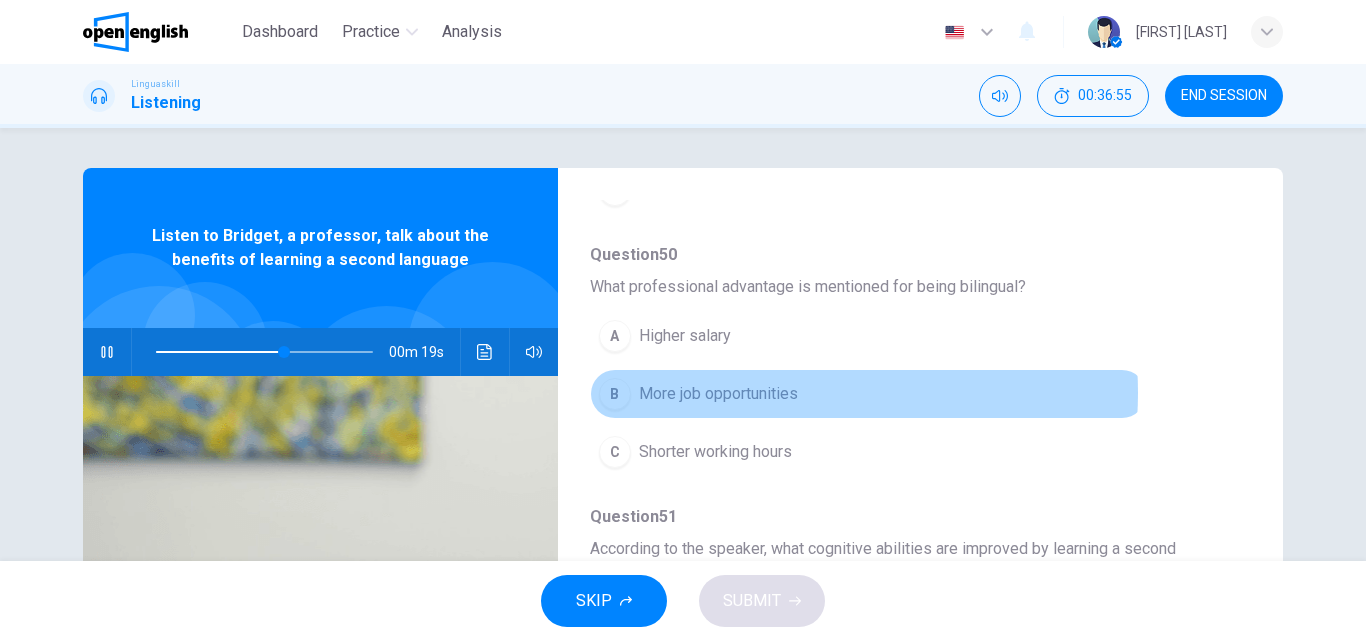 click on "More job opportunities" at bounding box center (718, 394) 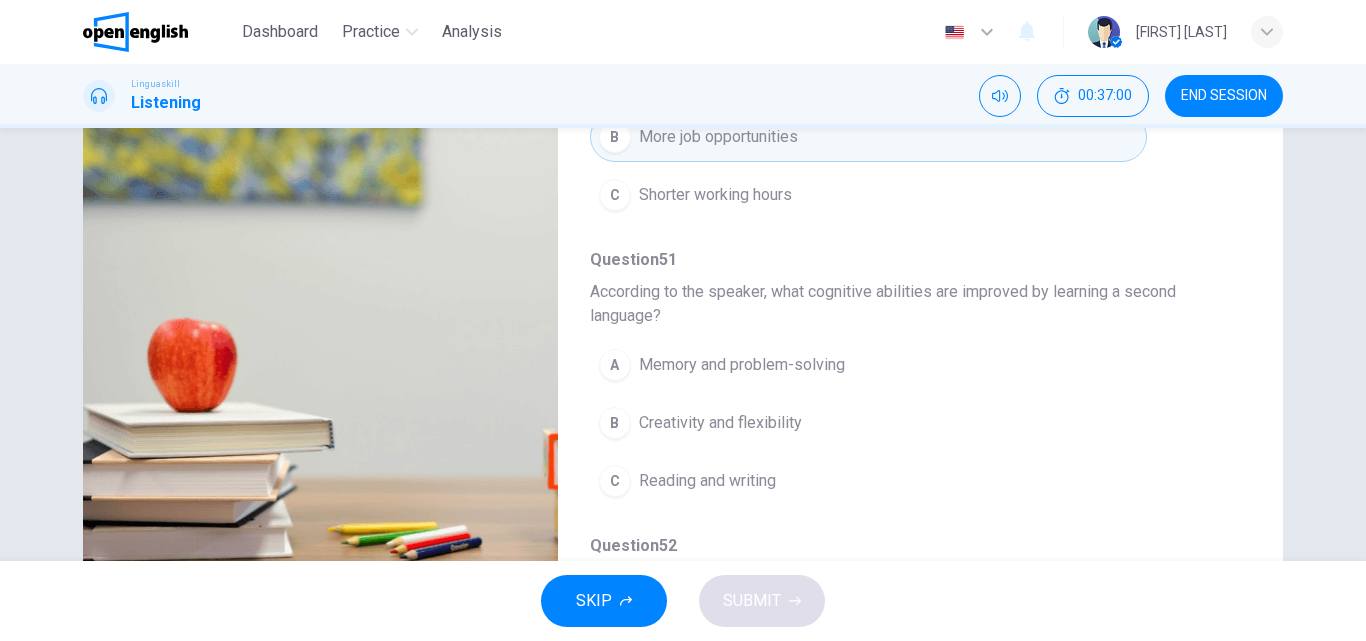 scroll, scrollTop: 258, scrollLeft: 0, axis: vertical 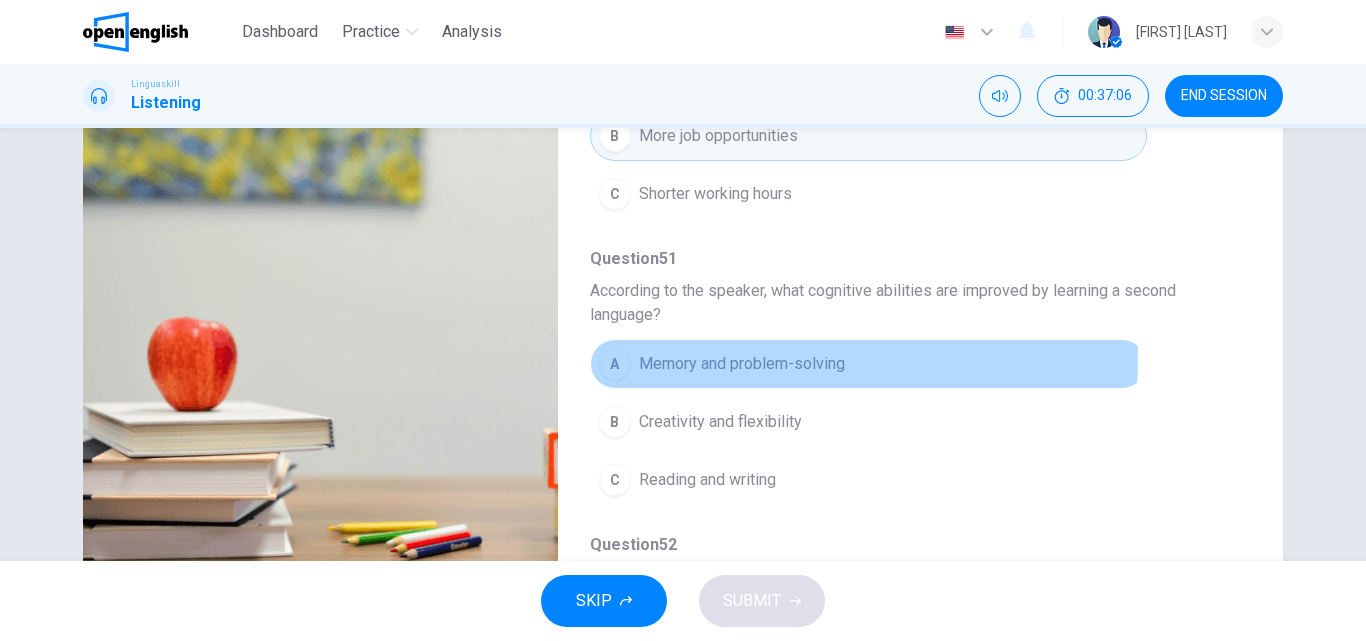 click on "Memory and problem-solving" at bounding box center (742, 364) 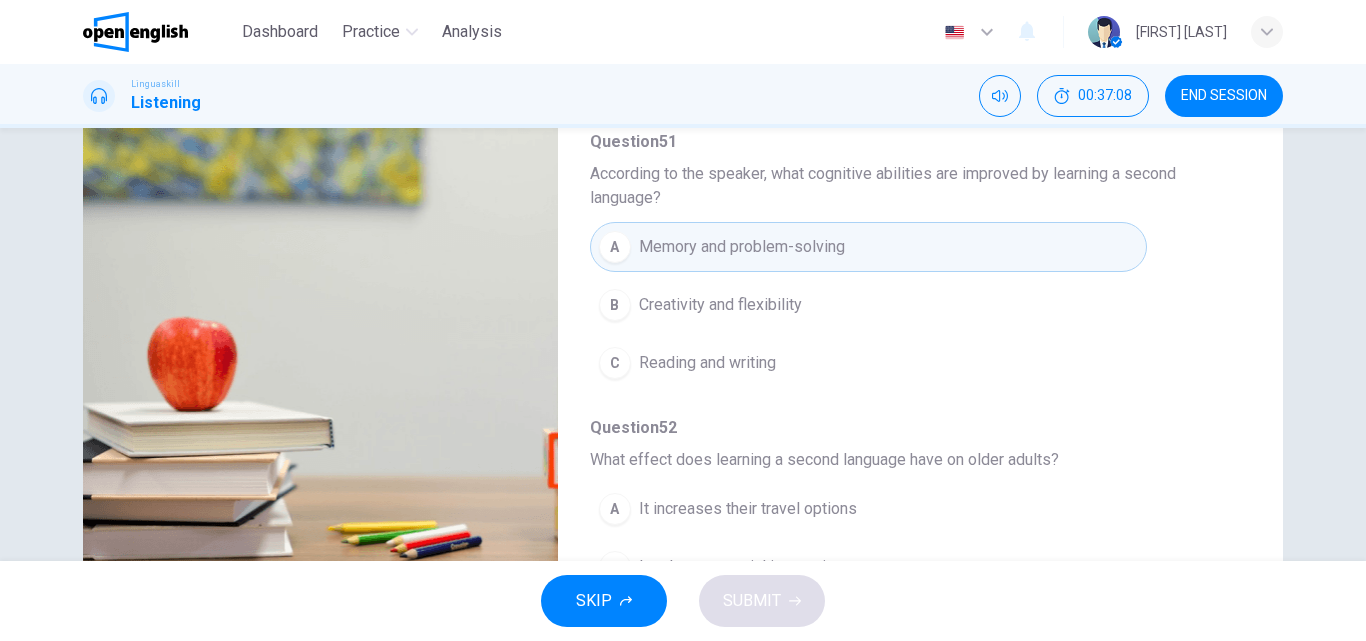 scroll, scrollTop: 911, scrollLeft: 0, axis: vertical 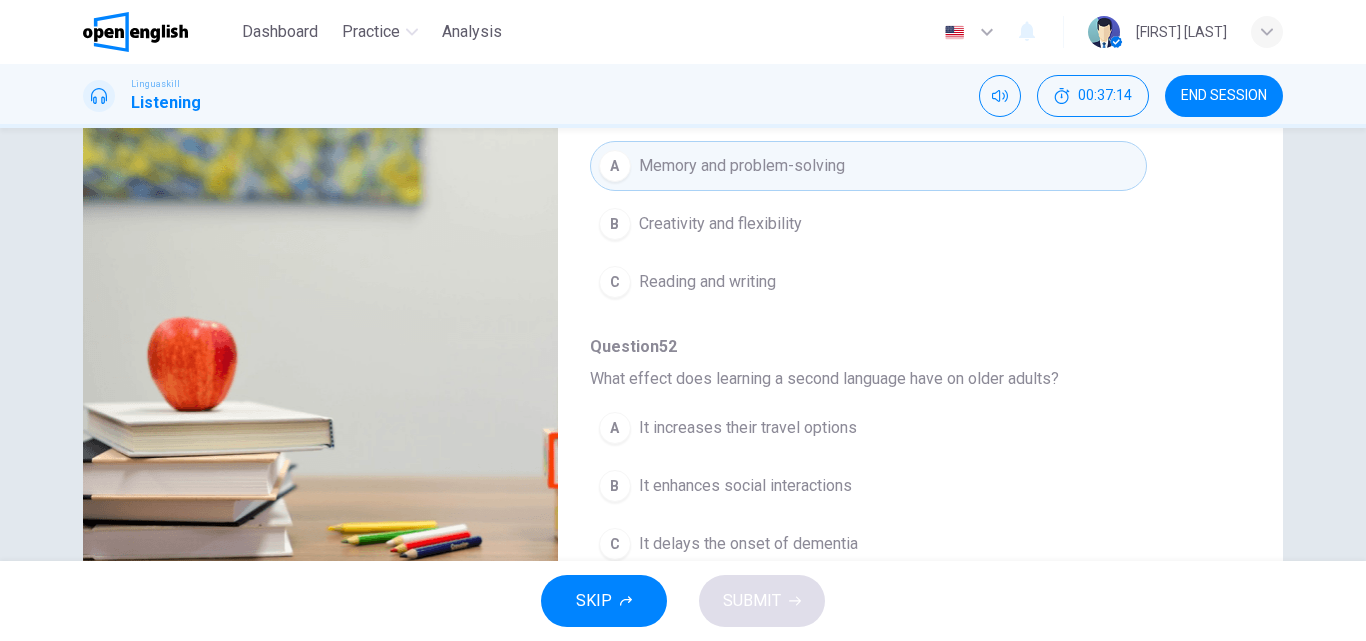 type on "*" 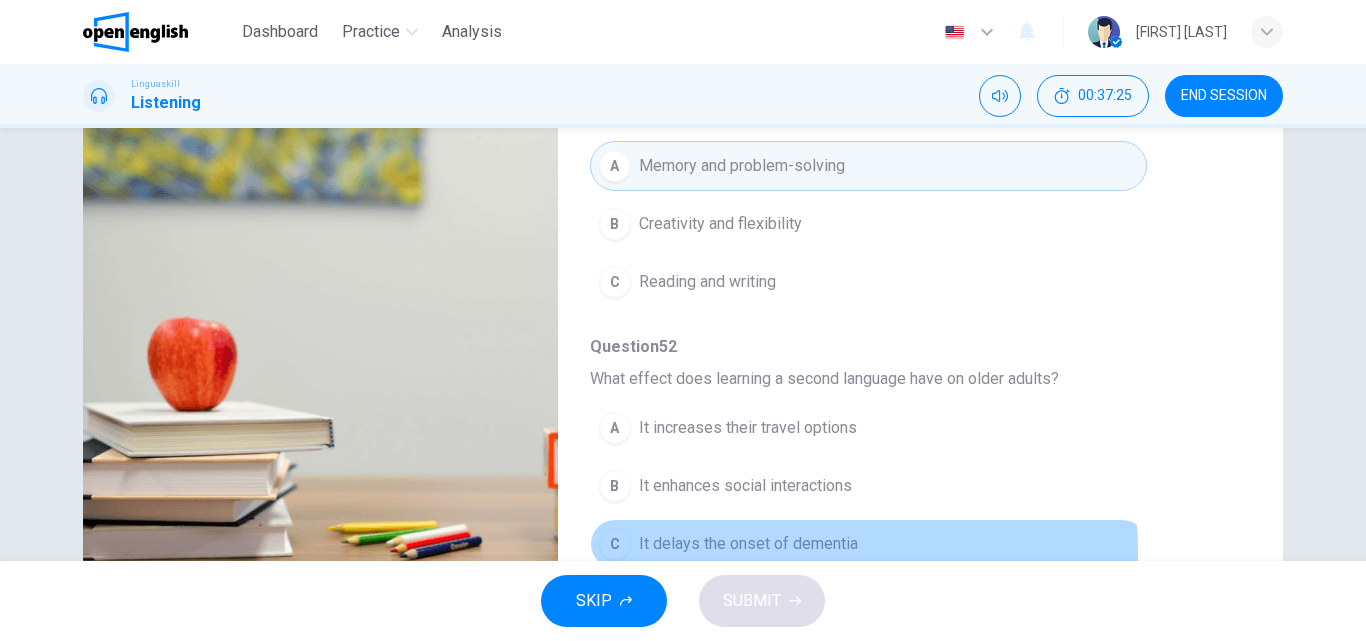 click on "It delays the onset of dementia" at bounding box center (748, 544) 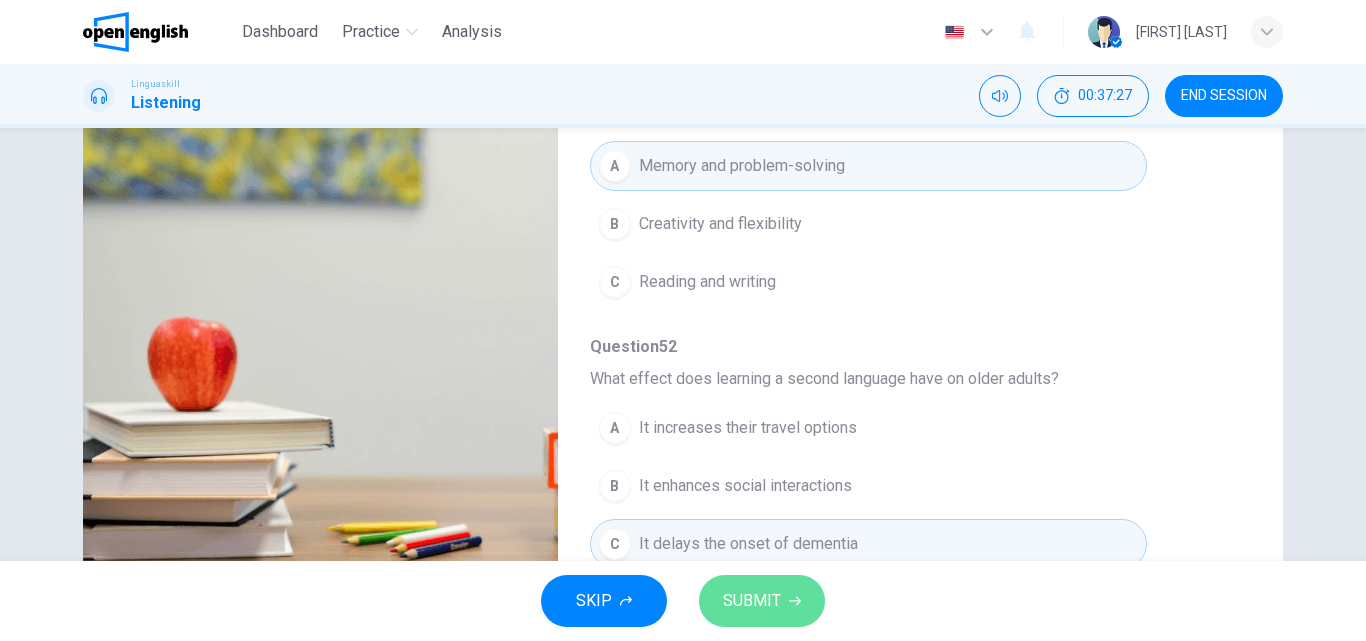 click on "SUBMIT" at bounding box center [752, 601] 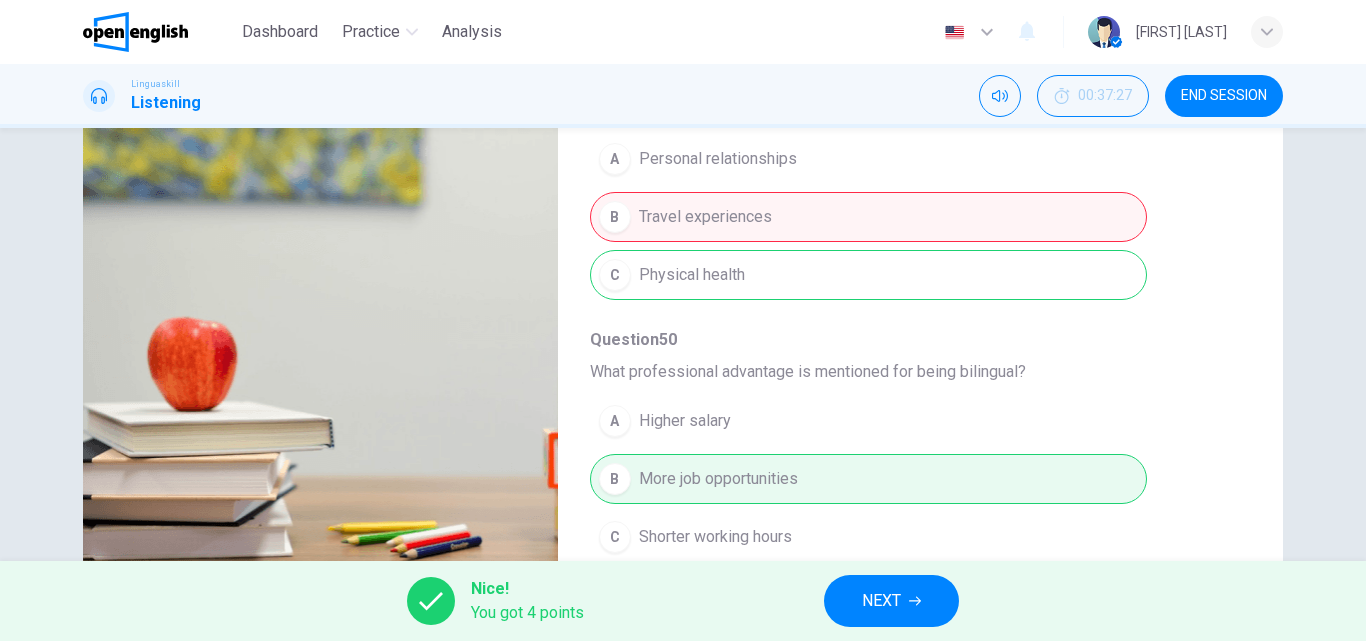 scroll, scrollTop: 911, scrollLeft: 0, axis: vertical 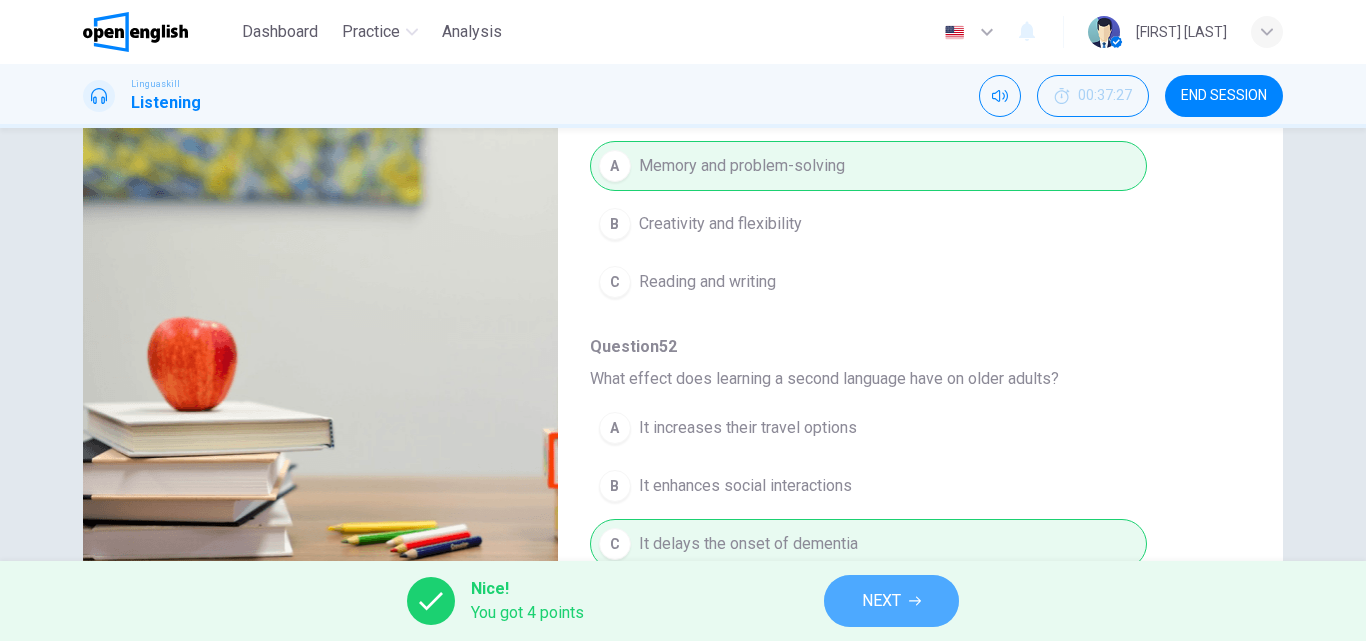 click on "NEXT" at bounding box center [881, 601] 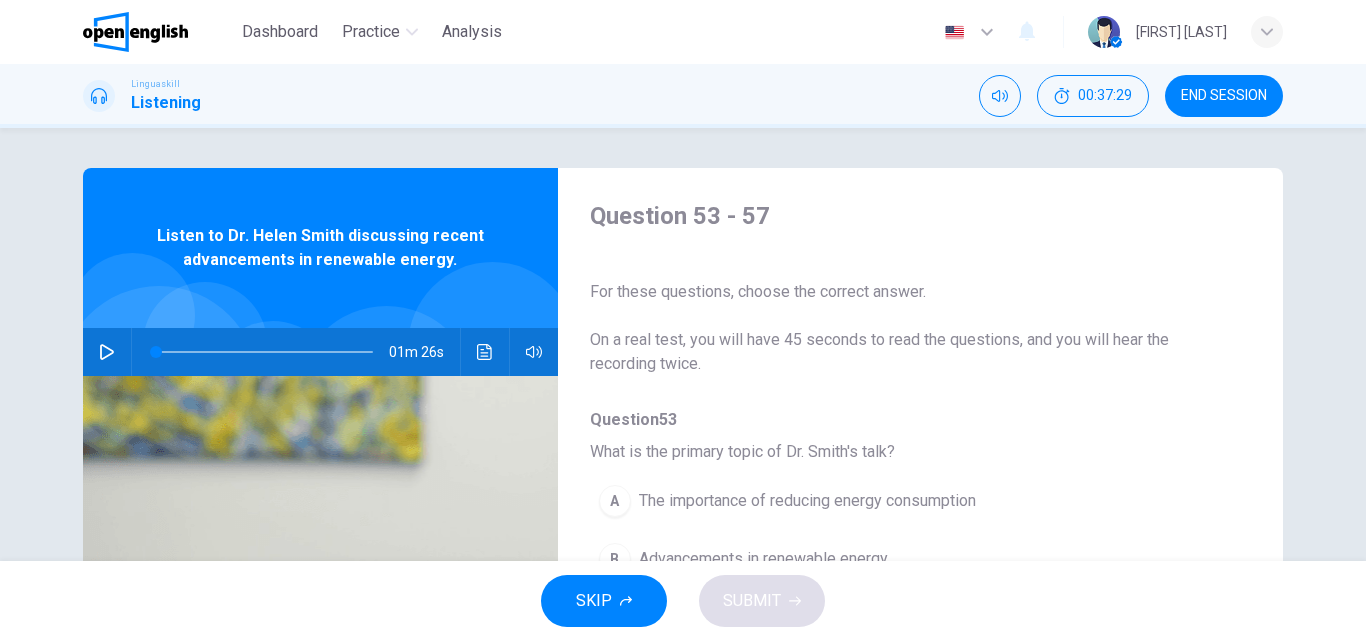 click 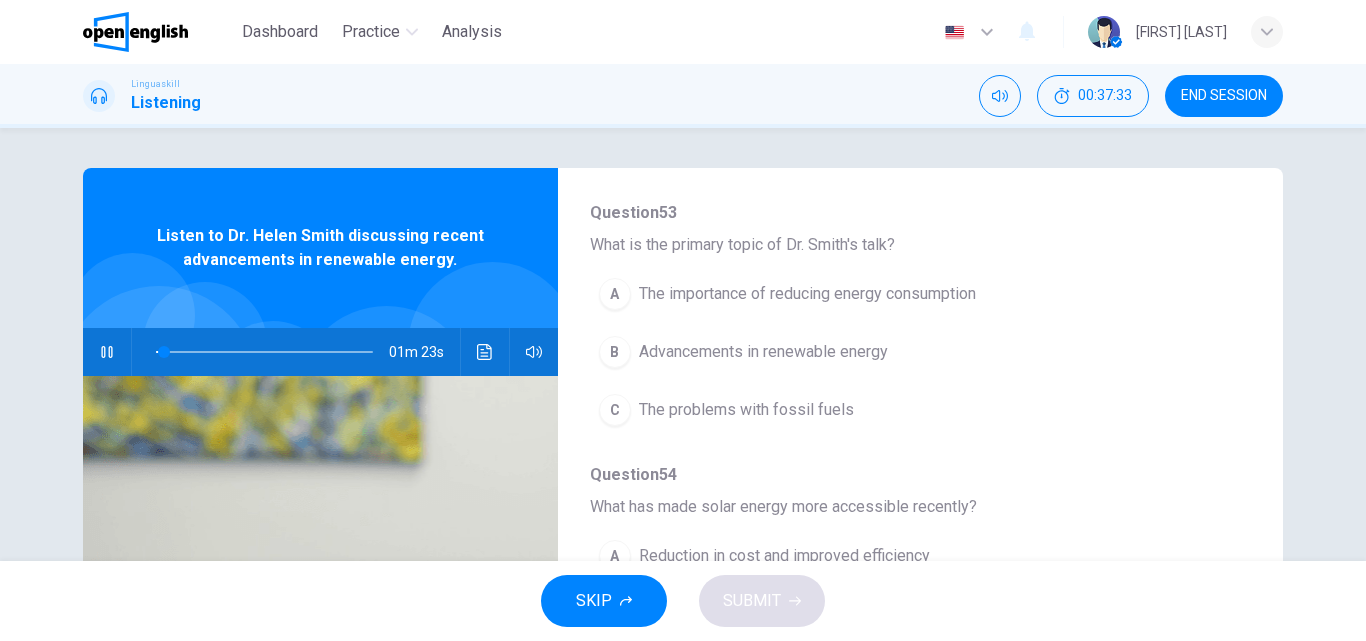 scroll, scrollTop: 210, scrollLeft: 0, axis: vertical 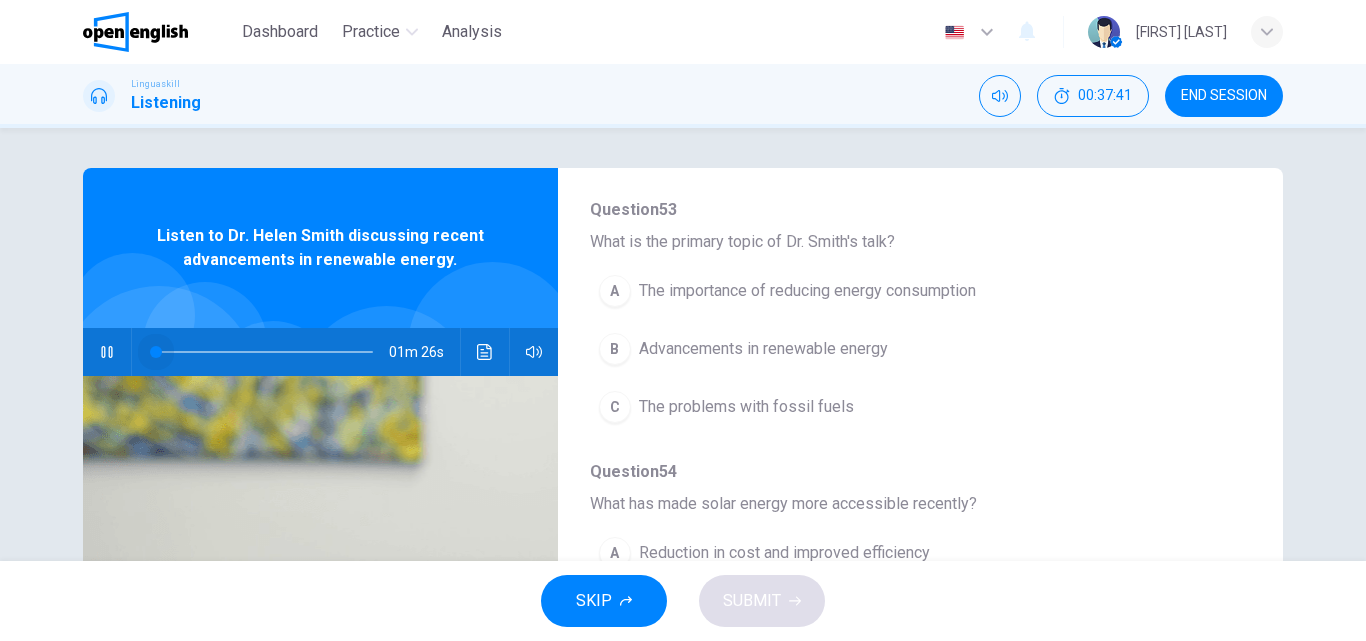 click at bounding box center (264, 352) 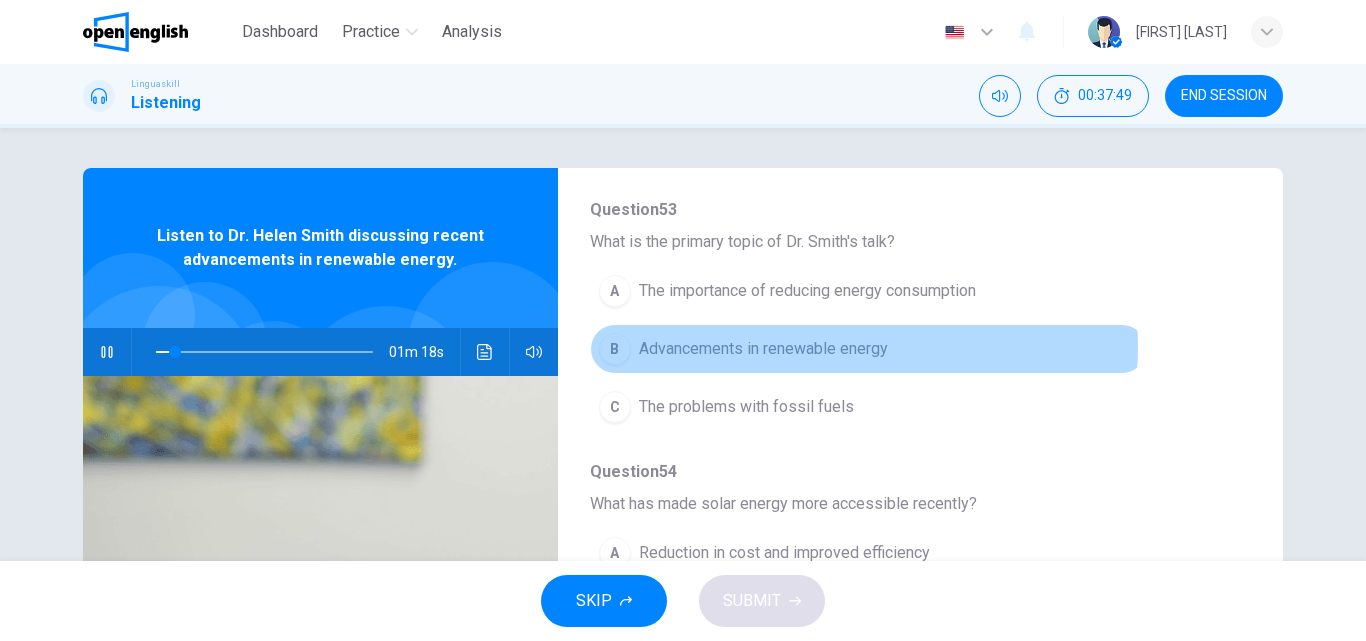 click on "Advancements in renewable energy" at bounding box center (763, 349) 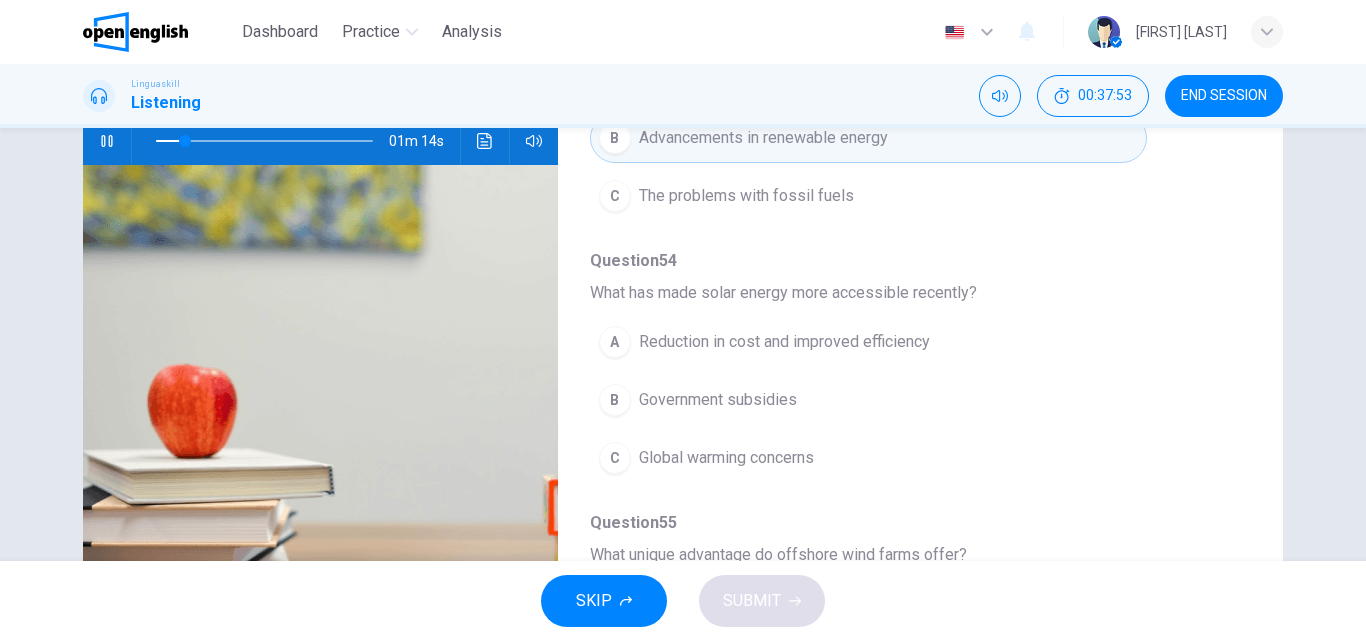 scroll, scrollTop: 224, scrollLeft: 0, axis: vertical 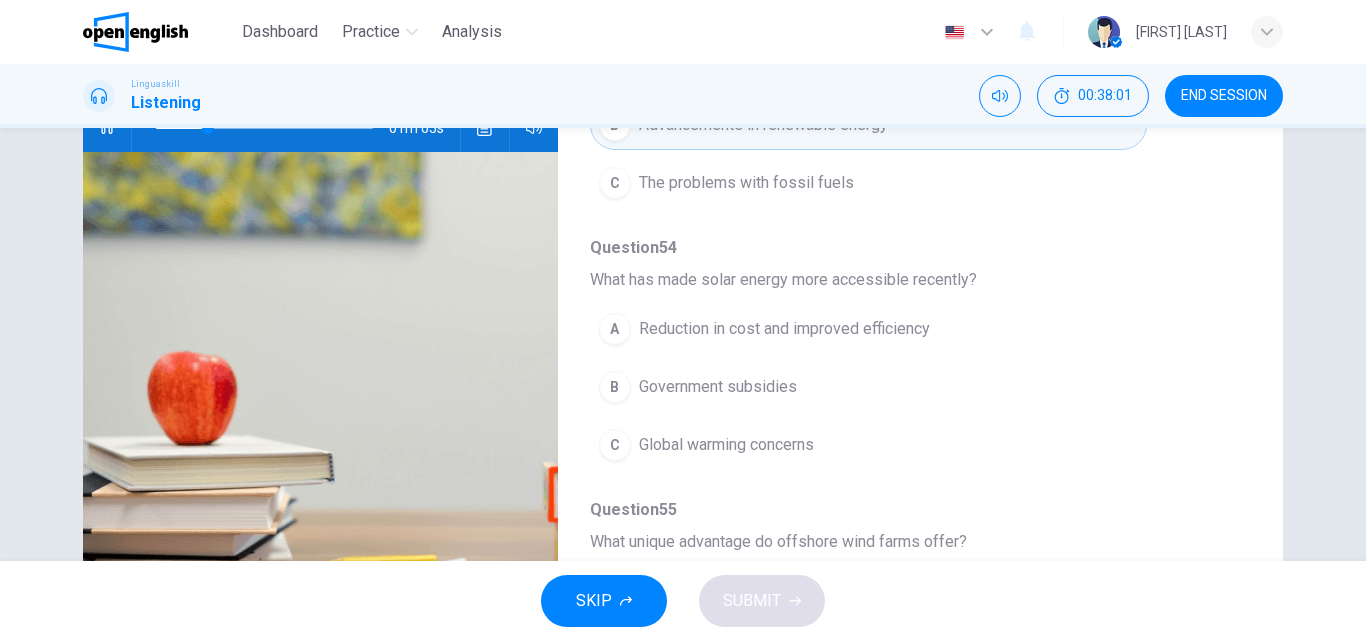 click on "Reduction in cost and improved efficiency" at bounding box center (784, 329) 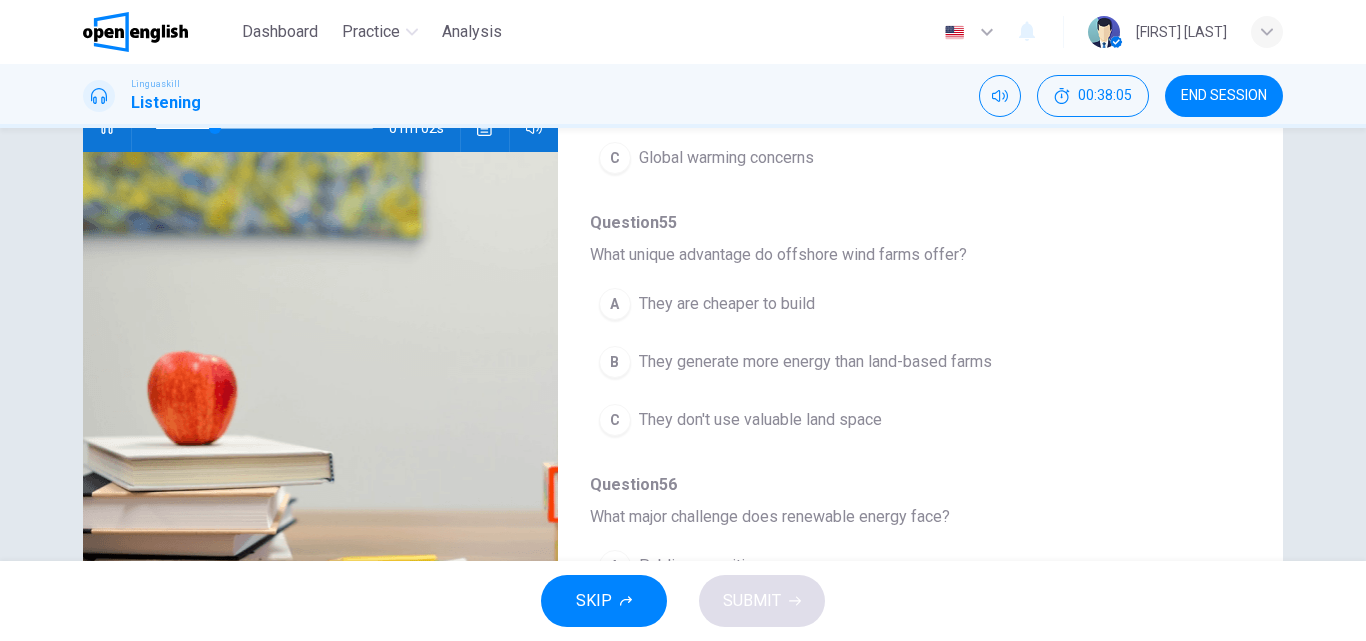 scroll, scrollTop: 500, scrollLeft: 0, axis: vertical 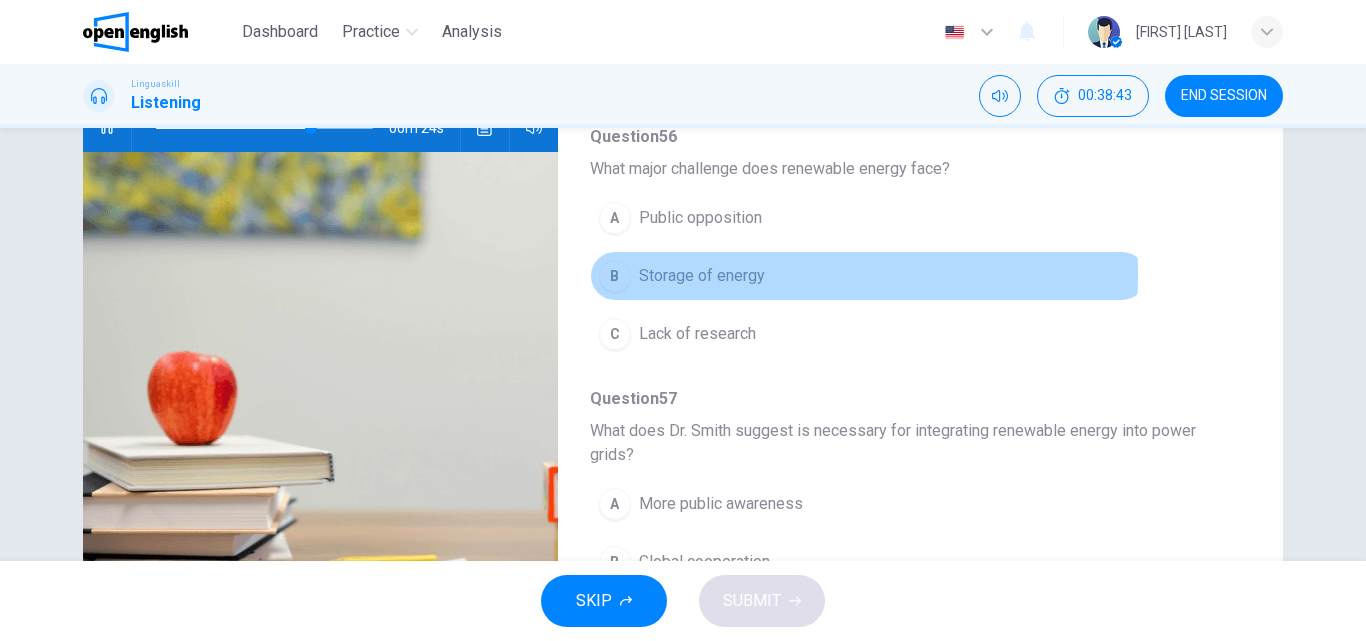 click on "Storage of energy" at bounding box center [702, 276] 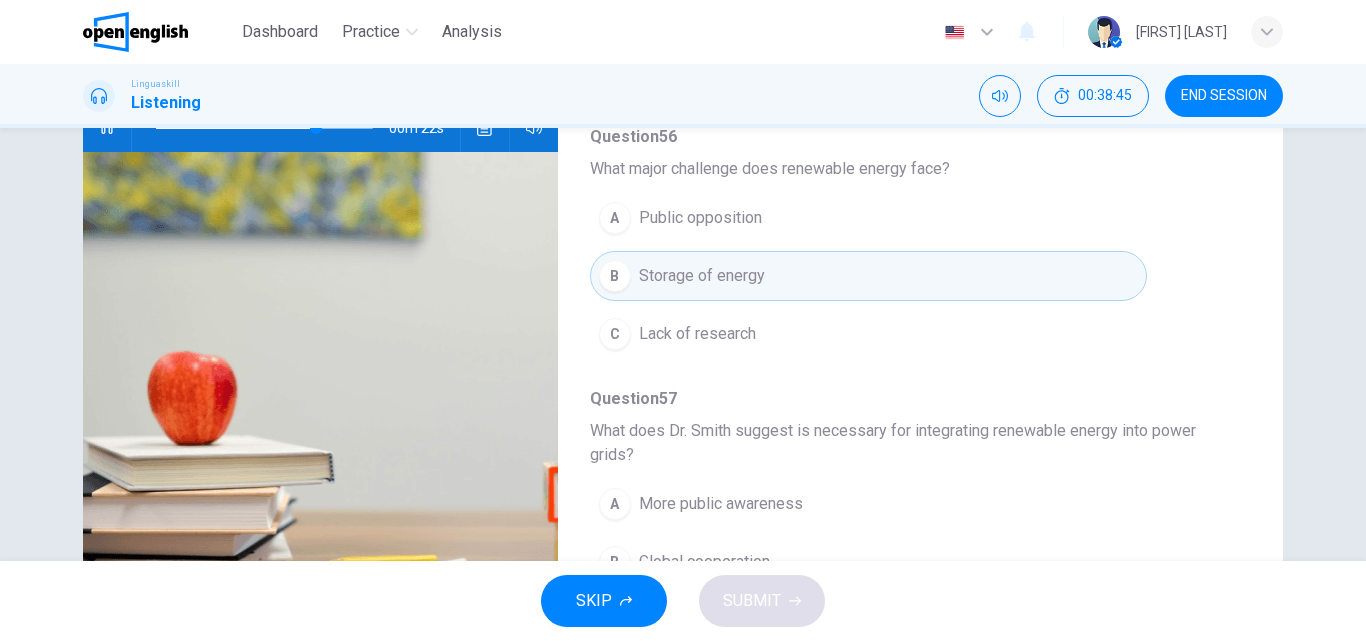 scroll, scrollTop: 887, scrollLeft: 0, axis: vertical 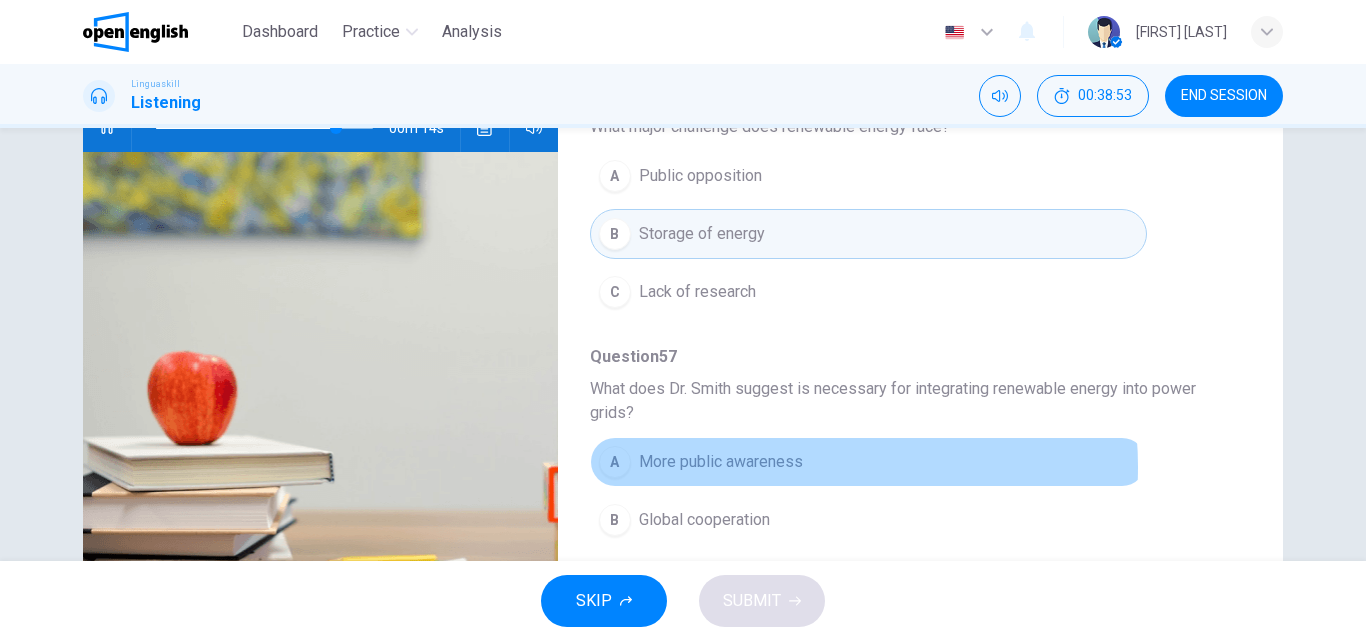 click on "More public awareness" at bounding box center (721, 462) 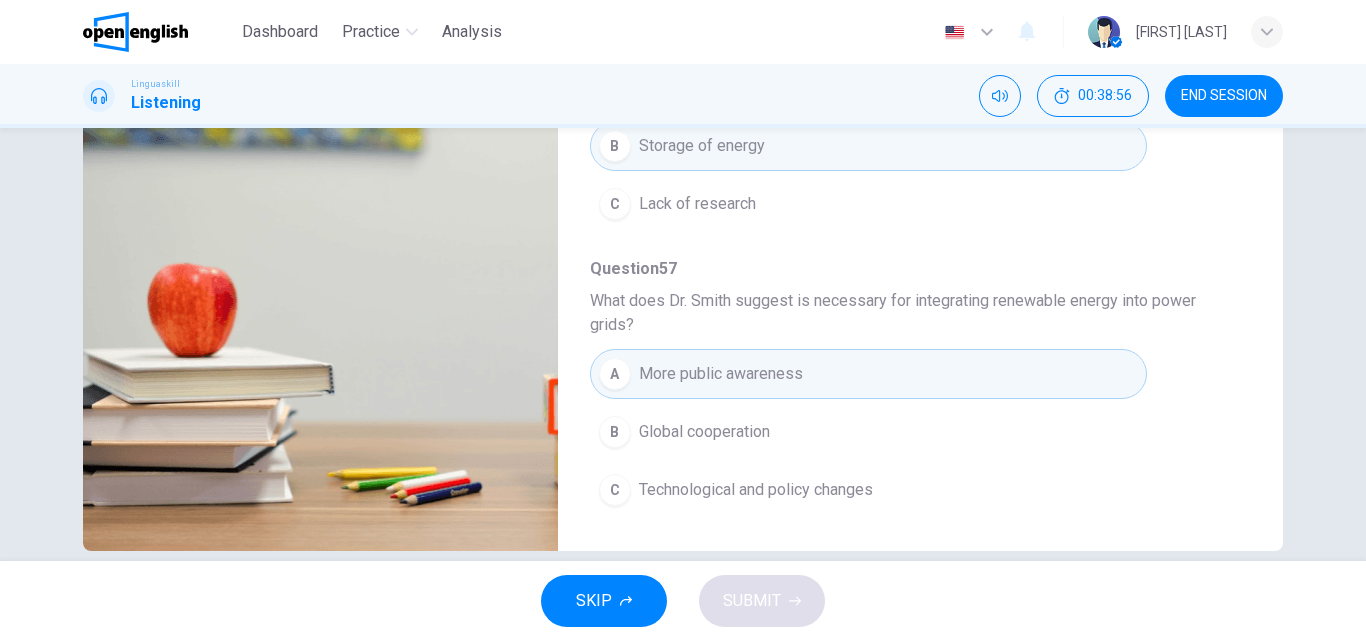 scroll, scrollTop: 342, scrollLeft: 0, axis: vertical 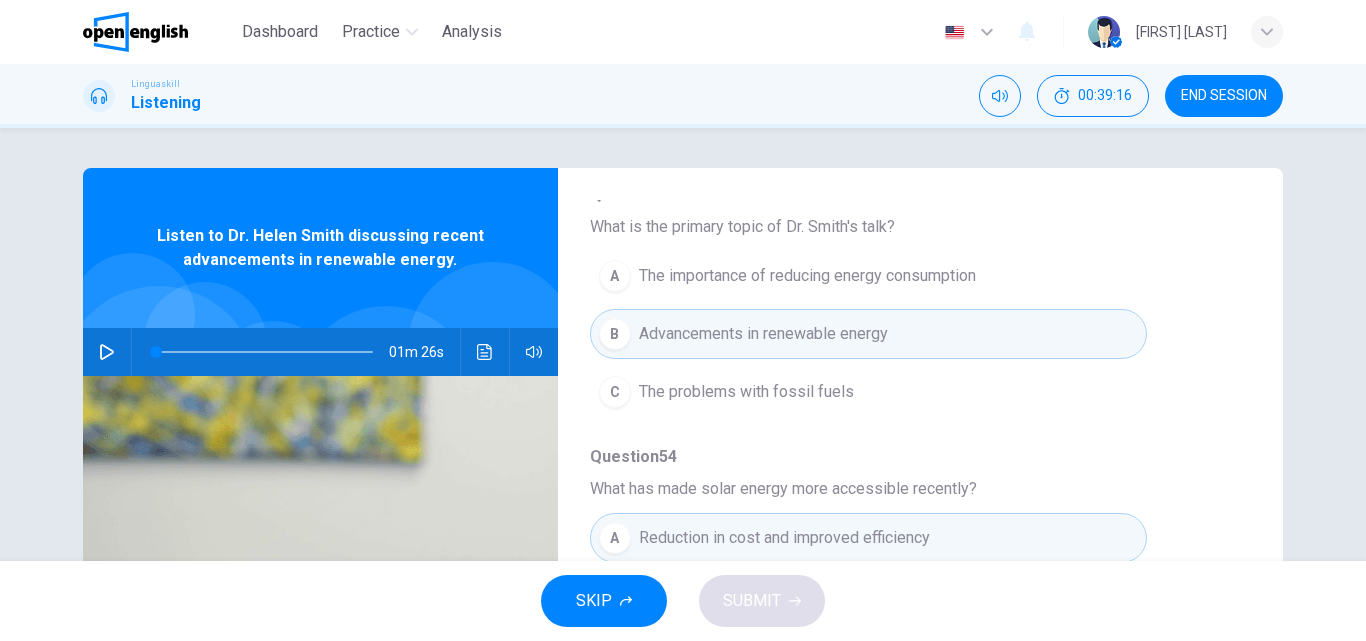 click 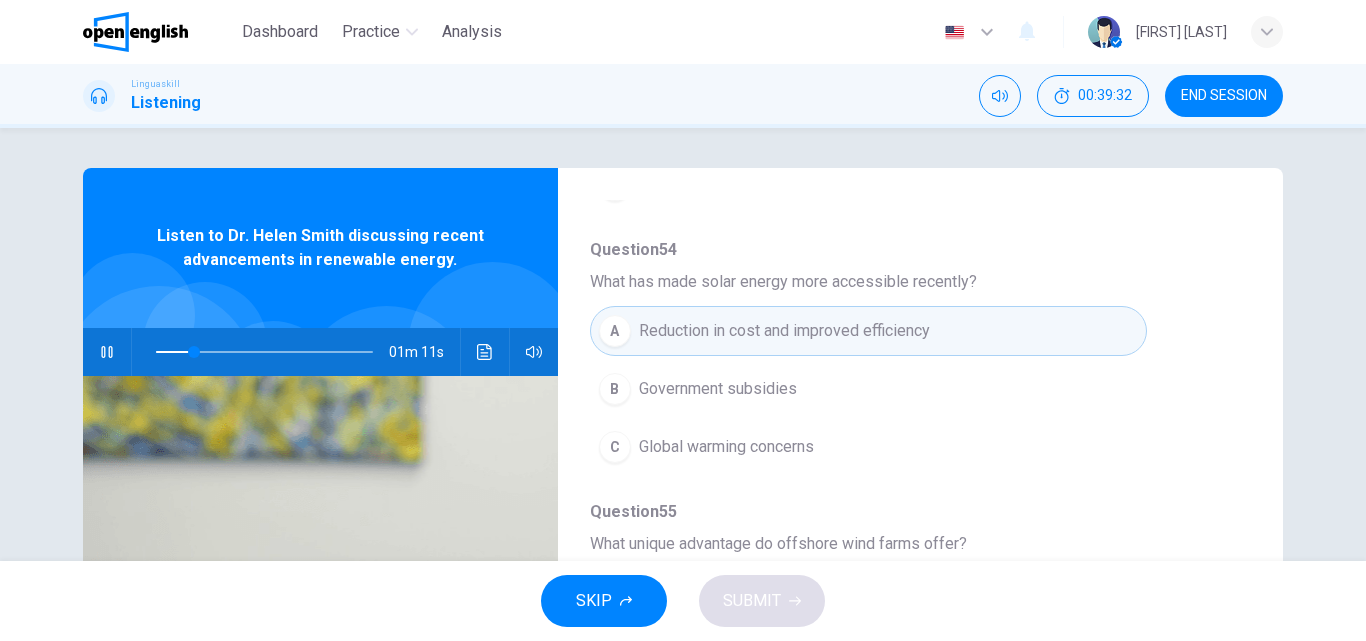 scroll, scrollTop: 452, scrollLeft: 0, axis: vertical 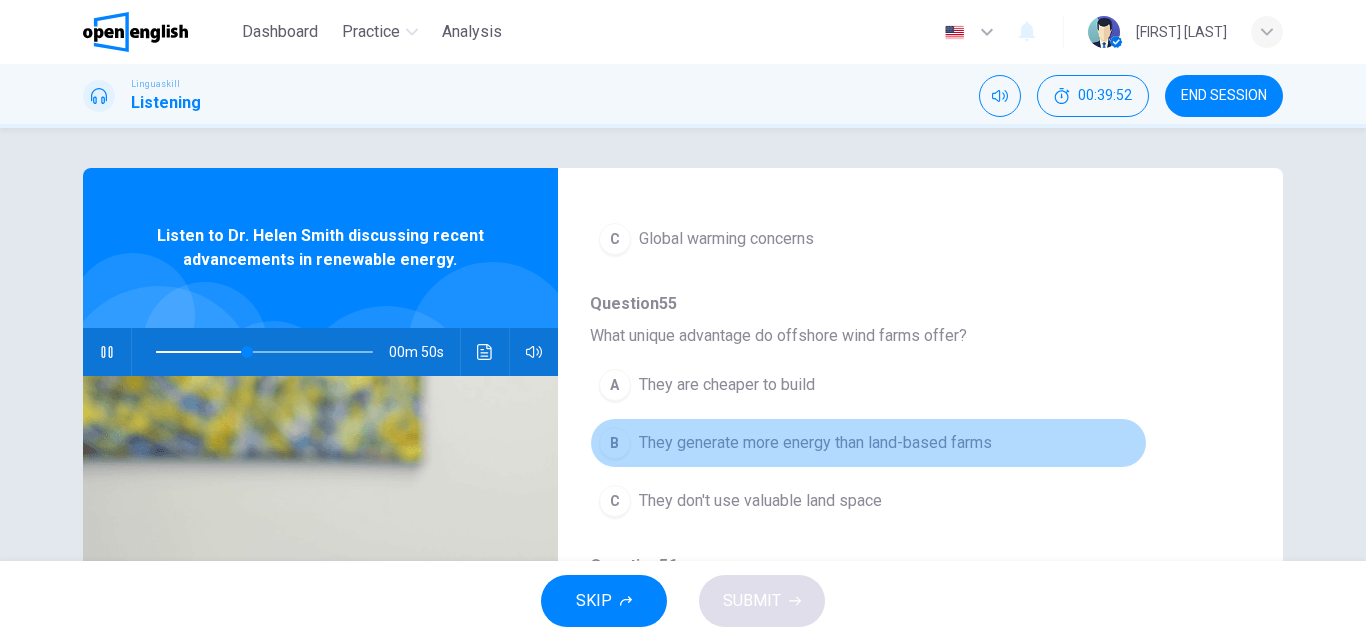 click on "They generate more energy than land-based farms" at bounding box center (815, 443) 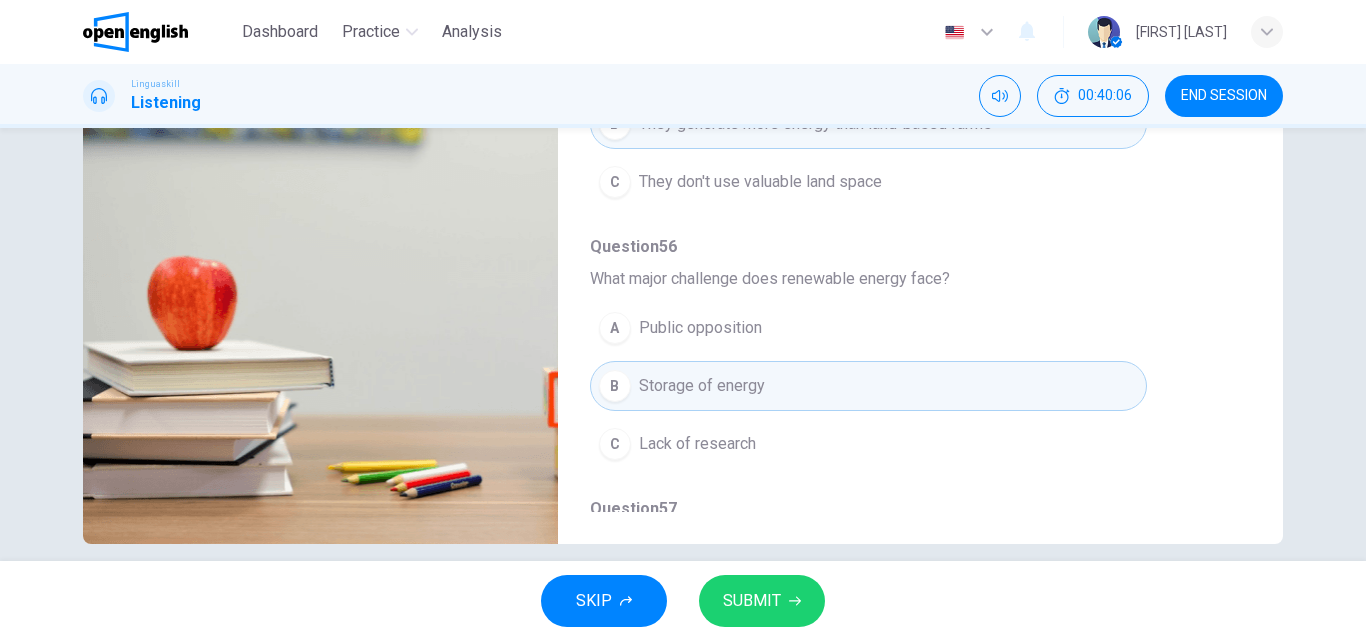 scroll, scrollTop: 342, scrollLeft: 0, axis: vertical 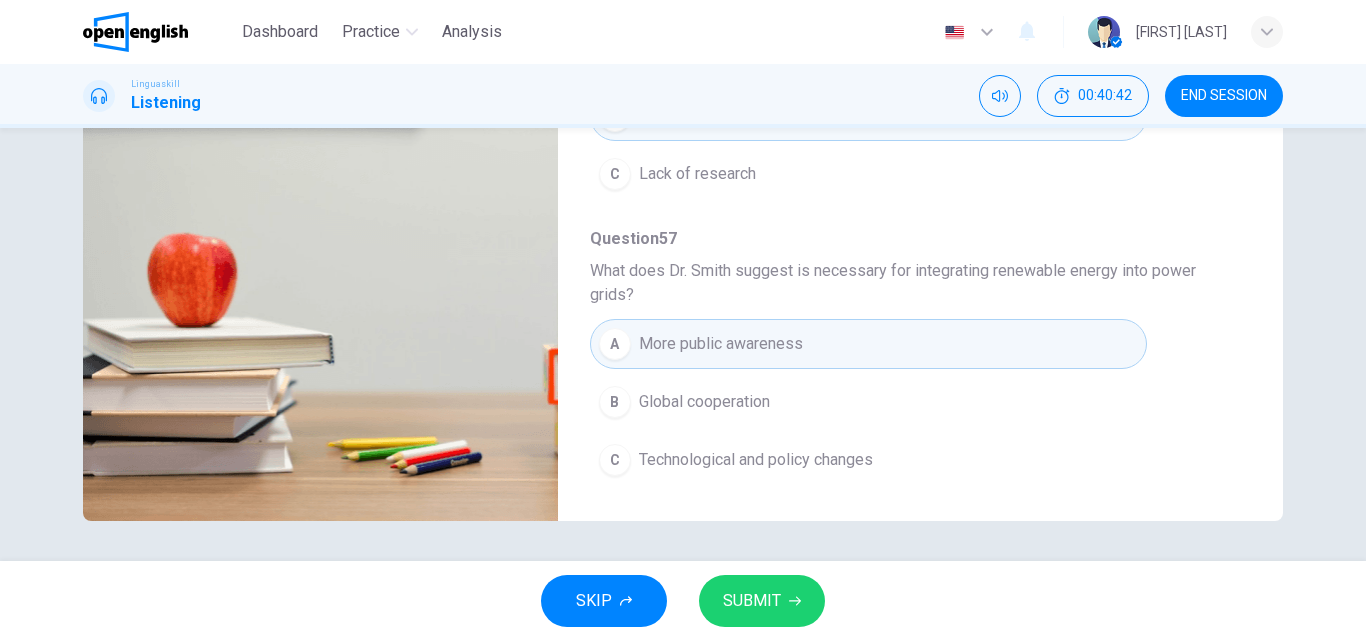 type on "*" 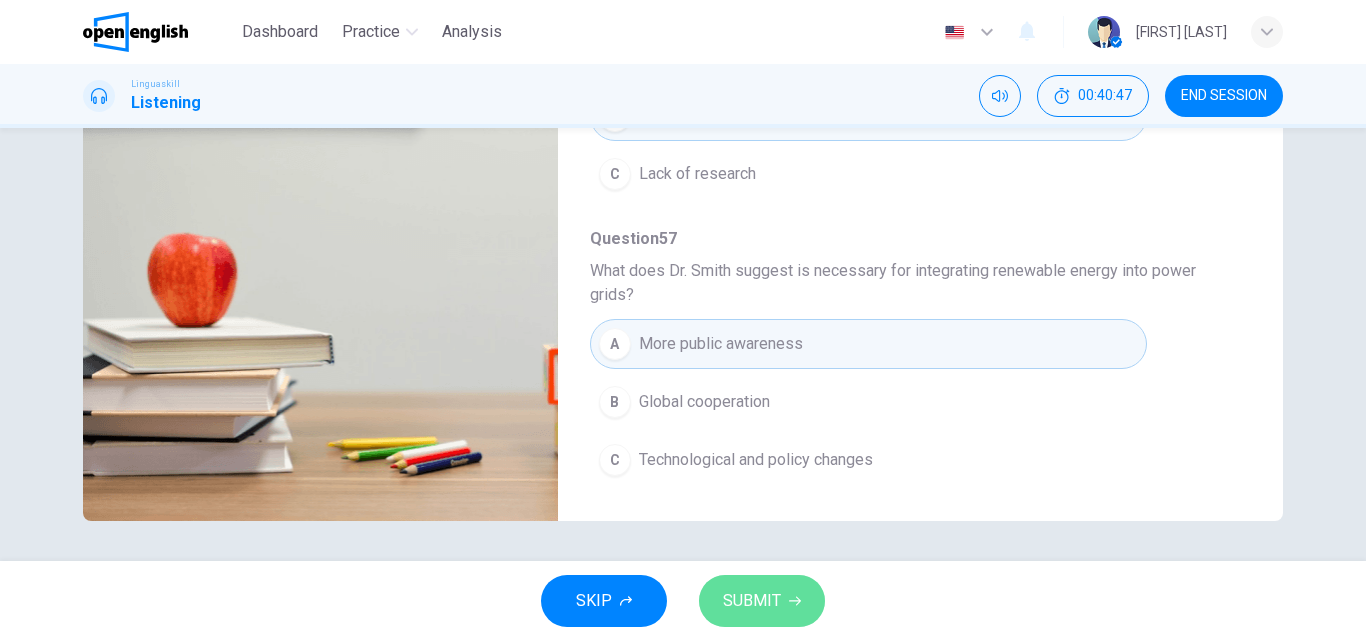 click on "SUBMIT" at bounding box center [752, 601] 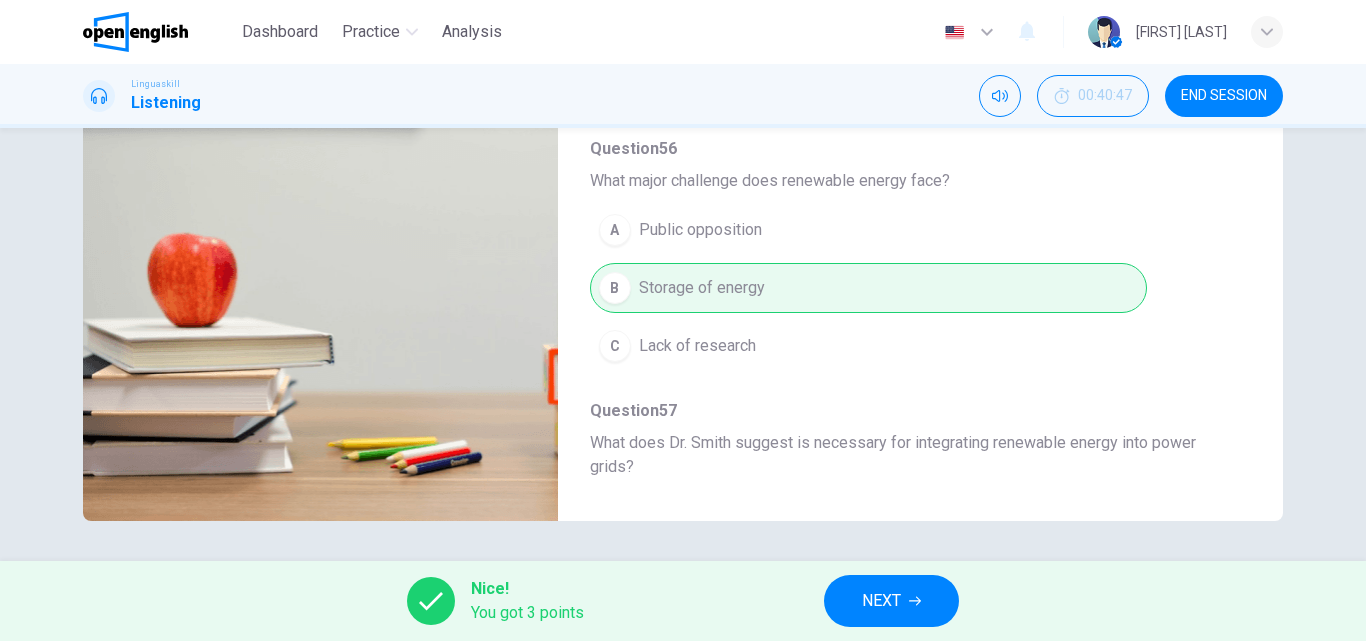 scroll, scrollTop: 887, scrollLeft: 0, axis: vertical 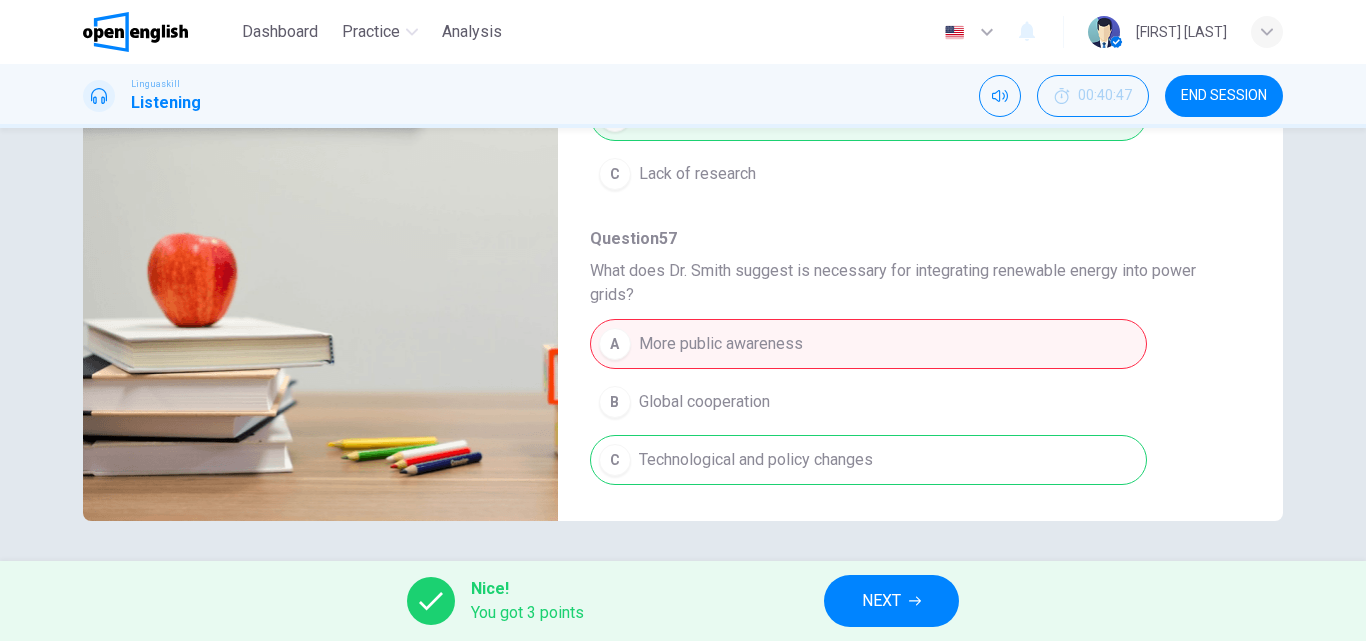 click on "NEXT" at bounding box center [891, 601] 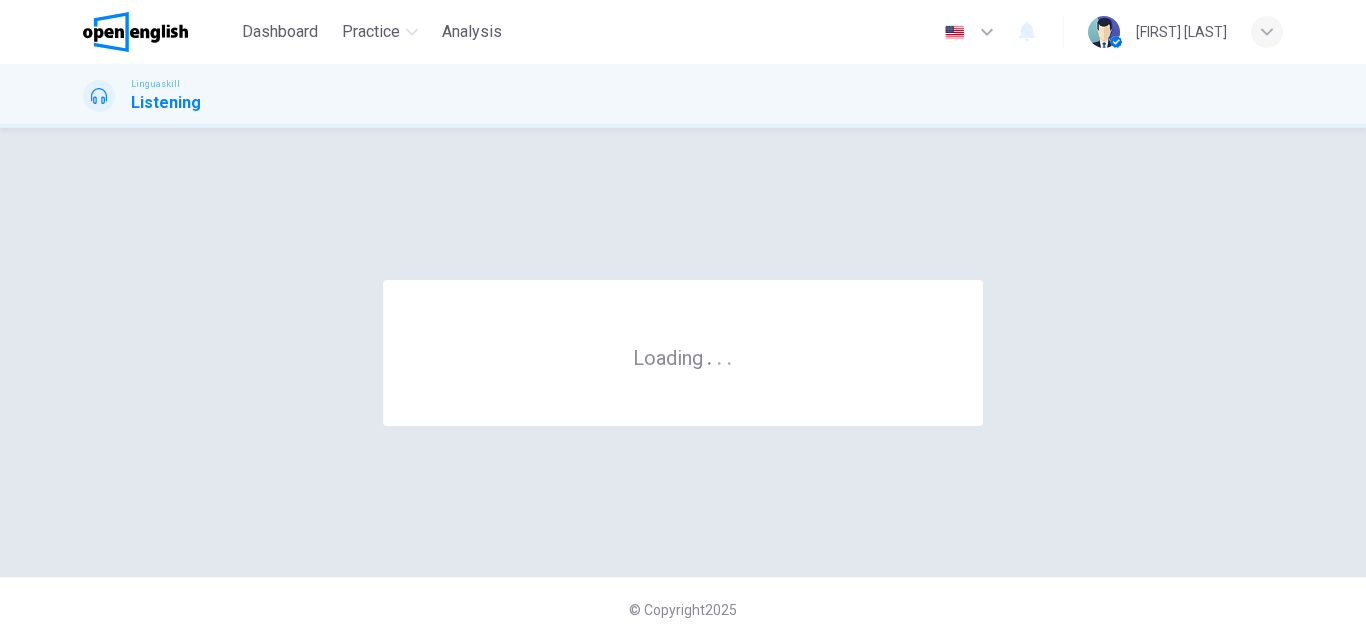 scroll, scrollTop: 0, scrollLeft: 0, axis: both 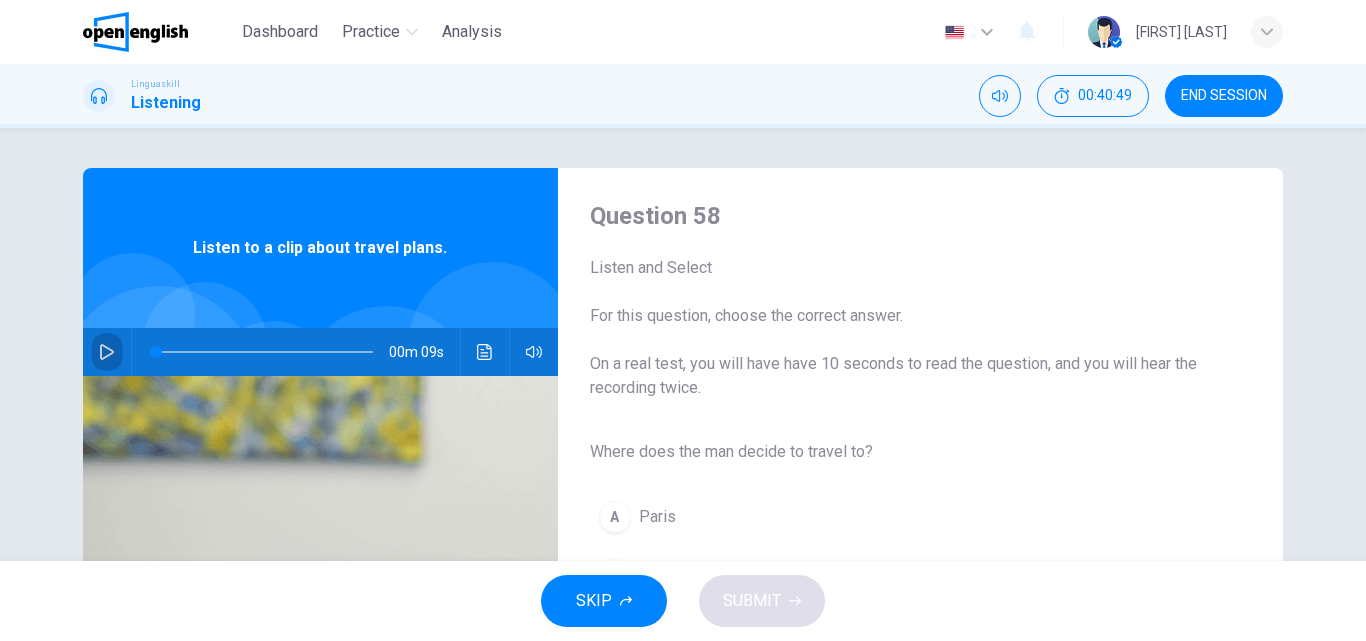 click at bounding box center (107, 352) 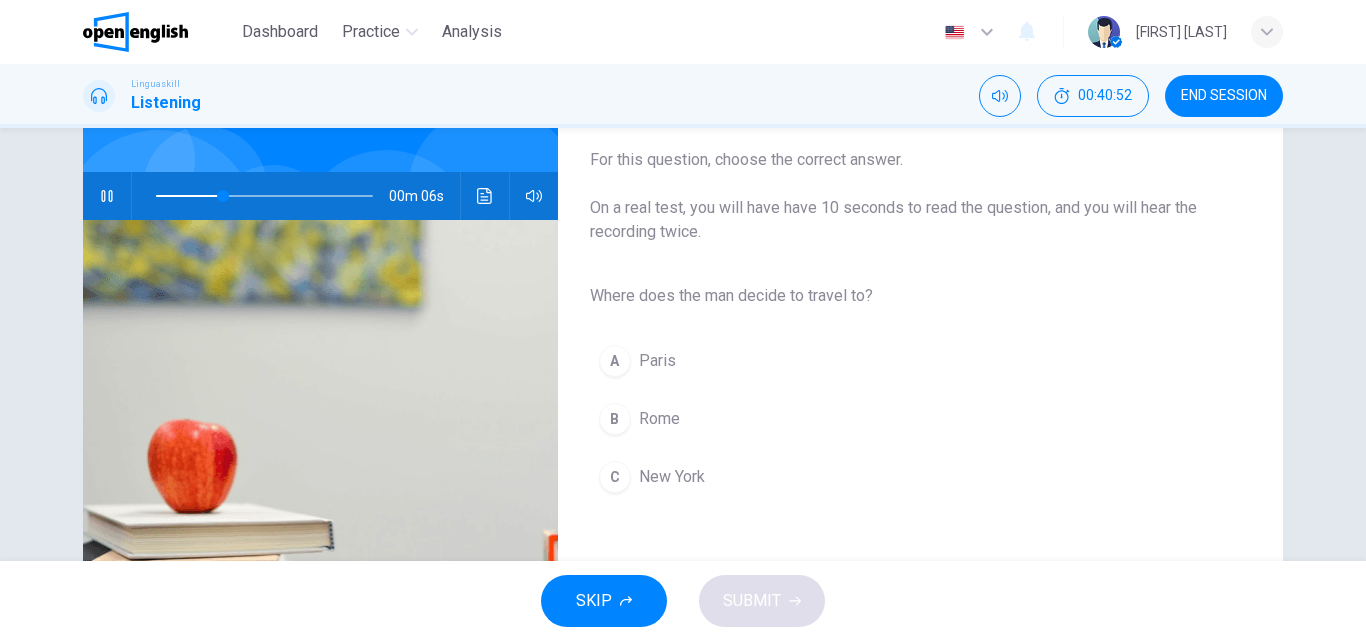 scroll, scrollTop: 158, scrollLeft: 0, axis: vertical 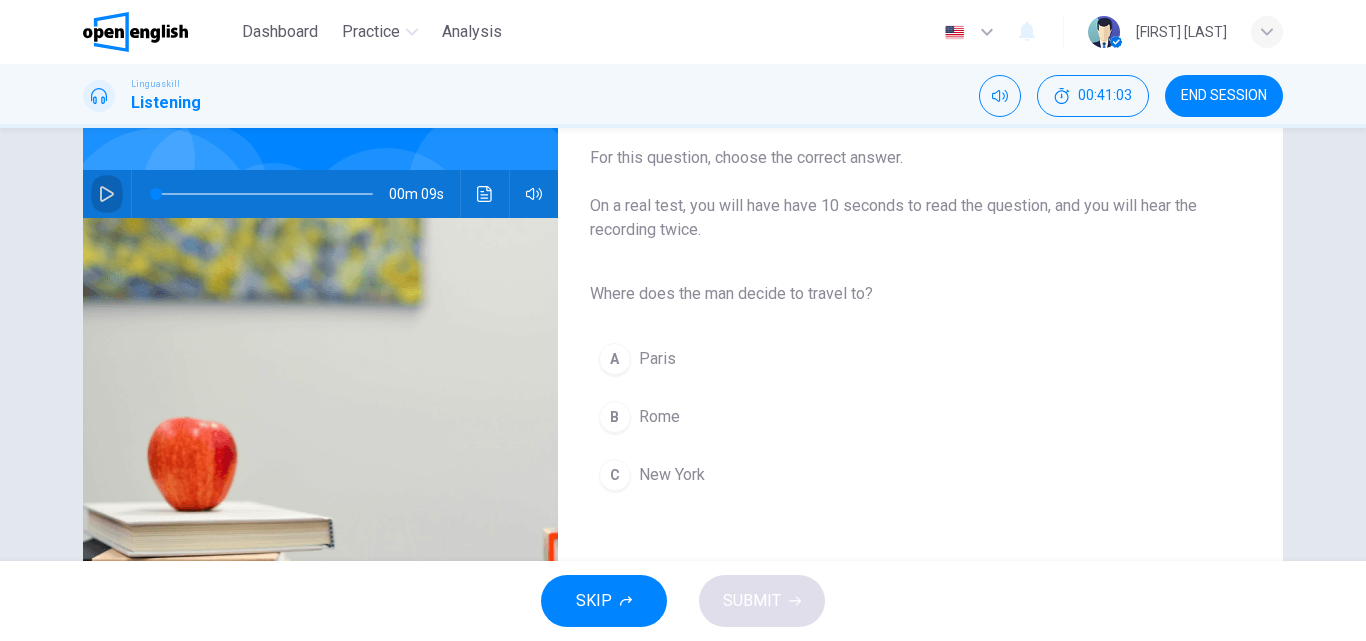 click at bounding box center [107, 194] 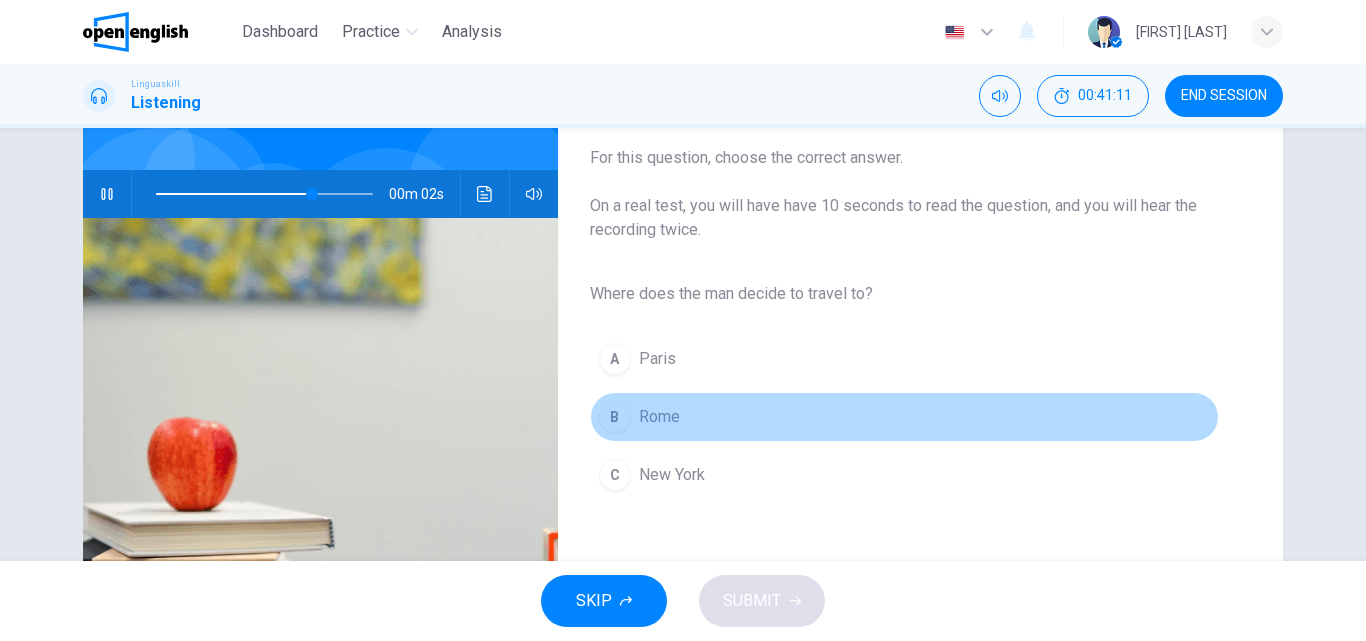 click on "Rome" at bounding box center [659, 417] 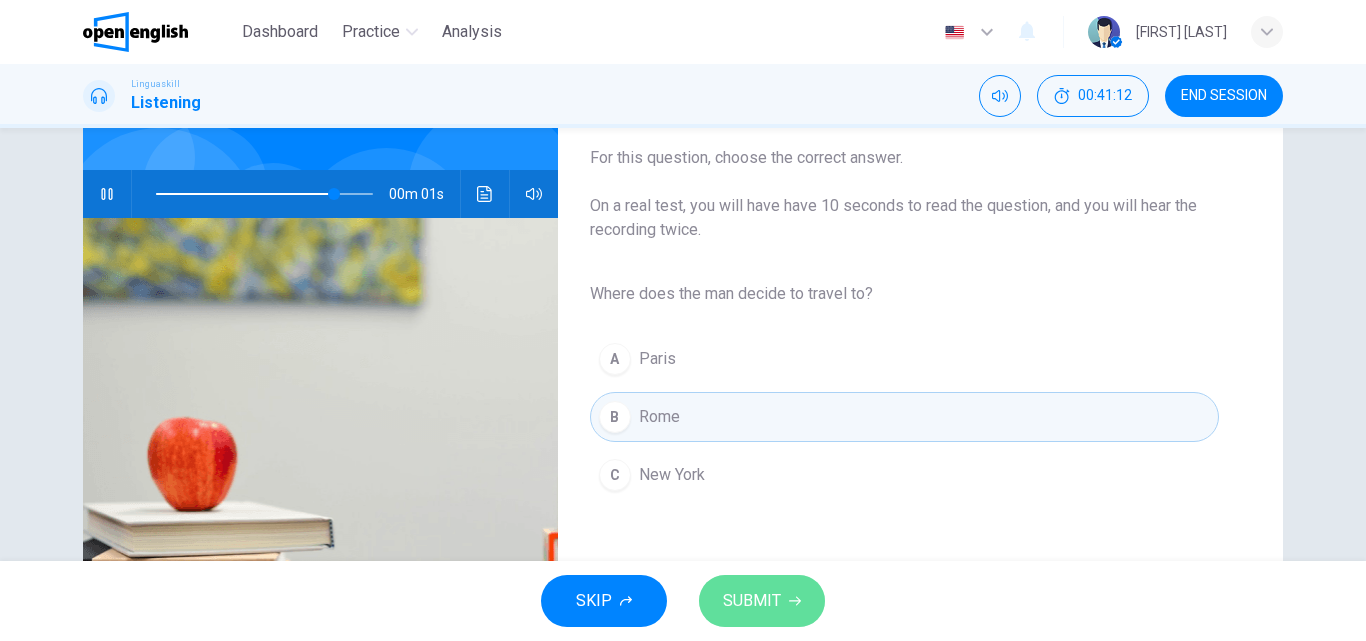 click on "SUBMIT" at bounding box center [762, 601] 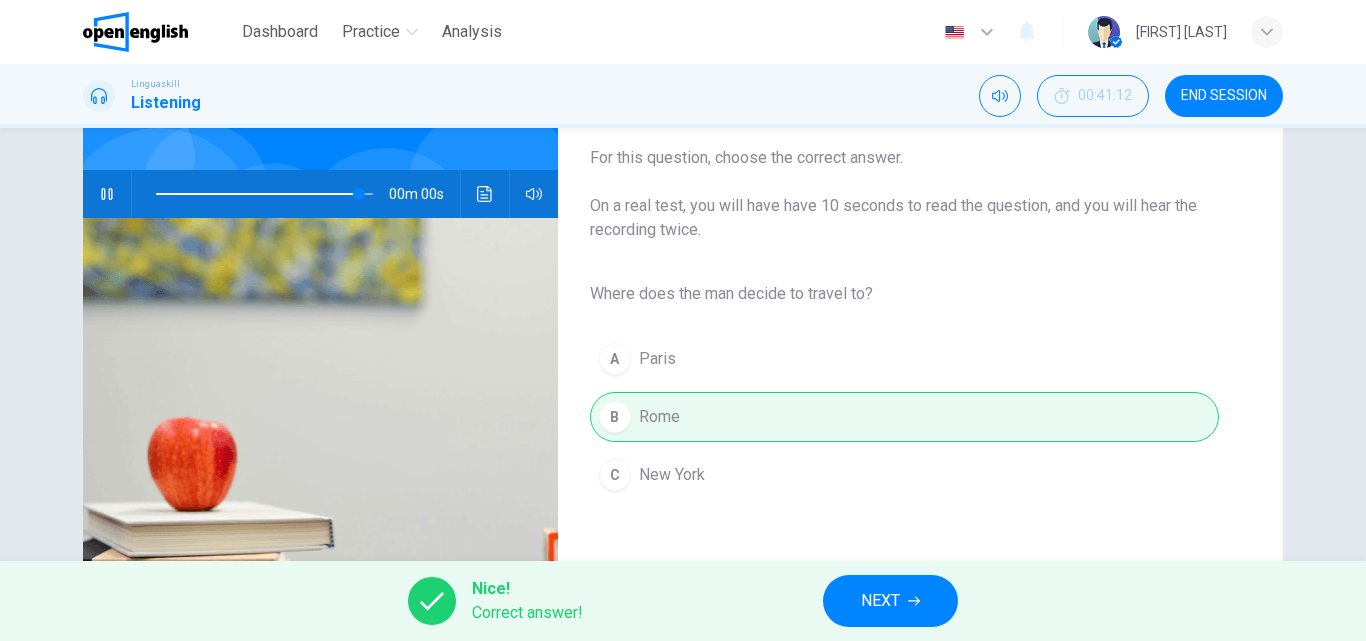 type on "*" 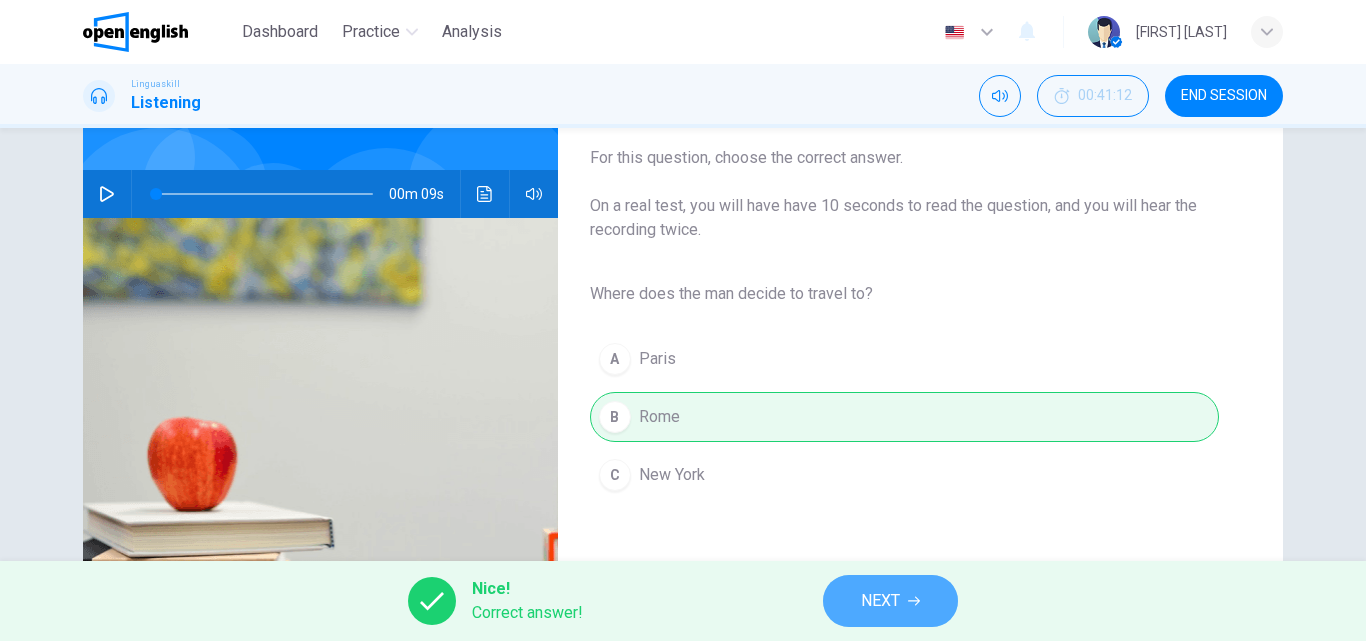 click on "NEXT" at bounding box center [880, 601] 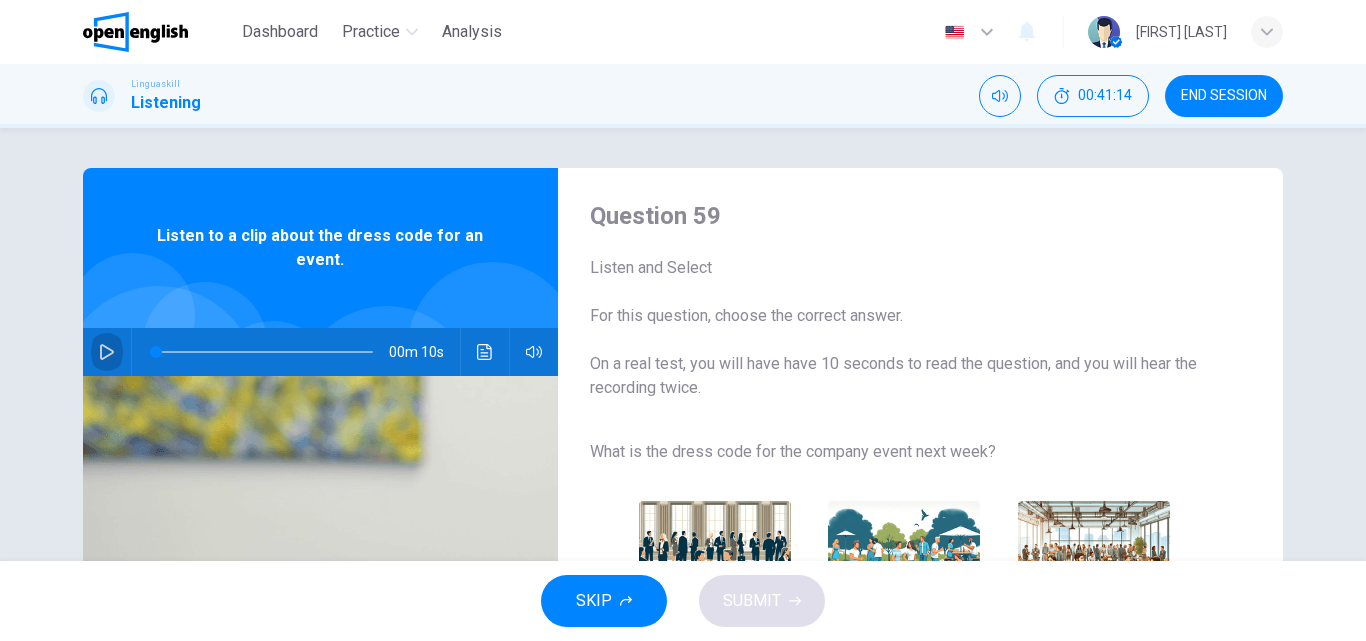 click 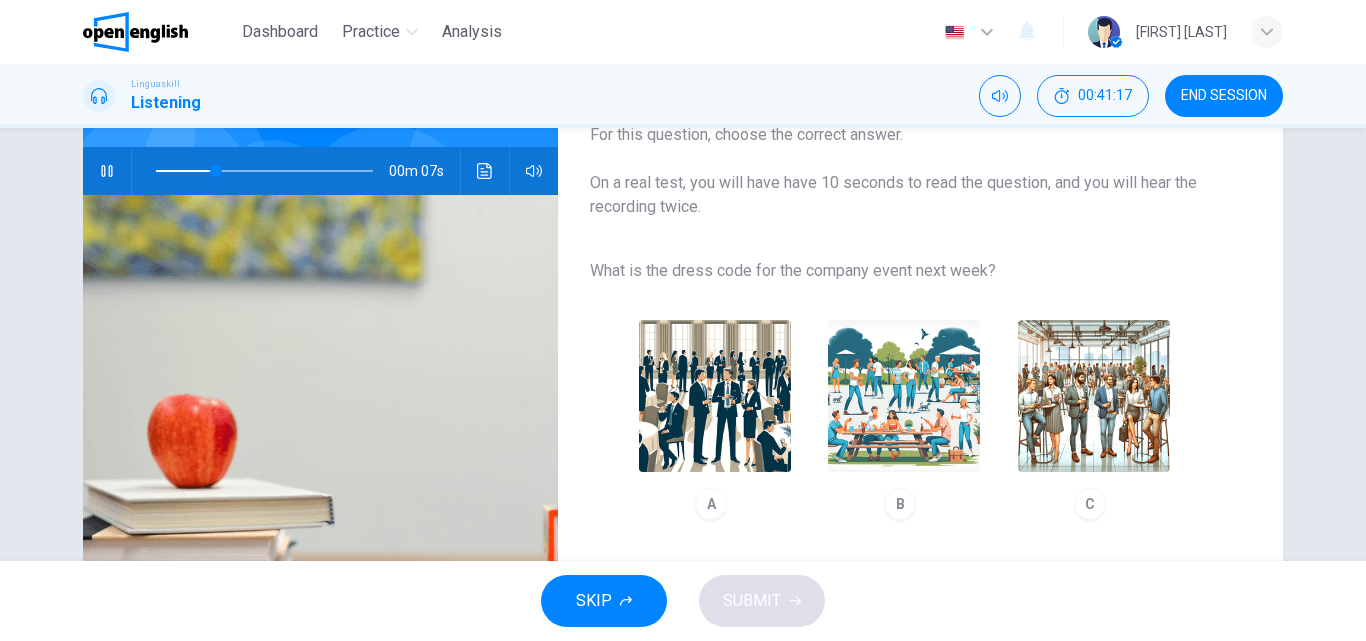 scroll, scrollTop: 182, scrollLeft: 0, axis: vertical 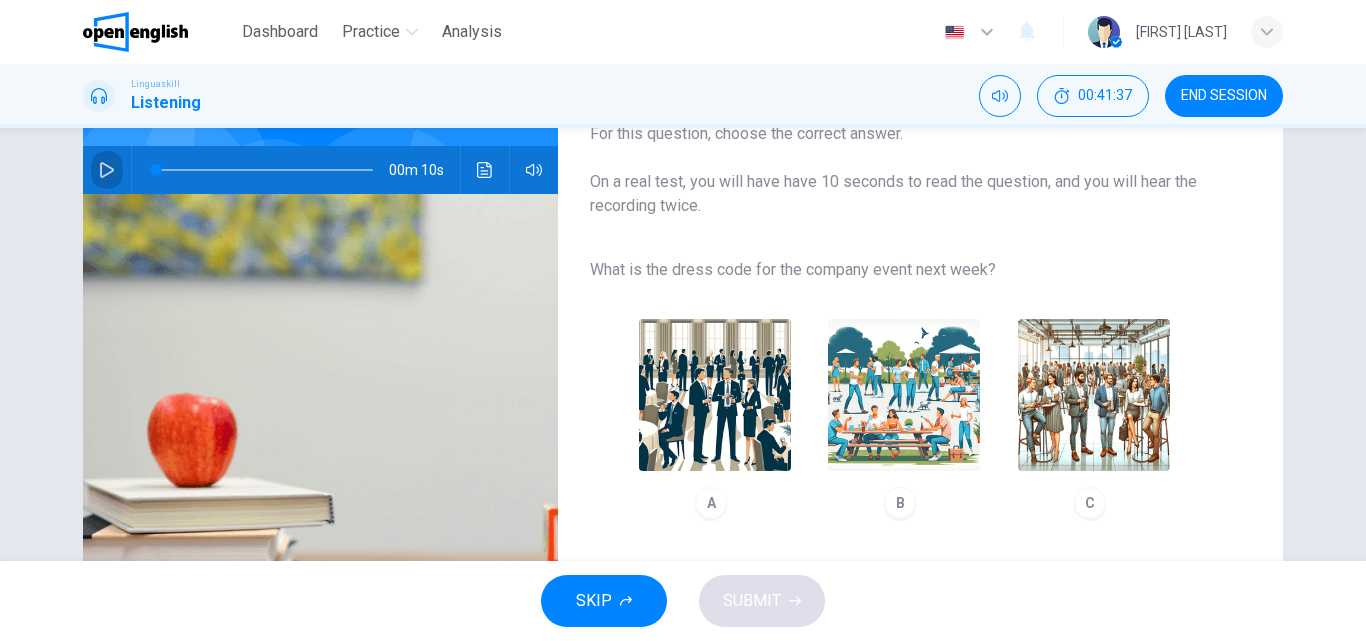 click 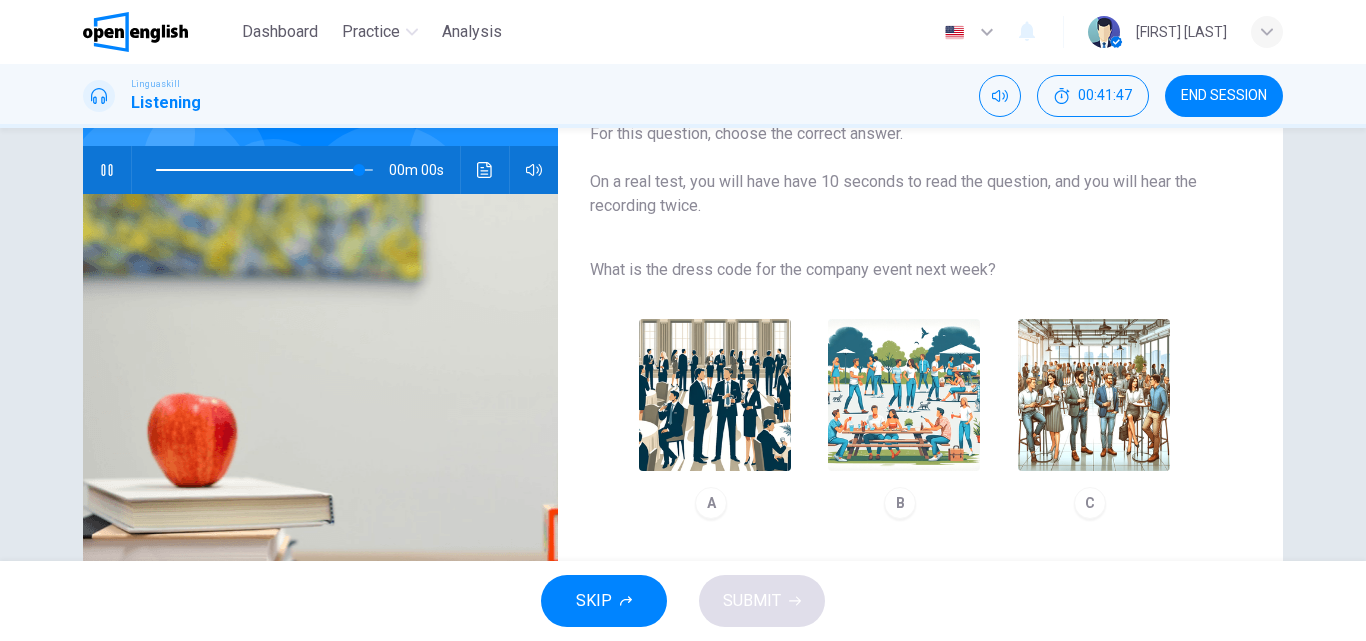 type on "*" 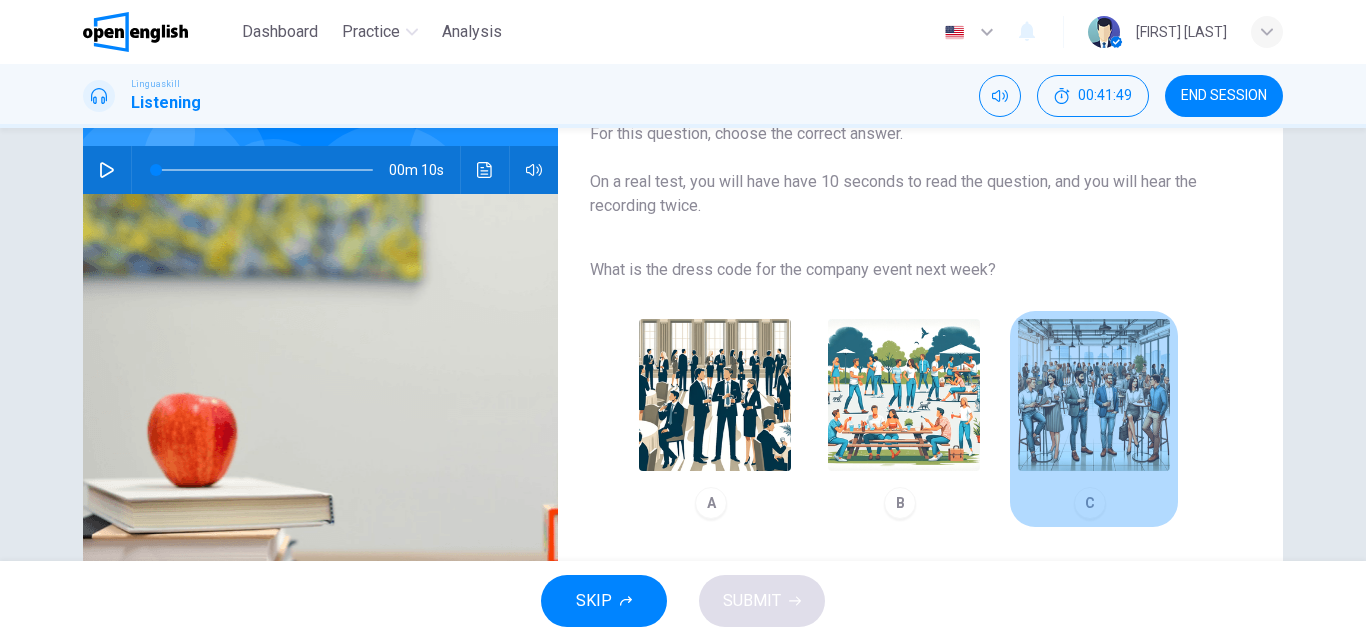 click at bounding box center (1094, 395) 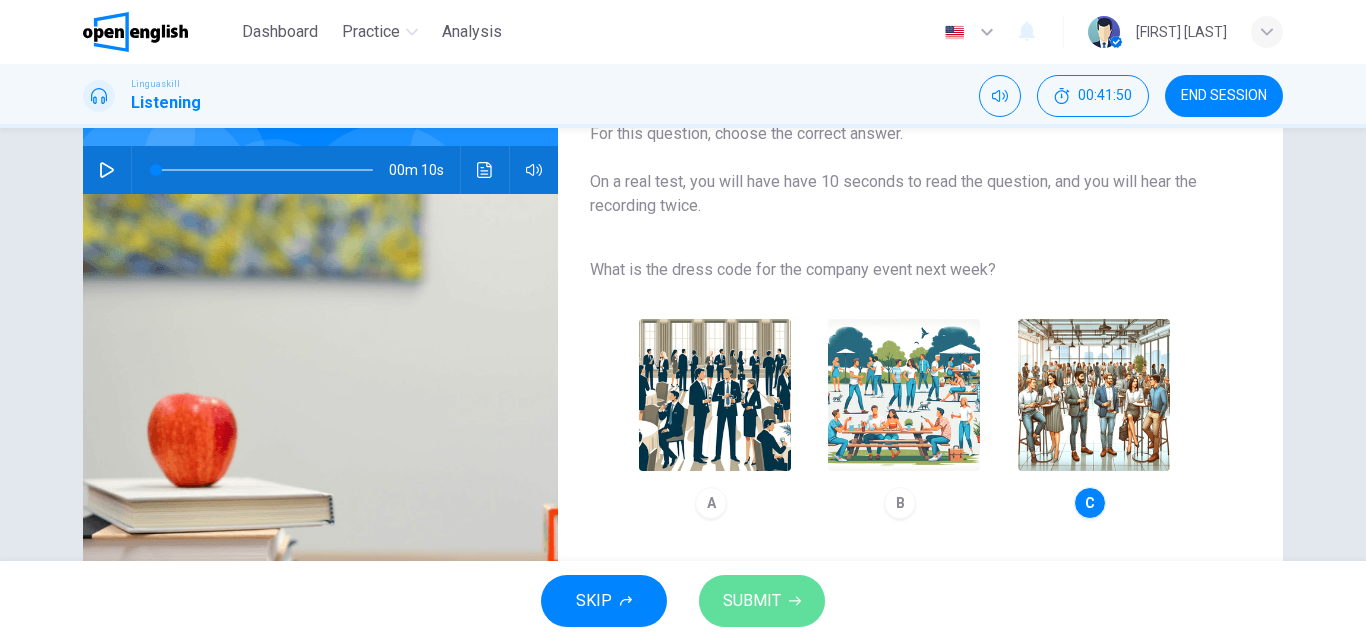 click on "SUBMIT" at bounding box center [752, 601] 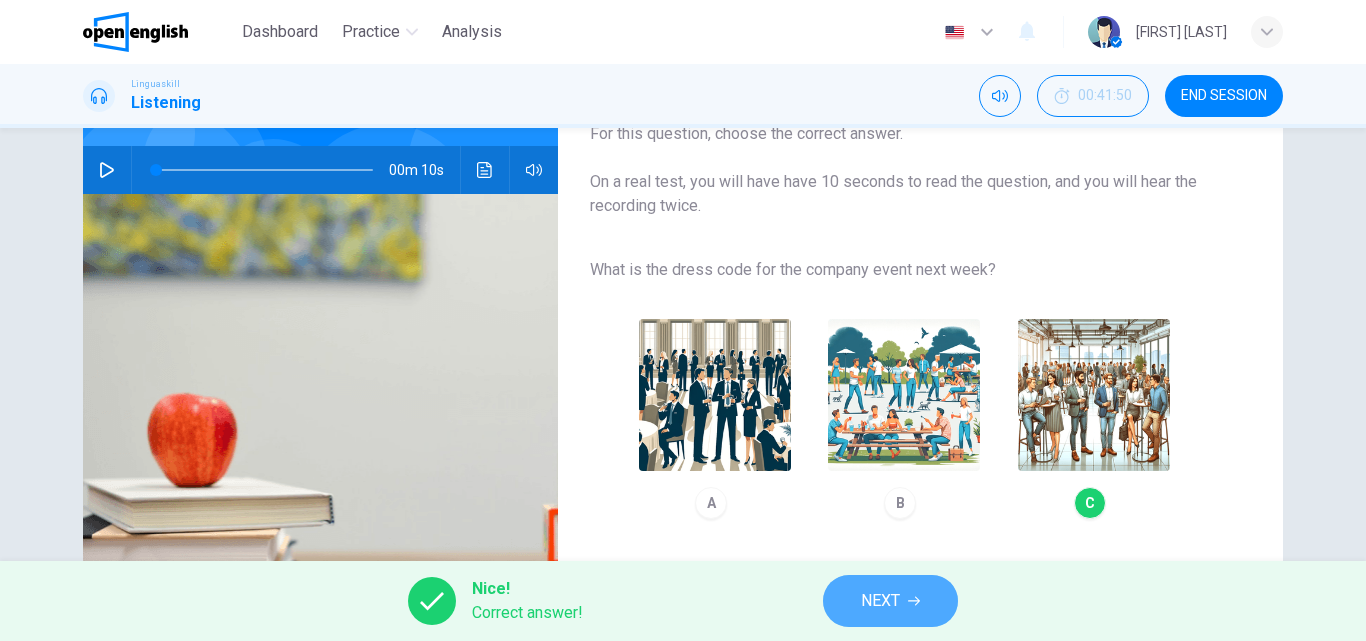 click on "NEXT" at bounding box center [880, 601] 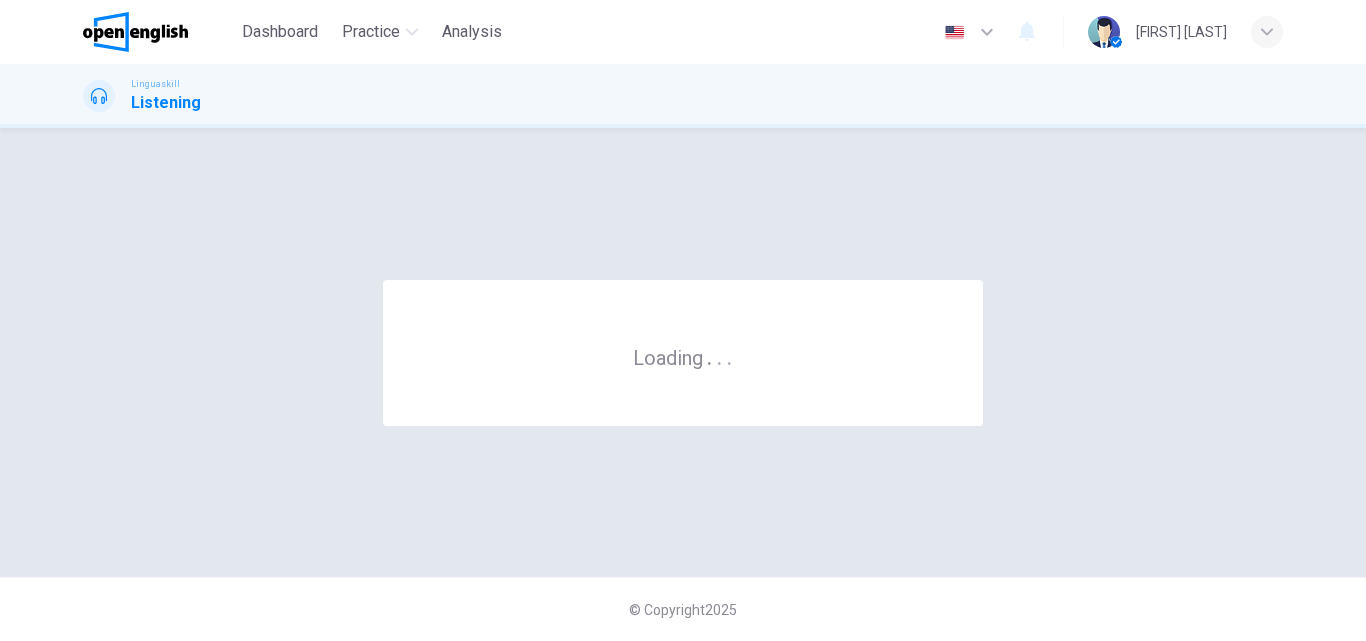 scroll, scrollTop: 0, scrollLeft: 0, axis: both 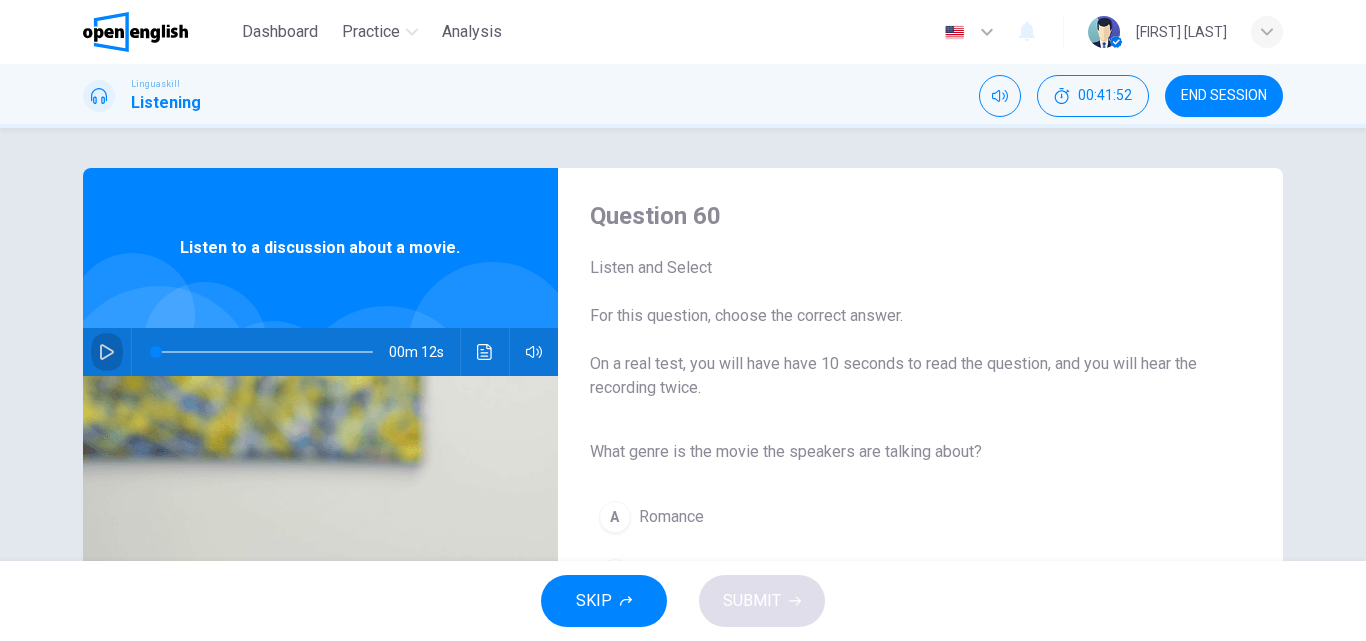 click 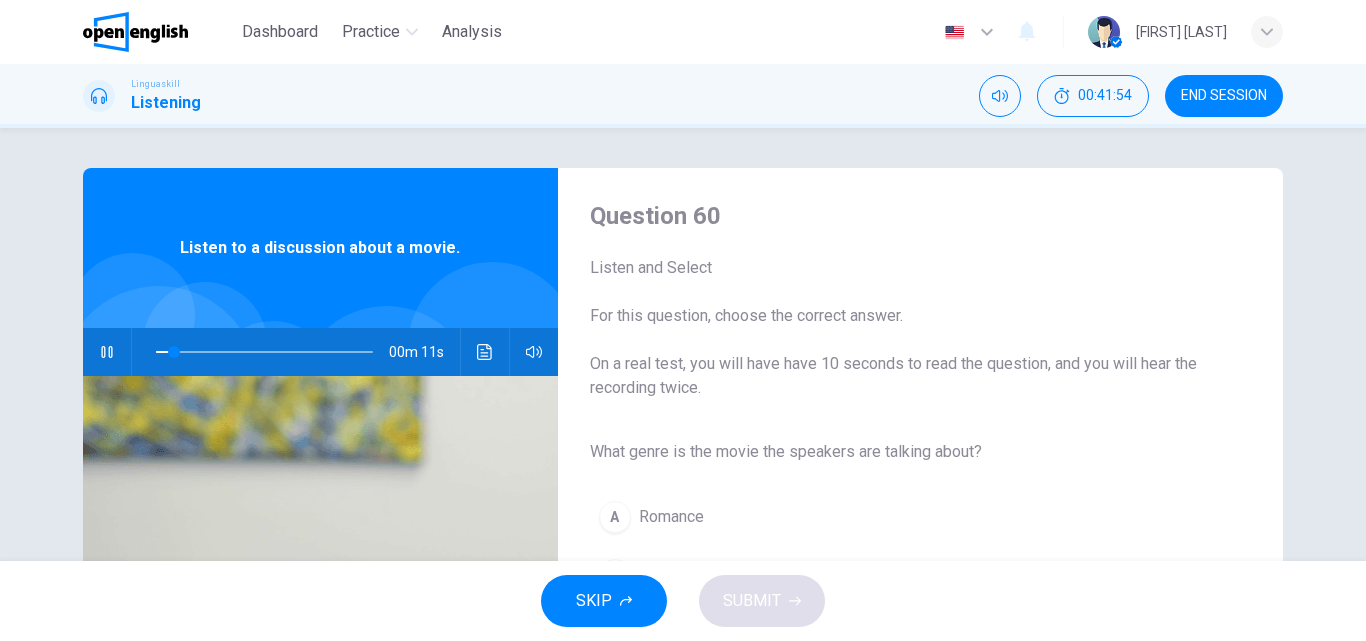 click on "What genre is the movie the speakers are talking about? A Romance B Comedy C Science fiction" at bounding box center (904, 547) 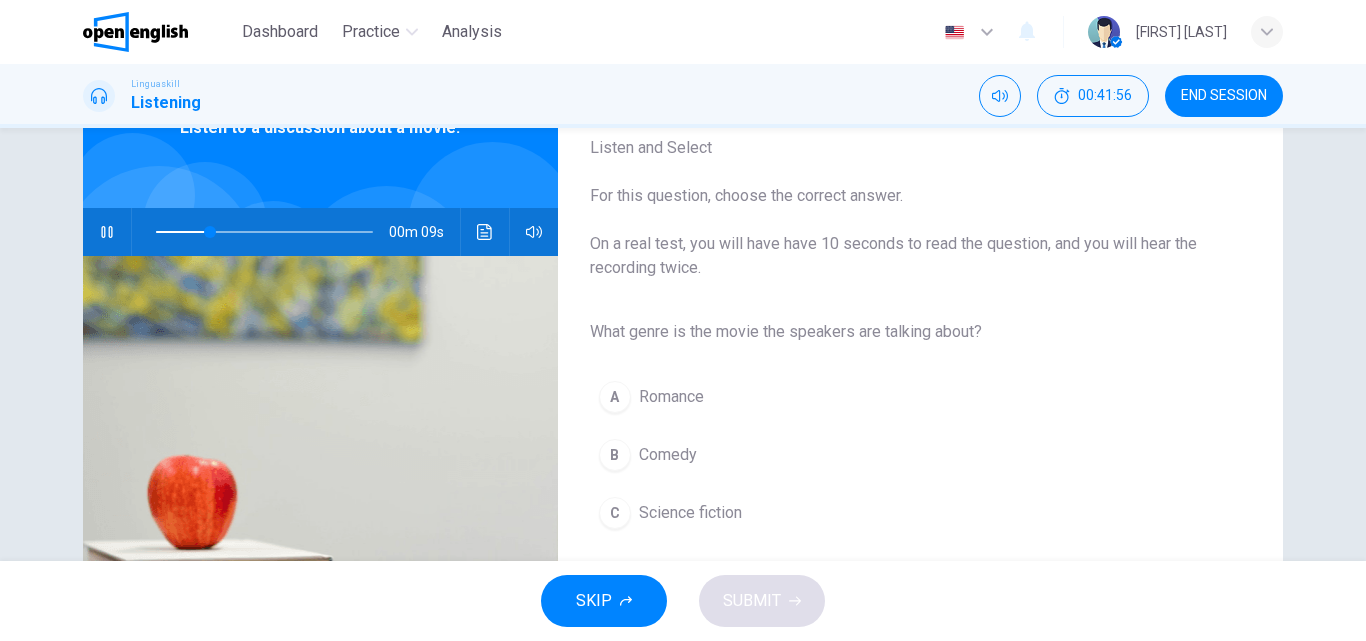 scroll, scrollTop: 160, scrollLeft: 0, axis: vertical 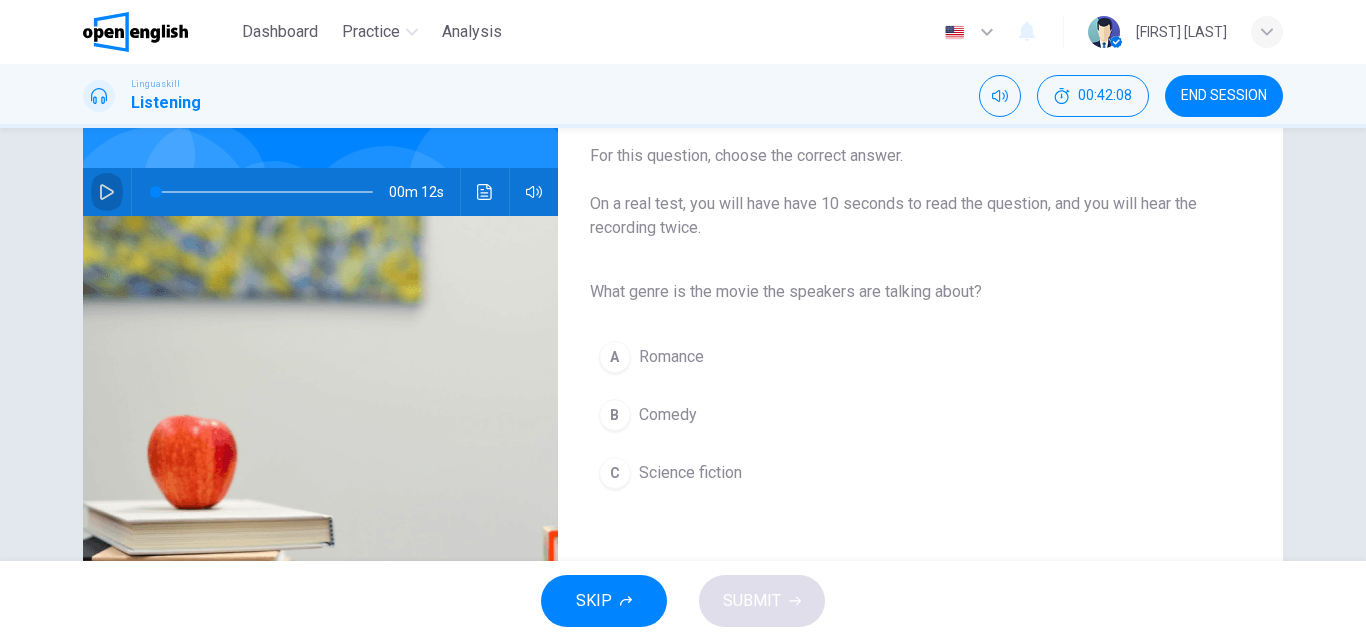 click 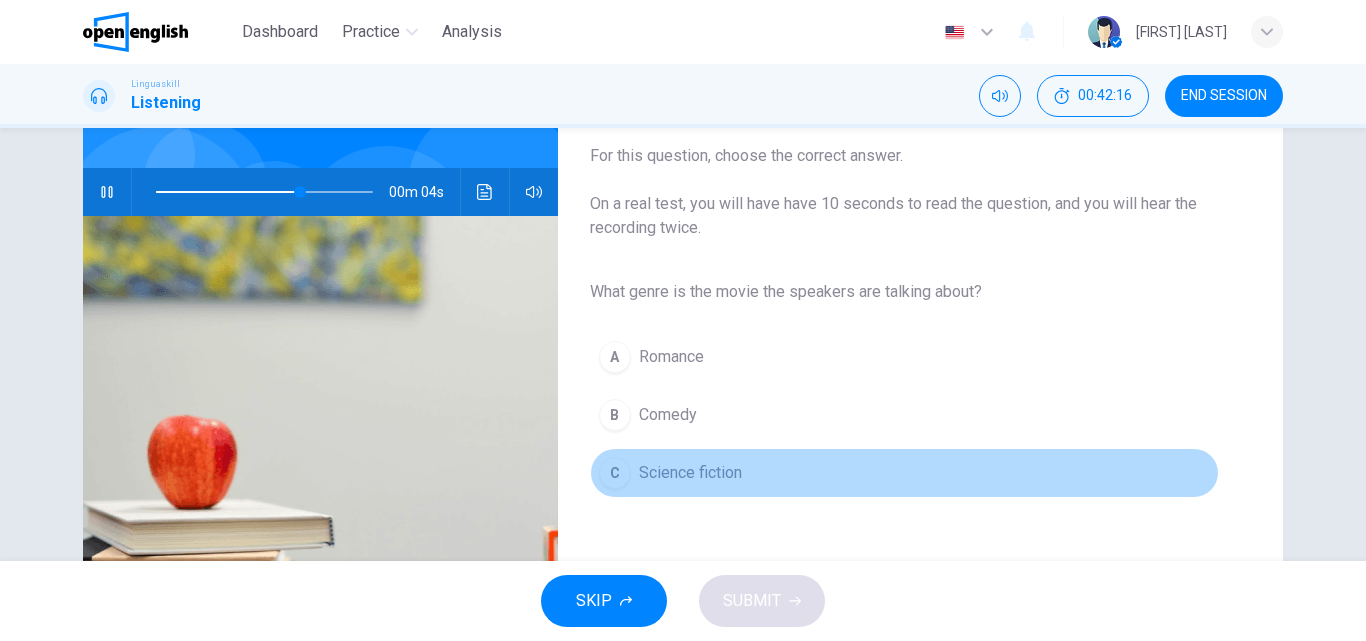 click on "Science fiction" at bounding box center [690, 473] 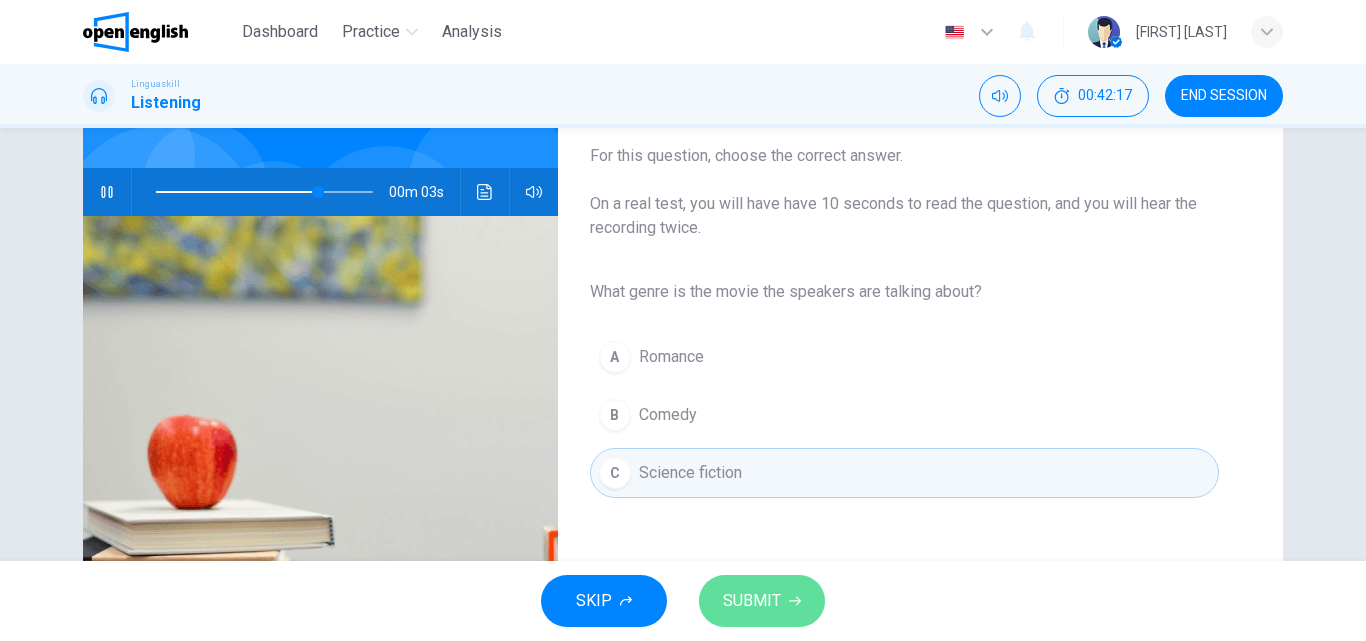 click on "SUBMIT" at bounding box center [762, 601] 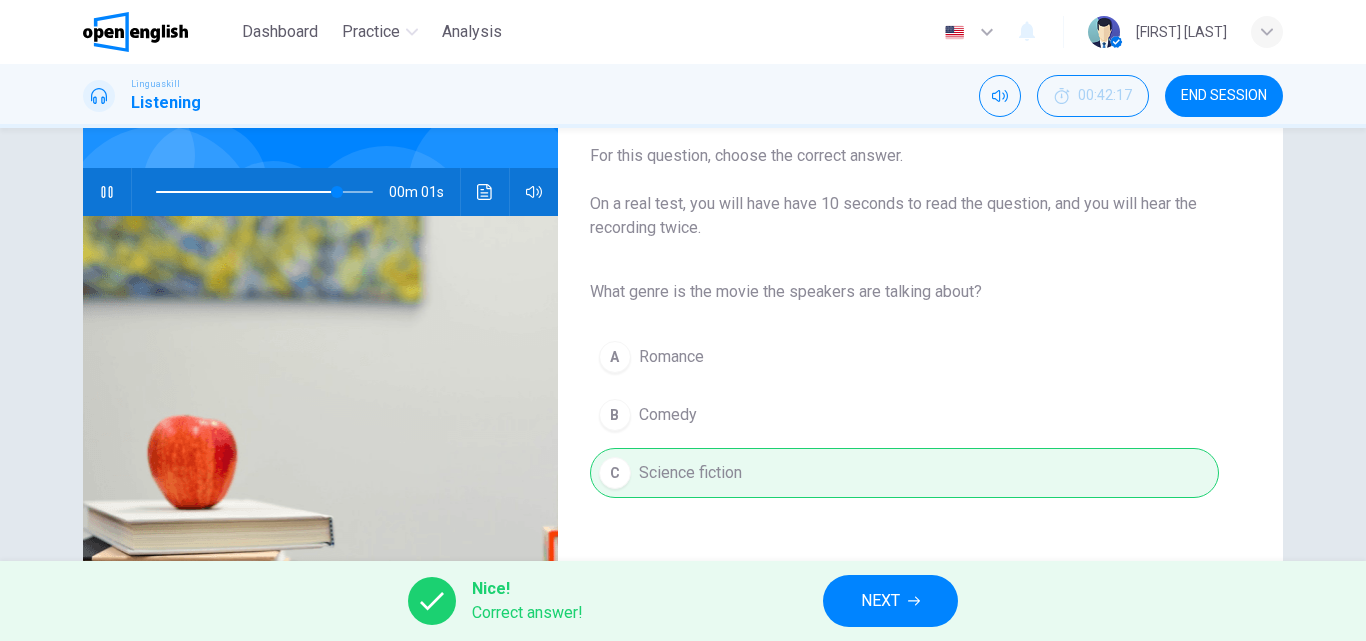 type on "**" 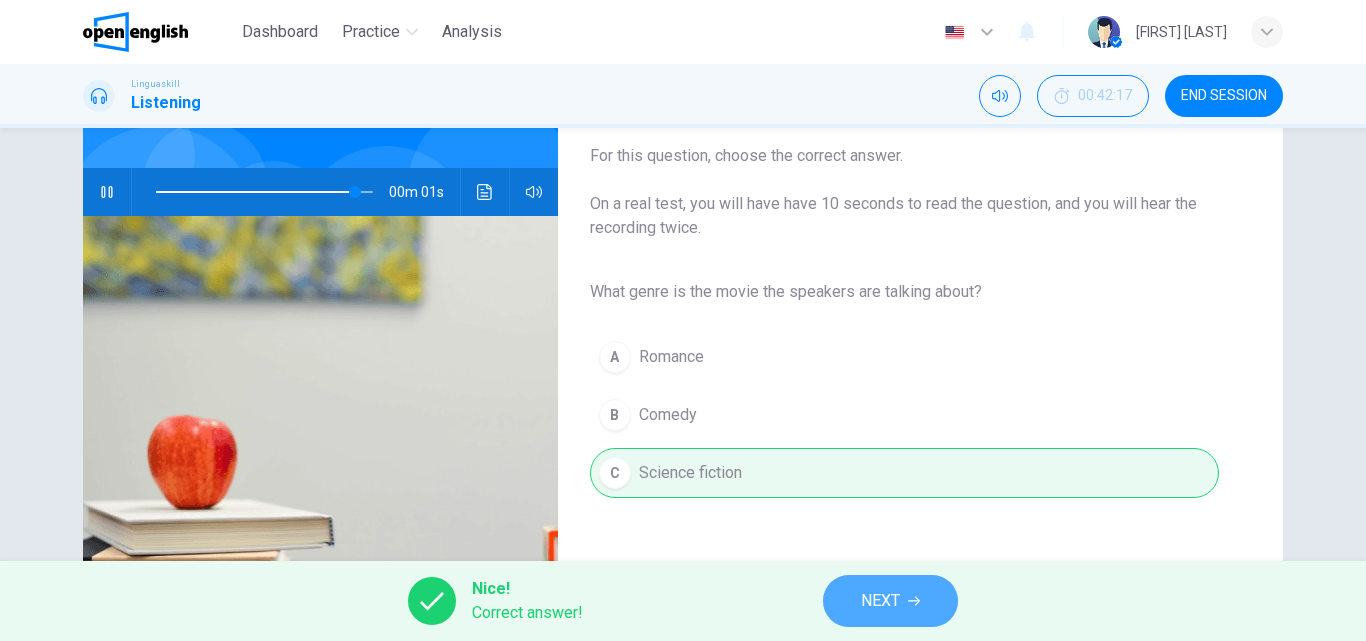 click on "NEXT" at bounding box center (880, 601) 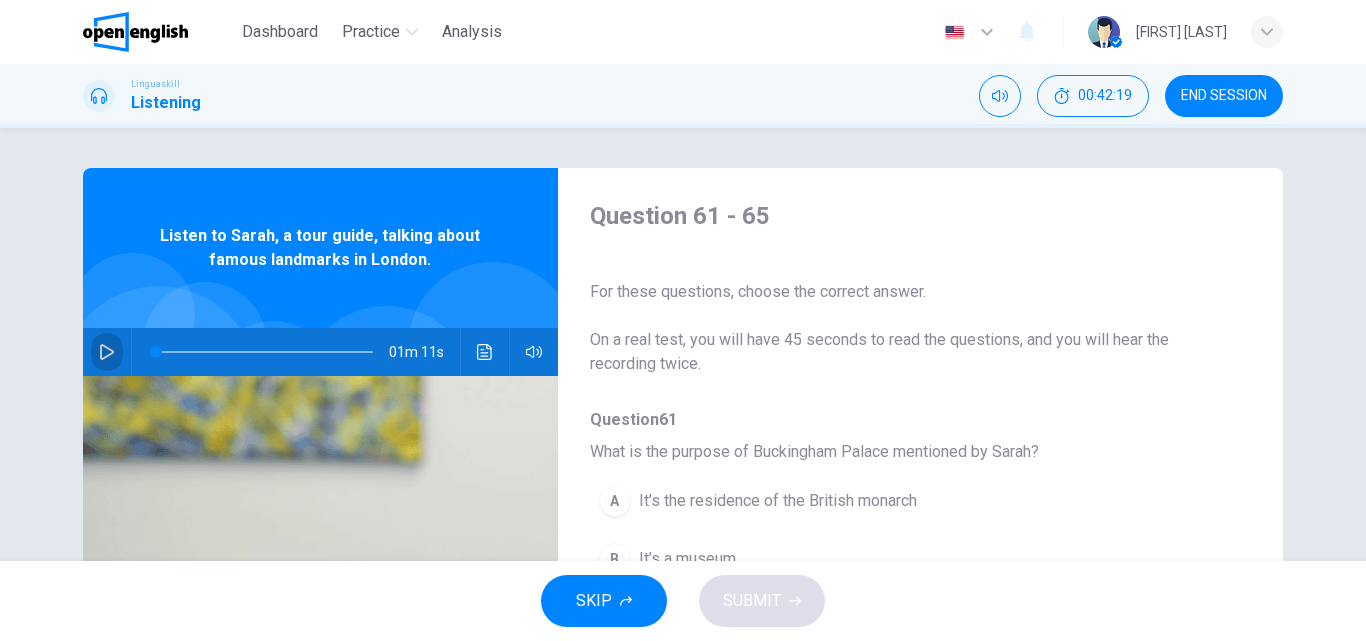 click 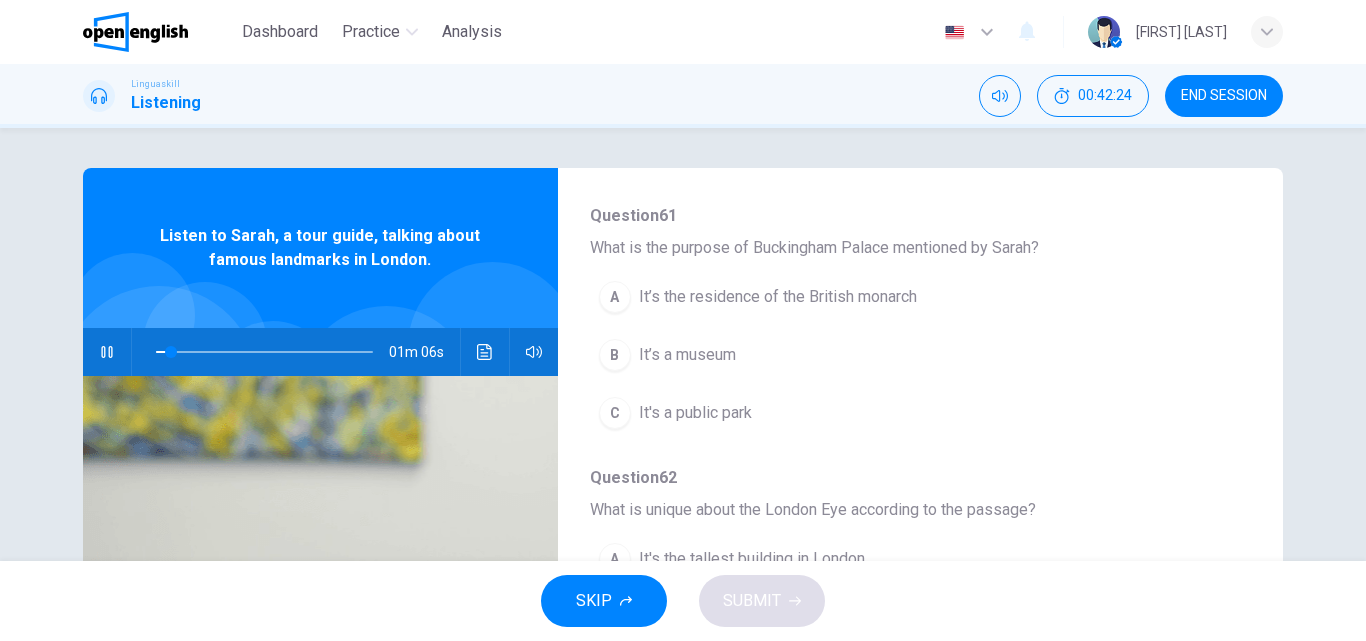 scroll, scrollTop: 207, scrollLeft: 0, axis: vertical 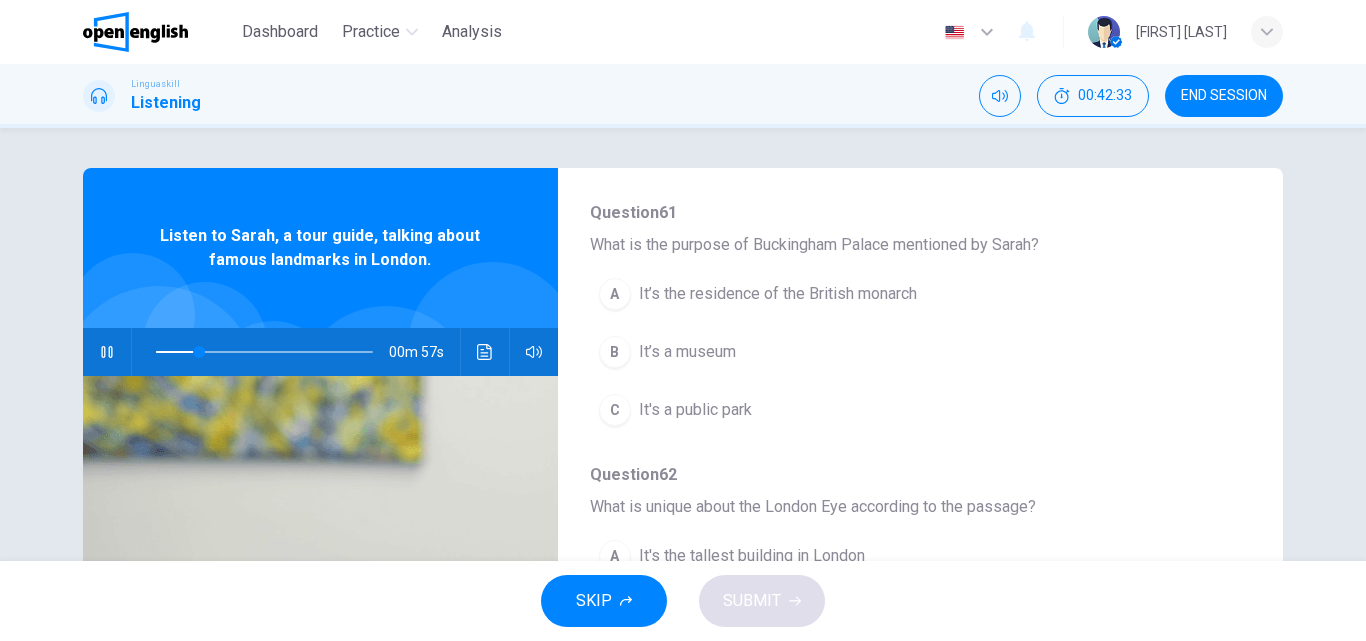 click on "It’s the residence of the British monarch" at bounding box center [778, 294] 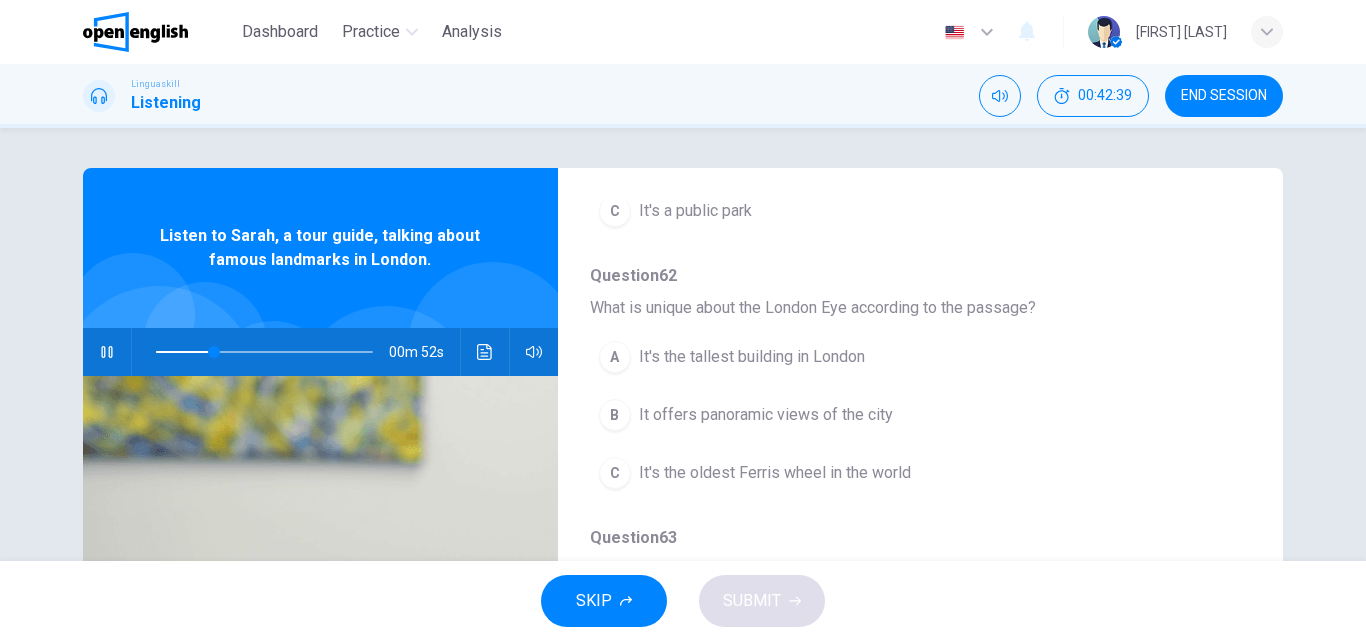 scroll, scrollTop: 408, scrollLeft: 0, axis: vertical 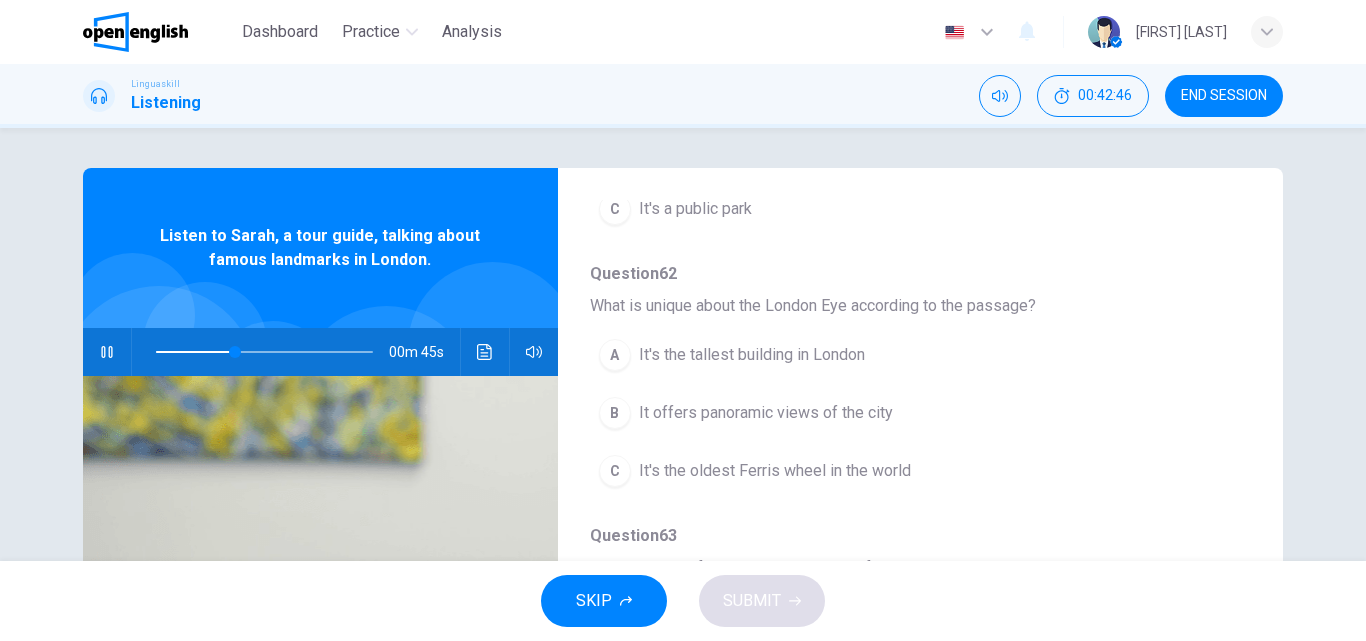 drag, startPoint x: 1234, startPoint y: 407, endPoint x: 1250, endPoint y: 493, distance: 87.47571 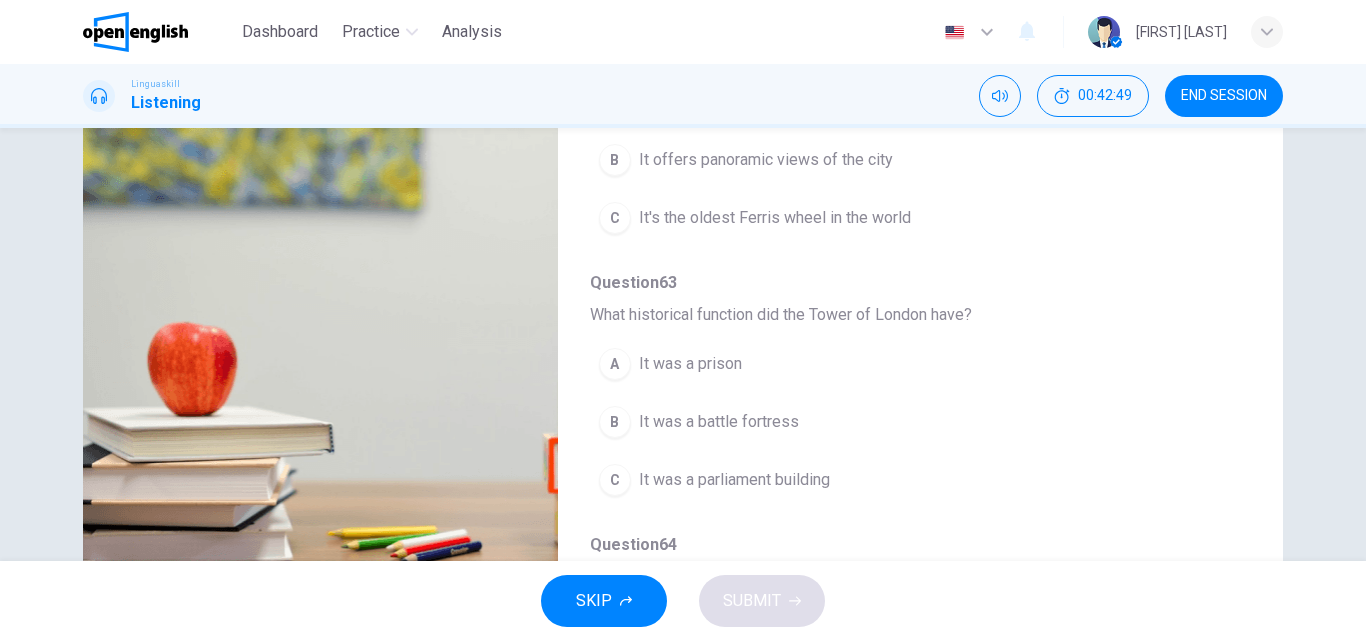 scroll, scrollTop: 0, scrollLeft: 0, axis: both 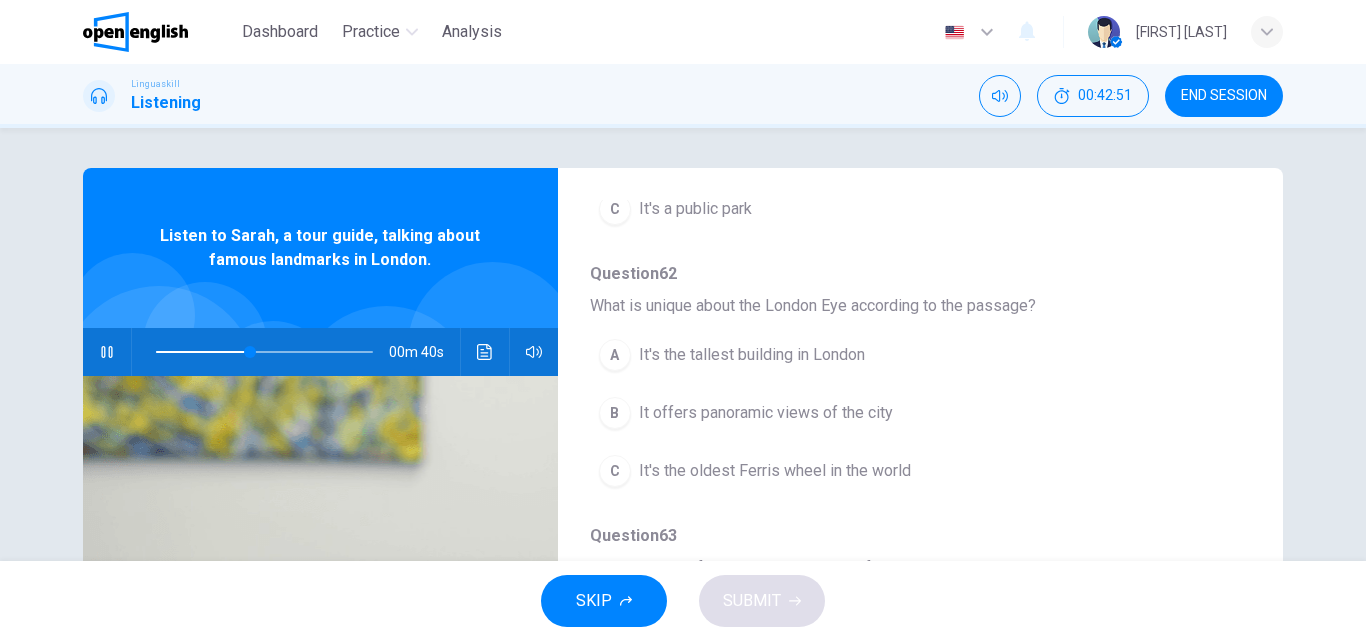 type on "**" 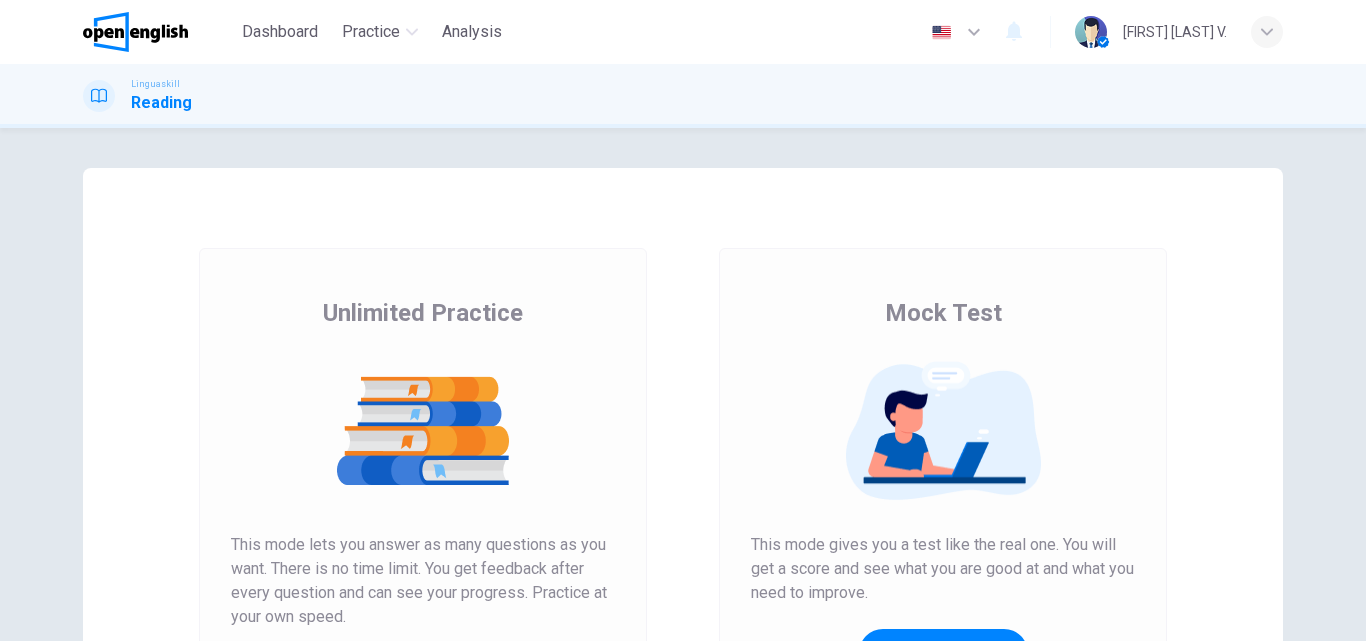 scroll, scrollTop: 0, scrollLeft: 0, axis: both 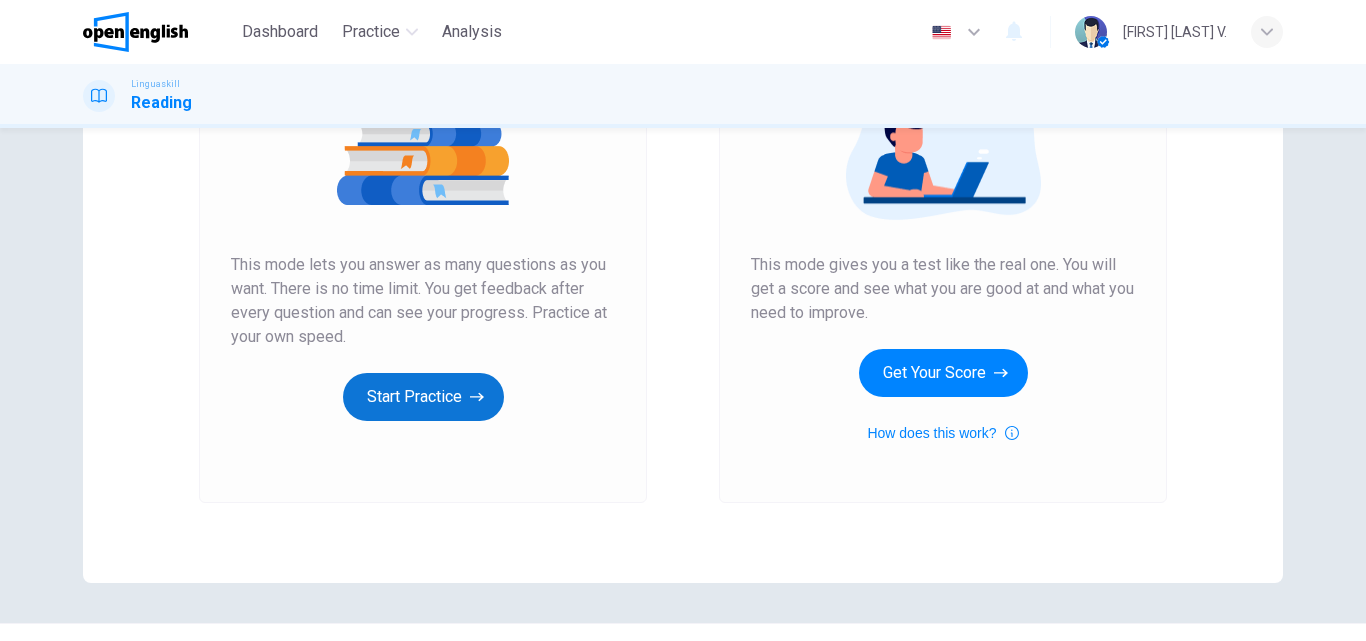 click on "Start Practice" at bounding box center (423, 397) 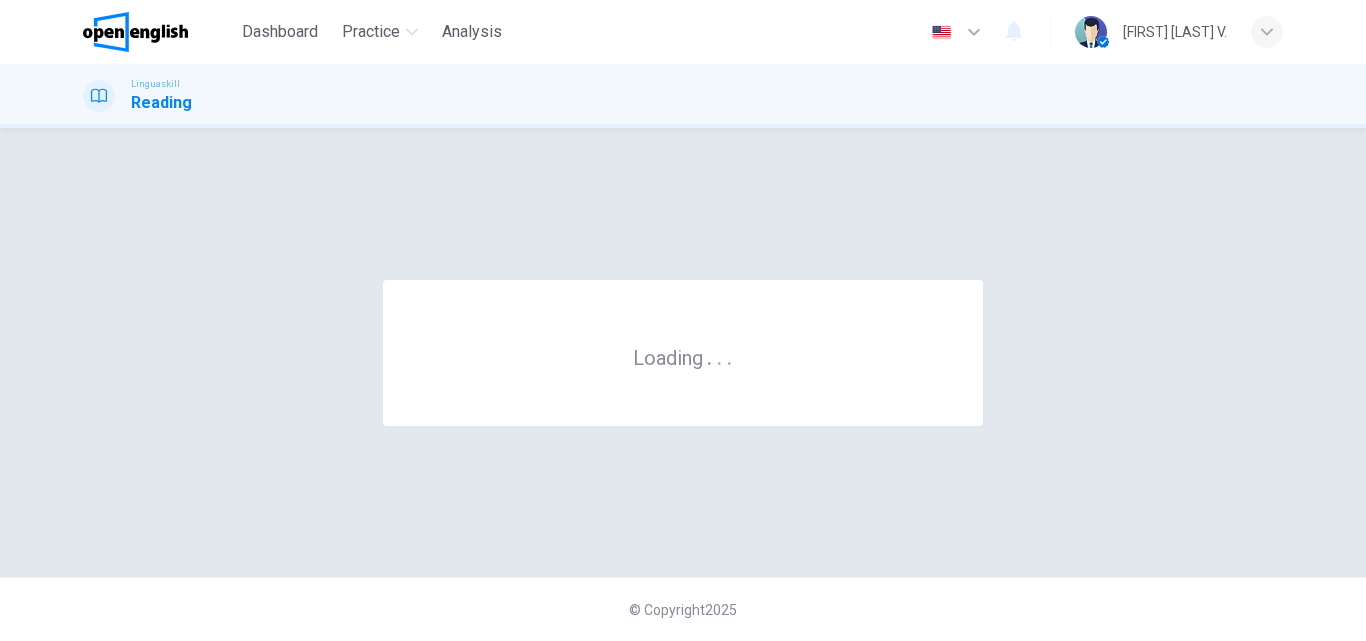 scroll, scrollTop: 0, scrollLeft: 0, axis: both 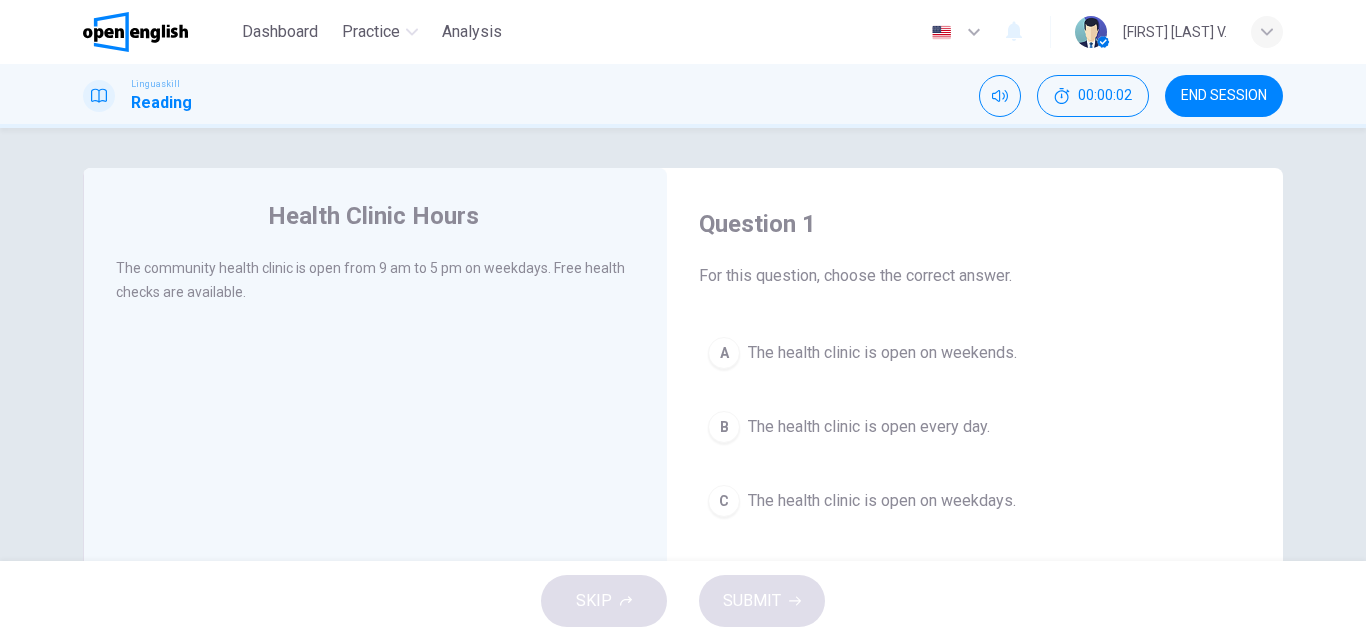 click on "Health Clinic Hours The community health clinic is open from 9 am to 5 pm on weekdays. Free health checks are available." at bounding box center (375, 515) 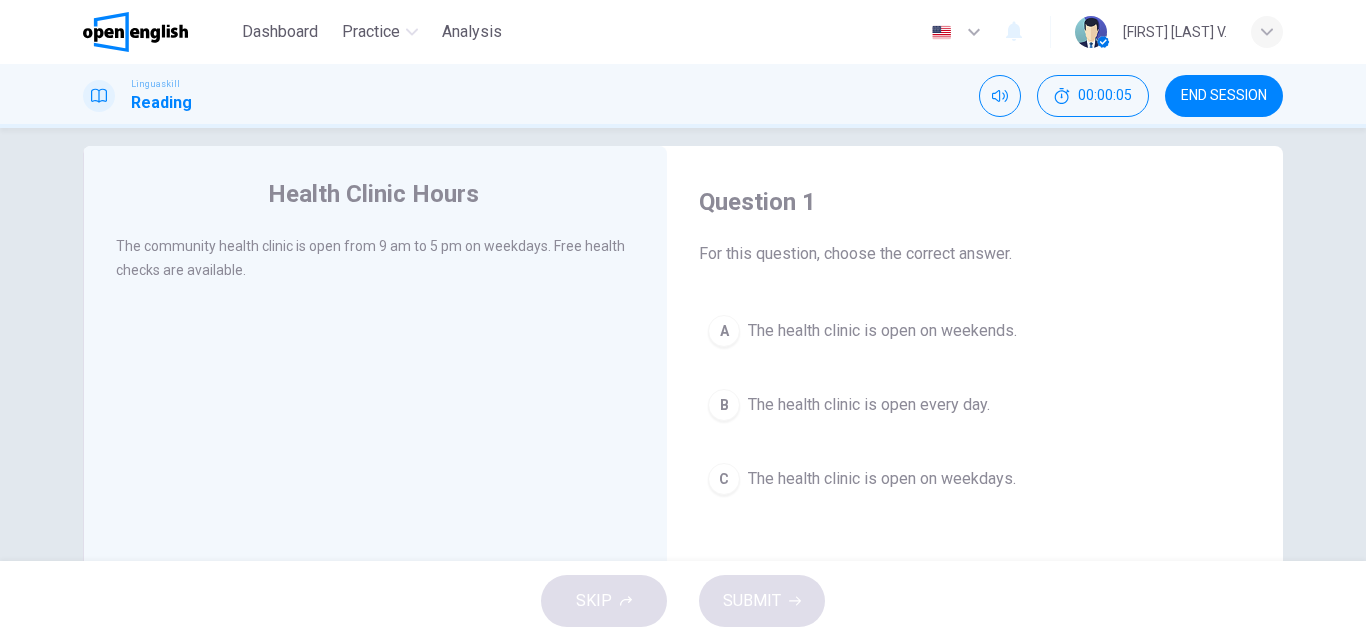 scroll, scrollTop: 0, scrollLeft: 0, axis: both 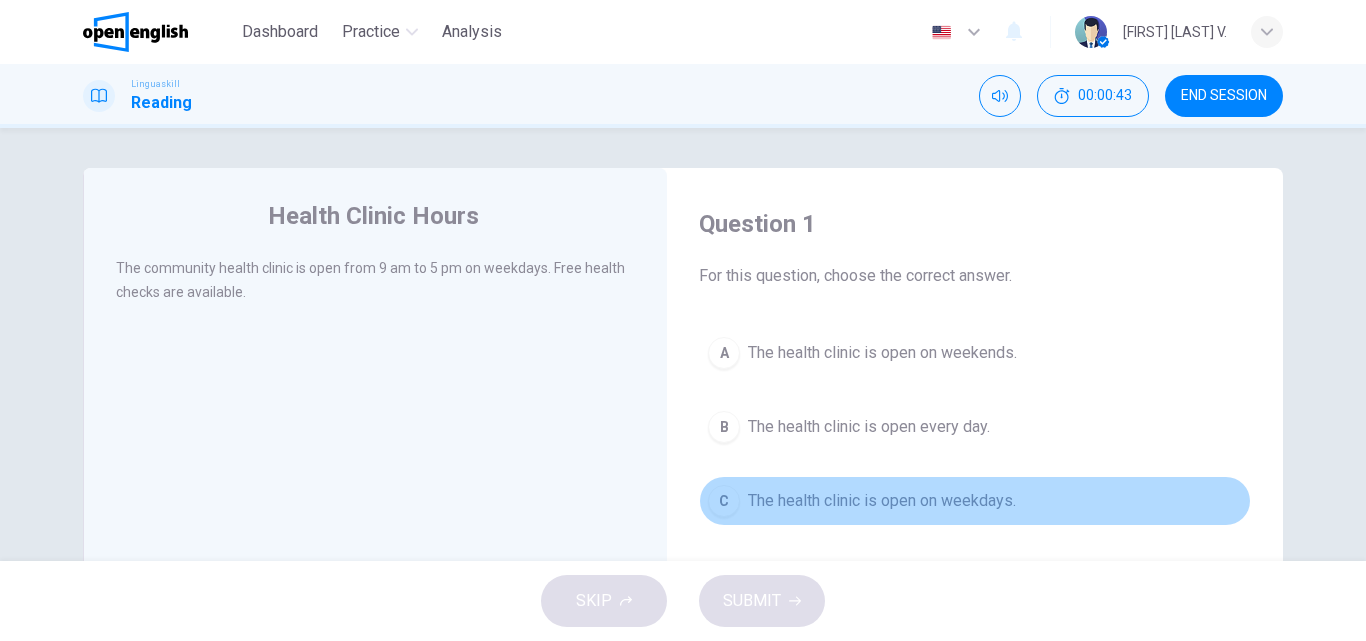 click on "The health clinic is open on weekdays." at bounding box center [882, 501] 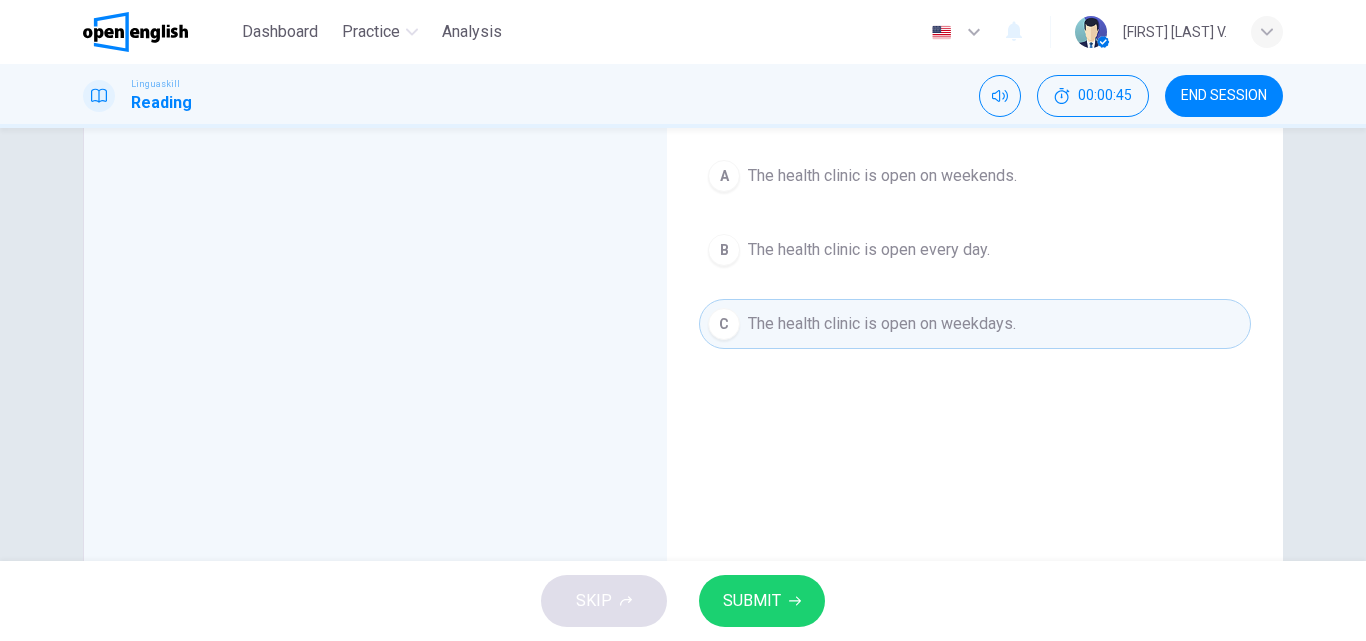 scroll, scrollTop: 175, scrollLeft: 0, axis: vertical 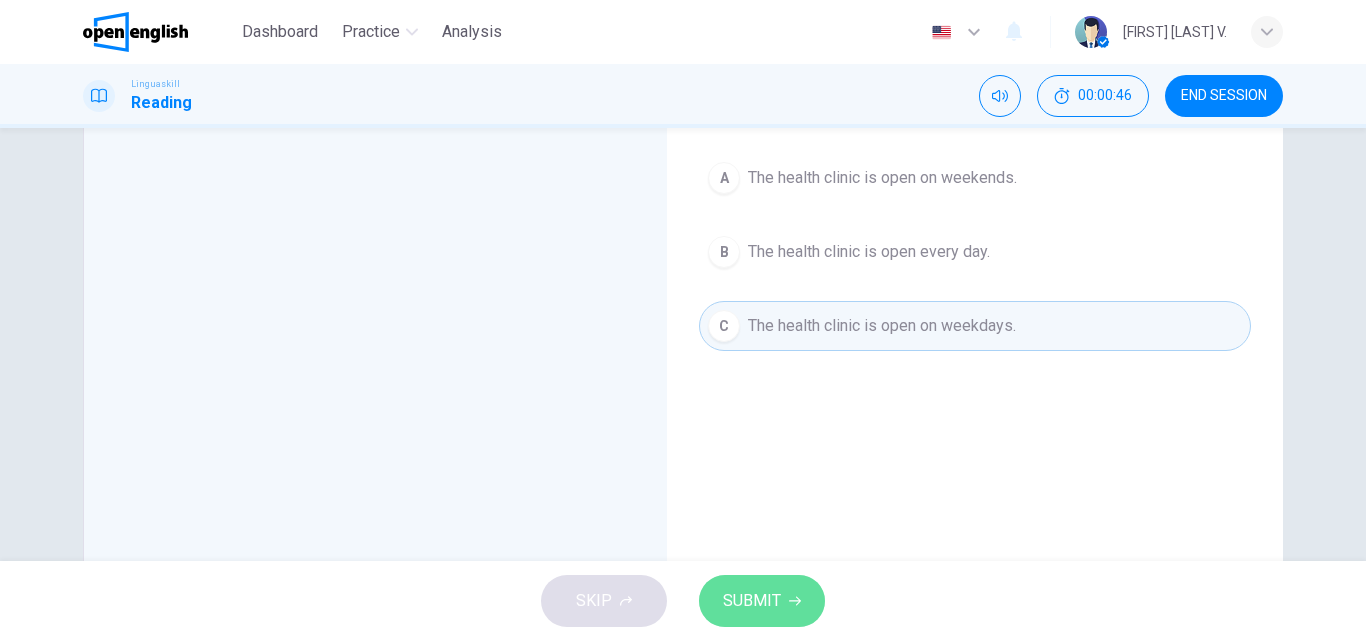 click on "SUBMIT" at bounding box center [752, 601] 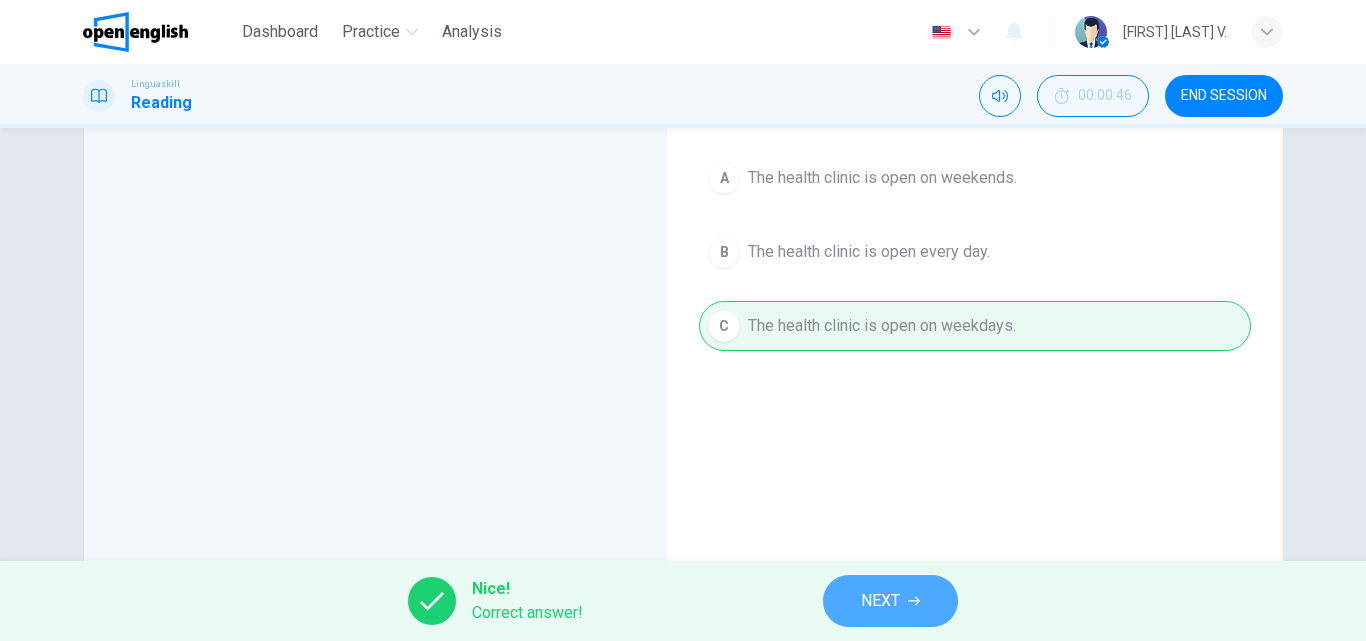 click on "NEXT" at bounding box center (880, 601) 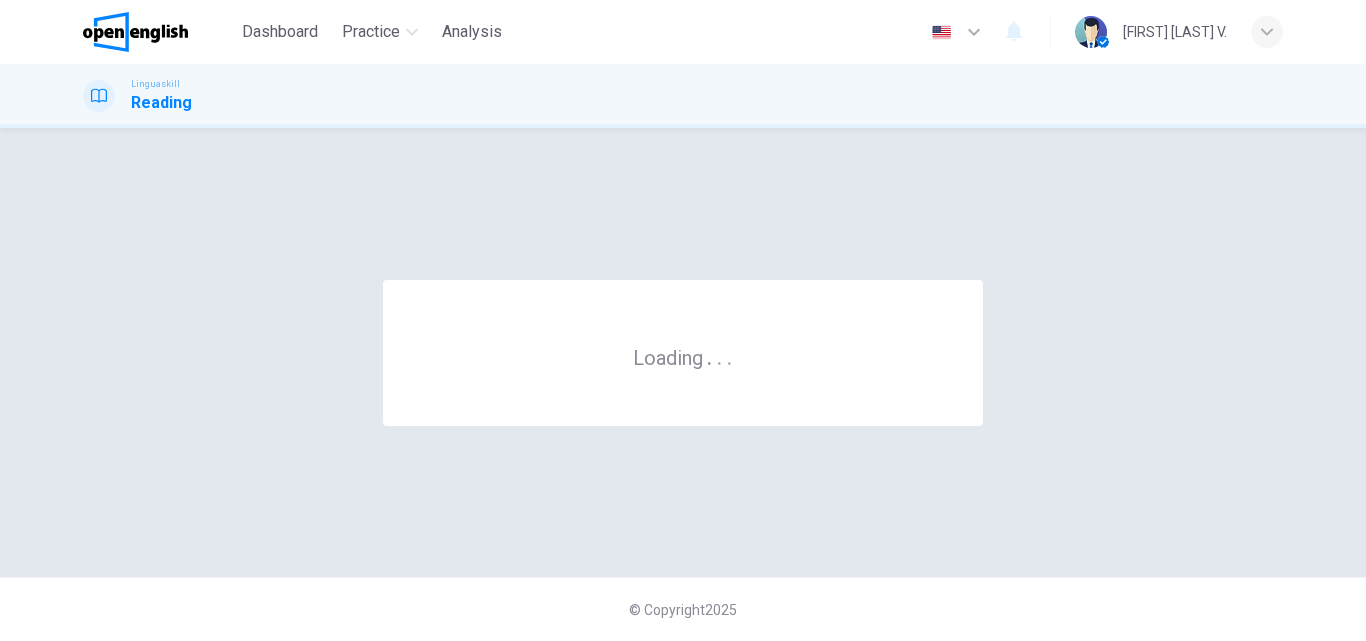 scroll, scrollTop: 0, scrollLeft: 0, axis: both 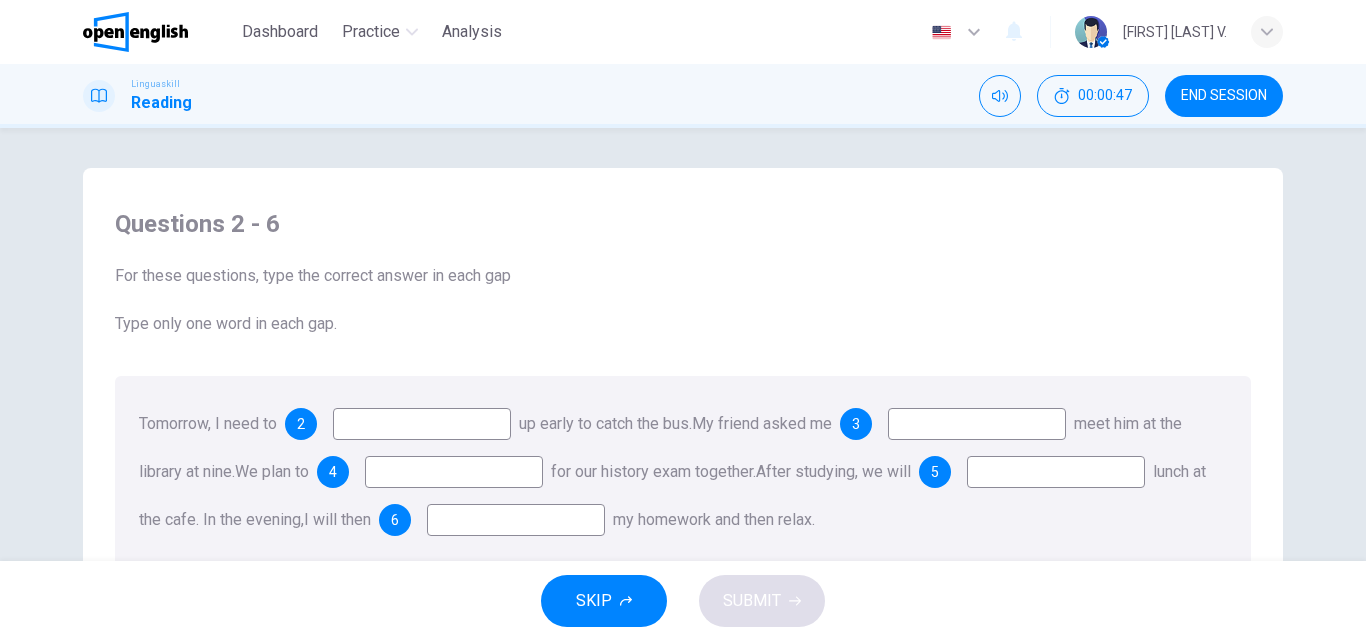 click on "For these questions, type the correct answer in each gap" at bounding box center (683, 276) 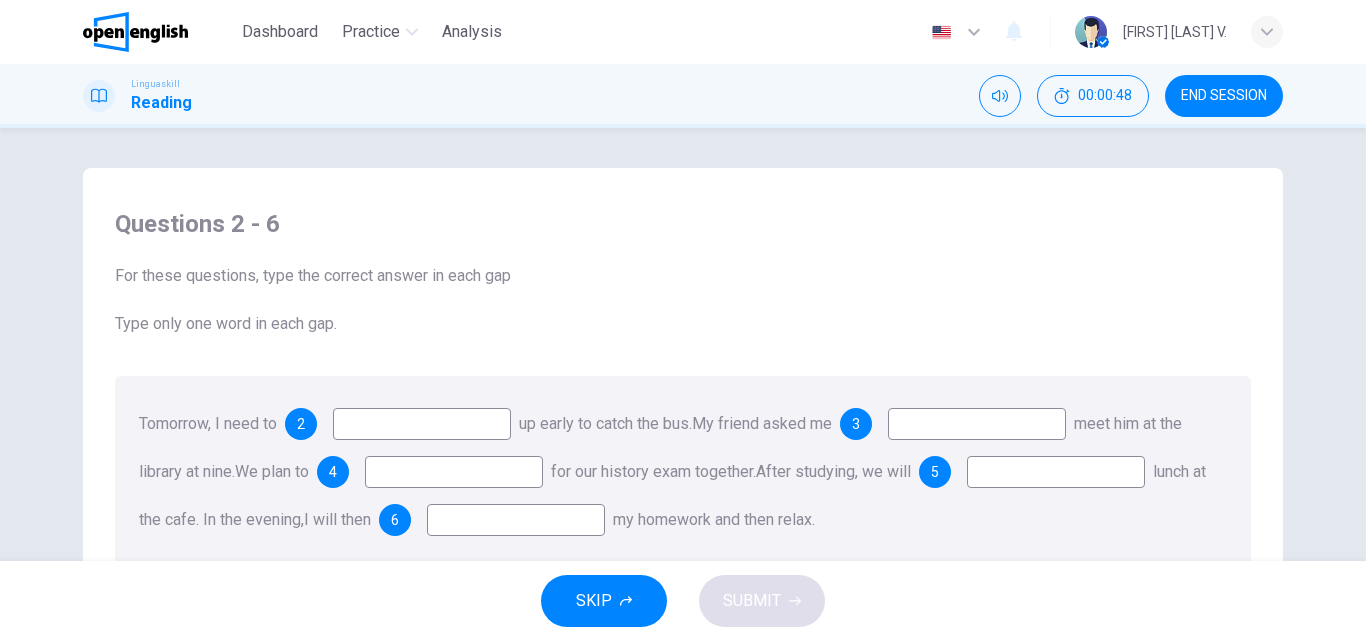 scroll, scrollTop: 40, scrollLeft: 0, axis: vertical 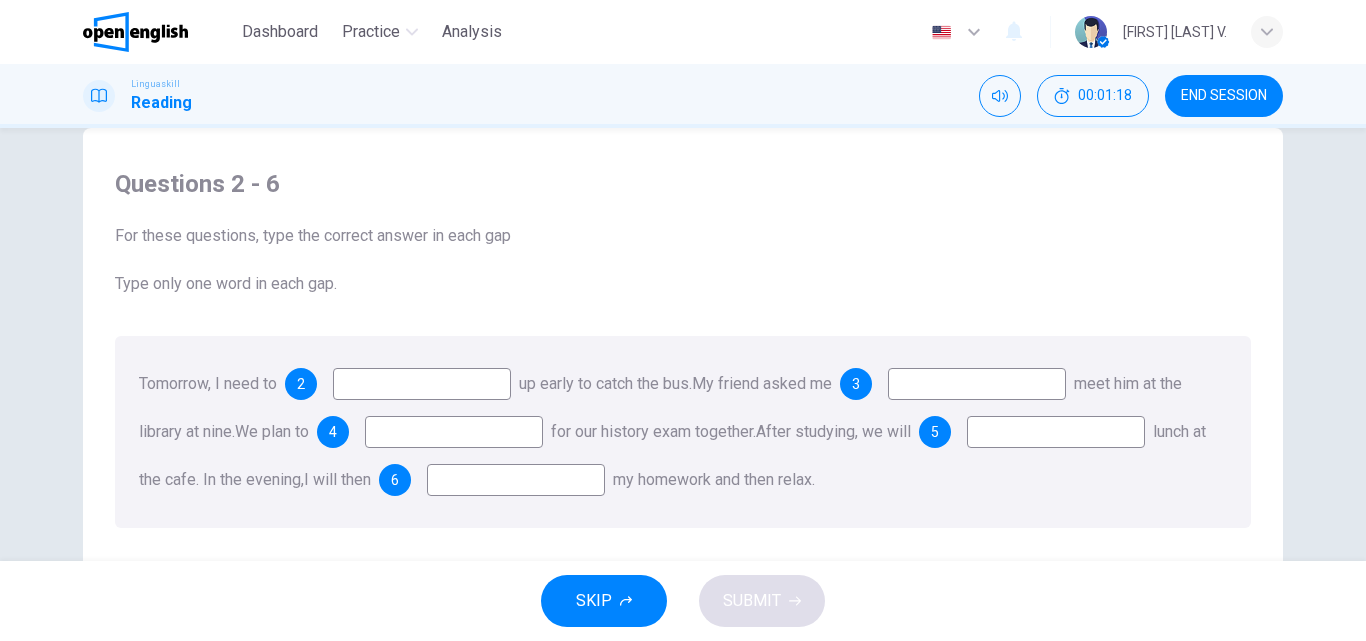click on "Questions 2 - 6 For these questions, type the correct answer in each gap Type only one word in each gap. Tomorrow, I need to  2  up early to catch the bus.  My friend asked me  3  meet him at the library at nine.  We plan to  4  for our history exam together.  After studying, we will  5  lunch at the cafe. In the evening,  I will then  6  my homework and then relax." at bounding box center [683, 348] 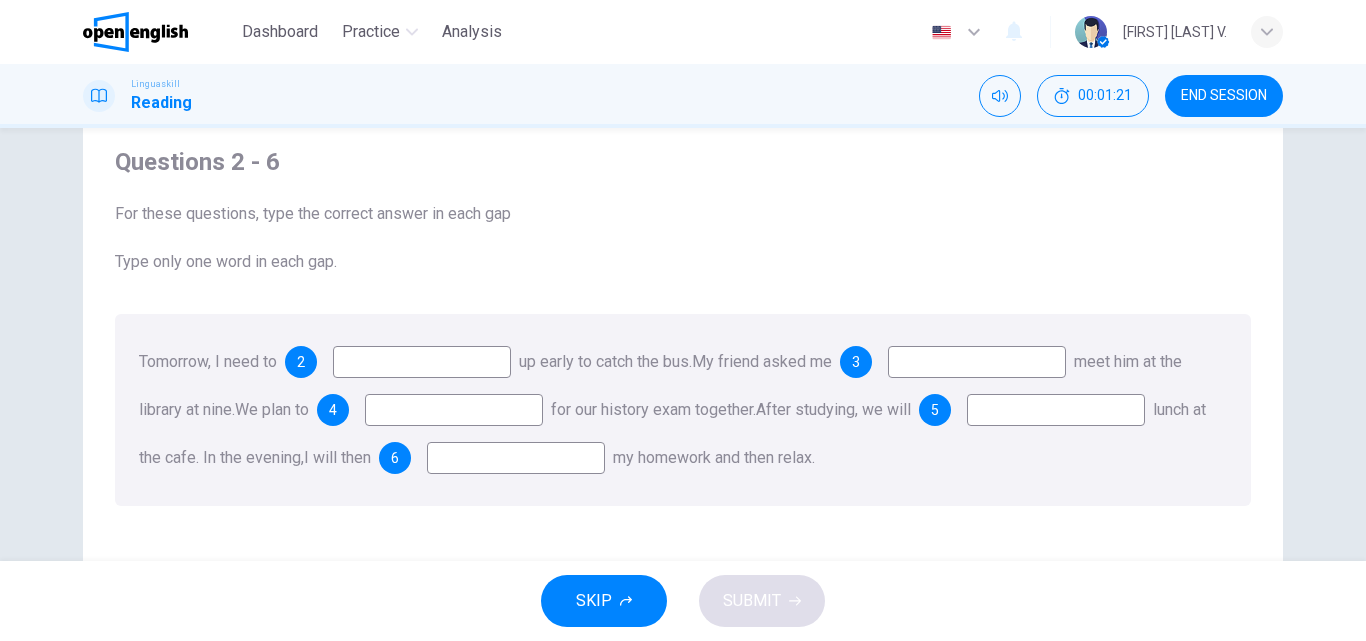 scroll, scrollTop: 22, scrollLeft: 0, axis: vertical 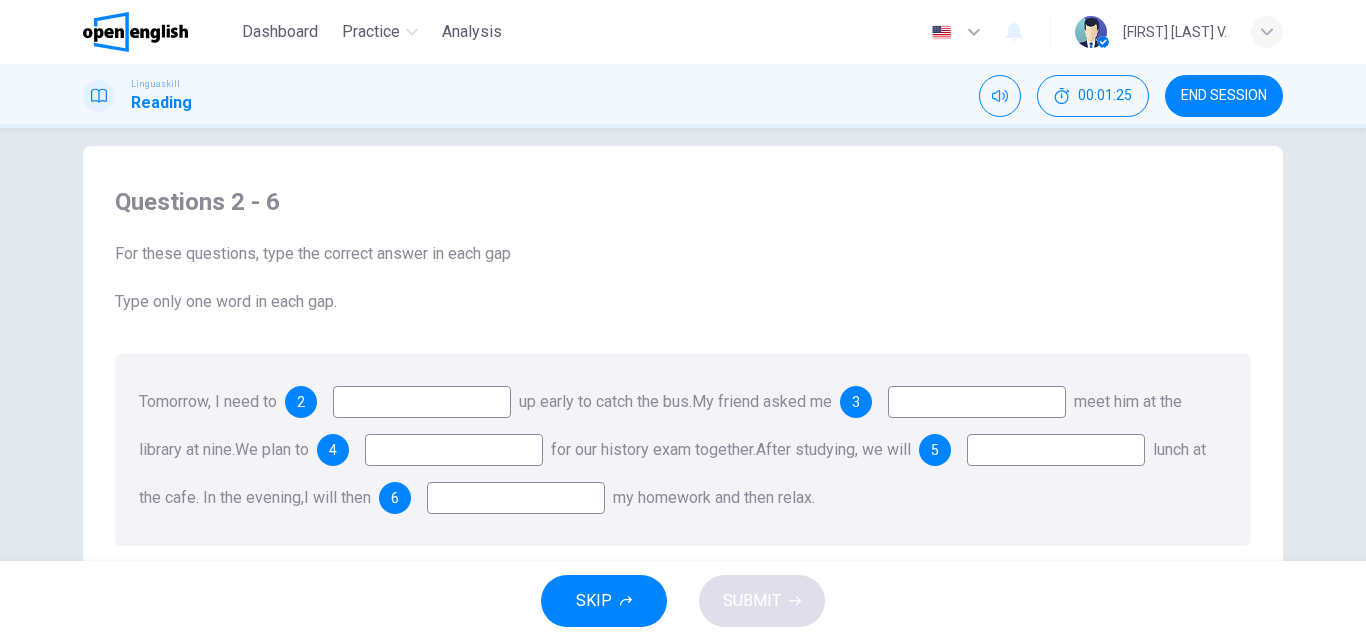 click at bounding box center (422, 402) 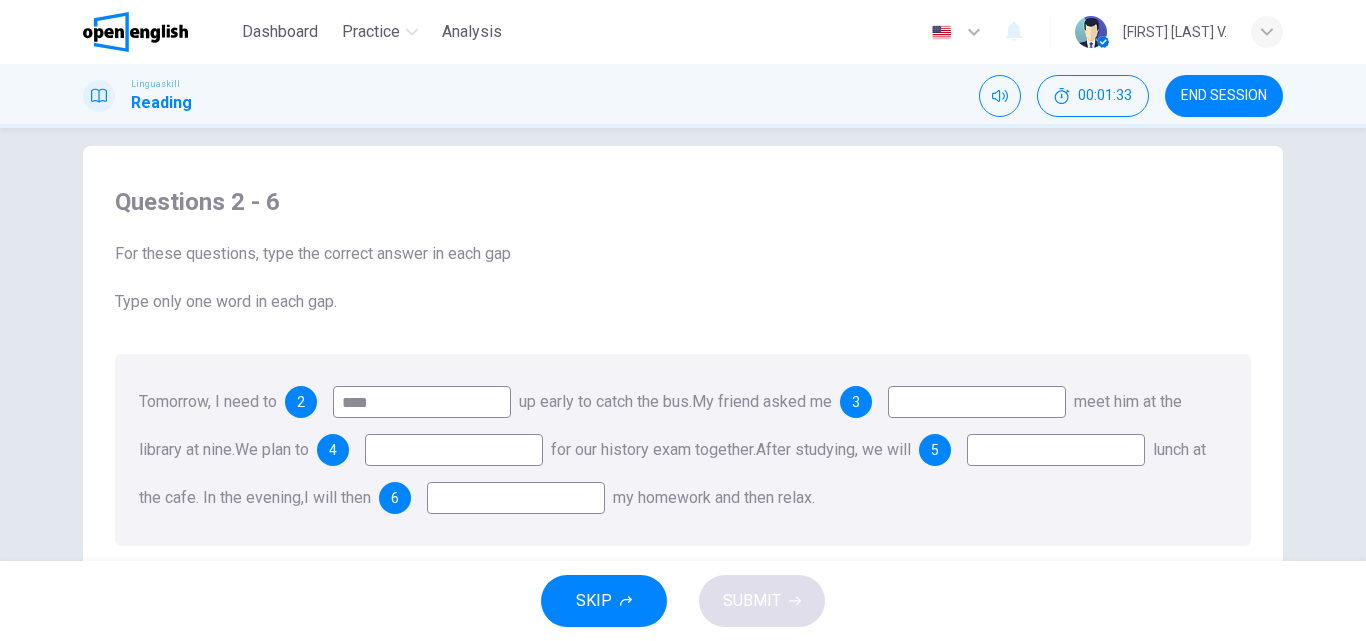 type on "****" 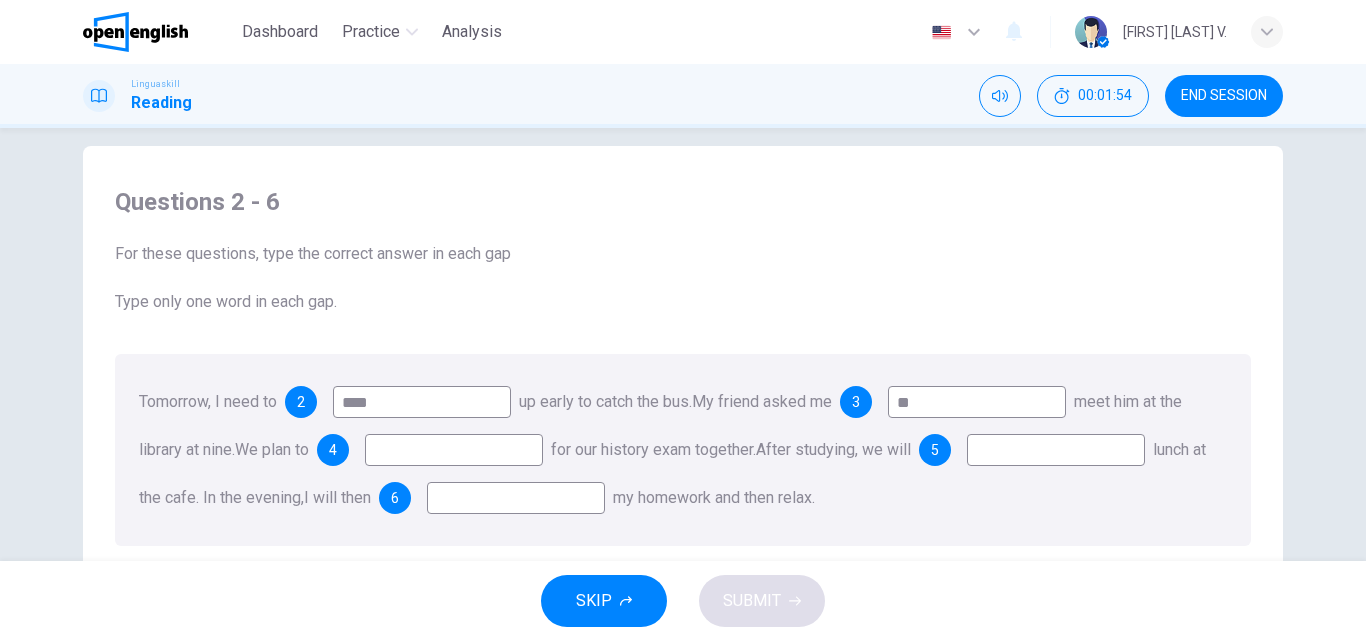 type on "**" 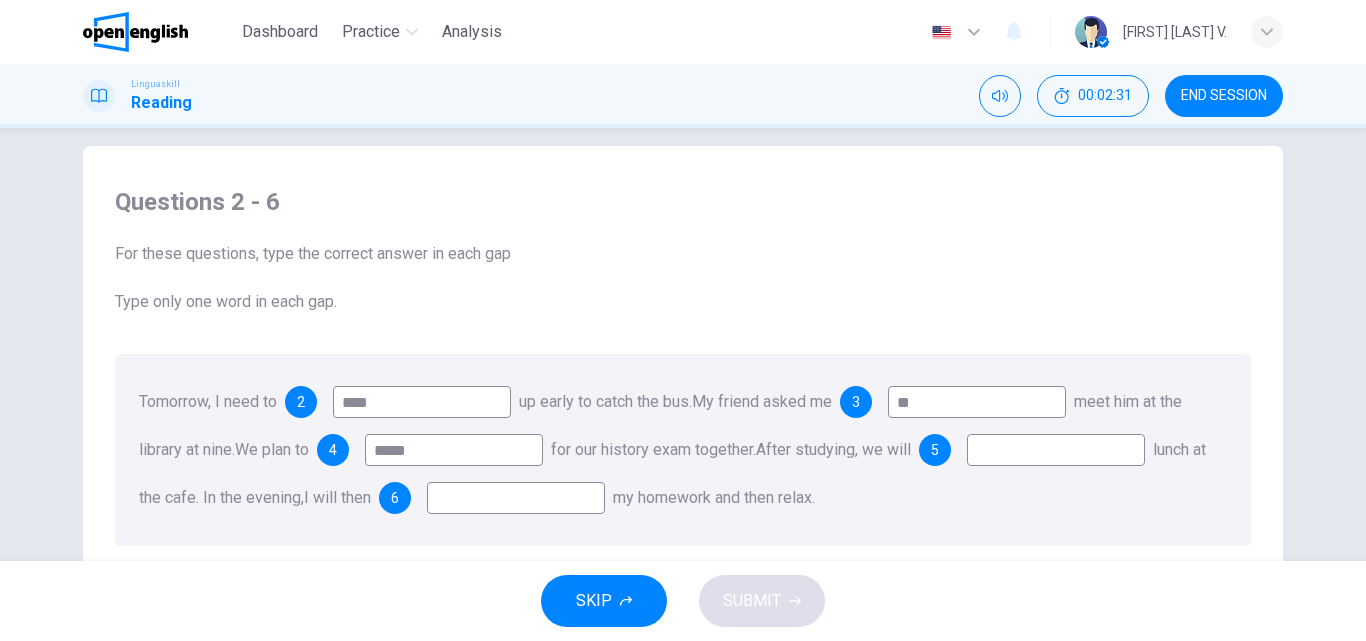 type on "*****" 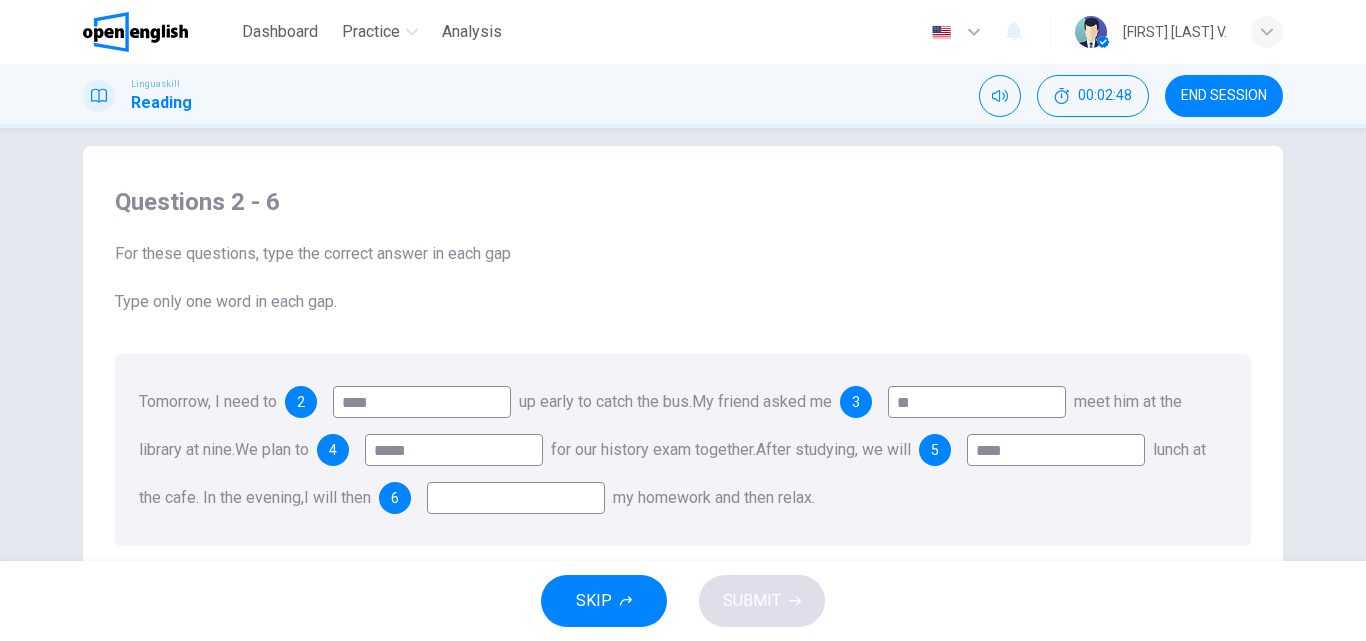type on "****" 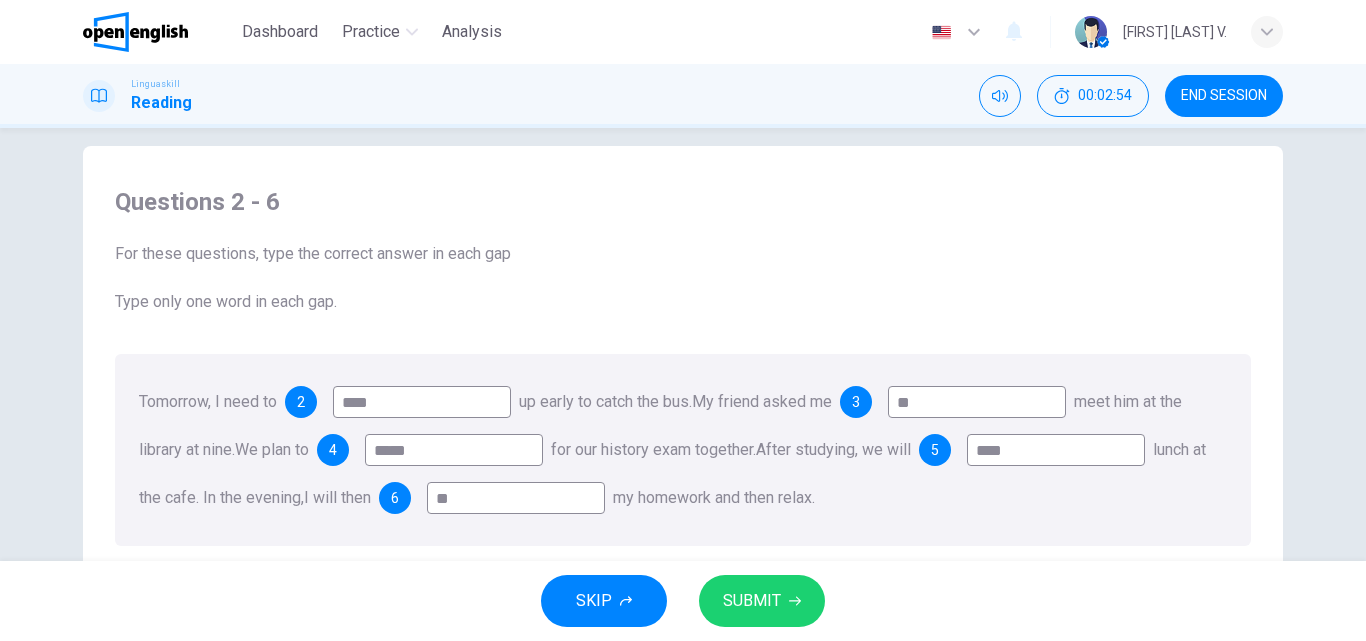 type on "*" 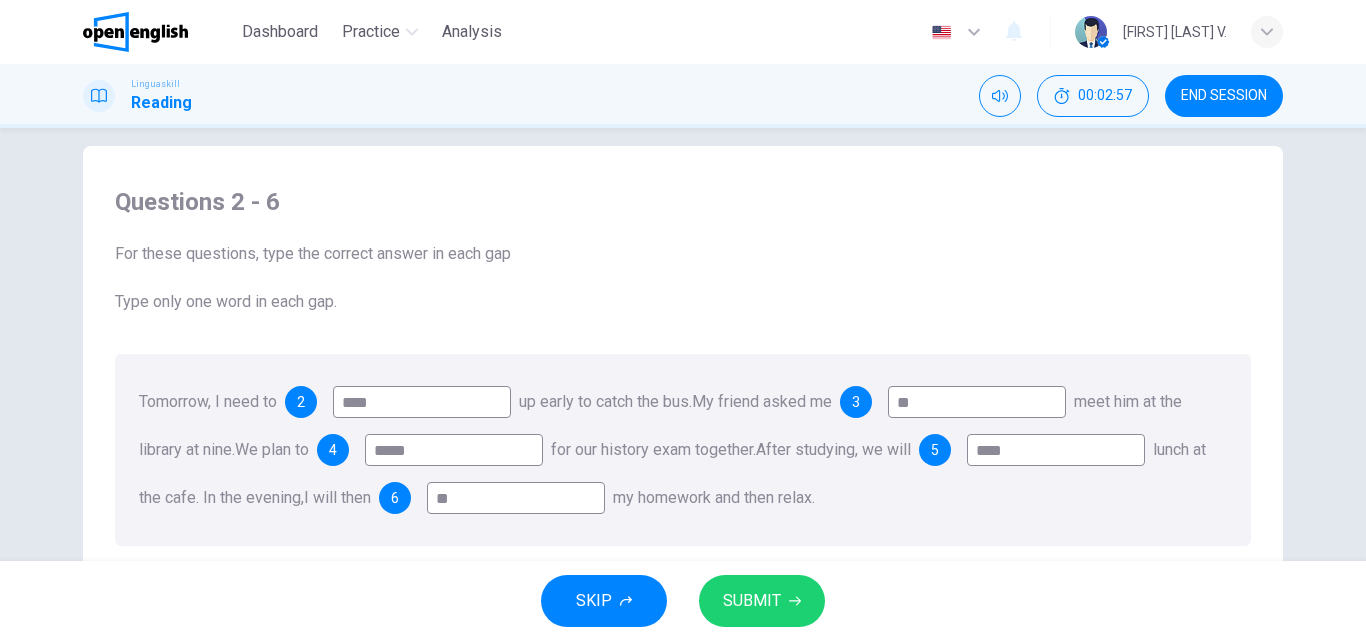 type on "**" 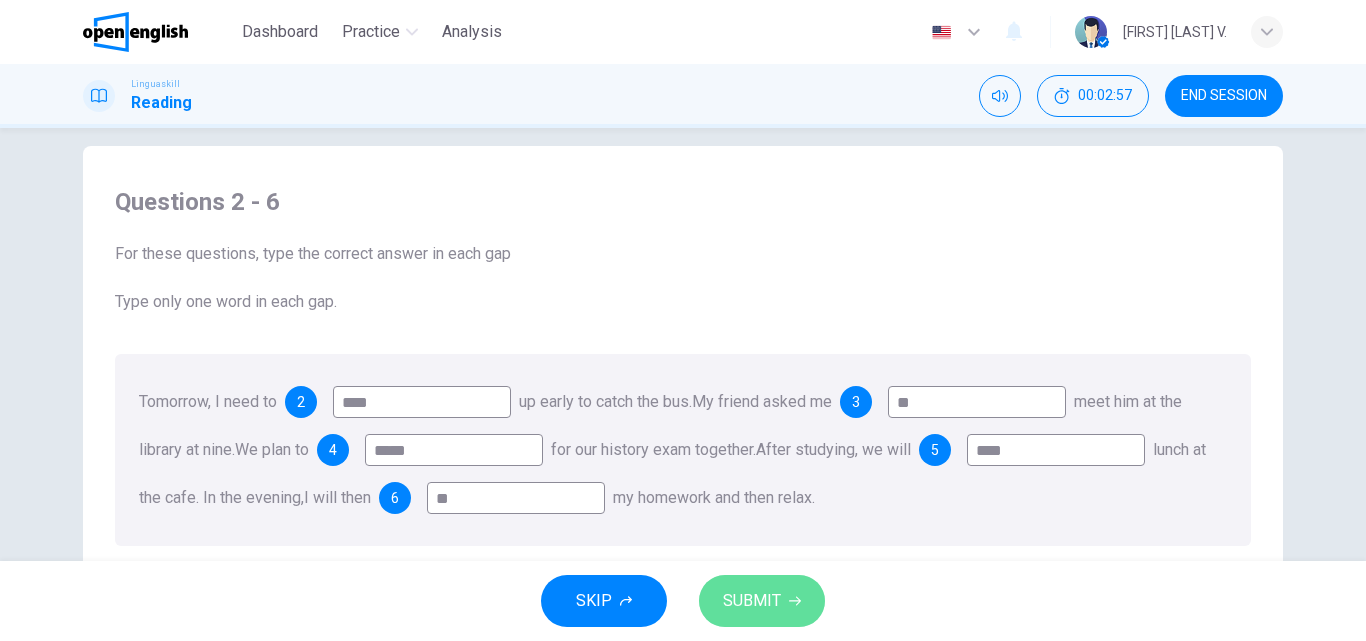 click on "SUBMIT" at bounding box center [752, 601] 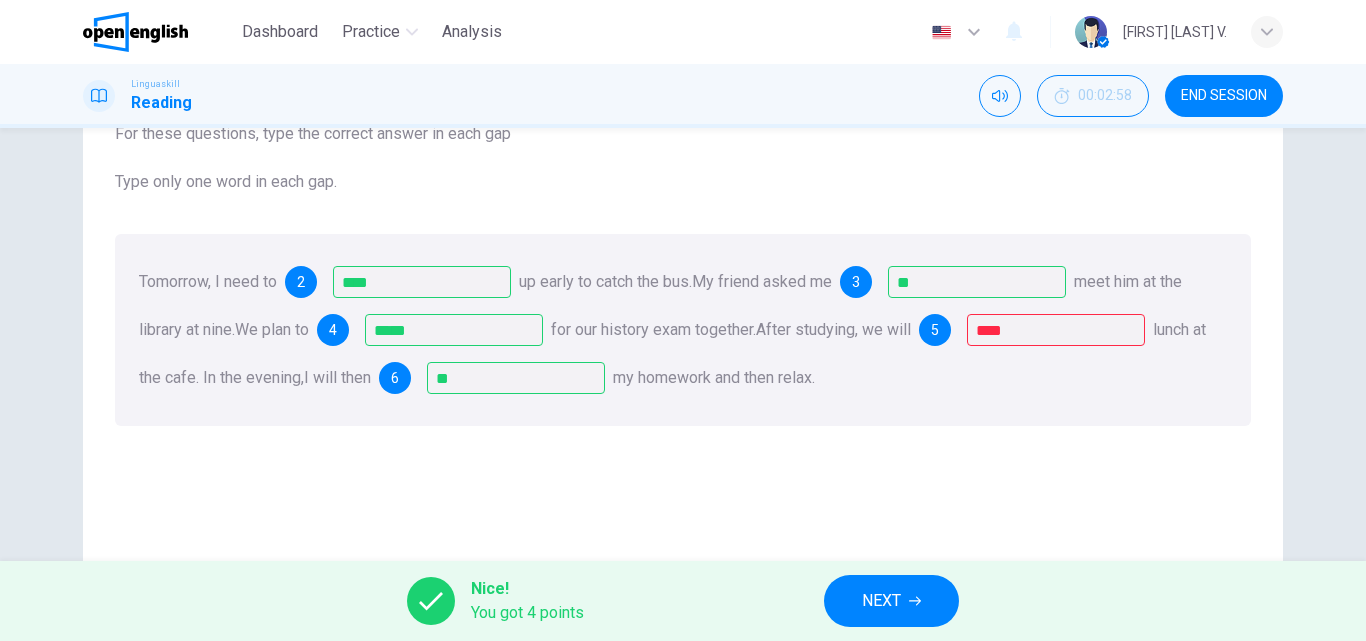 scroll, scrollTop: 165, scrollLeft: 0, axis: vertical 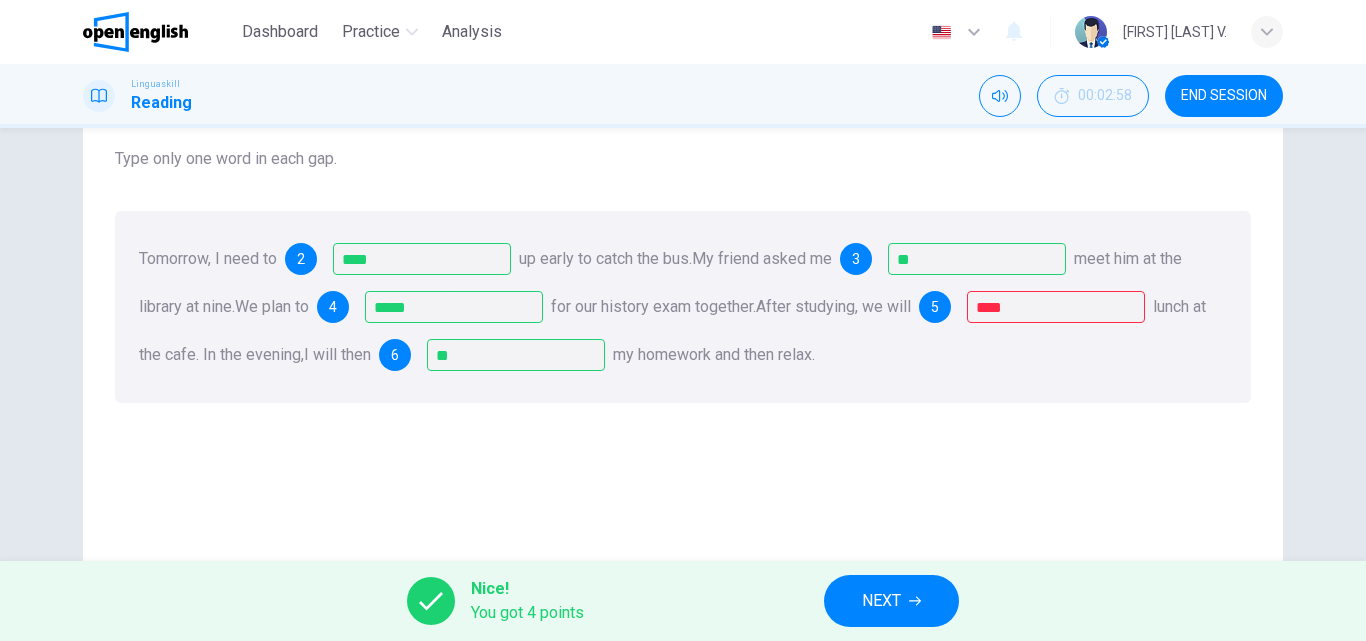 click on "Questions 2 - 6 For these questions, type the correct answer in each gap Type only one word in each gap. Tomorrow, I need to  2 ****  up early to catch the bus.  My friend asked me  3 **  meet him at the library at nine.  We plan to  4 *****  for our history exam together.  After studying, we will  5 ****  lunch at the cafe. In the evening,  I will then  6 **  my homework and then relax." at bounding box center [683, 360] 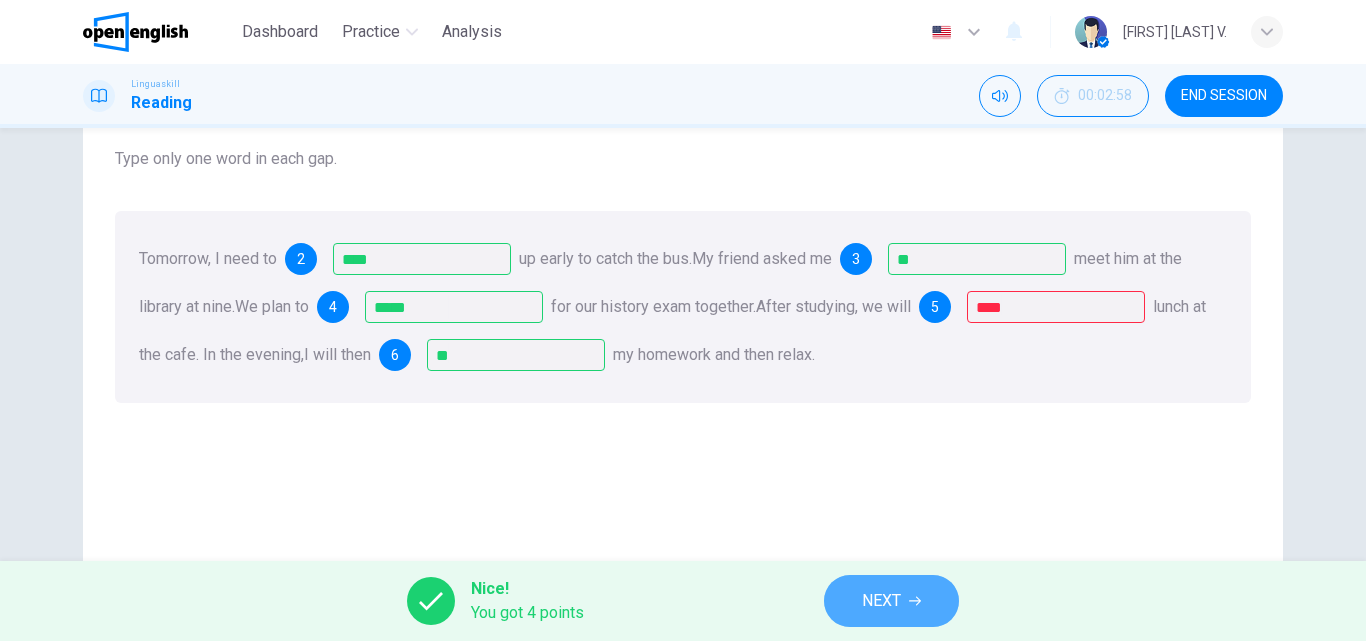click on "NEXT" at bounding box center [881, 601] 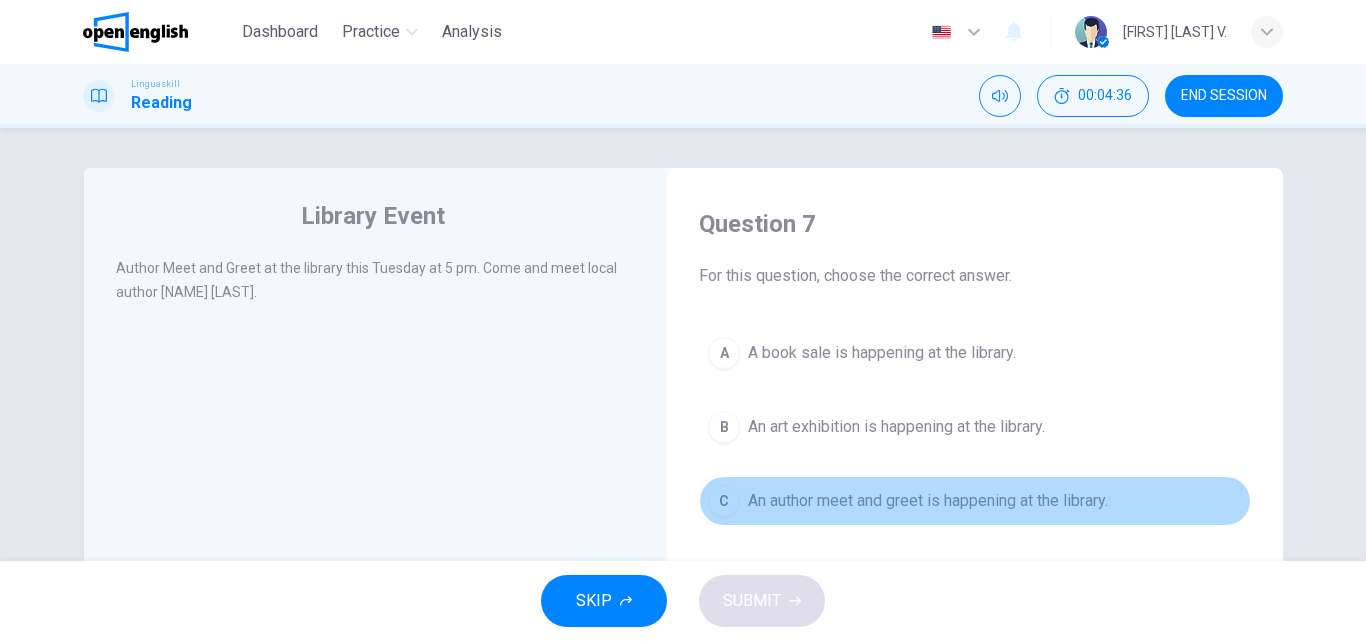click on "An author meet and greet is happening at the library." at bounding box center [928, 501] 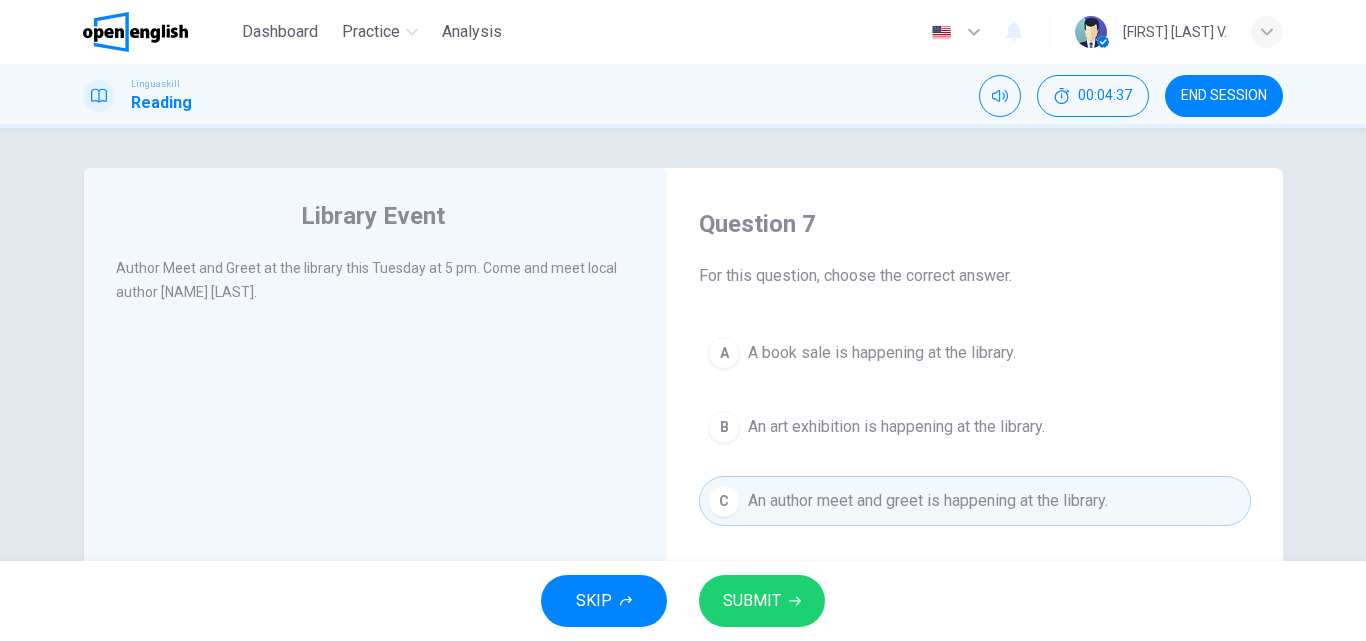click on "SUBMIT" at bounding box center (752, 601) 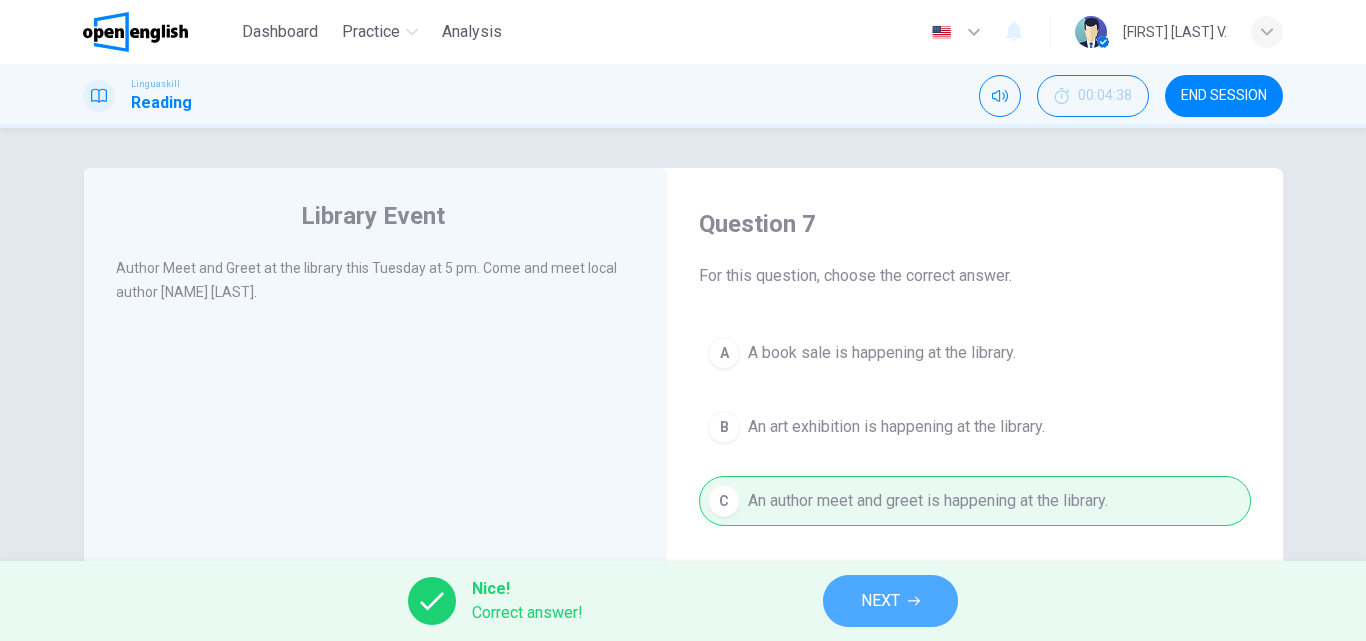 click on "NEXT" at bounding box center [880, 601] 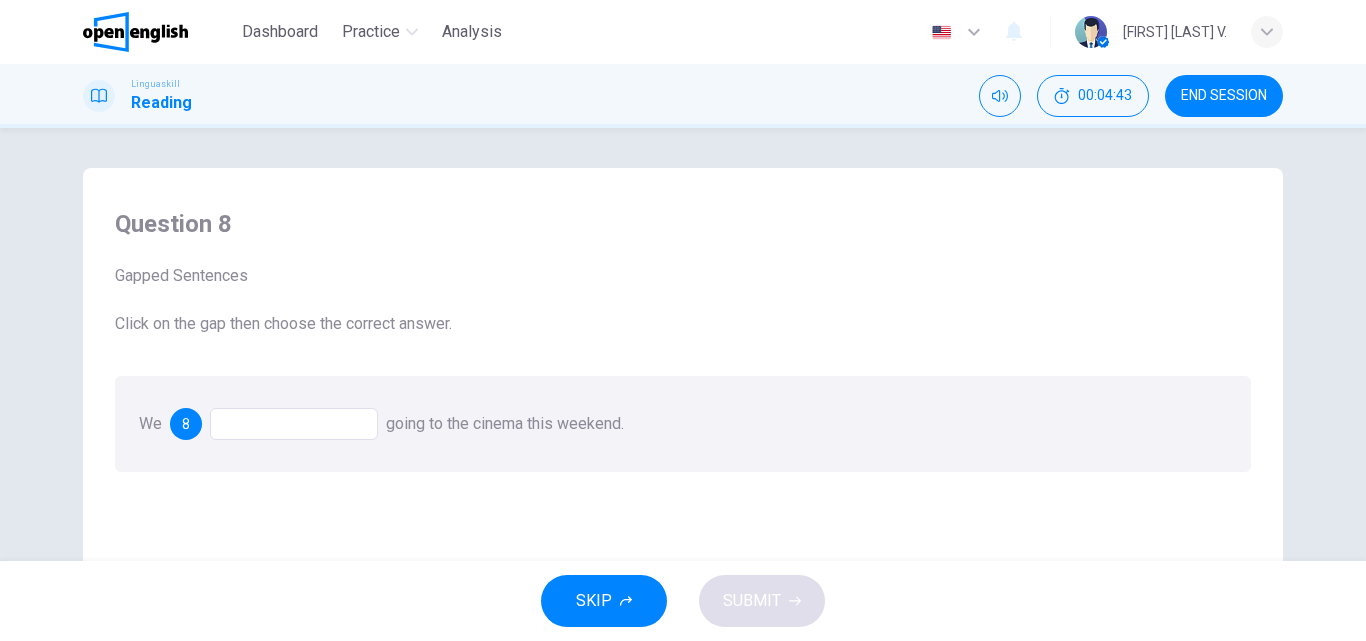 click at bounding box center (294, 424) 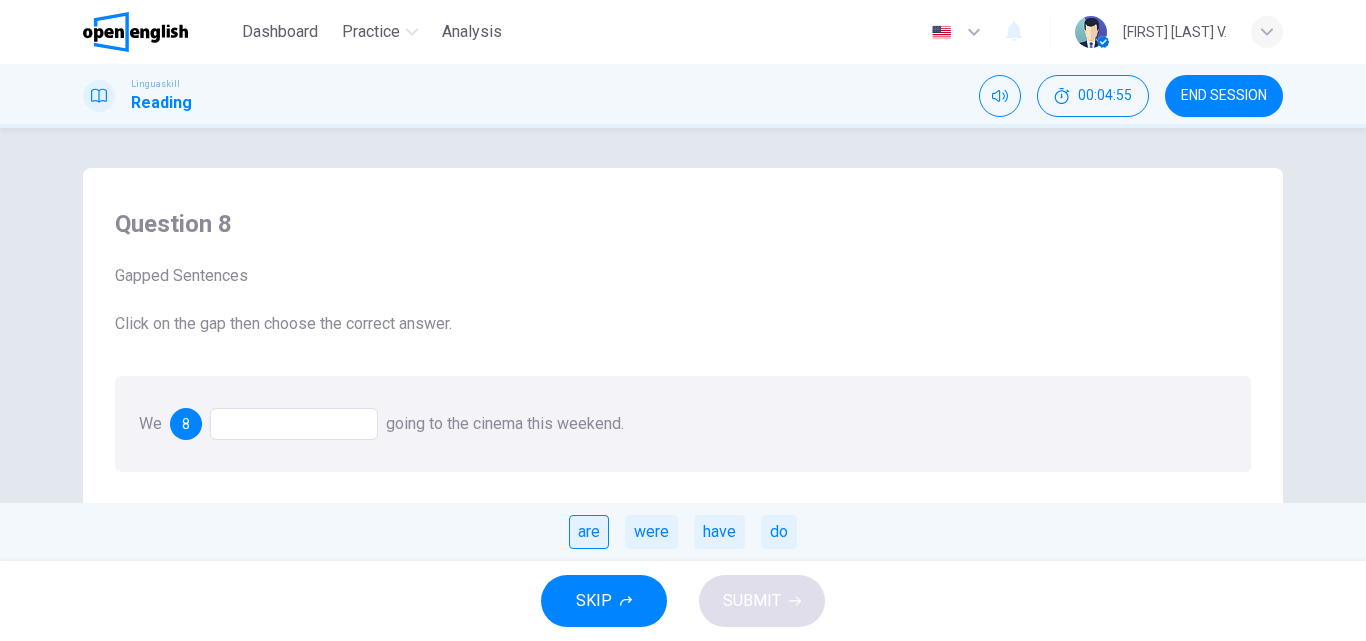 click on "are" at bounding box center [589, 532] 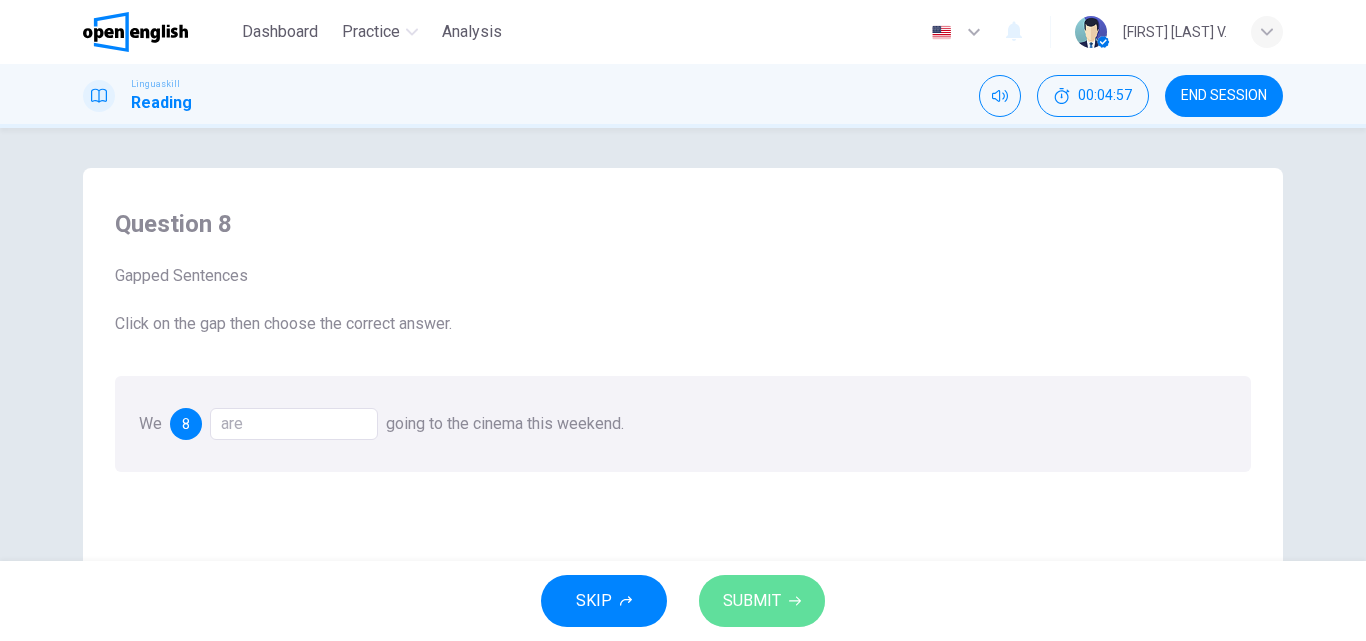 click on "SUBMIT" at bounding box center [752, 601] 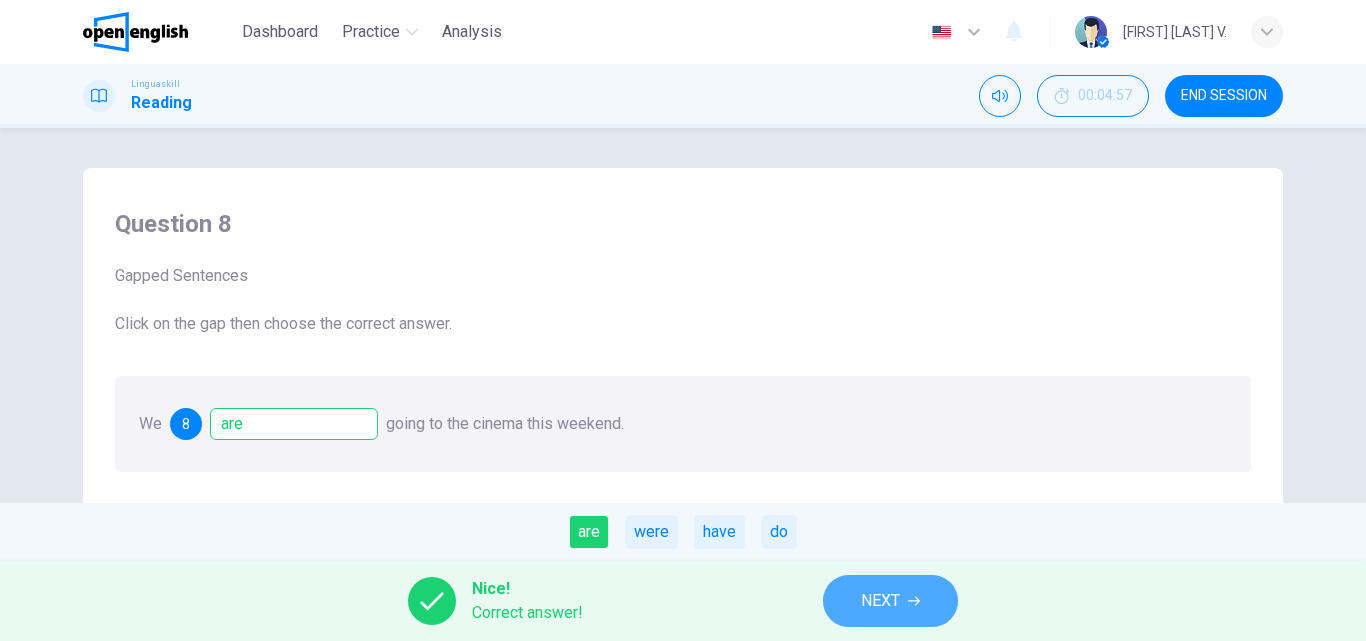 click on "NEXT" at bounding box center [880, 601] 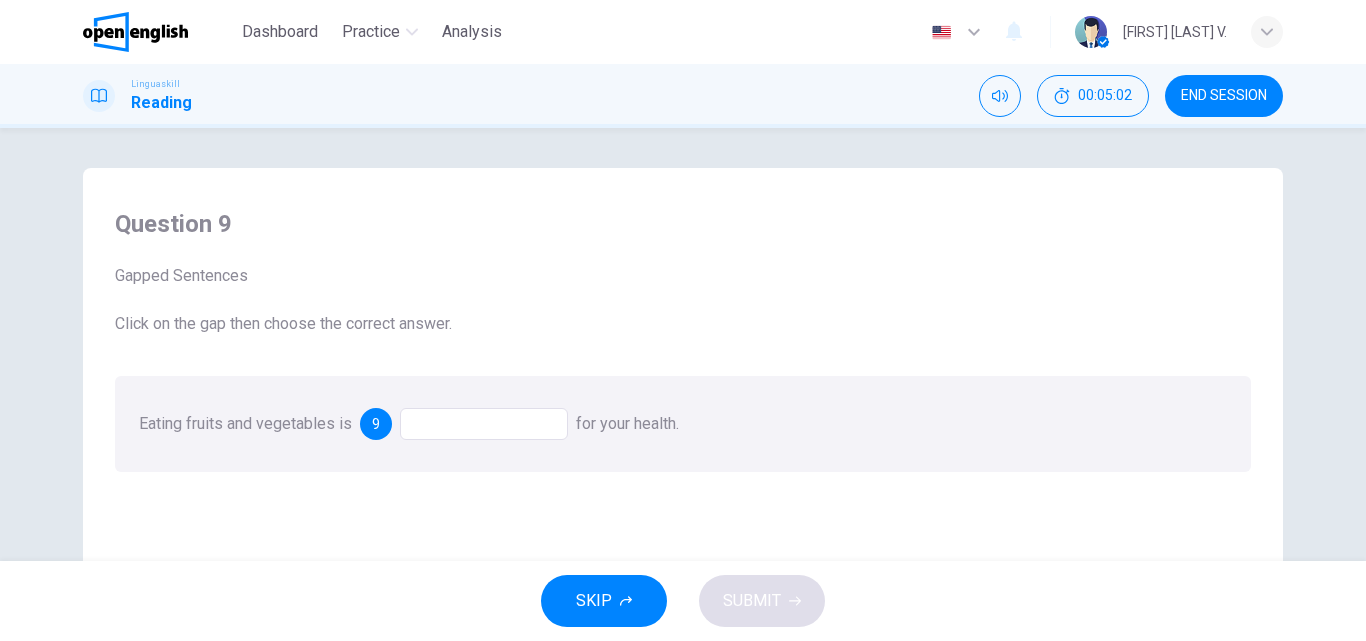 click at bounding box center [484, 424] 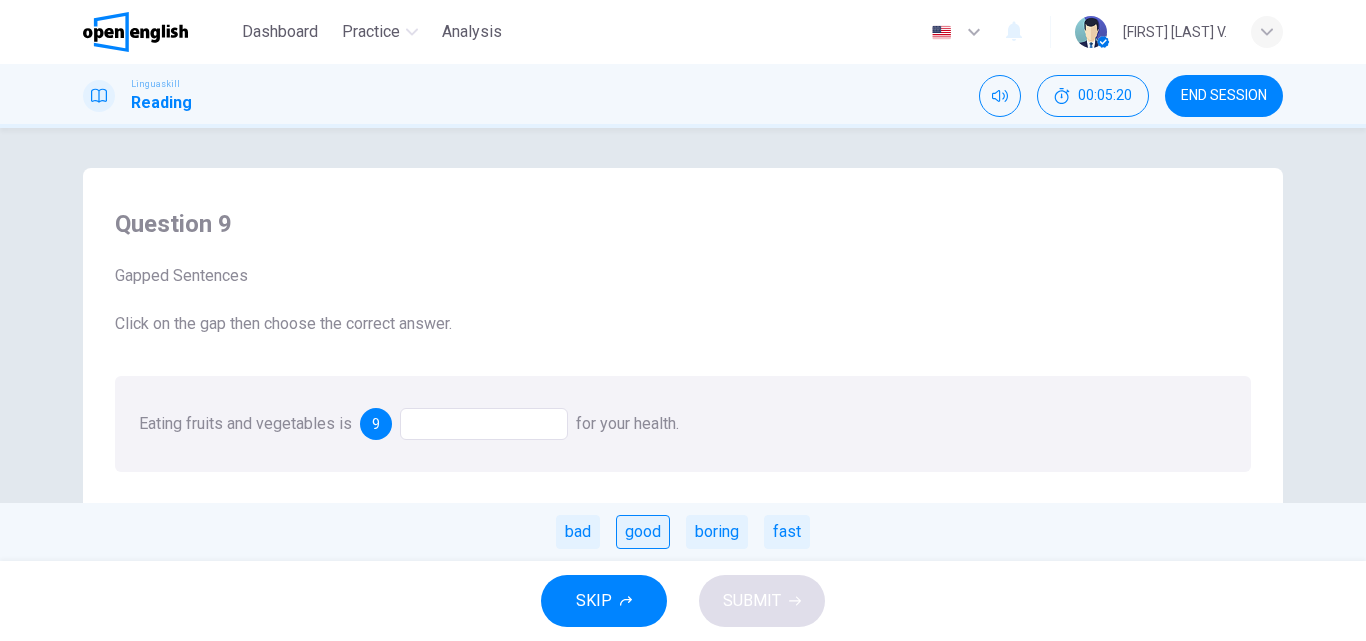 click on "good" at bounding box center (643, 532) 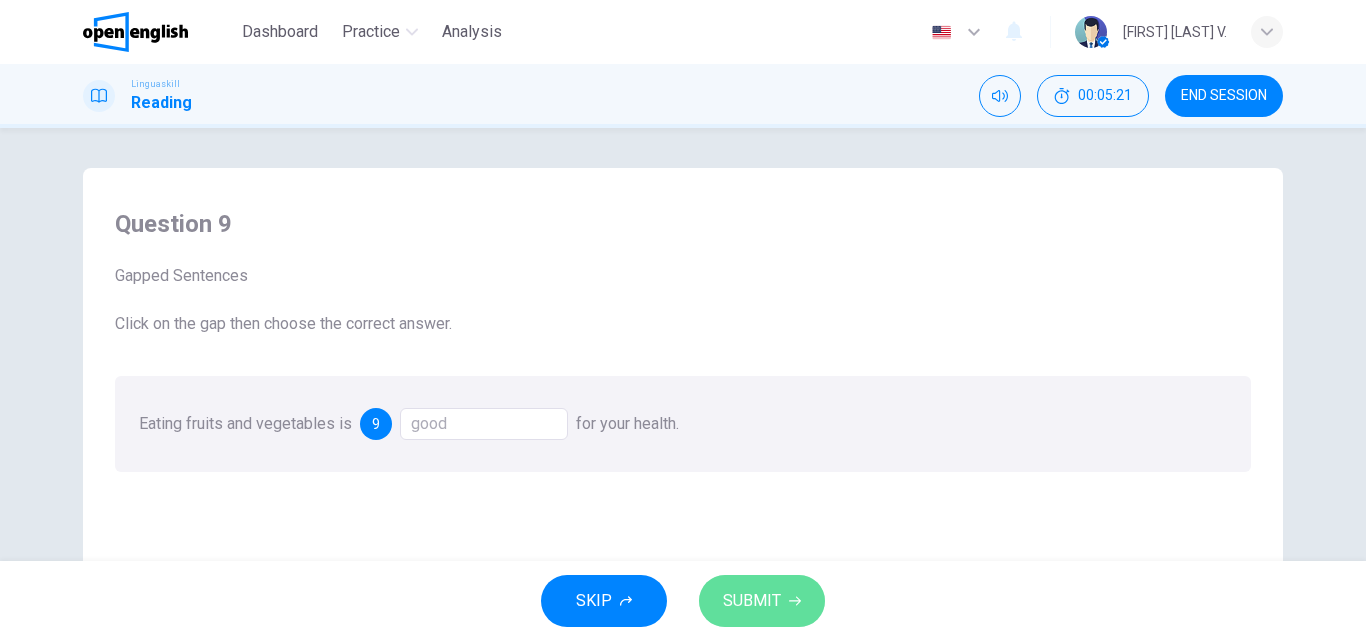 click on "SUBMIT" at bounding box center (752, 601) 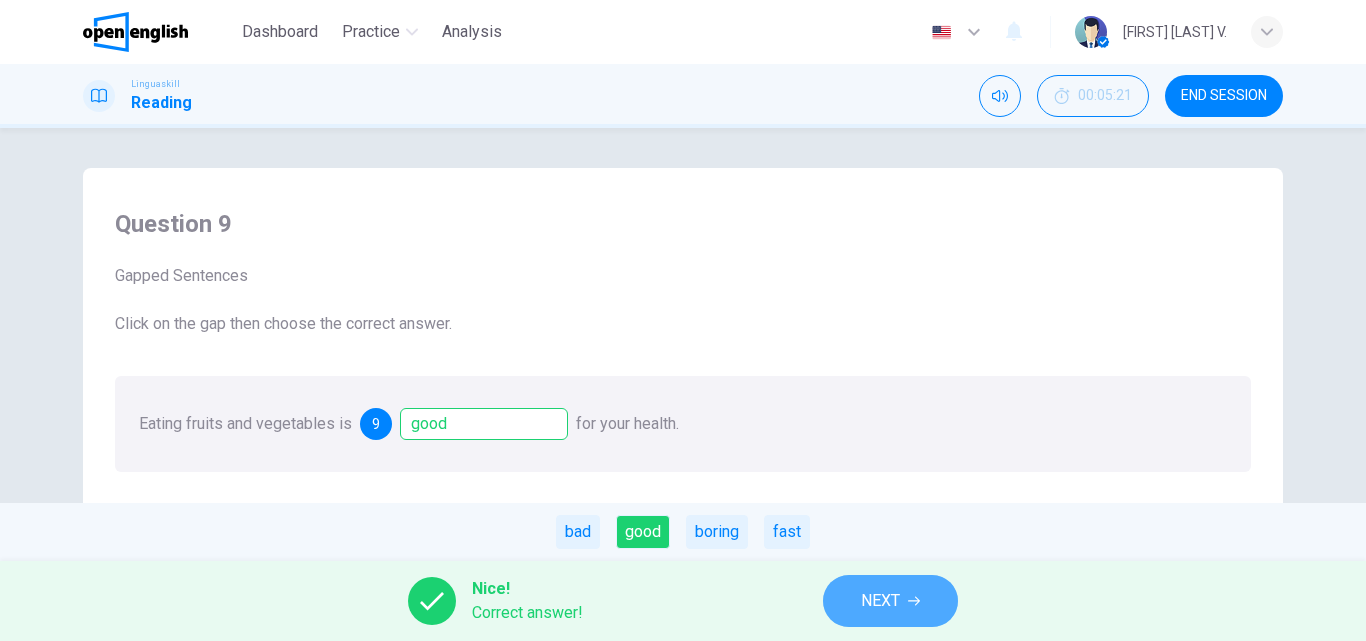click on "NEXT" at bounding box center (890, 601) 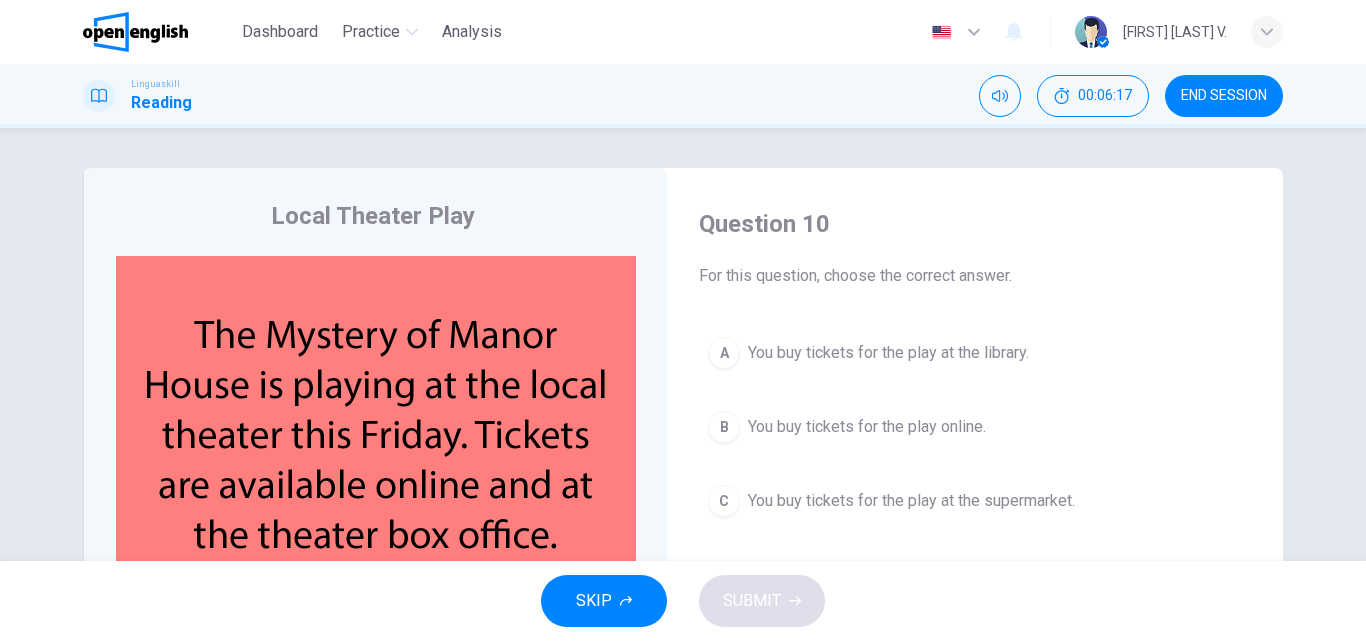 click on "You buy tickets for the play online." at bounding box center (867, 427) 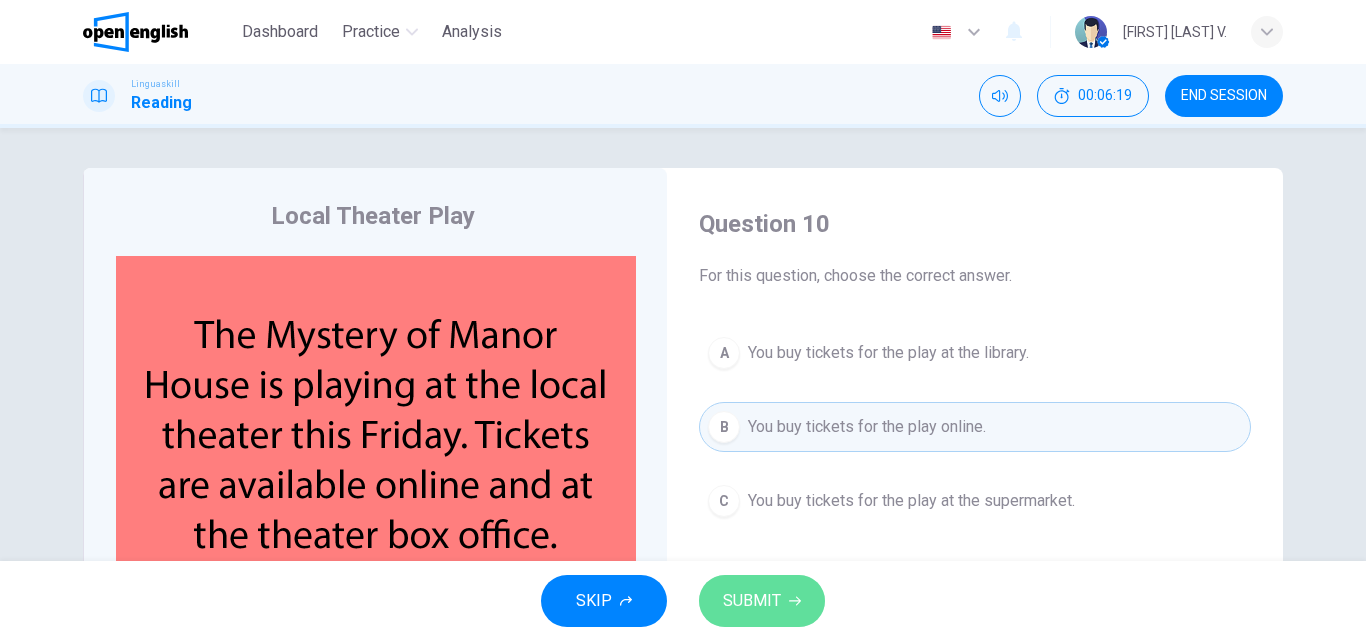 click on "SUBMIT" at bounding box center (752, 601) 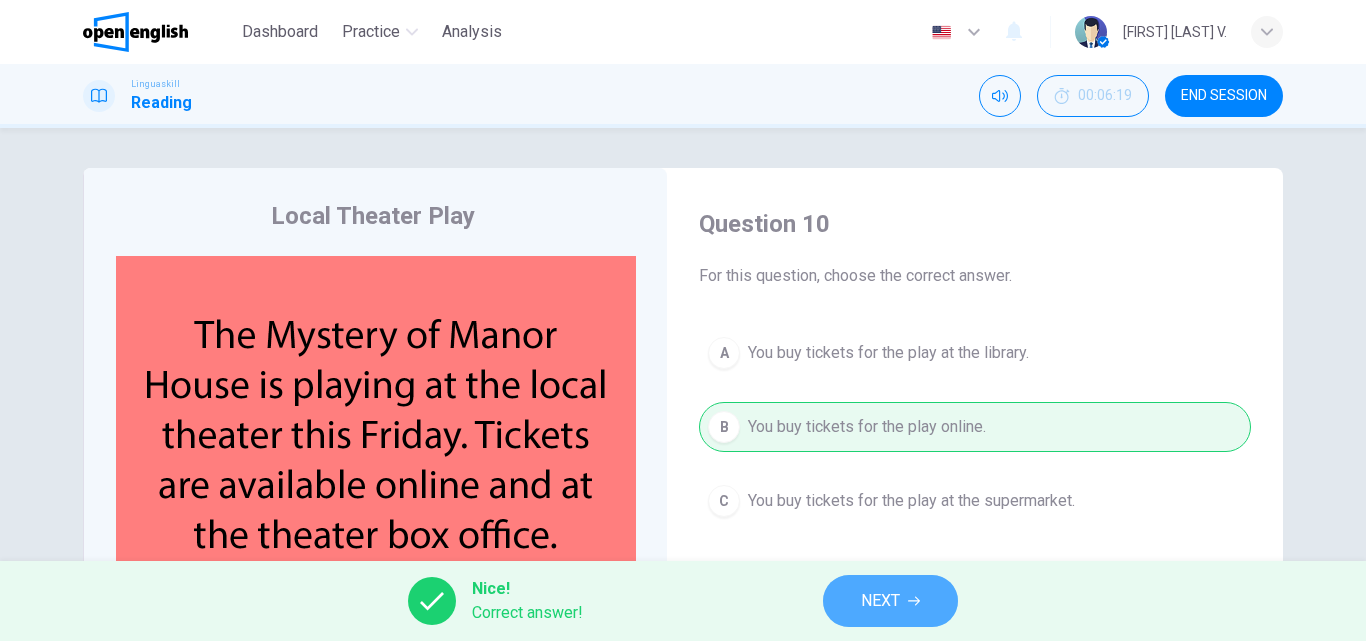 click on "NEXT" at bounding box center (880, 601) 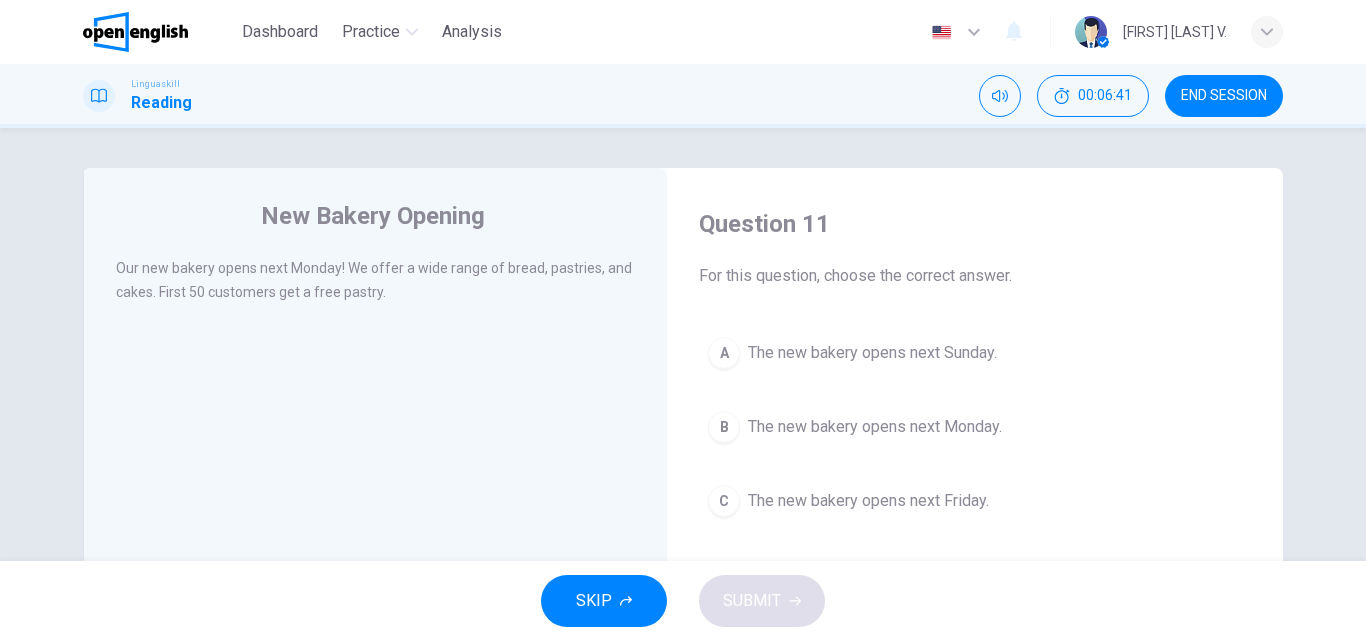 click on "The new bakery opens next Monday." at bounding box center [875, 427] 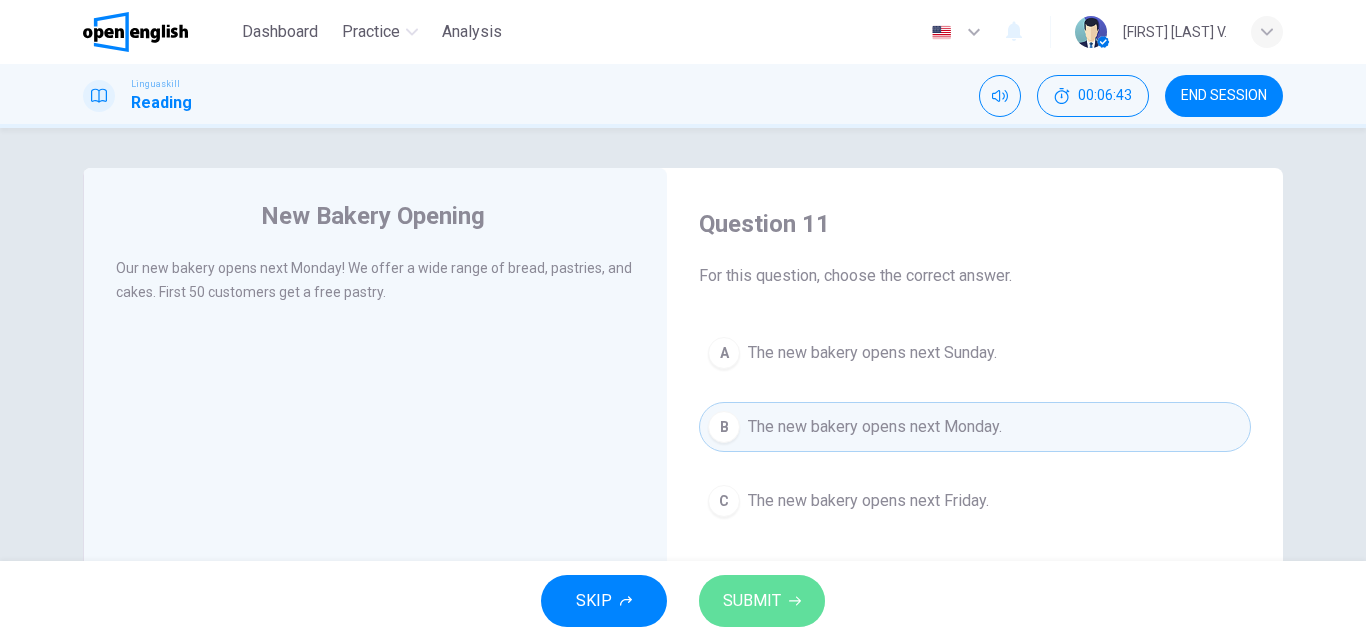click on "SUBMIT" at bounding box center [752, 601] 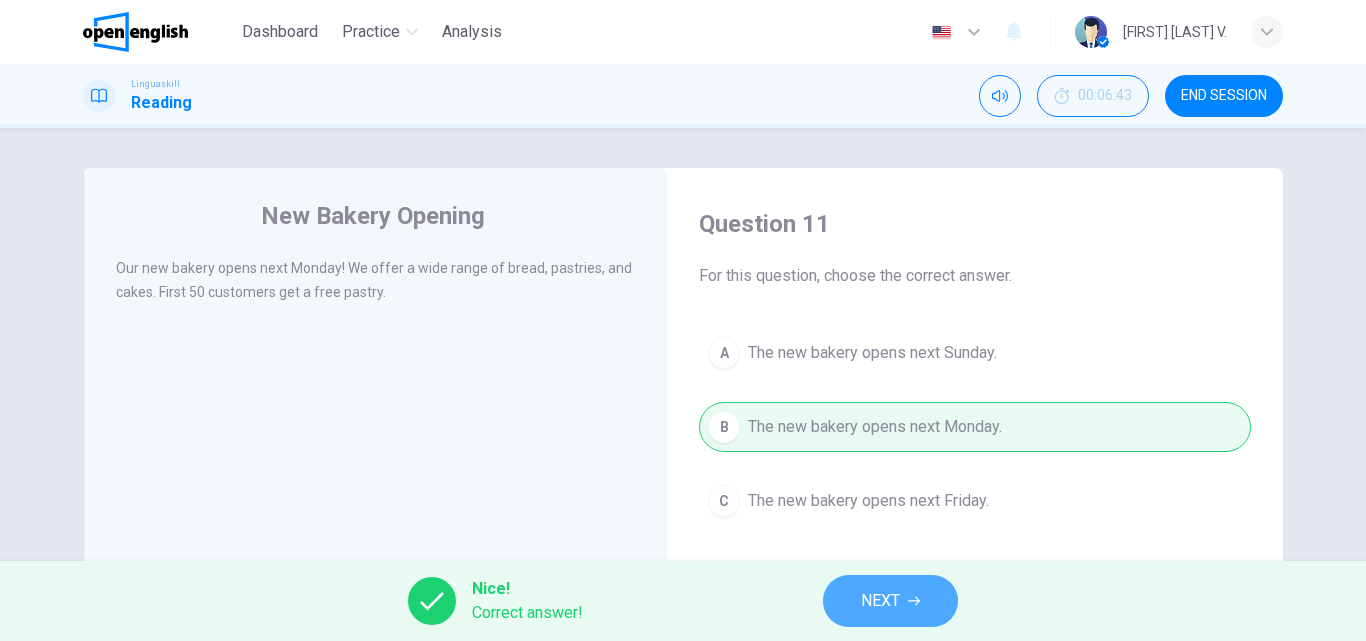 click on "NEXT" at bounding box center (880, 601) 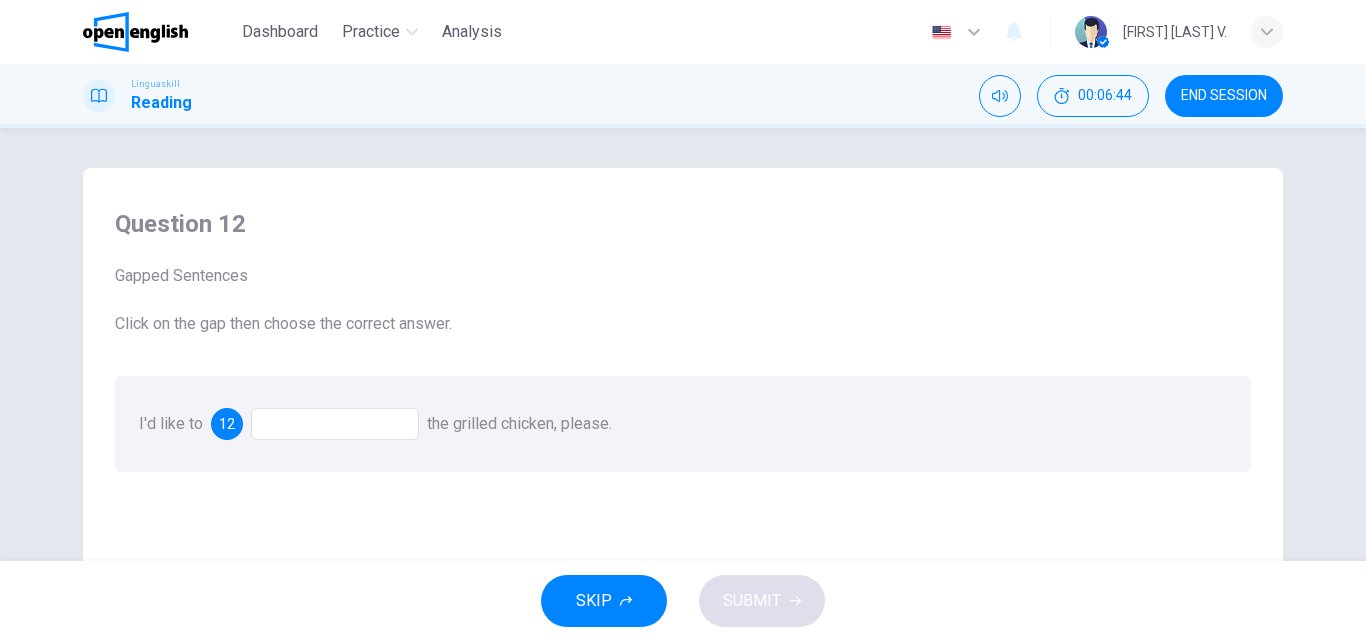 click on "I'd like to  12  the grilled chicken, please." at bounding box center [683, 424] 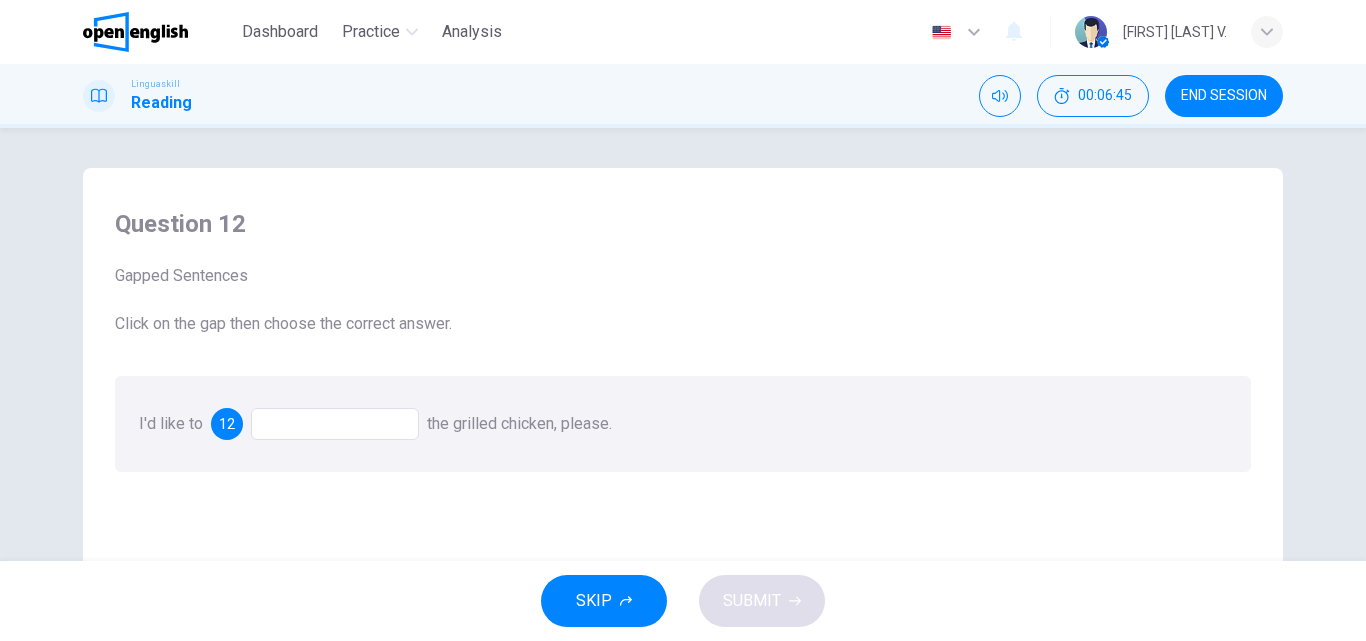 scroll, scrollTop: 40, scrollLeft: 0, axis: vertical 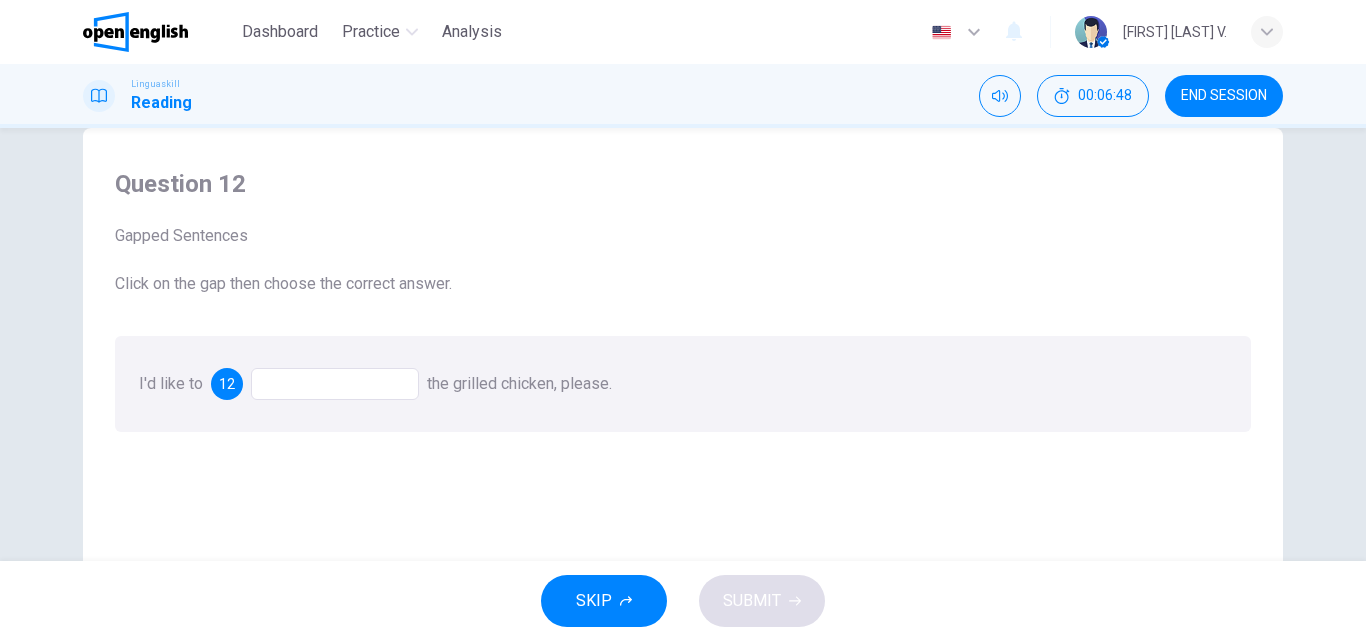 click at bounding box center (335, 384) 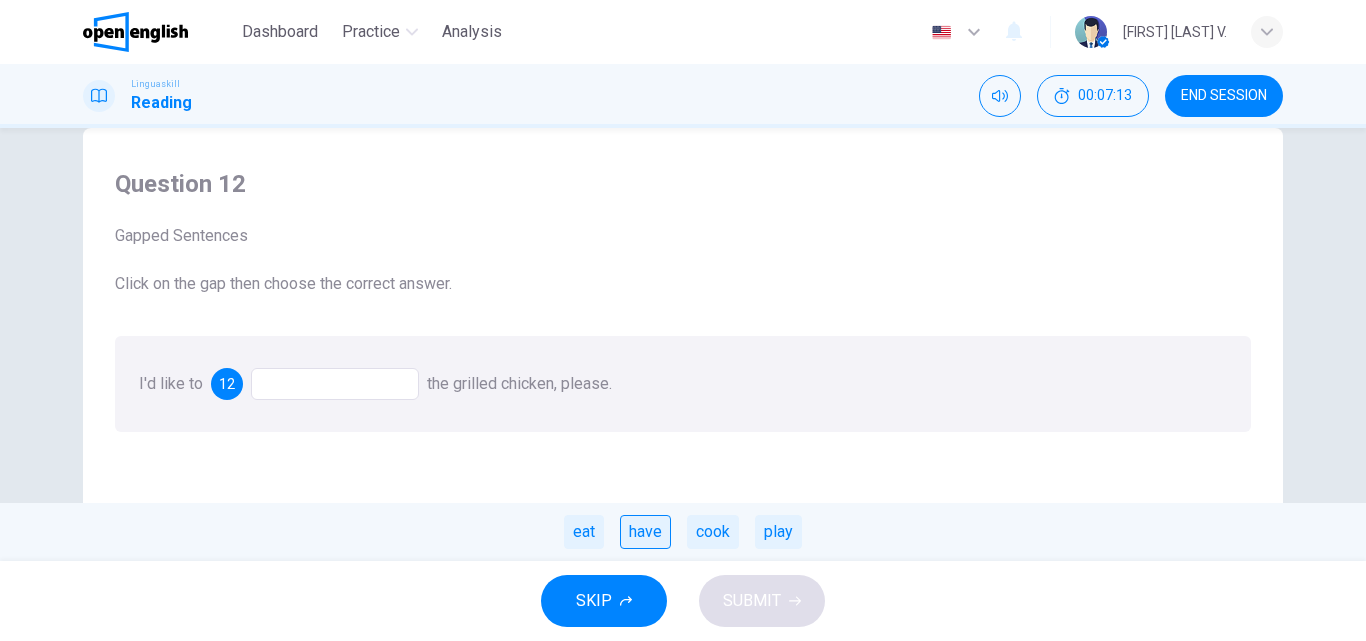 click on "have" at bounding box center (645, 532) 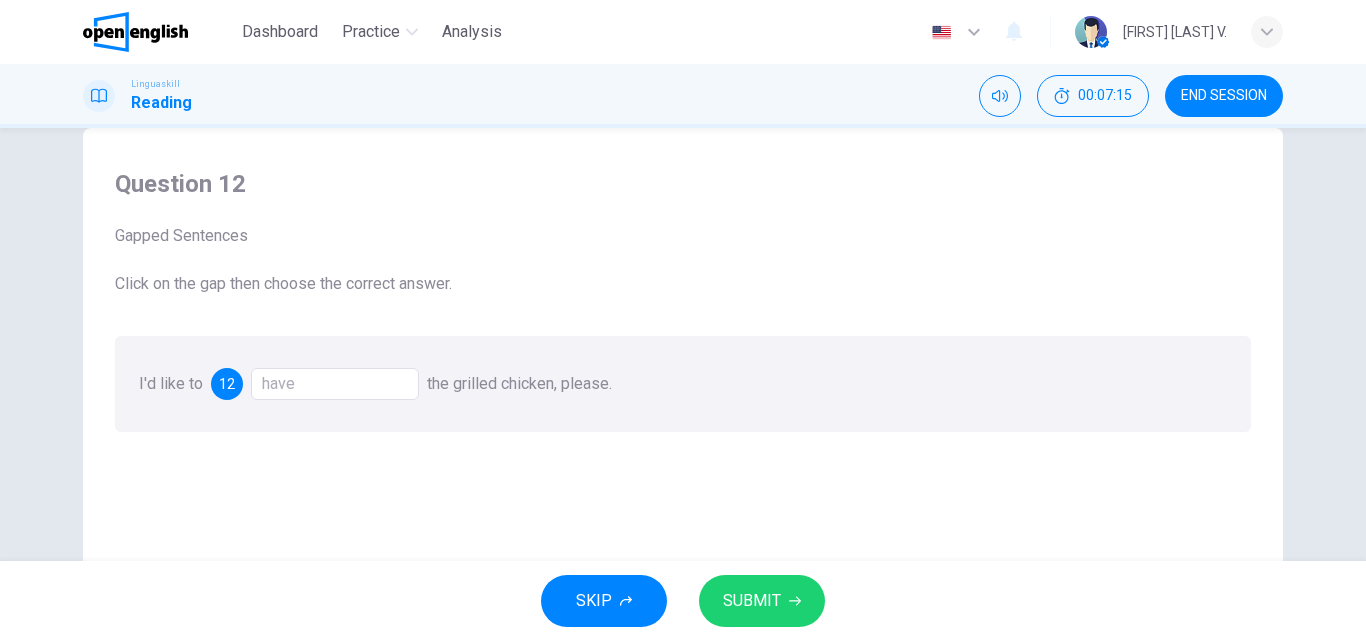 click on "SUBMIT" at bounding box center (752, 601) 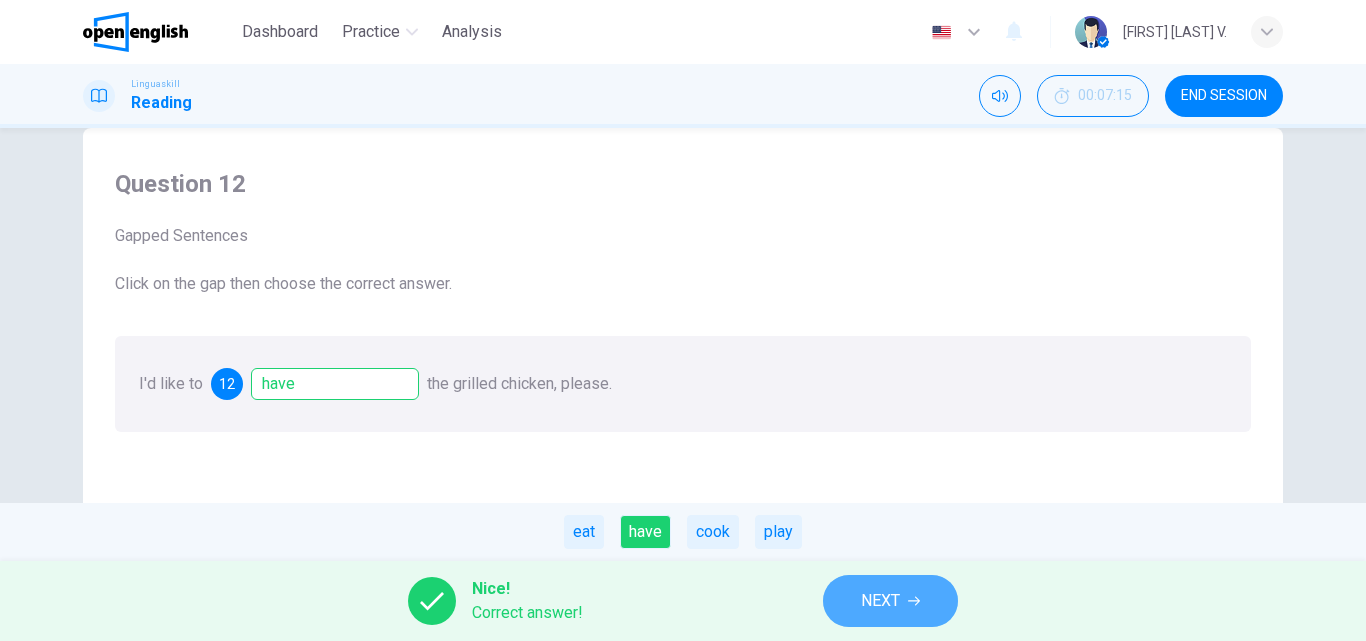 click on "NEXT" at bounding box center (890, 601) 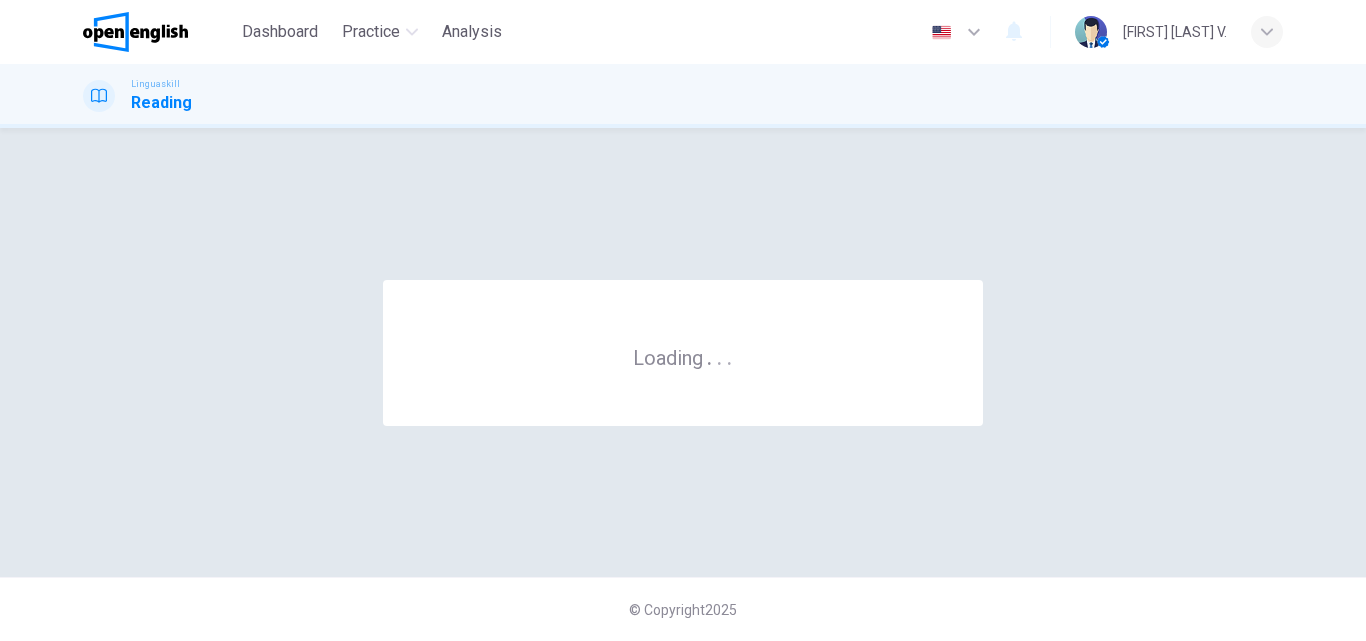 scroll, scrollTop: 0, scrollLeft: 0, axis: both 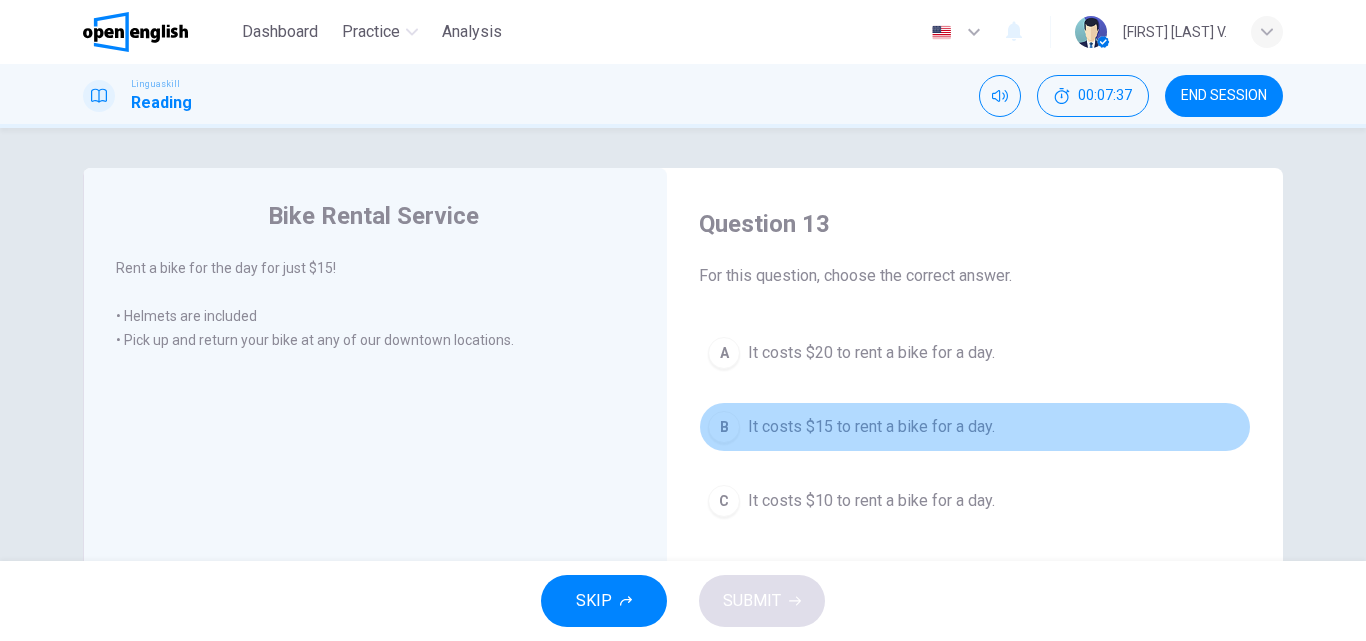 click on "It costs $15 to rent a bike for a day." at bounding box center (871, 427) 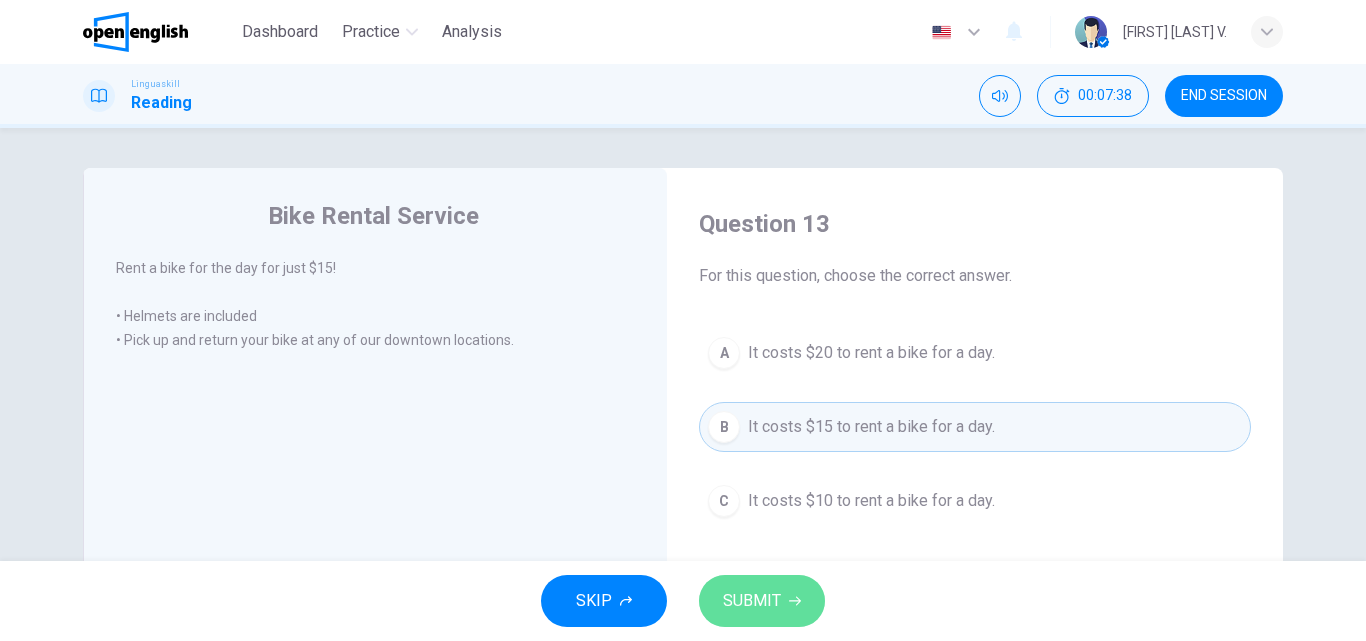 click on "SUBMIT" at bounding box center (752, 601) 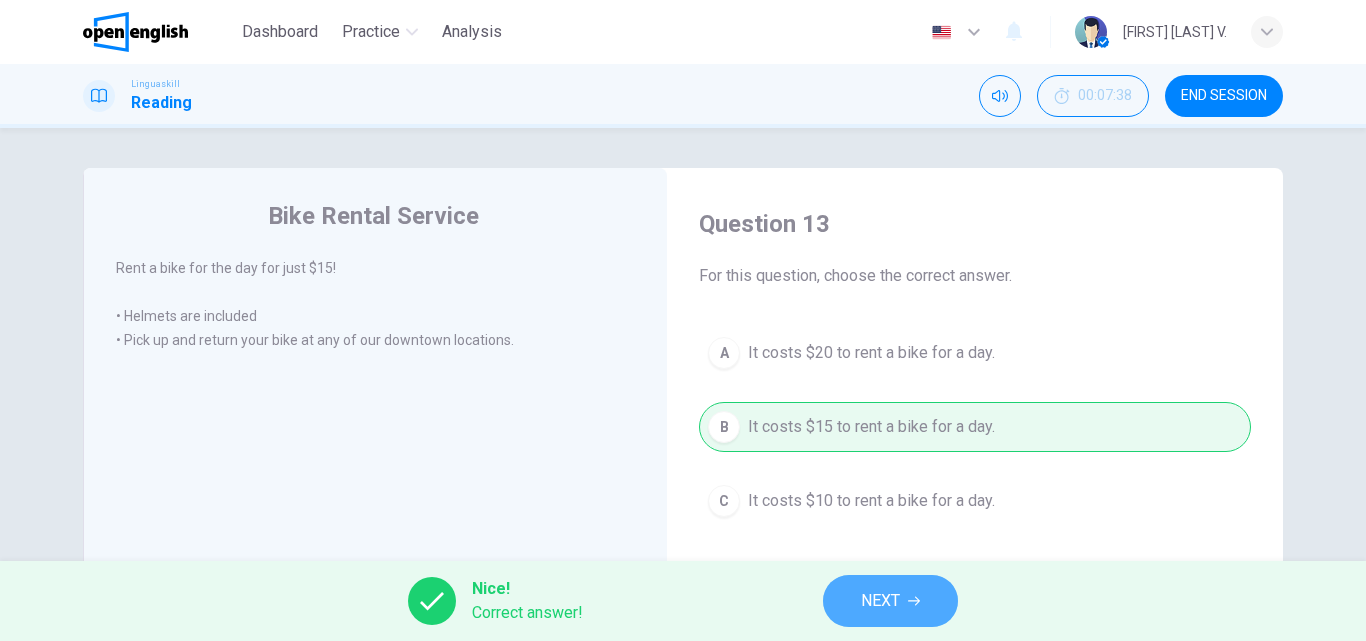 click on "NEXT" at bounding box center [890, 601] 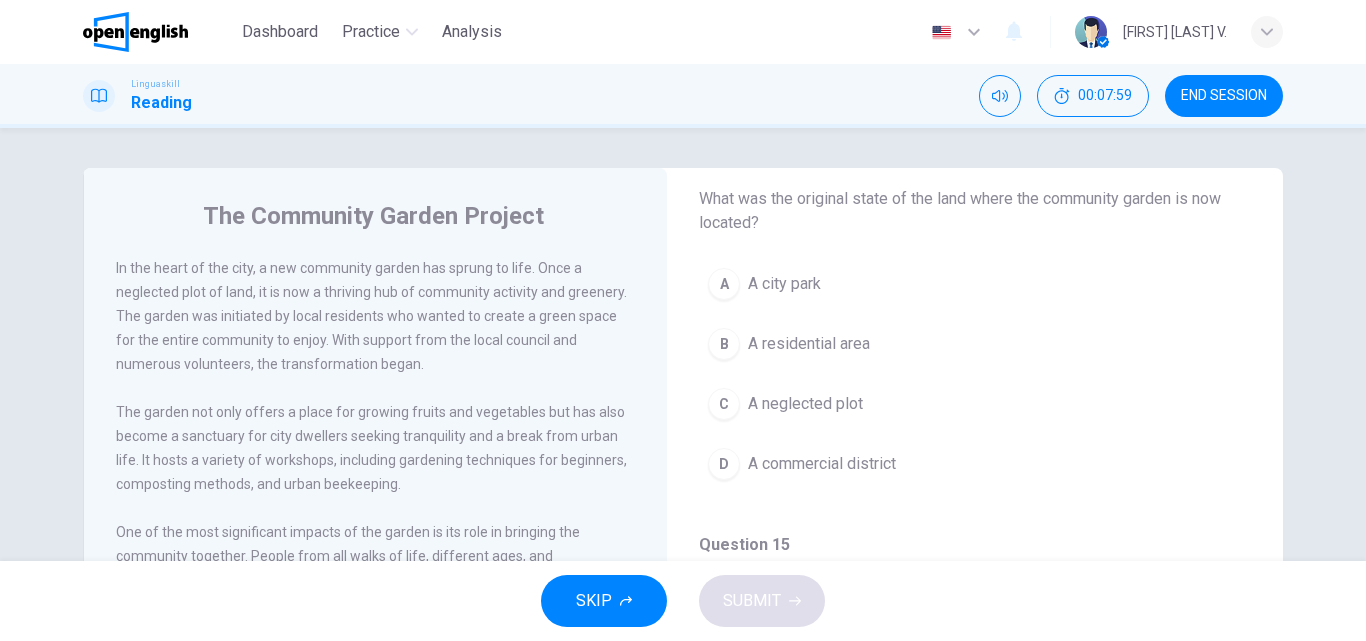 scroll, scrollTop: 127, scrollLeft: 0, axis: vertical 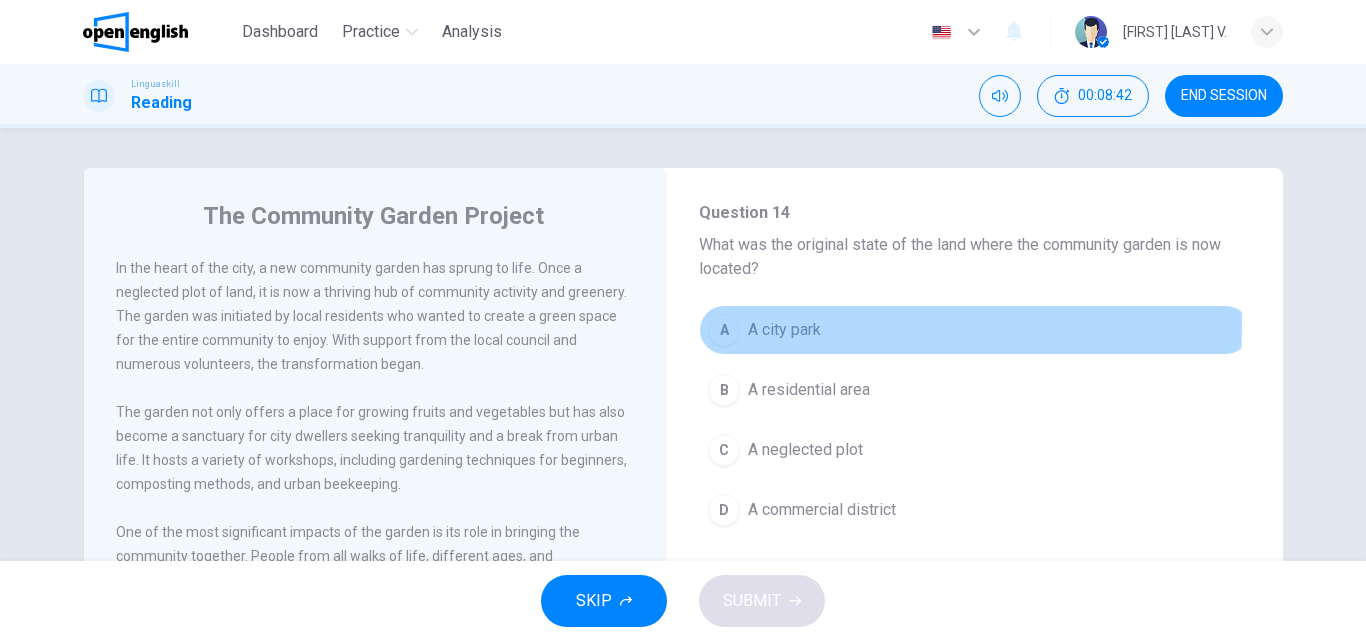 click on "A city park" at bounding box center (784, 330) 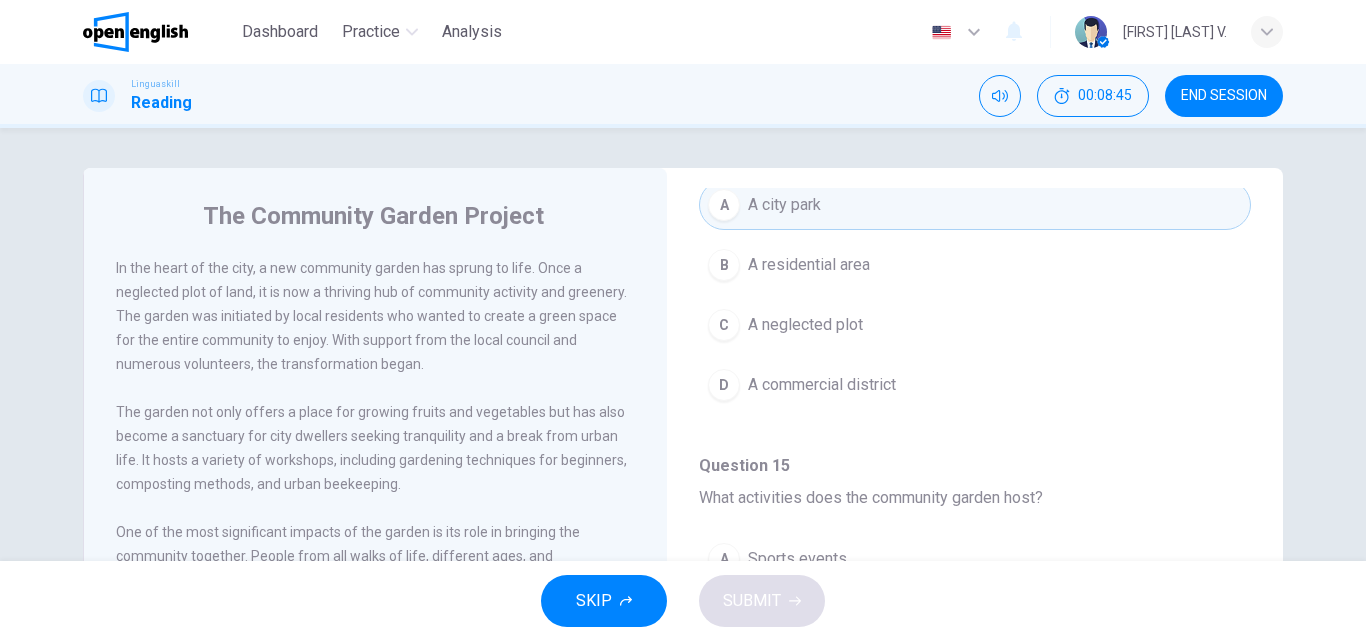 scroll, scrollTop: 240, scrollLeft: 0, axis: vertical 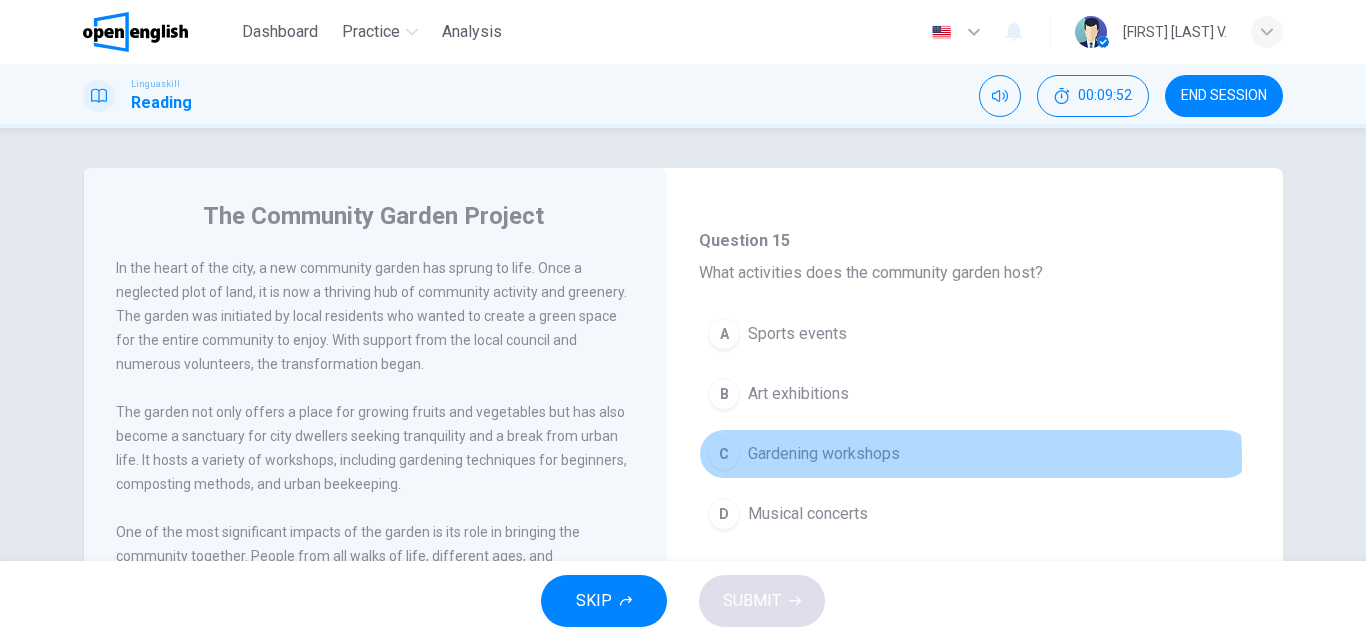 click on "Gardening workshops" at bounding box center [824, 454] 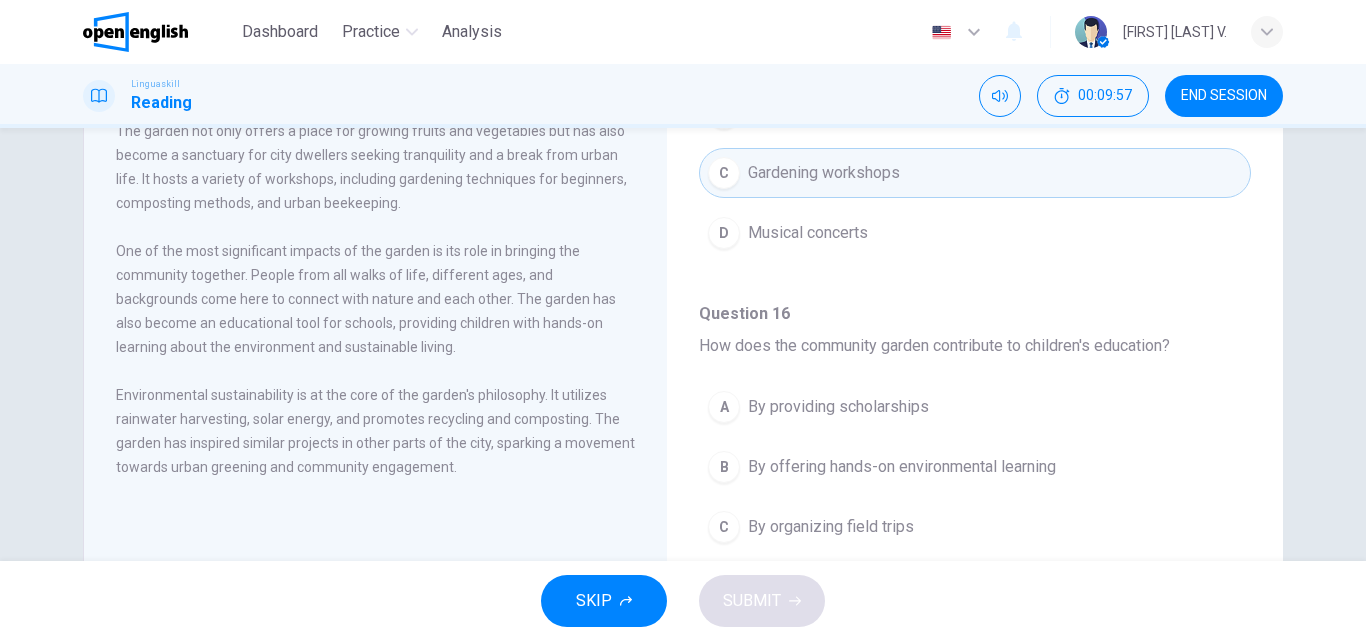scroll, scrollTop: 283, scrollLeft: 0, axis: vertical 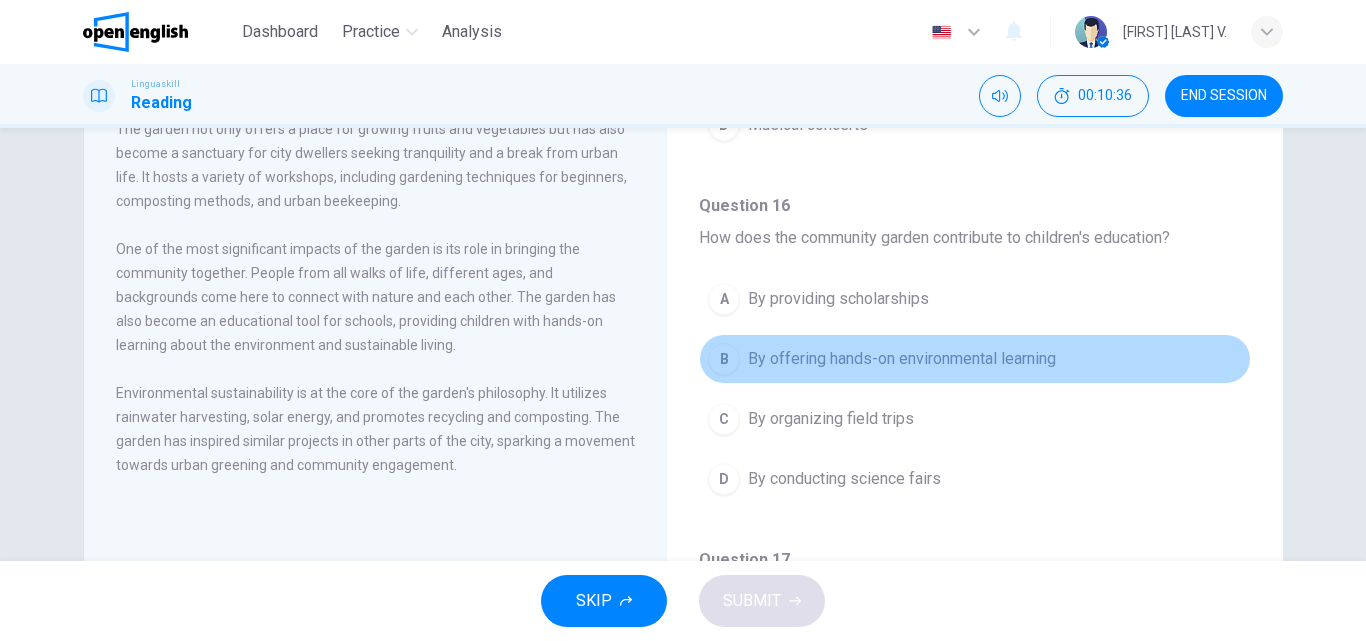 click on "By offering hands-on environmental learning" at bounding box center [902, 359] 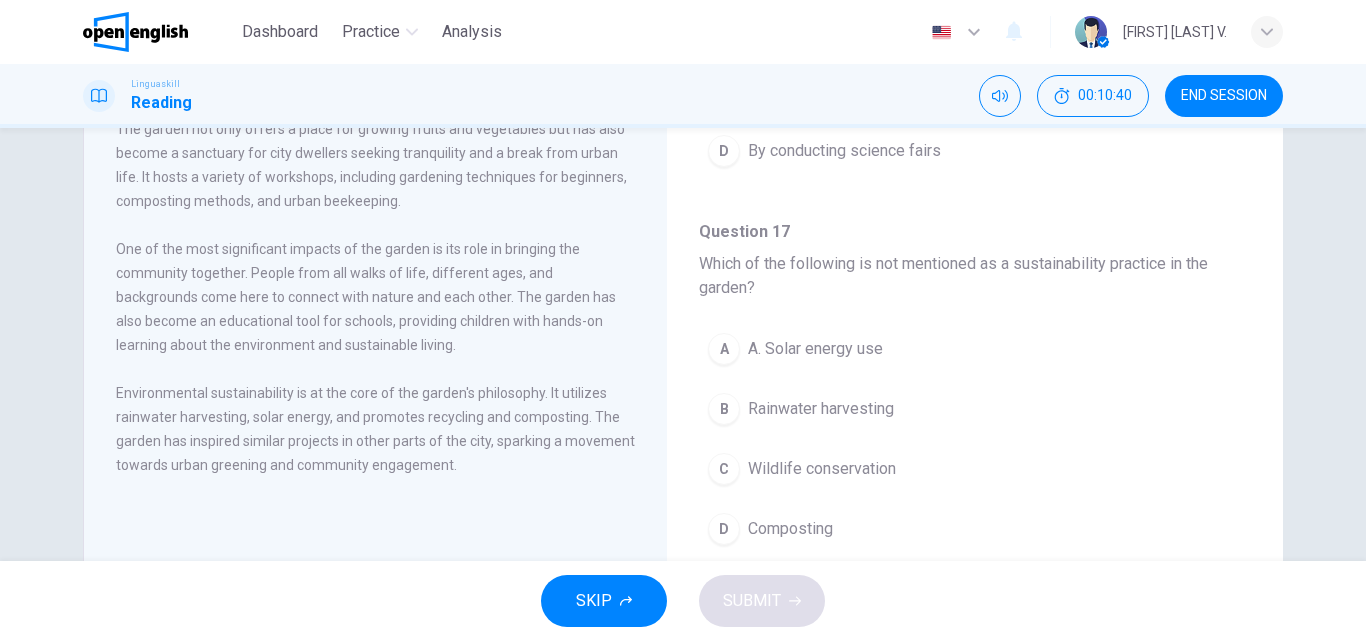 scroll, scrollTop: 914, scrollLeft: 0, axis: vertical 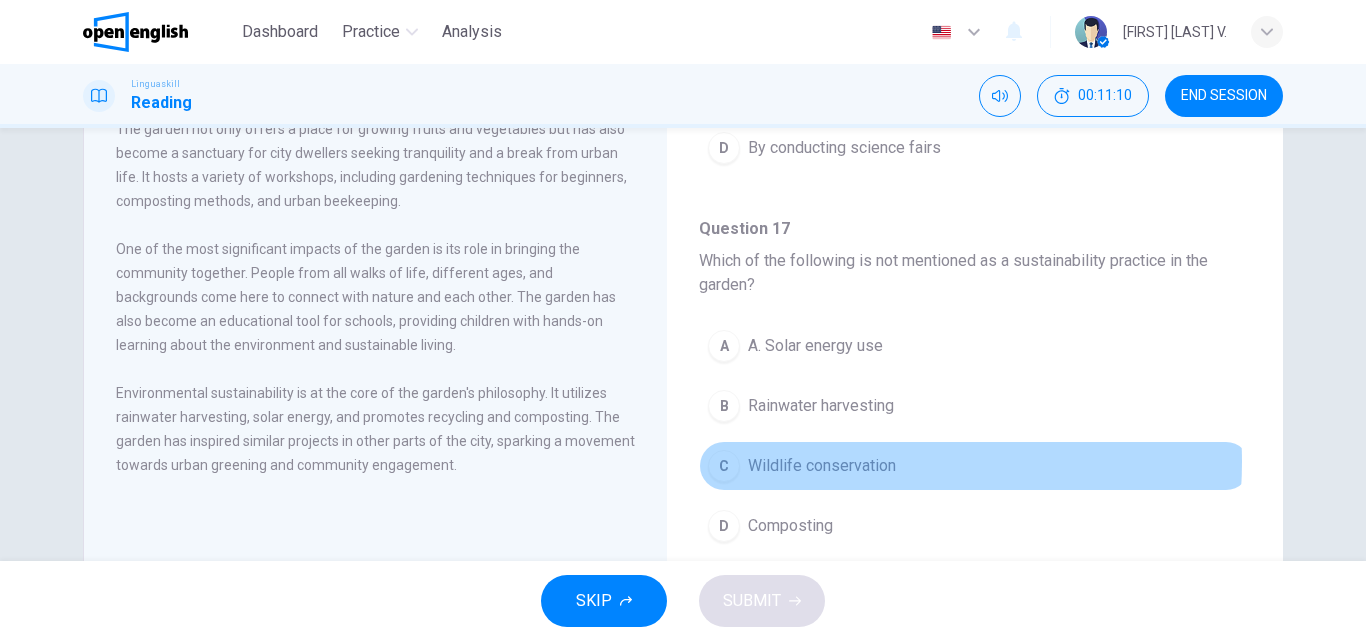 click on "Wildlife conservation" at bounding box center [822, 466] 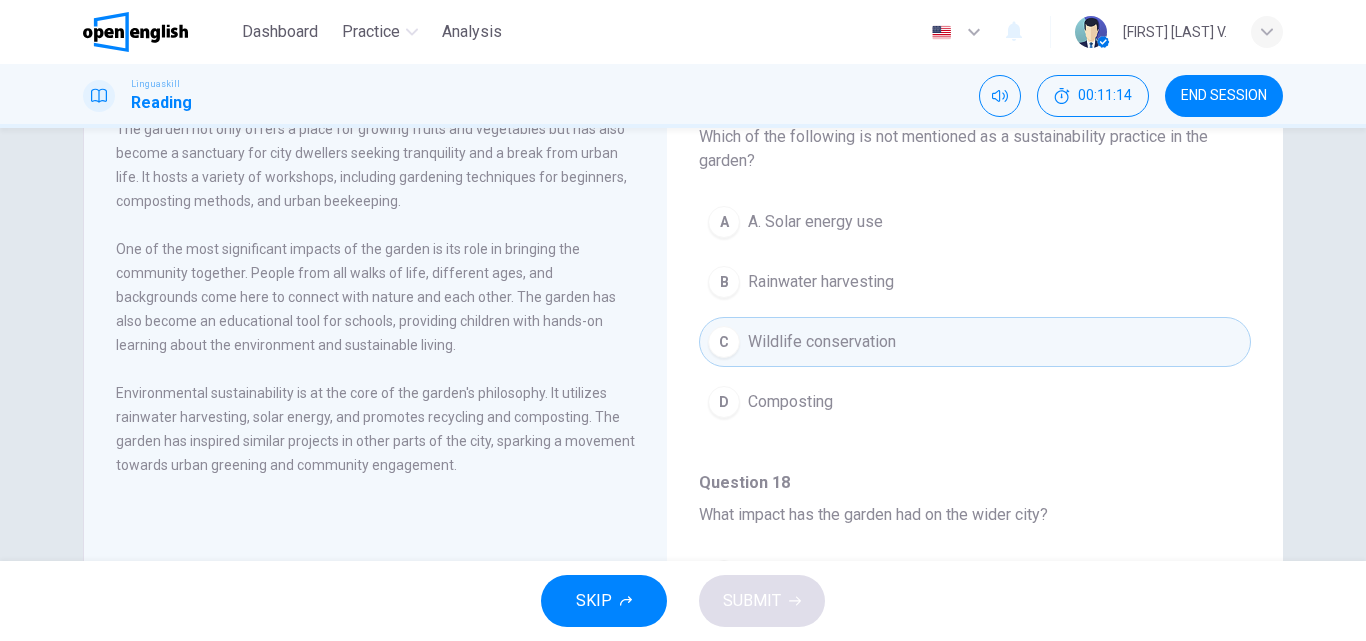 scroll, scrollTop: 1041, scrollLeft: 0, axis: vertical 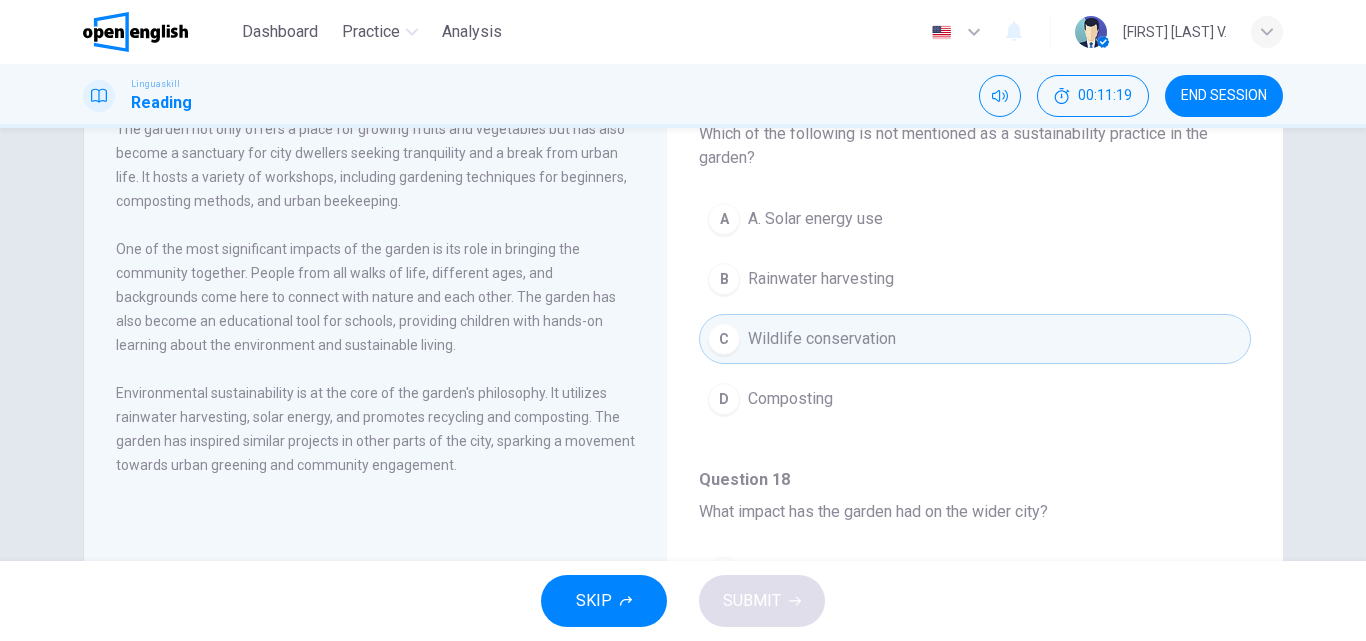 drag, startPoint x: 1264, startPoint y: 331, endPoint x: 1271, endPoint y: 400, distance: 69.354164 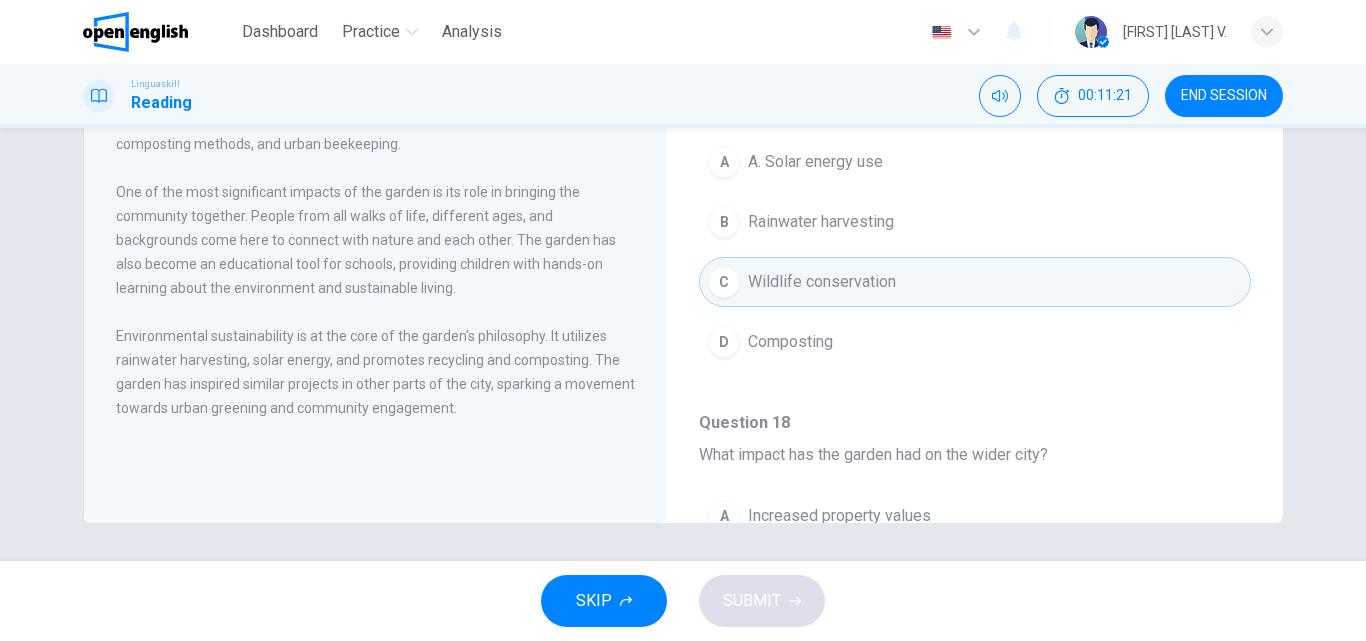 scroll, scrollTop: 342, scrollLeft: 0, axis: vertical 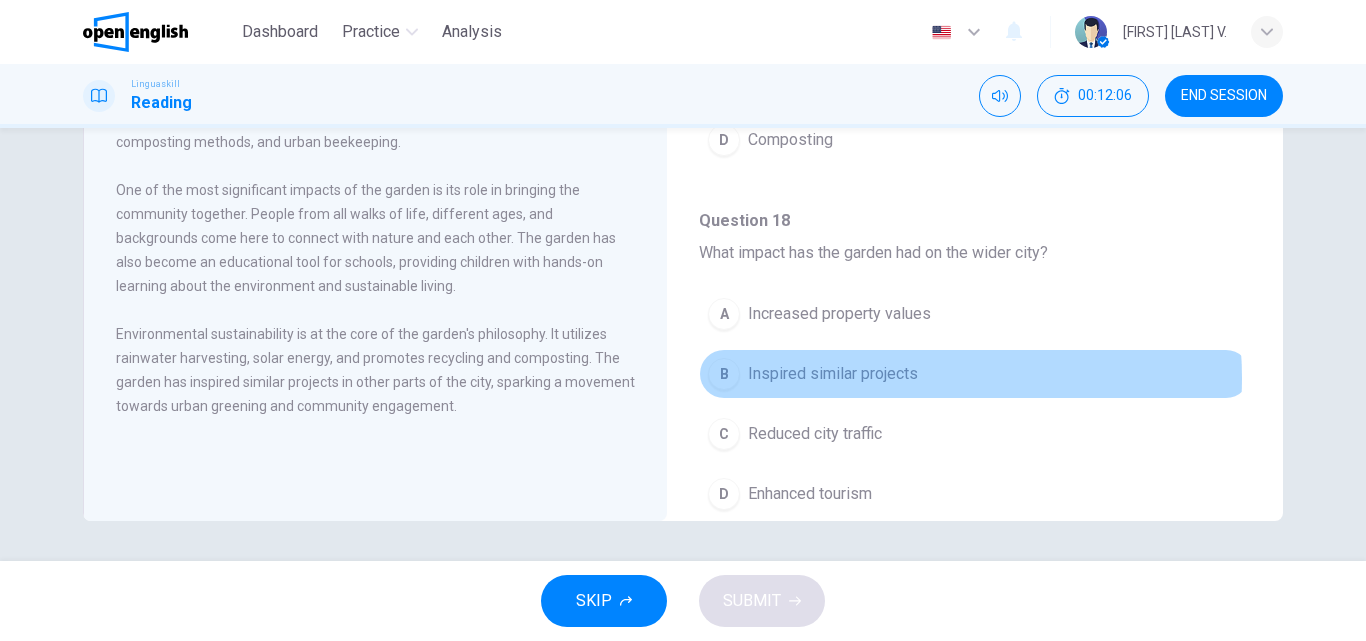 click on "Inspired similar projects" at bounding box center [833, 374] 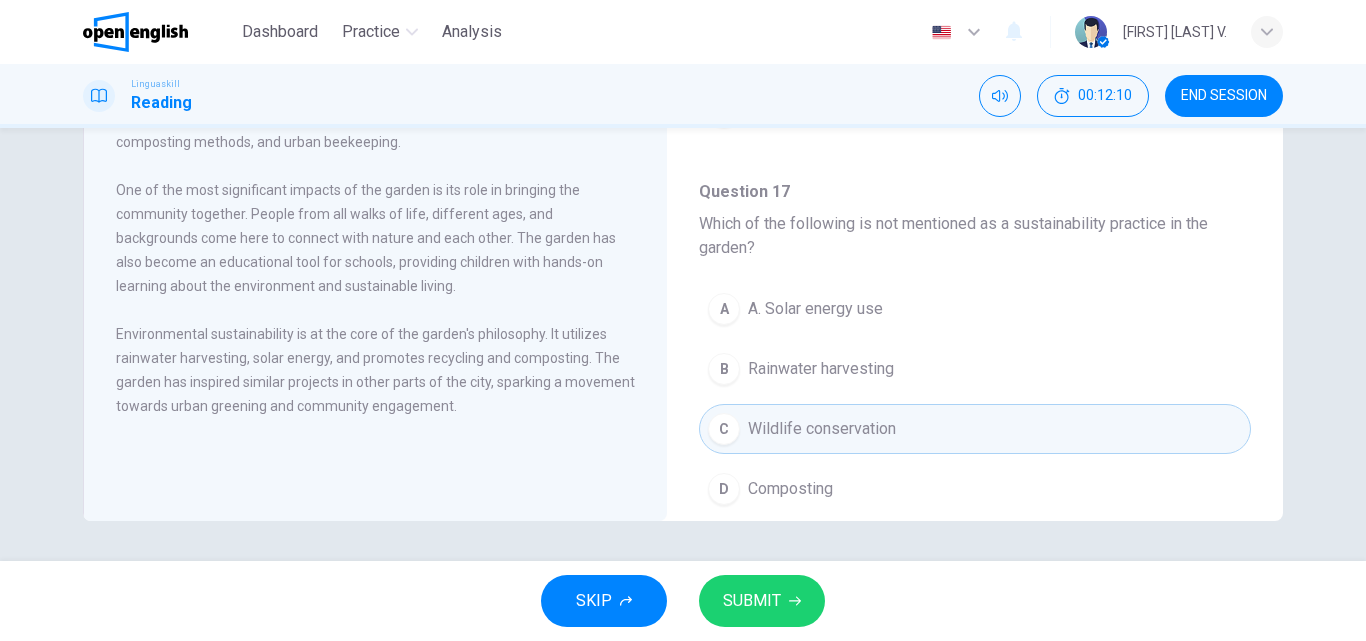 scroll, scrollTop: 874, scrollLeft: 0, axis: vertical 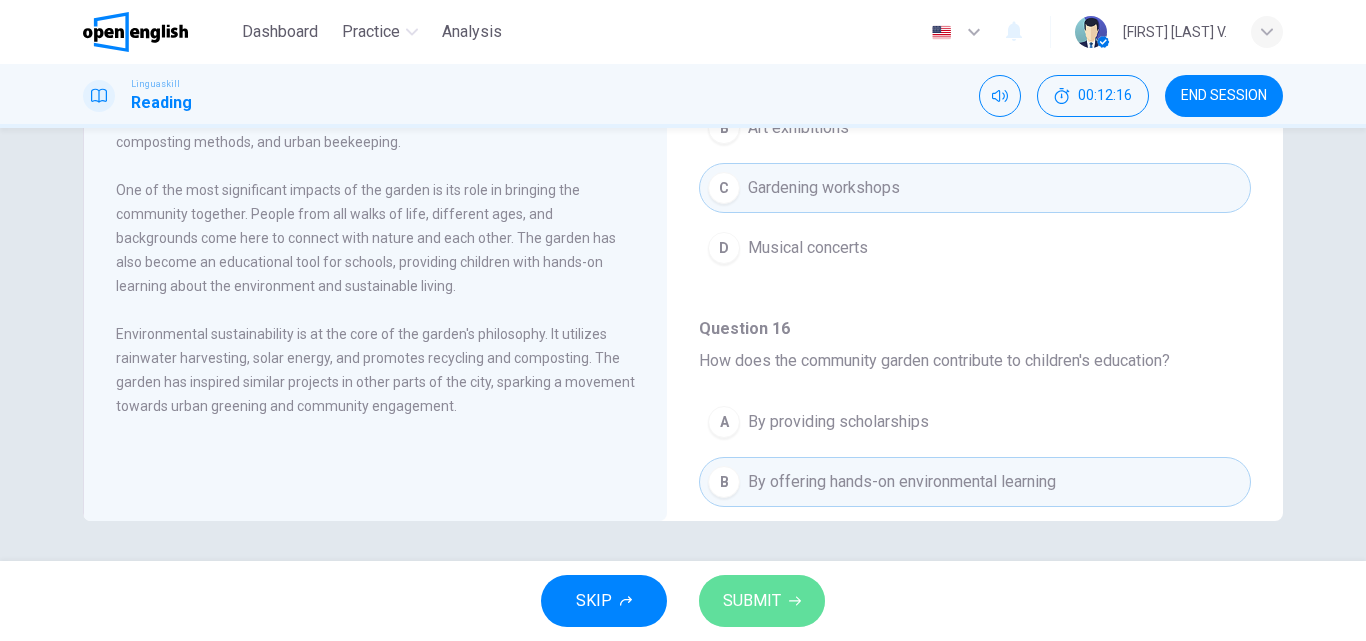 click on "SUBMIT" at bounding box center [752, 601] 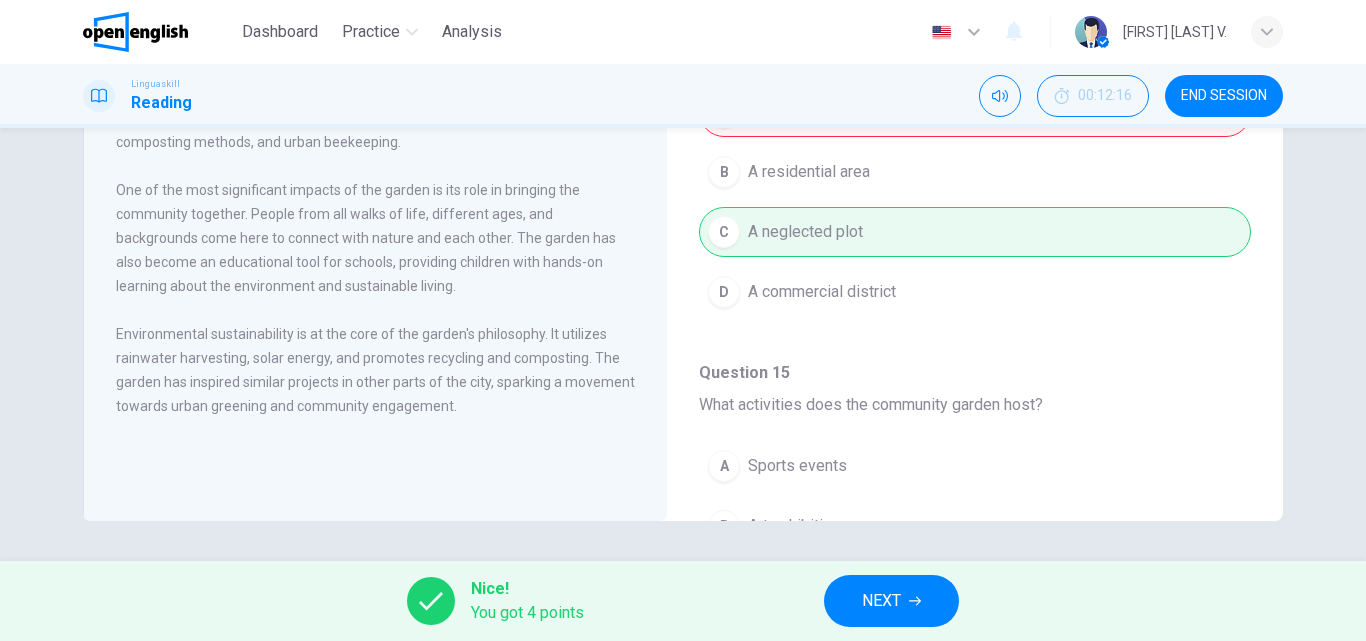 scroll, scrollTop: 0, scrollLeft: 0, axis: both 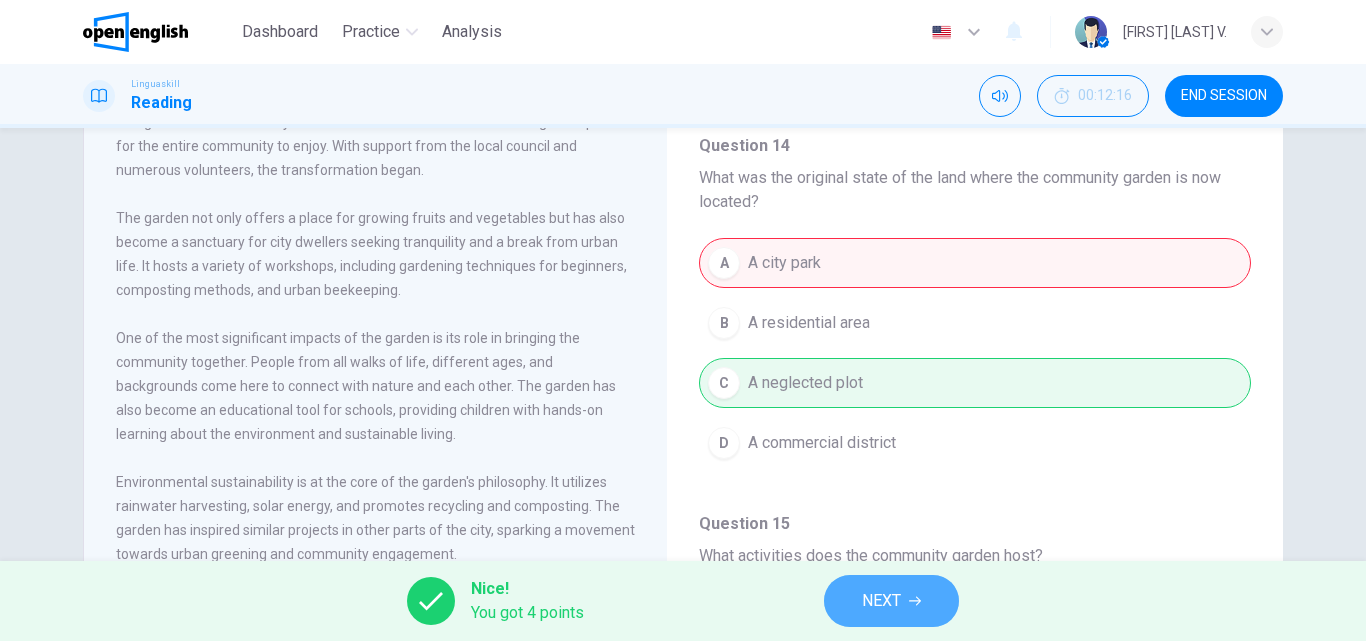 click 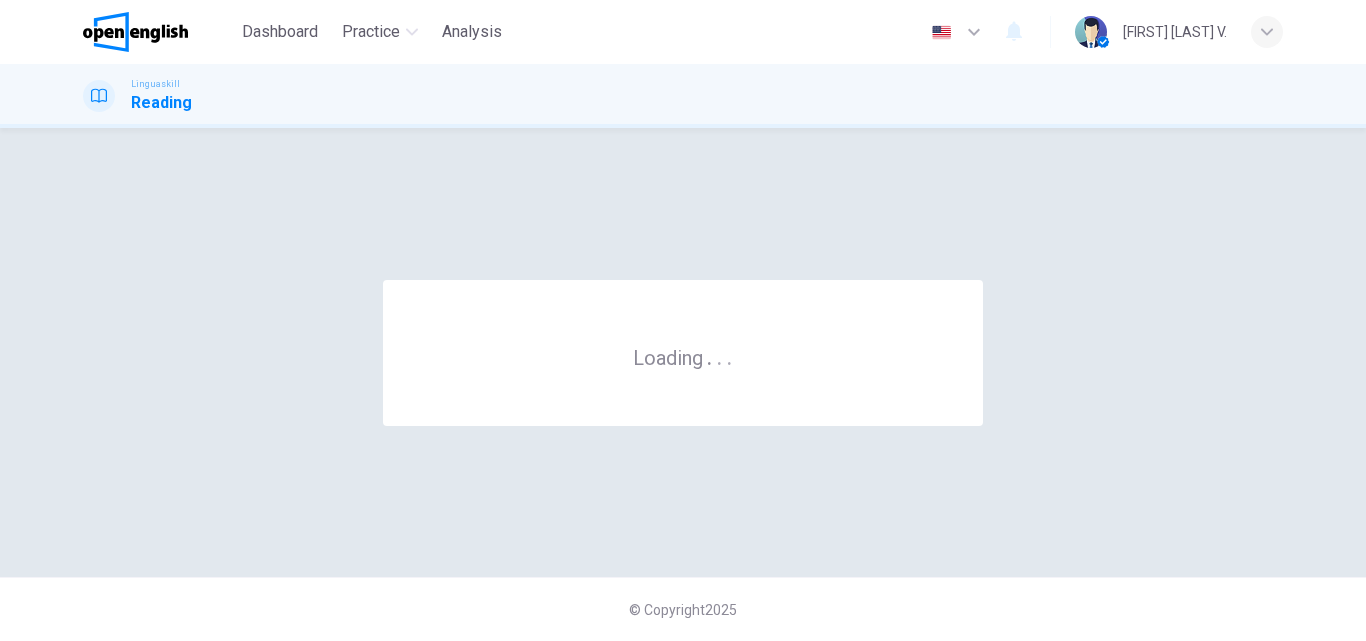 scroll, scrollTop: 0, scrollLeft: 0, axis: both 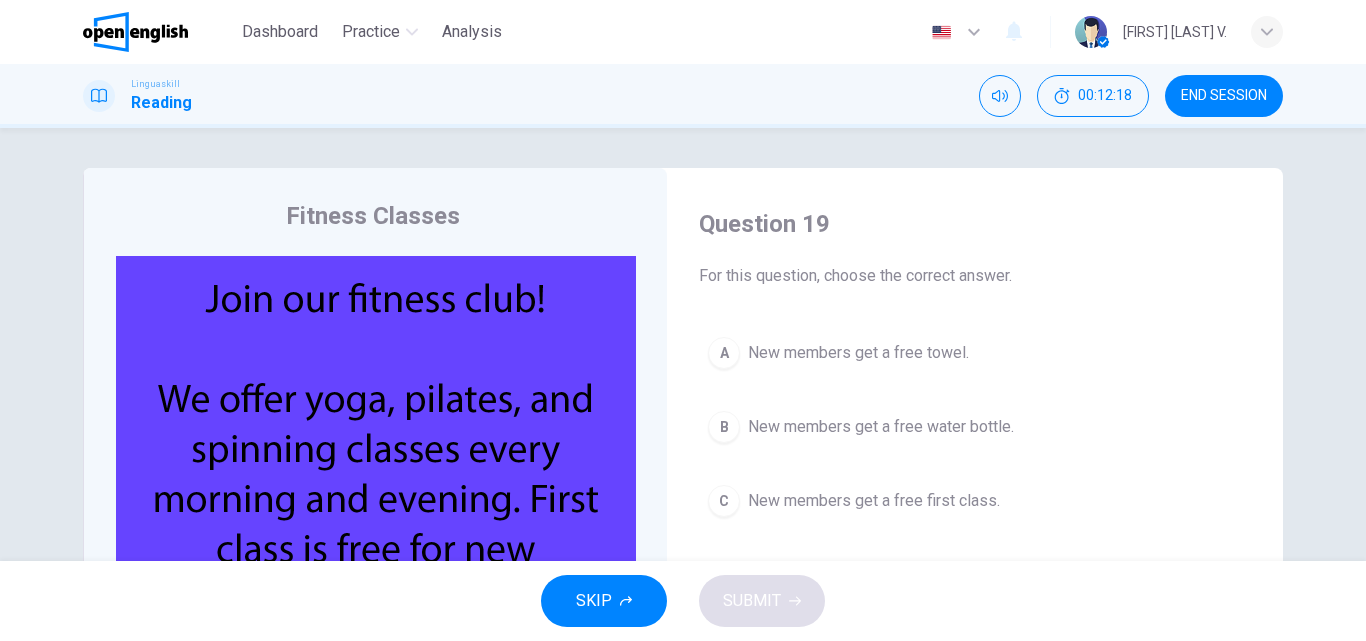 click on "Fitness Classes CLICK TO ZOOM Question 19 For this question, choose the correct answer. A New members get a free towel. B New members get a free water bottle. C New members get a free first class." at bounding box center (683, 515) 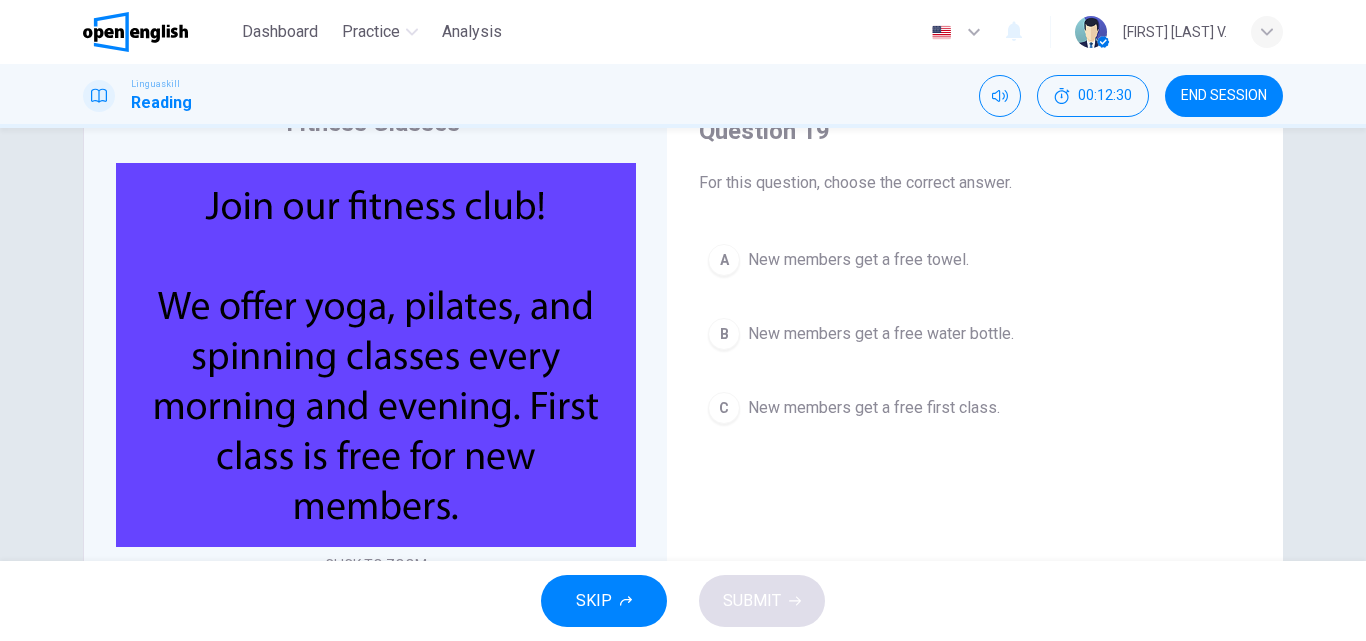scroll, scrollTop: 95, scrollLeft: 0, axis: vertical 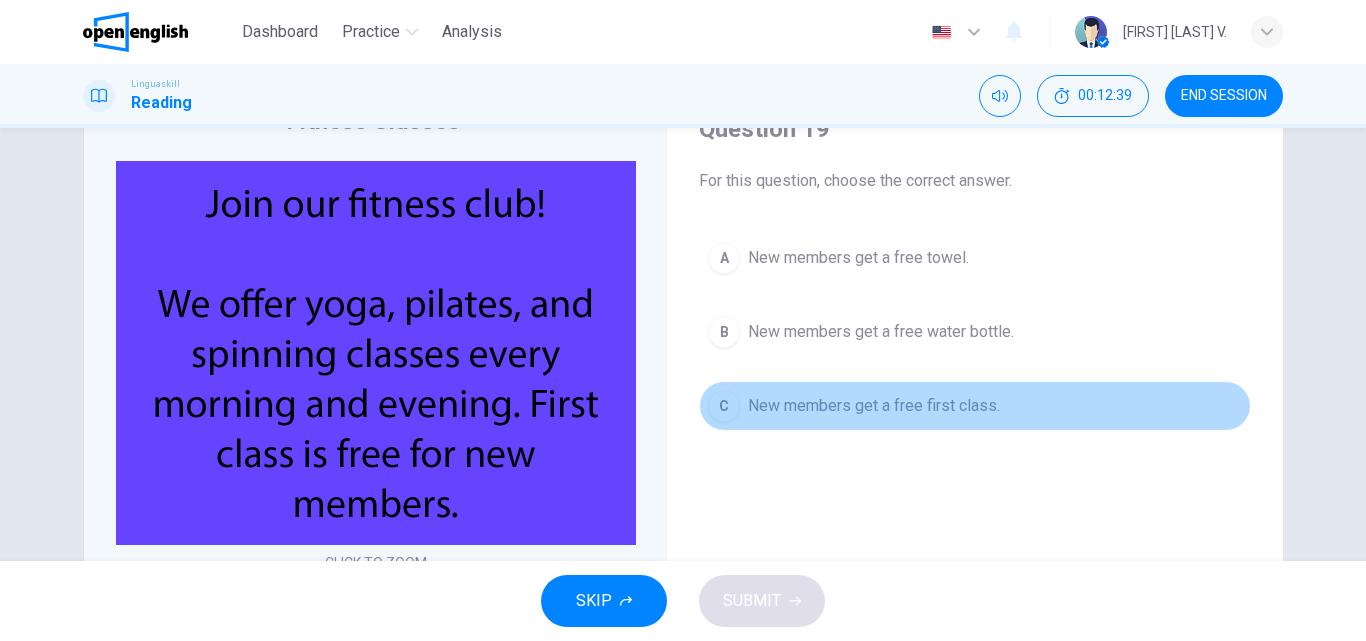 click on "New members get a free first class." at bounding box center [874, 406] 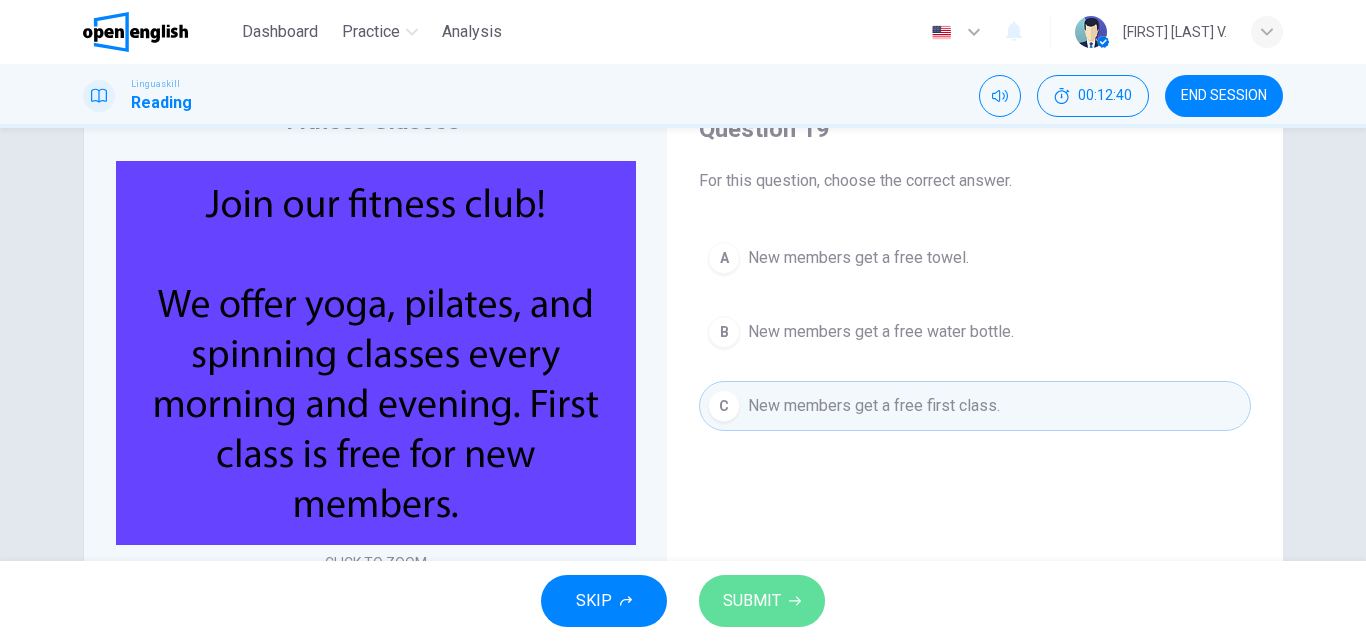 click on "SUBMIT" at bounding box center [752, 601] 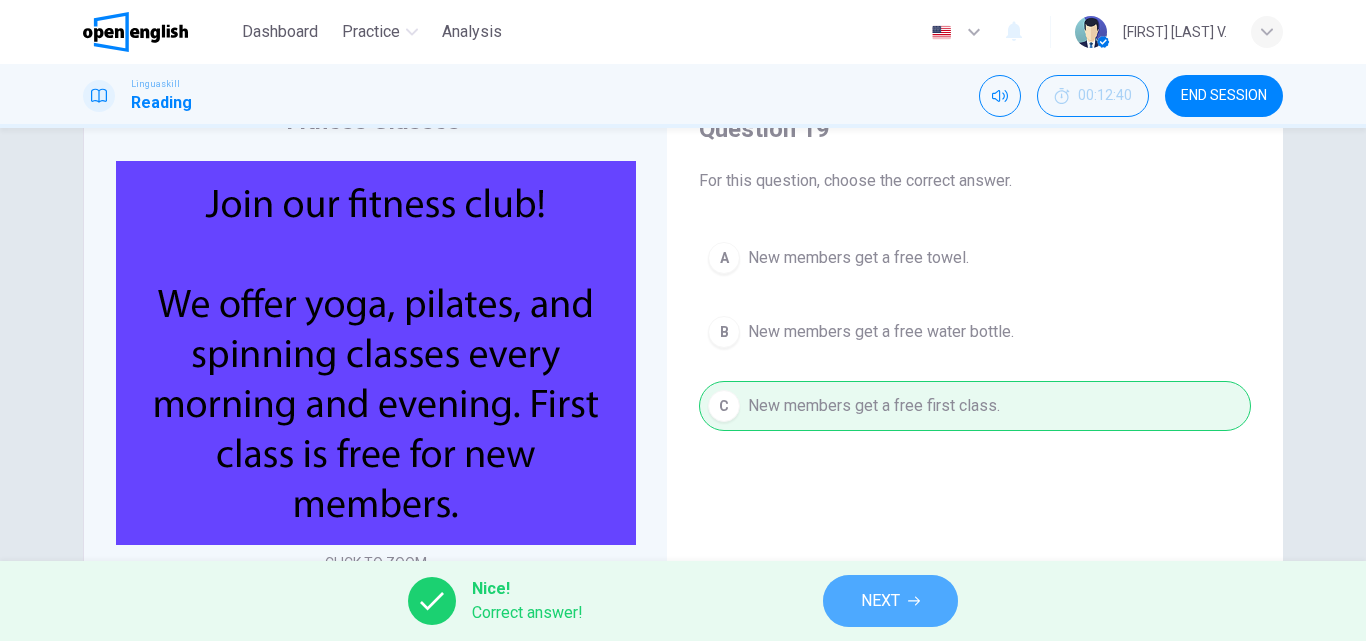 click on "NEXT" at bounding box center (890, 601) 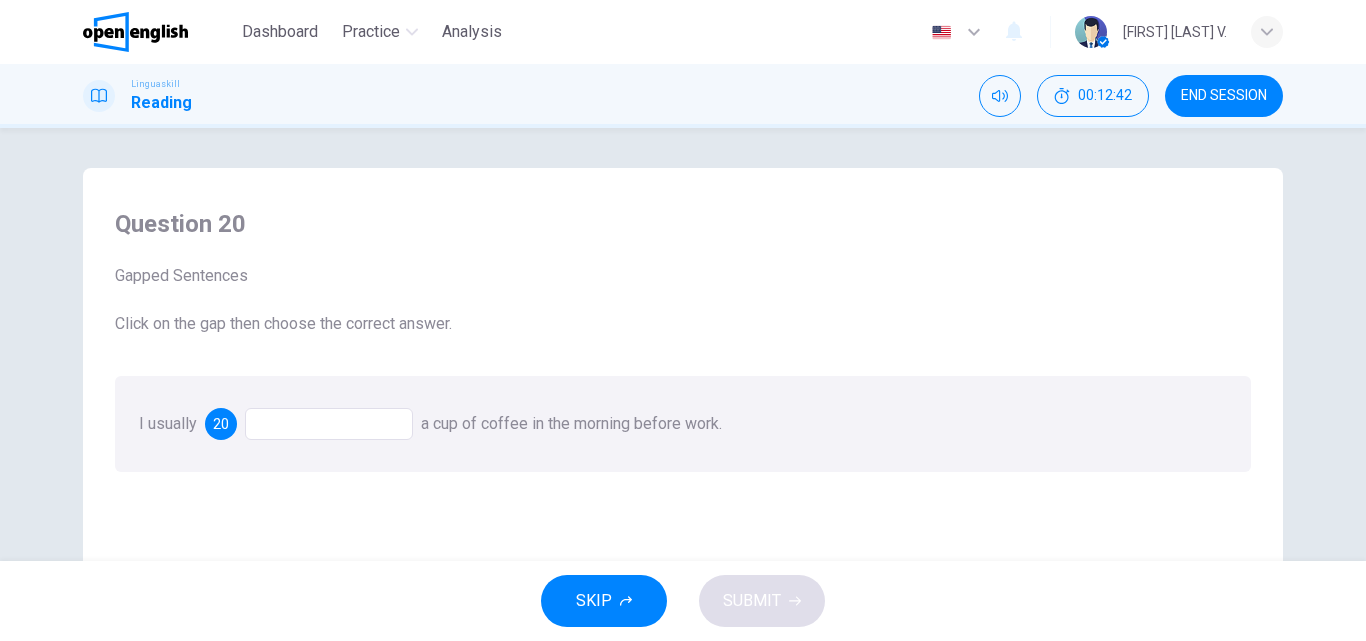 click at bounding box center [329, 424] 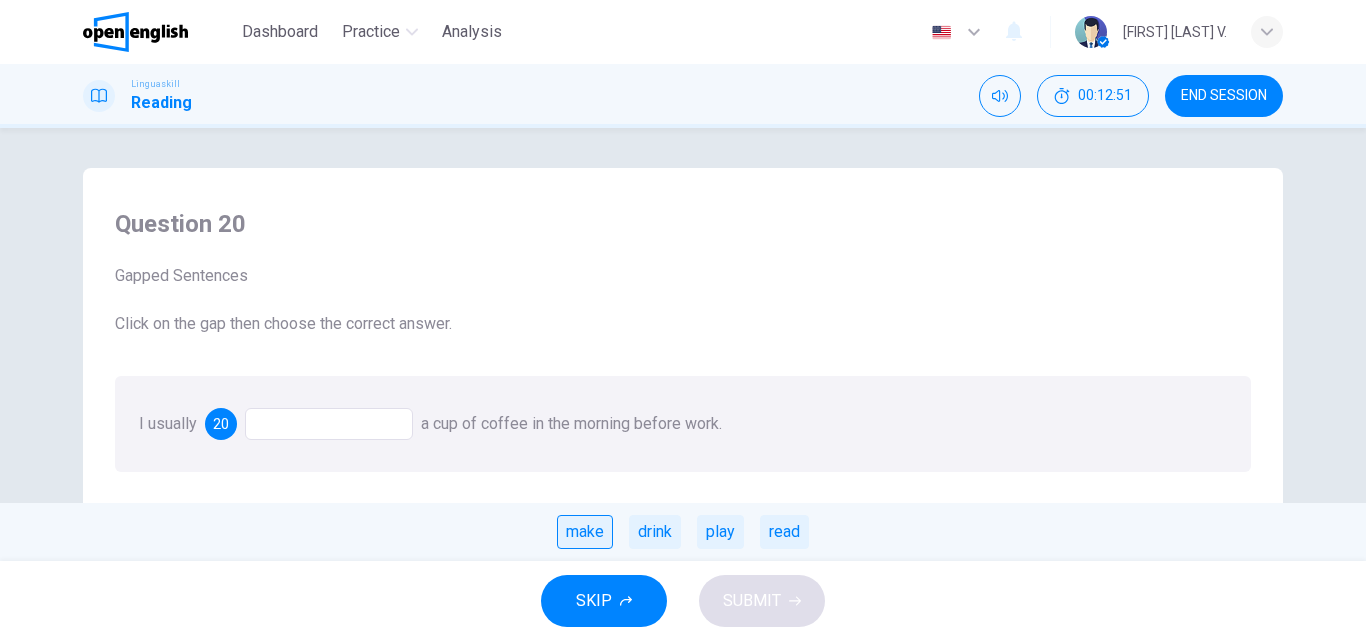 click on "make" at bounding box center (585, 532) 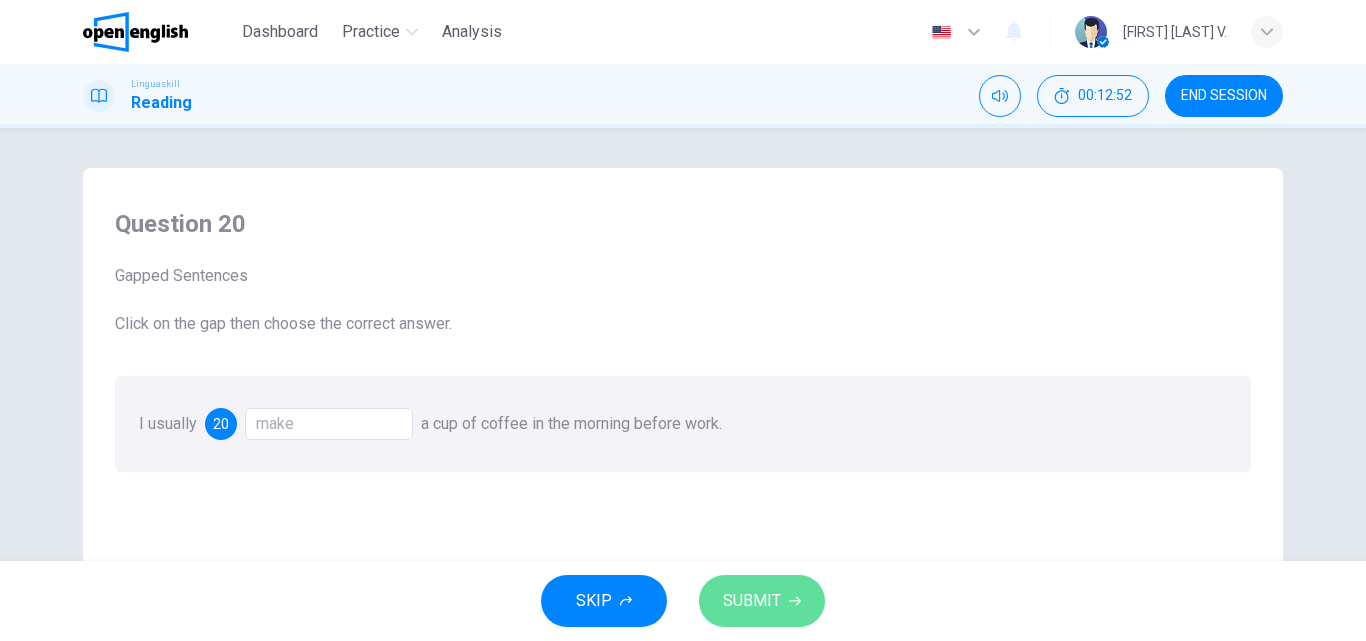 click 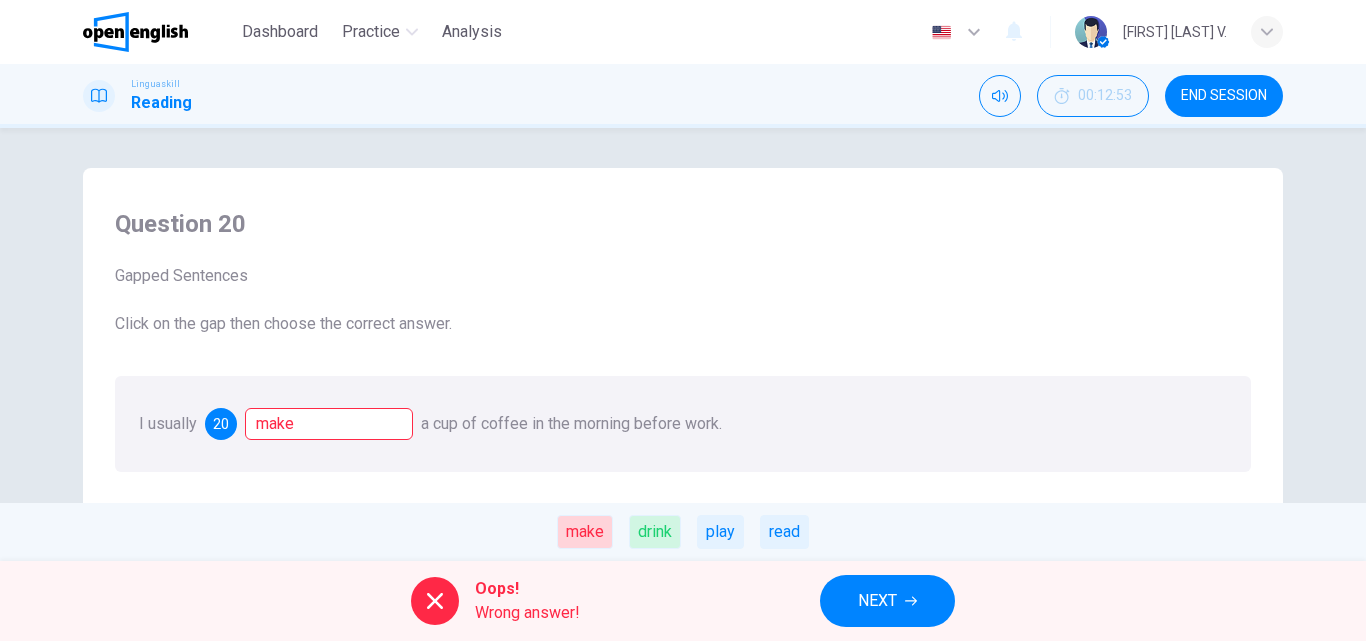 click on "Click on the gap then choose the correct answer." at bounding box center (683, 324) 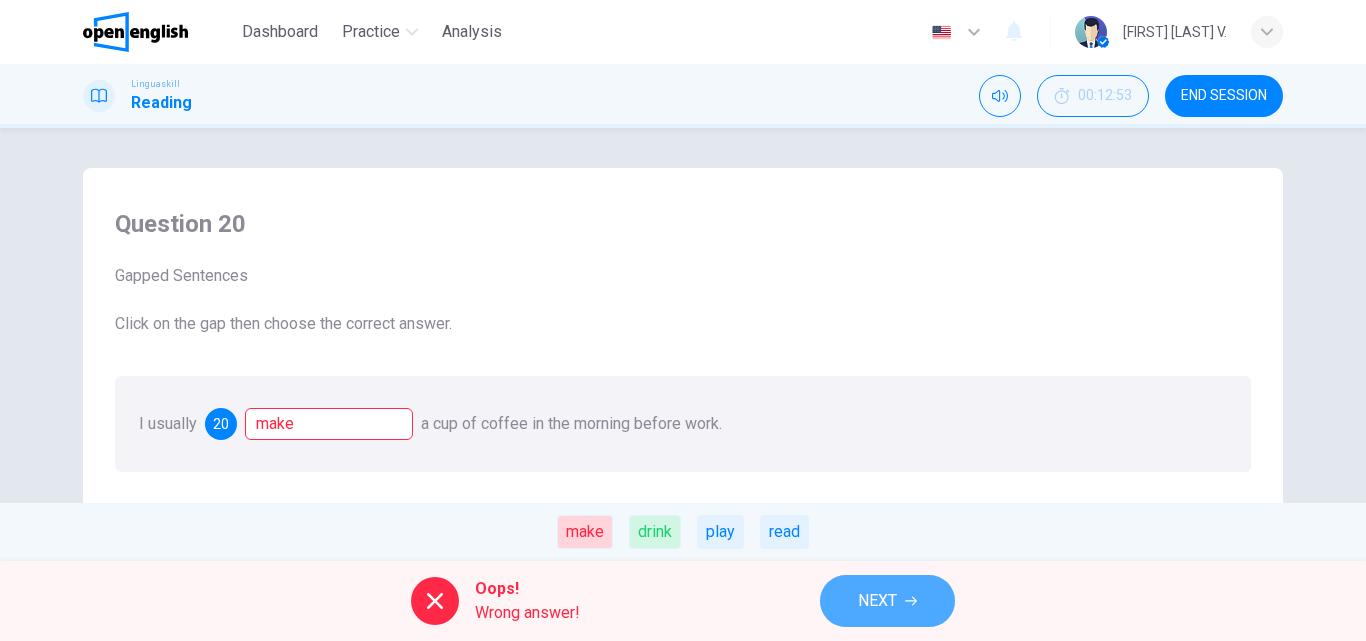 click on "NEXT" at bounding box center (877, 601) 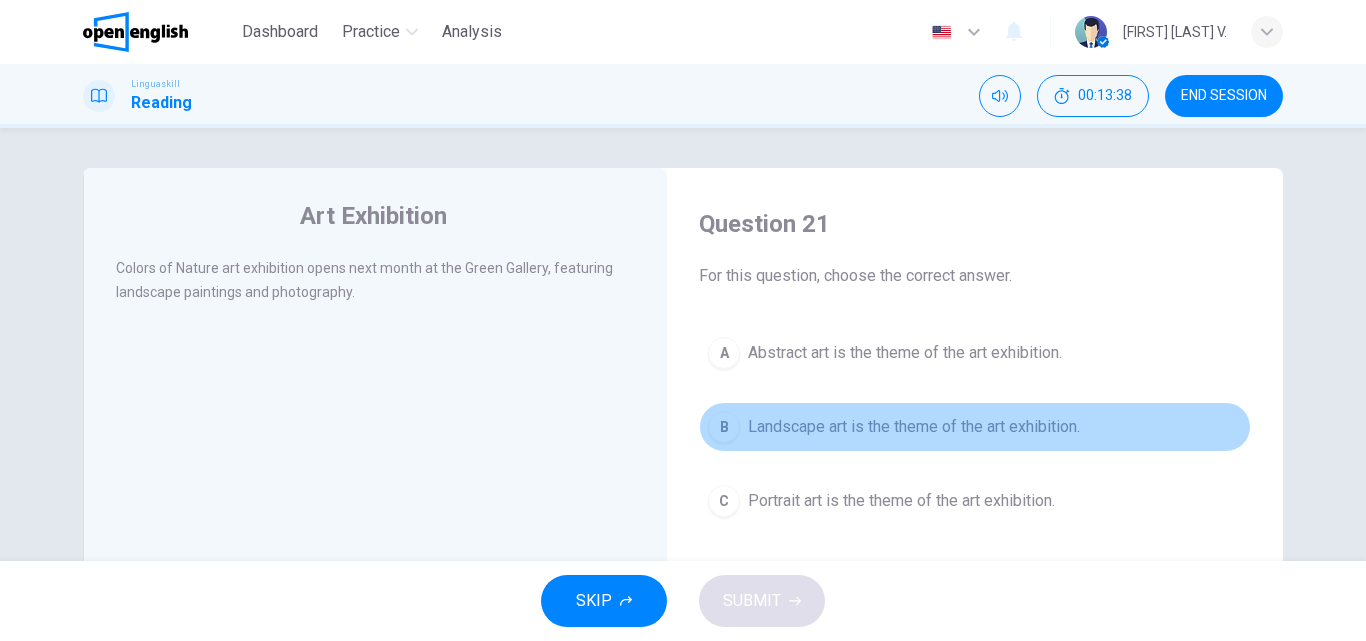 click on "Landscape art is the theme of the art exhibition." at bounding box center [914, 427] 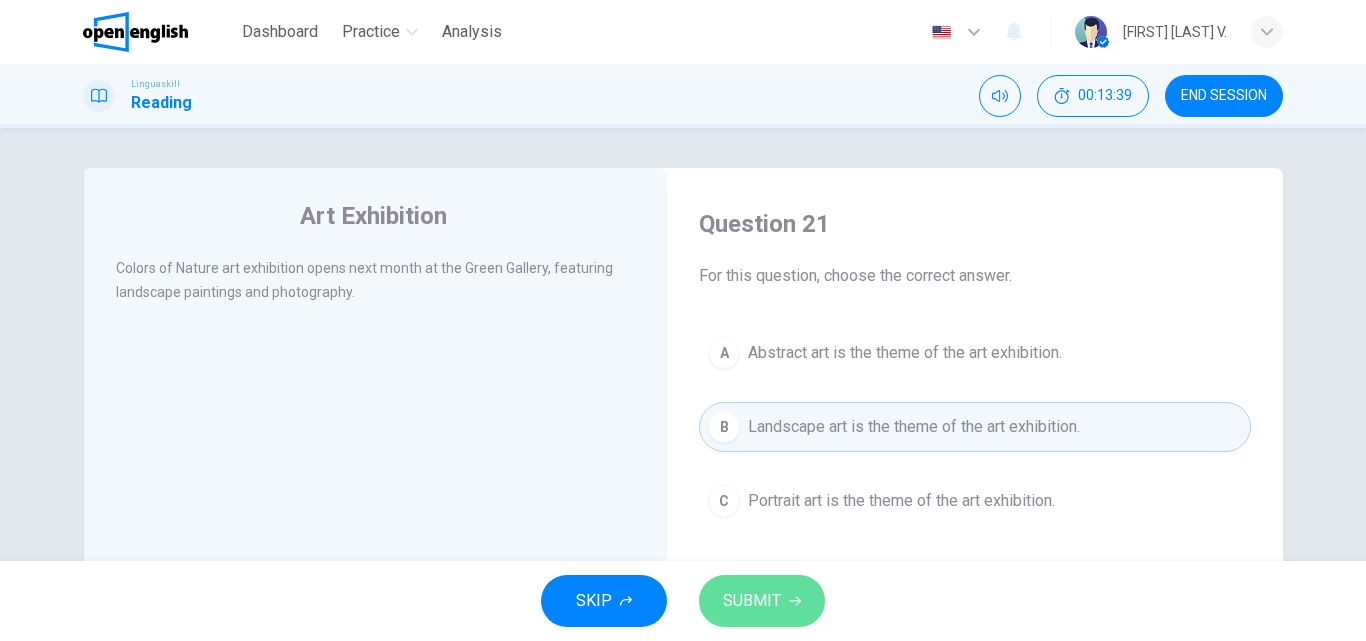 click on "SUBMIT" at bounding box center (752, 601) 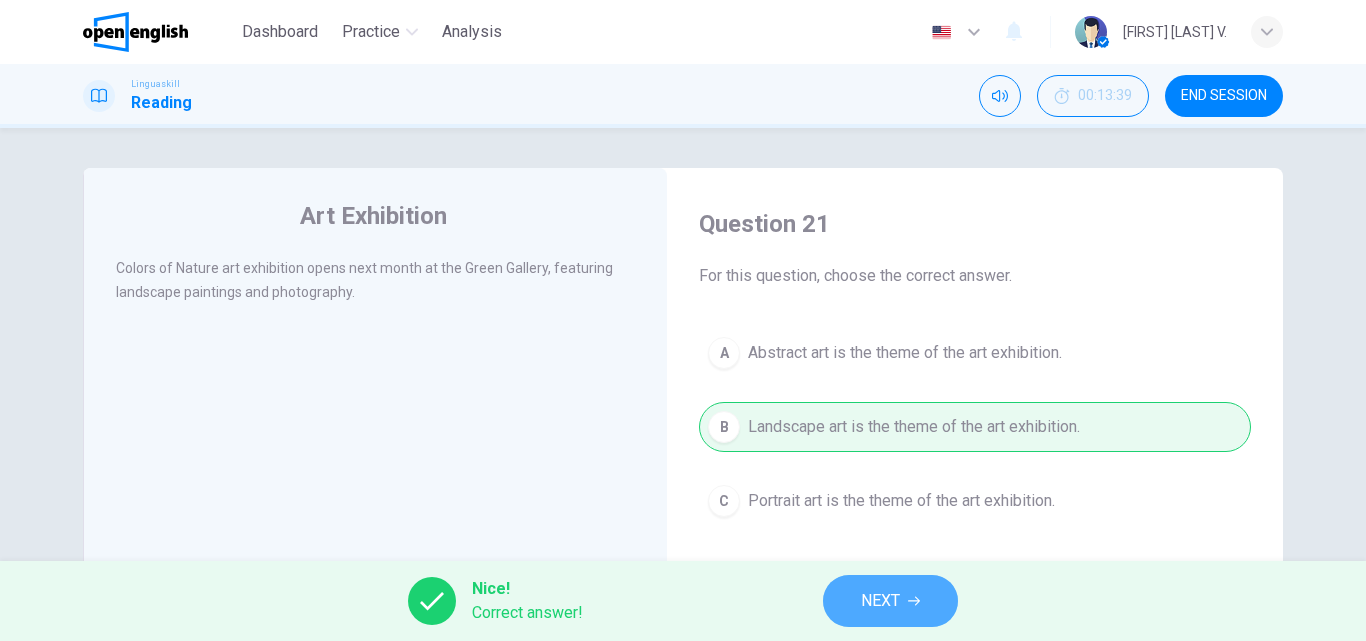 click on "NEXT" at bounding box center (880, 601) 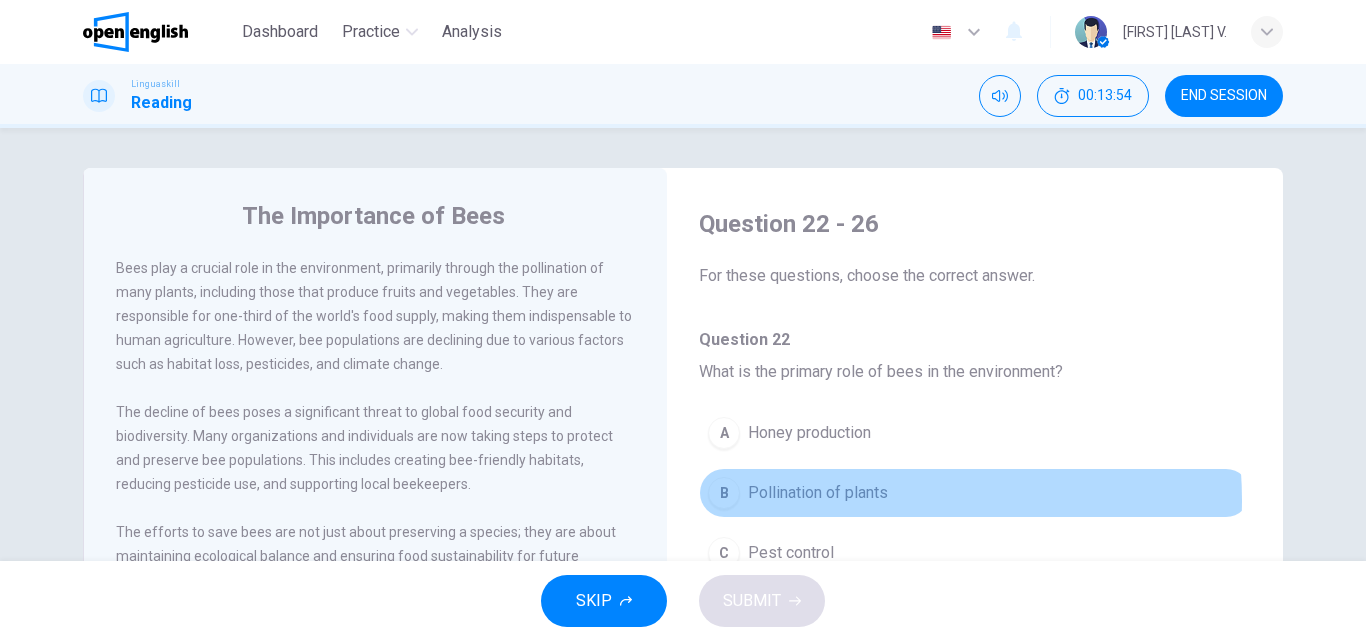 click on "Pollination of plants" at bounding box center [818, 493] 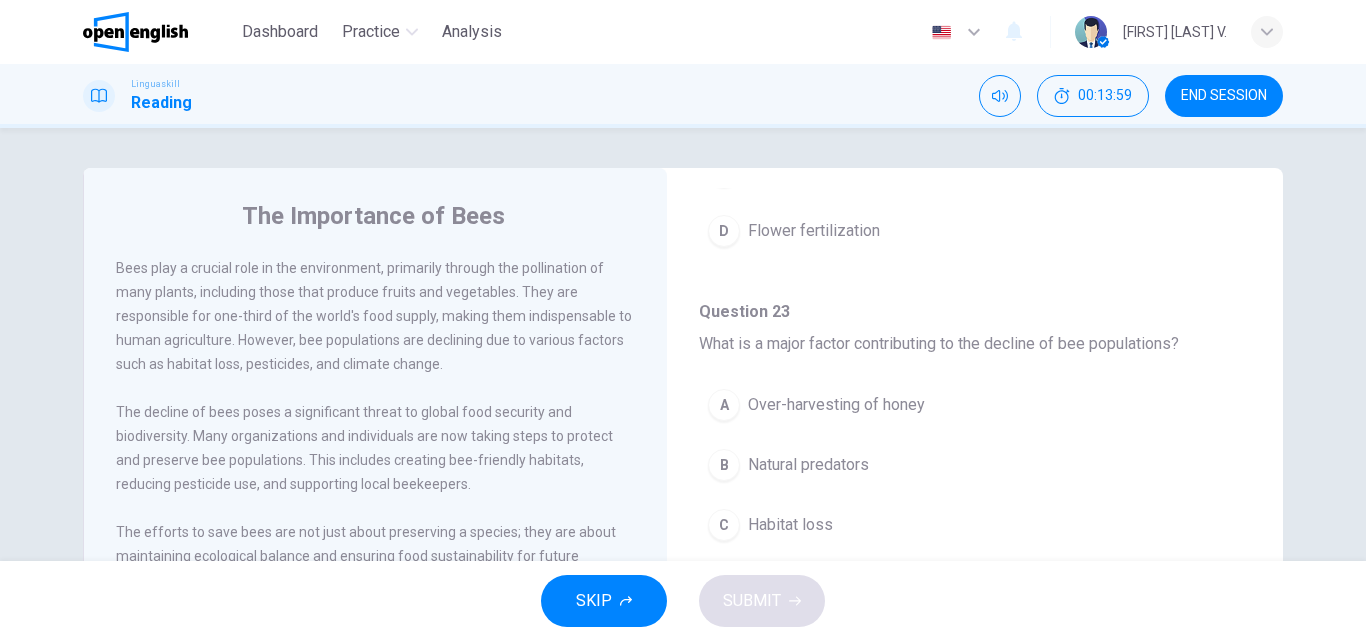 scroll, scrollTop: 384, scrollLeft: 0, axis: vertical 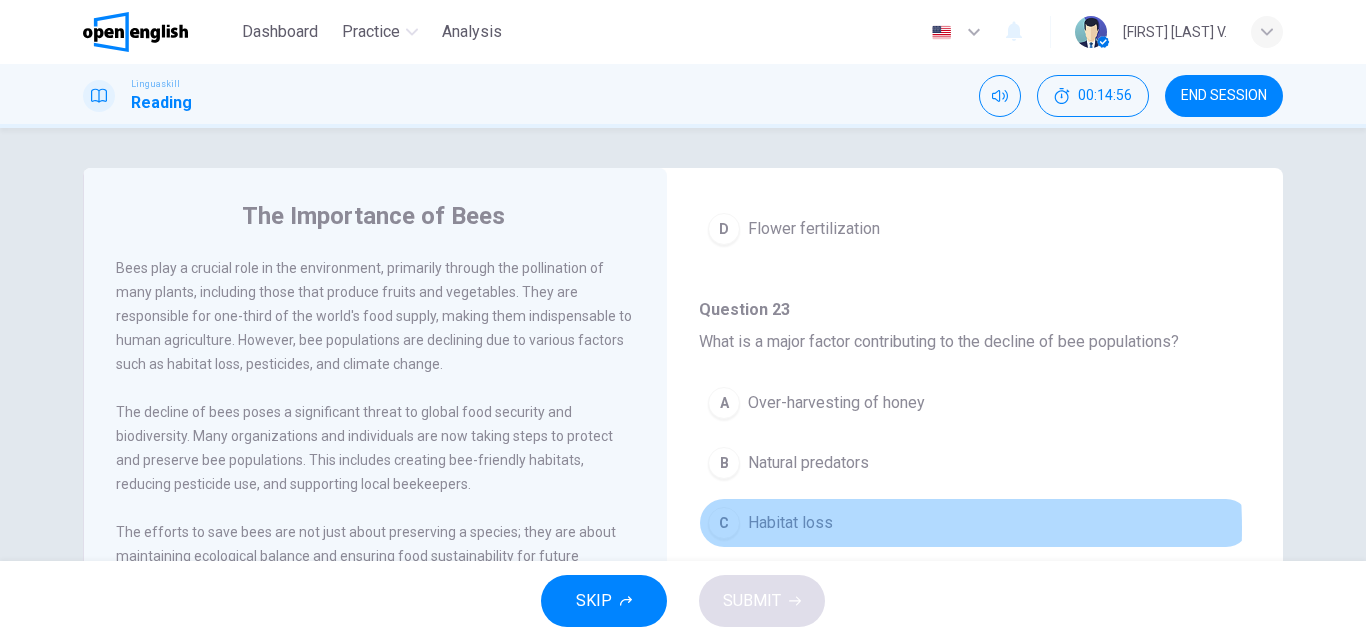 click on "Habitat loss" at bounding box center [790, 523] 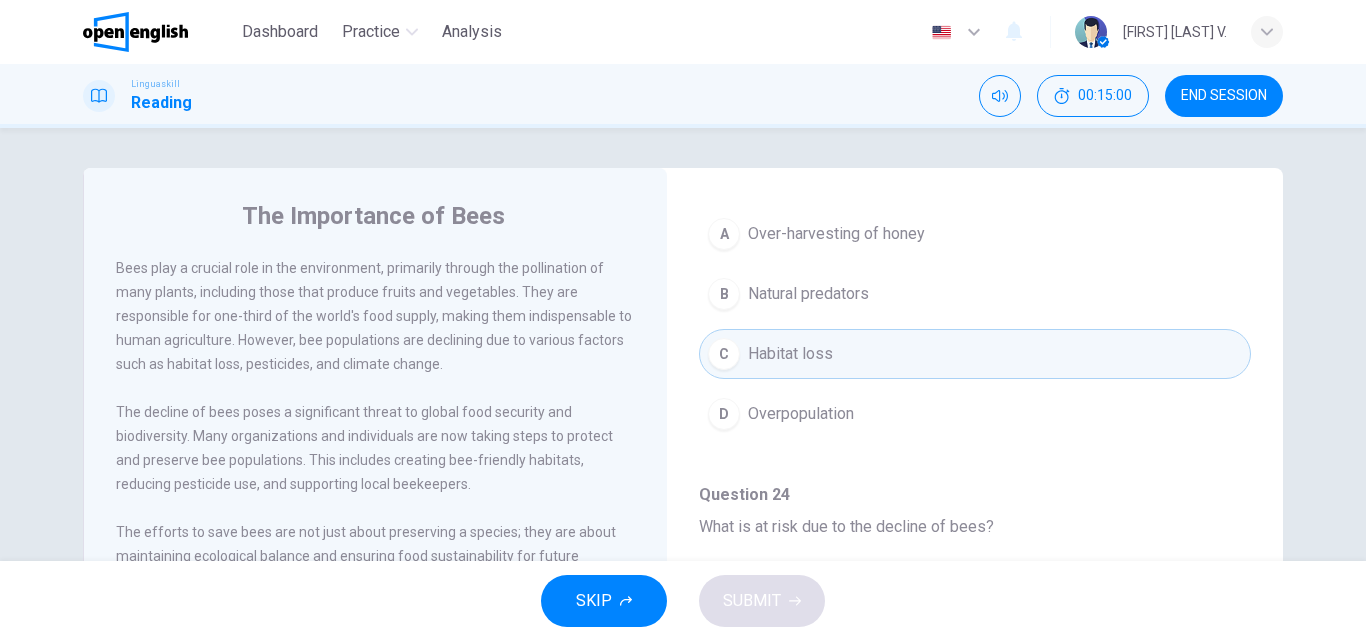 scroll, scrollTop: 556, scrollLeft: 0, axis: vertical 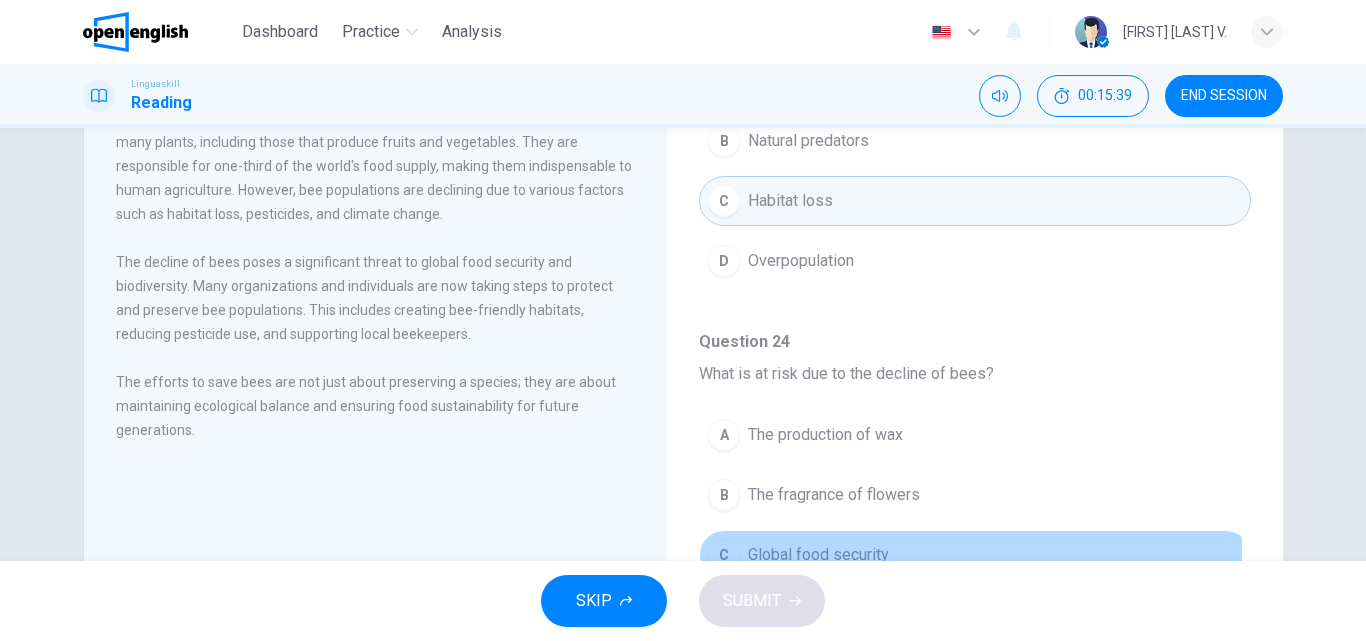 click on "Global food security" at bounding box center [818, 555] 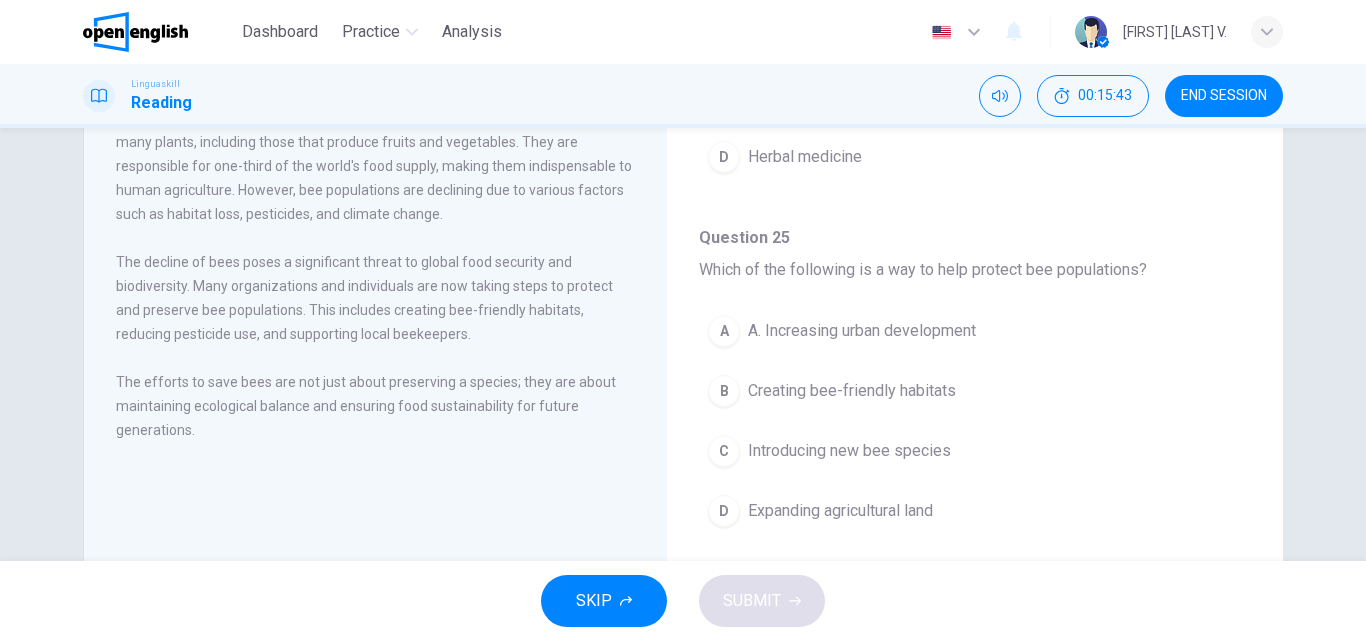 scroll, scrollTop: 1020, scrollLeft: 0, axis: vertical 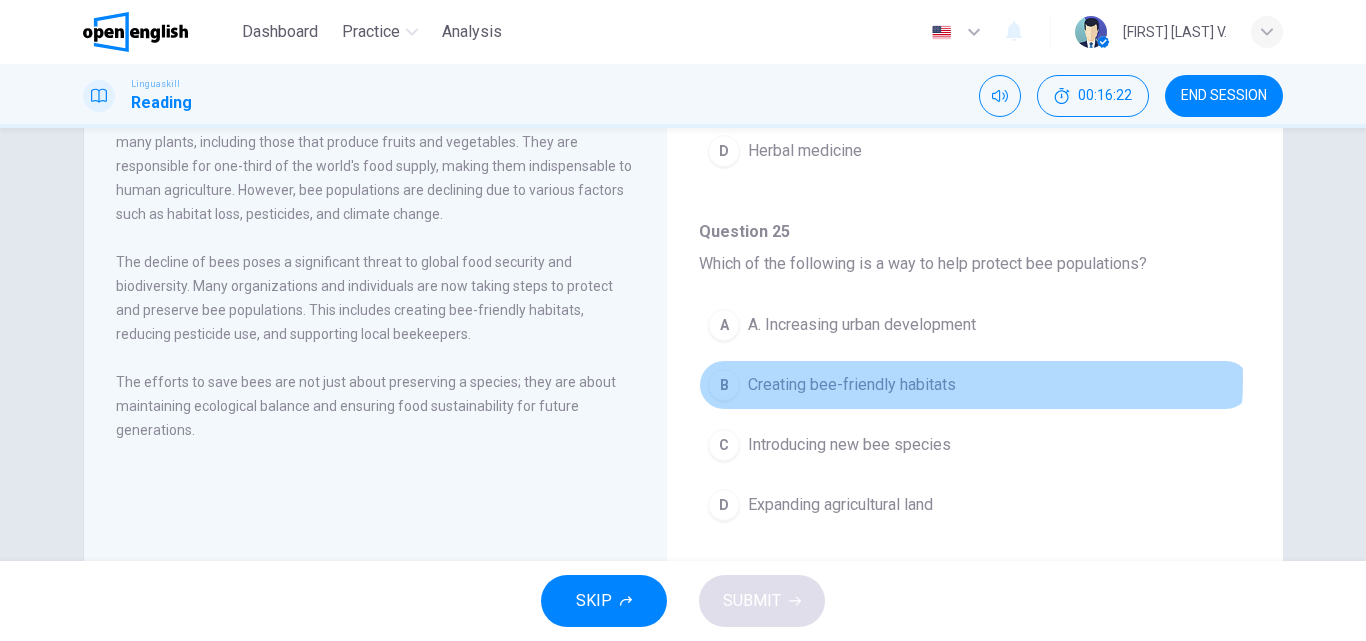 click on "Creating bee-friendly habitats" at bounding box center (852, 385) 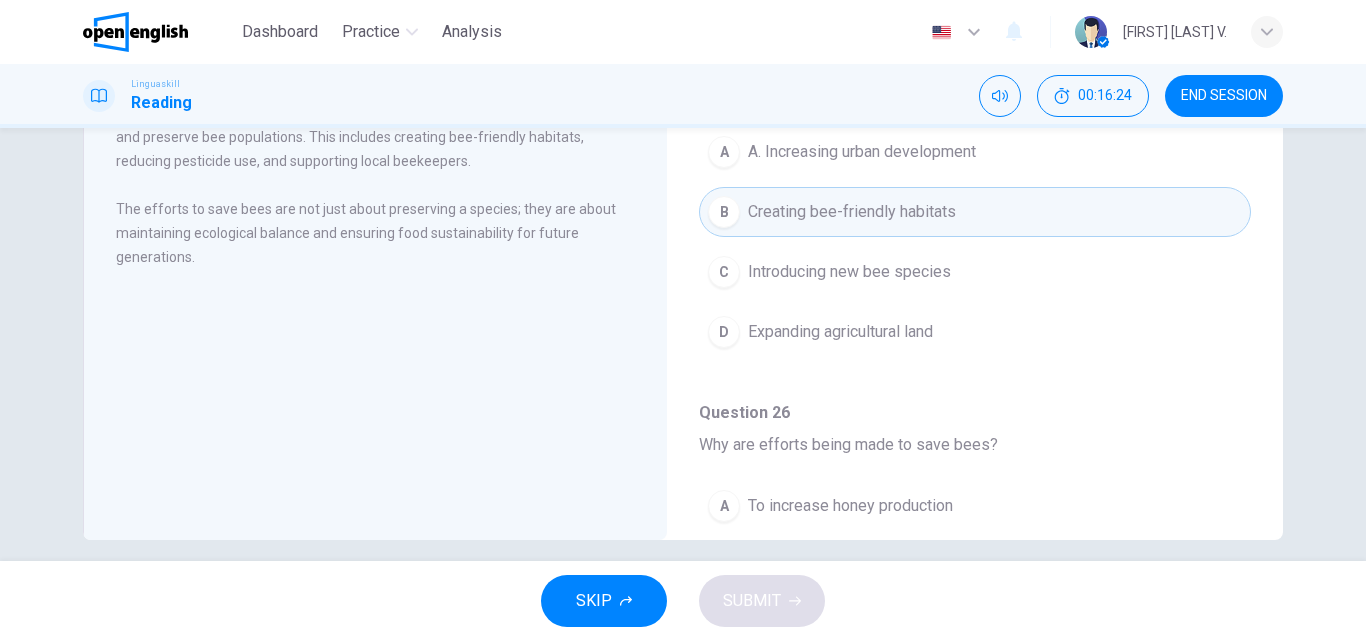 scroll, scrollTop: 342, scrollLeft: 0, axis: vertical 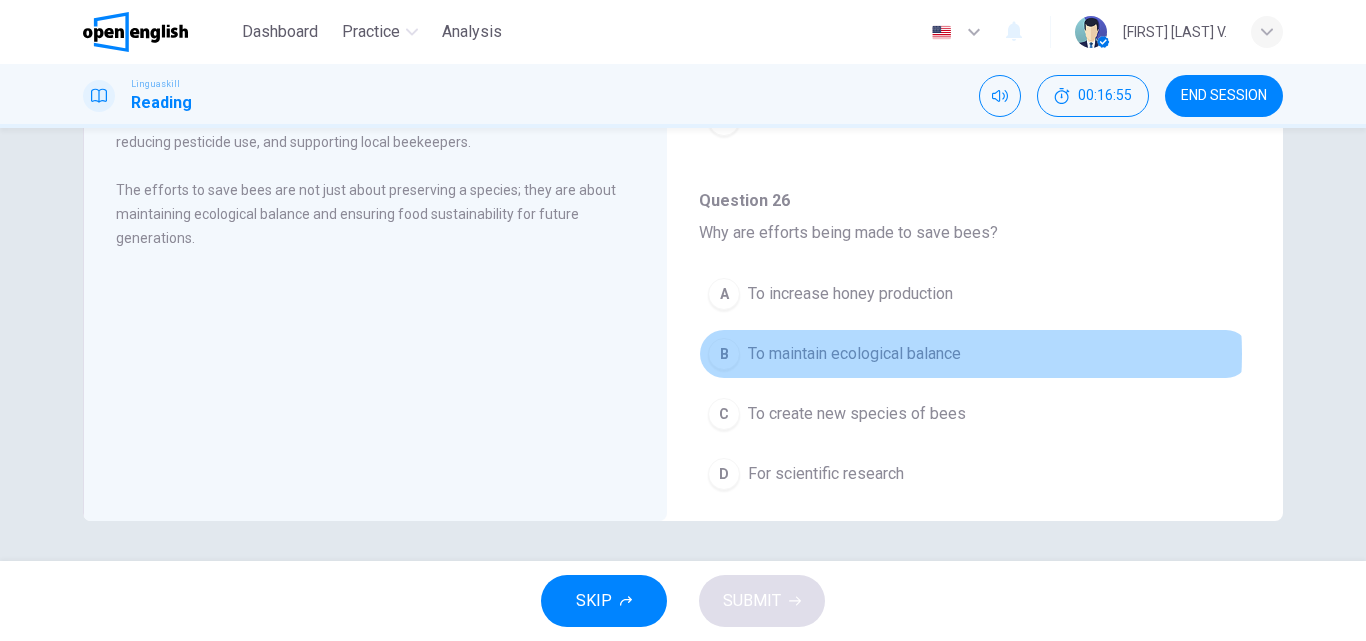 click on "To maintain ecological balance" at bounding box center [854, 354] 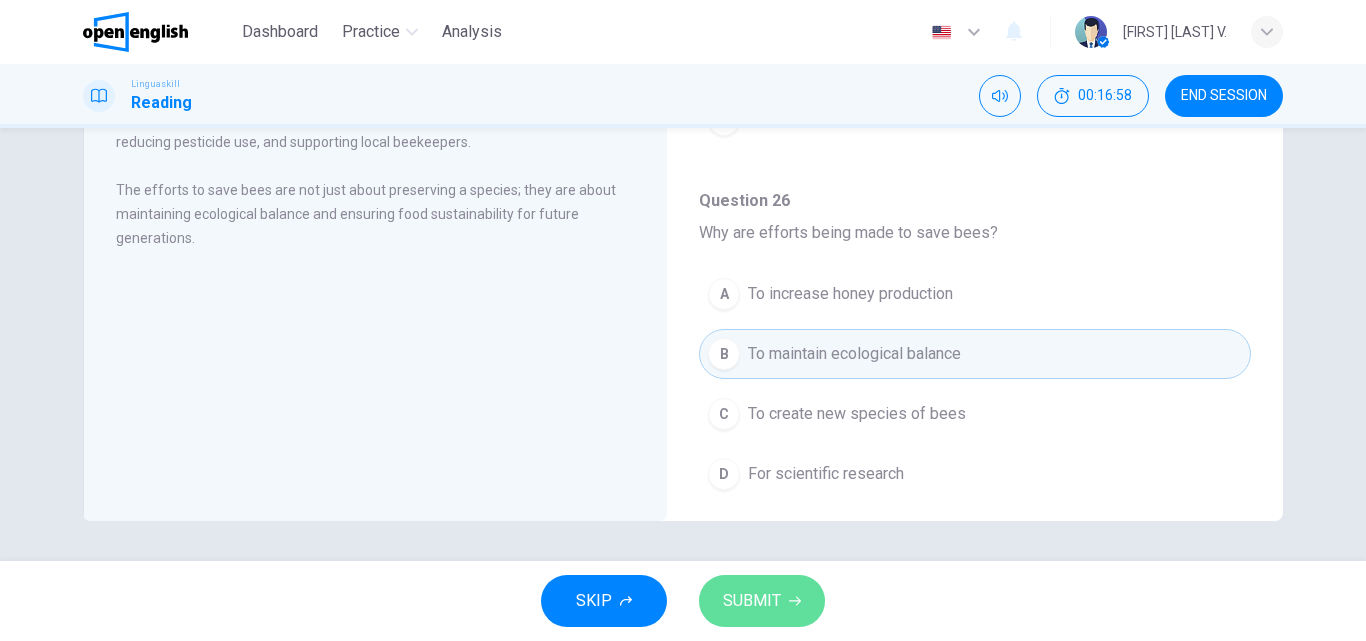 click on "SUBMIT" at bounding box center [752, 601] 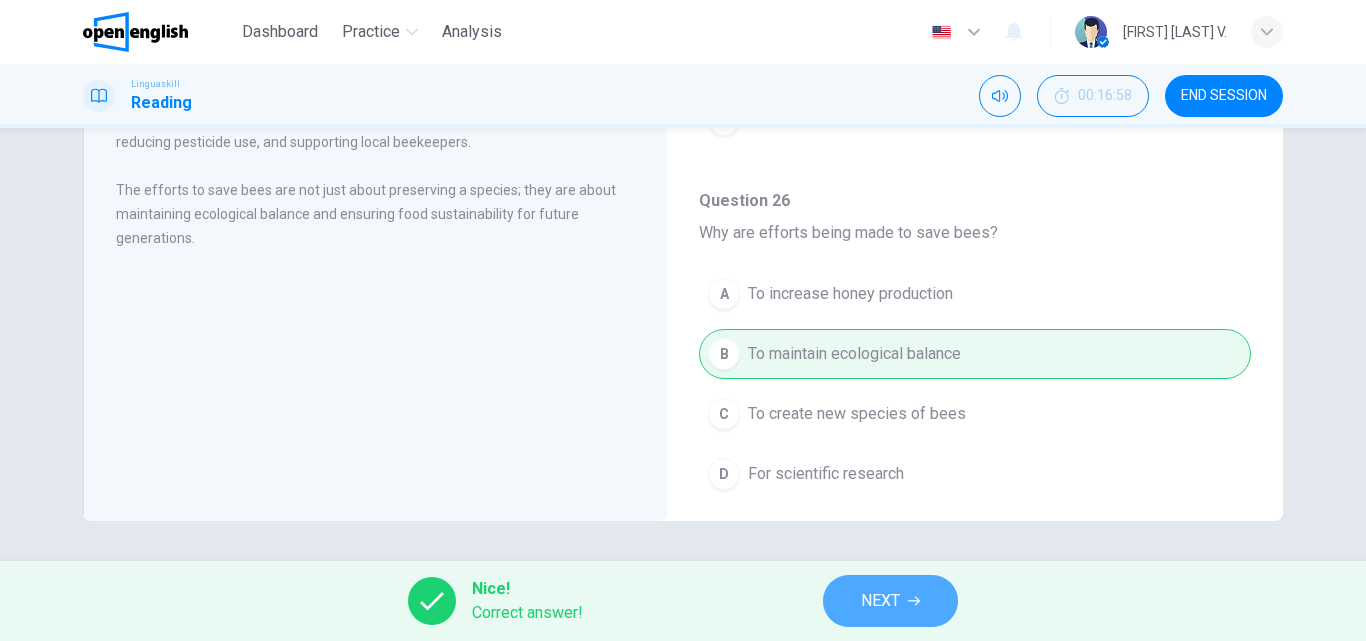 click on "NEXT" at bounding box center (880, 601) 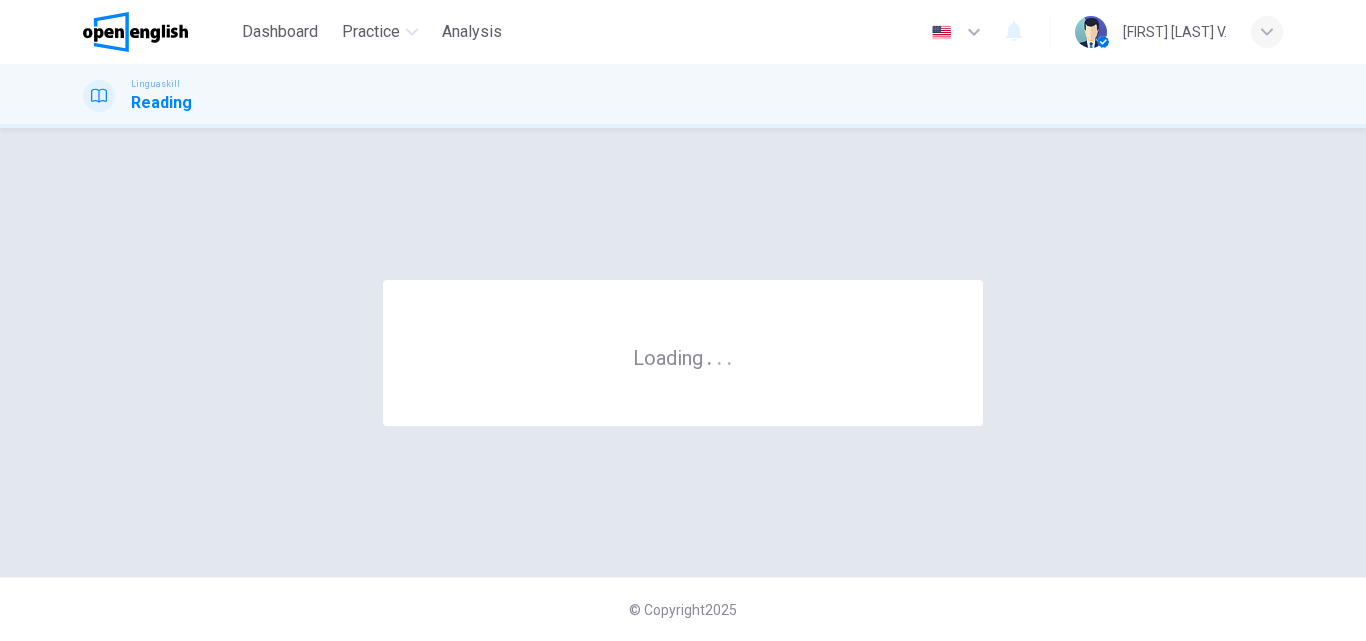 scroll, scrollTop: 0, scrollLeft: 0, axis: both 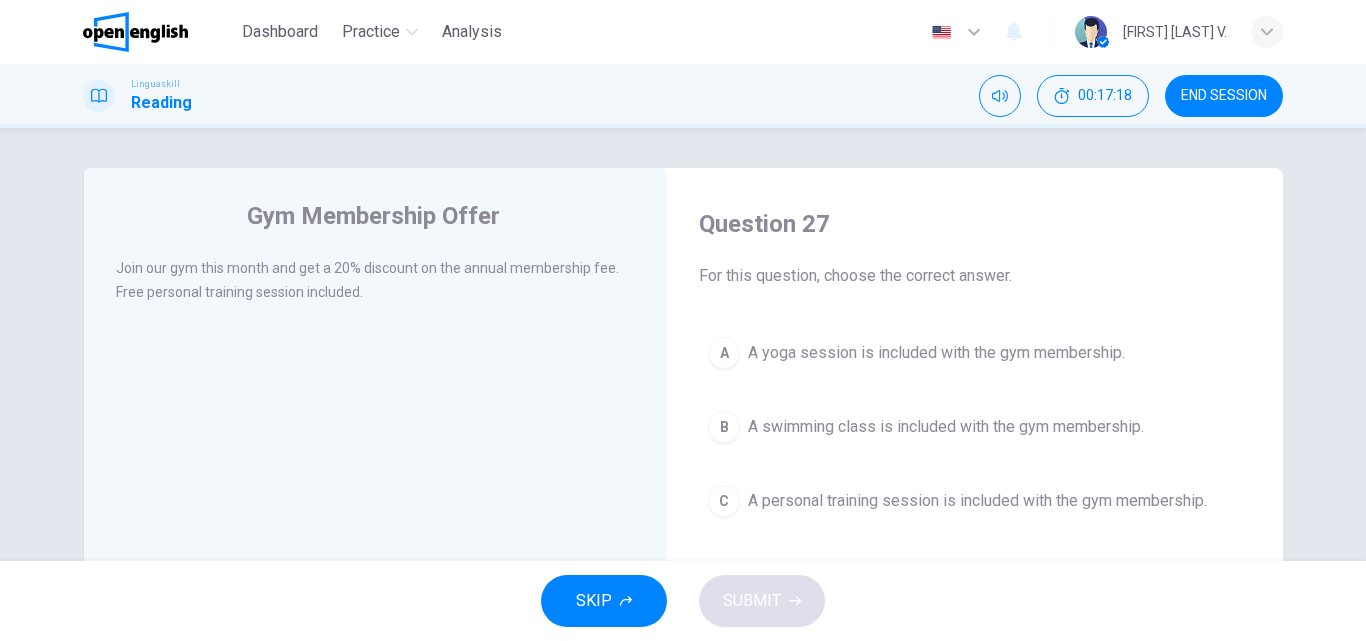 click on "A personal training session is included with the gym membership." at bounding box center [977, 501] 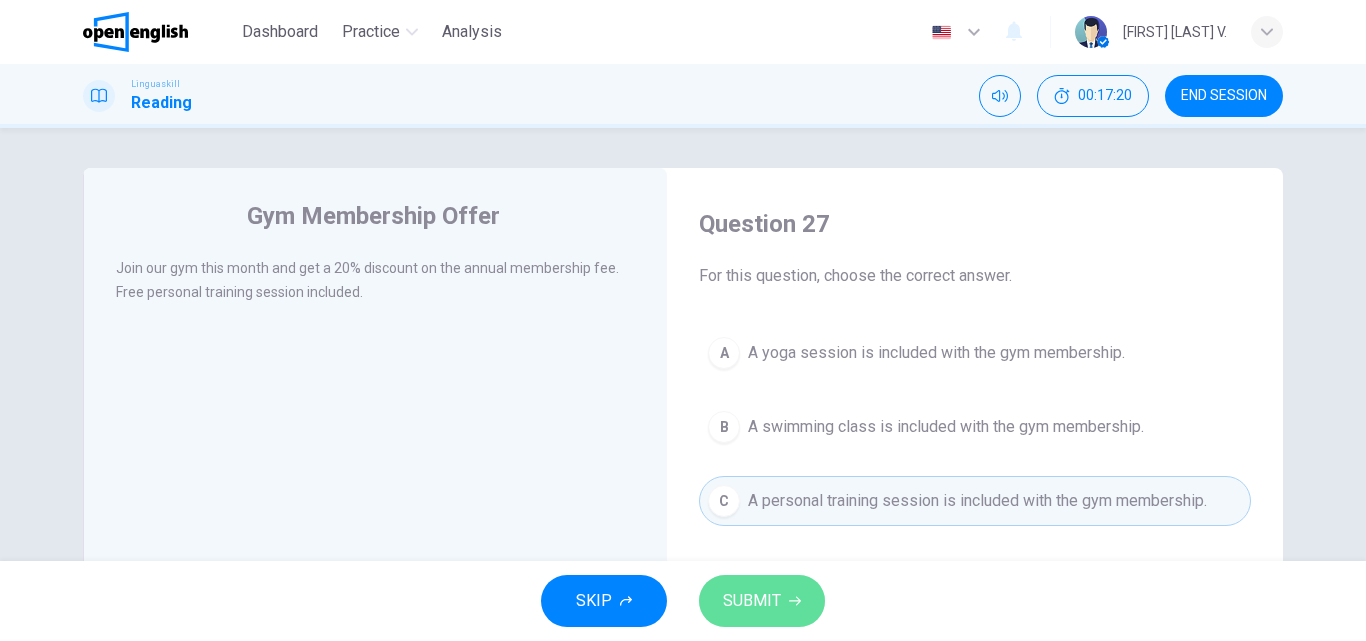 click on "SUBMIT" at bounding box center [752, 601] 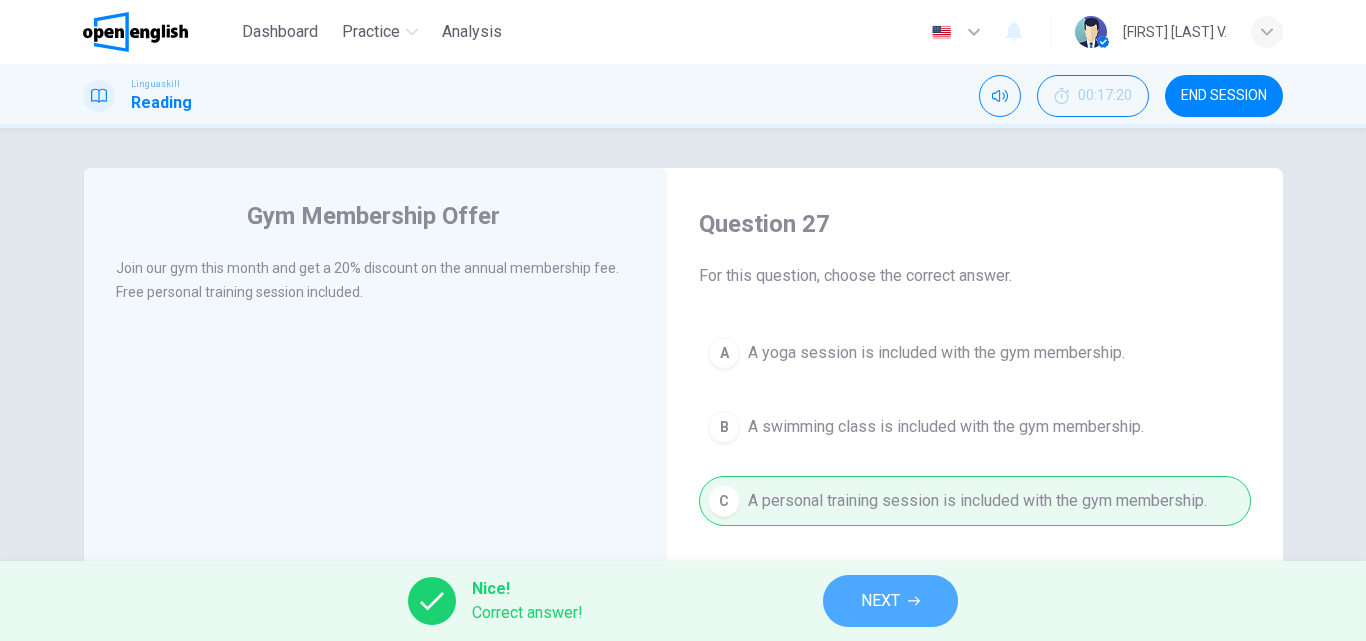 click 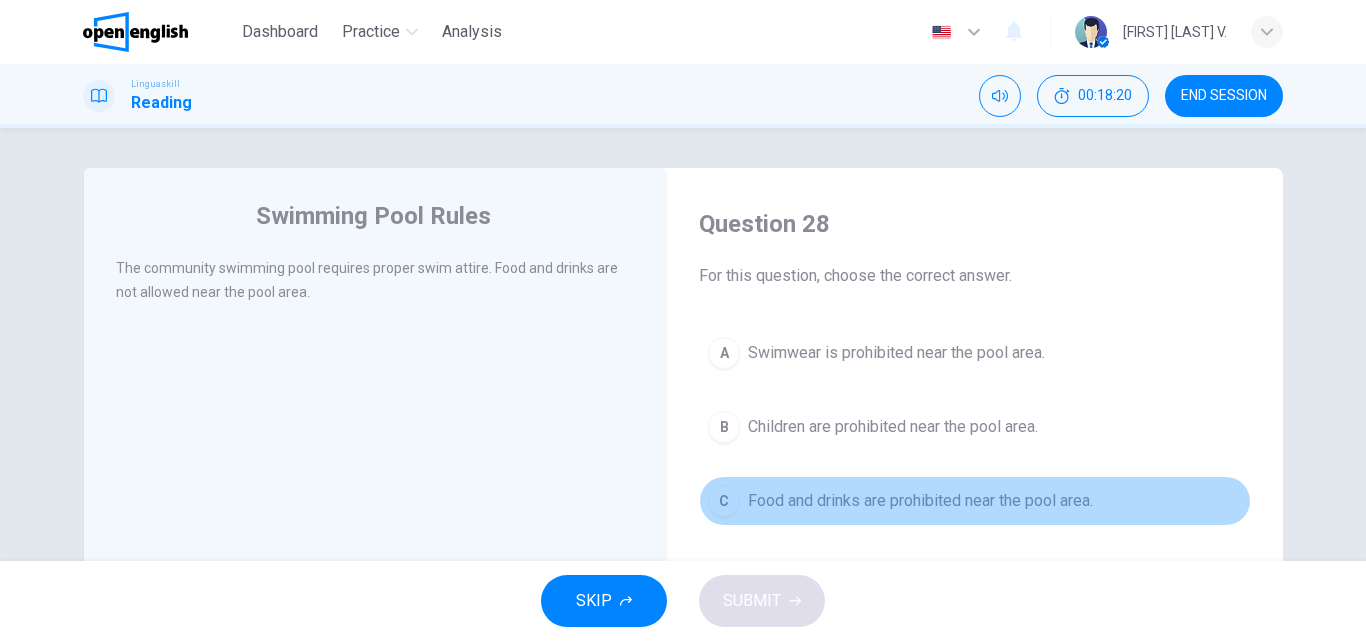 click on "C Food and drinks are prohibited near the pool area." at bounding box center (975, 501) 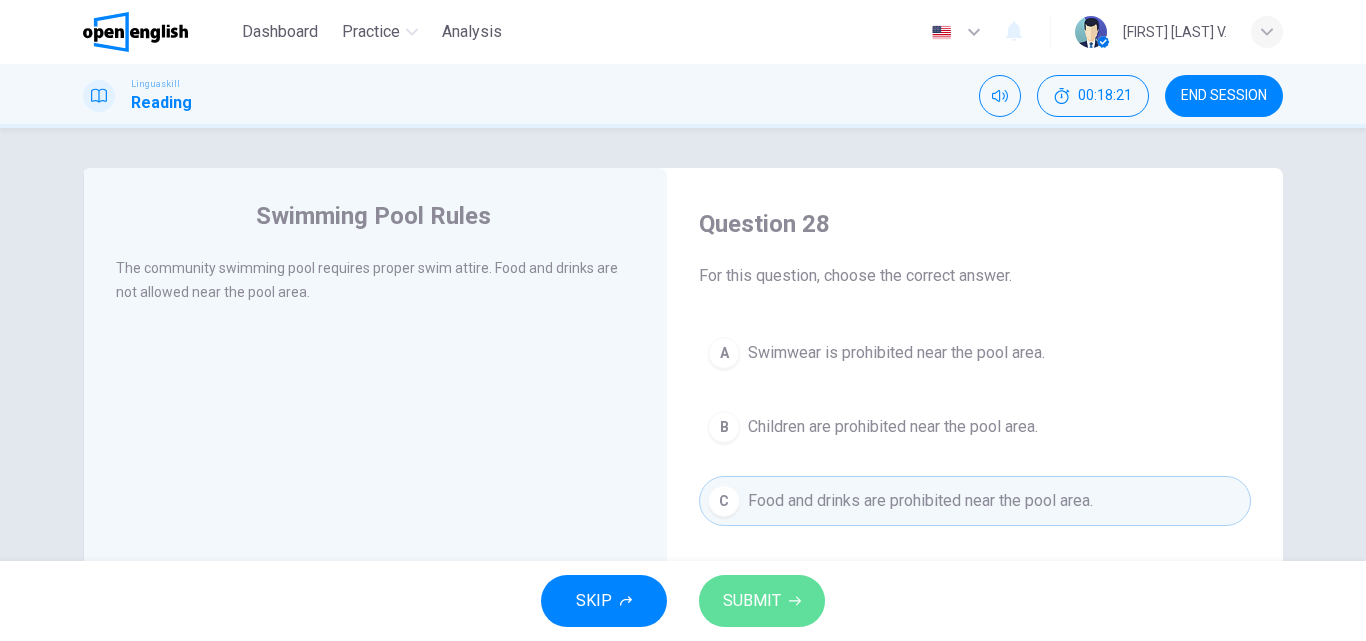 click 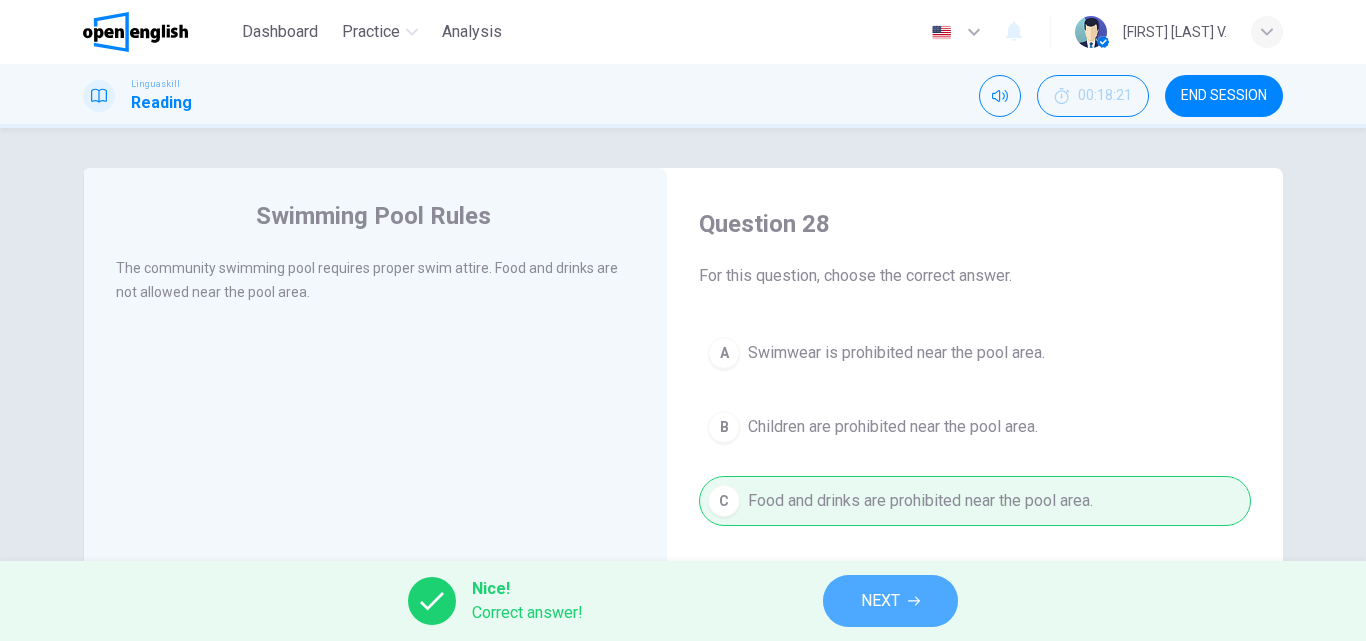 click on "NEXT" at bounding box center [880, 601] 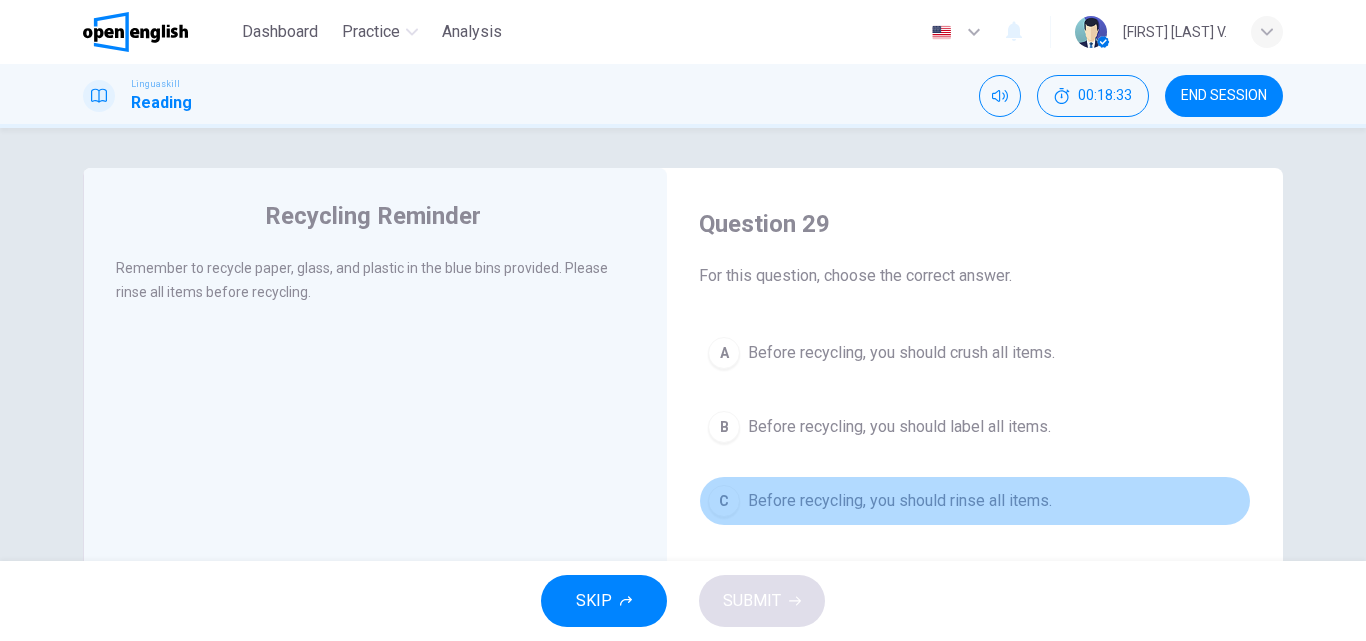 click on "Before recycling, you should rinse all items." at bounding box center [900, 501] 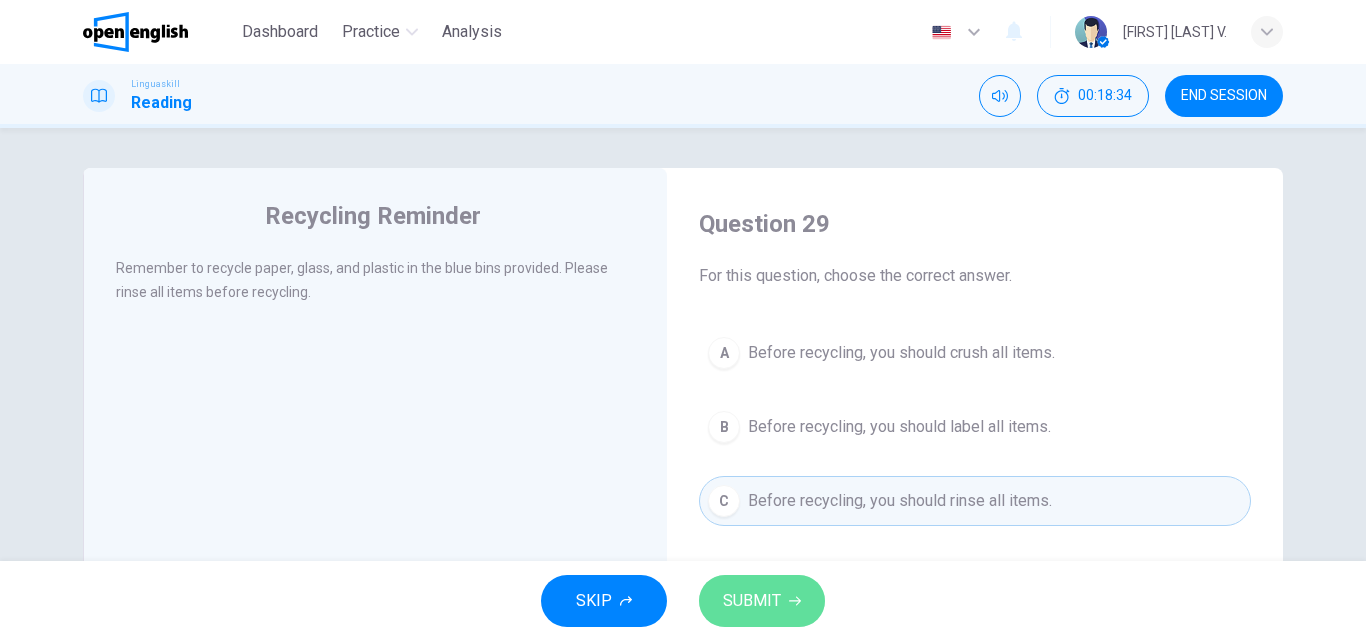 click on "SUBMIT" at bounding box center [752, 601] 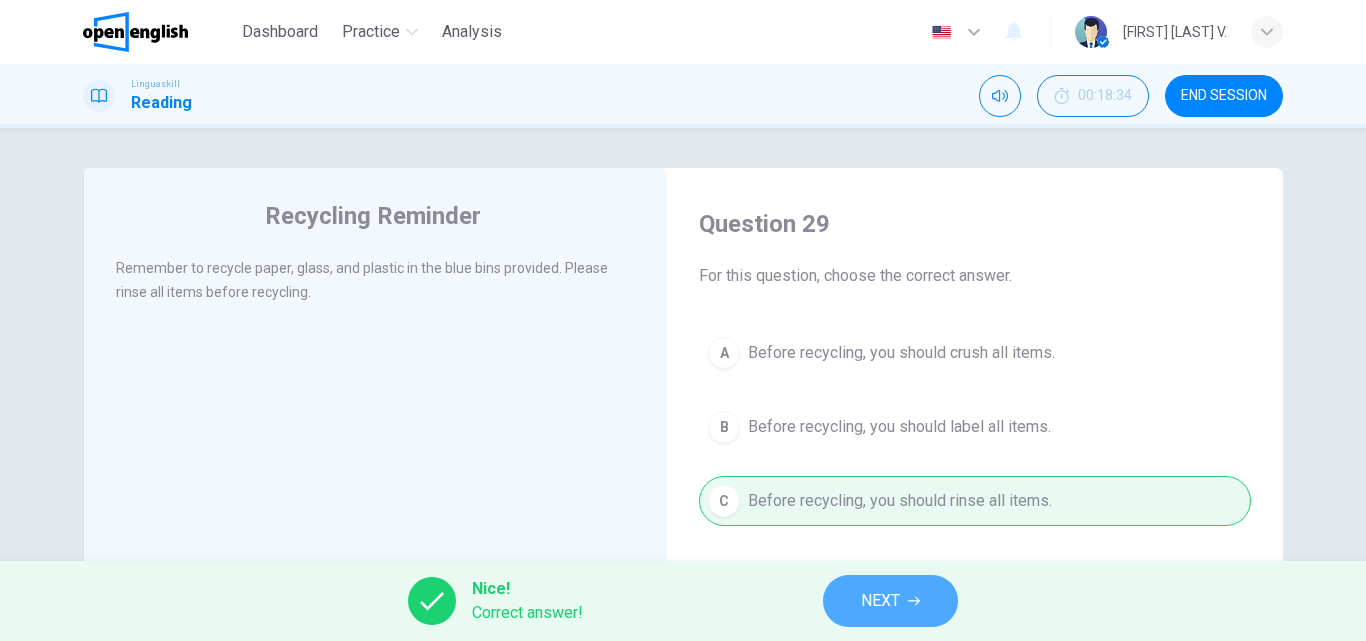 click on "NEXT" at bounding box center (890, 601) 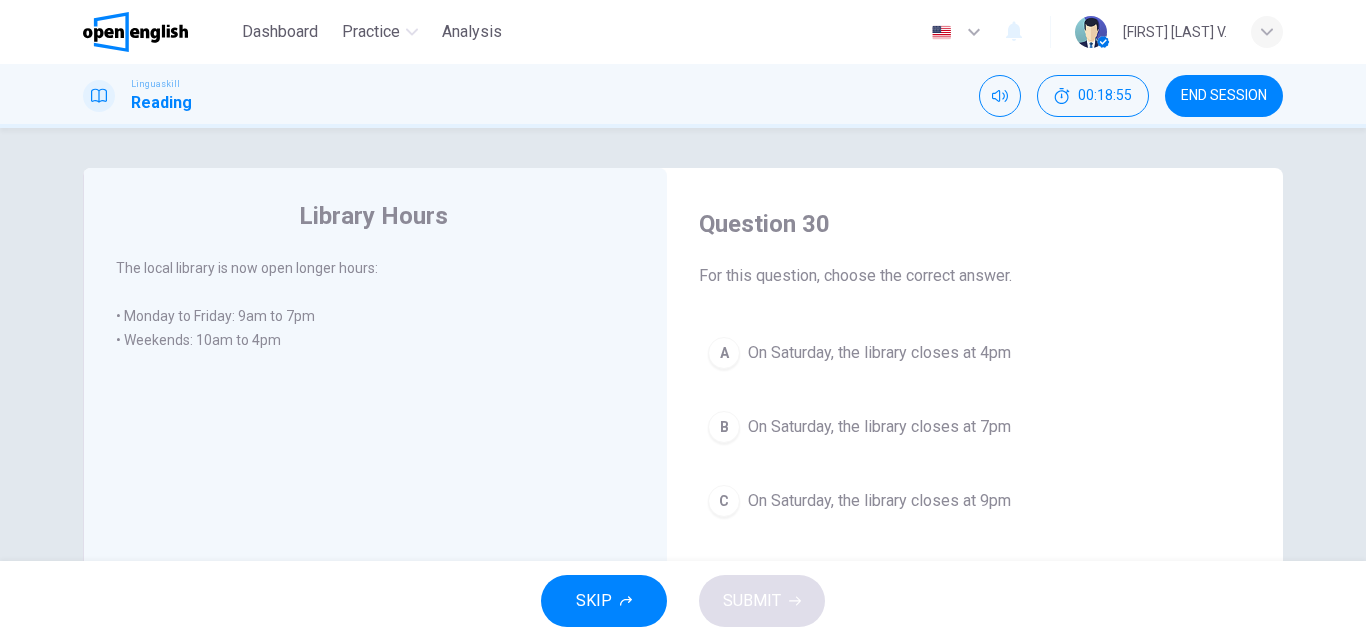 click on "On Saturday, the library closes at 4pm" at bounding box center (879, 353) 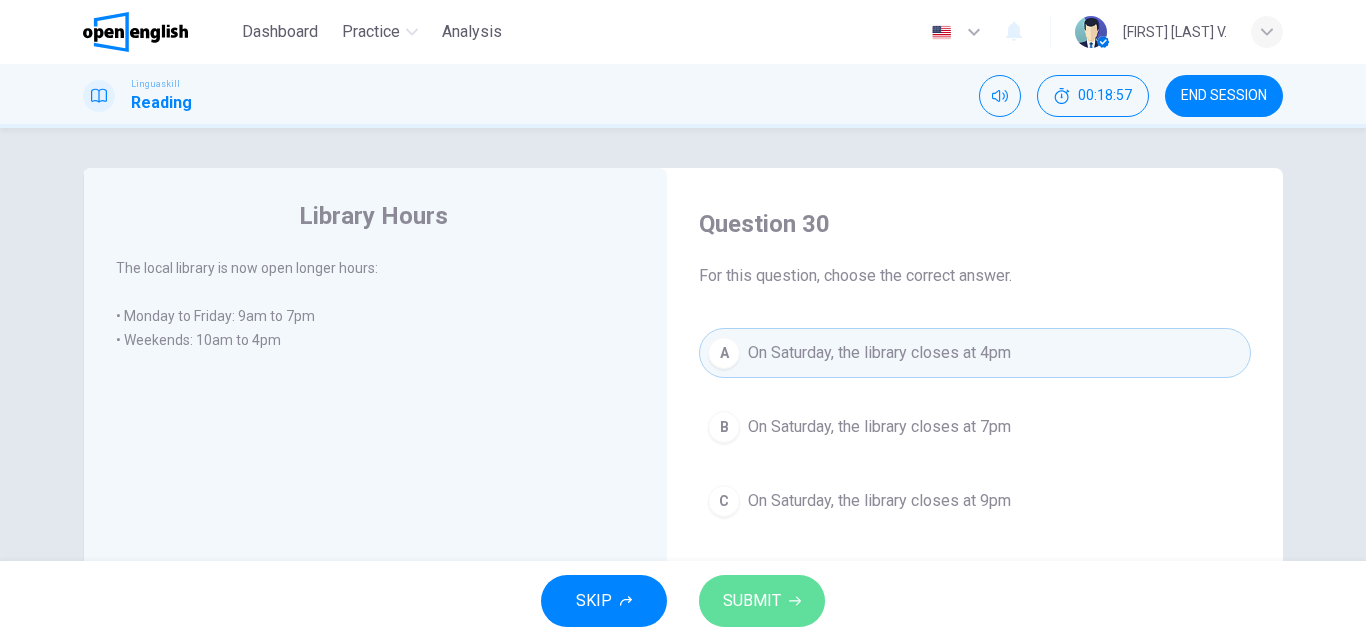 click on "SUBMIT" at bounding box center [752, 601] 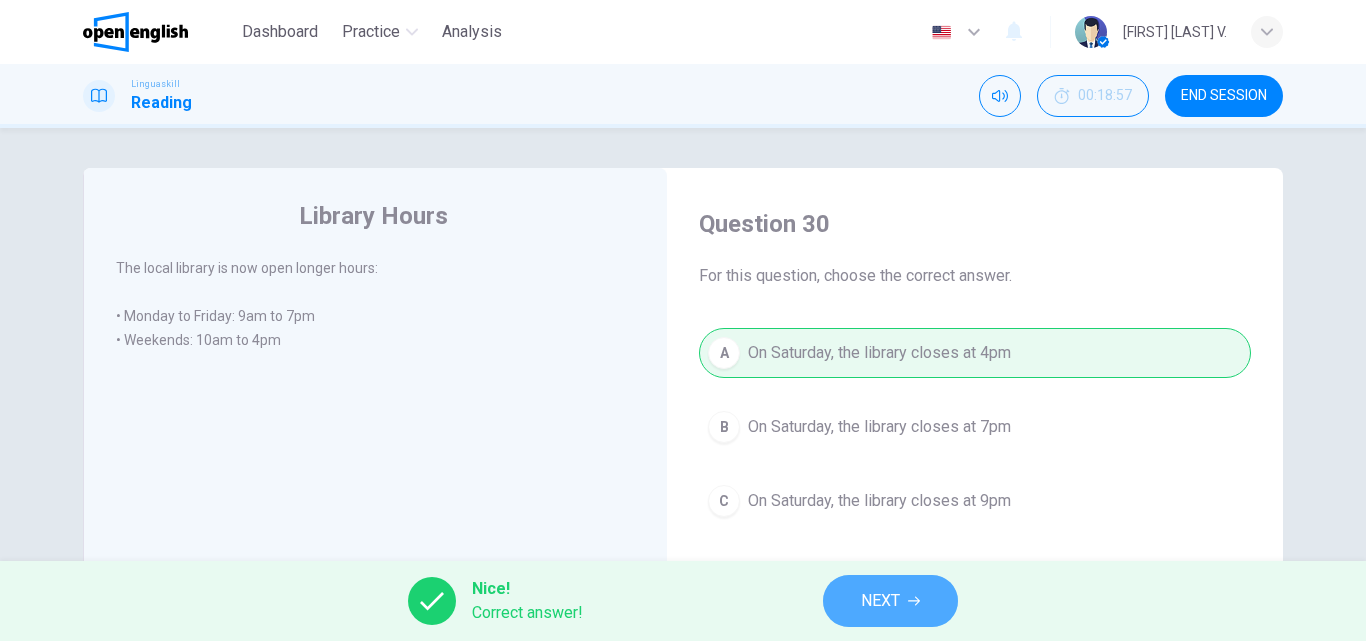 click on "NEXT" at bounding box center [880, 601] 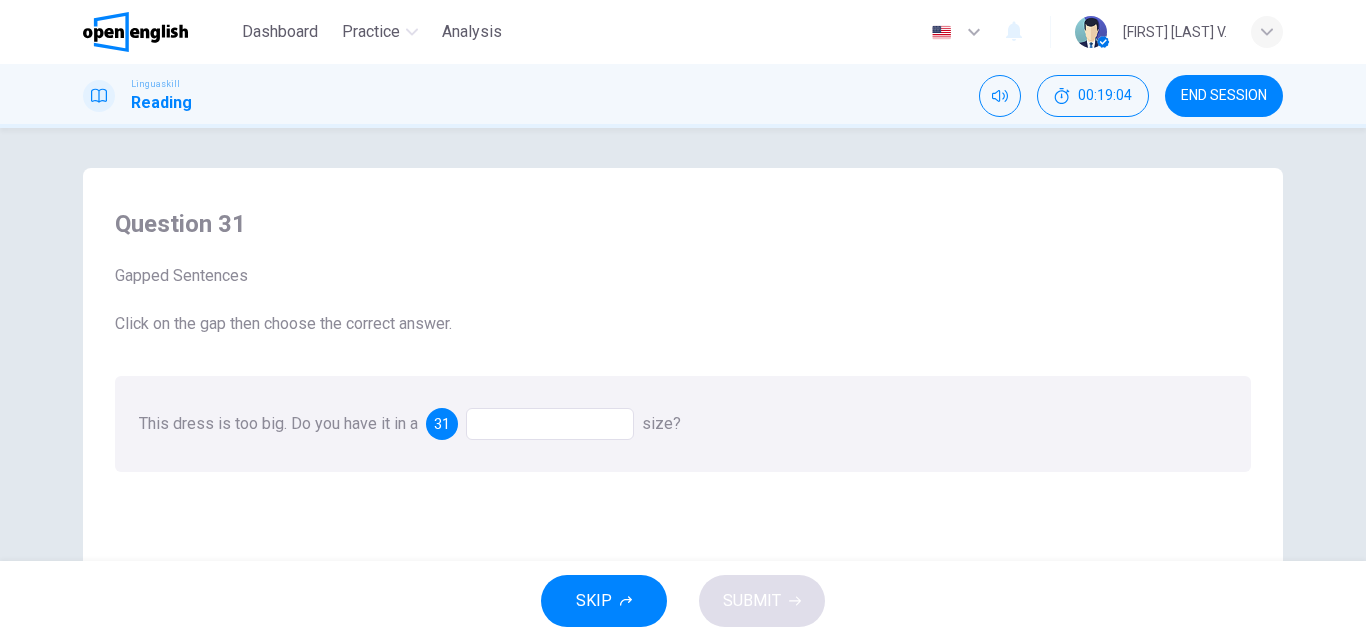 click at bounding box center [550, 424] 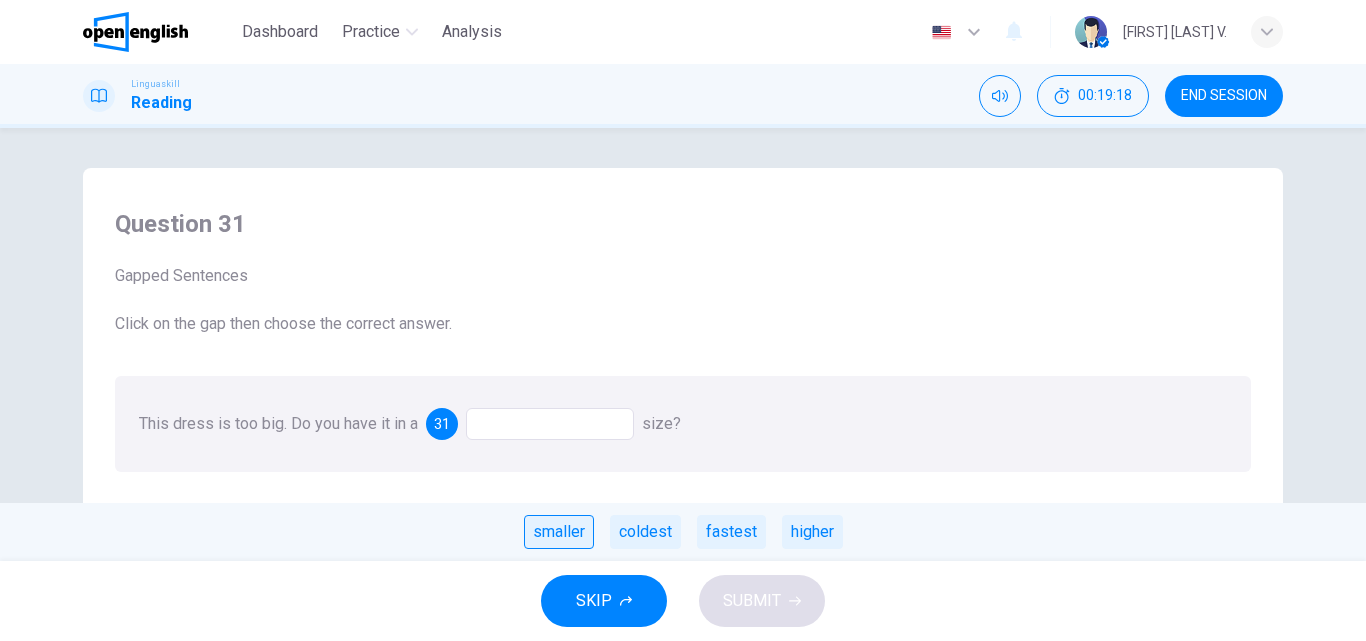 click on "smaller" at bounding box center [559, 532] 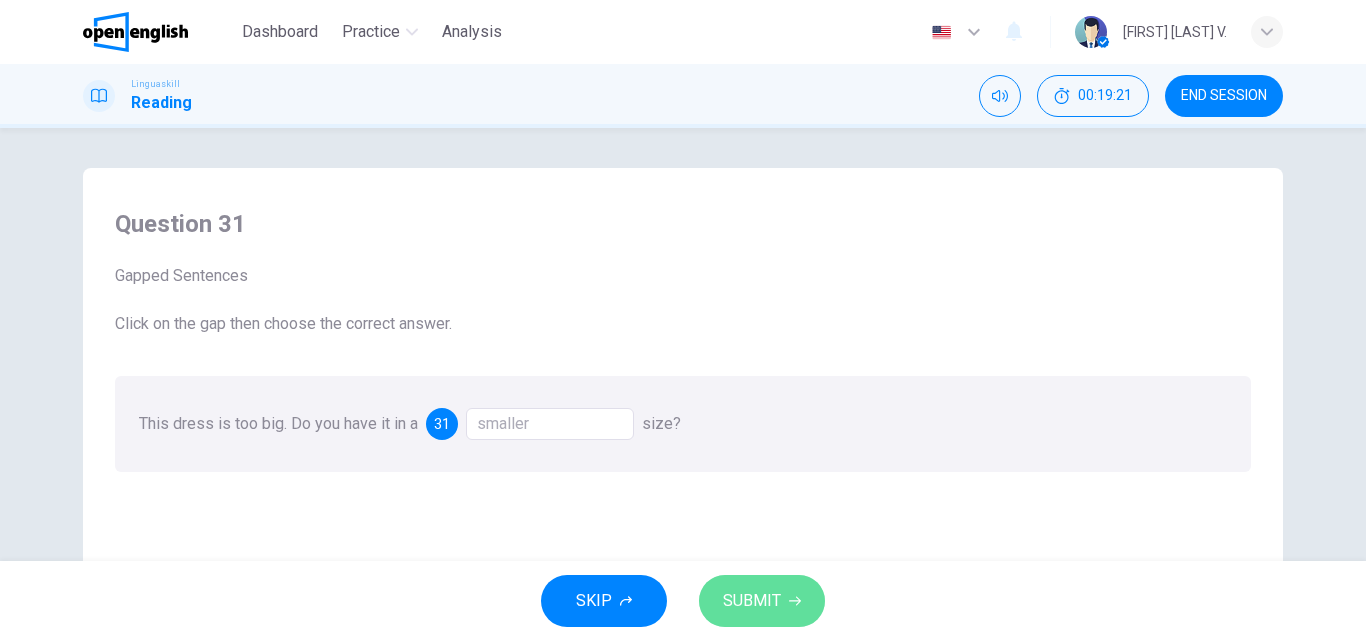click on "SUBMIT" at bounding box center (752, 601) 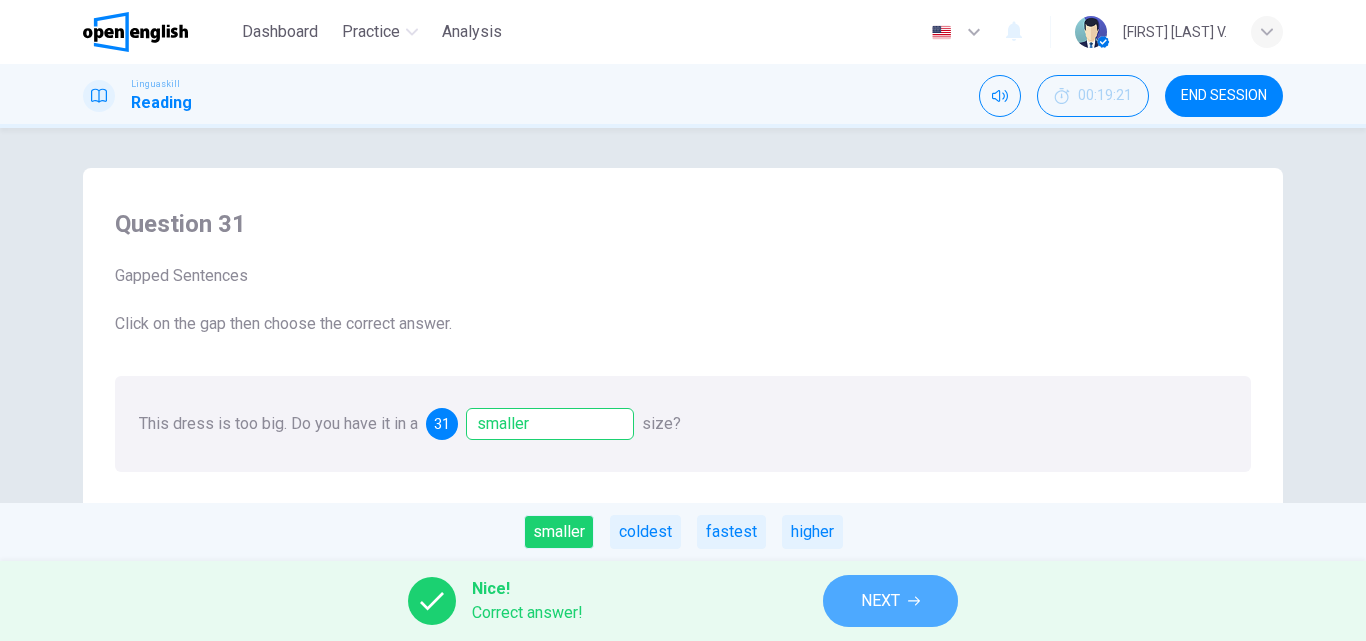 click 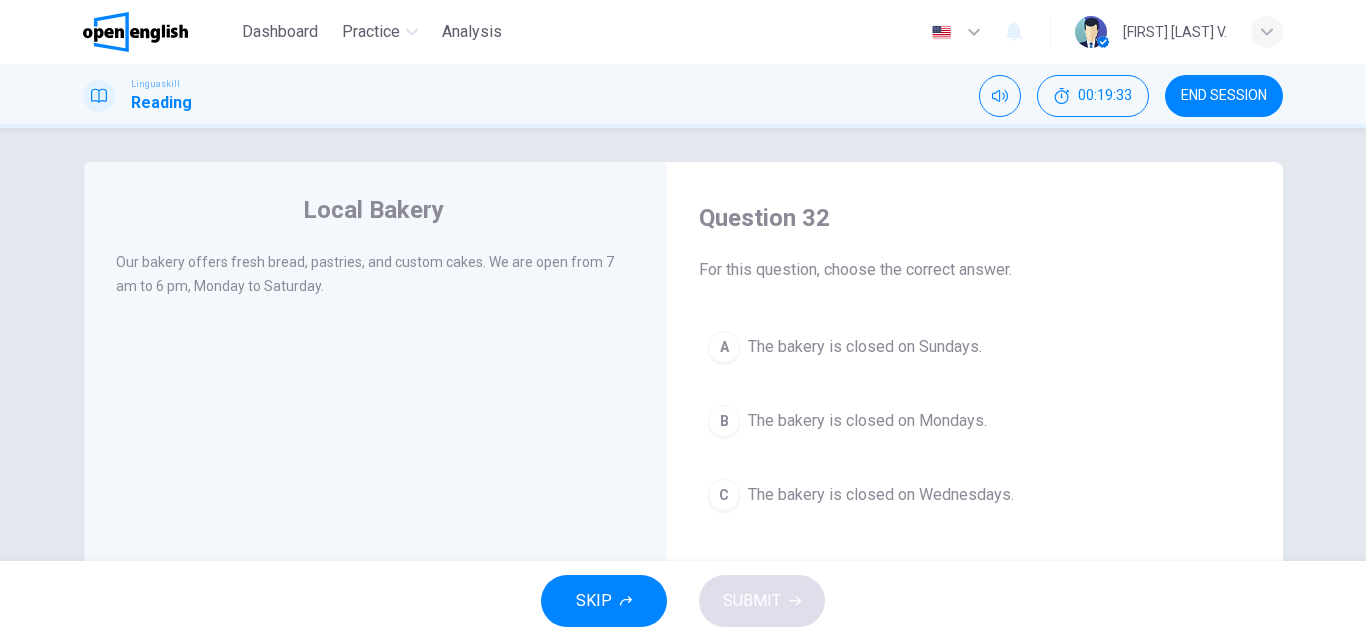 scroll, scrollTop: 0, scrollLeft: 0, axis: both 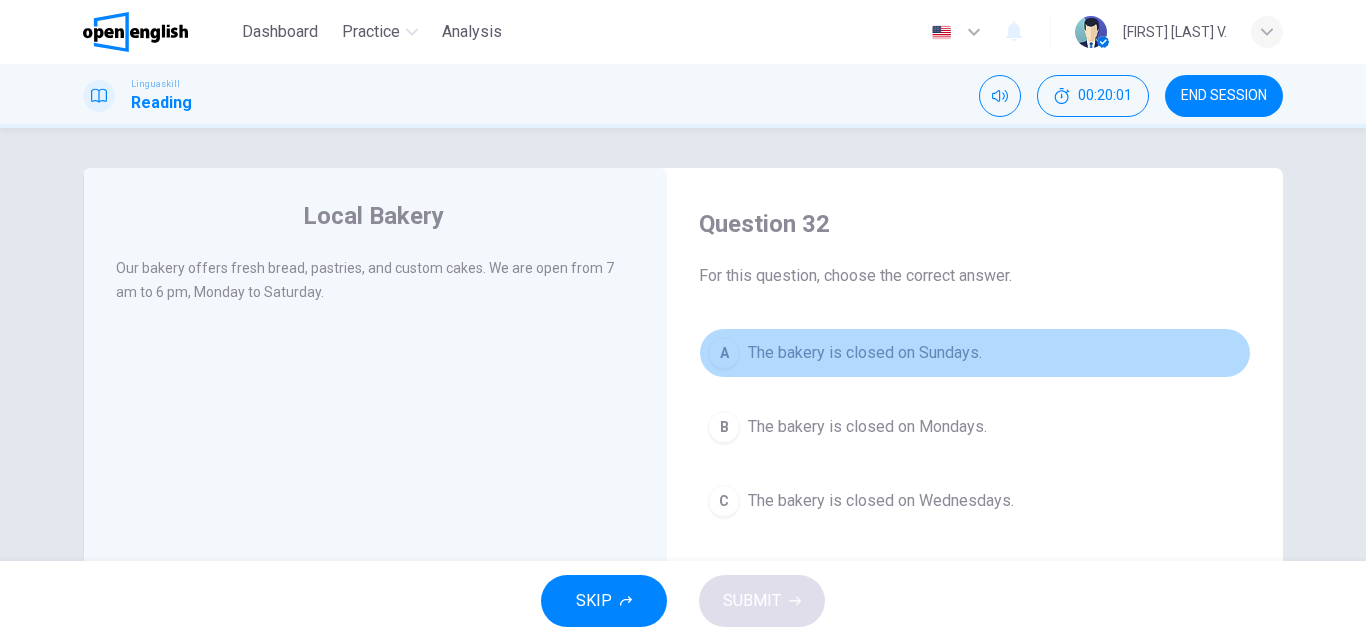 click on "The bakery is closed on Sundays." at bounding box center [865, 353] 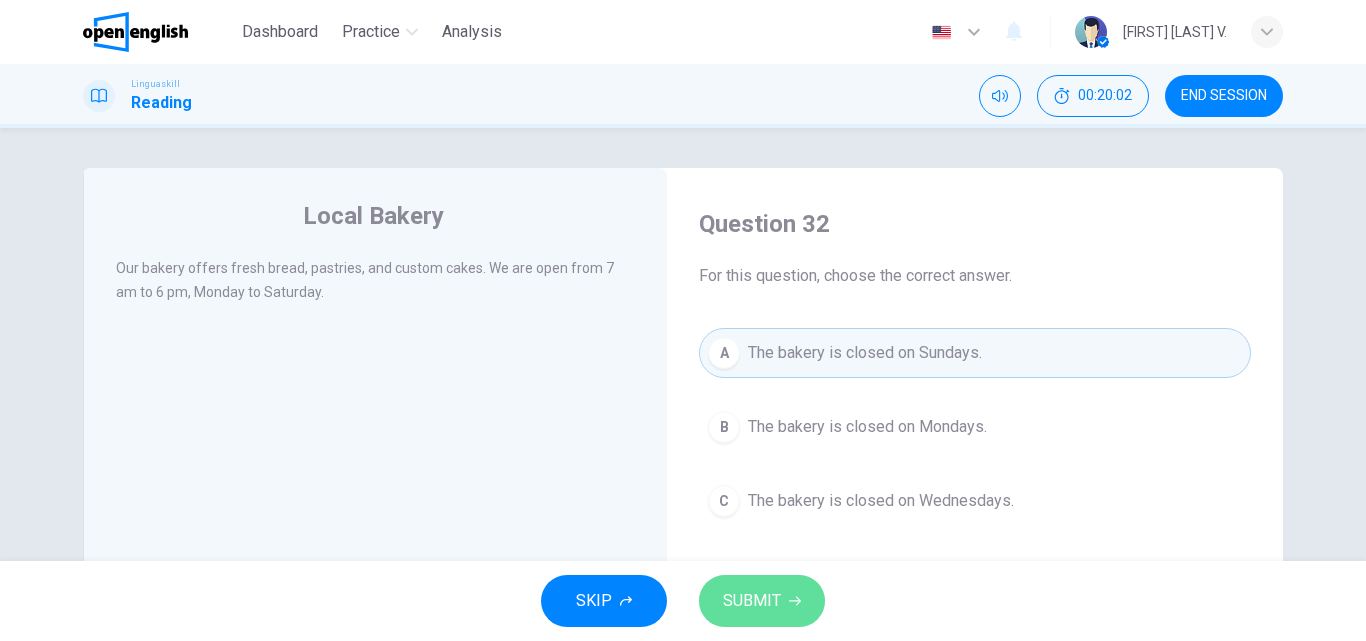 click on "SUBMIT" at bounding box center (752, 601) 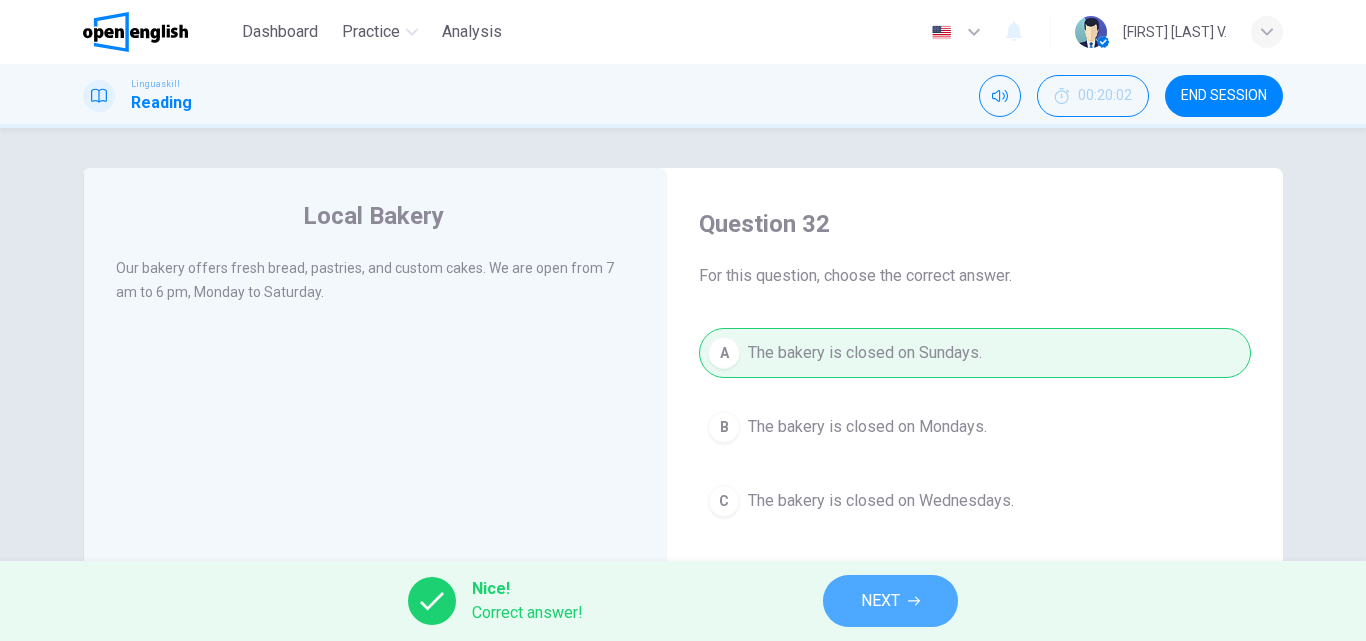 click on "NEXT" at bounding box center [880, 601] 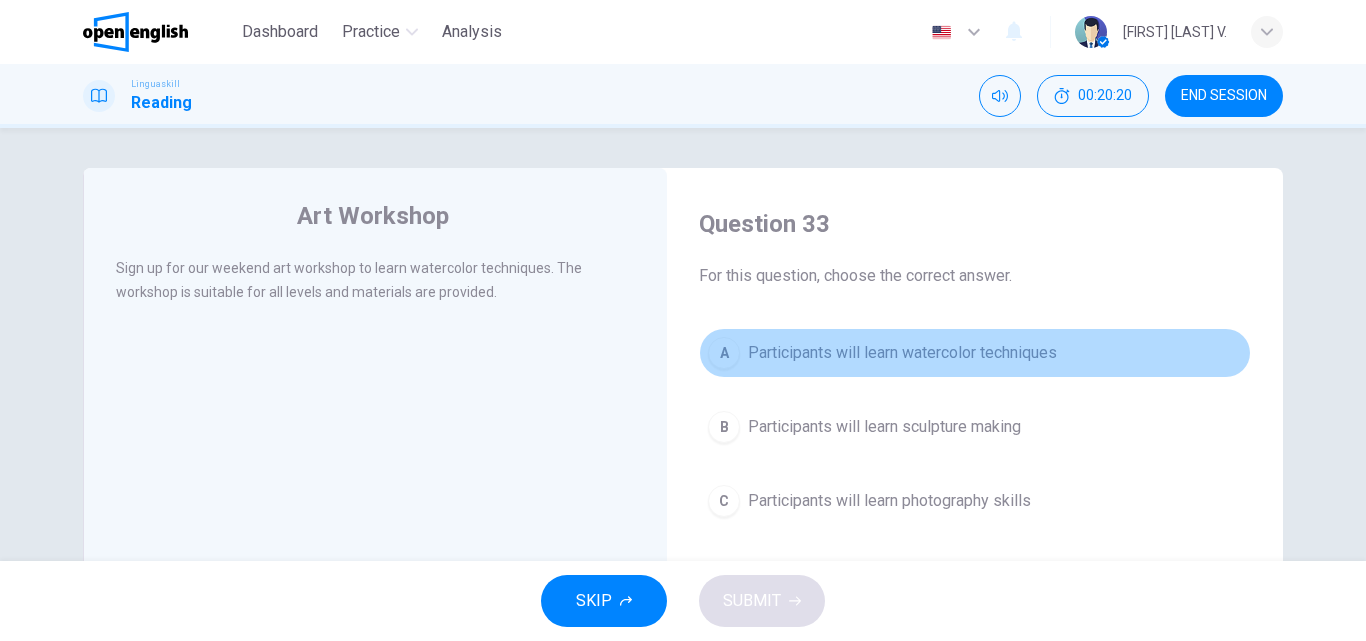 click on "Participants will learn watercolor techniques" at bounding box center (902, 353) 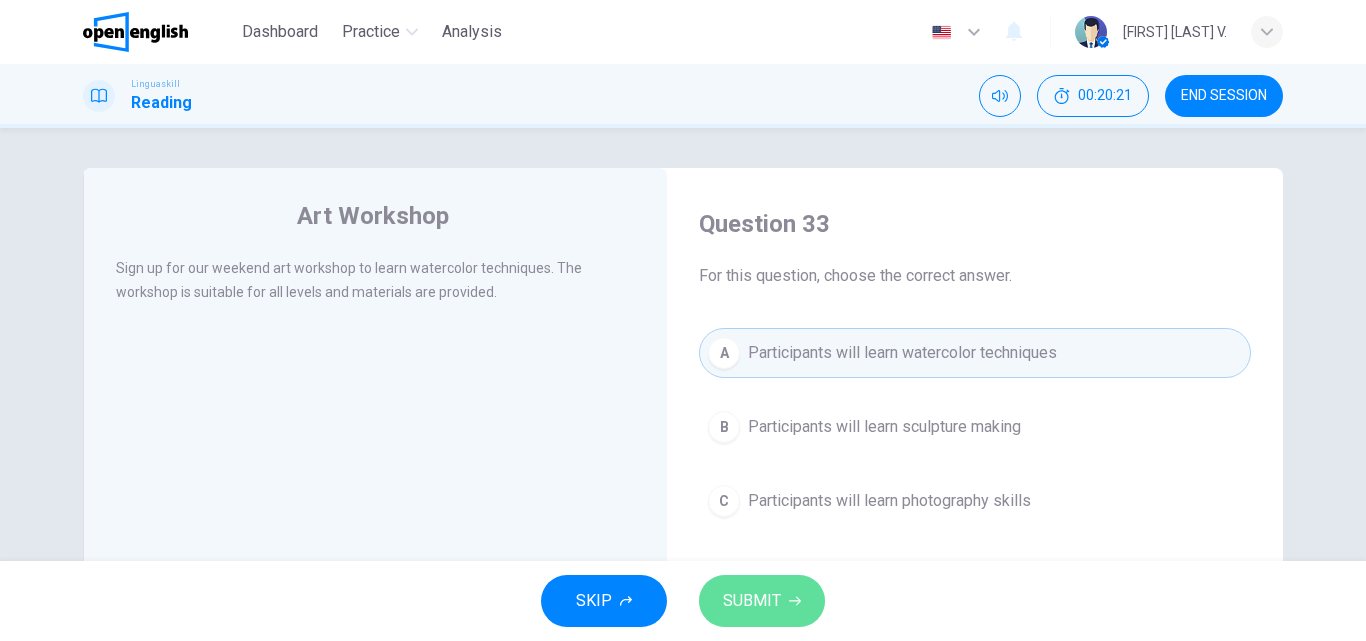 click on "SUBMIT" at bounding box center (752, 601) 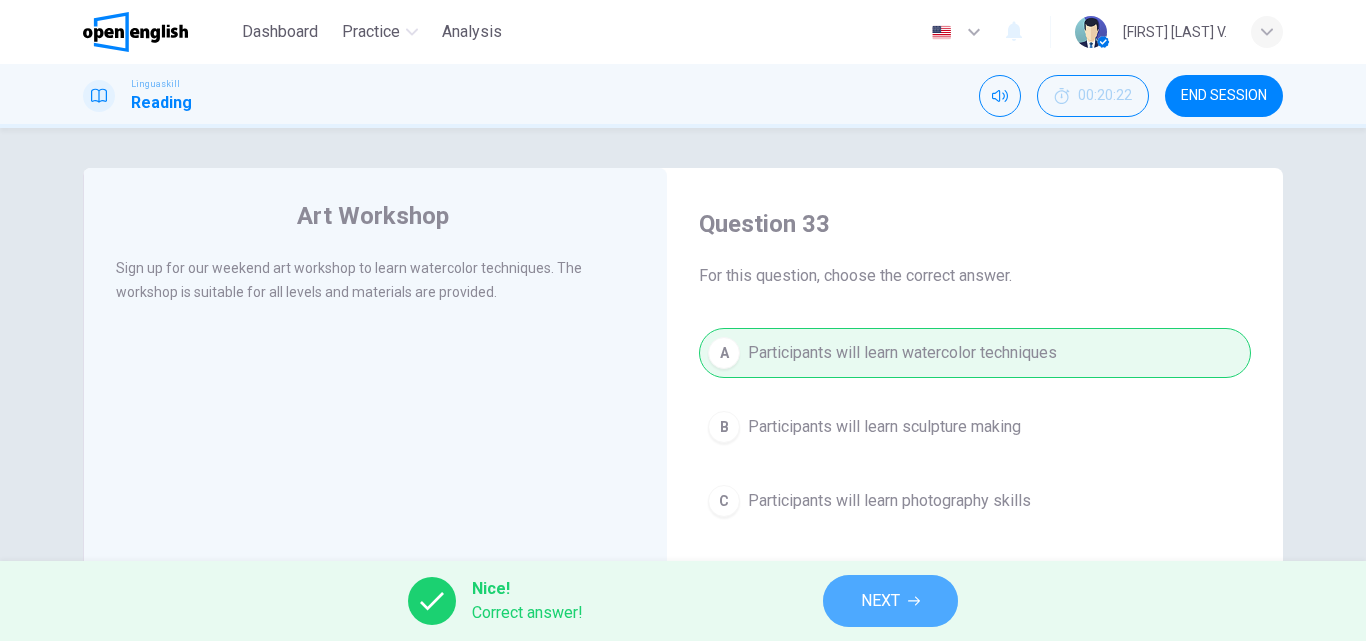 click on "NEXT" at bounding box center [890, 601] 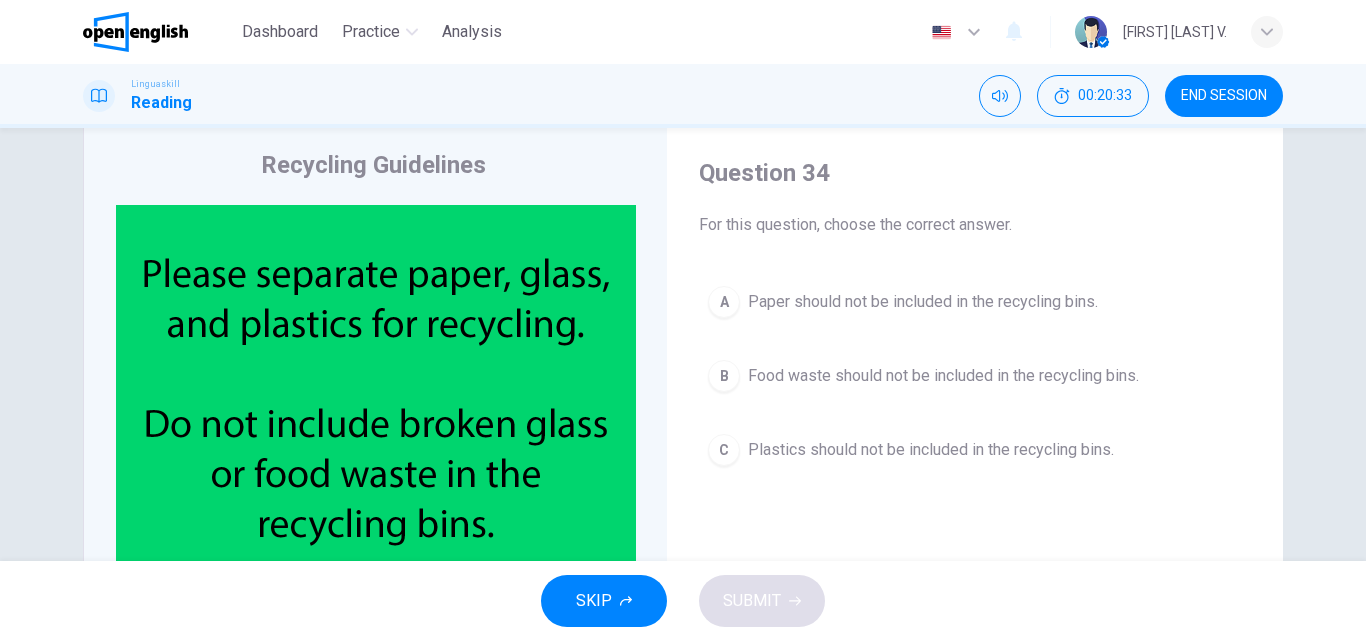 scroll, scrollTop: 55, scrollLeft: 0, axis: vertical 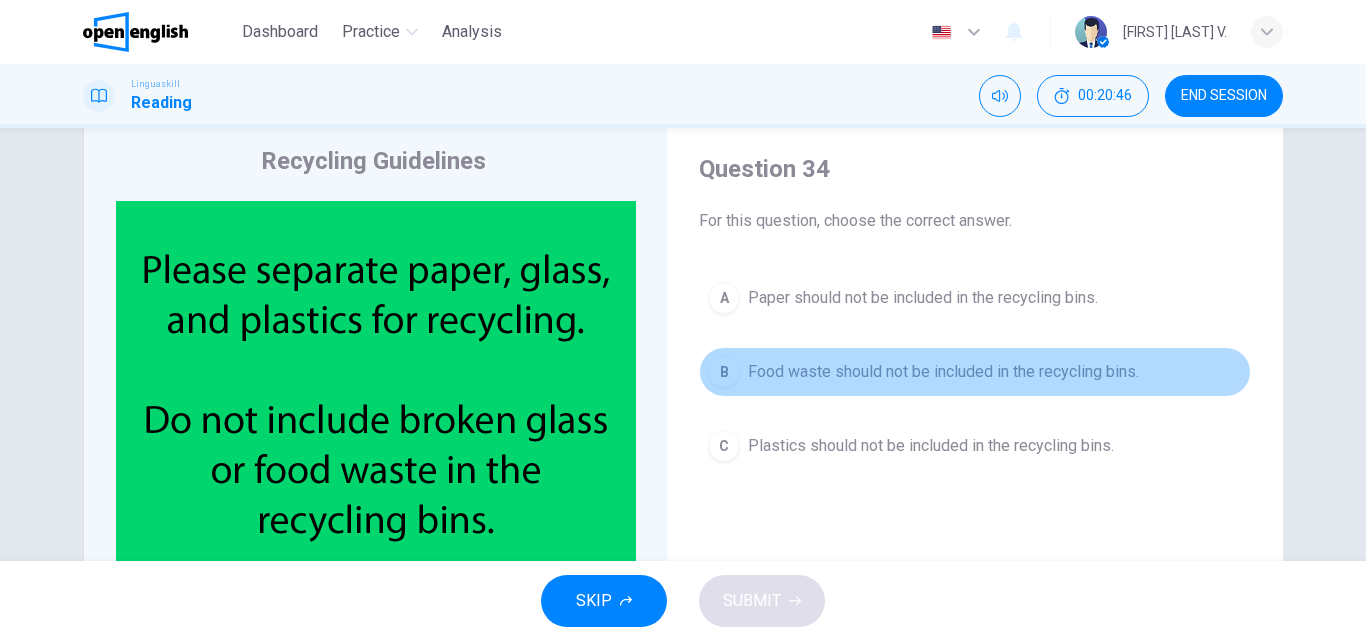 click on "Food waste should not be included in the recycling bins." at bounding box center (943, 372) 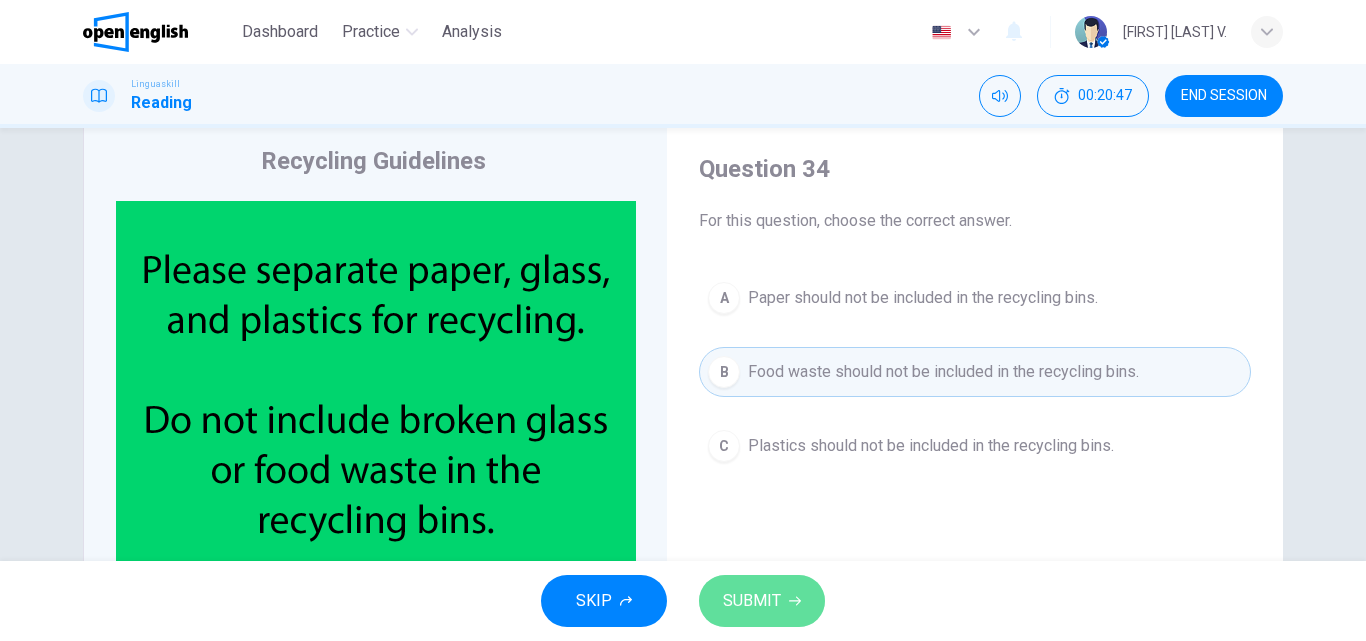 click on "SUBMIT" at bounding box center [752, 601] 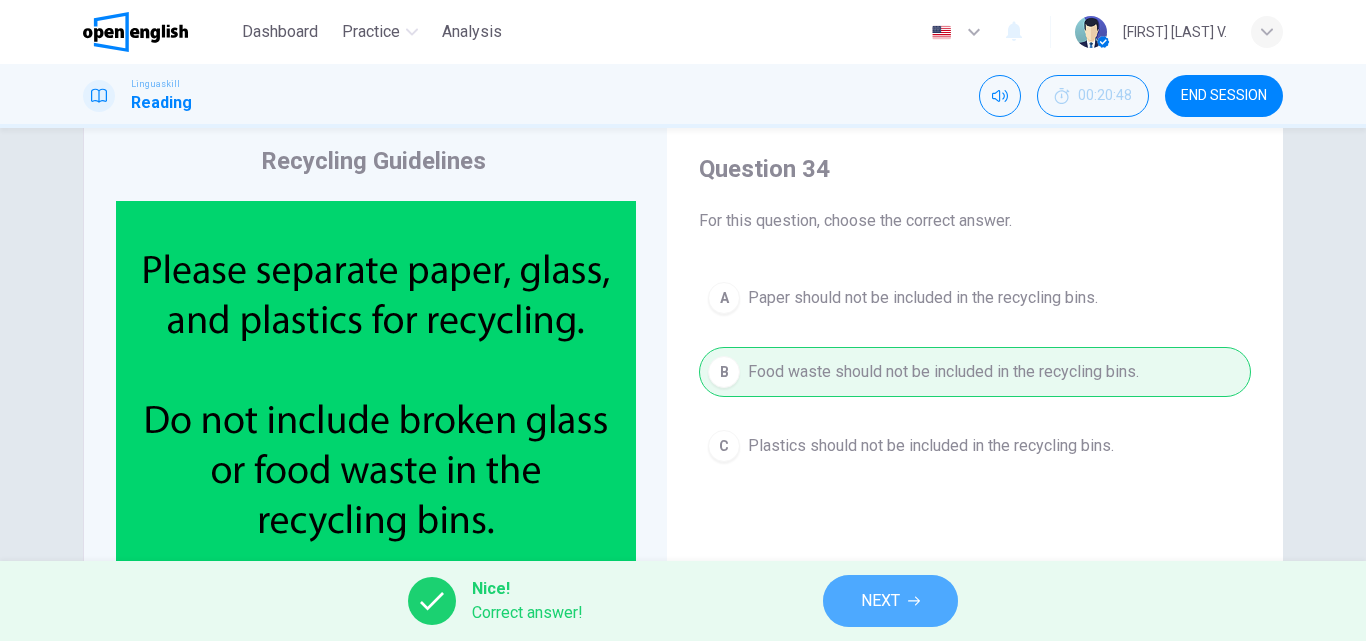 click on "NEXT" at bounding box center [880, 601] 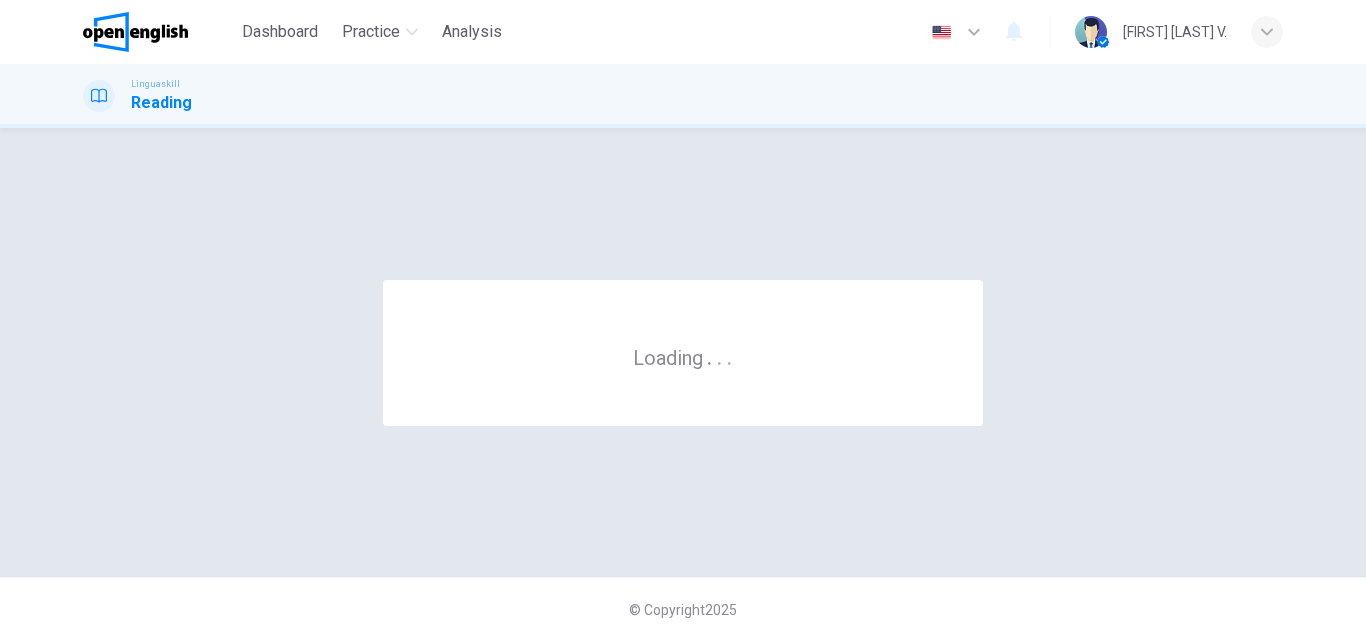 scroll, scrollTop: 0, scrollLeft: 0, axis: both 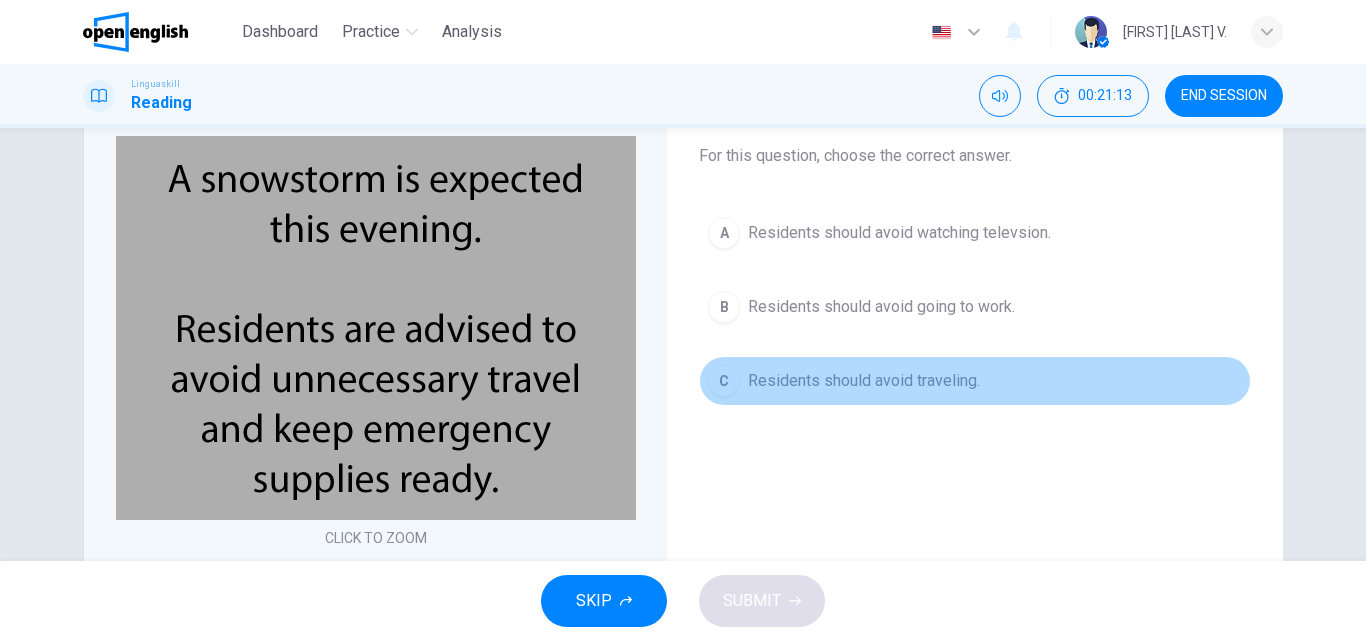click on "Residents should avoid traveling." at bounding box center [864, 381] 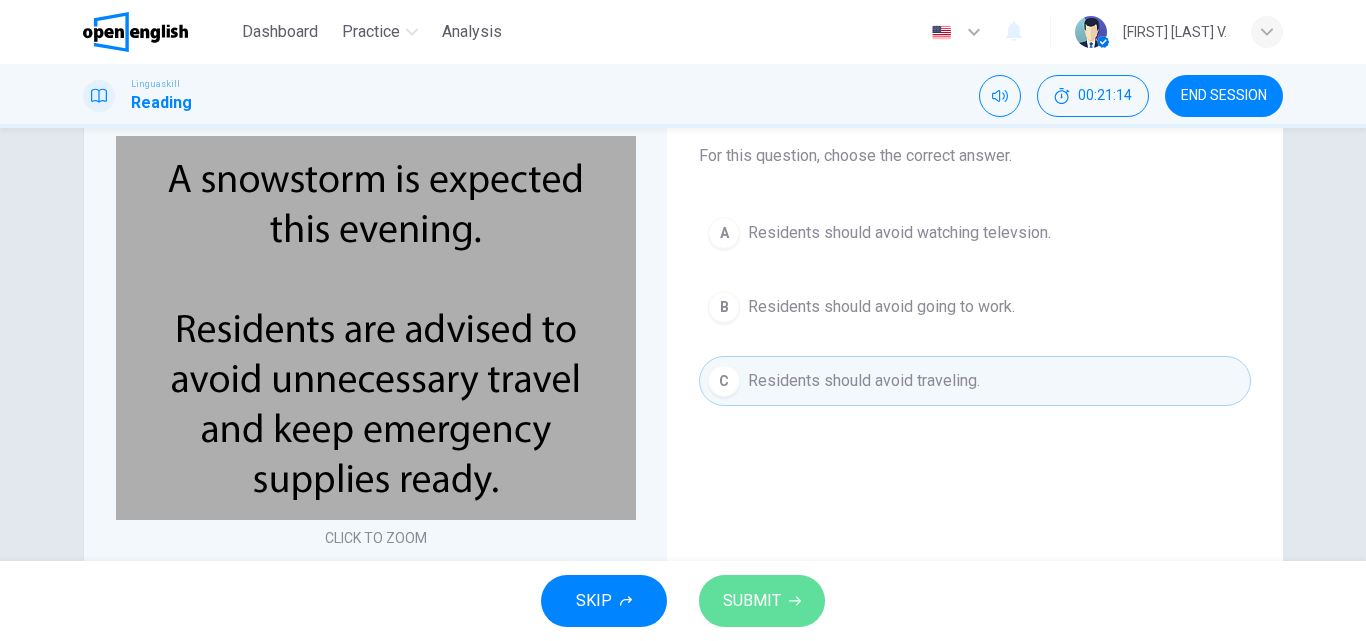 click on "SUBMIT" at bounding box center (752, 601) 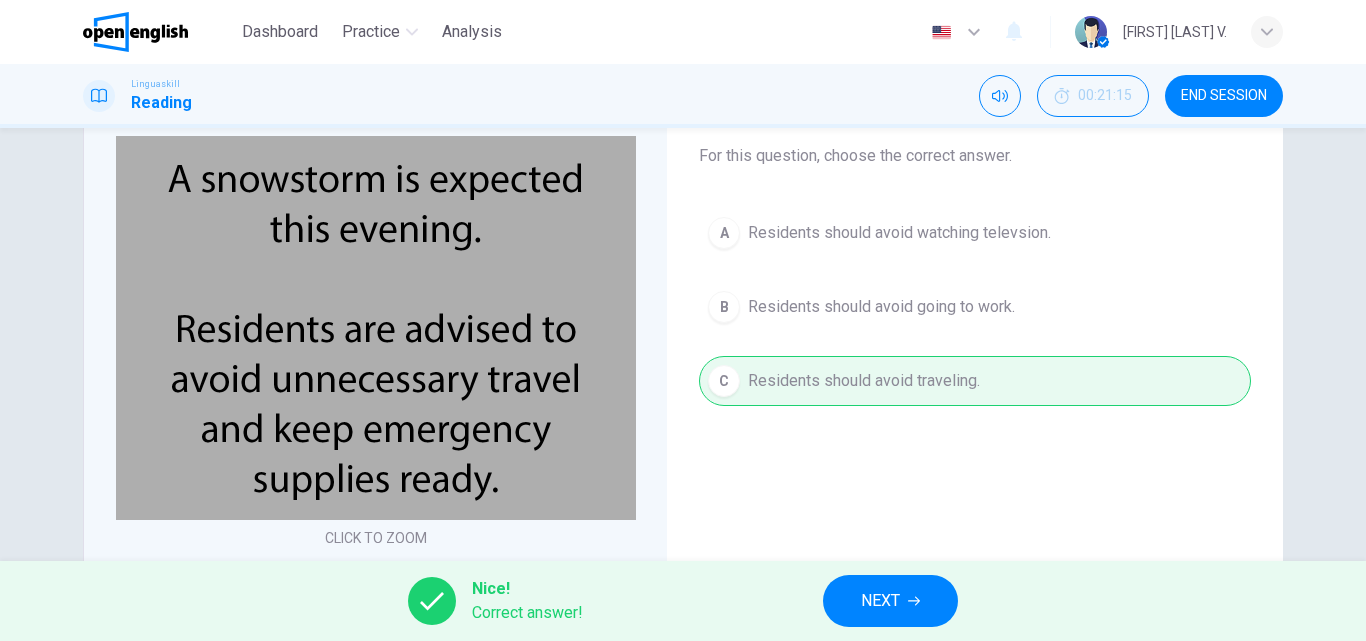 click on "NEXT" at bounding box center [880, 601] 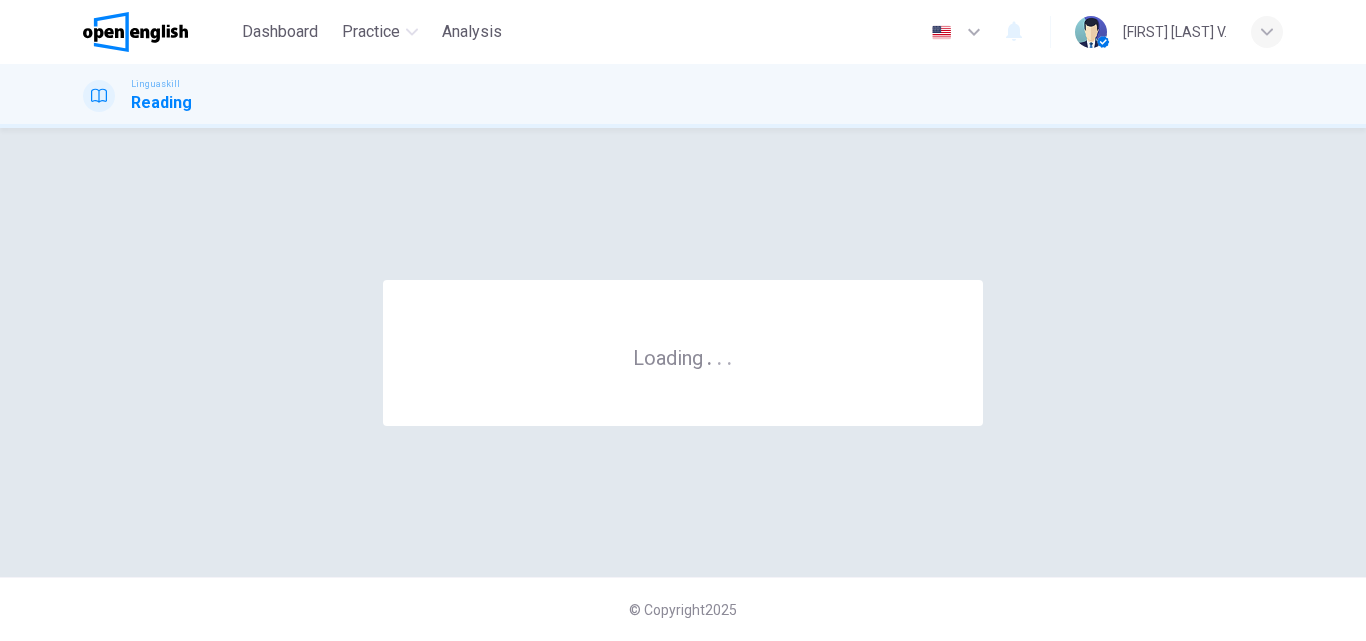 scroll, scrollTop: 0, scrollLeft: 0, axis: both 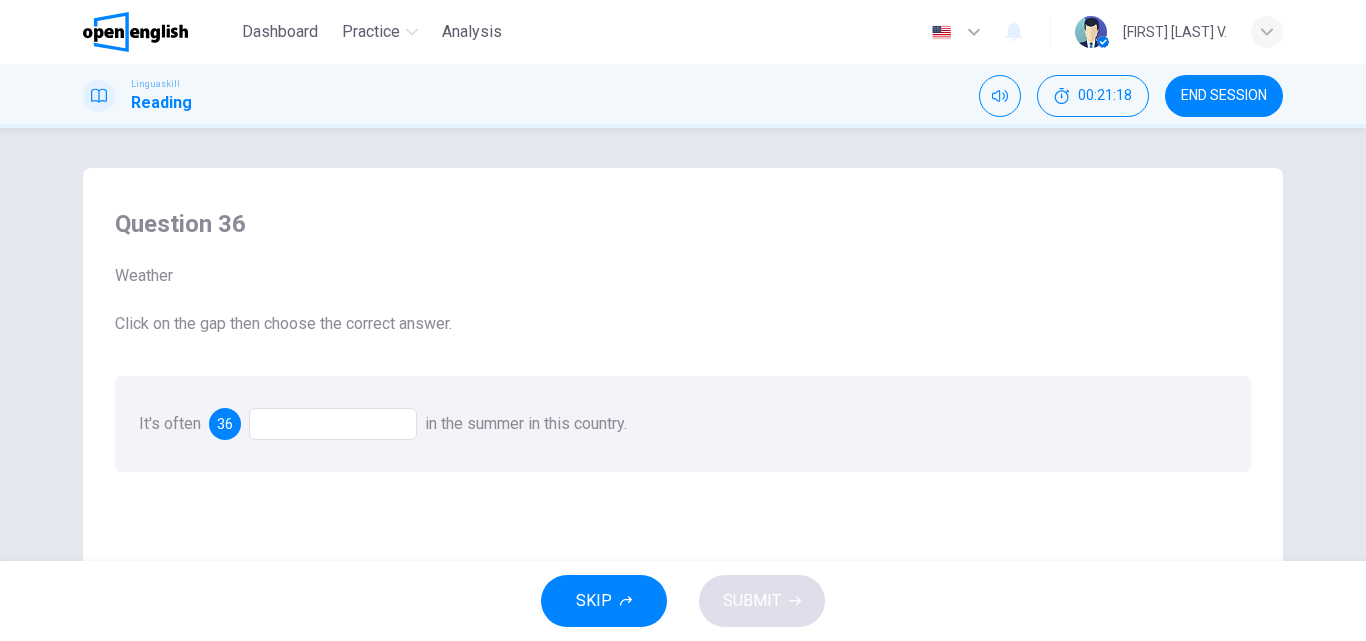 click at bounding box center [333, 424] 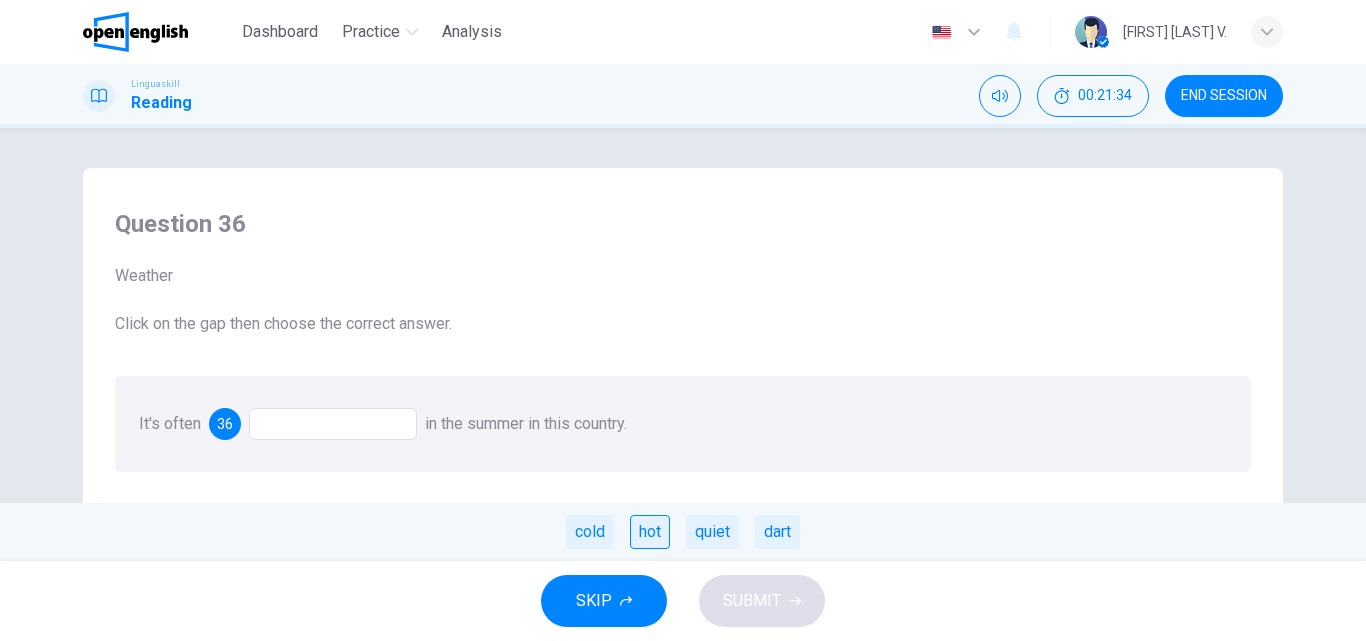 click on "hot" at bounding box center [650, 532] 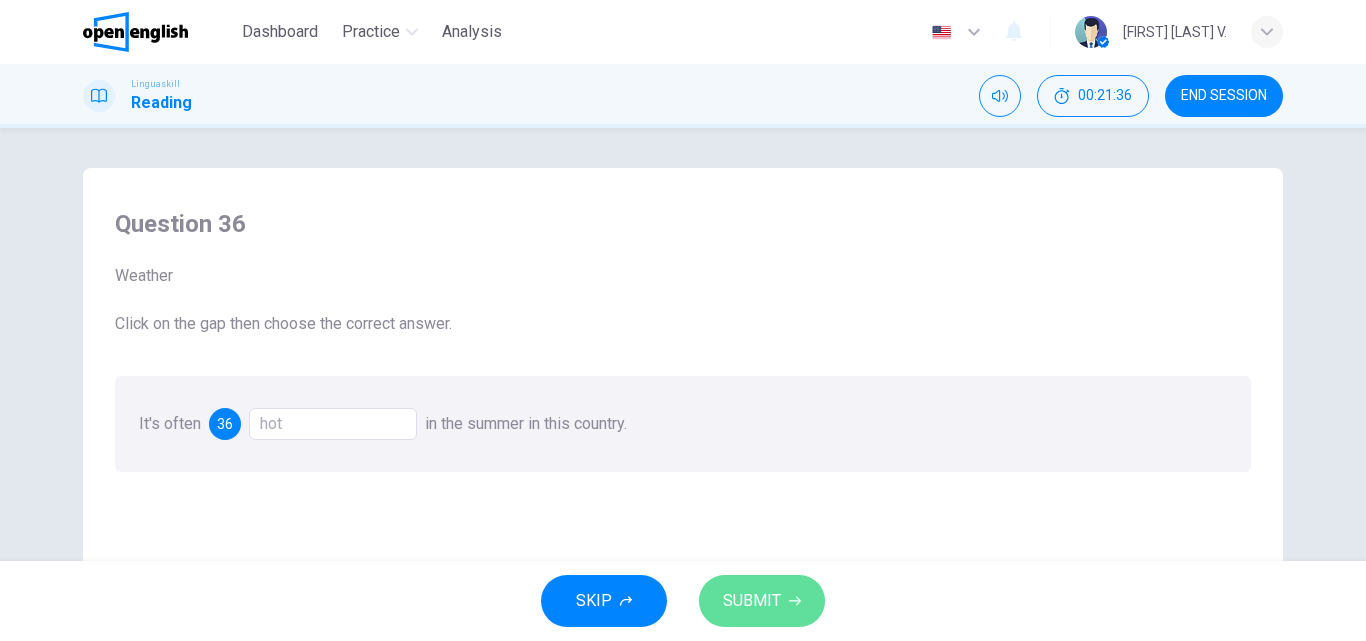 click on "SUBMIT" at bounding box center [752, 601] 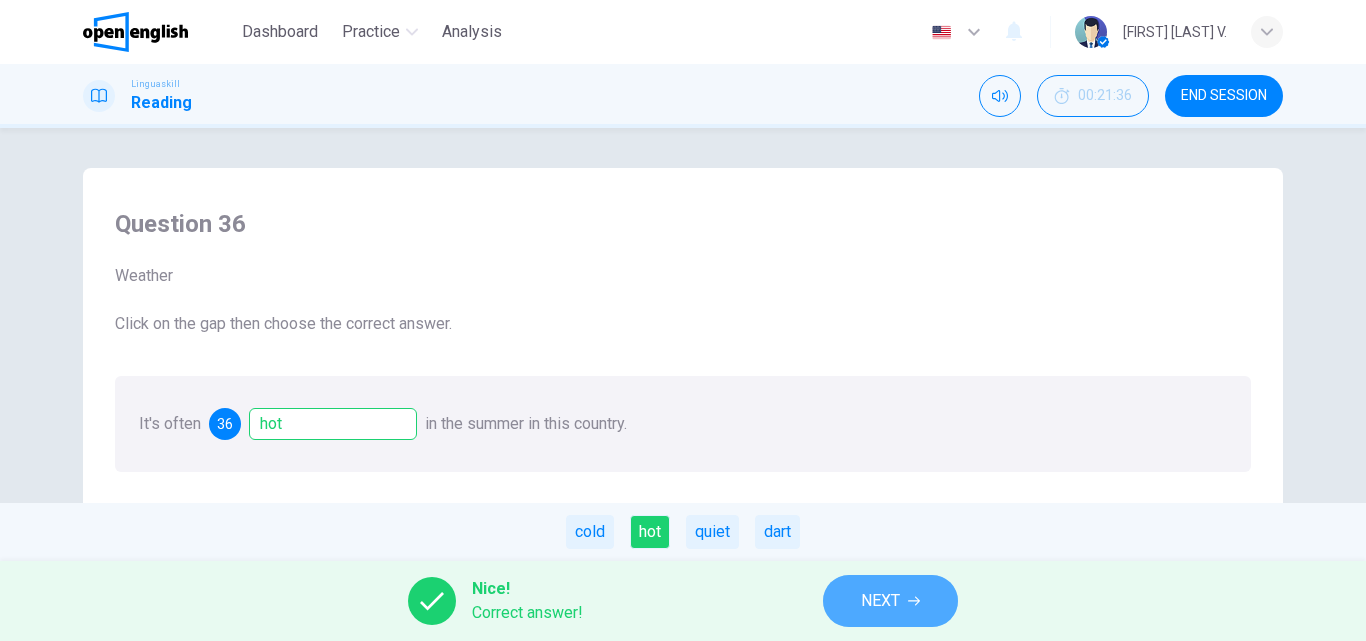 click on "NEXT" at bounding box center [880, 601] 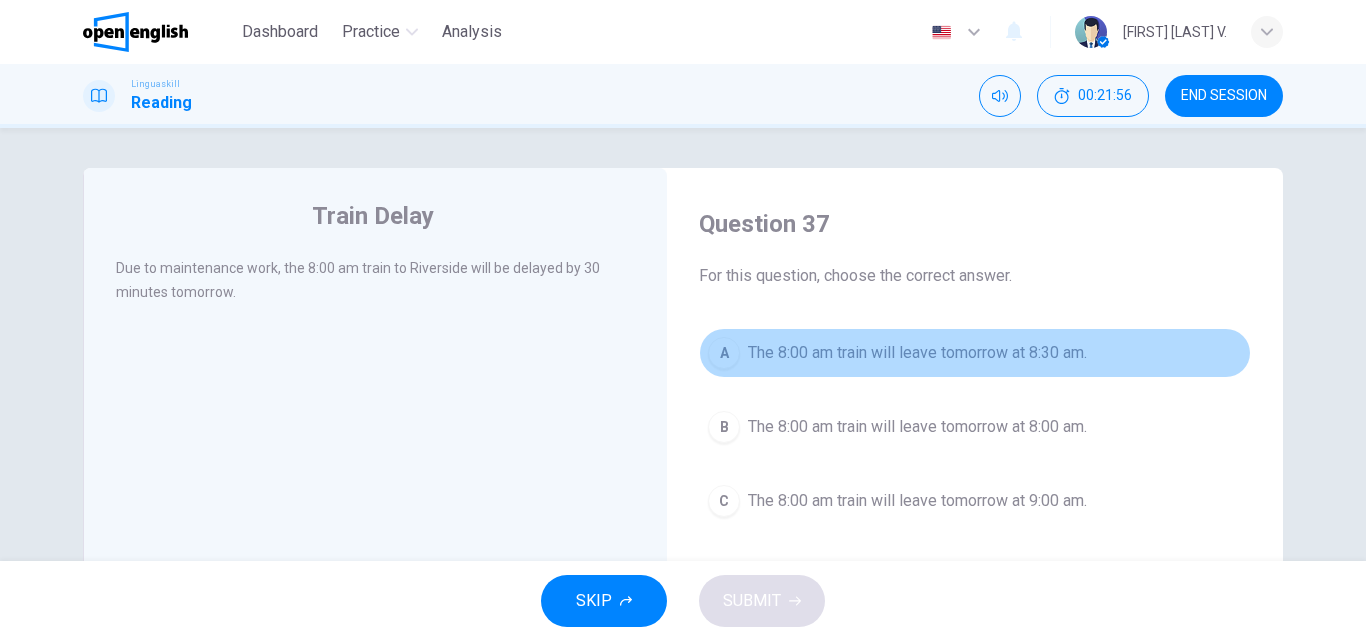 click on "The 8:00 am train will leave tomorrow at 8:30 am." at bounding box center [917, 353] 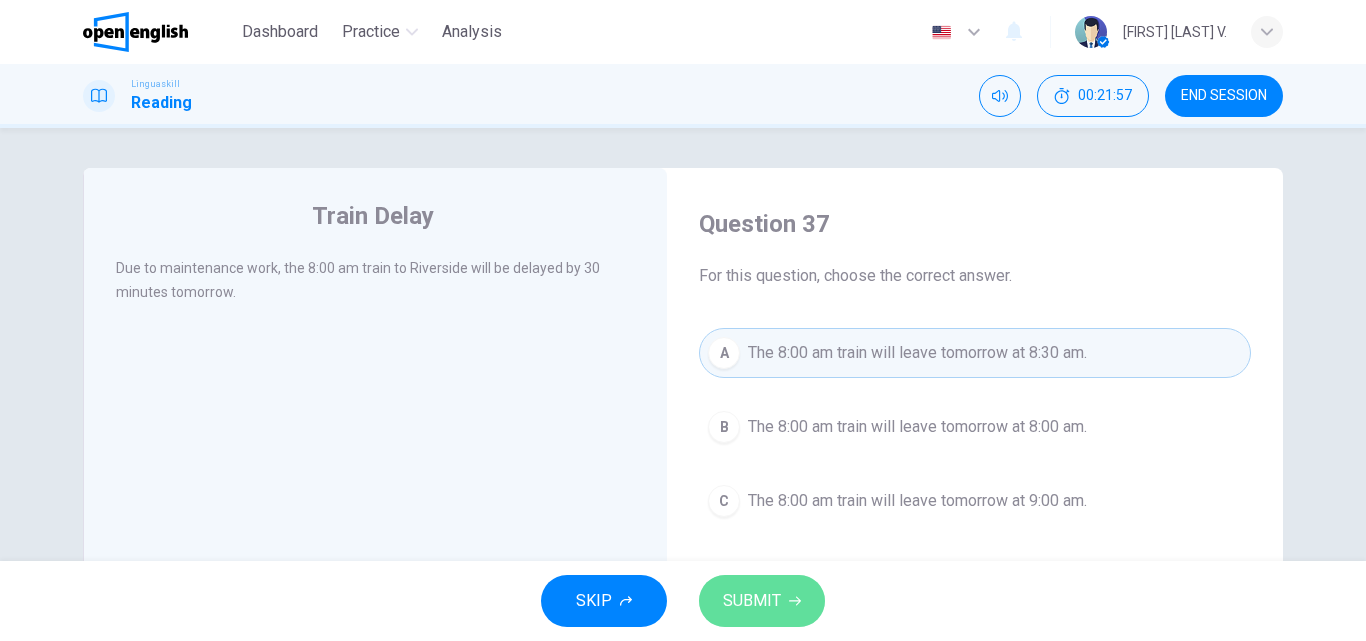 click on "SUBMIT" at bounding box center (752, 601) 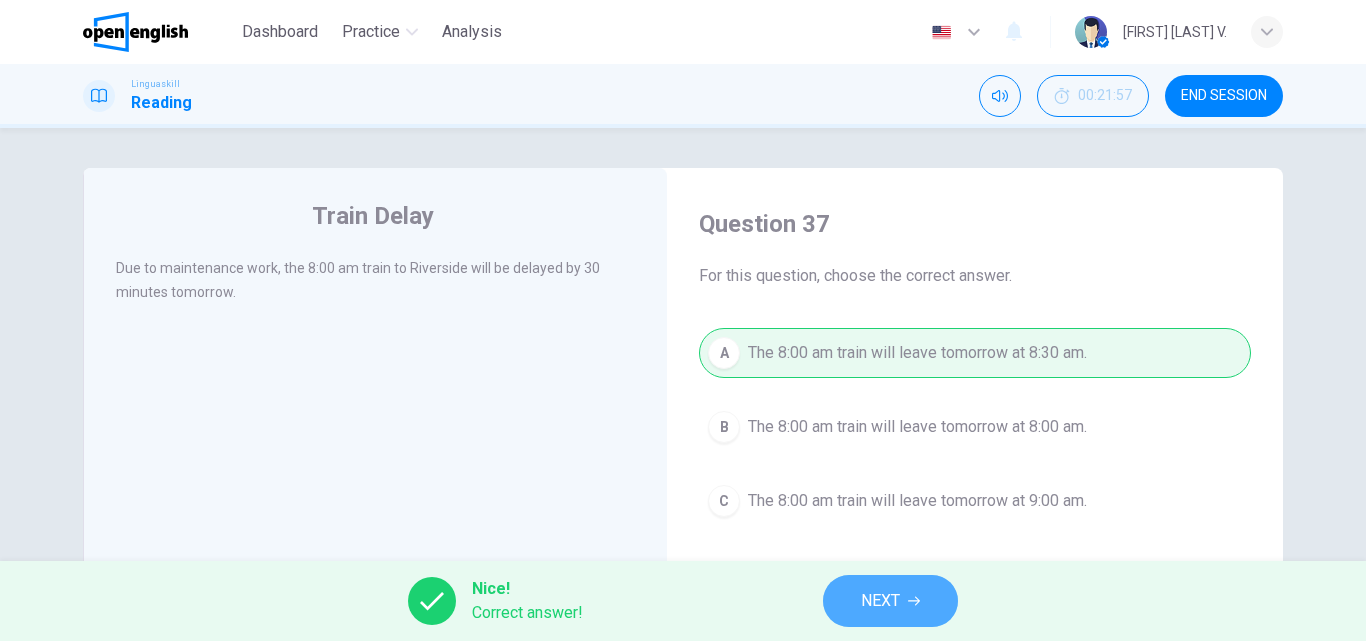 click on "NEXT" at bounding box center [890, 601] 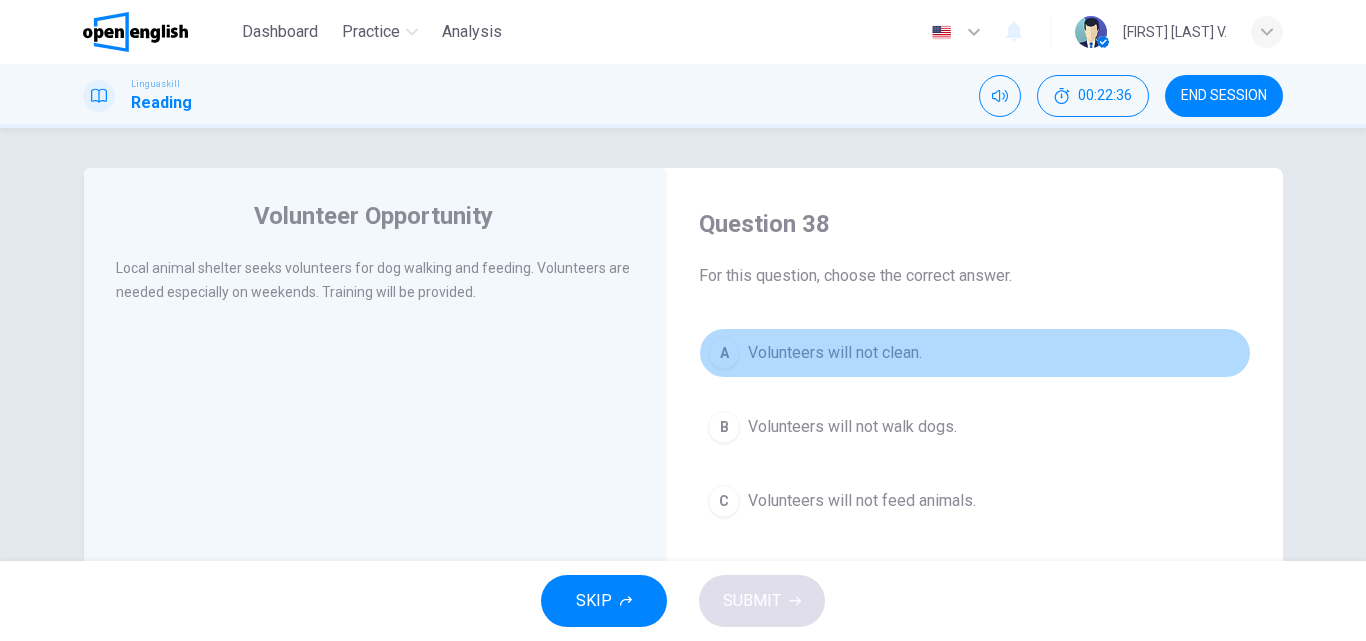 click on "Volunteers will not clean." at bounding box center (835, 353) 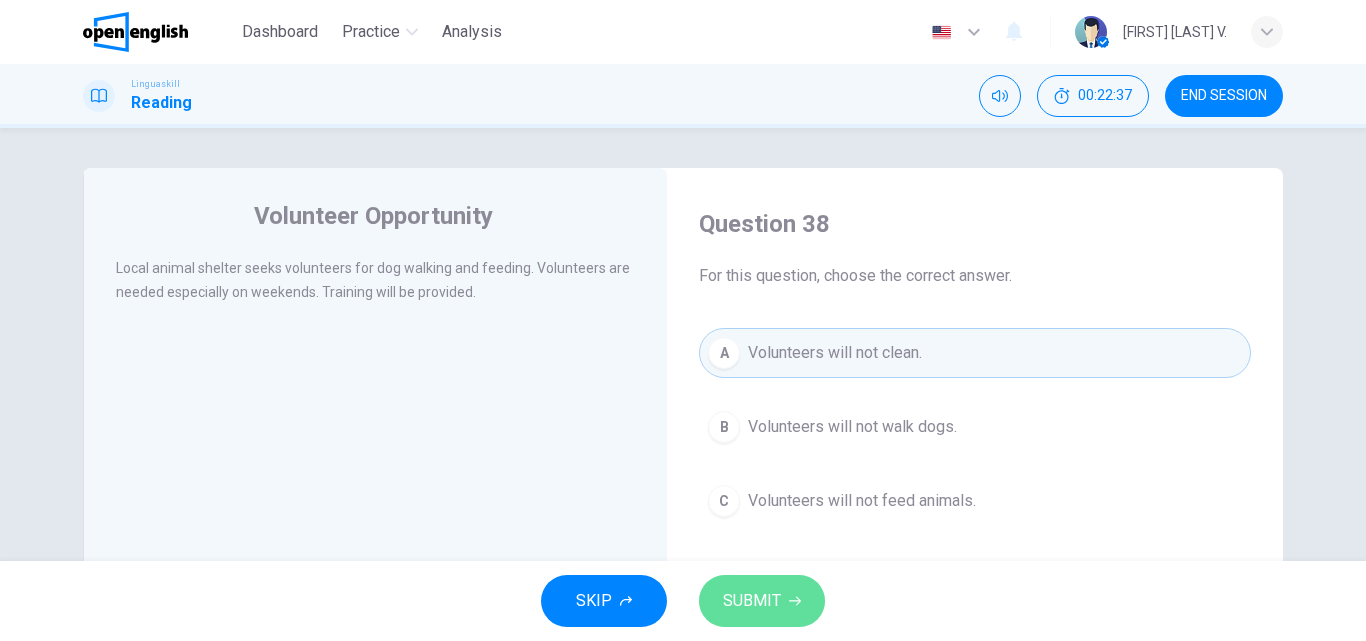 click on "SUBMIT" at bounding box center [752, 601] 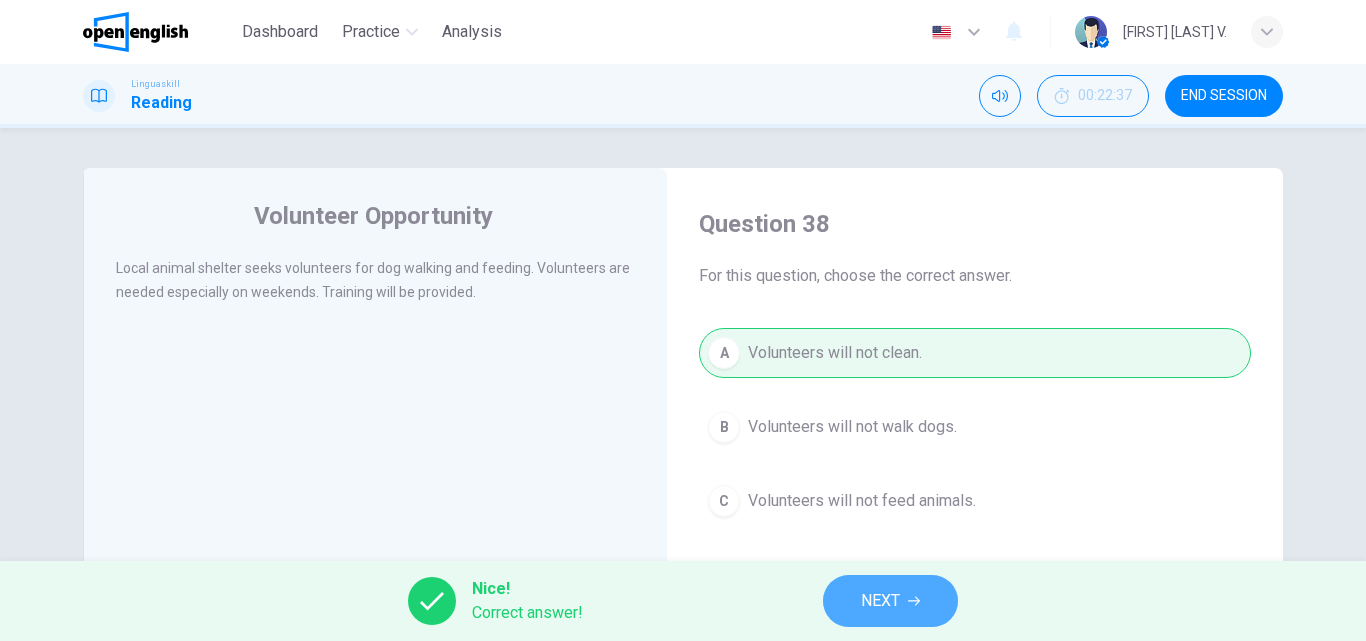 click on "NEXT" at bounding box center [890, 601] 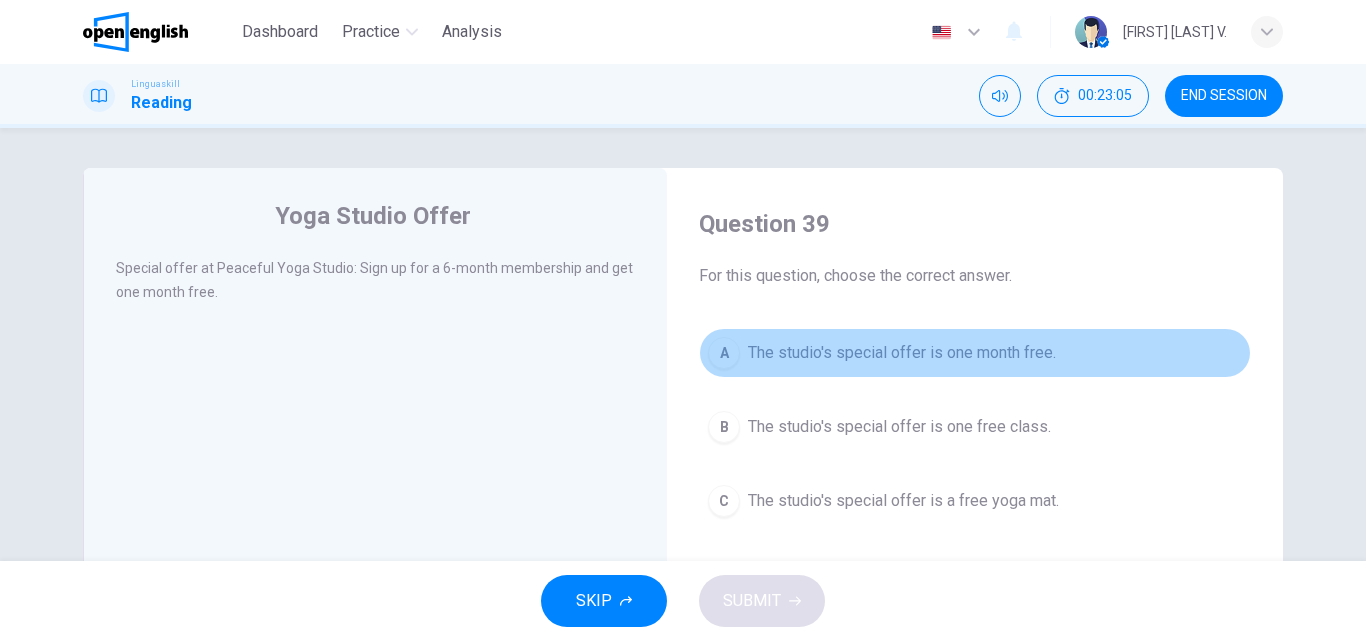 click on "The studio's special offer is one month free." at bounding box center (902, 353) 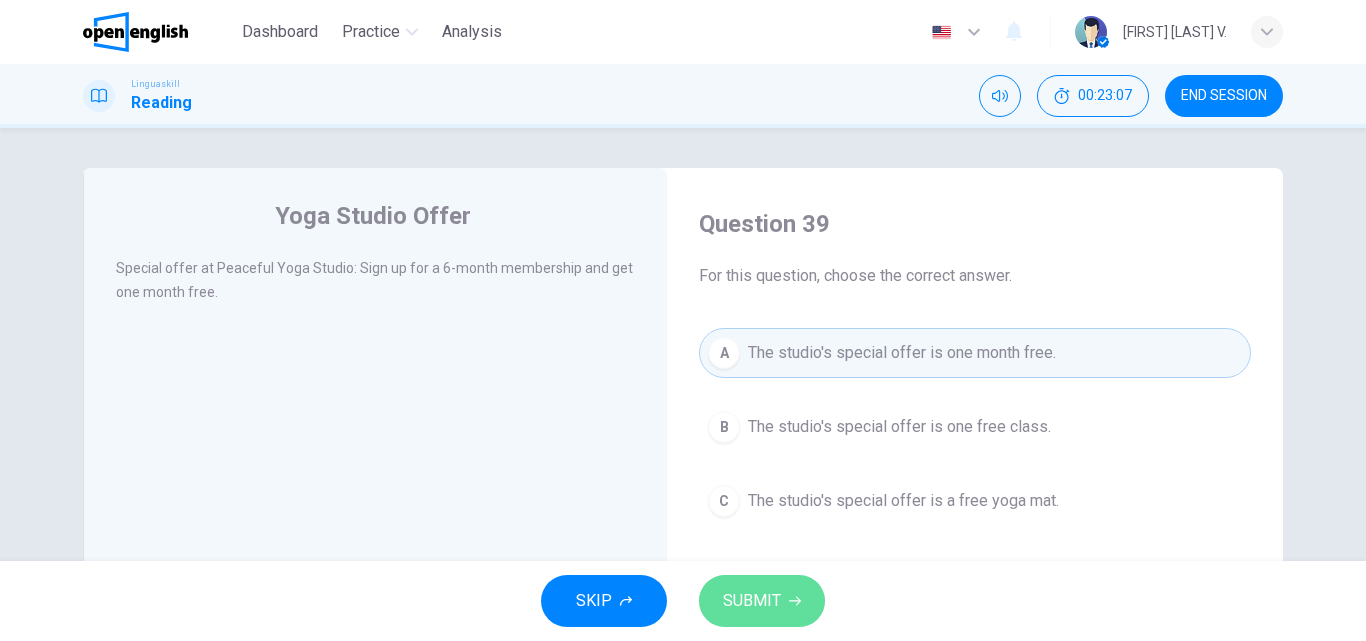 click on "SUBMIT" at bounding box center (752, 601) 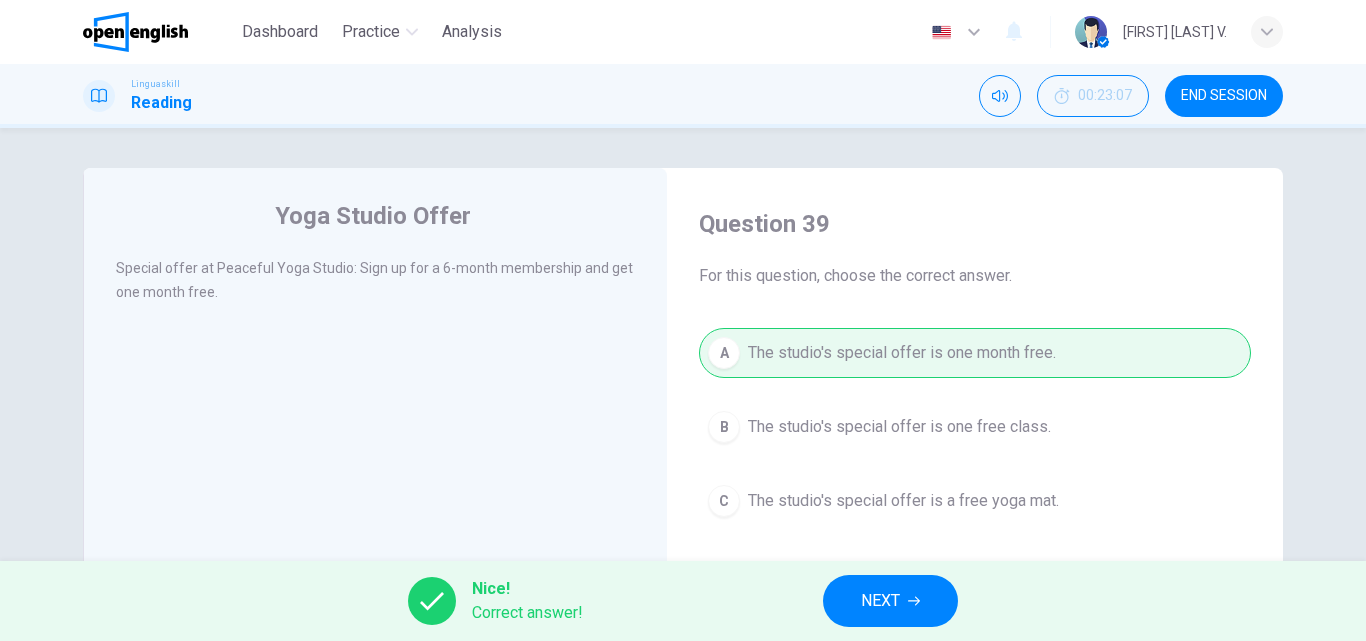 click on "NEXT" at bounding box center (880, 601) 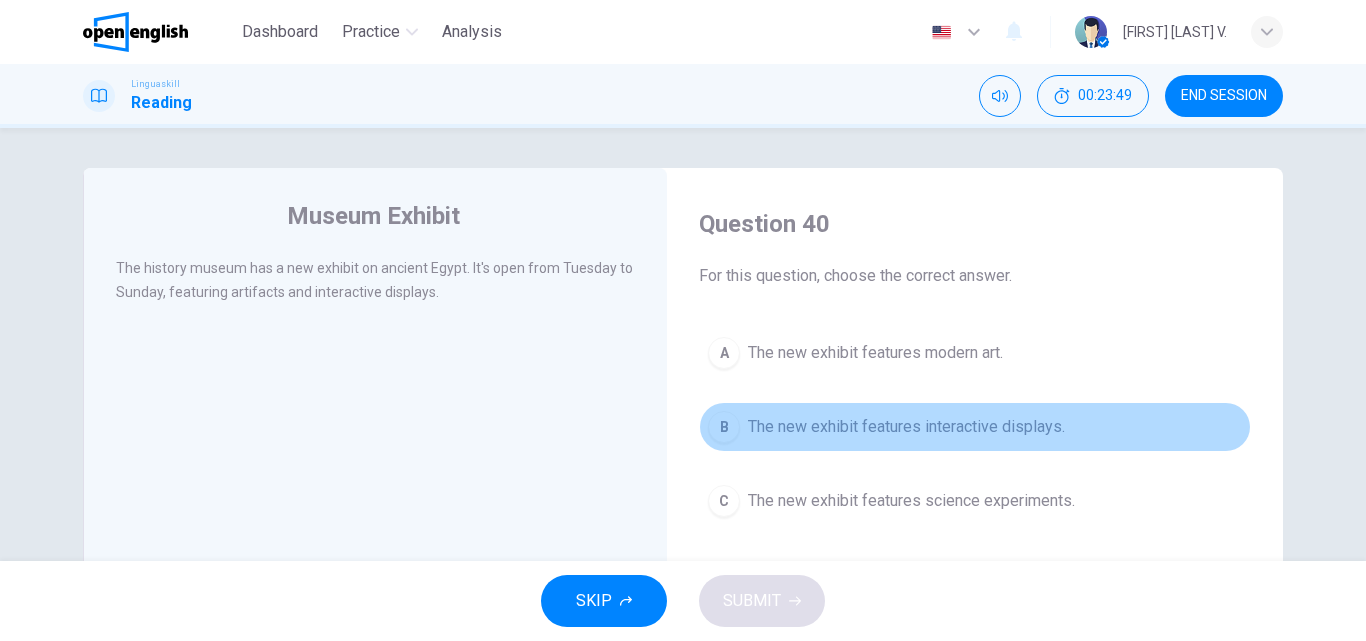 click on "The new exhibit features interactive displays." at bounding box center [906, 427] 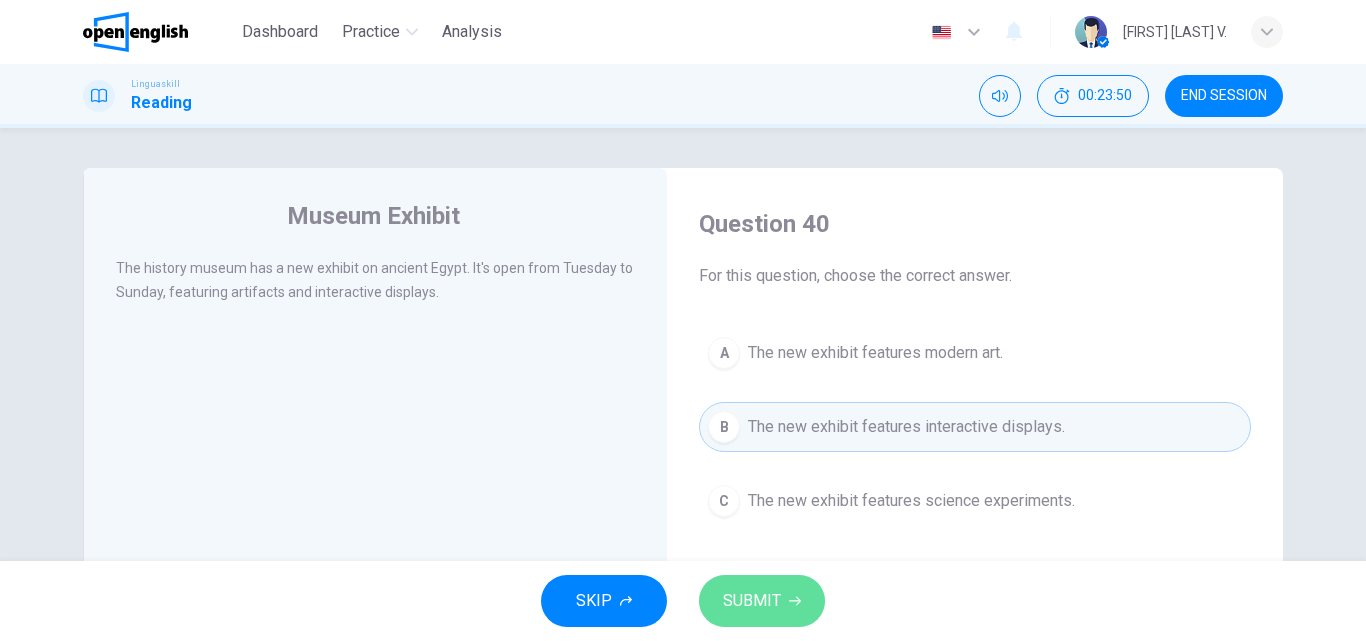 click on "SUBMIT" at bounding box center (752, 601) 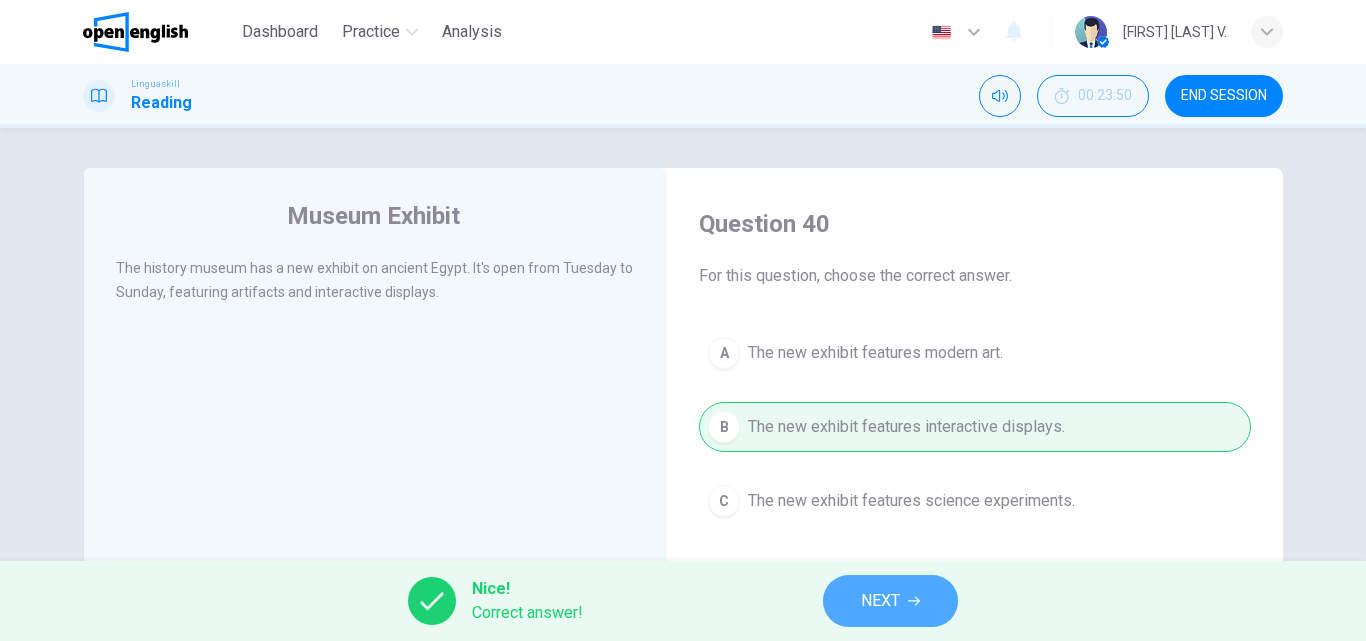 click on "NEXT" at bounding box center [880, 601] 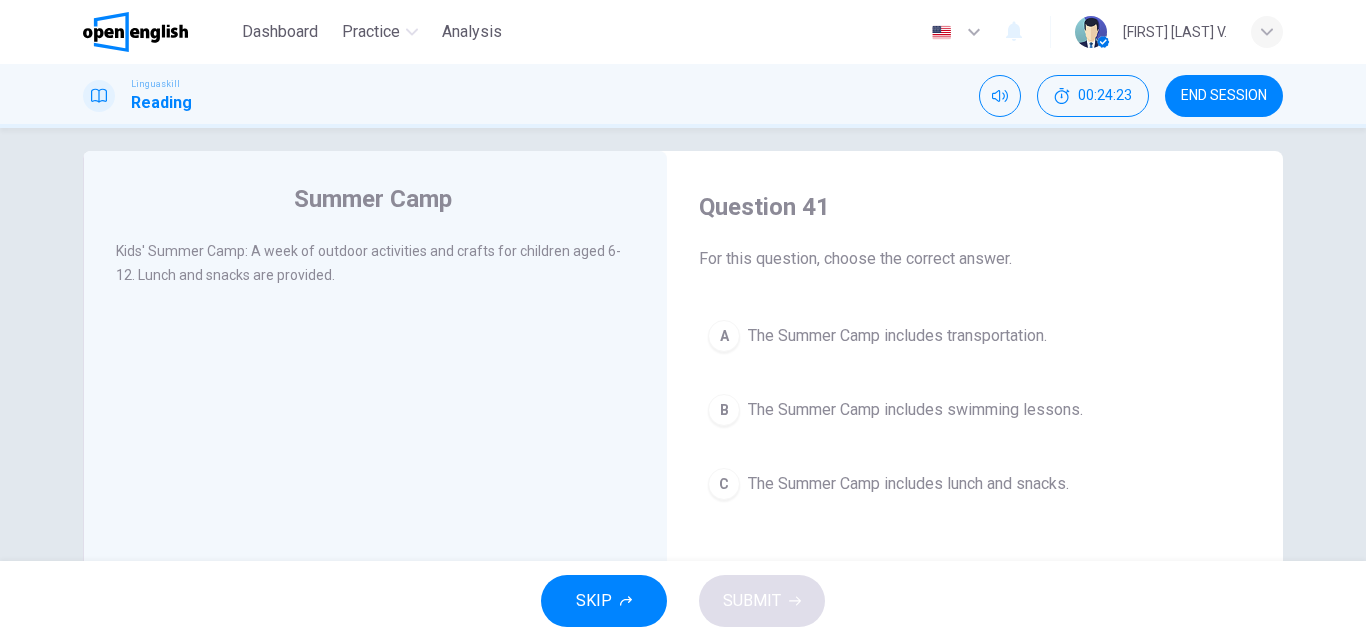 scroll, scrollTop: 19, scrollLeft: 0, axis: vertical 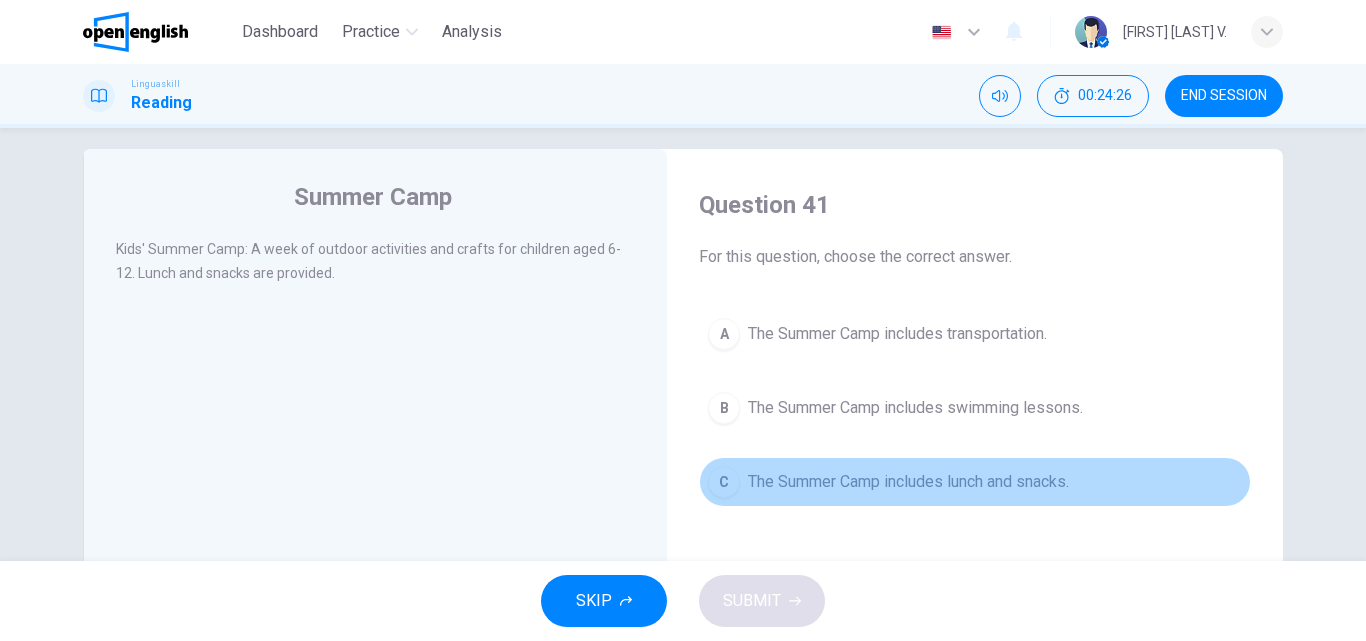 click on "The Summer Camp includes lunch and snacks." at bounding box center [908, 482] 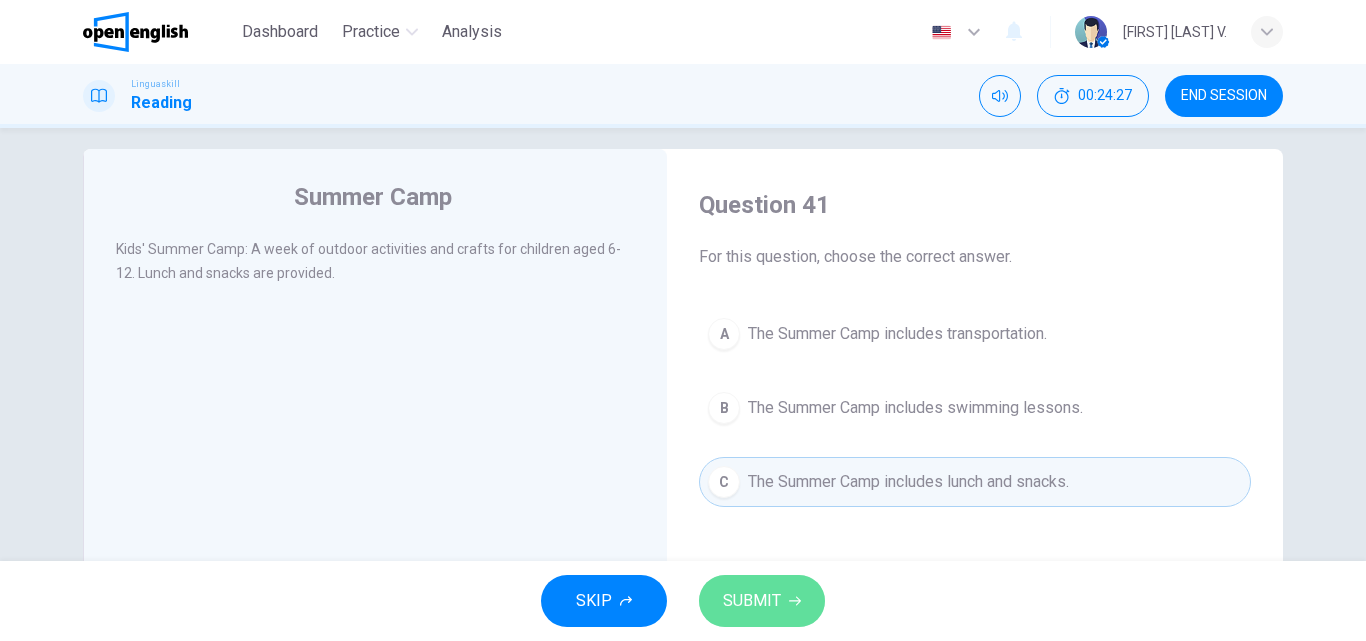 click on "SUBMIT" at bounding box center [752, 601] 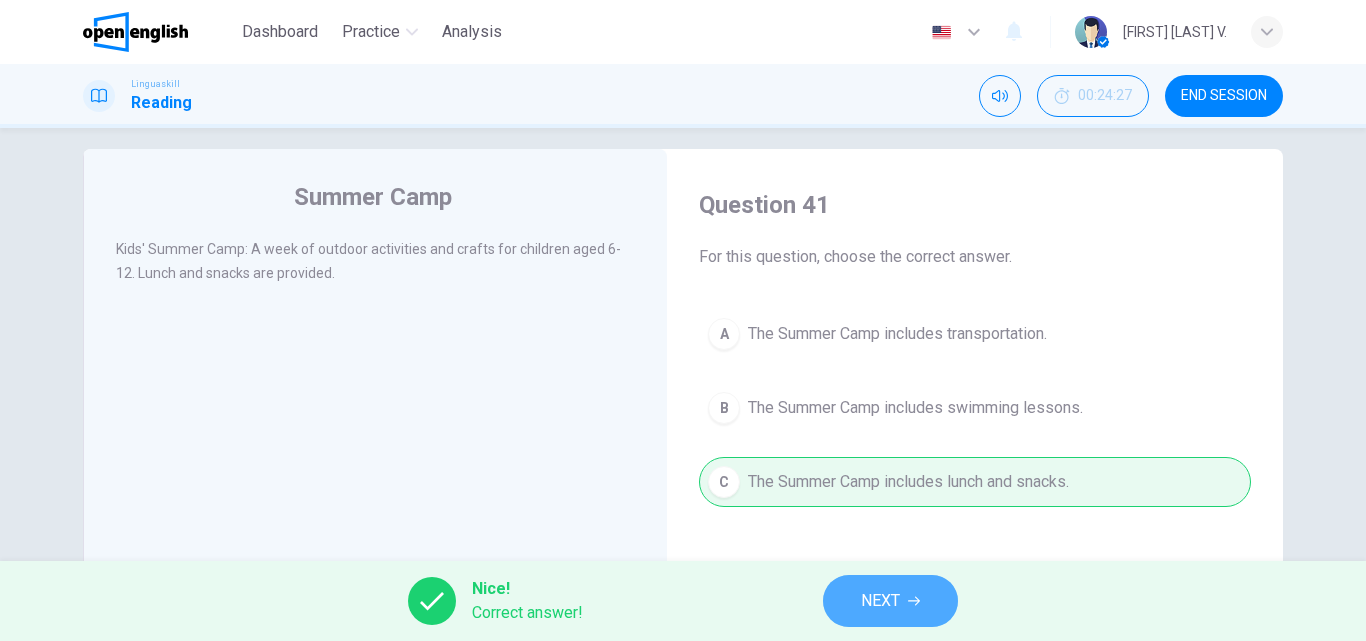 click on "NEXT" at bounding box center [890, 601] 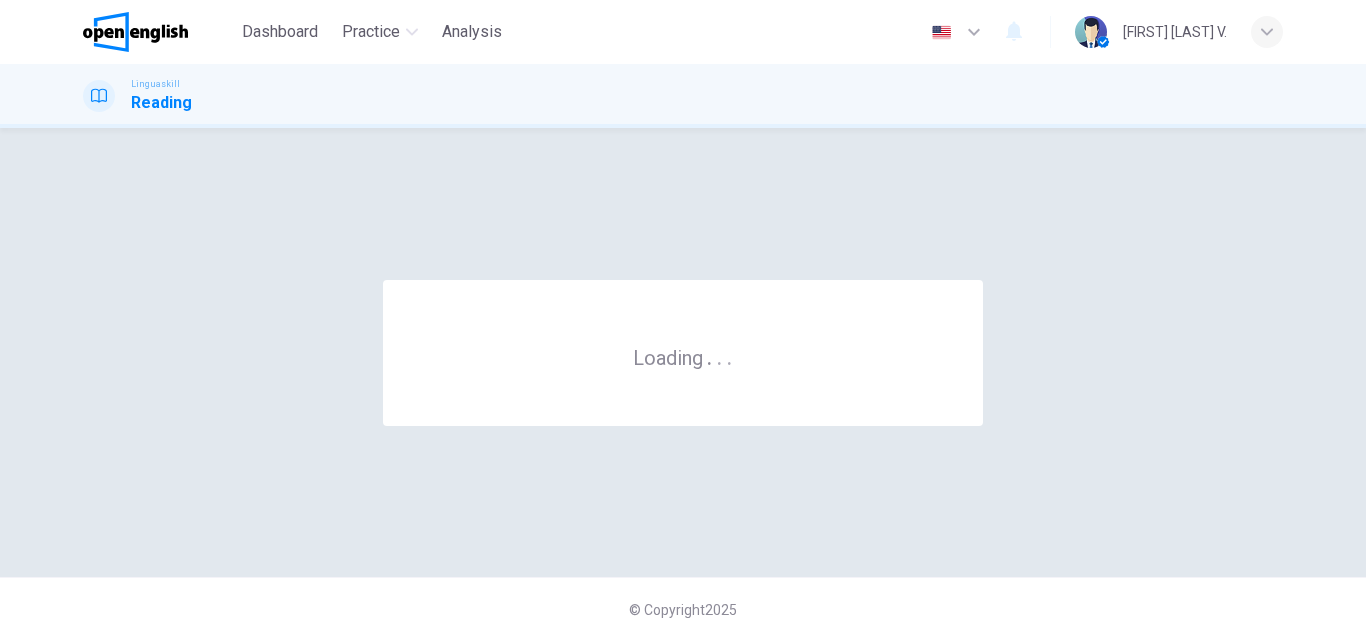 scroll, scrollTop: 0, scrollLeft: 0, axis: both 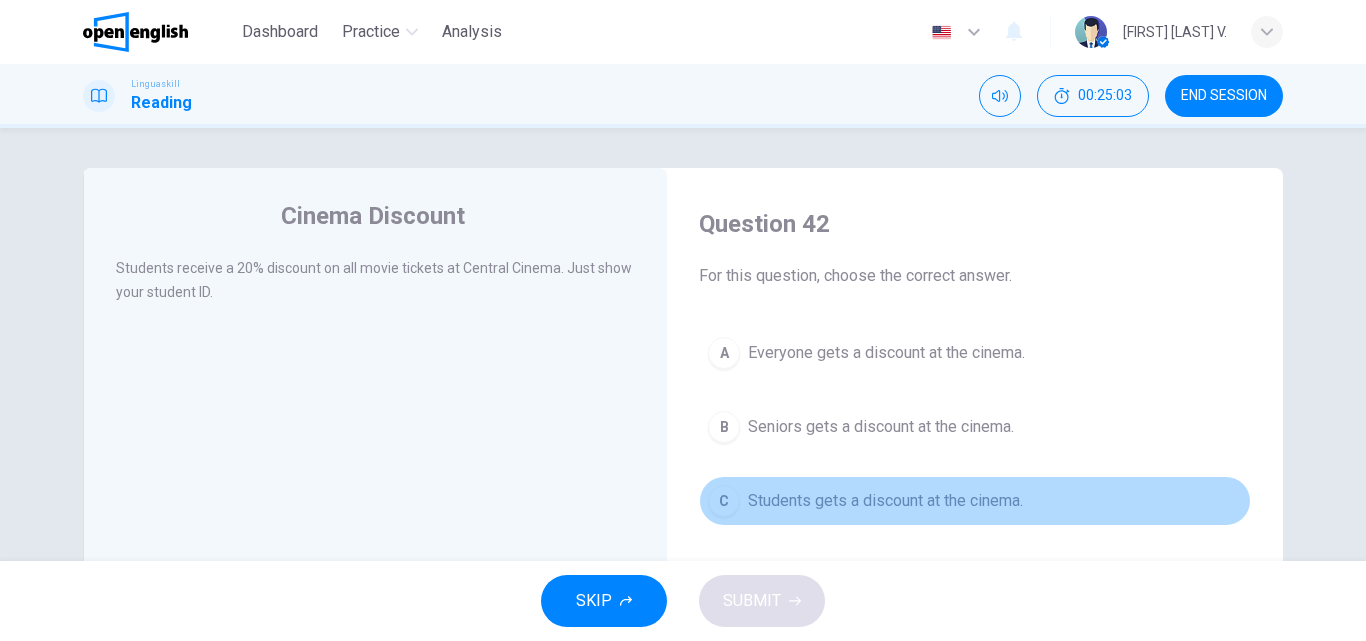click on "Students gets a discount at the cinema." at bounding box center (885, 501) 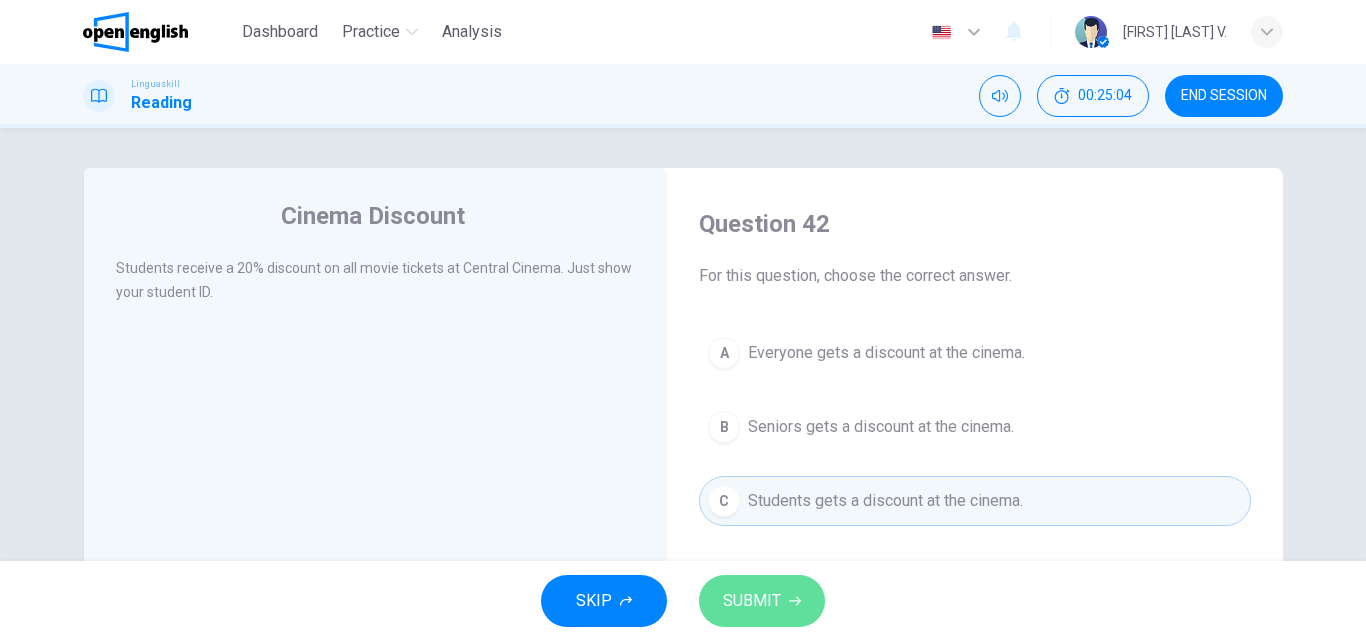 click 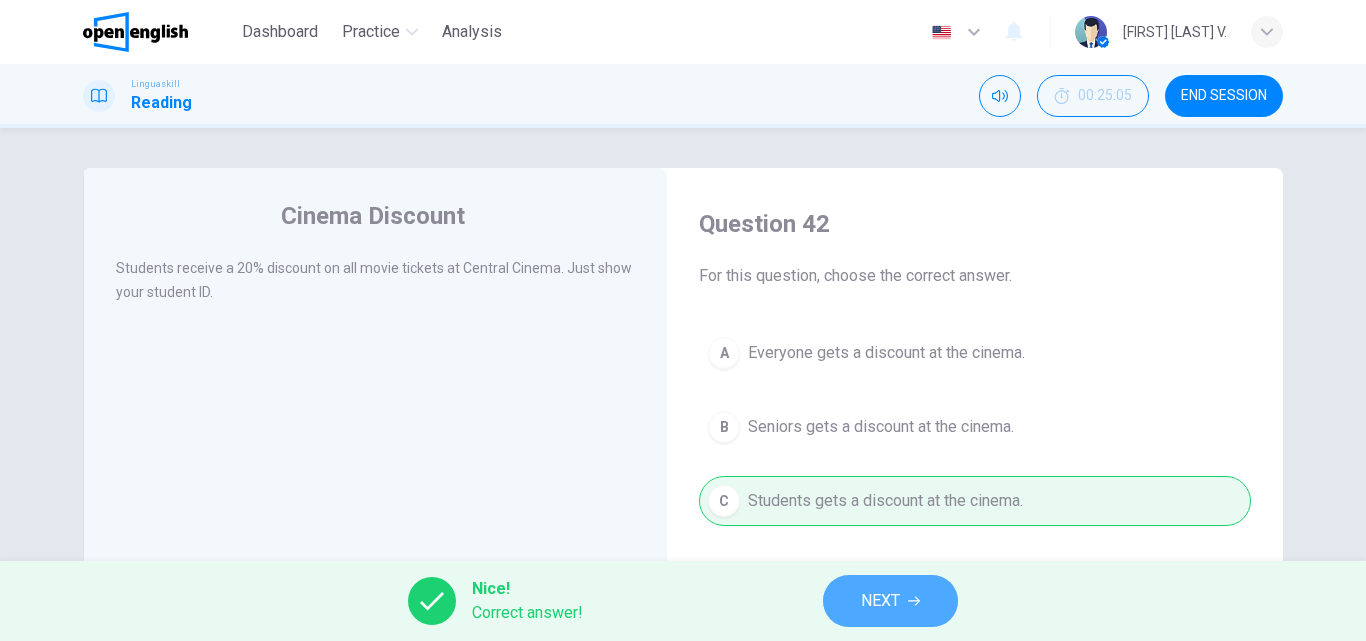 click on "NEXT" at bounding box center (890, 601) 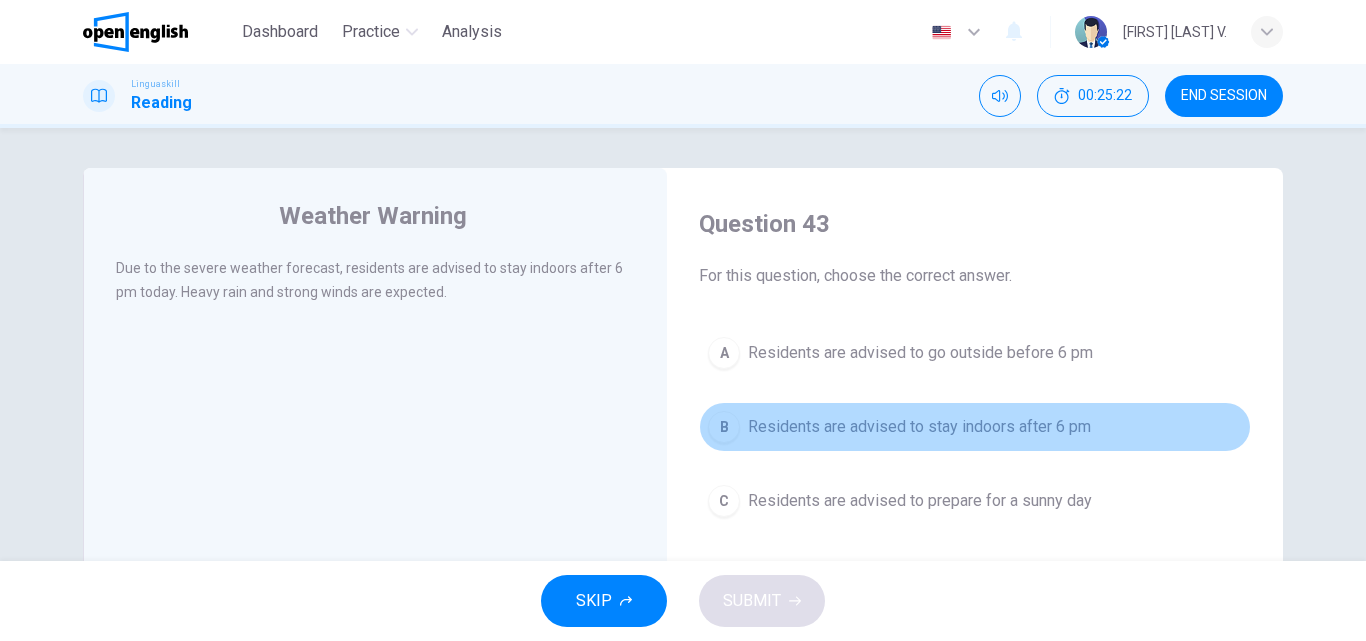 click on "Residents are advised to stay indoors after 6 pm" at bounding box center (919, 427) 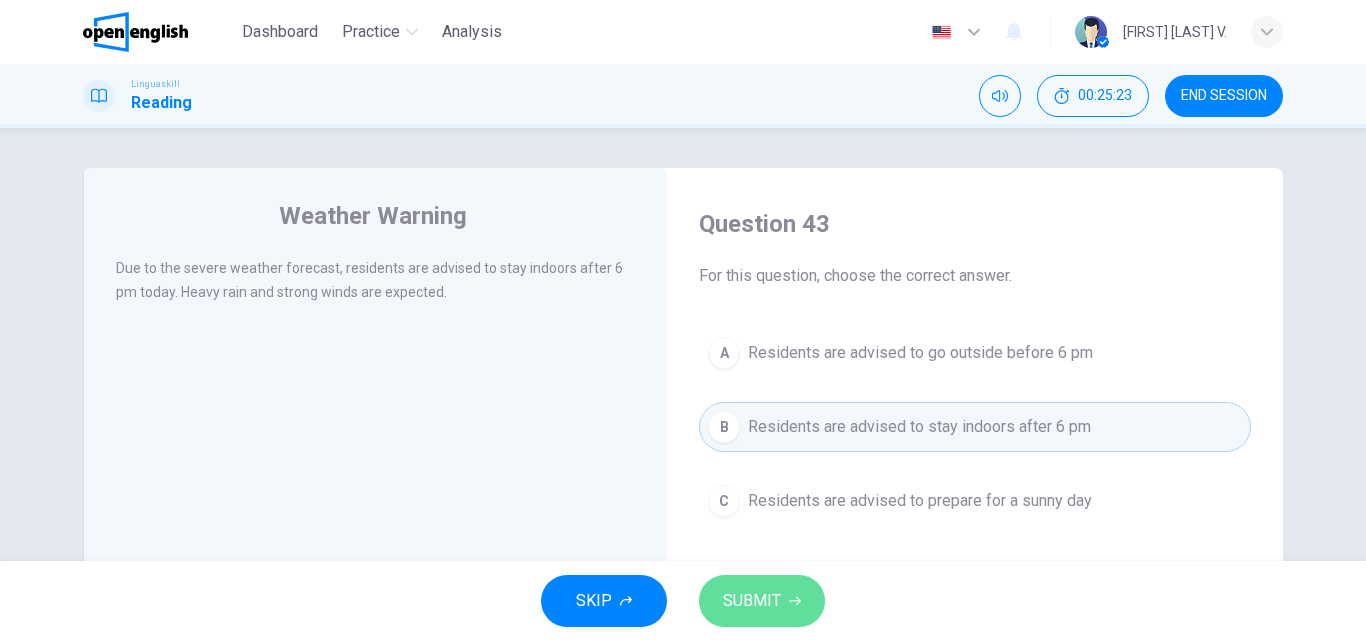 click on "SUBMIT" at bounding box center [752, 601] 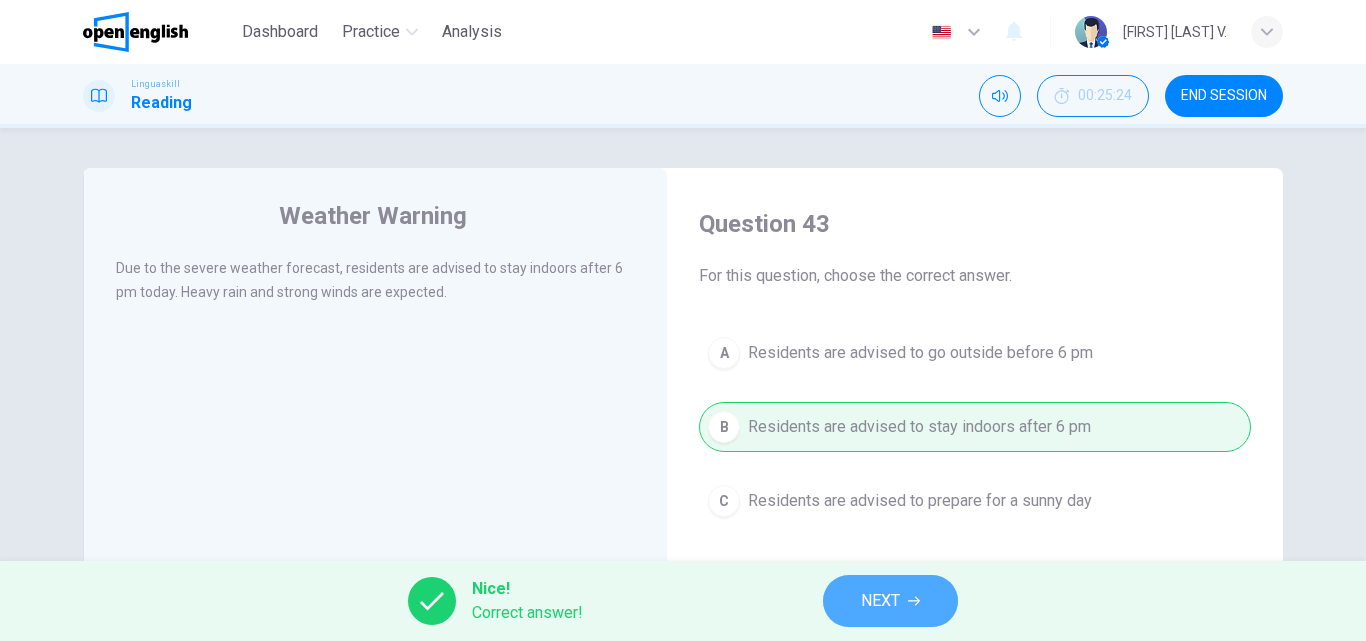 click on "NEXT" at bounding box center [890, 601] 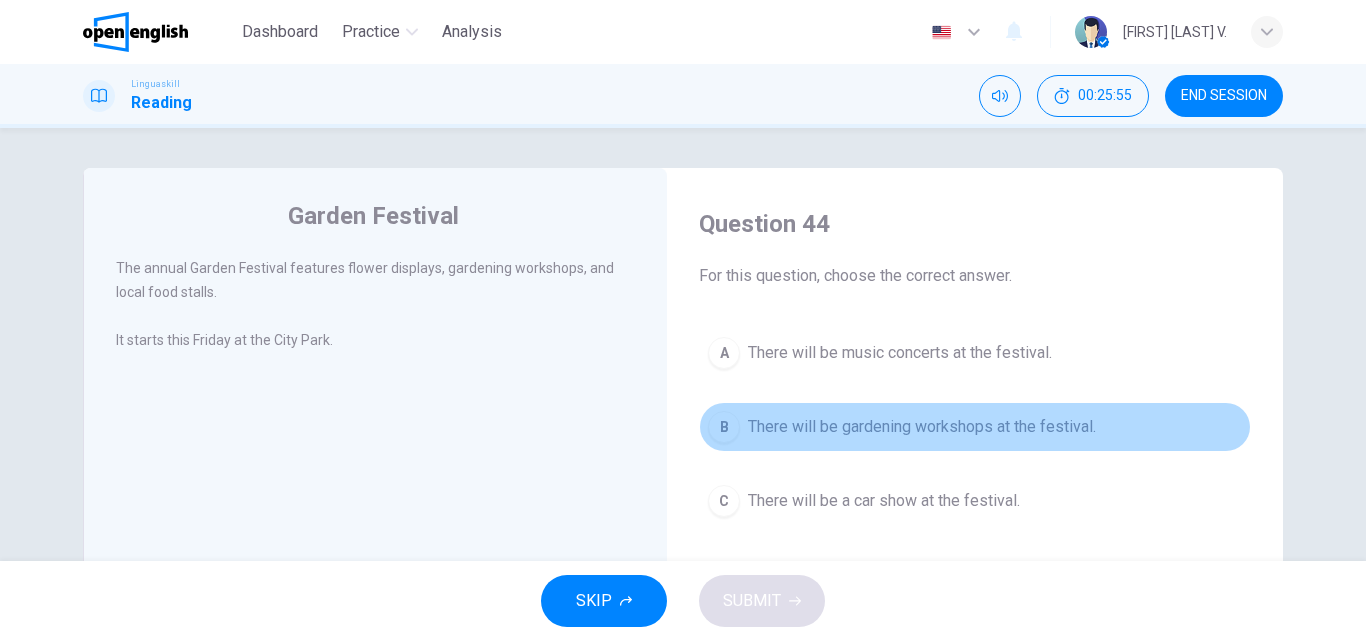 click on "There will be gardening workshops at the festival." at bounding box center [922, 427] 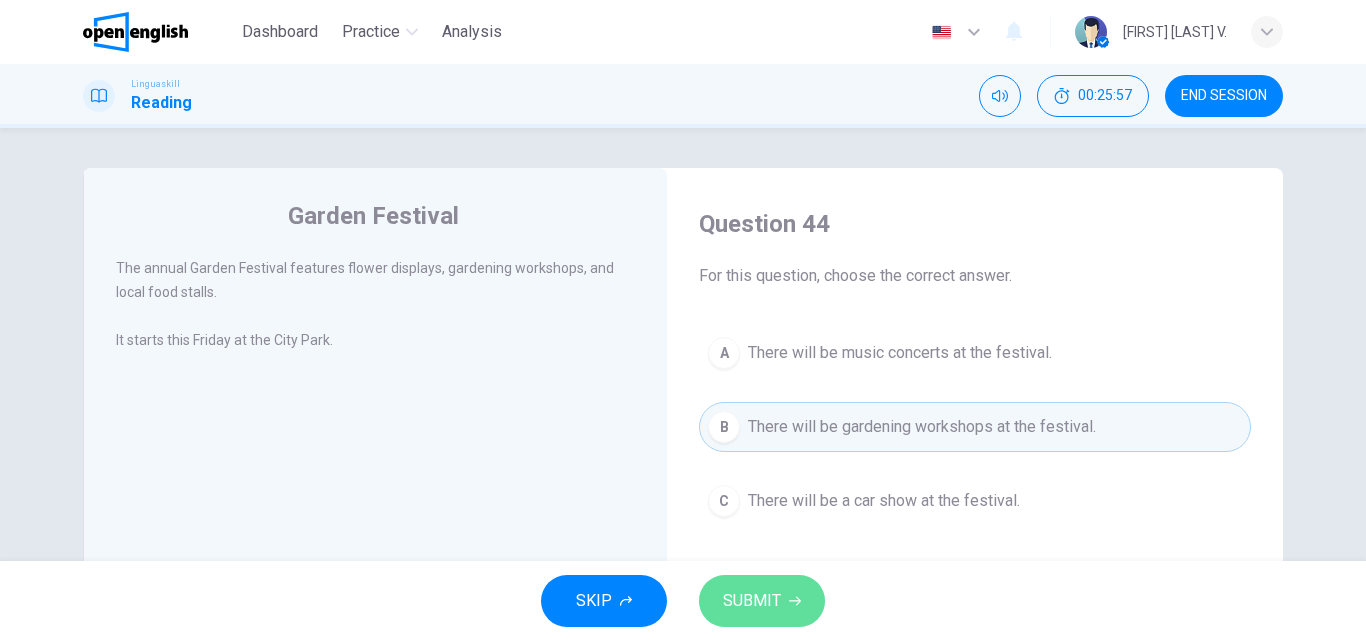 click on "SUBMIT" at bounding box center [752, 601] 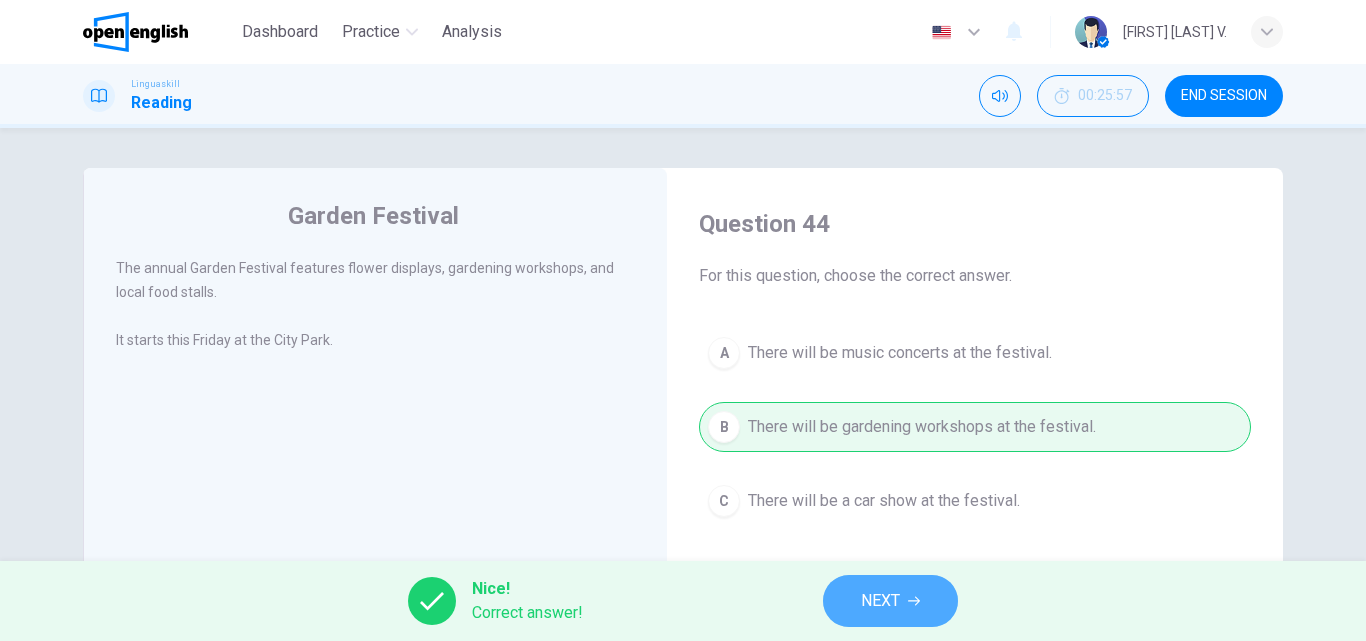 click on "NEXT" at bounding box center (880, 601) 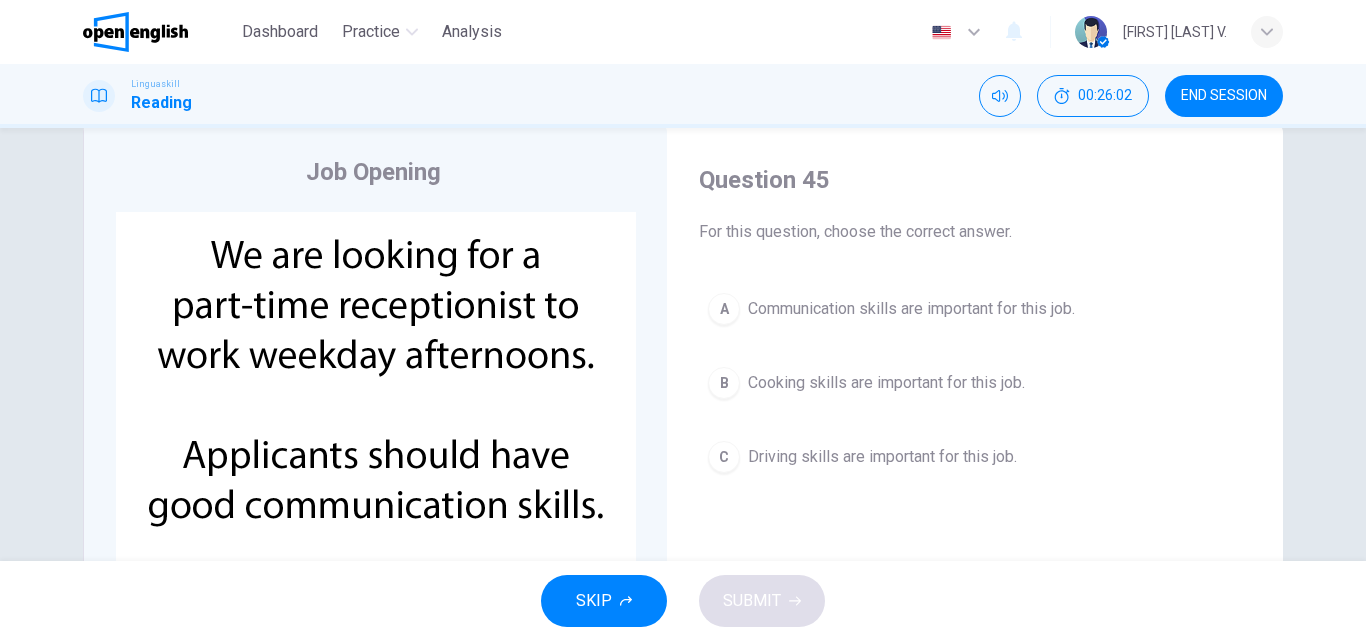 scroll, scrollTop: 46, scrollLeft: 0, axis: vertical 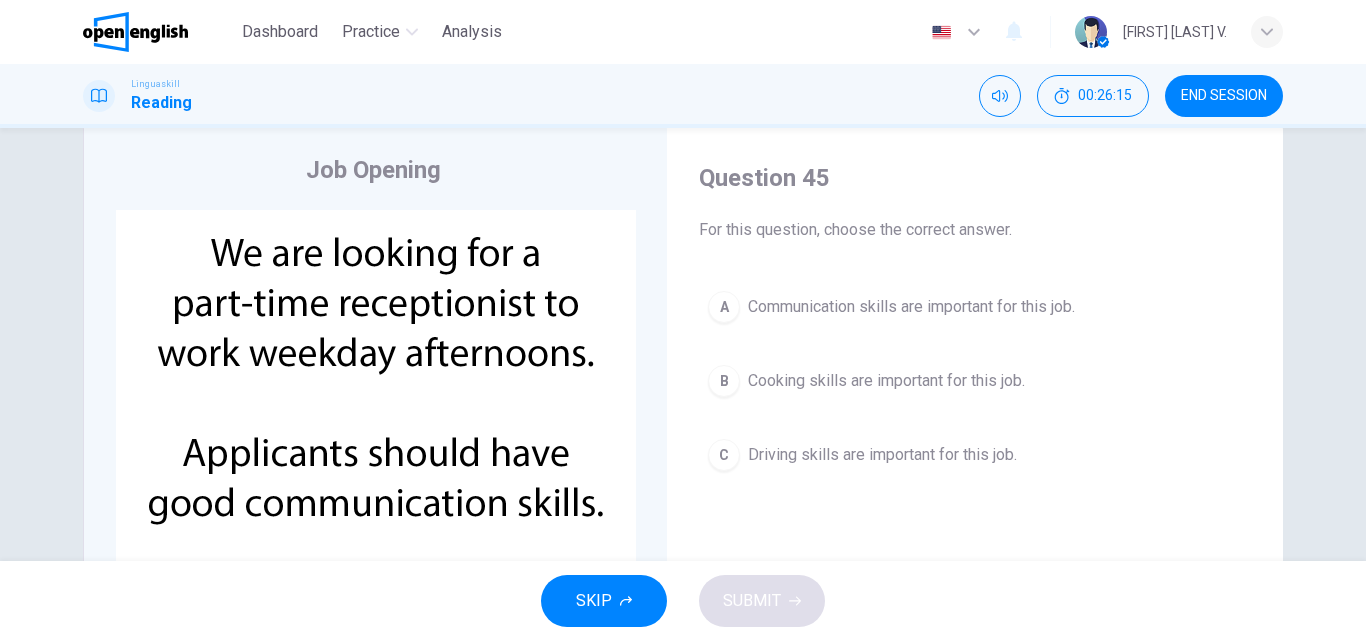 click on "Communication skills are important for this job." at bounding box center [911, 307] 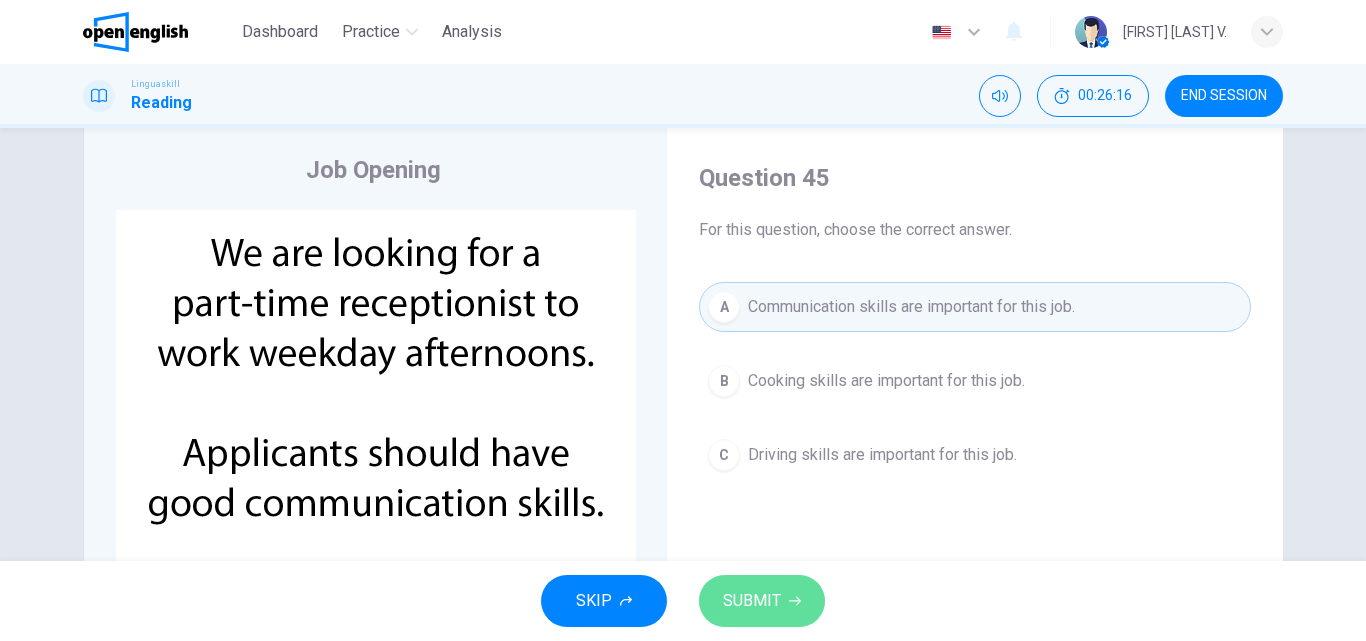 click on "SUBMIT" at bounding box center [752, 601] 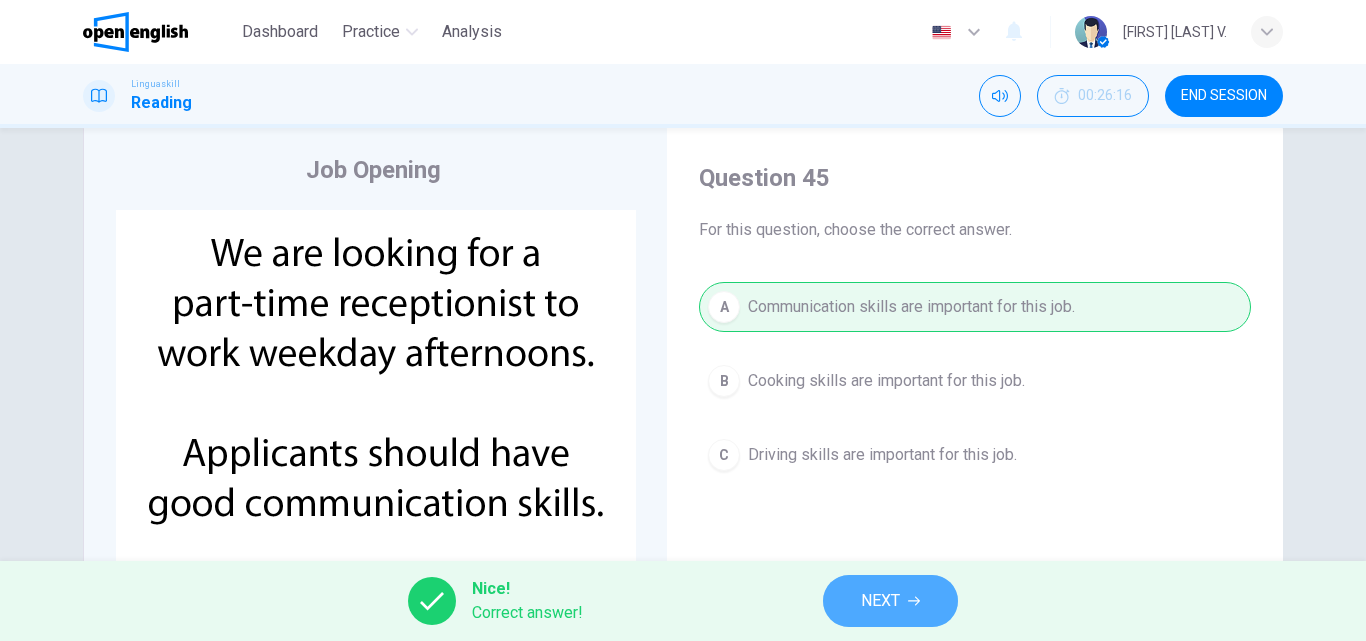 click on "NEXT" at bounding box center (890, 601) 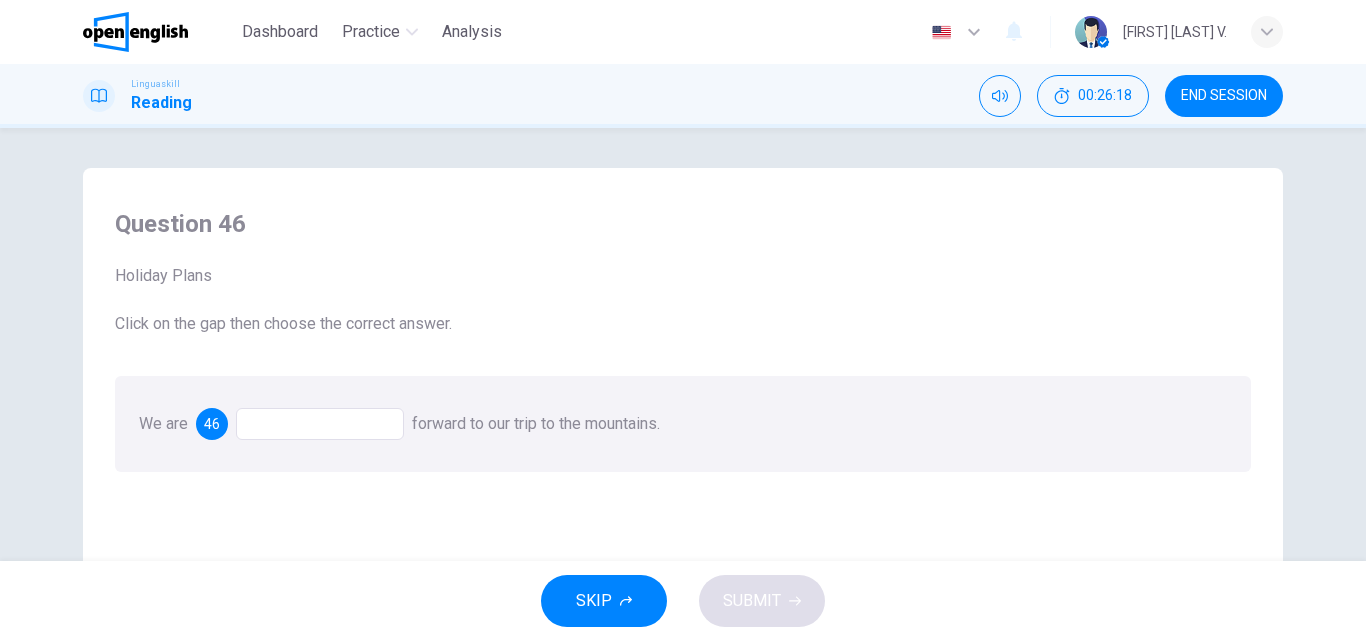 click at bounding box center (320, 424) 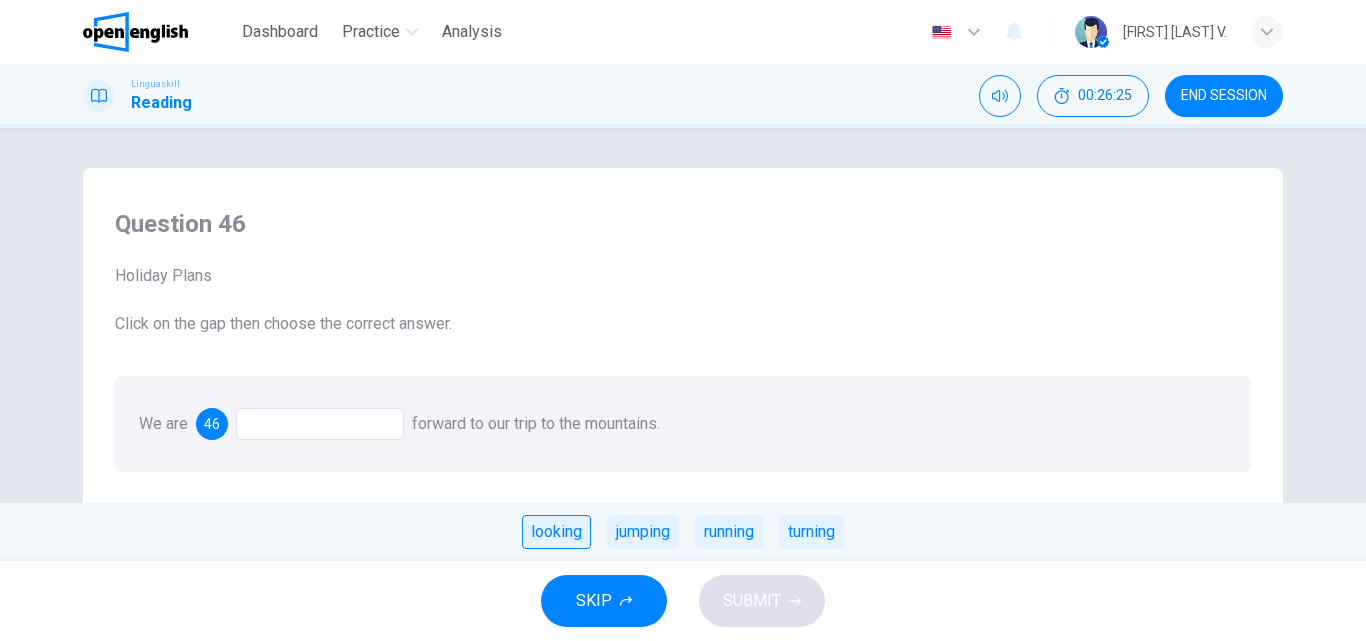 click on "looking" at bounding box center [556, 532] 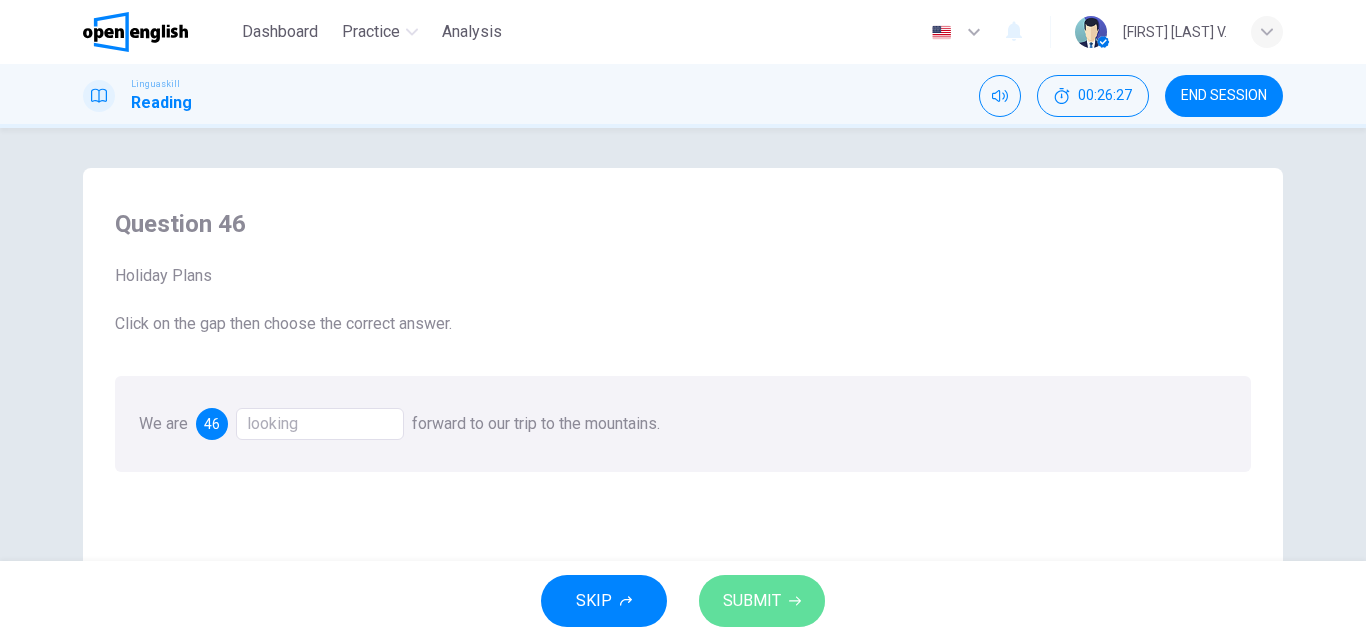 click on "SUBMIT" at bounding box center [752, 601] 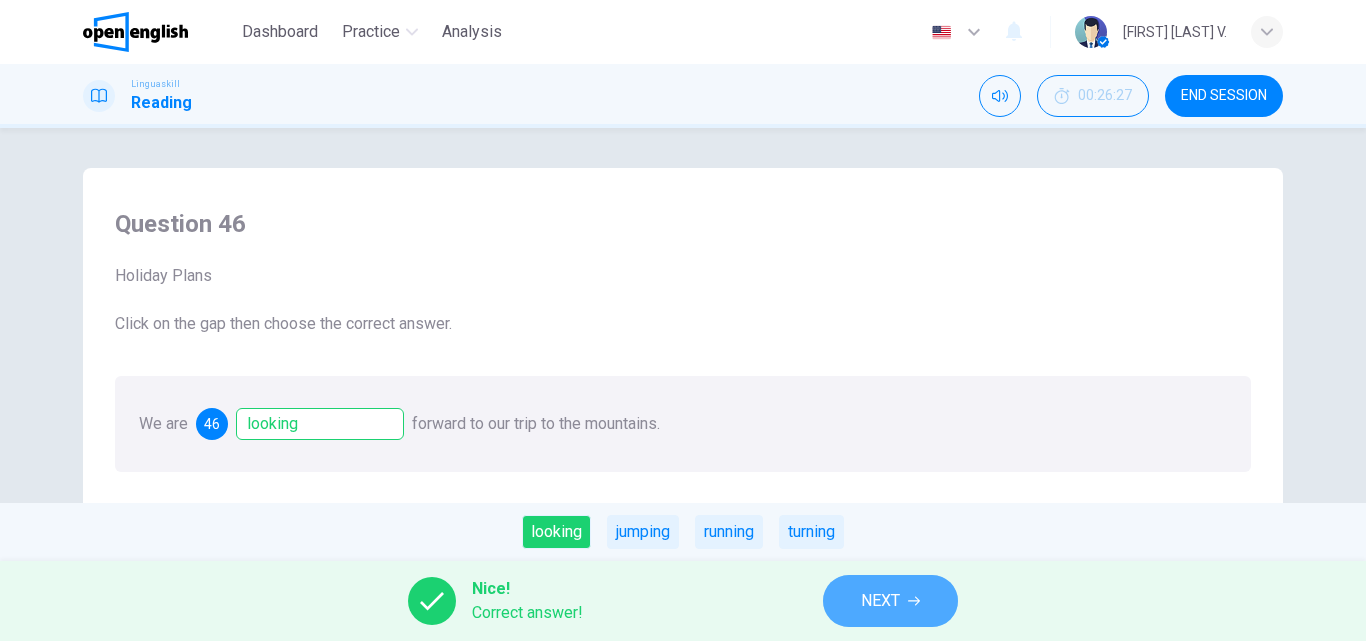 click on "NEXT" at bounding box center [880, 601] 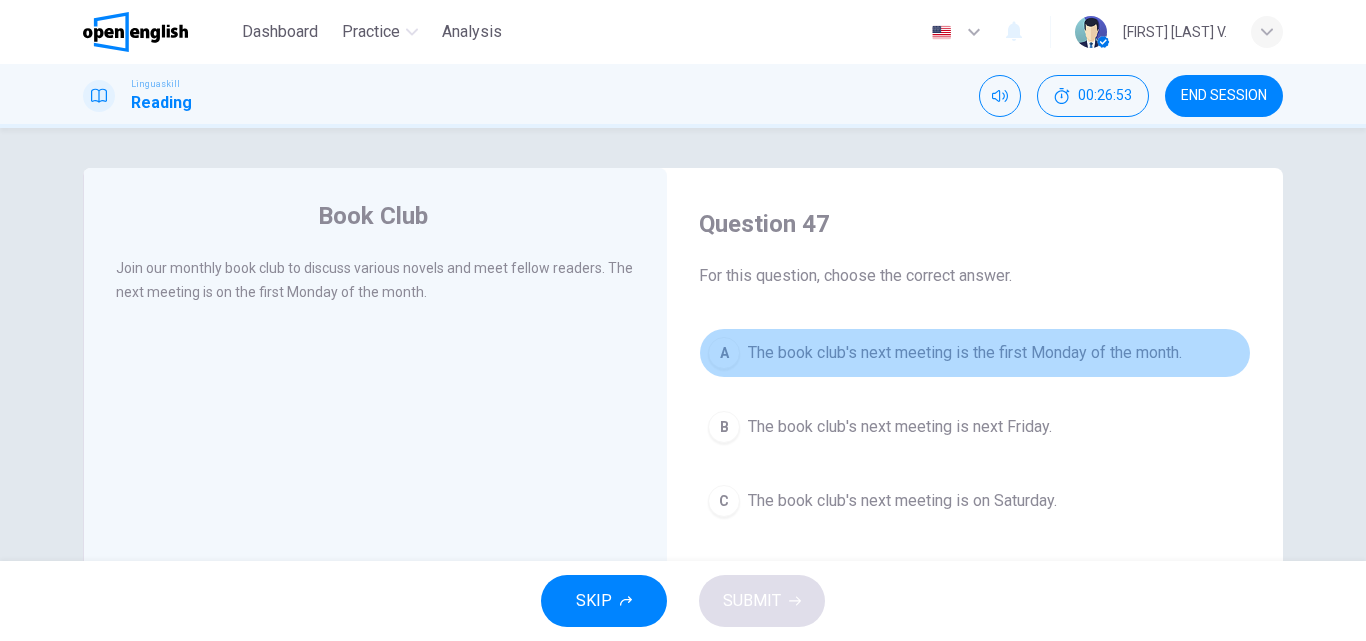 click on "The book club's next meeting is the first Monday of the month." at bounding box center [965, 353] 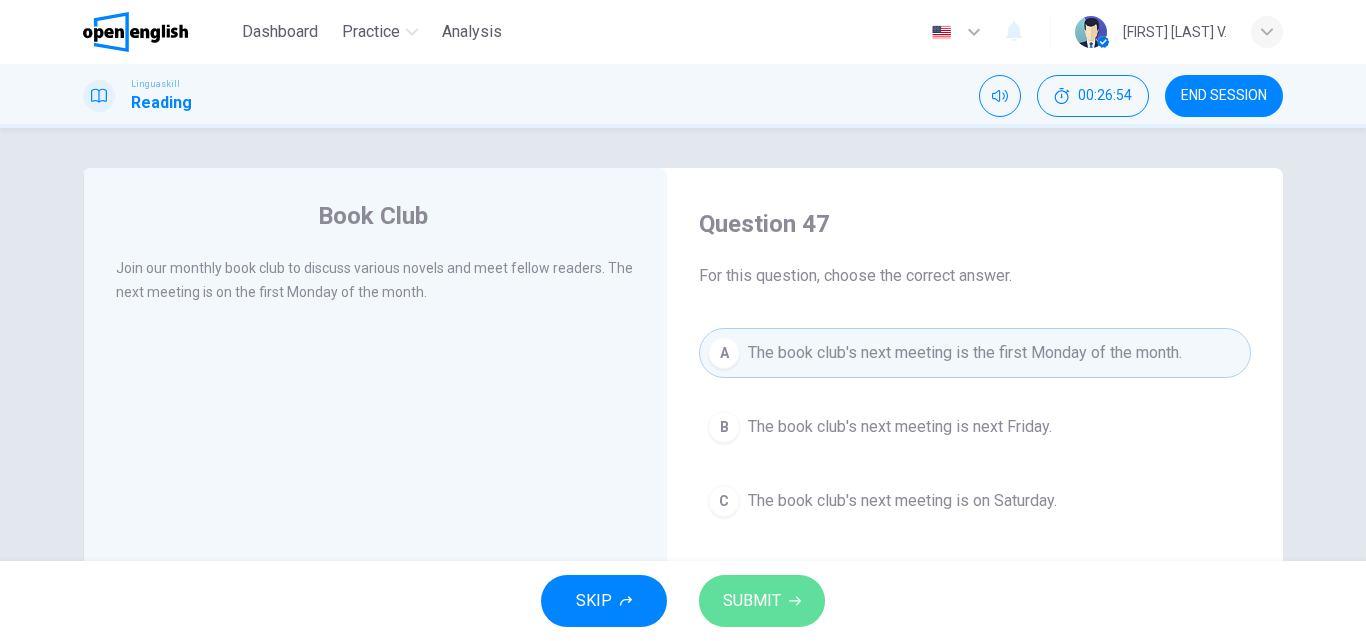 click 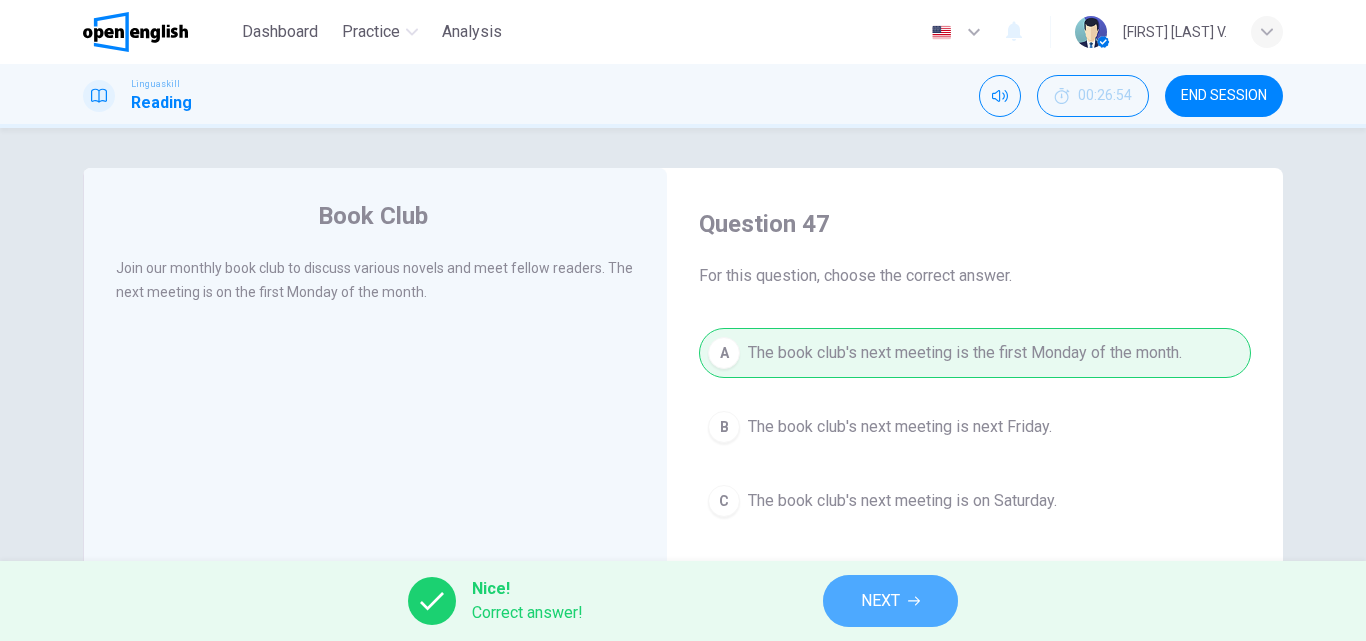 click on "NEXT" at bounding box center (890, 601) 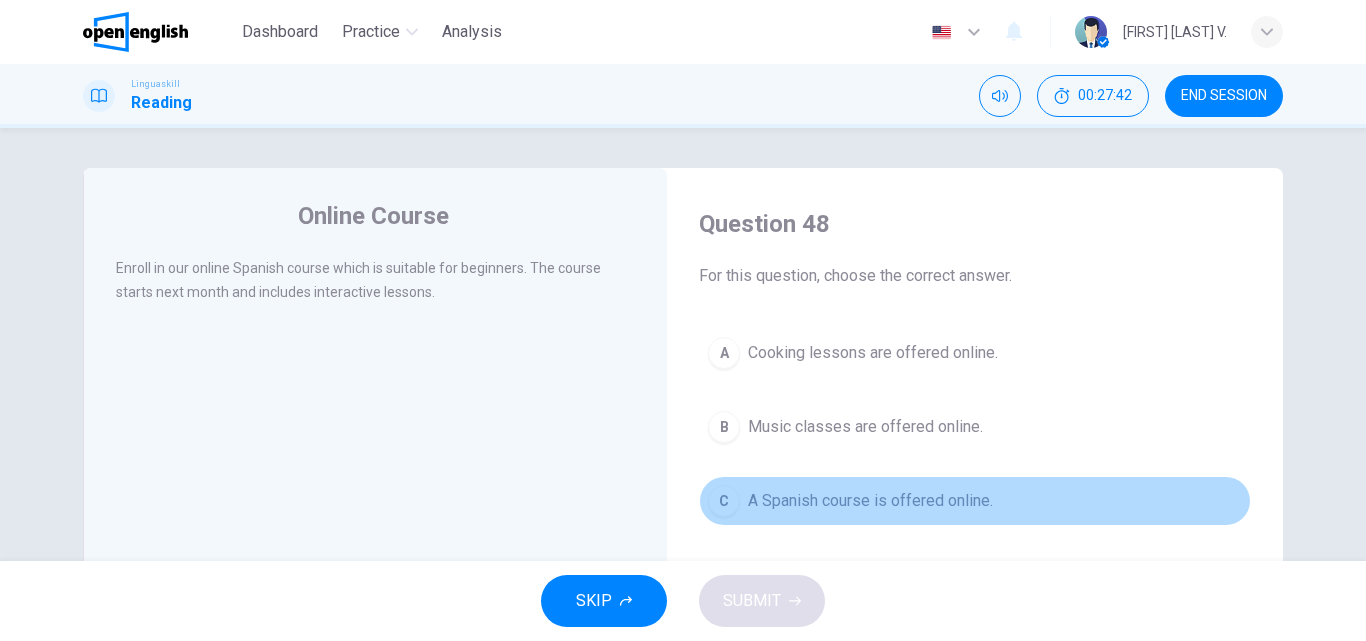 click on "A Spanish course is offered online." at bounding box center [870, 501] 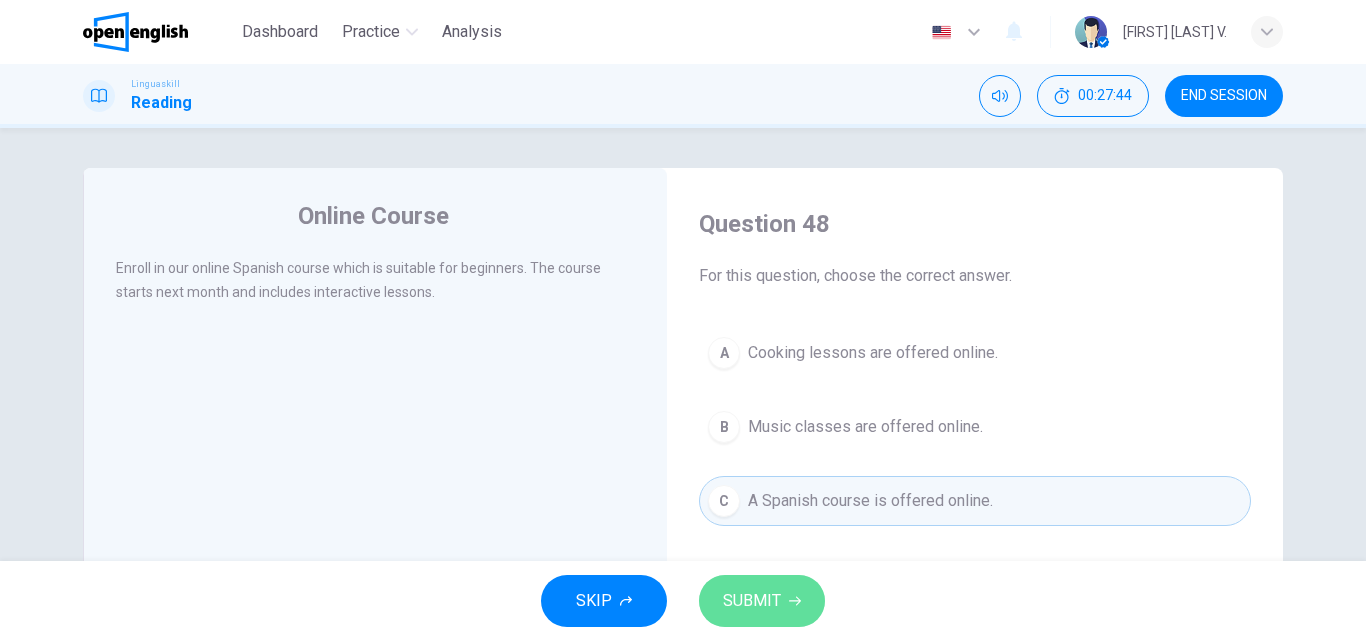 click on "SUBMIT" at bounding box center (752, 601) 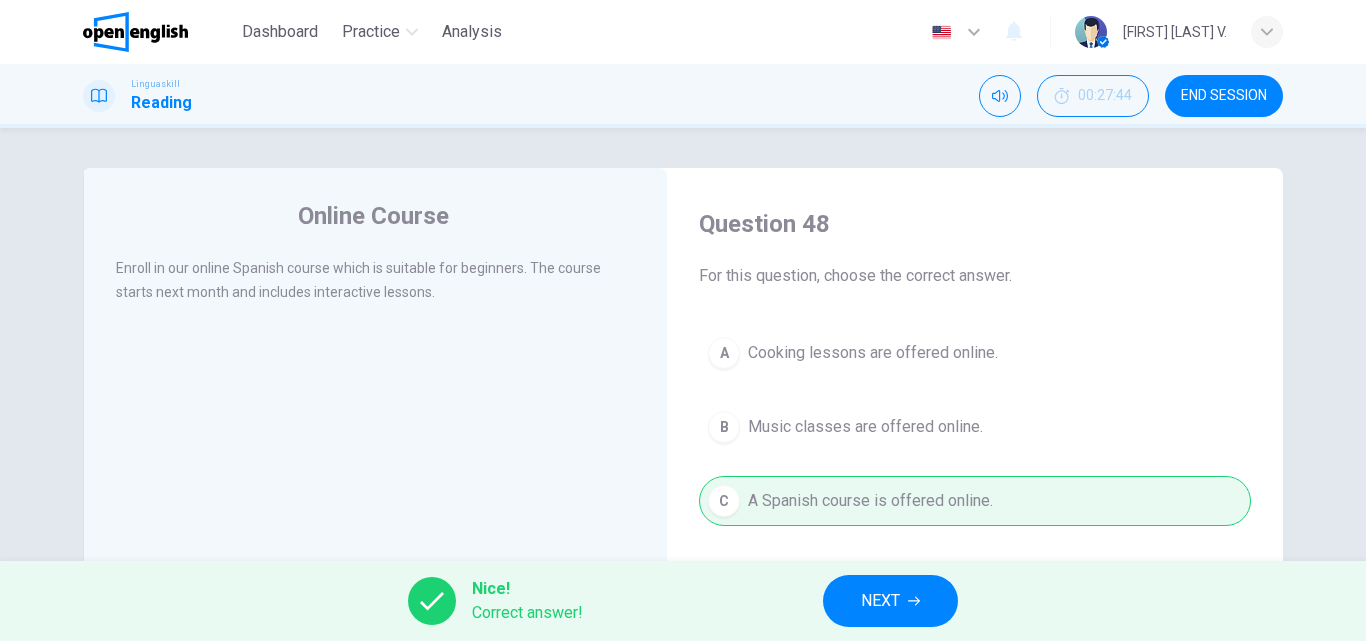 click on "NEXT" at bounding box center [880, 601] 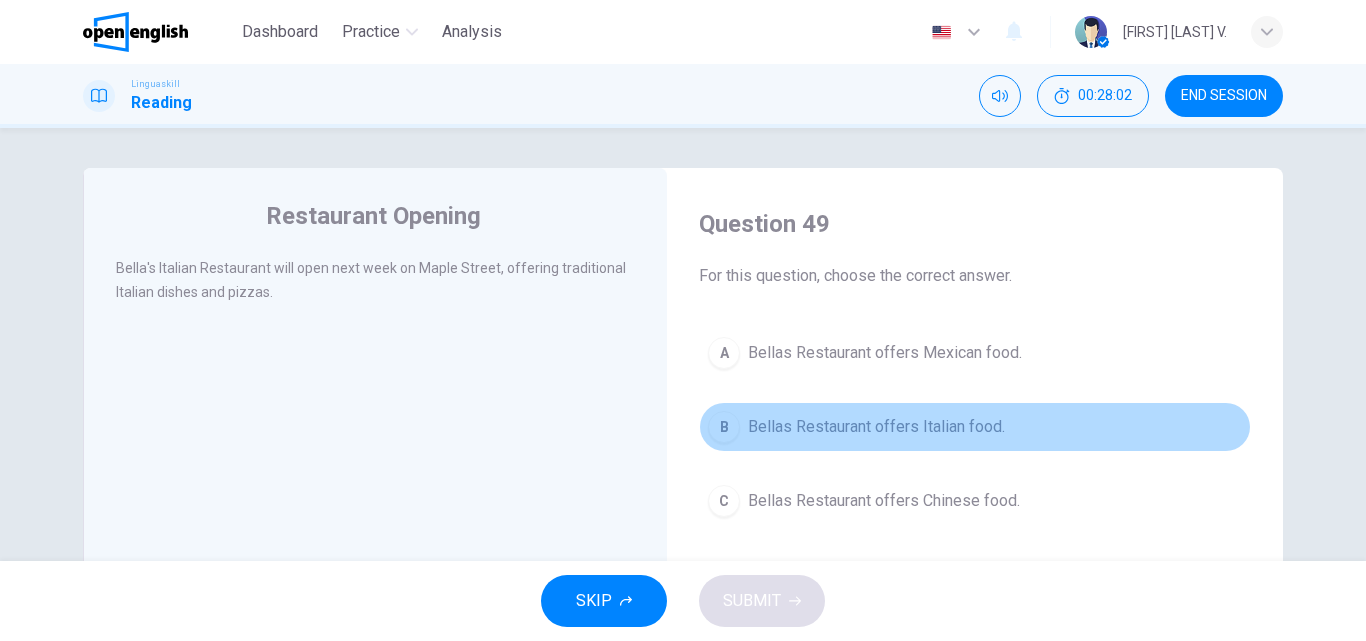 click on "Bellas Restaurant offers Italian food." at bounding box center [876, 427] 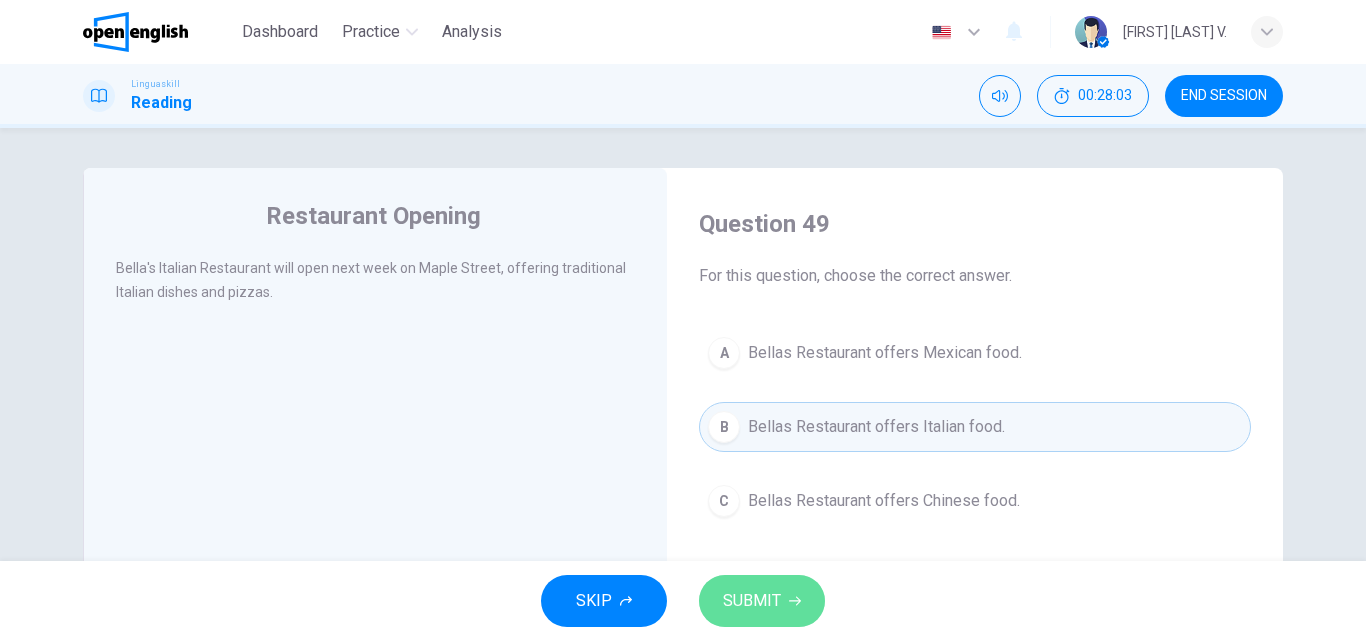 click on "SUBMIT" at bounding box center (752, 601) 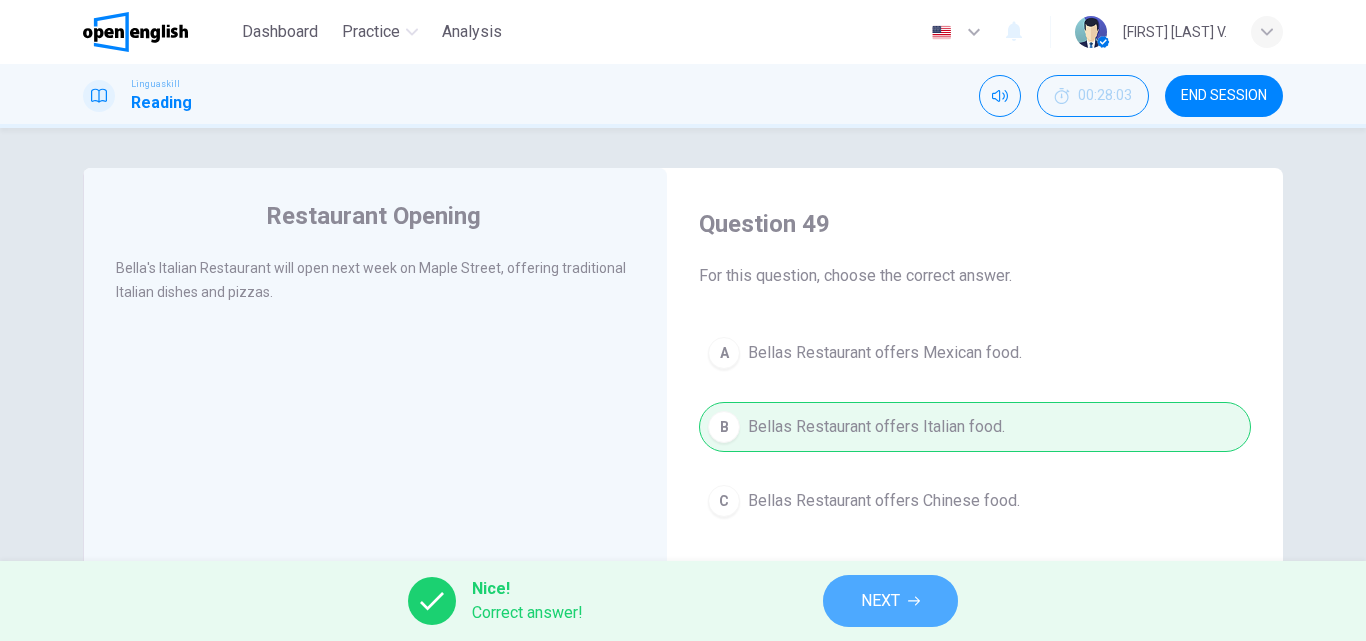 click on "NEXT" at bounding box center [880, 601] 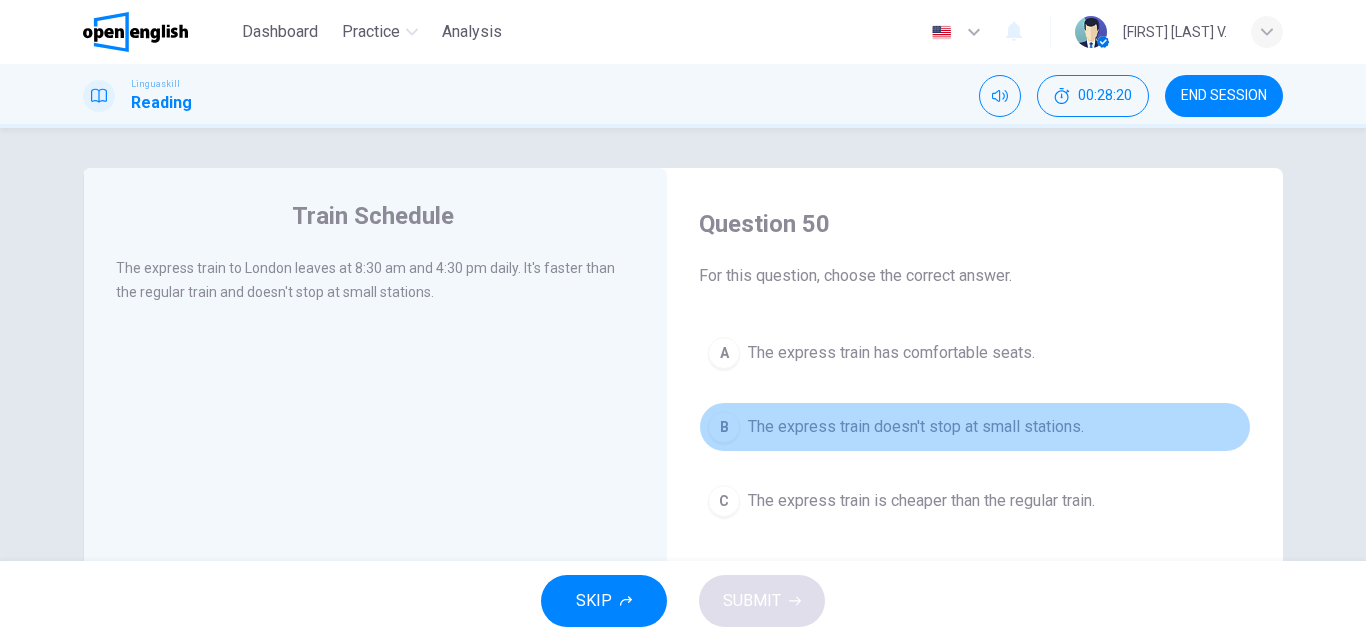 click on "The express train doesn't stop at small stations." at bounding box center (916, 427) 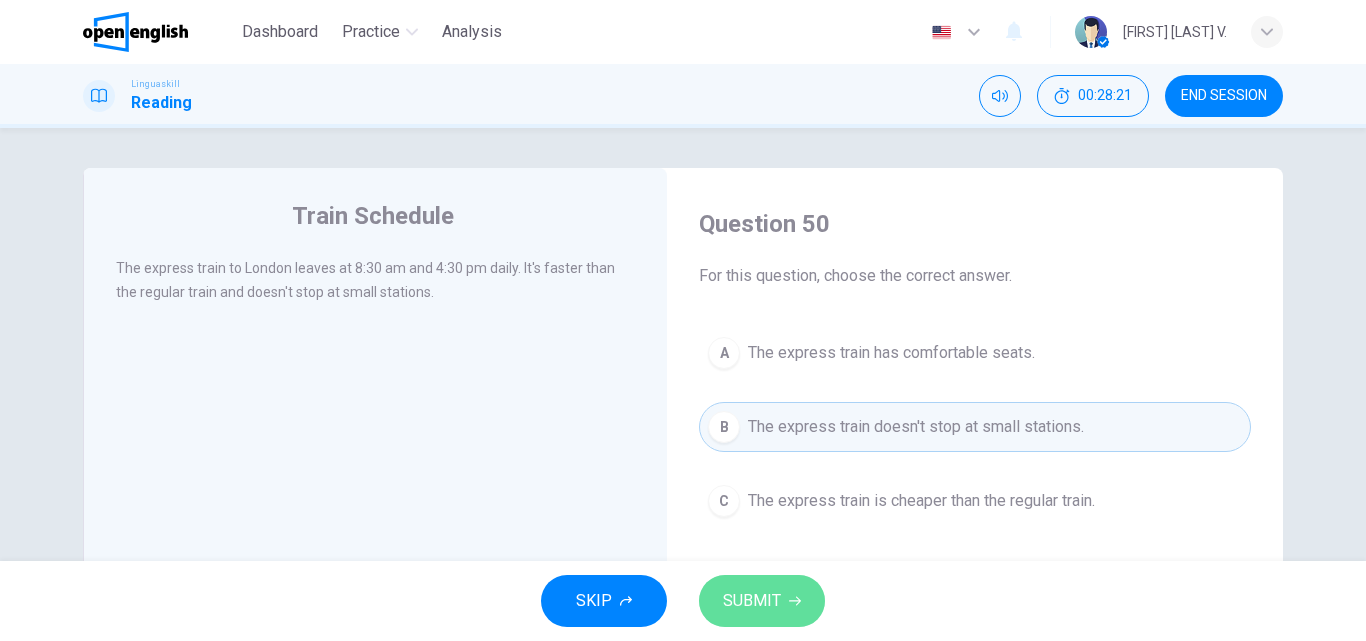 click on "SUBMIT" at bounding box center [752, 601] 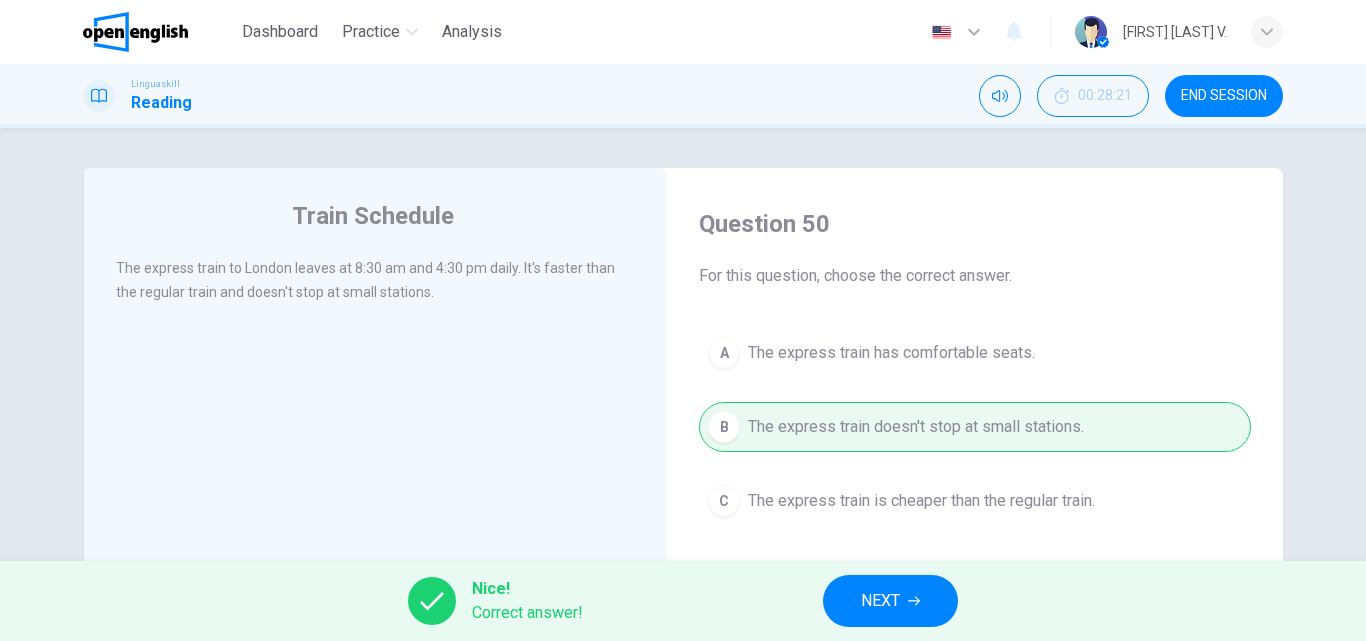 click on "NEXT" at bounding box center [890, 601] 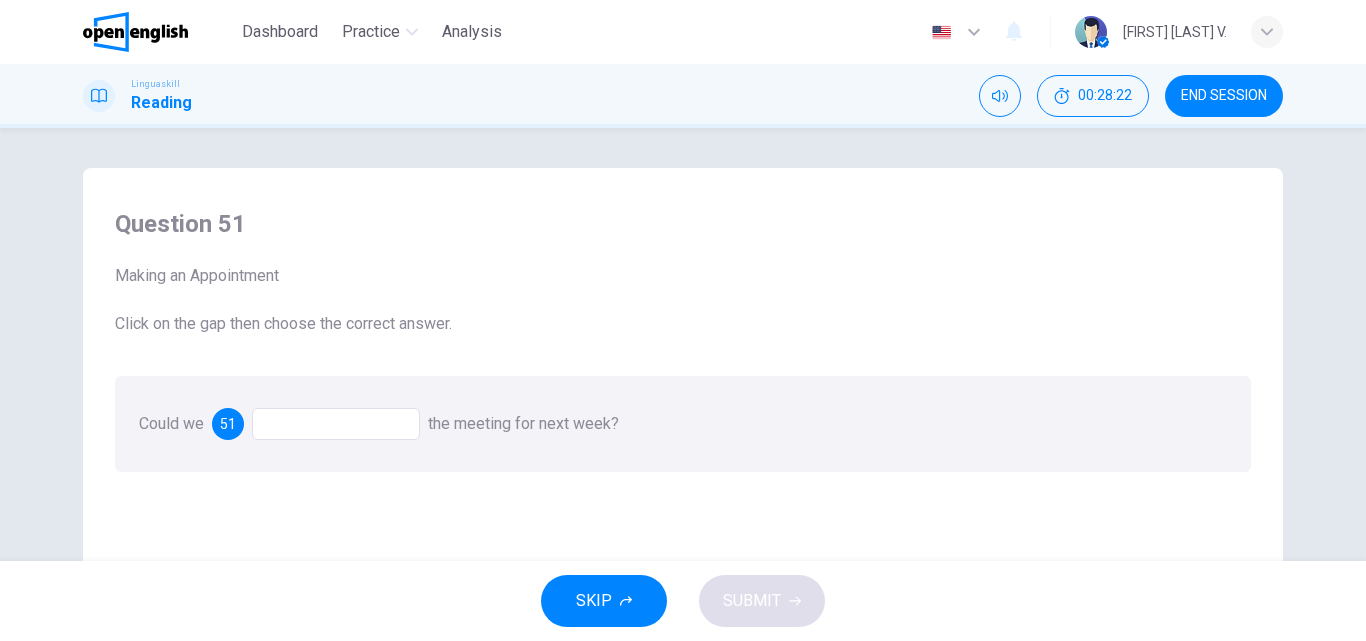 click at bounding box center (336, 424) 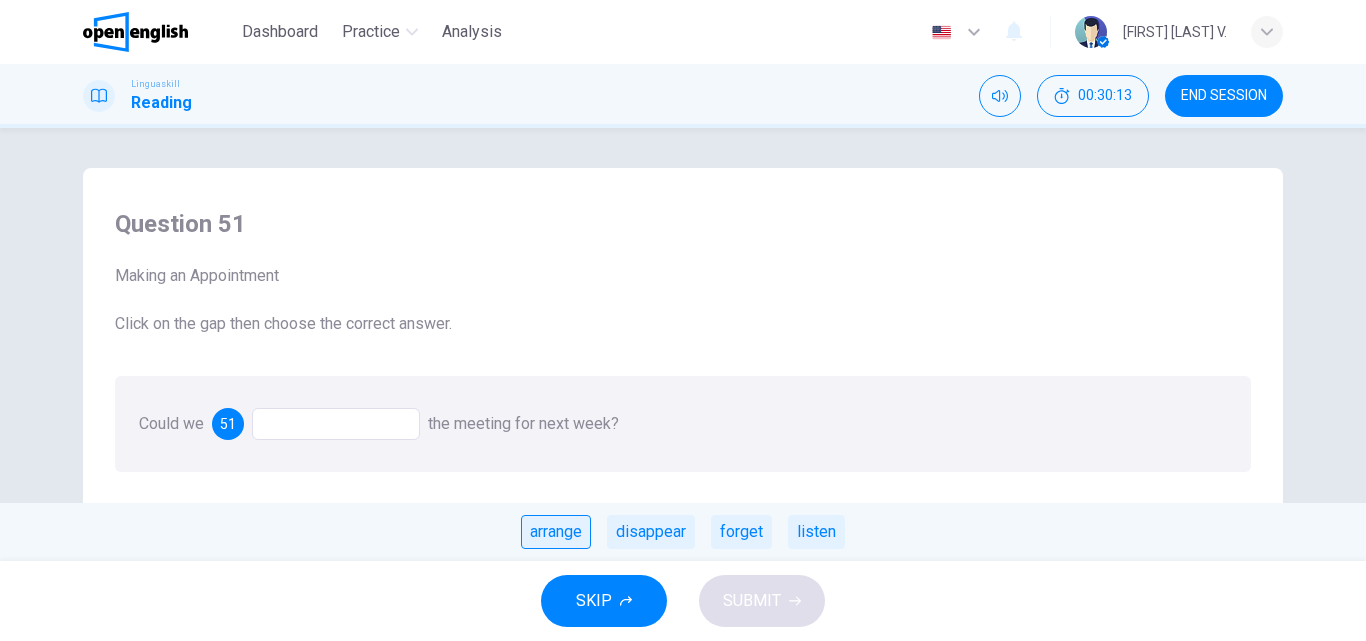 click on "arrange" at bounding box center [556, 532] 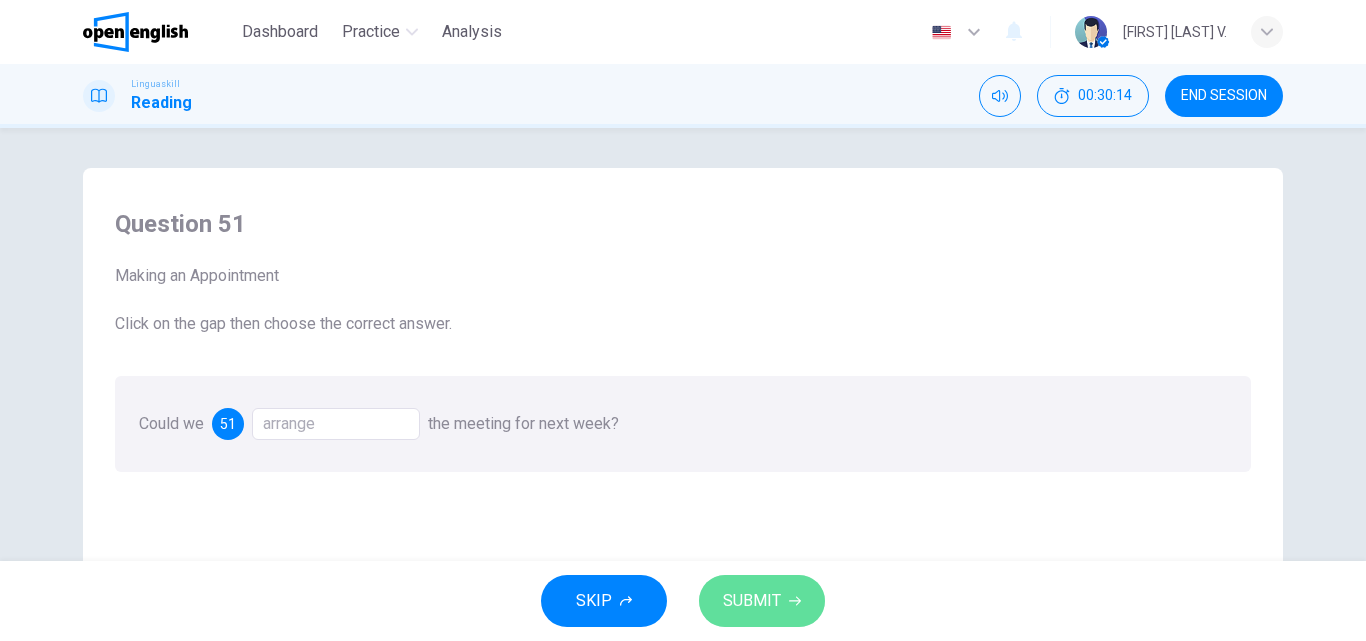 click on "SUBMIT" at bounding box center [762, 601] 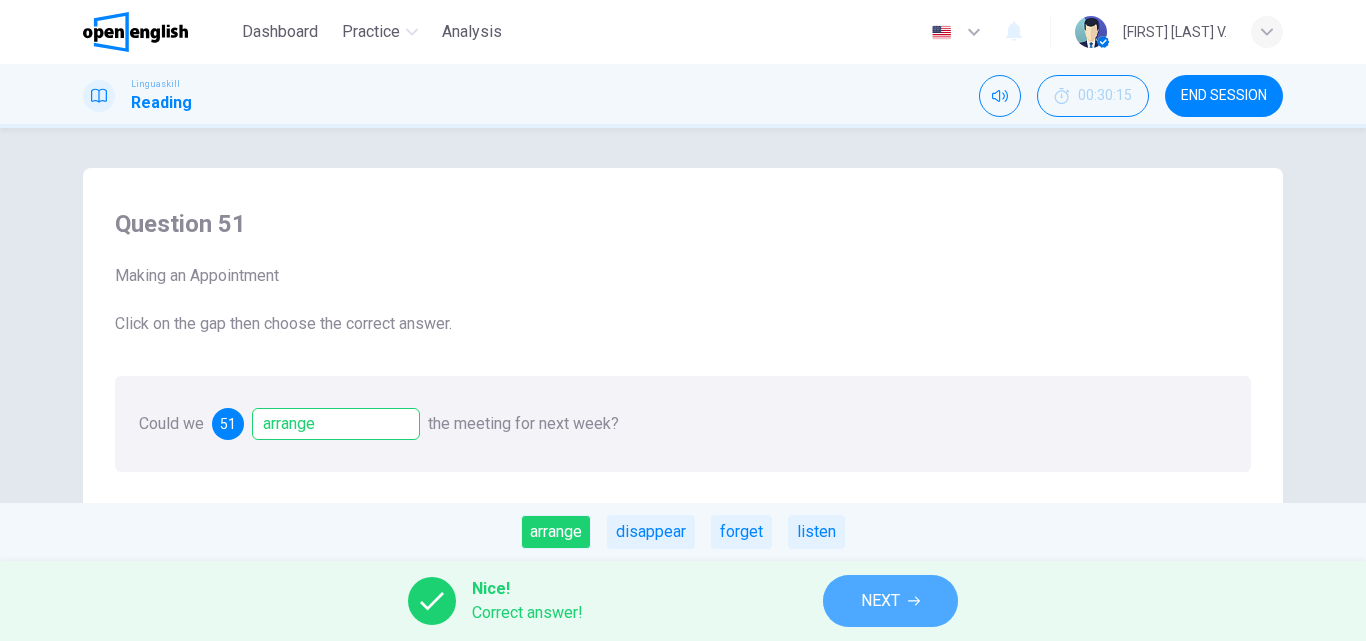click on "NEXT" at bounding box center (880, 601) 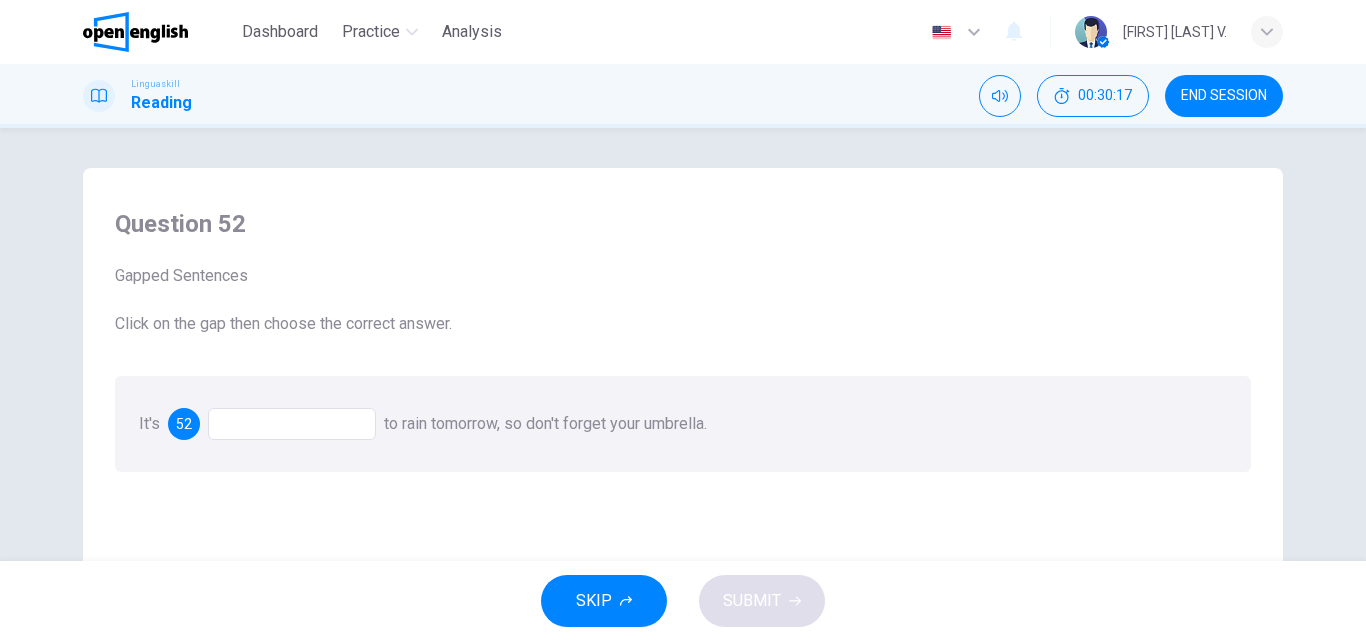 click at bounding box center [292, 424] 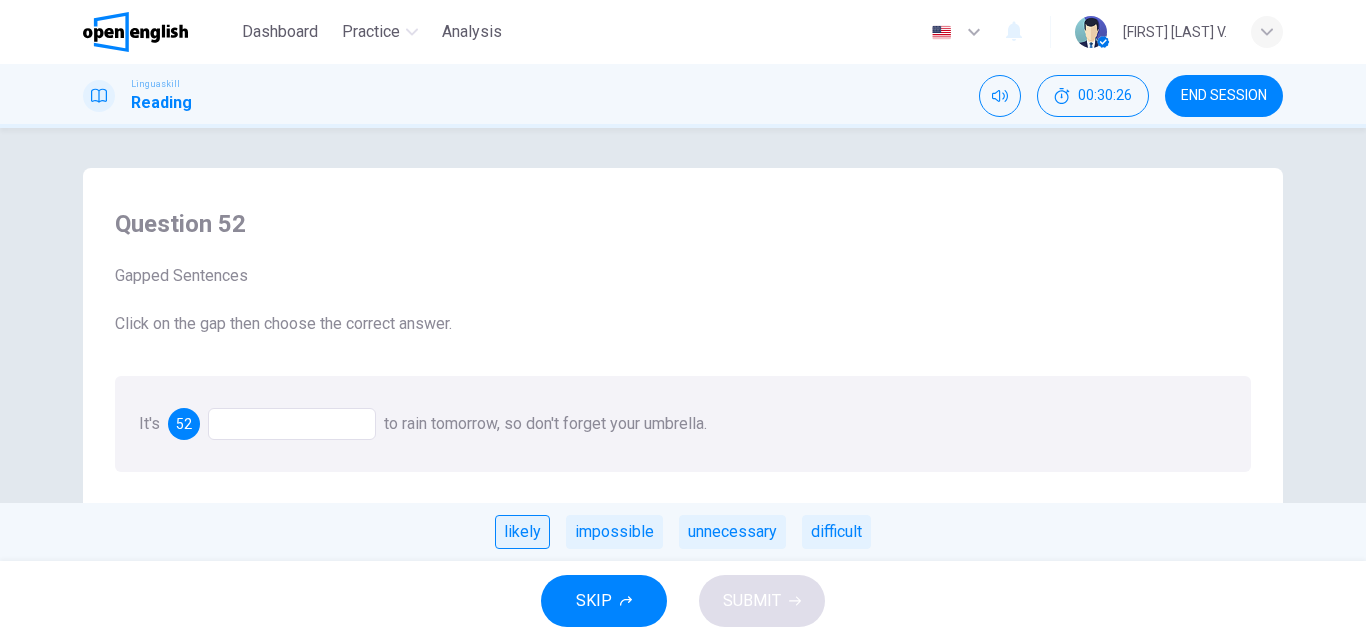 click on "likely" at bounding box center (522, 532) 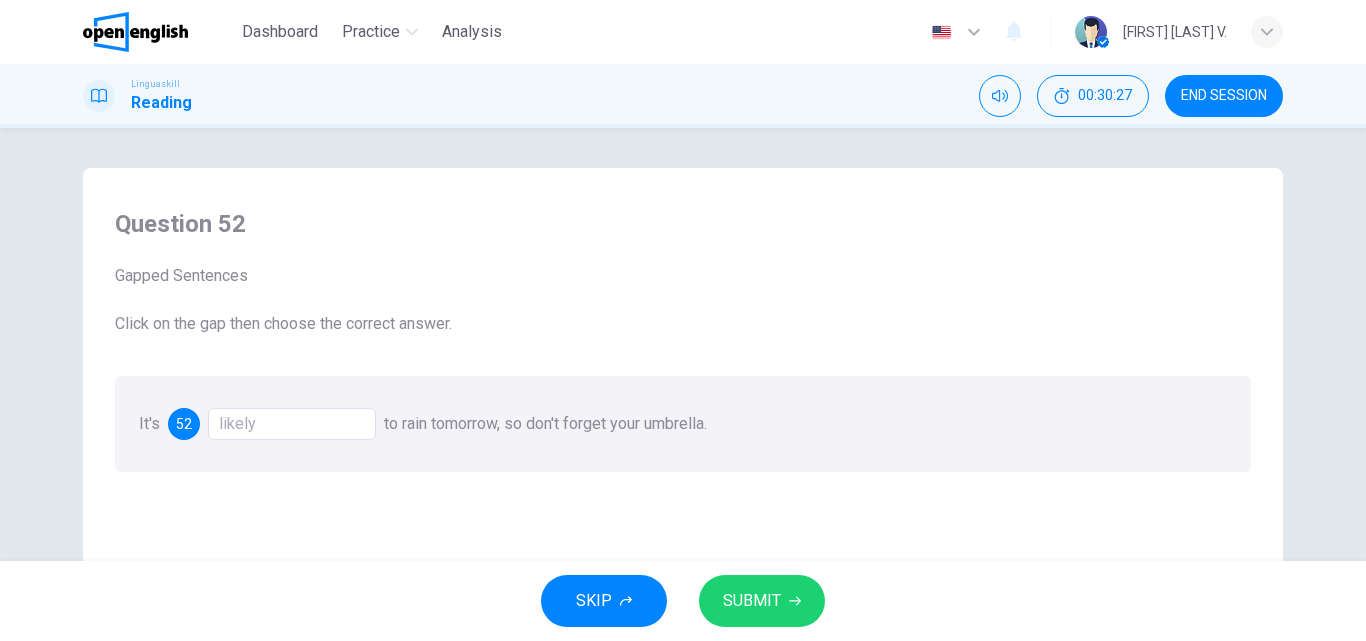 click on "SUBMIT" at bounding box center [762, 601] 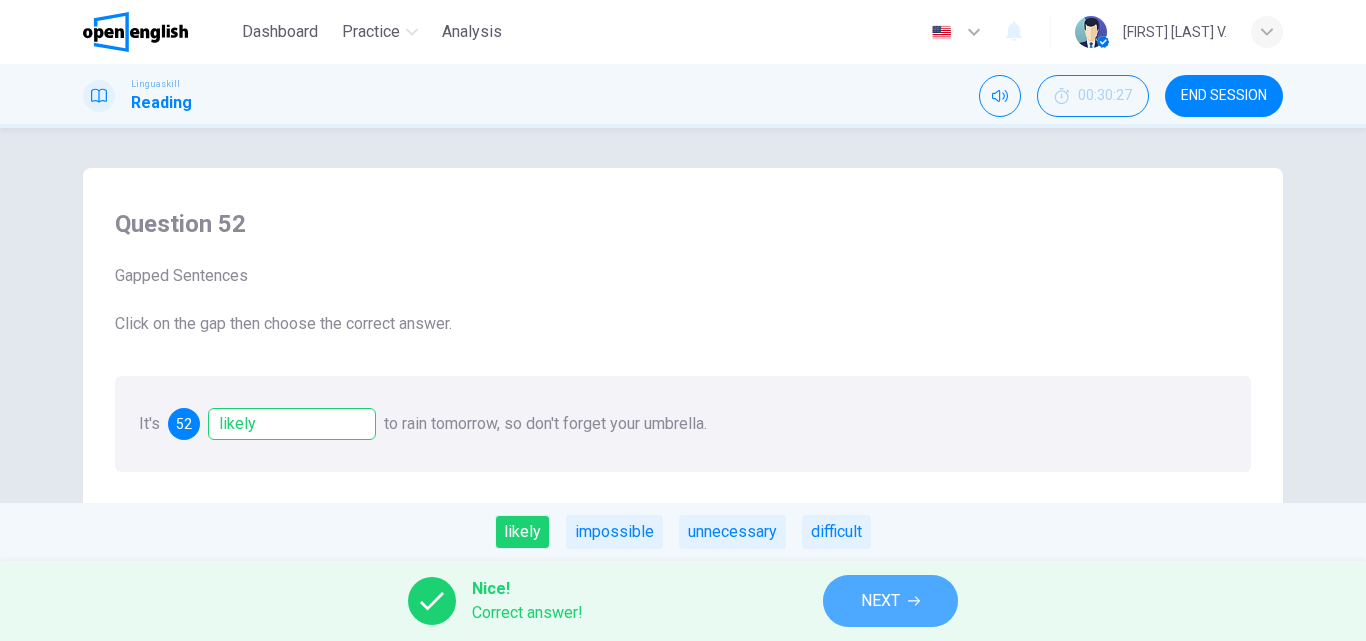 click on "NEXT" at bounding box center [880, 601] 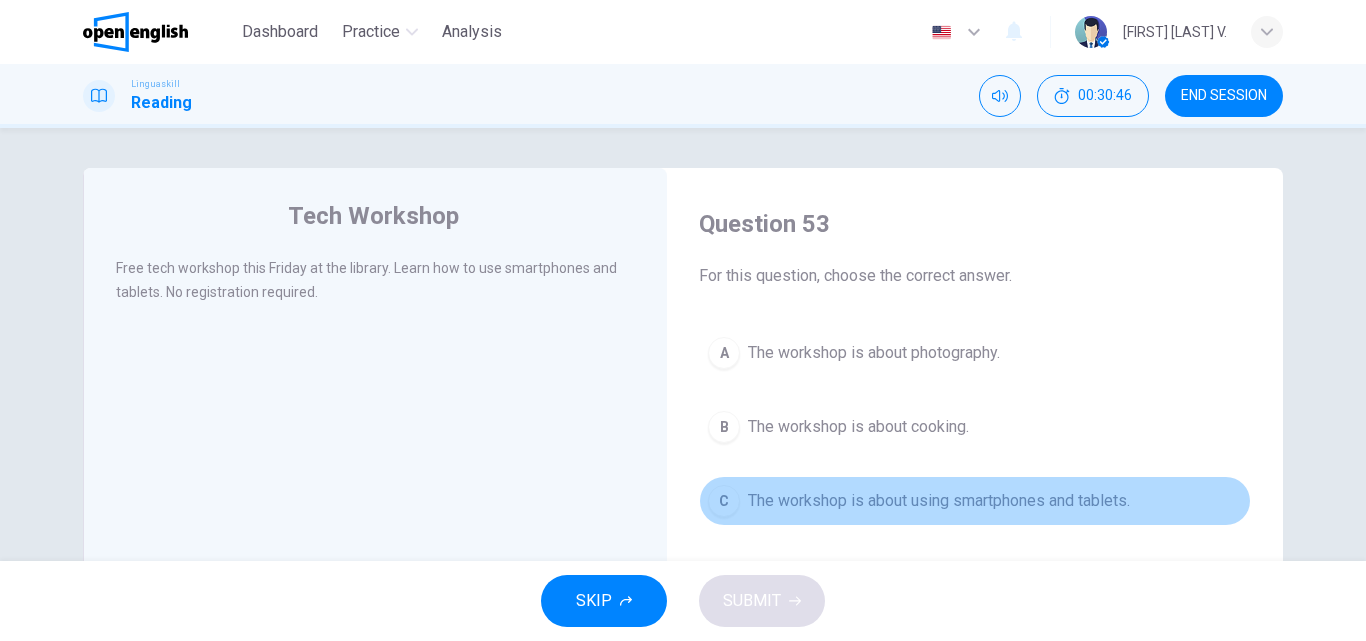 click on "The workshop is about using smartphones and tablets." at bounding box center (939, 501) 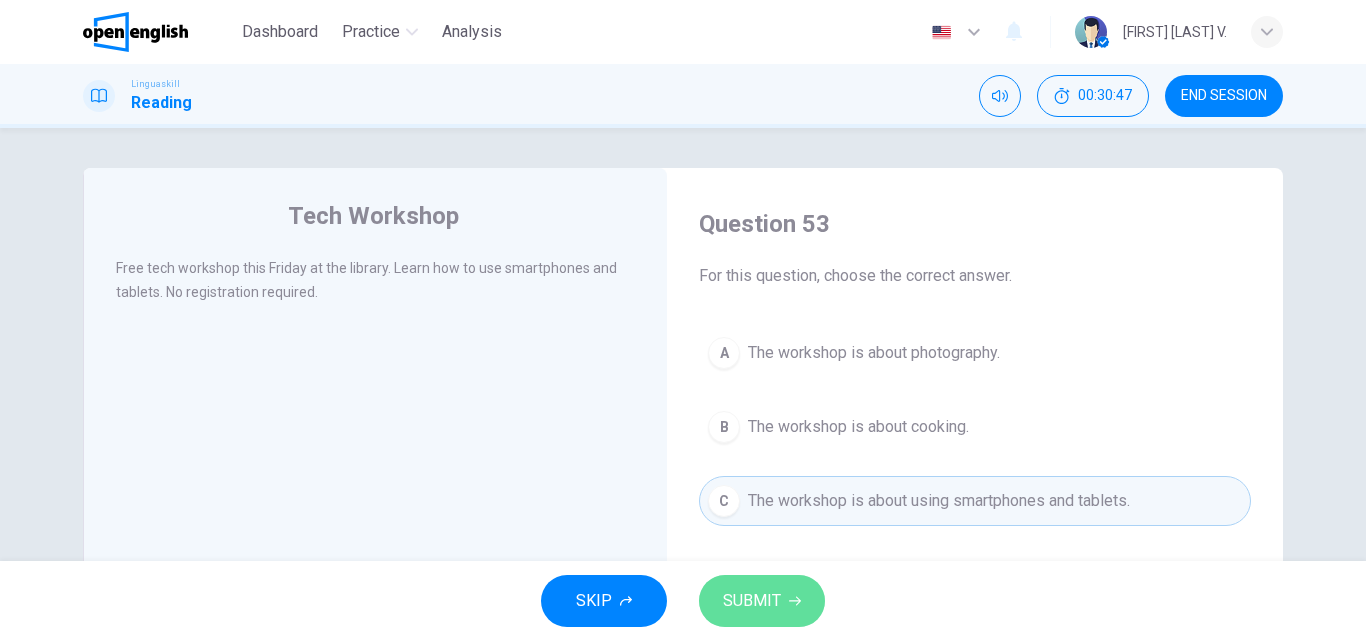 click on "SUBMIT" at bounding box center [762, 601] 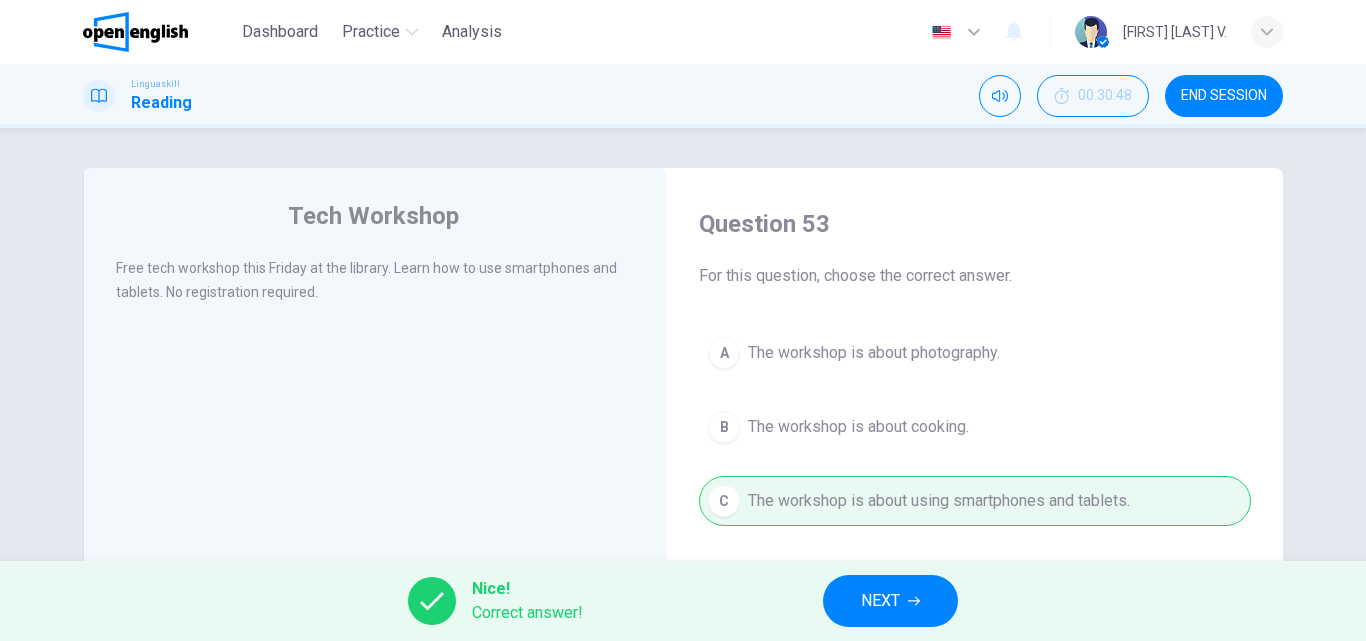 click on "NEXT" at bounding box center (880, 601) 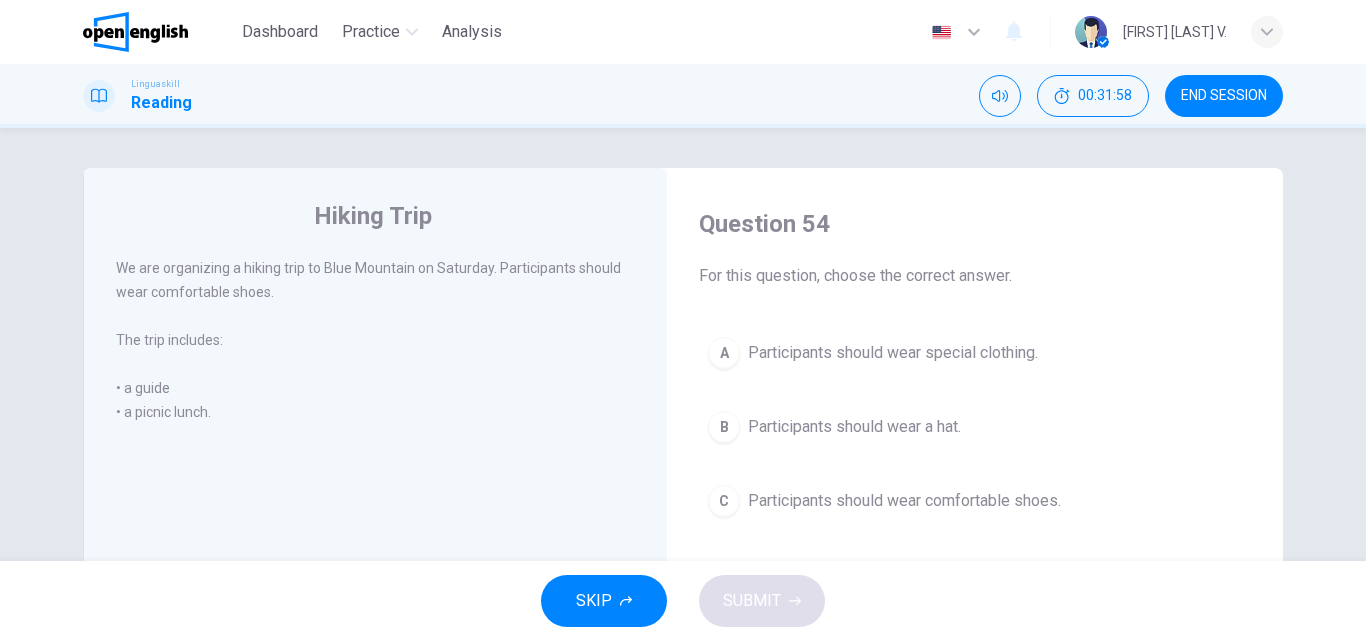 click on "Participants should wear comfortable shoes." at bounding box center [904, 501] 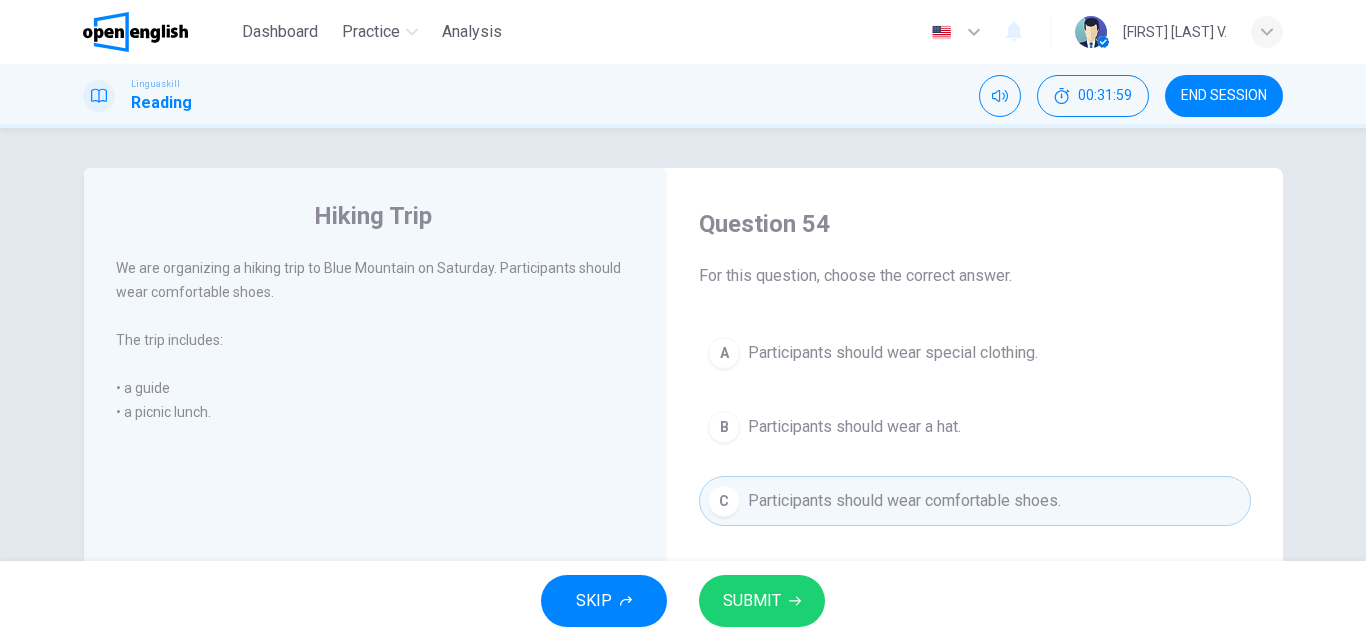 click on "SUBMIT" at bounding box center [752, 601] 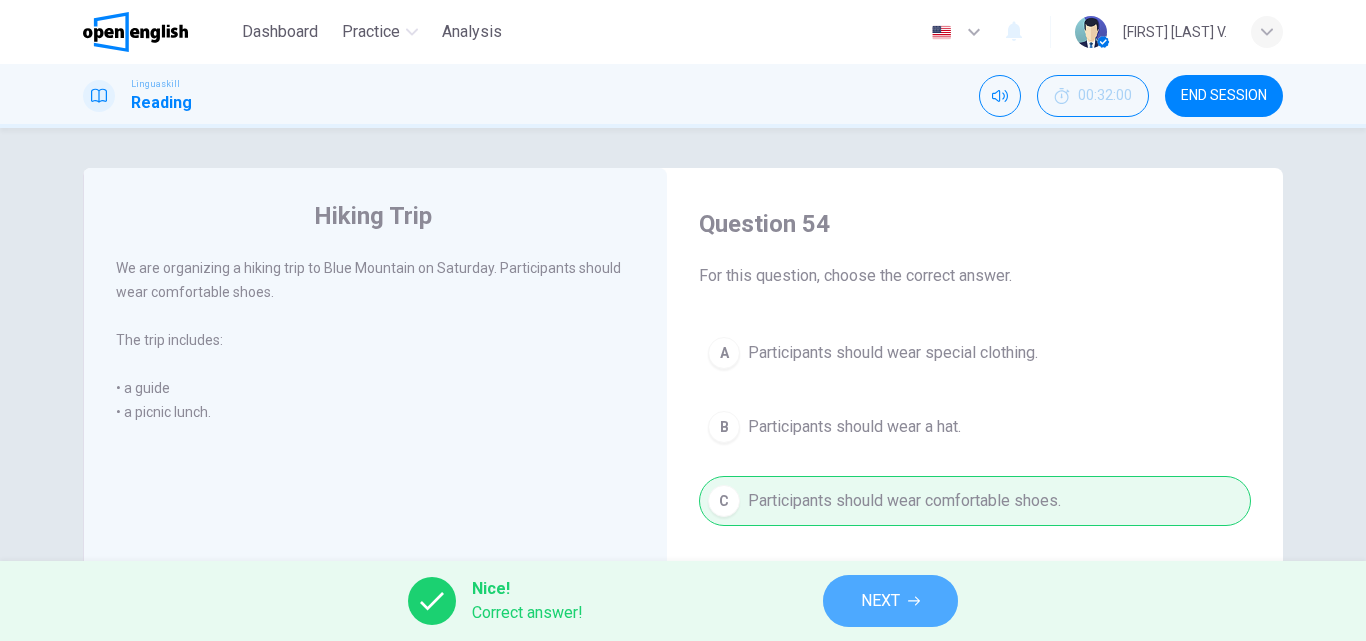 click on "NEXT" at bounding box center [890, 601] 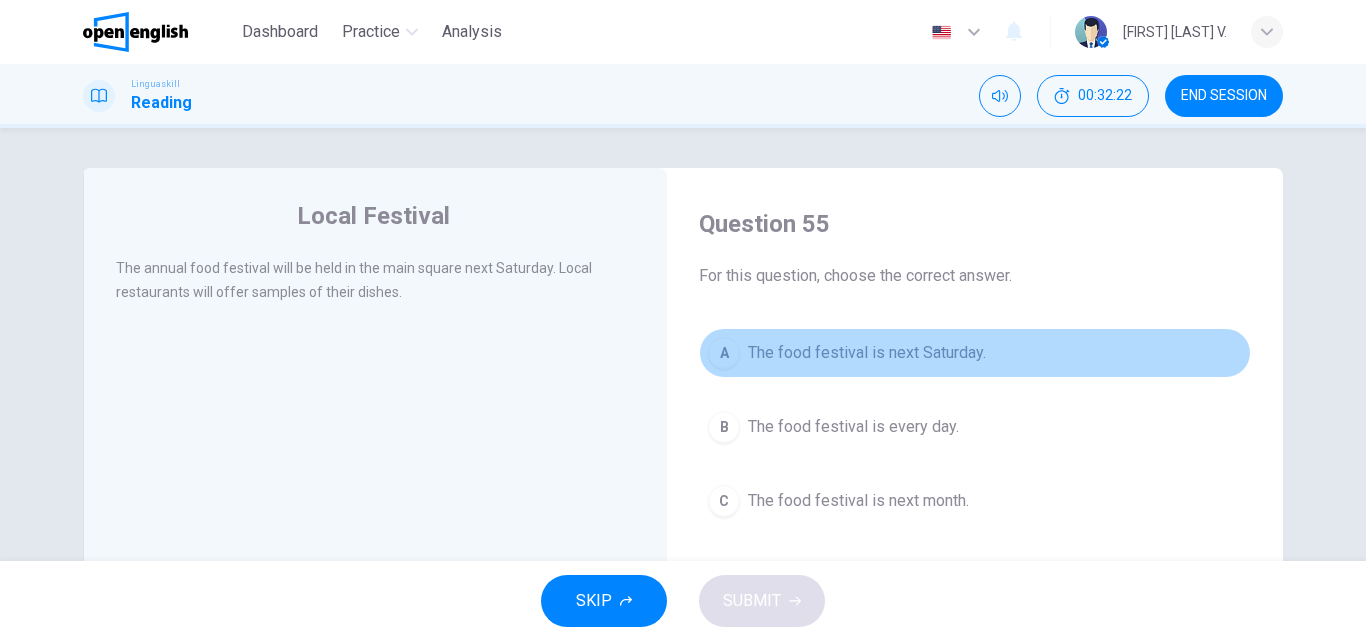 click on "The food festival is next Saturday." at bounding box center (867, 353) 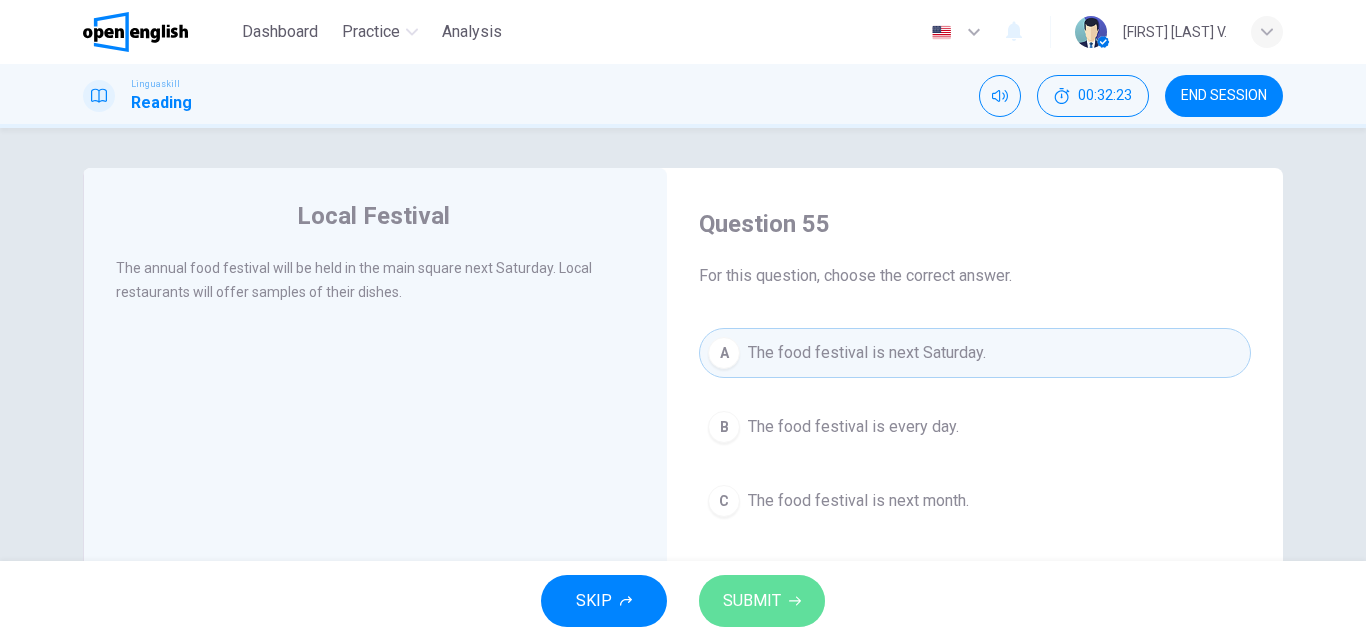 click on "SUBMIT" at bounding box center [752, 601] 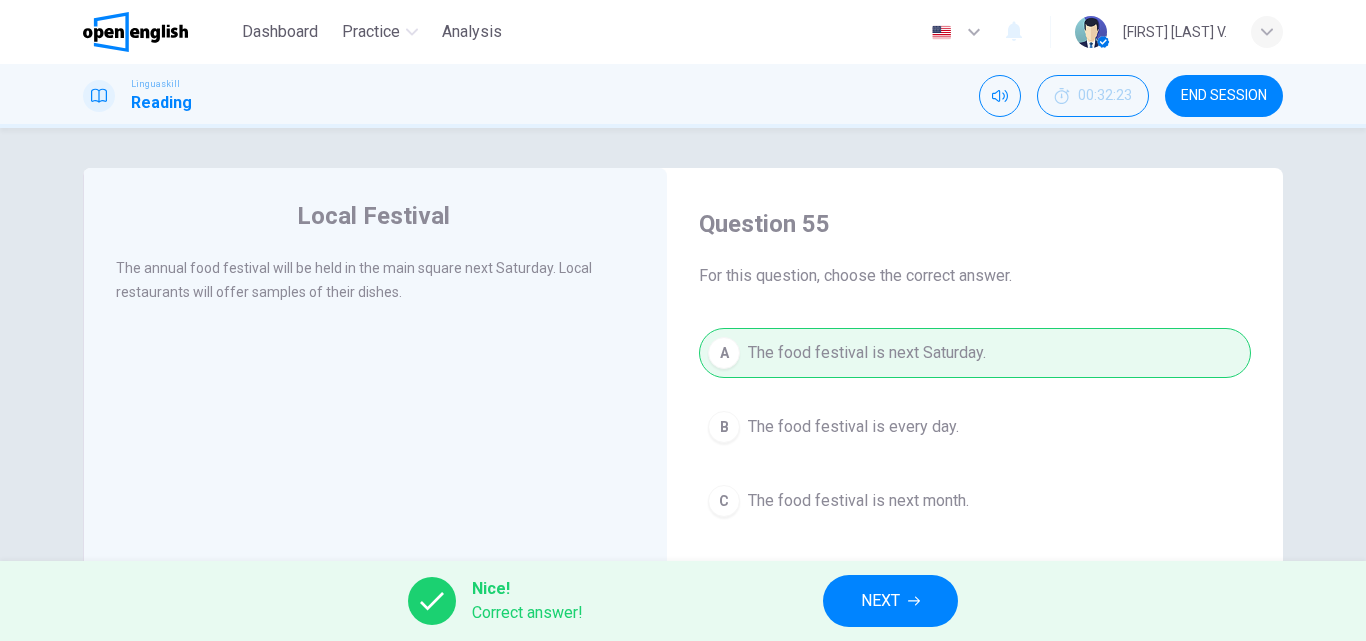 click on "NEXT" at bounding box center [890, 601] 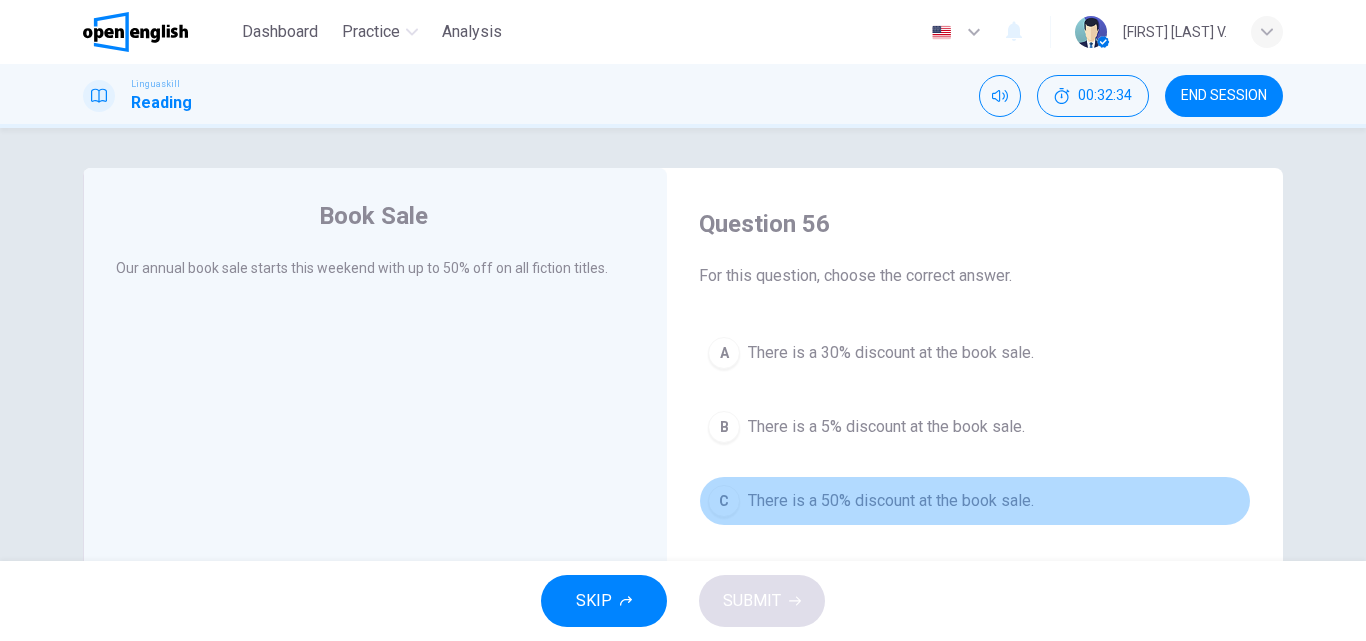 click on "There is a 50% discount at the book sale." at bounding box center (891, 501) 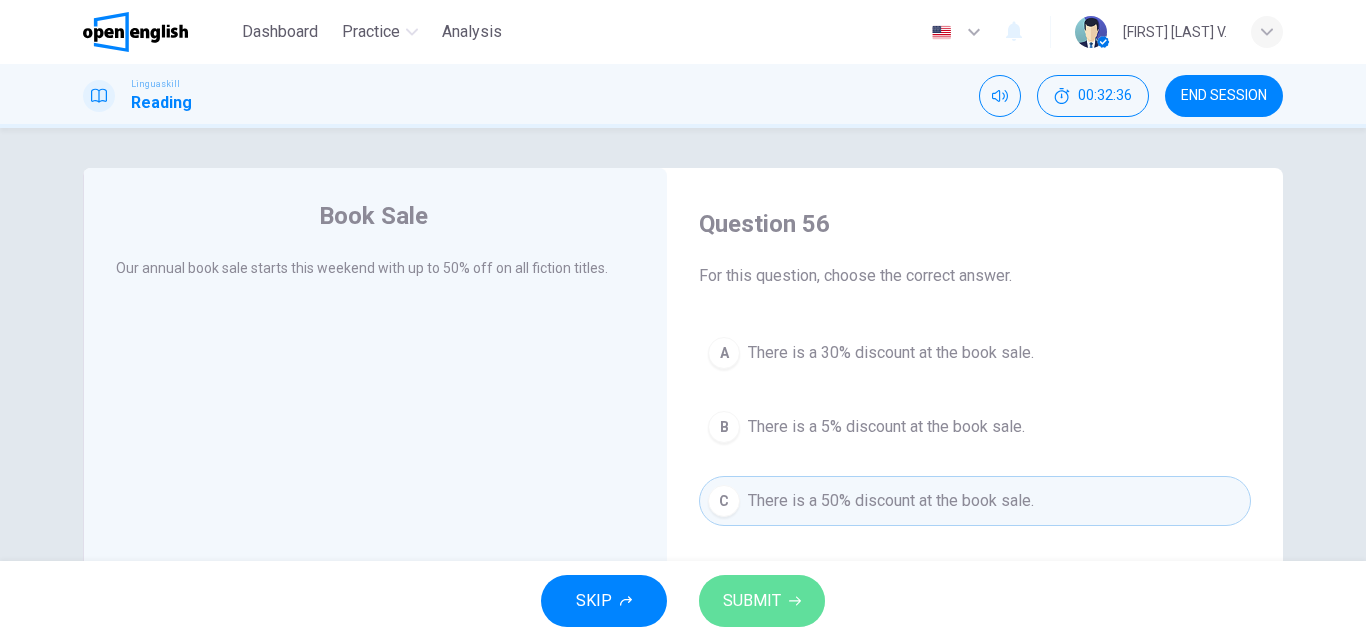 click on "SUBMIT" at bounding box center (752, 601) 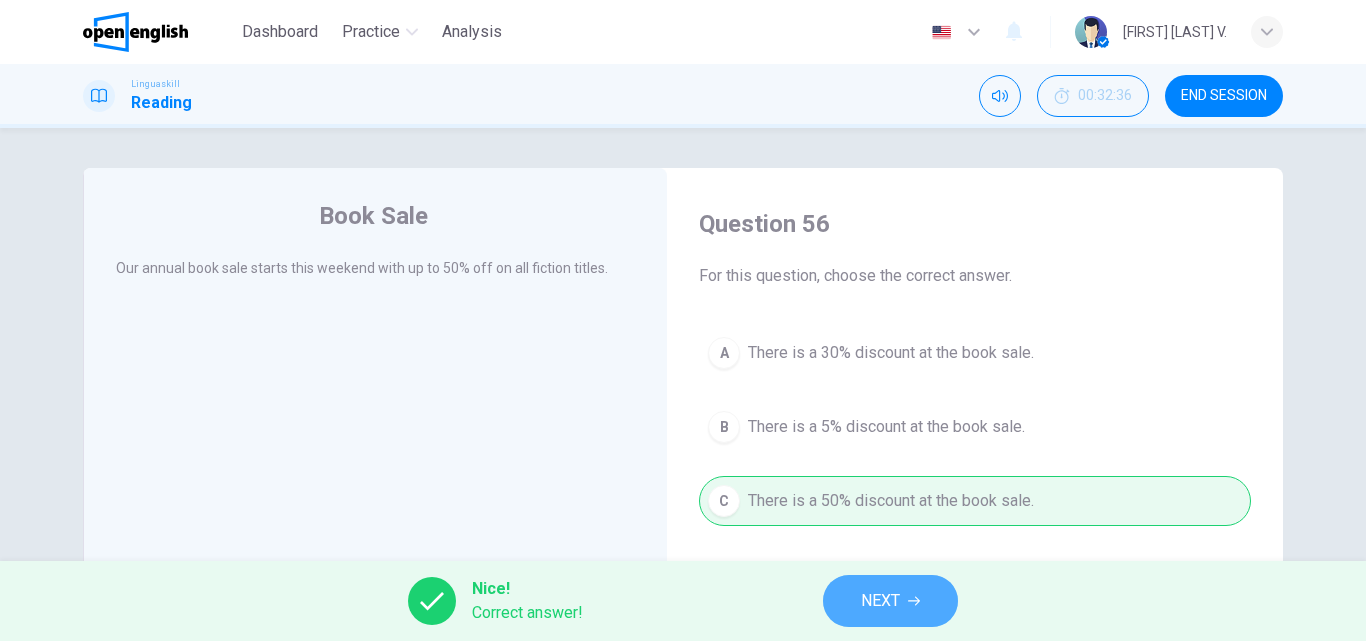 click on "NEXT" at bounding box center (890, 601) 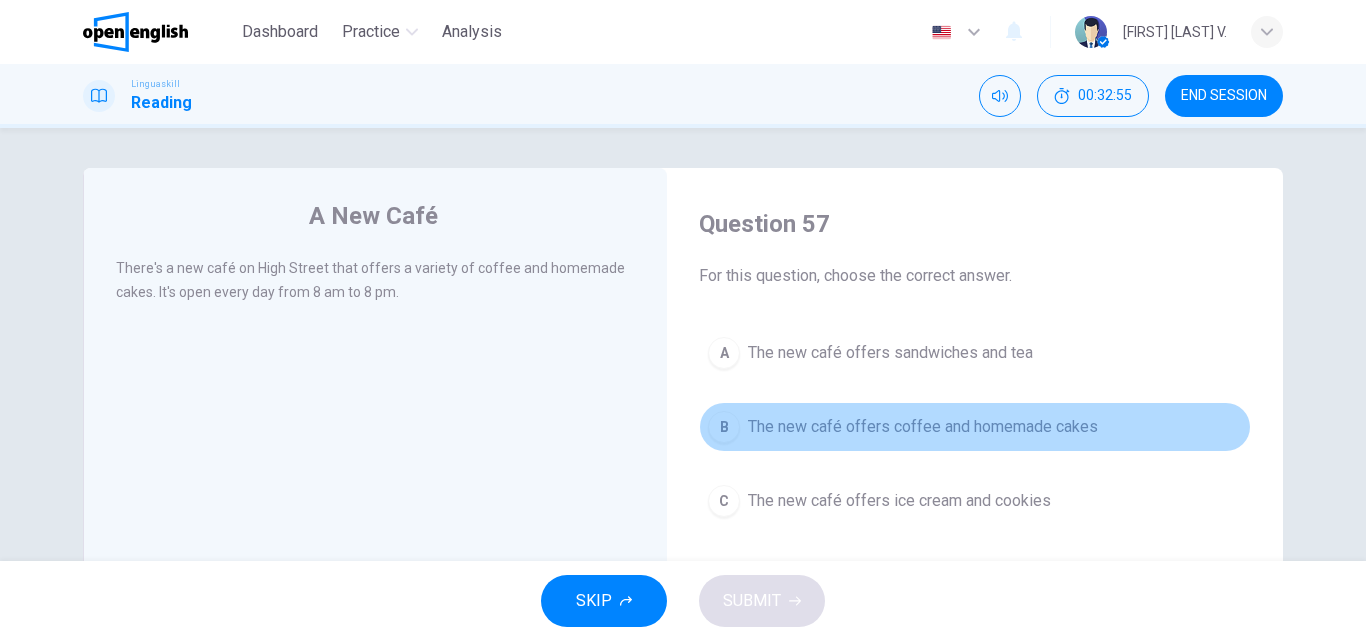 click on "The new café offers coffee and homemade cakes" at bounding box center [923, 427] 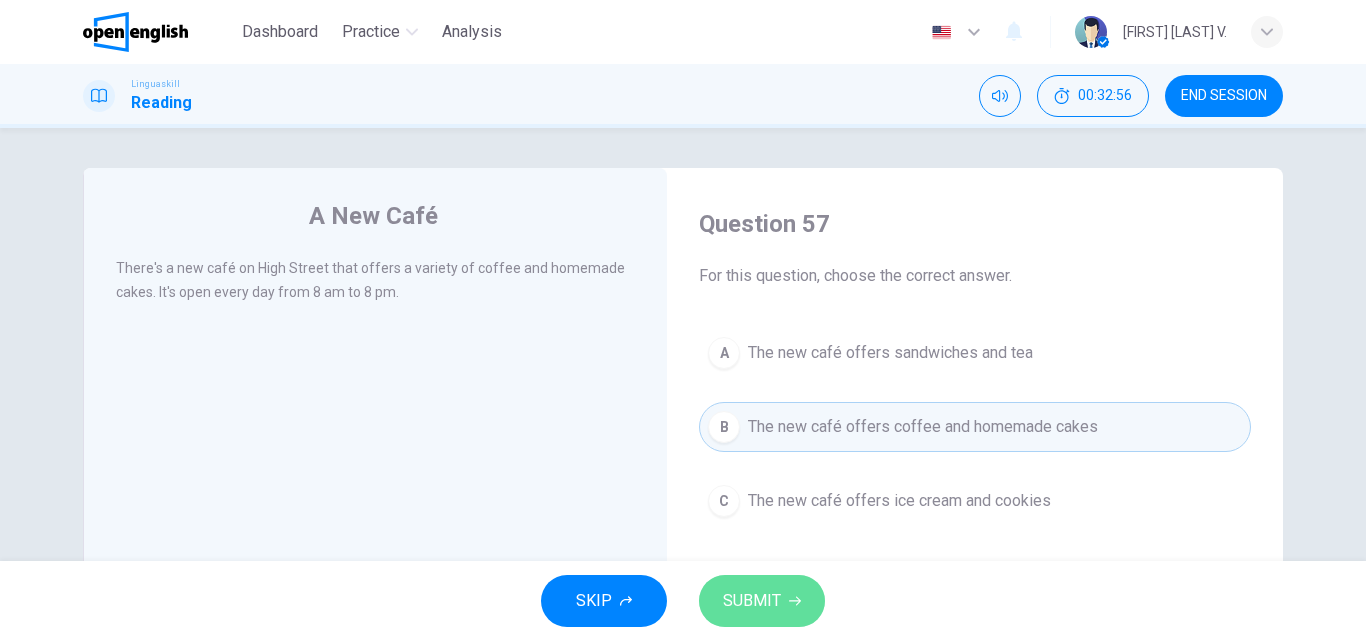 click on "SUBMIT" at bounding box center [752, 601] 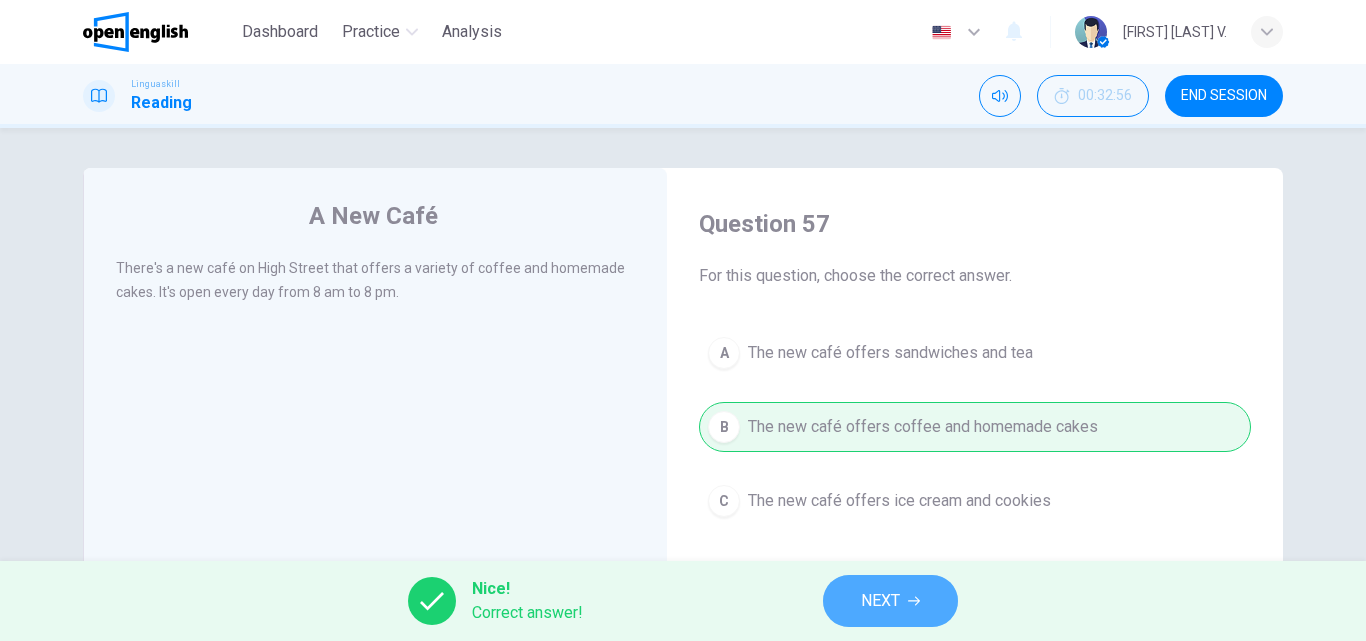 click on "NEXT" at bounding box center [890, 601] 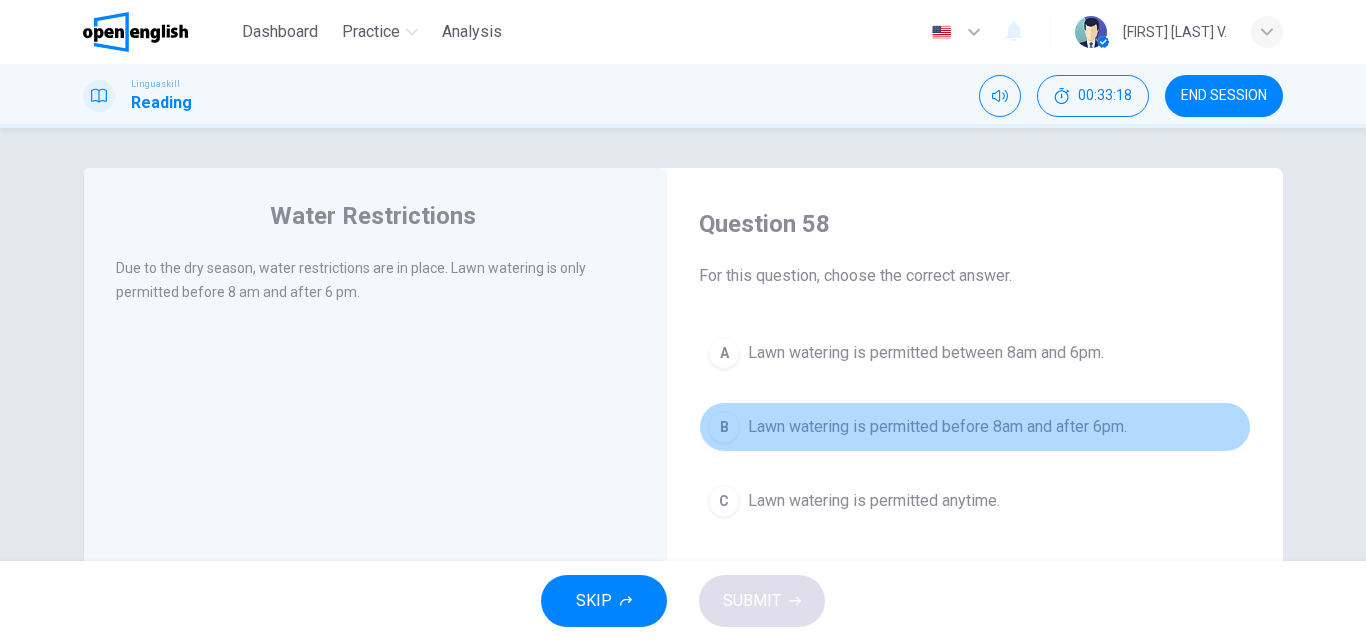 click on "Lawn watering is permitted before 8am and after 6pm." at bounding box center (937, 427) 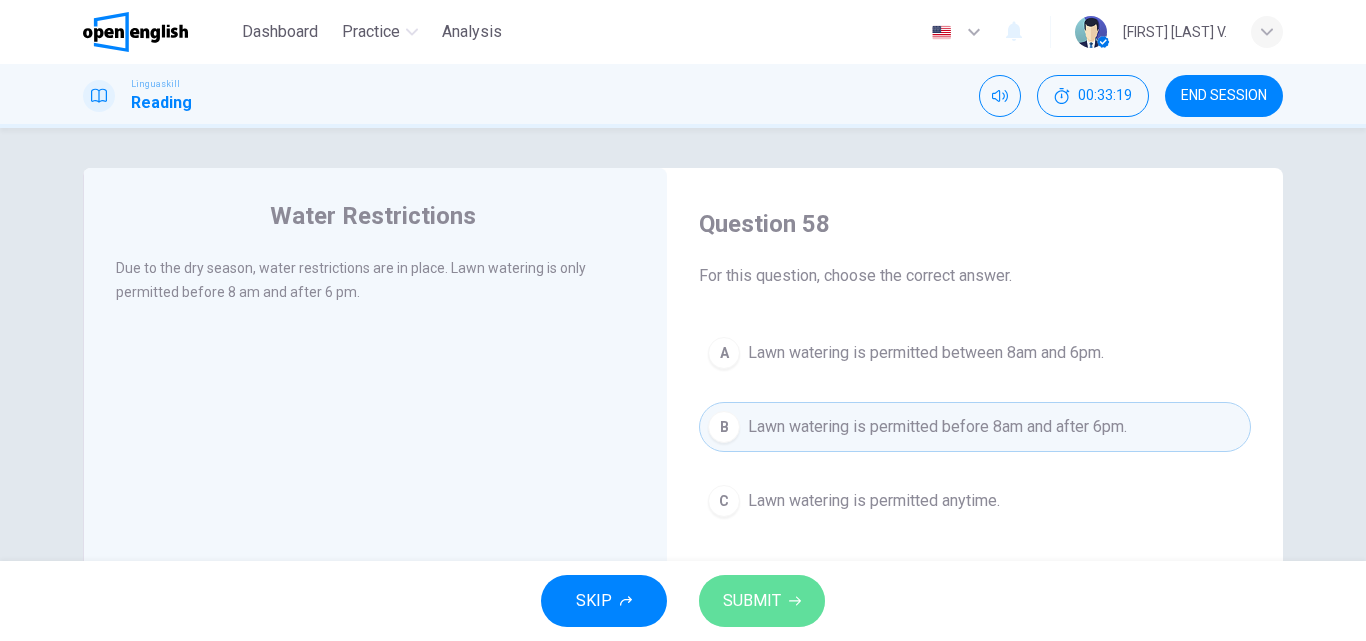 click on "SUBMIT" at bounding box center (752, 601) 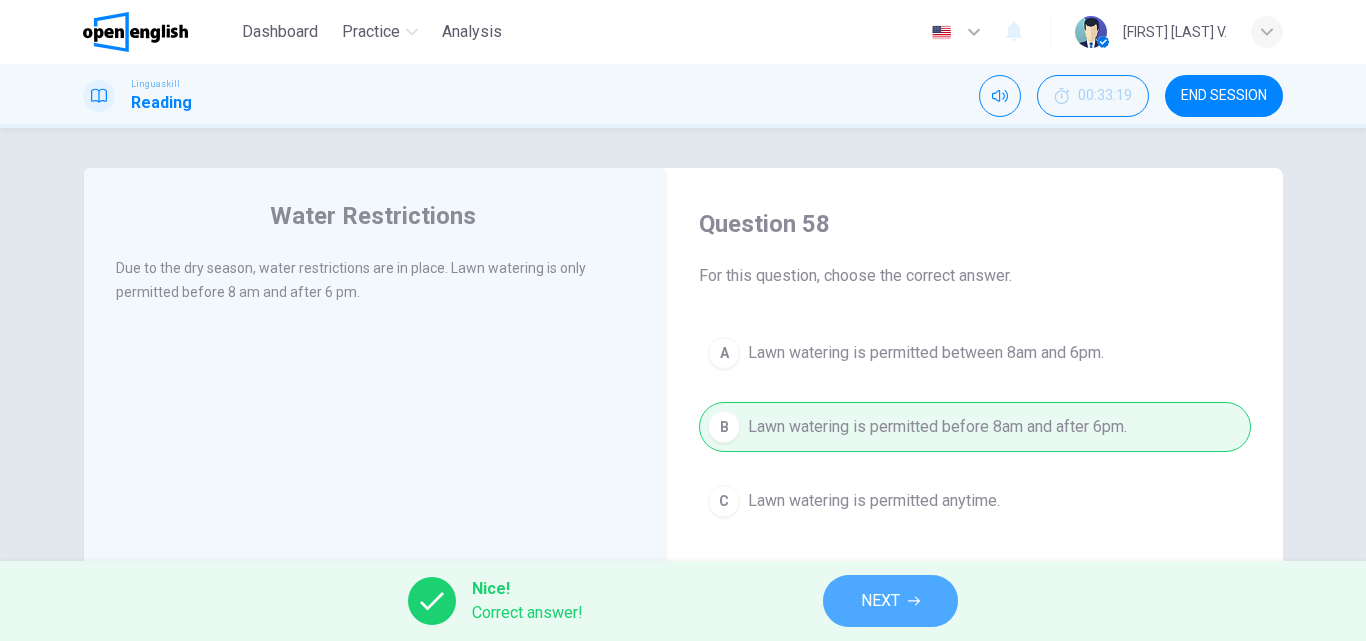 click on "NEXT" at bounding box center (880, 601) 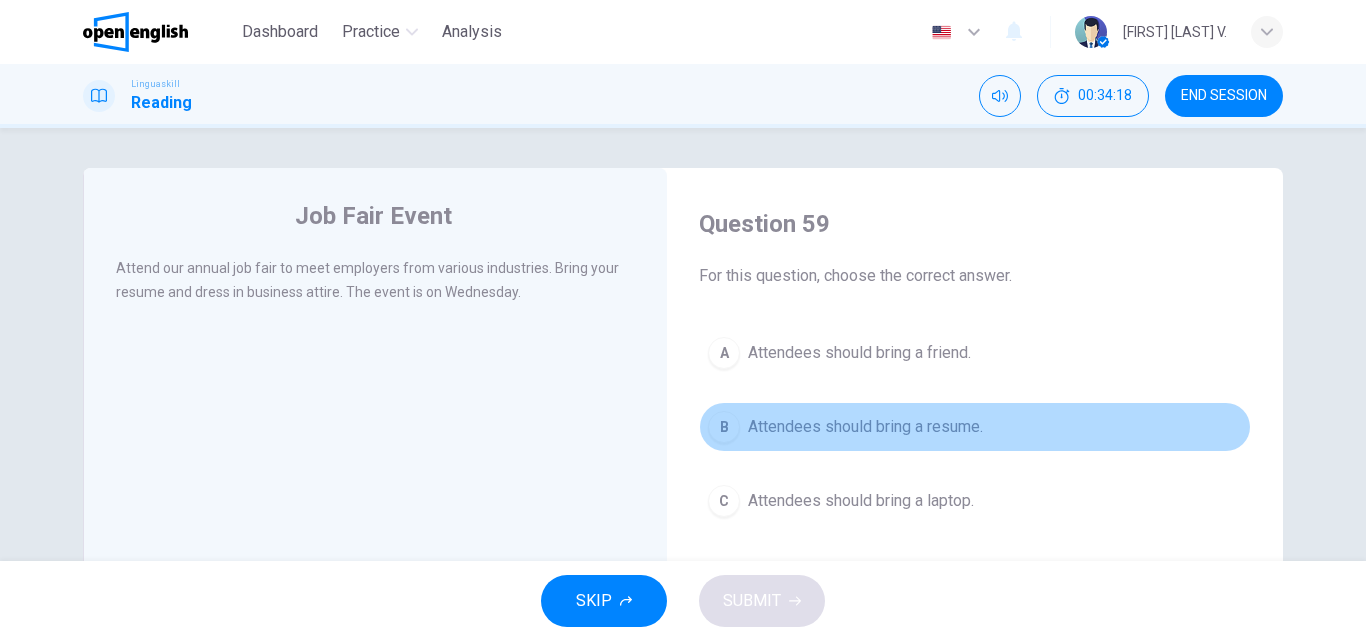 click on "Attendees should bring a resume." at bounding box center [865, 427] 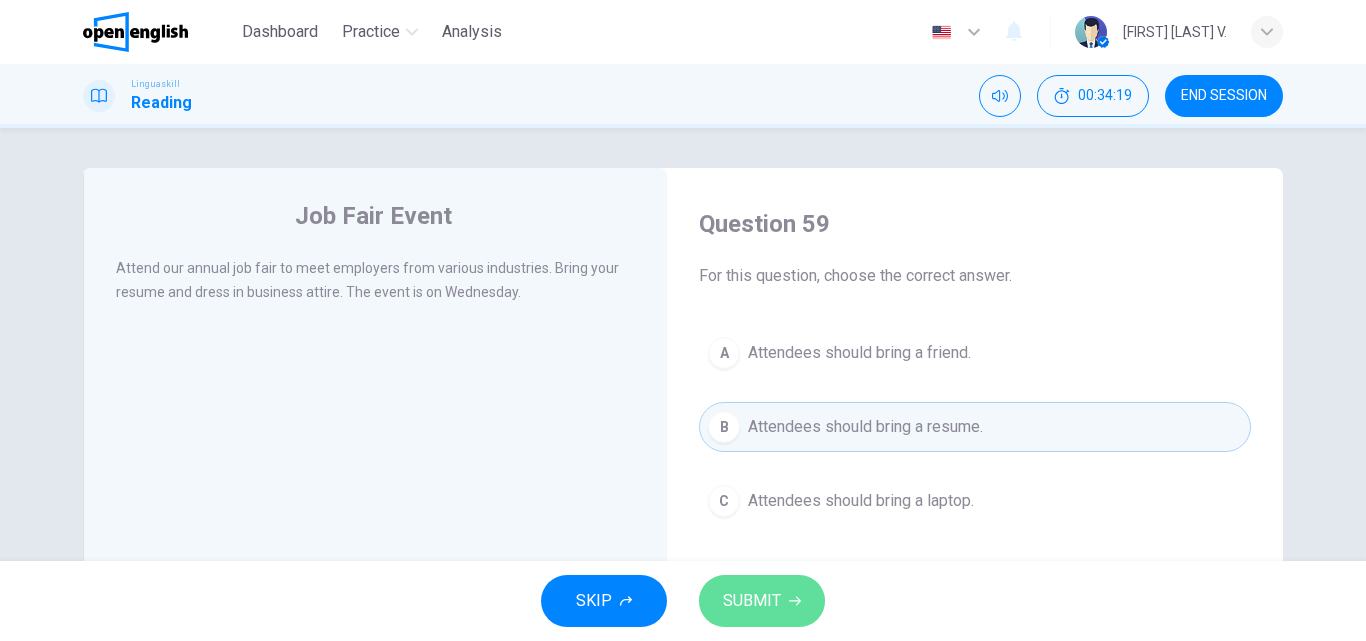 click on "SUBMIT" at bounding box center [752, 601] 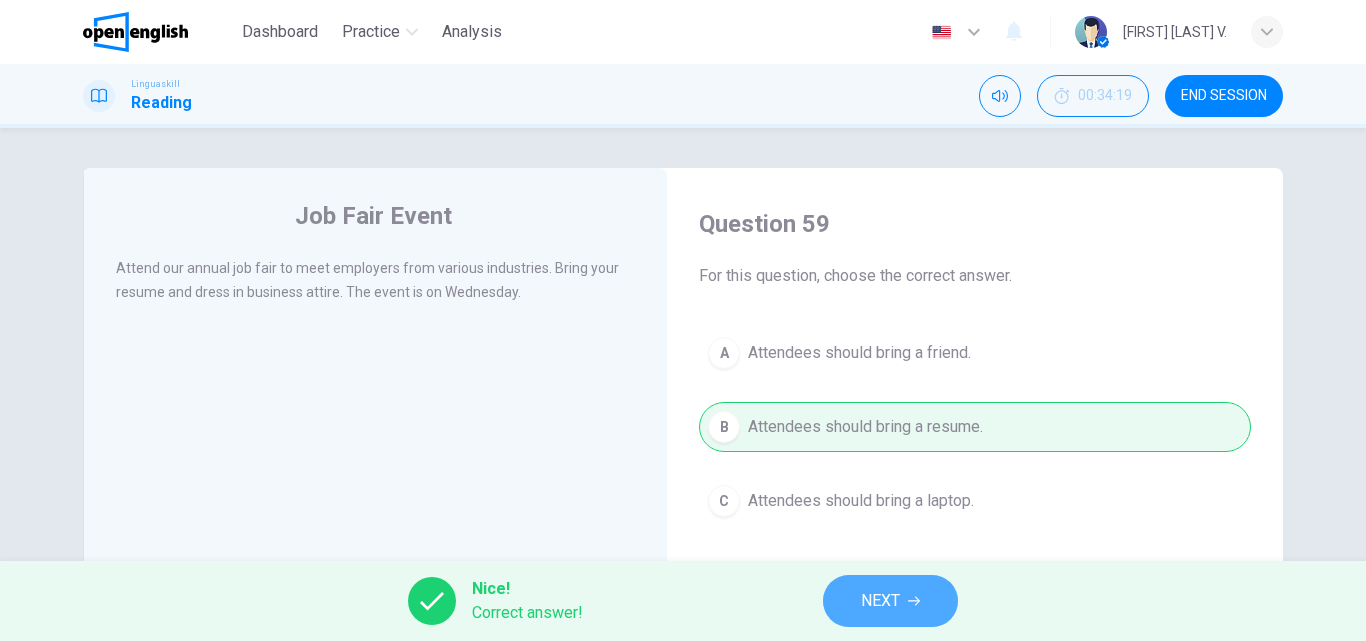 click on "NEXT" at bounding box center [890, 601] 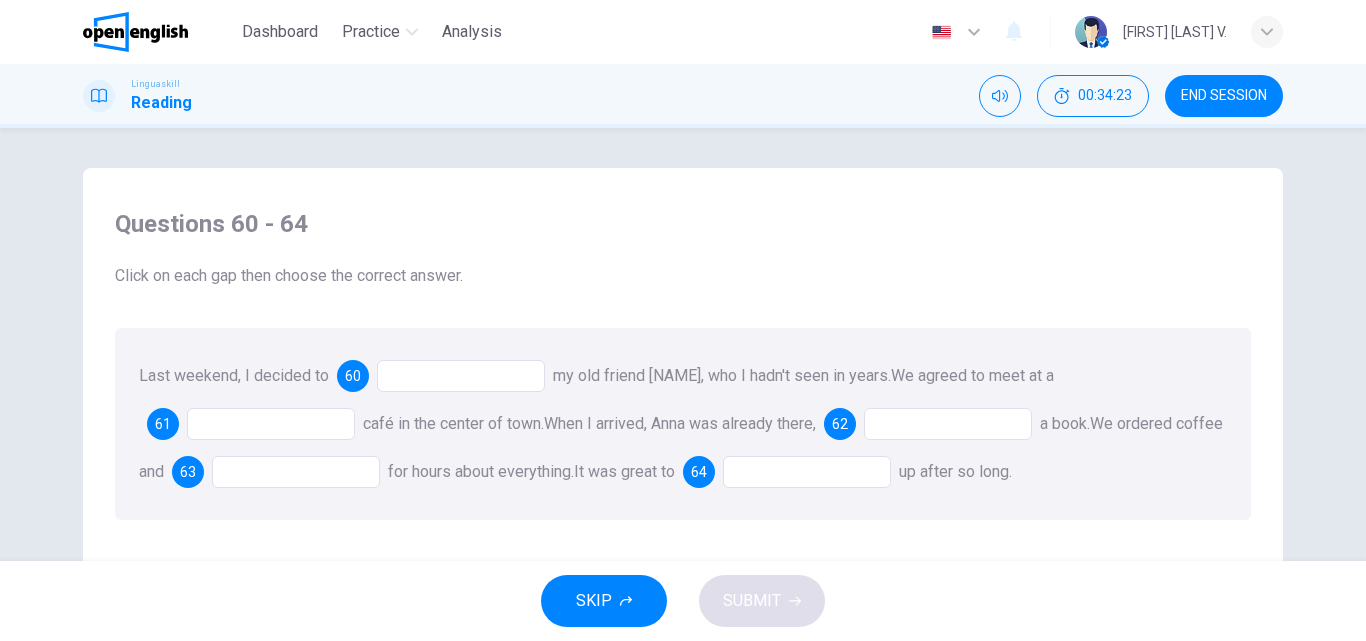 click at bounding box center [461, 376] 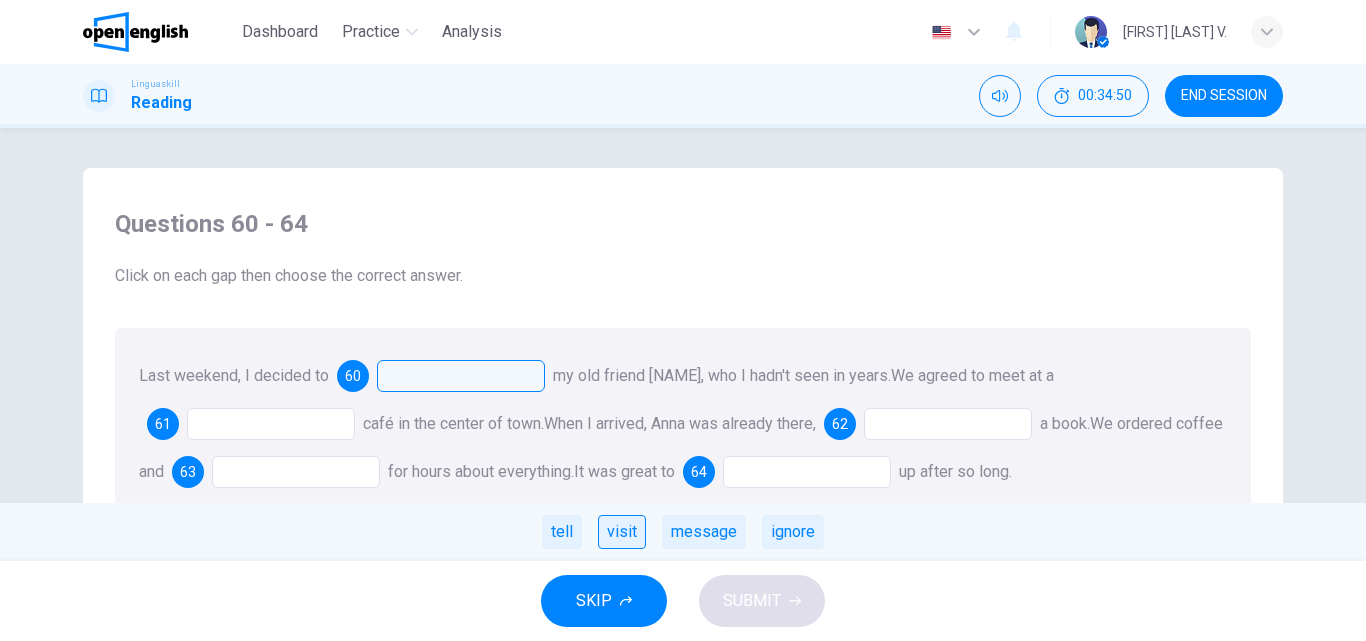 click on "visit" at bounding box center [622, 532] 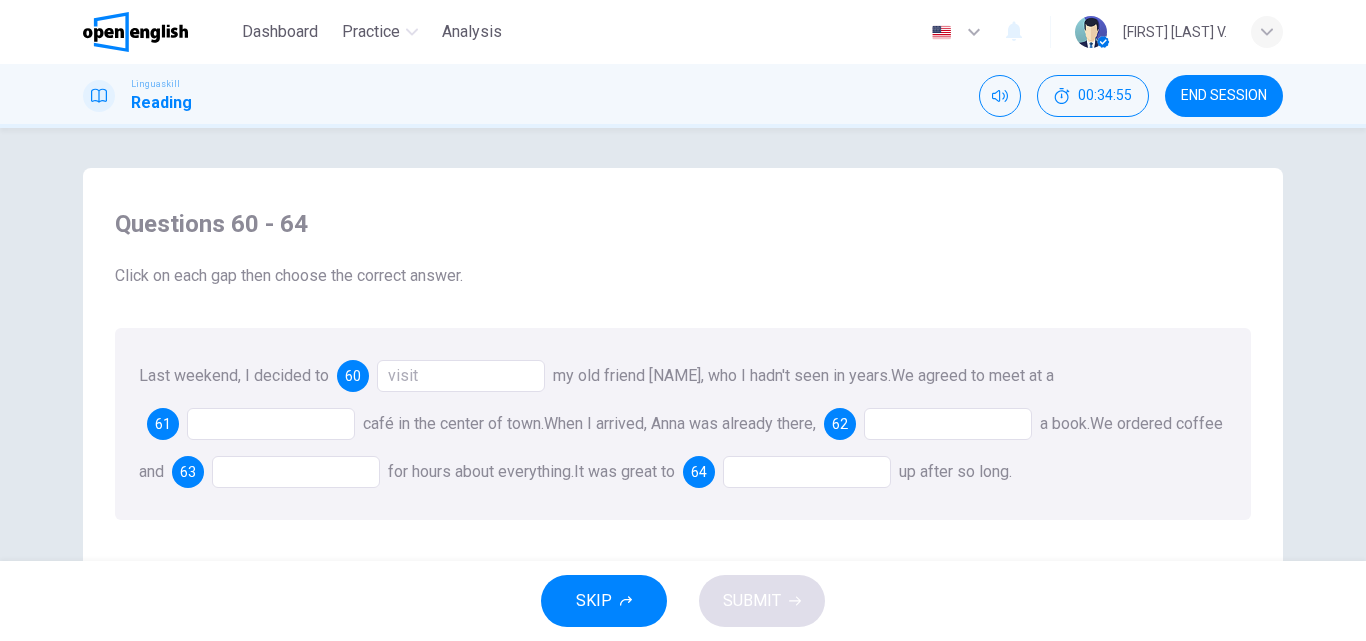 click at bounding box center (271, 424) 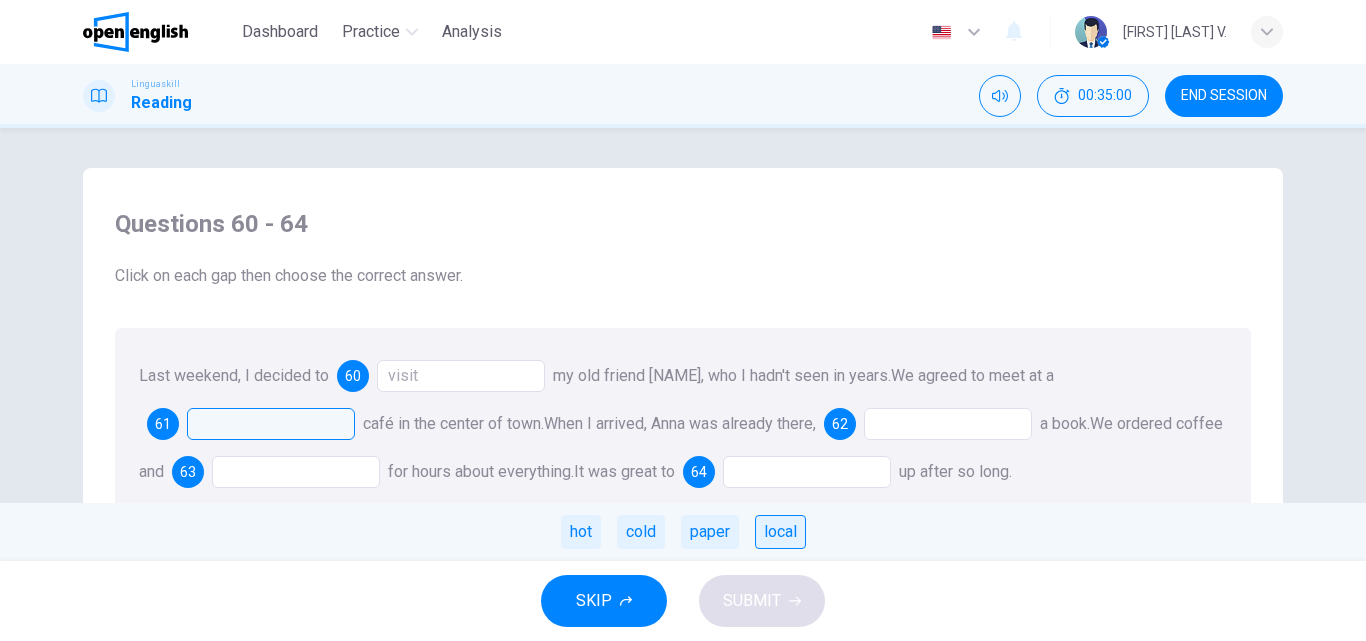click on "local" at bounding box center [780, 532] 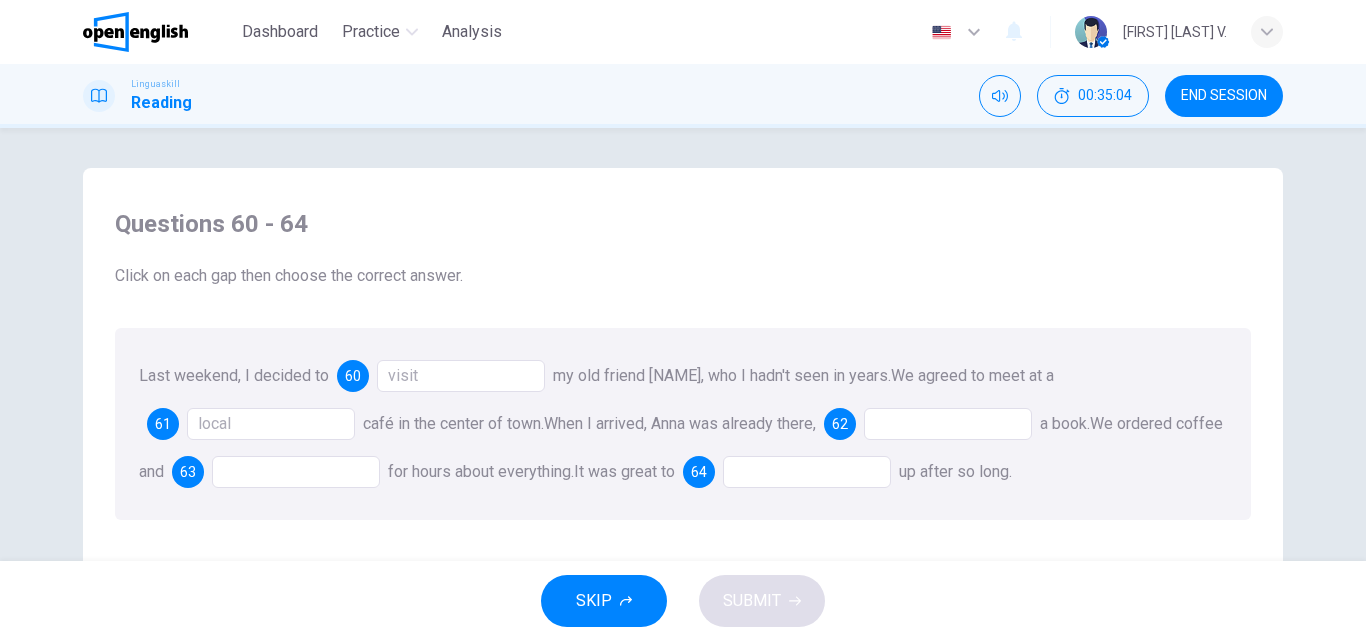 click at bounding box center [948, 424] 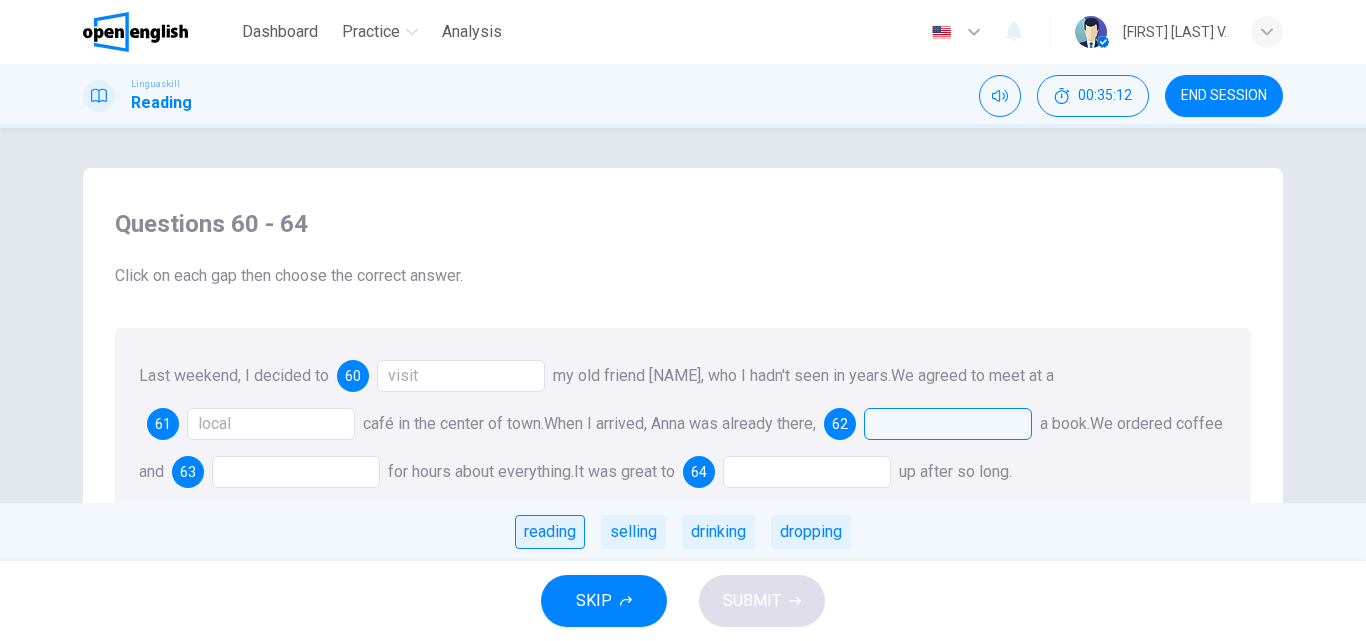 click on "reading" at bounding box center [550, 532] 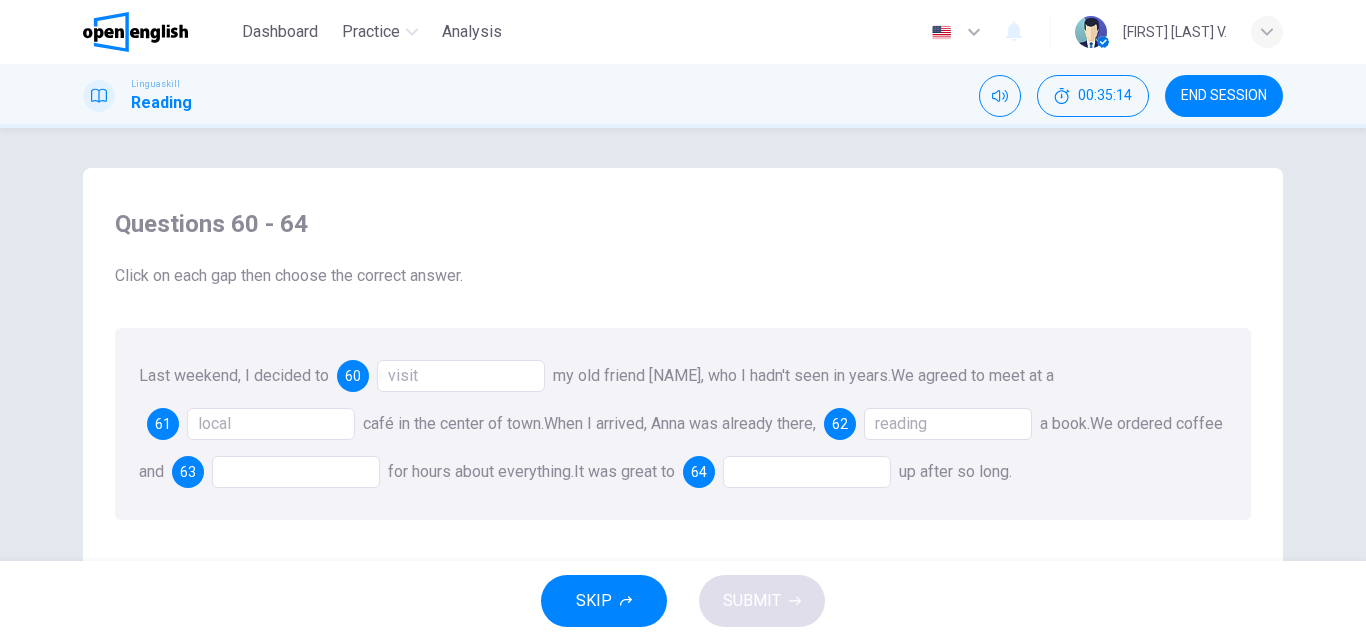 click at bounding box center (296, 472) 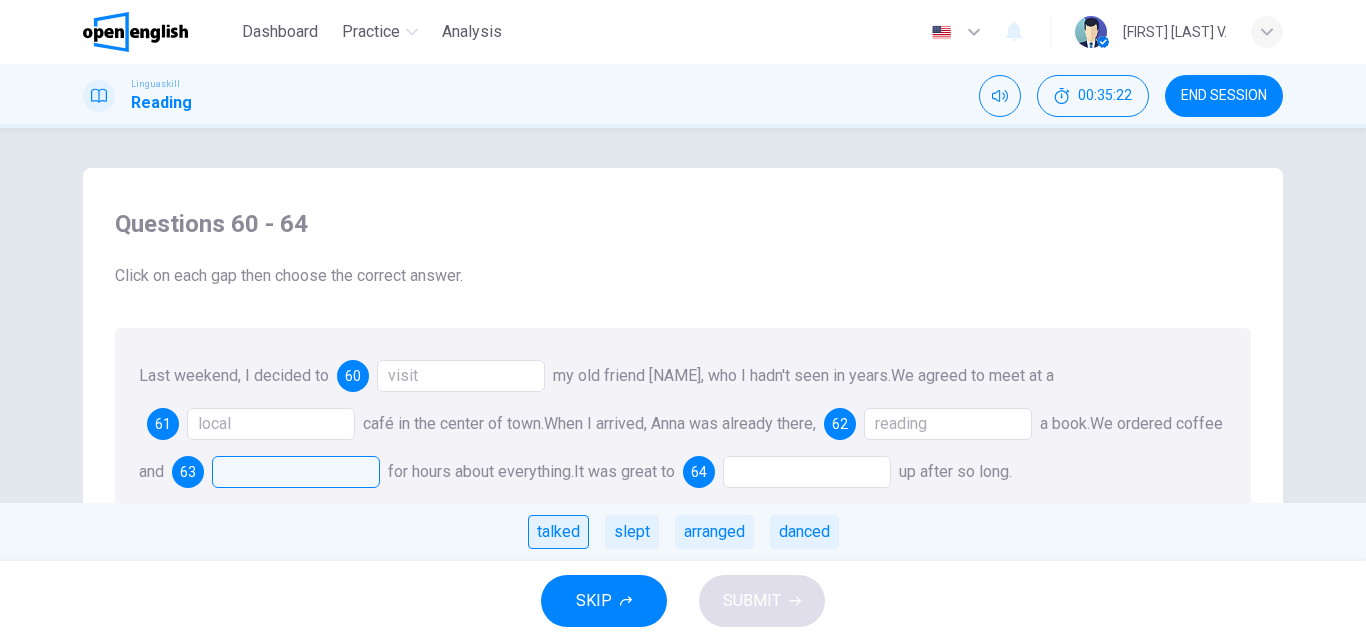 click on "talked" at bounding box center (558, 532) 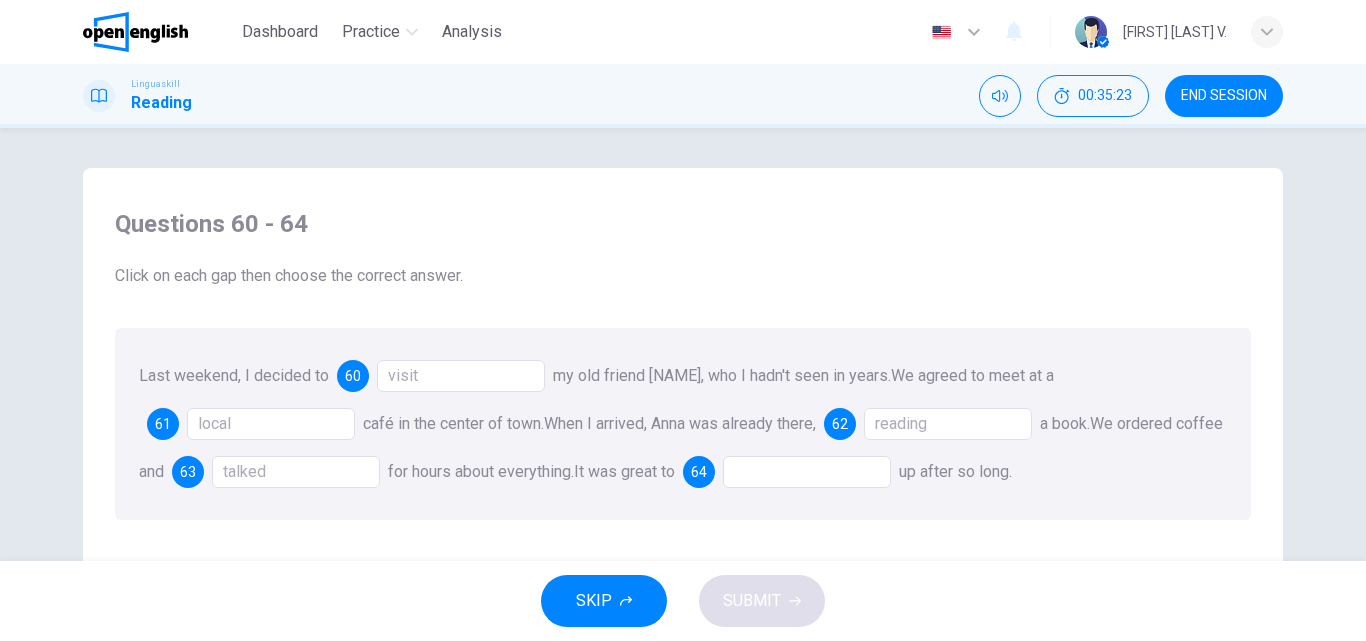 click at bounding box center [807, 472] 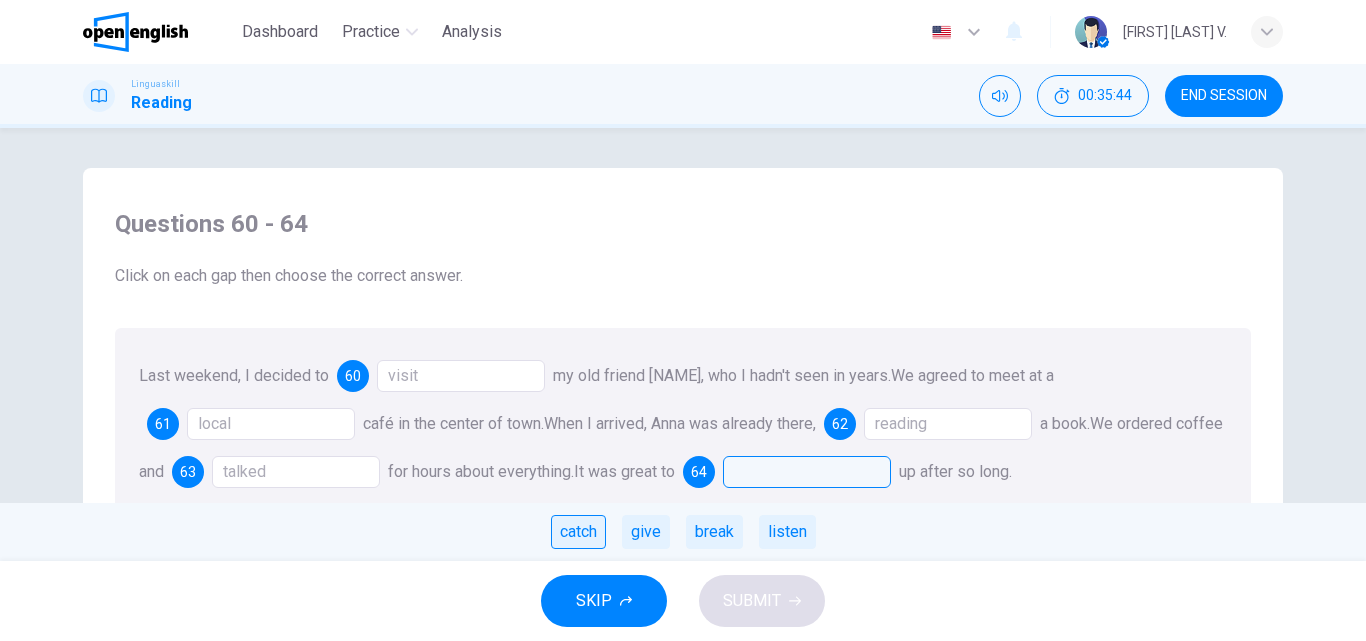 click on "catch" at bounding box center (578, 532) 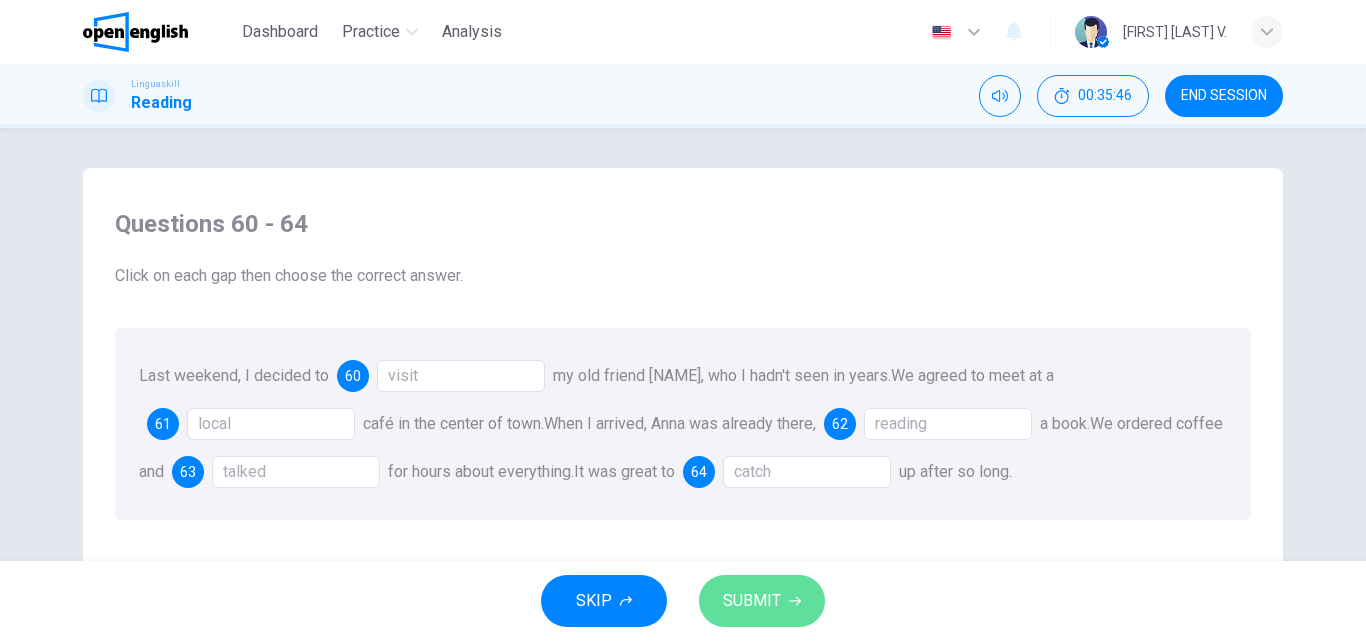 click on "SUBMIT" at bounding box center (752, 601) 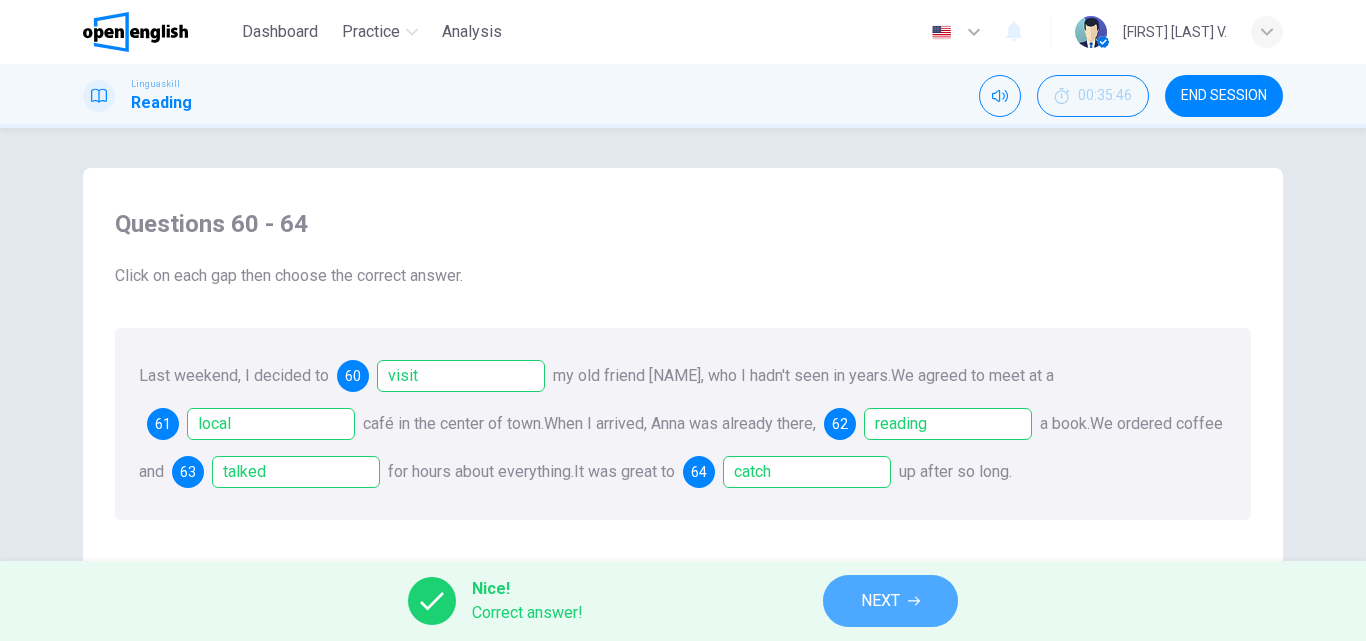 click on "NEXT" at bounding box center (880, 601) 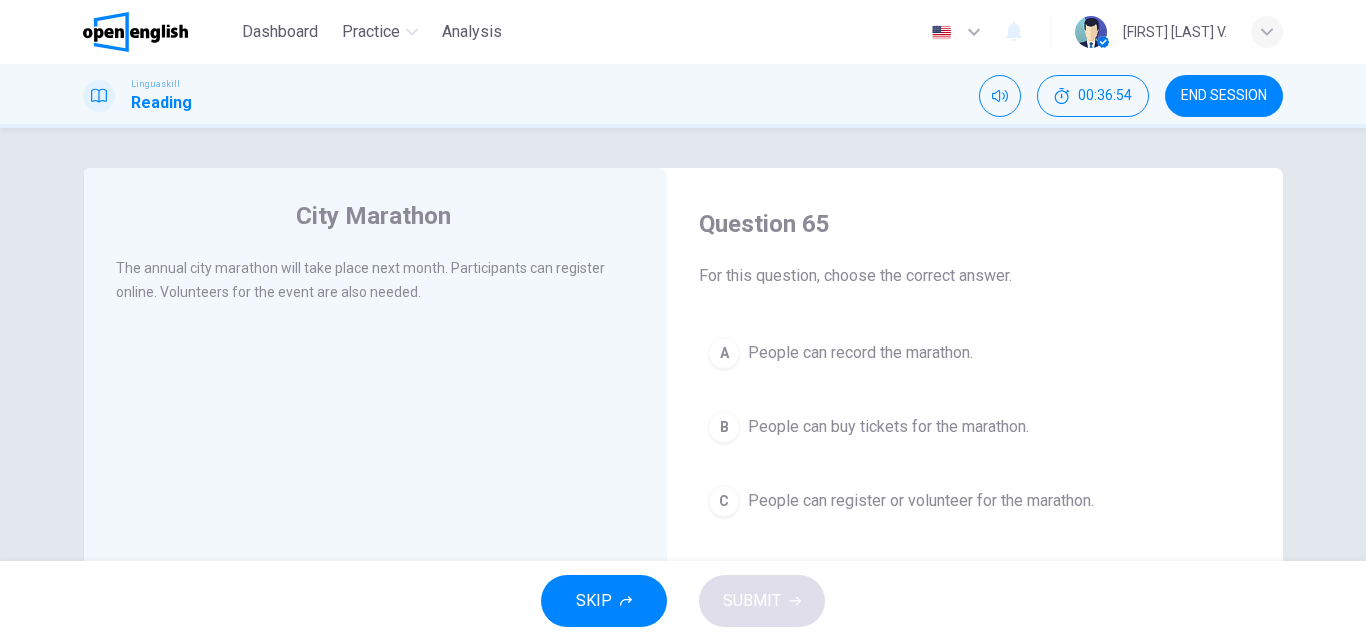 click on "City Marathon The annual city marathon will take place next month. Participants can register online. Volunteers for the event are also needed." at bounding box center [375, 515] 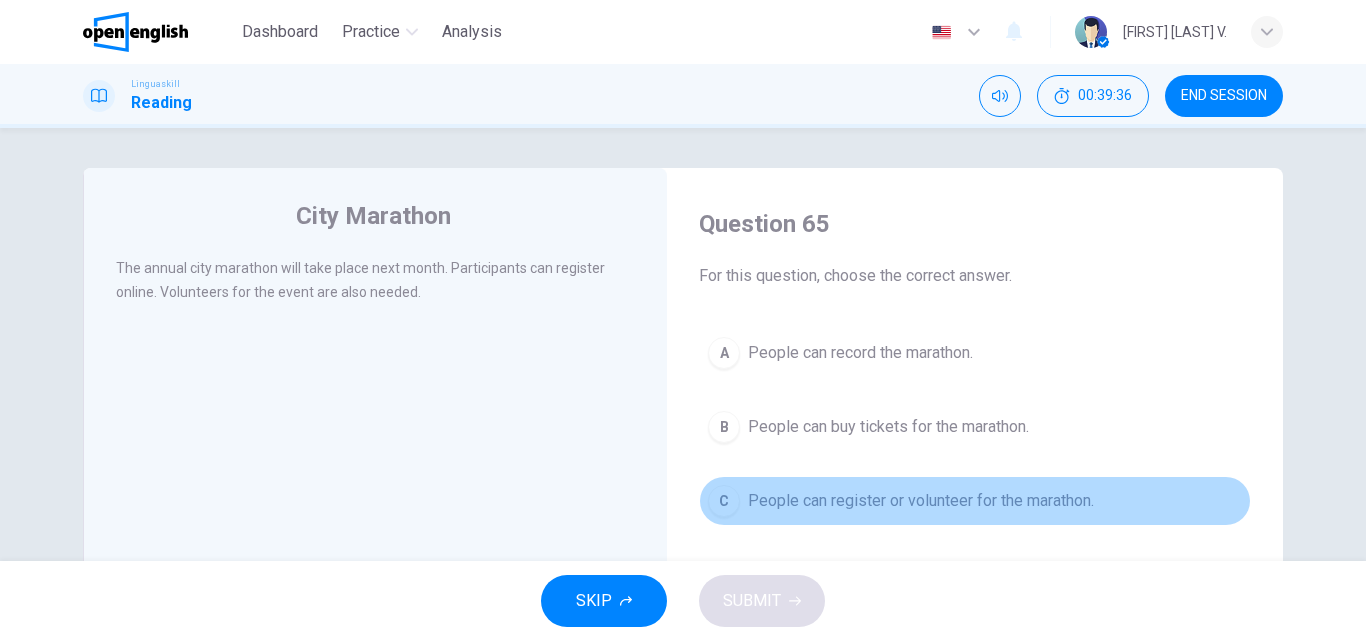 click on "People can register or volunteer for the marathon." at bounding box center [921, 501] 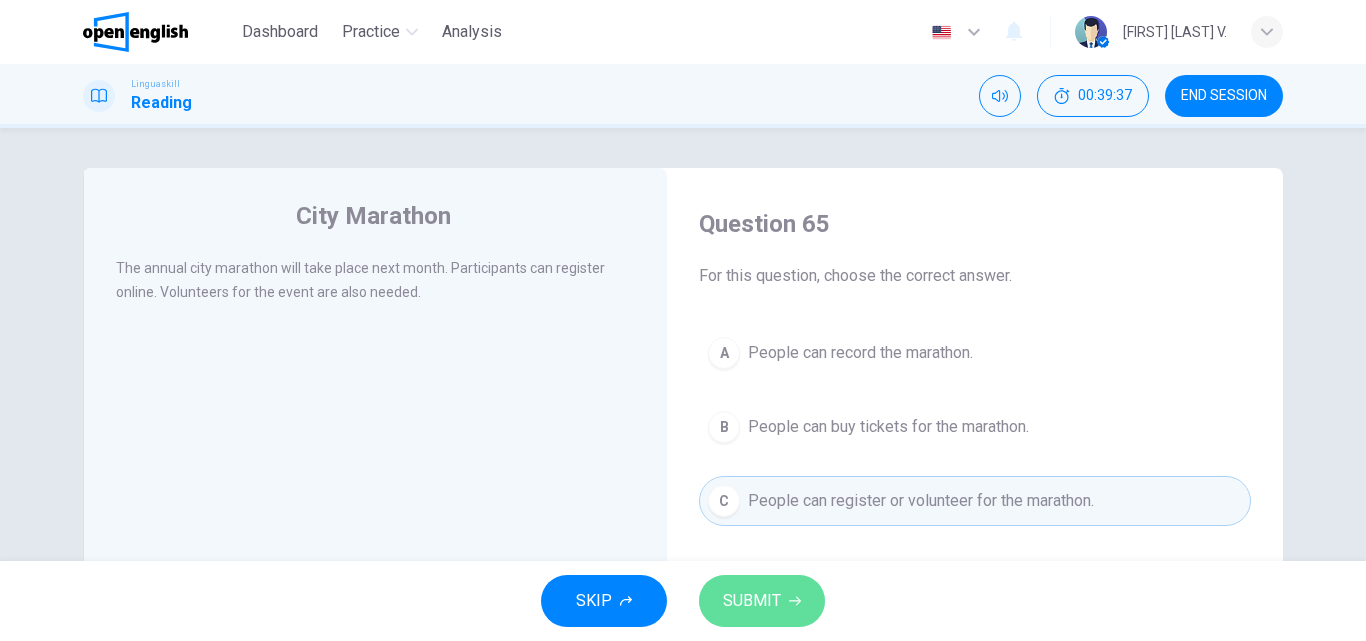 click on "SUBMIT" at bounding box center [752, 601] 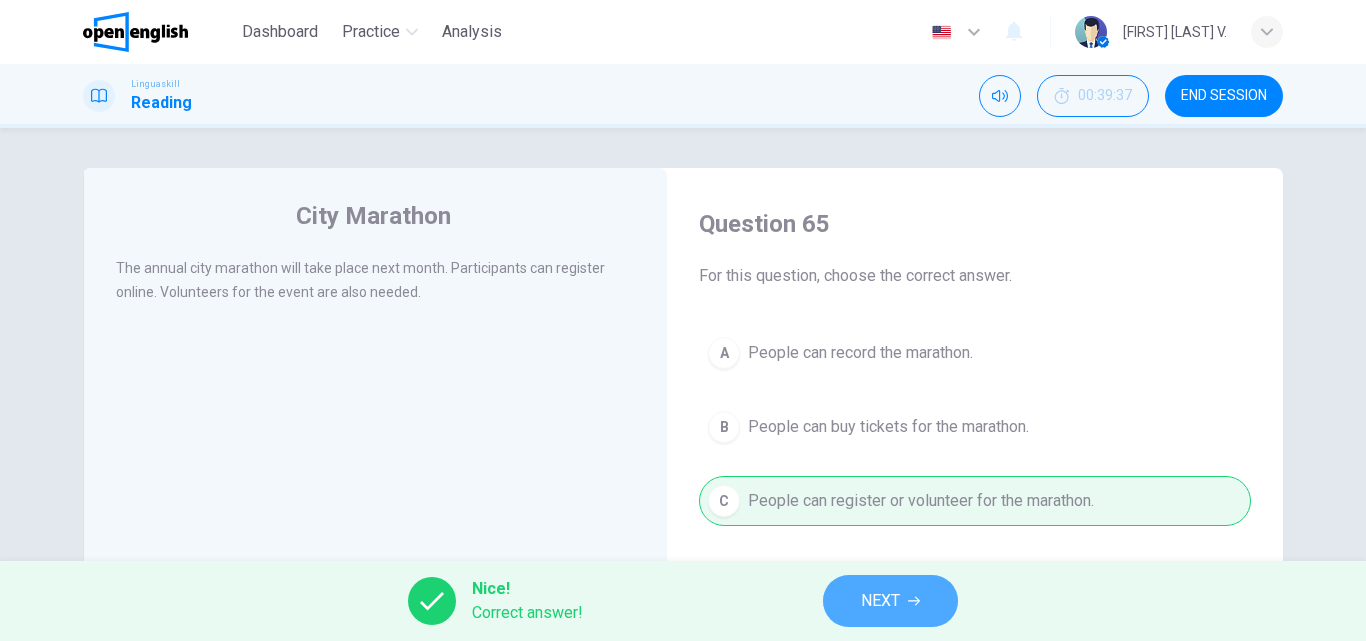 click on "NEXT" at bounding box center [880, 601] 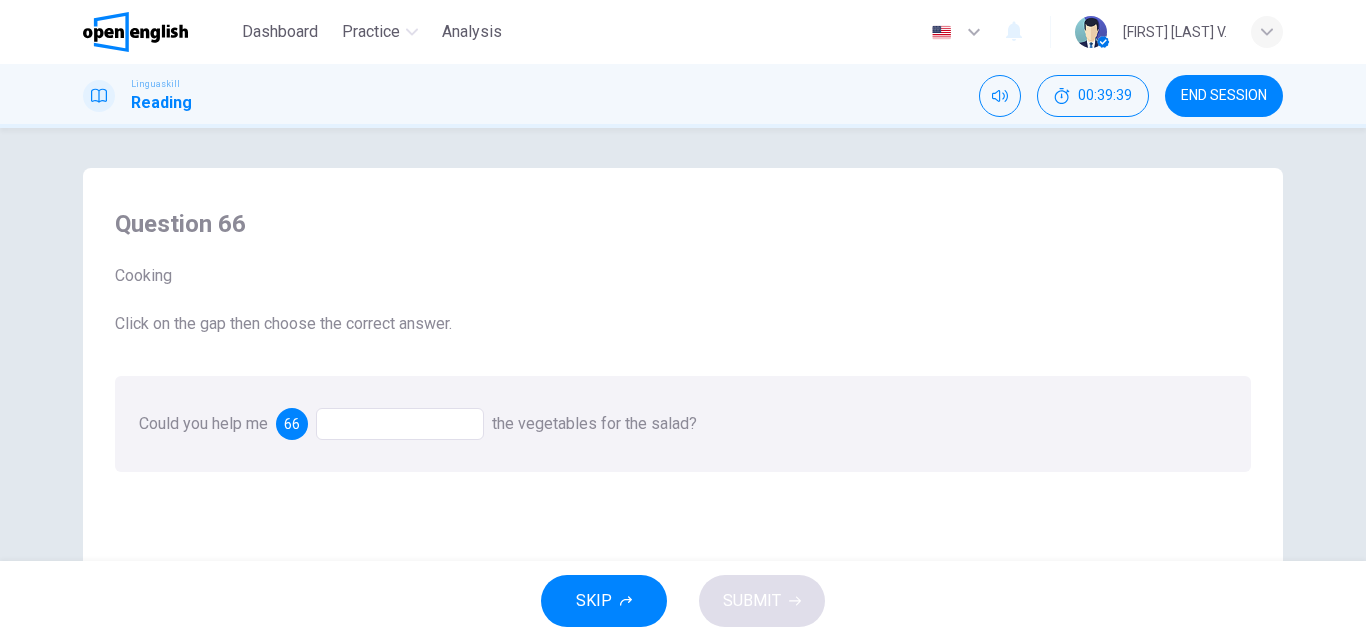 click at bounding box center (400, 424) 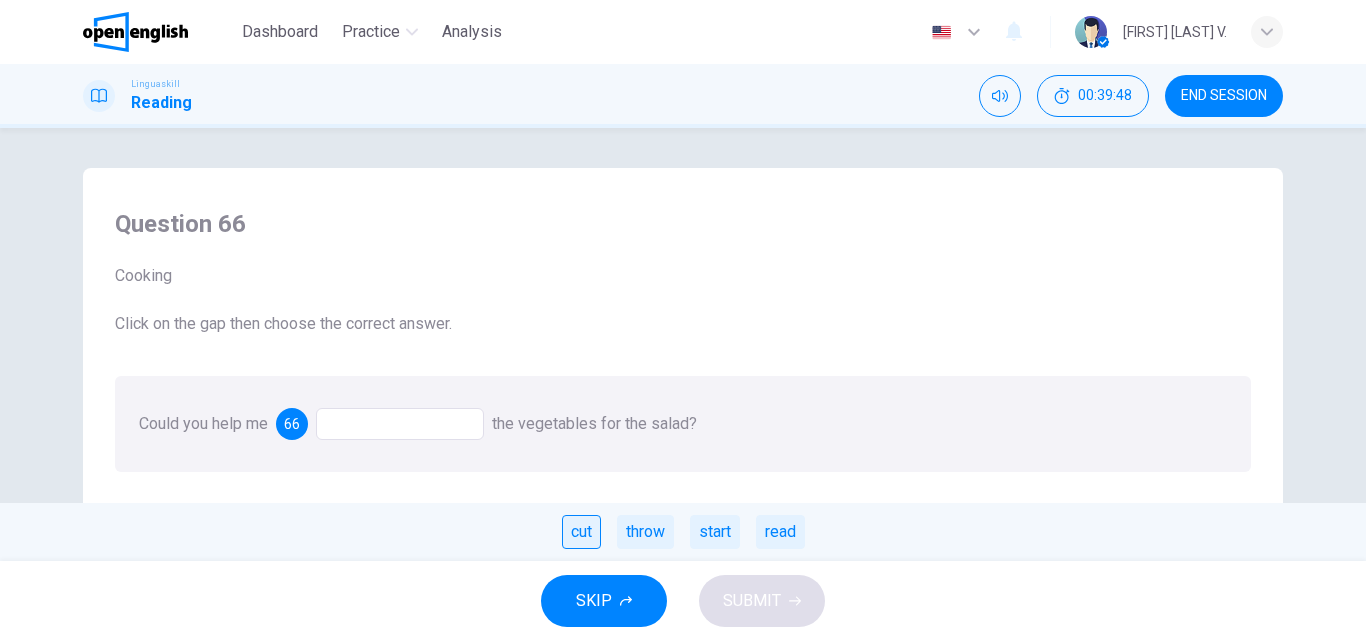 click on "cut" at bounding box center [581, 532] 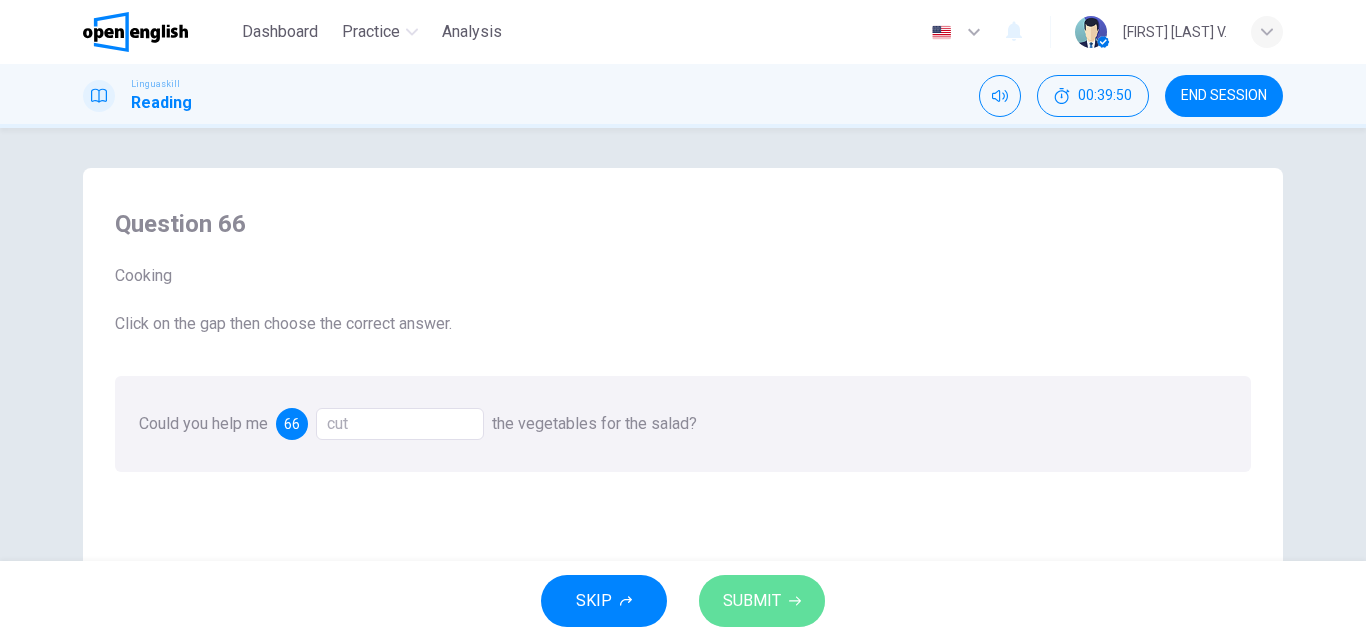 click on "SUBMIT" at bounding box center (762, 601) 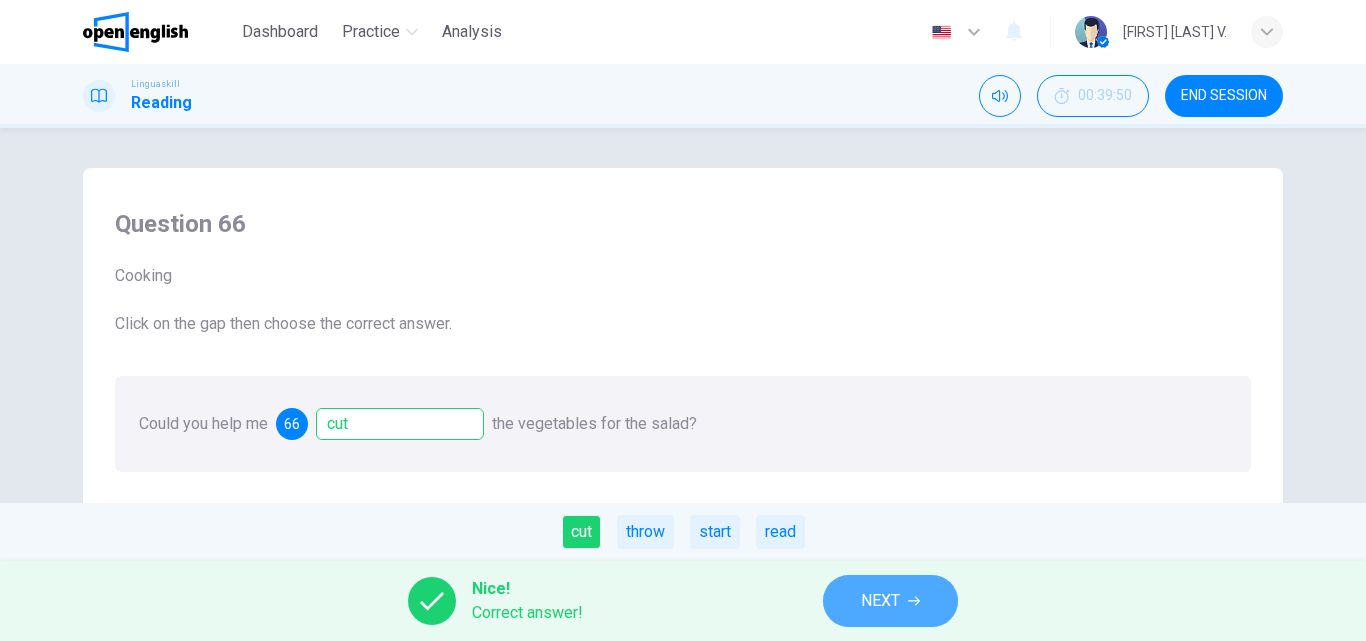 click on "NEXT" at bounding box center [880, 601] 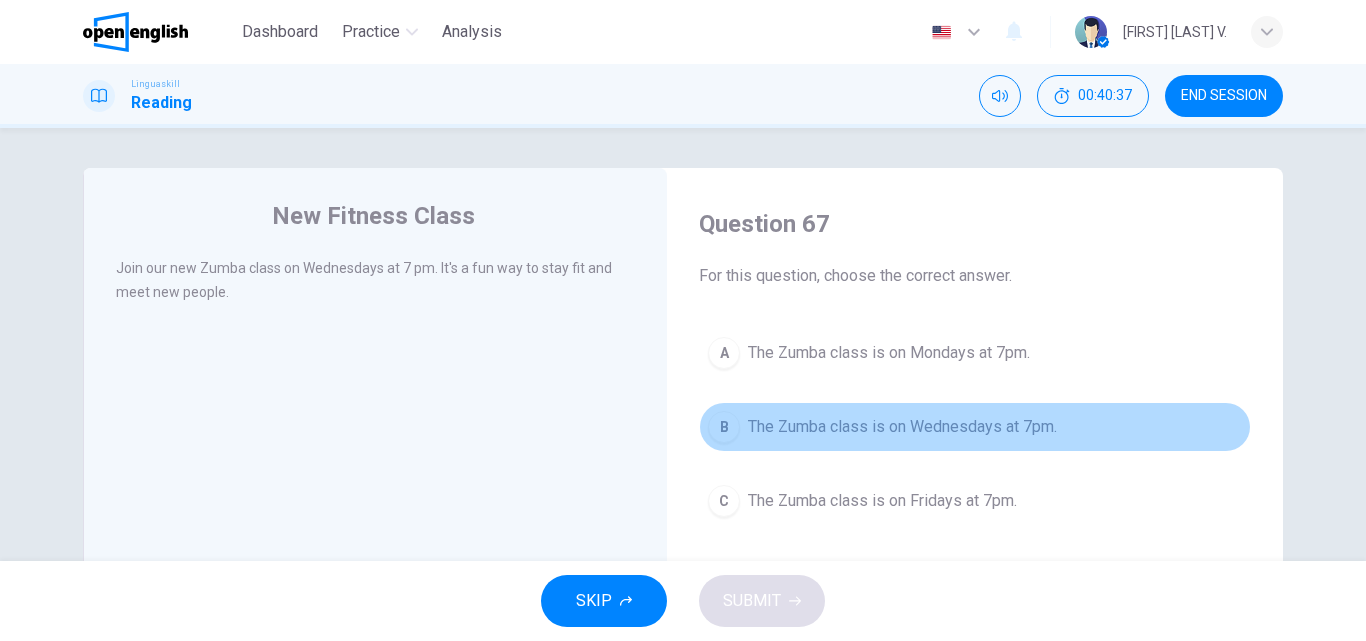 click on "The Zumba class is on Wednesdays at 7pm." at bounding box center (902, 427) 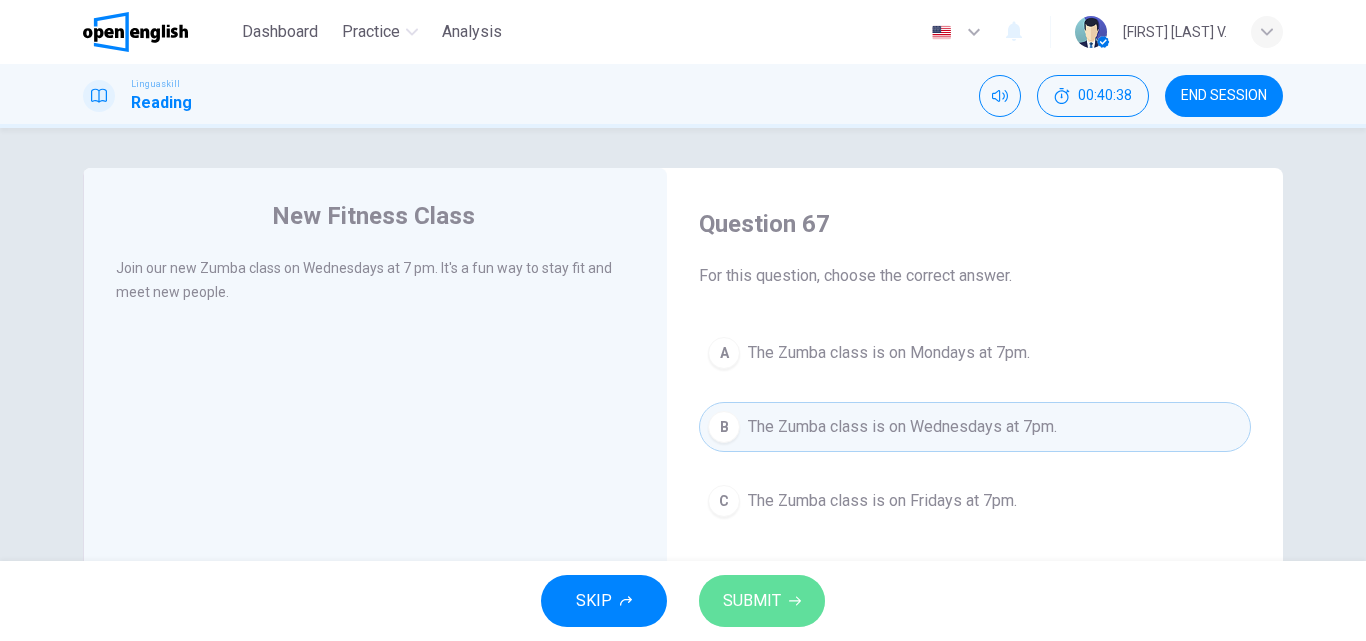 click on "SUBMIT" at bounding box center (752, 601) 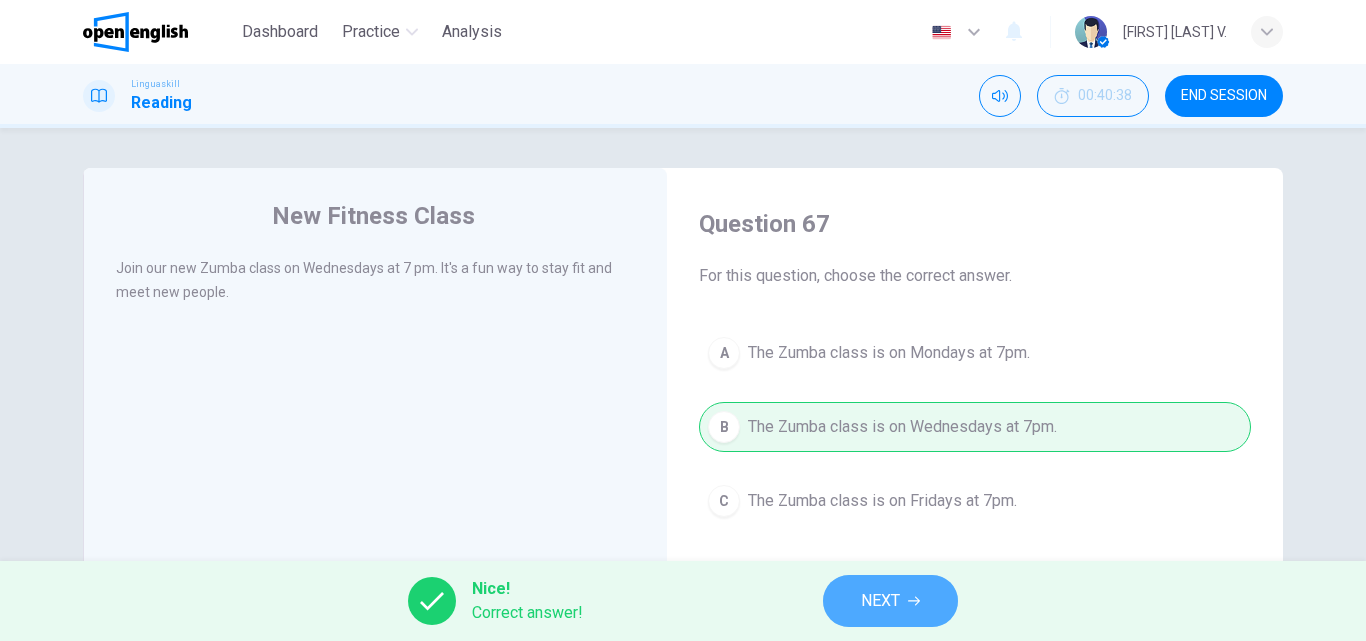 click on "NEXT" at bounding box center [880, 601] 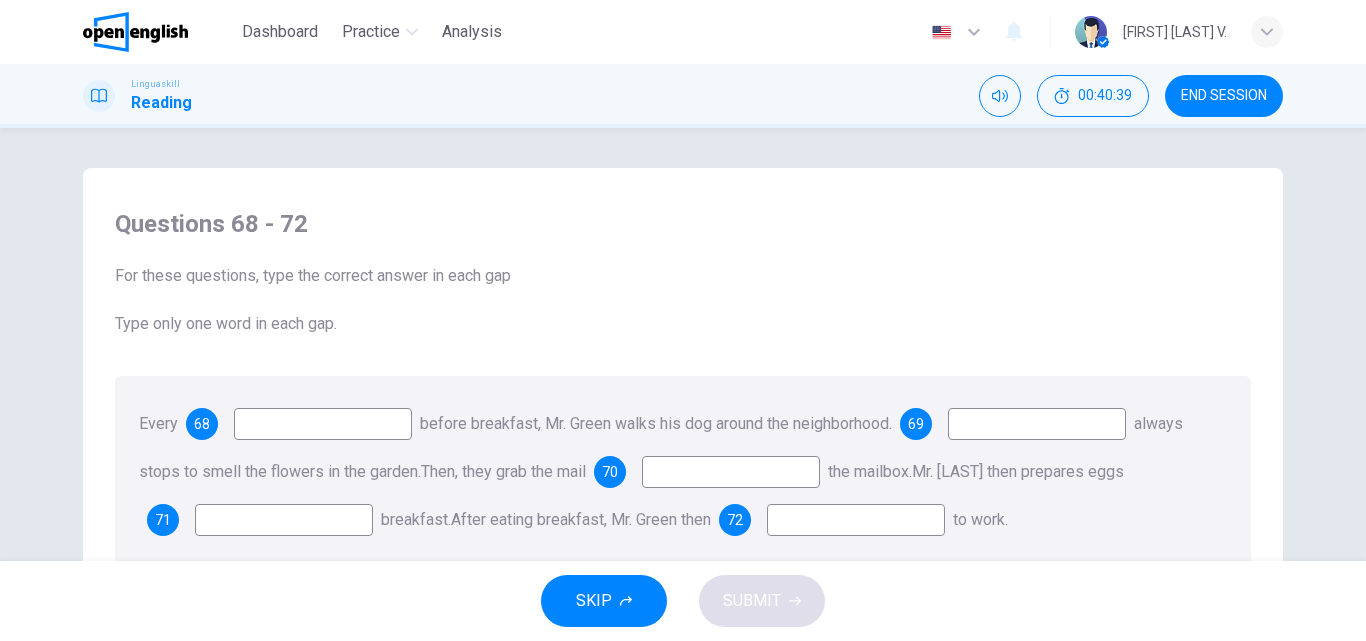 click on "Questions 68 - 72 For these questions, type the correct answer in each gap Type only one word in each gap." at bounding box center (683, 272) 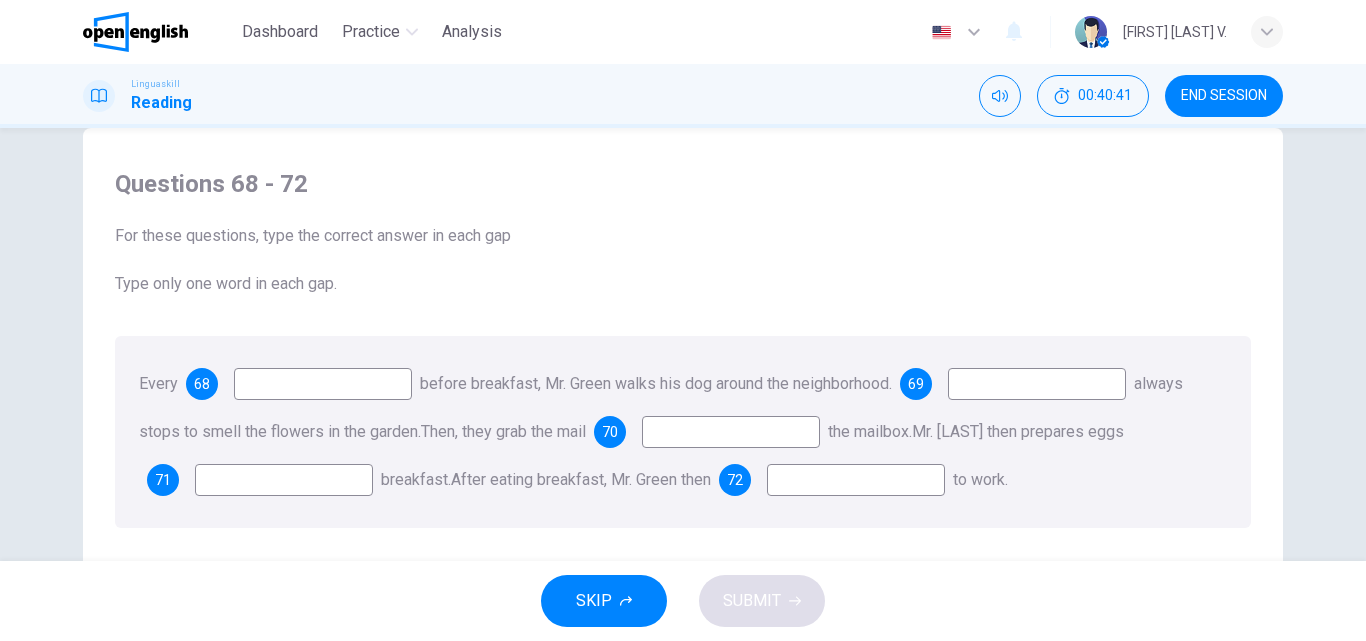 click at bounding box center [323, 384] 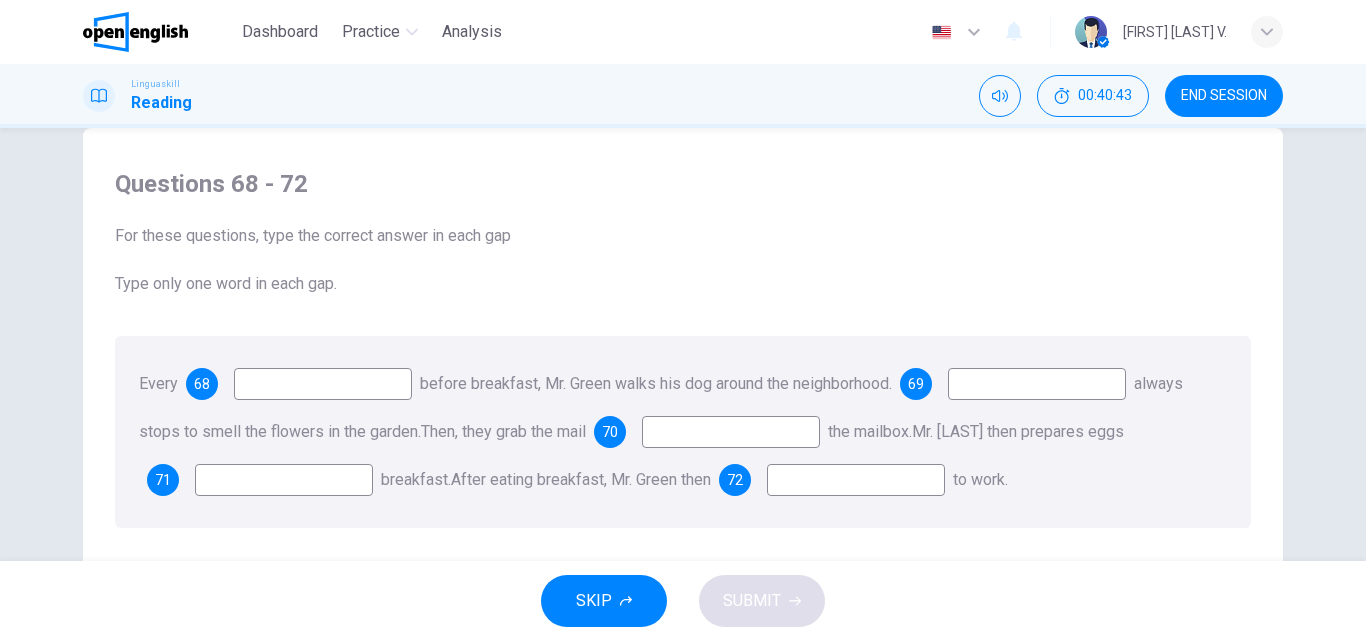 click at bounding box center [323, 384] 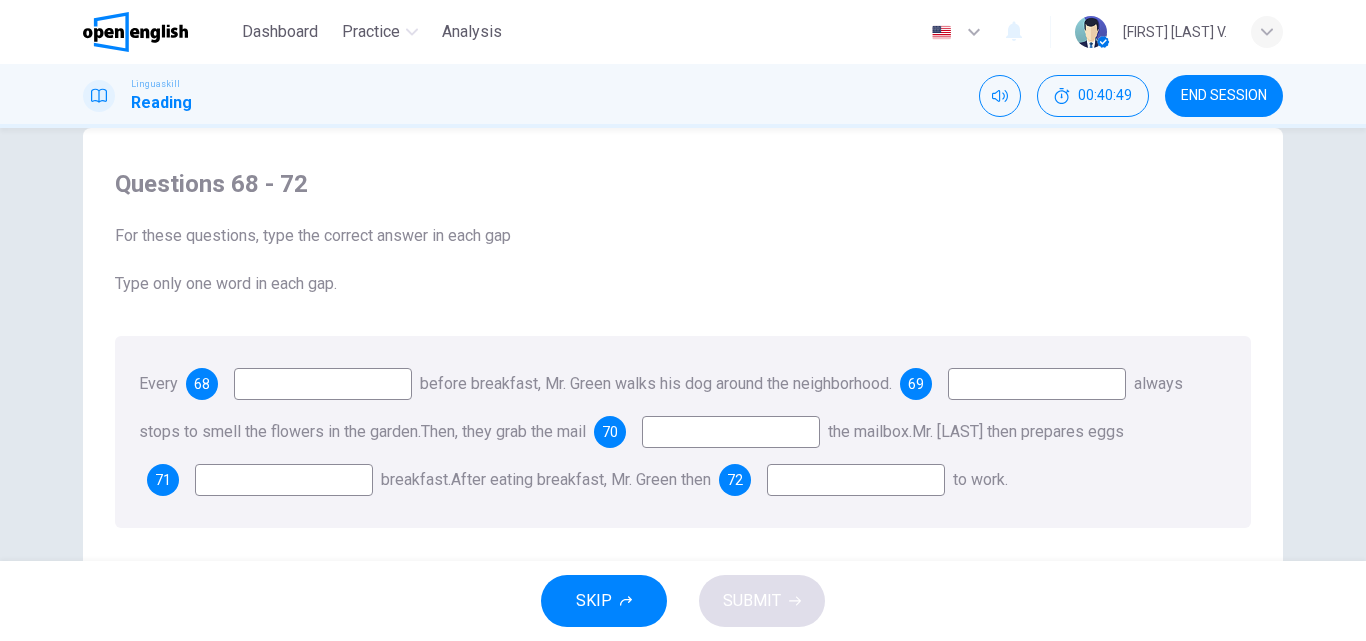 click at bounding box center [1037, 384] 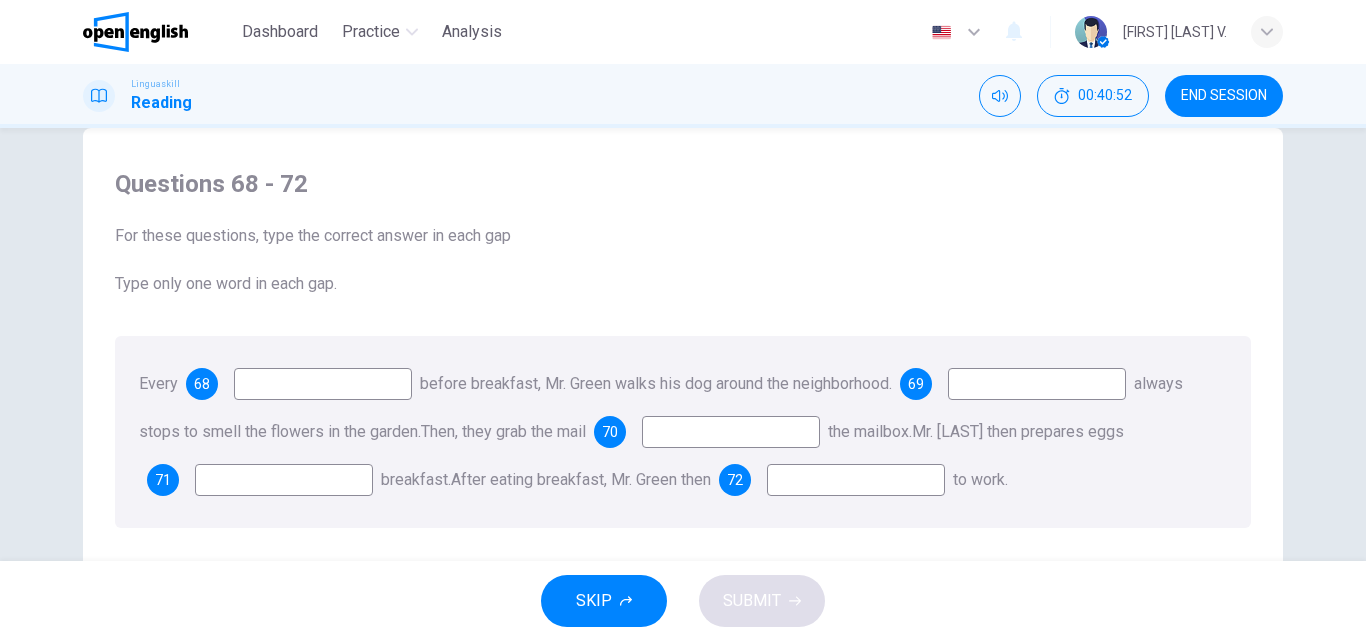 click at bounding box center [323, 384] 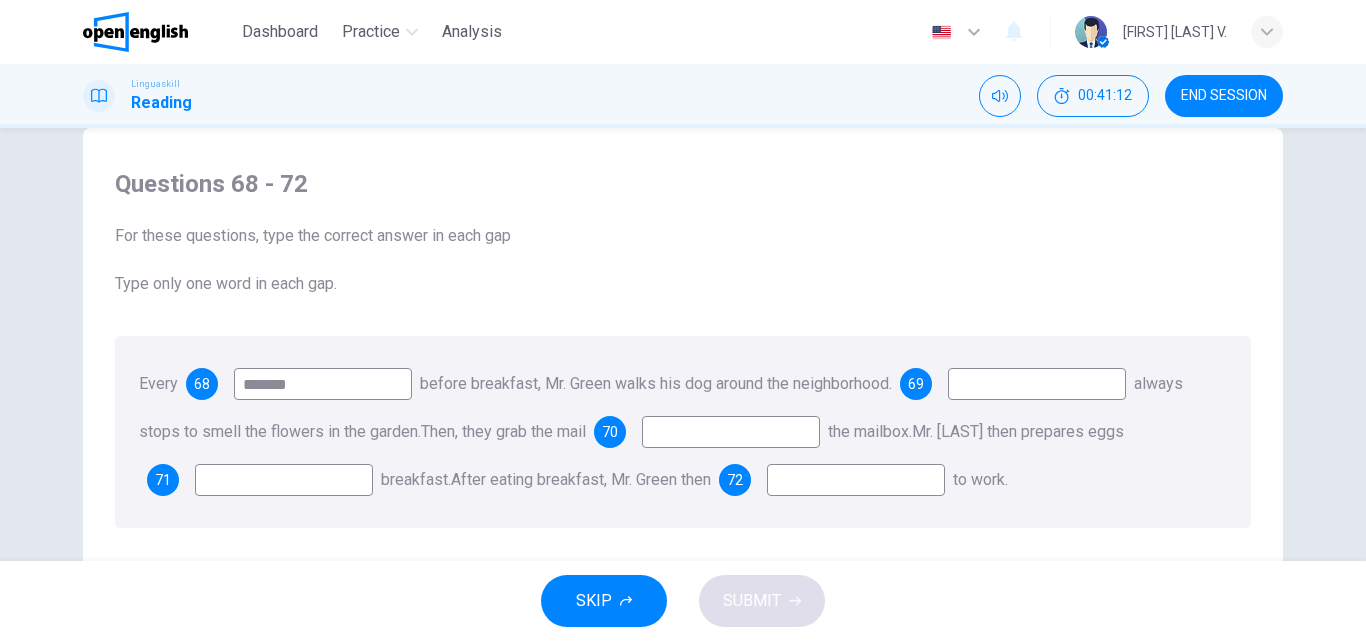 type on "*******" 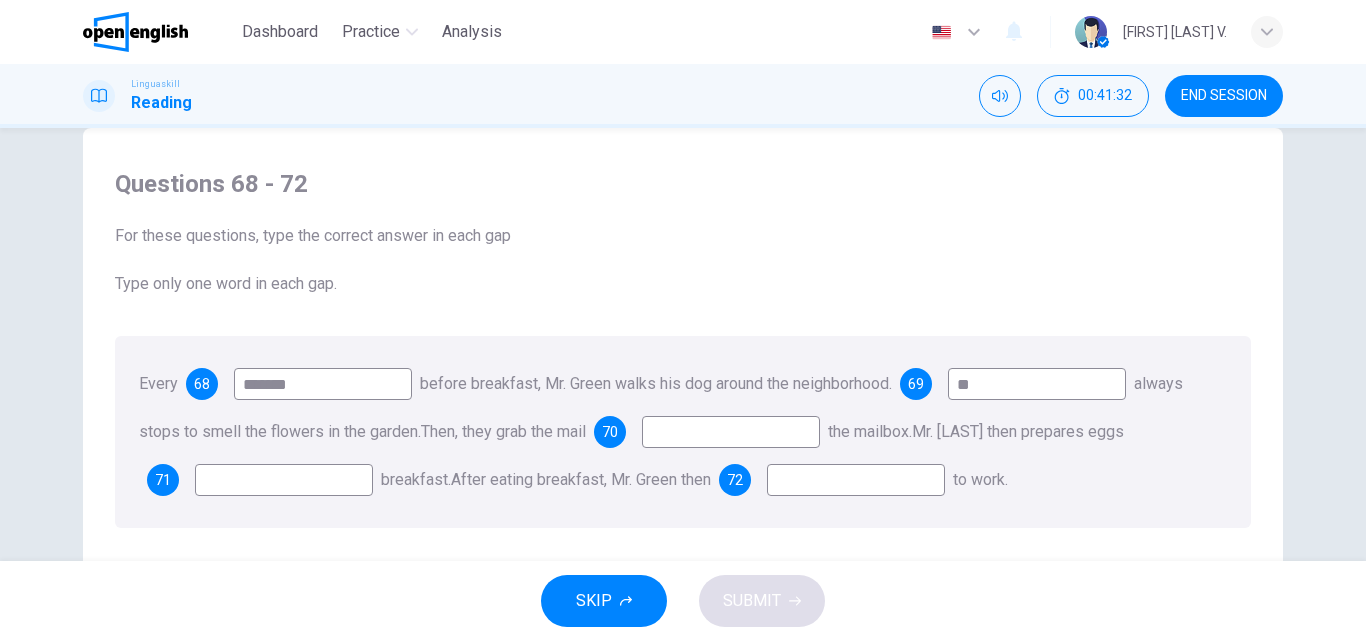 type on "*" 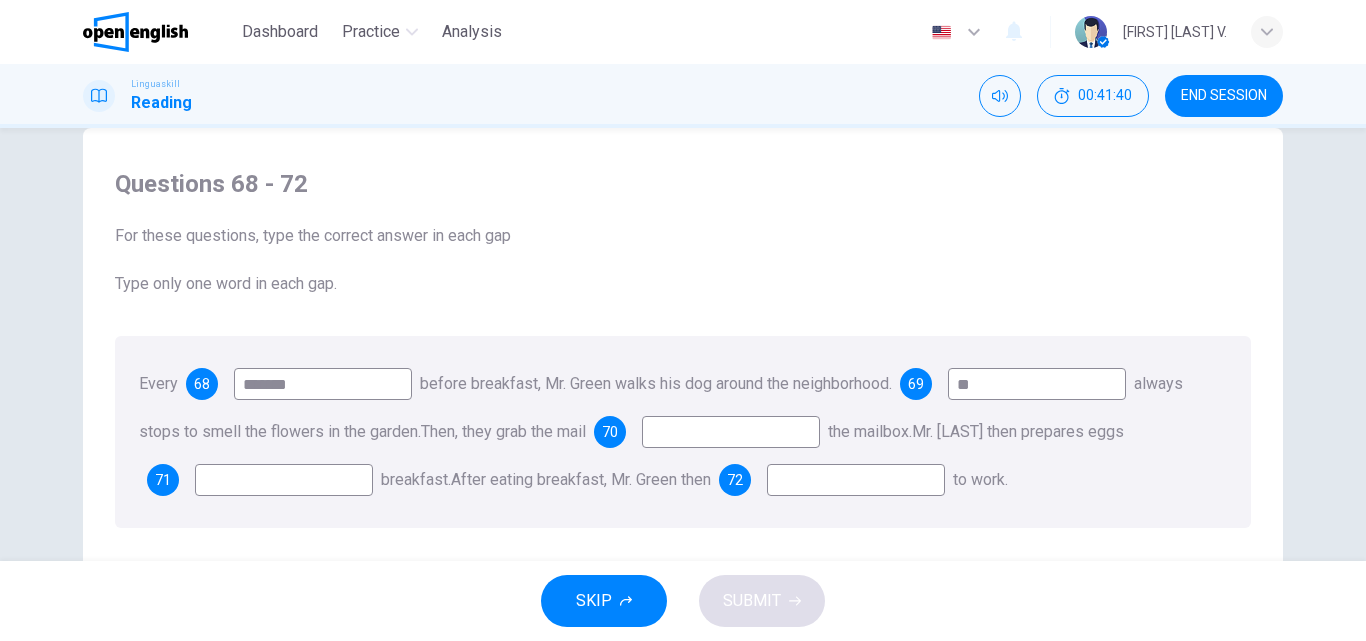 type on "**" 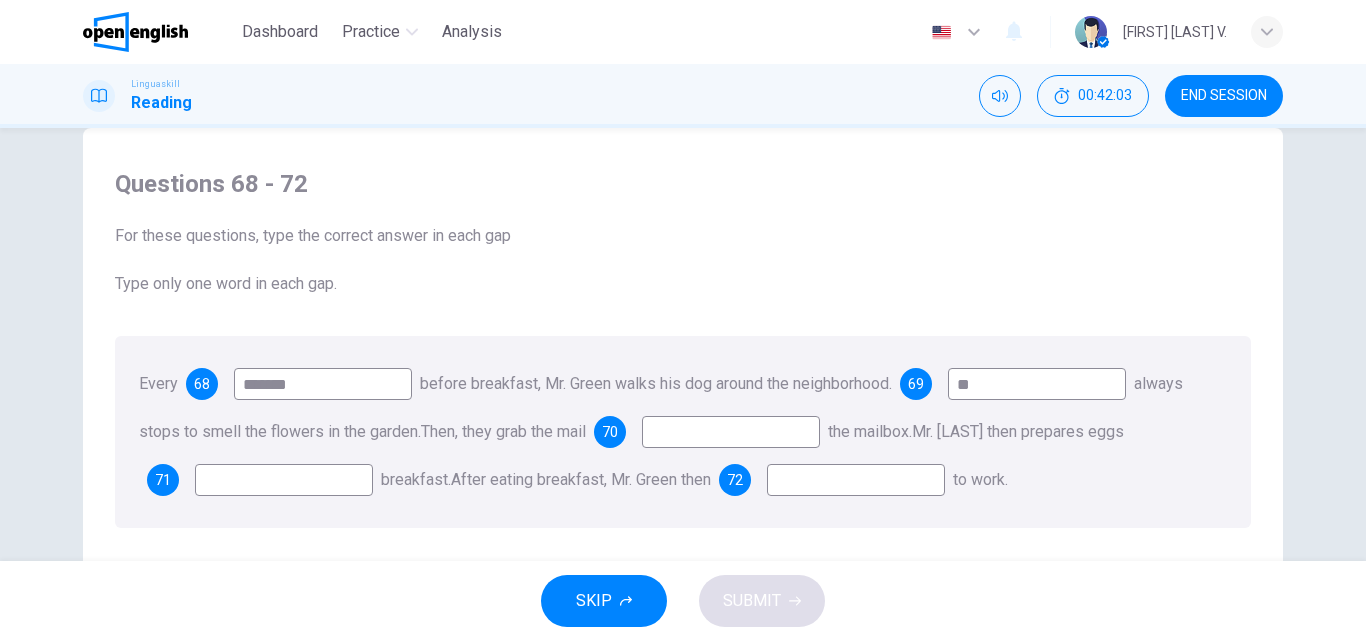 click at bounding box center (284, 480) 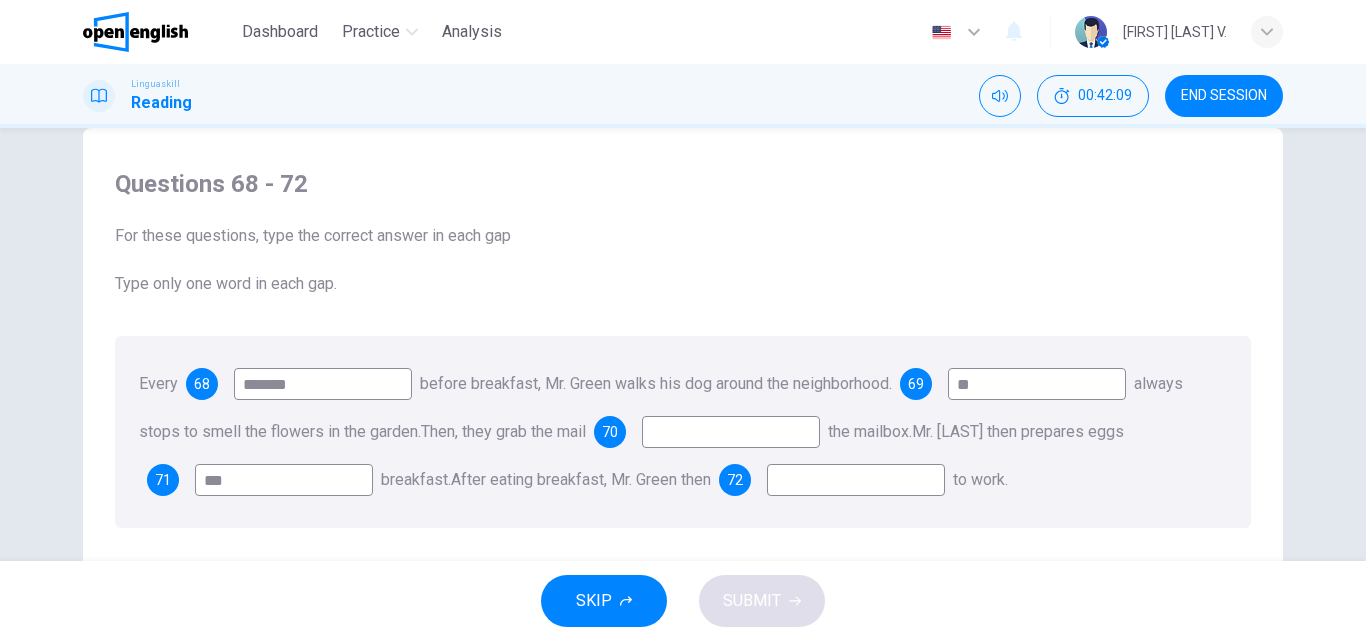 type on "***" 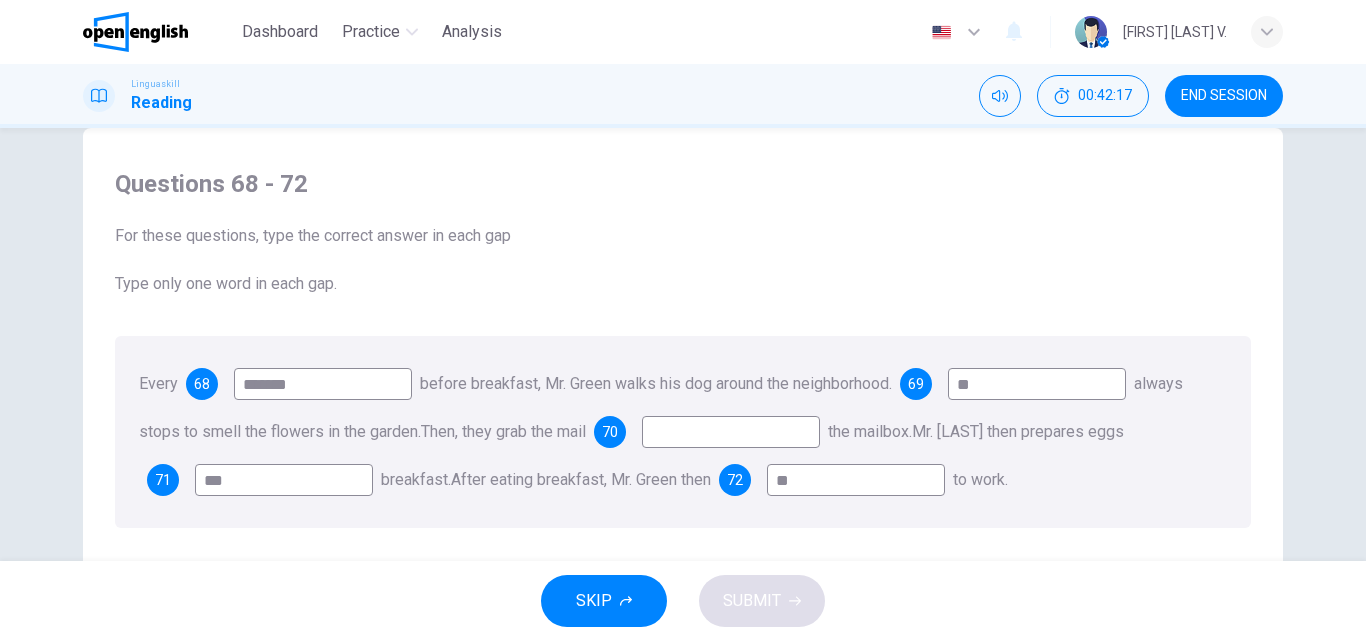 type on "**" 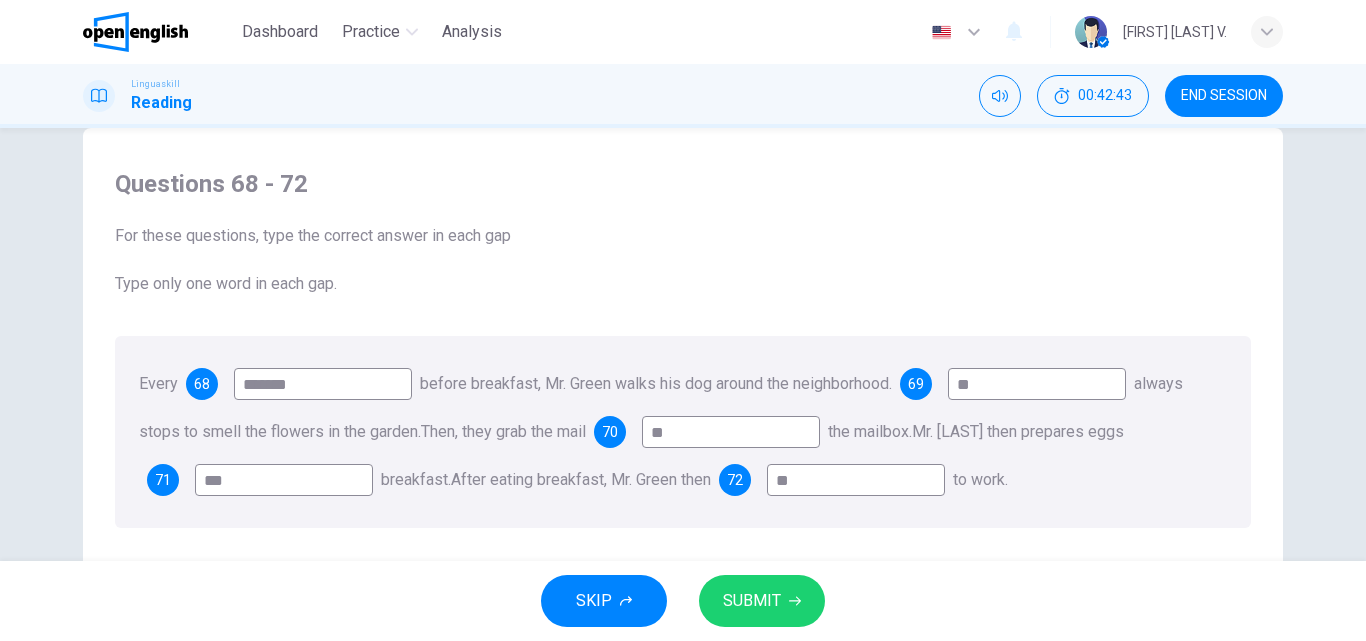 type on "**" 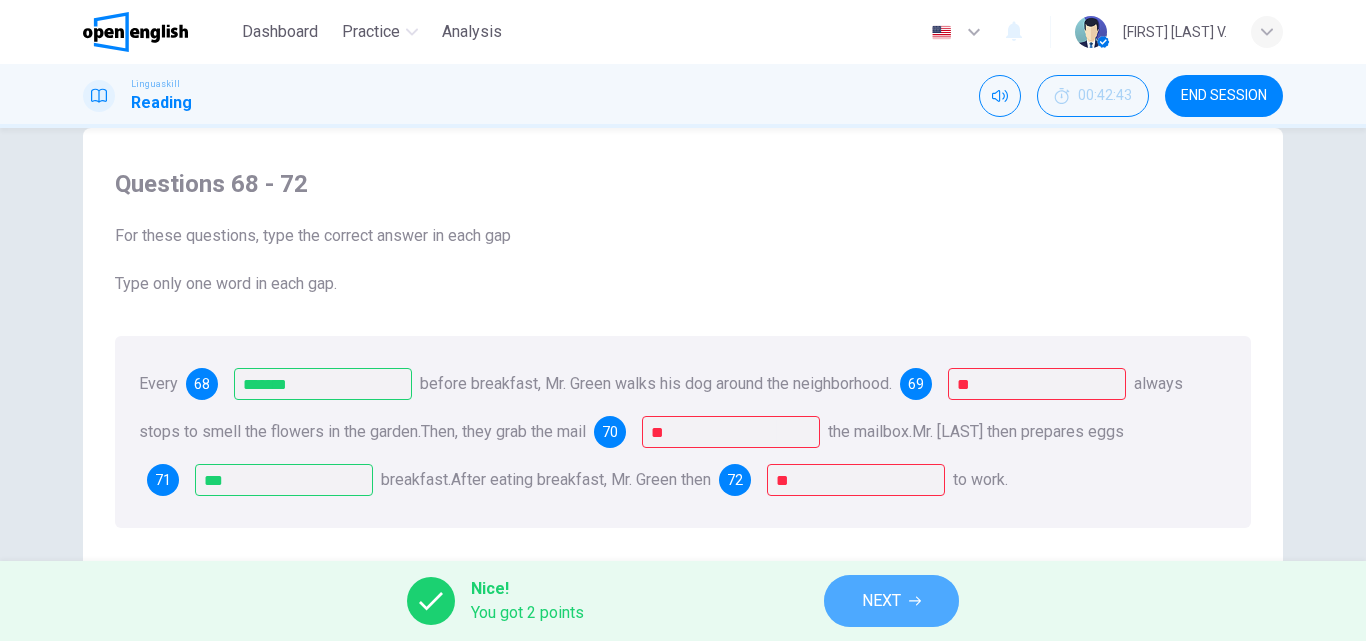 click on "NEXT" at bounding box center (881, 601) 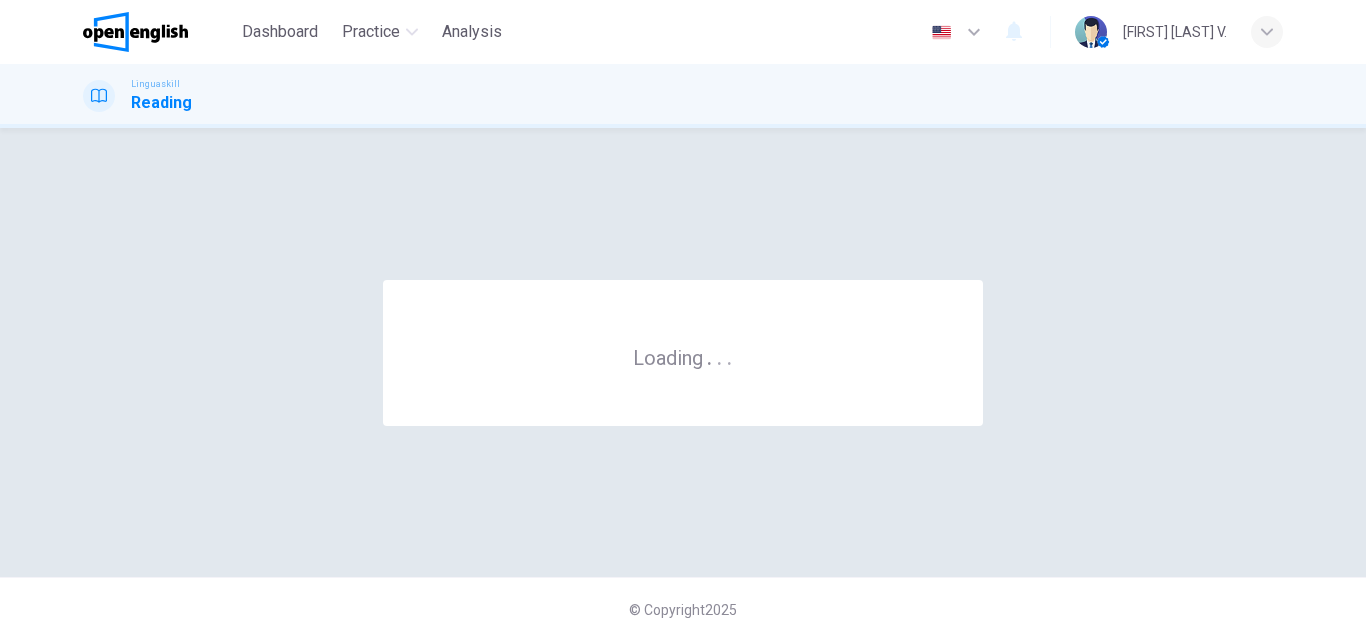 scroll, scrollTop: 0, scrollLeft: 0, axis: both 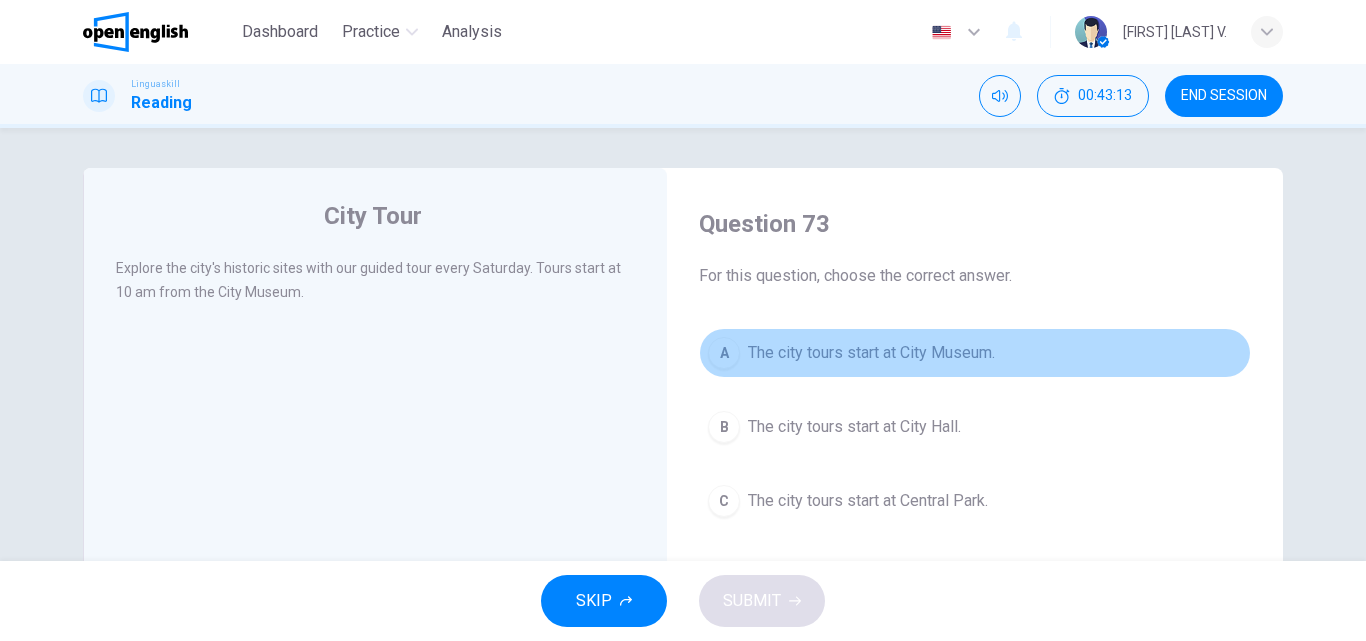 click on "The city tours start at City Museum." at bounding box center (871, 353) 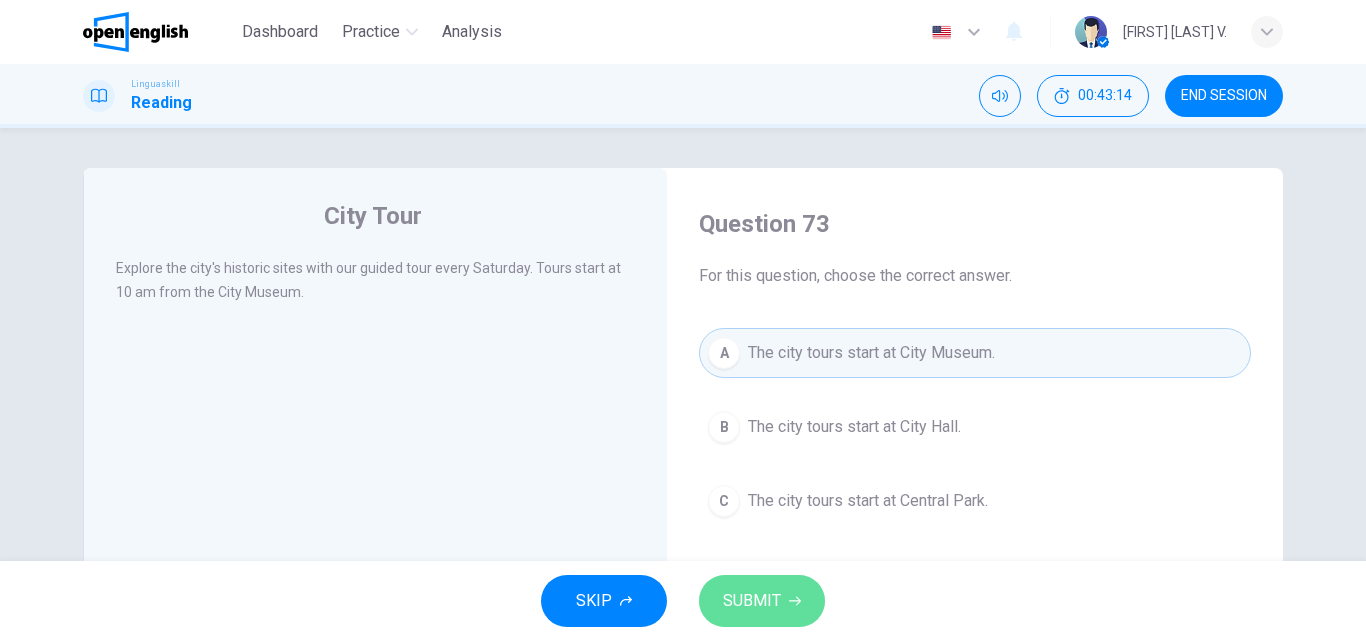 click on "SUBMIT" at bounding box center (752, 601) 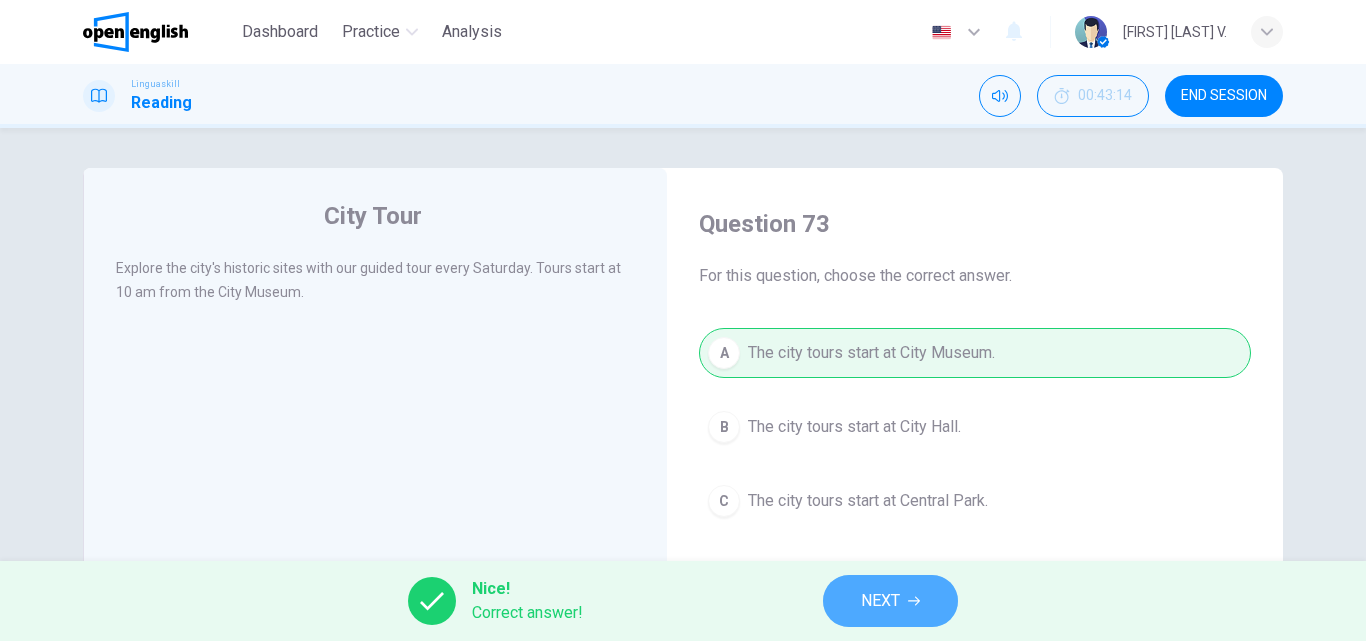 click on "NEXT" at bounding box center (890, 601) 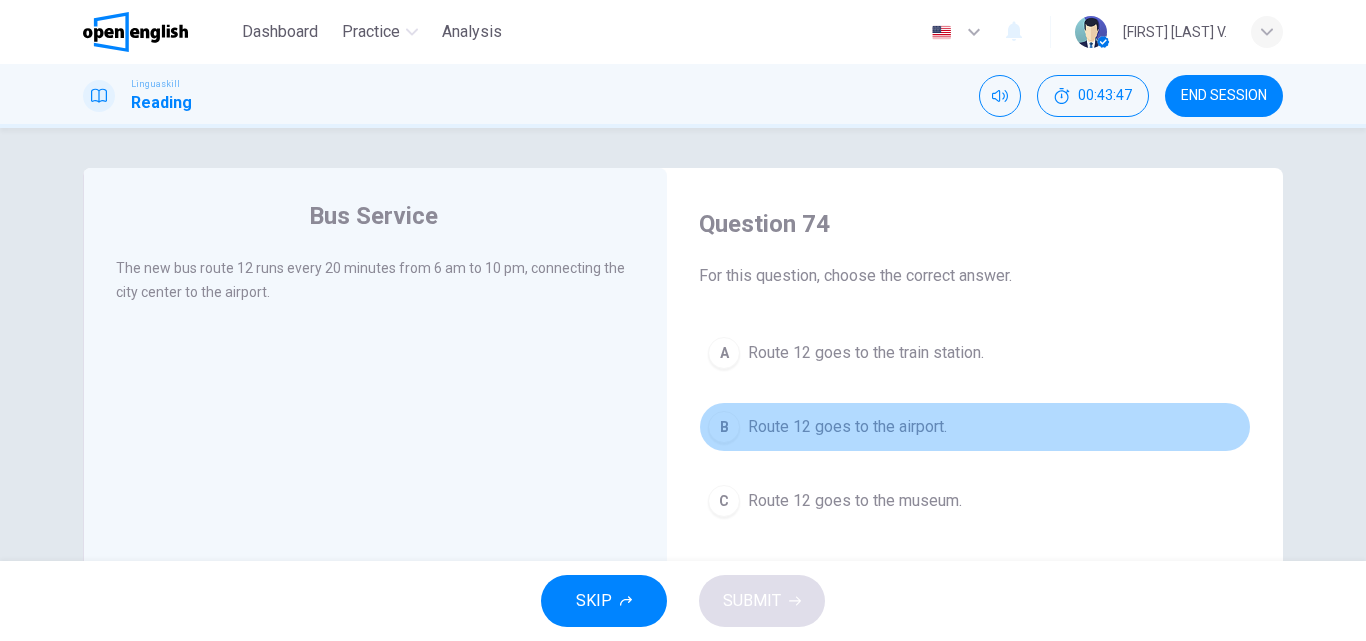 click on "Route 12 goes to the airport." at bounding box center [847, 427] 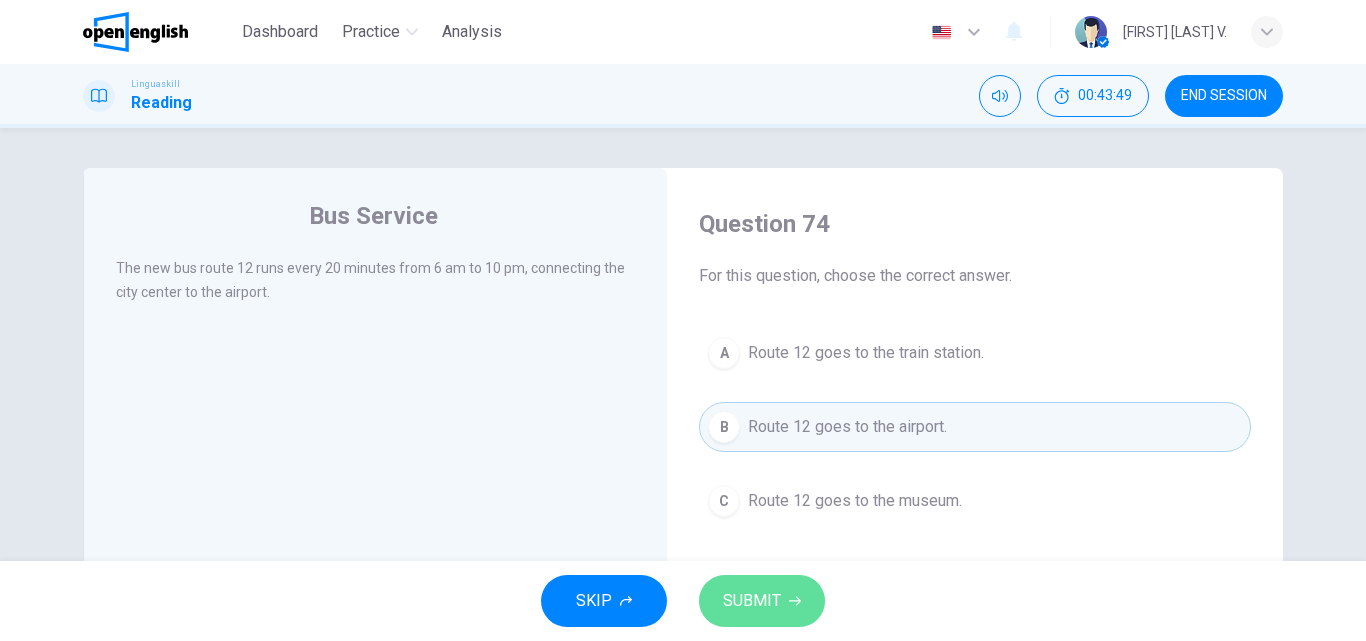click on "SUBMIT" at bounding box center (752, 601) 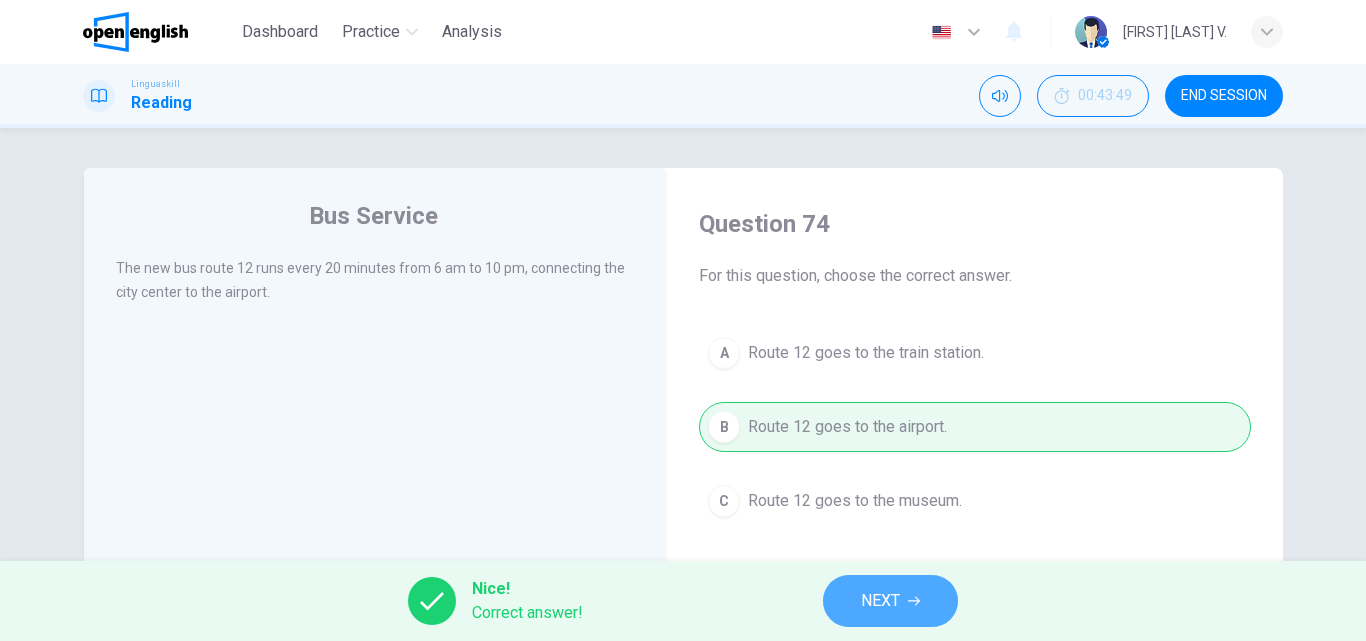 click on "NEXT" at bounding box center (890, 601) 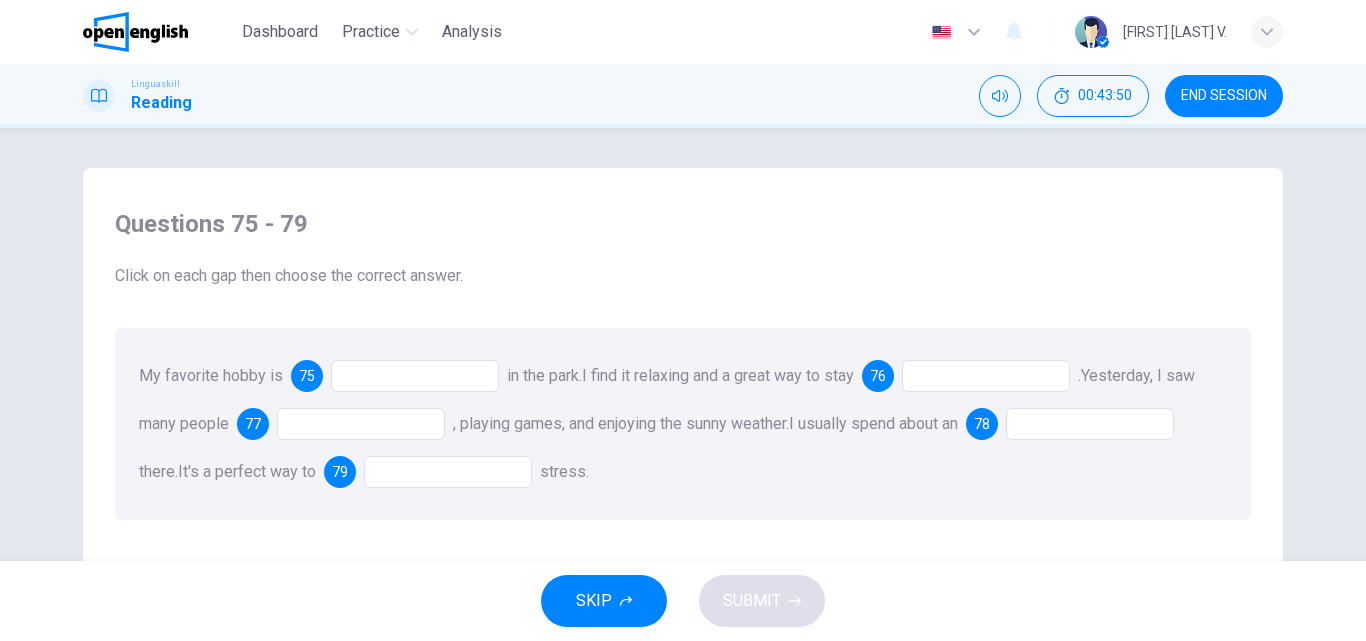 click at bounding box center (415, 376) 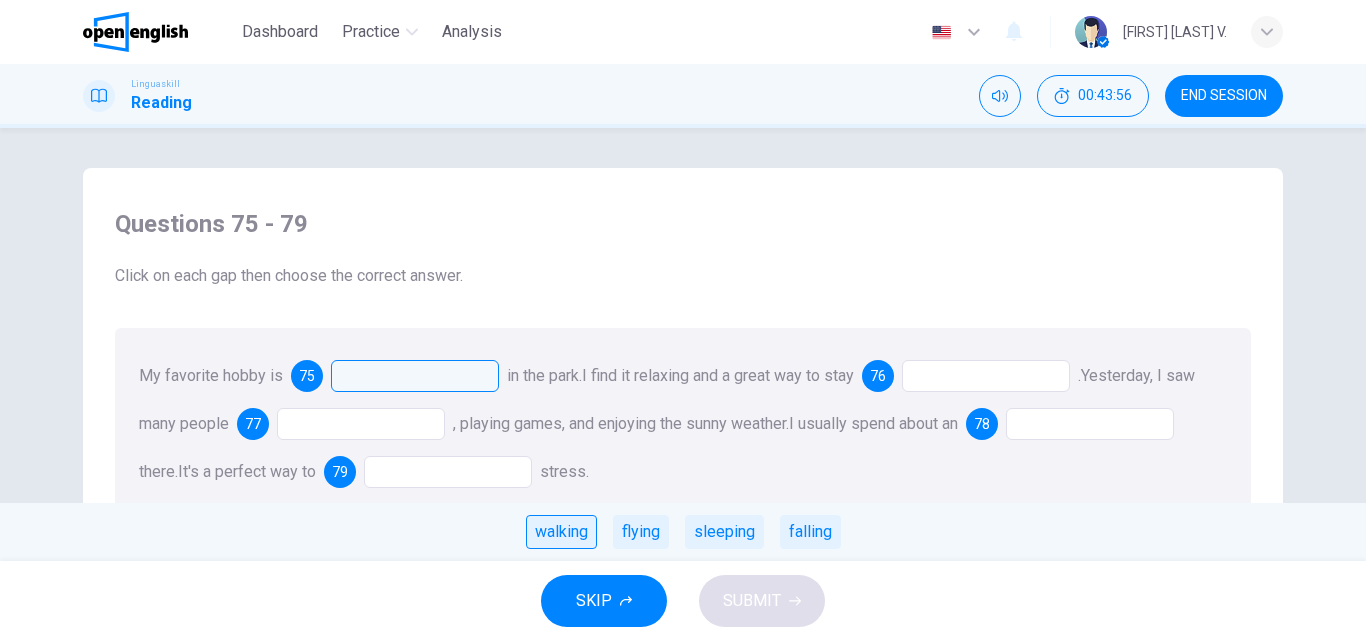 click on "walking" at bounding box center [561, 532] 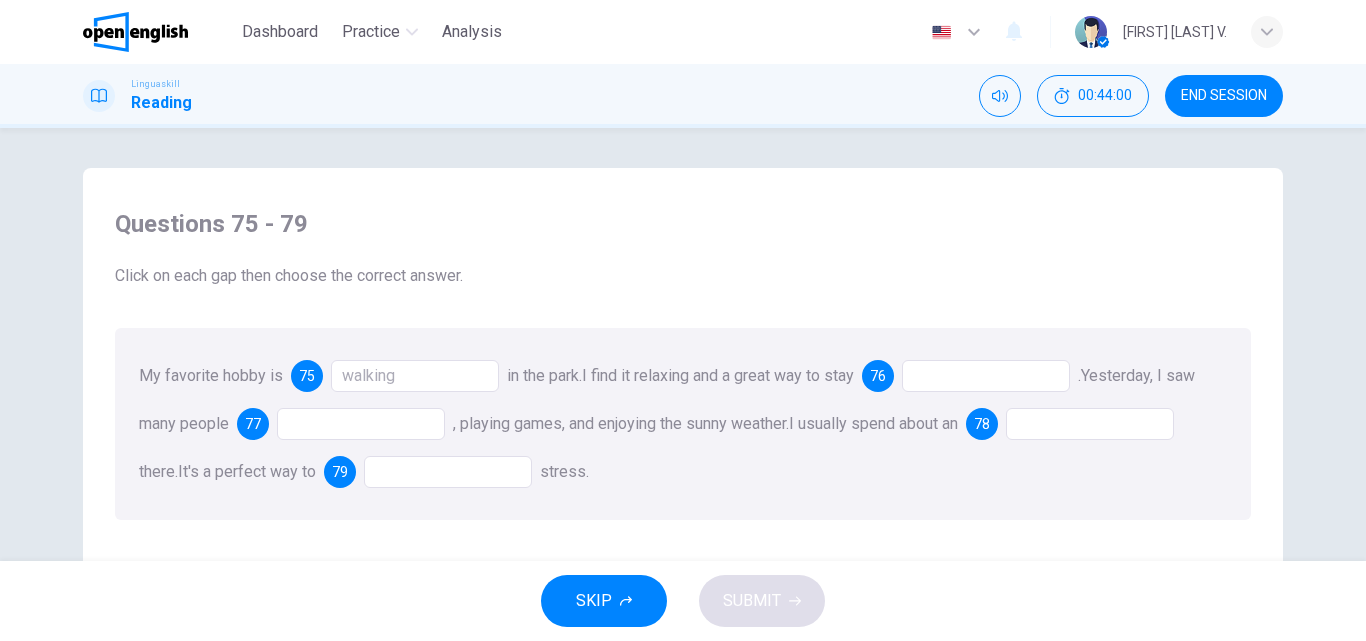 click at bounding box center [986, 376] 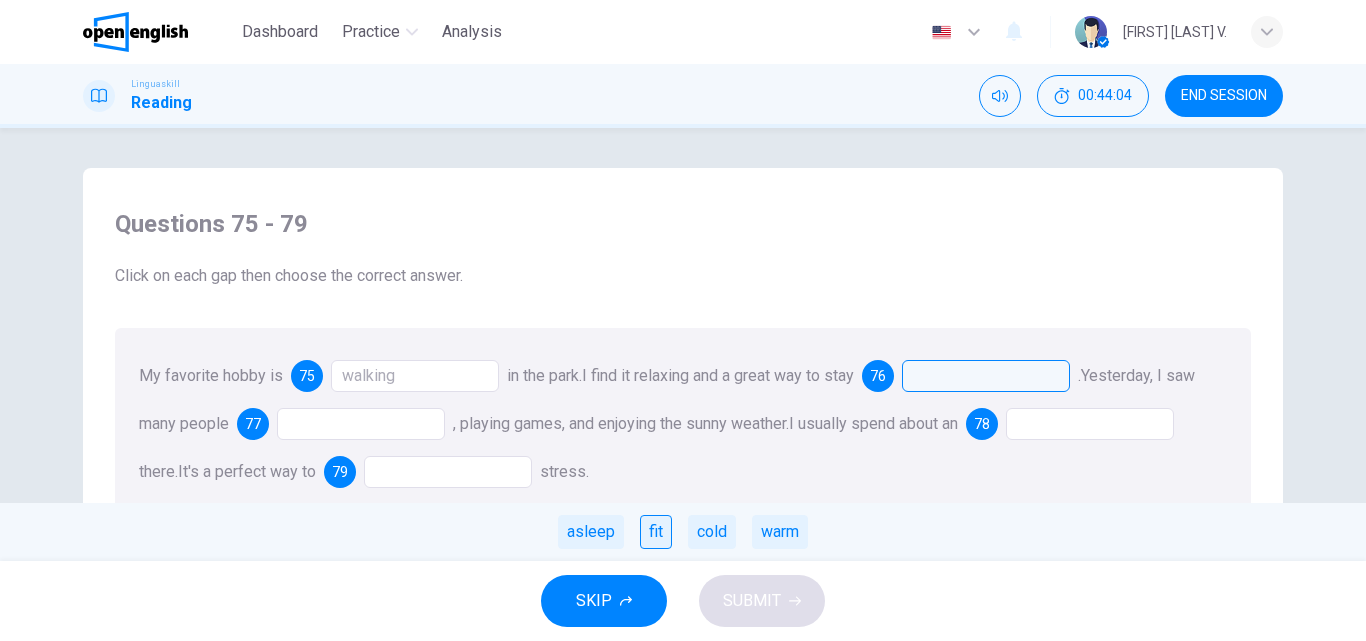 click on "fit" at bounding box center (656, 532) 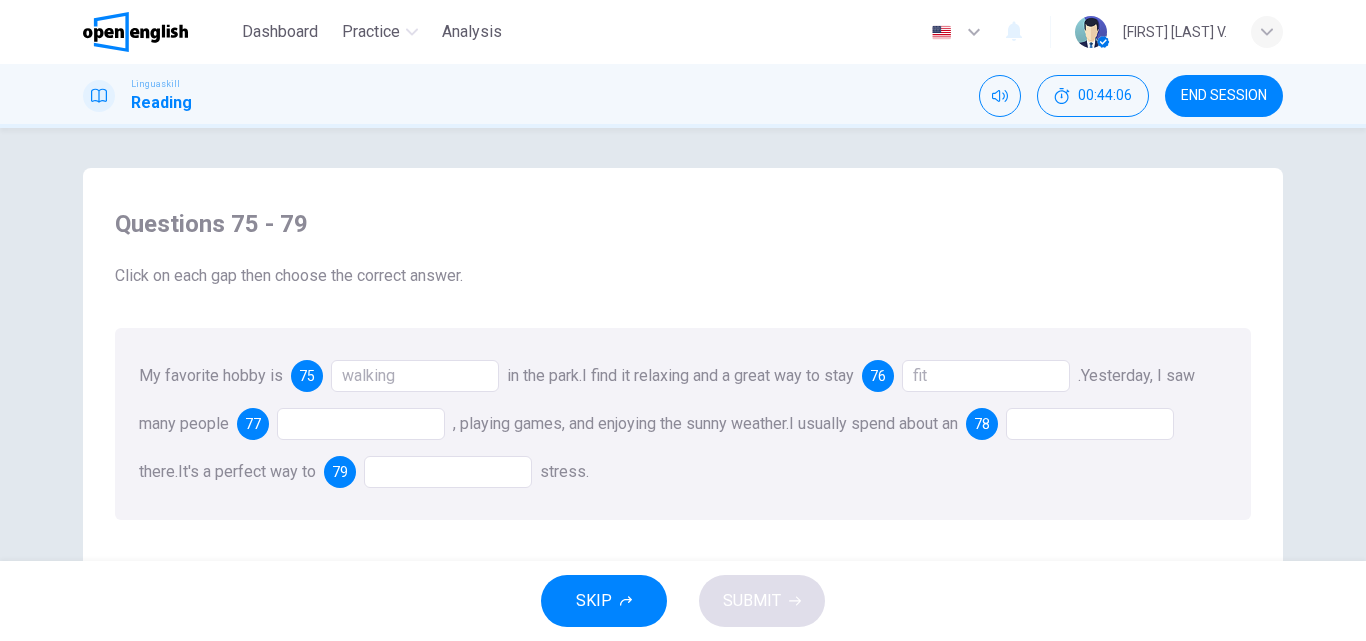 click on "fit" at bounding box center [986, 376] 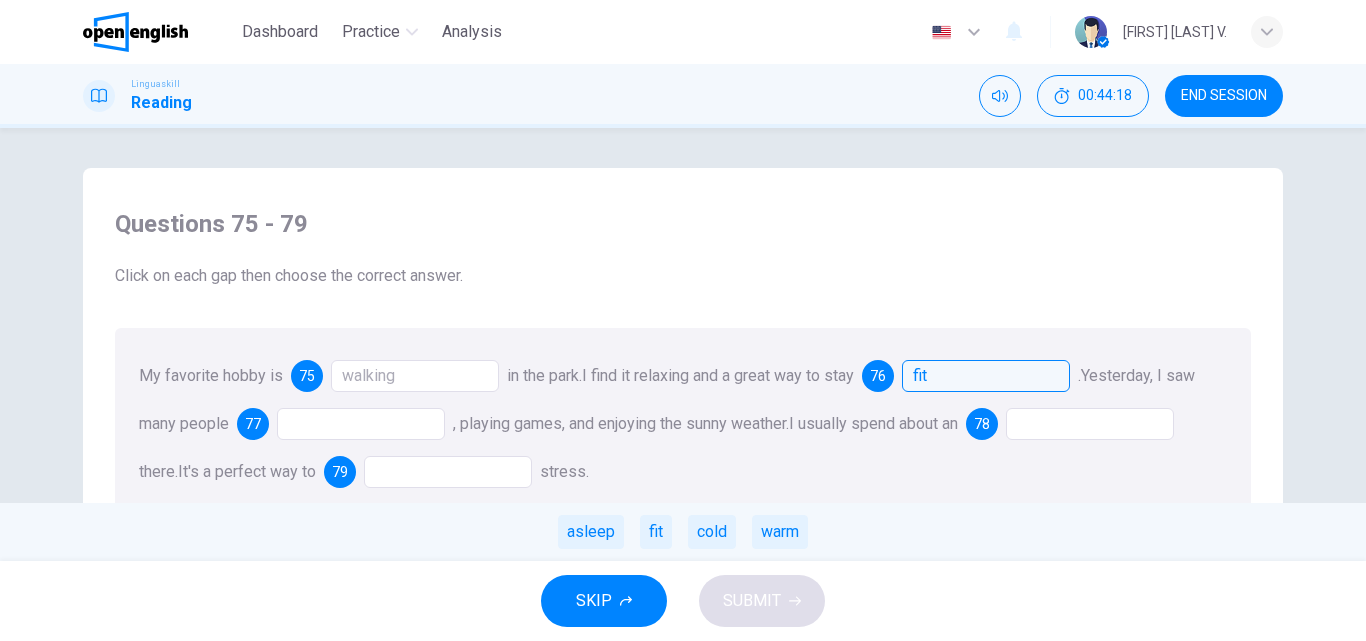 click on "fit" at bounding box center (986, 376) 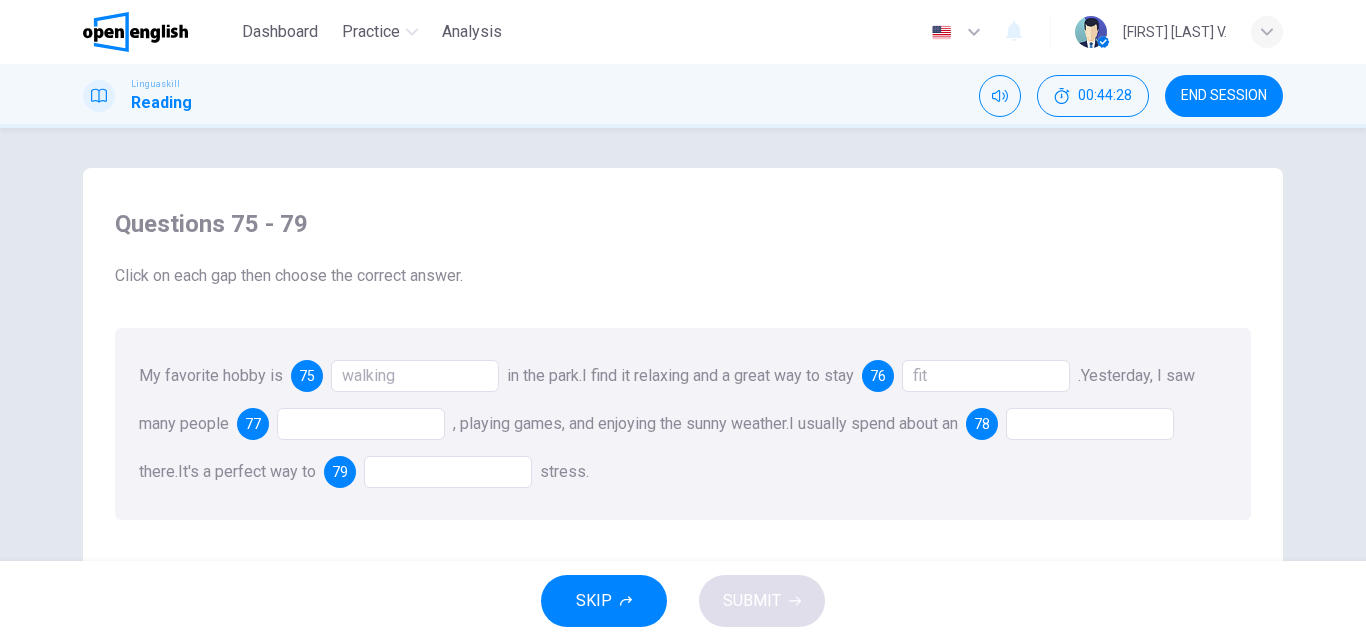 click on "fit" at bounding box center (986, 376) 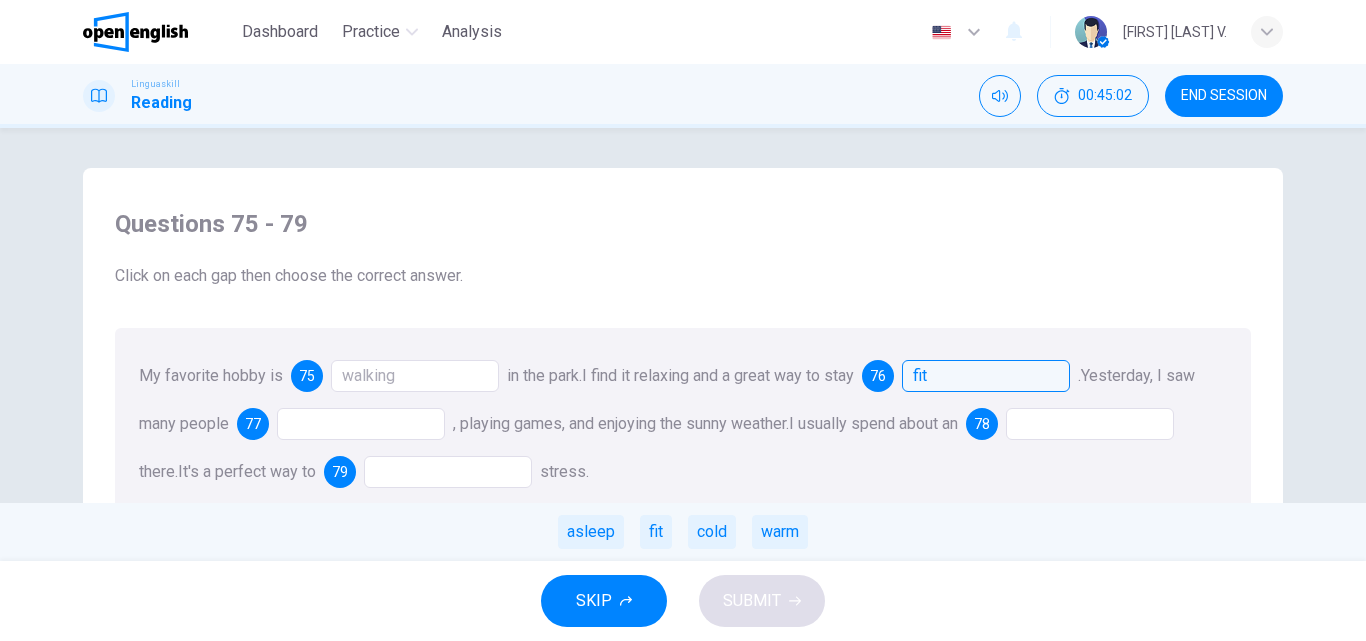 click at bounding box center [361, 424] 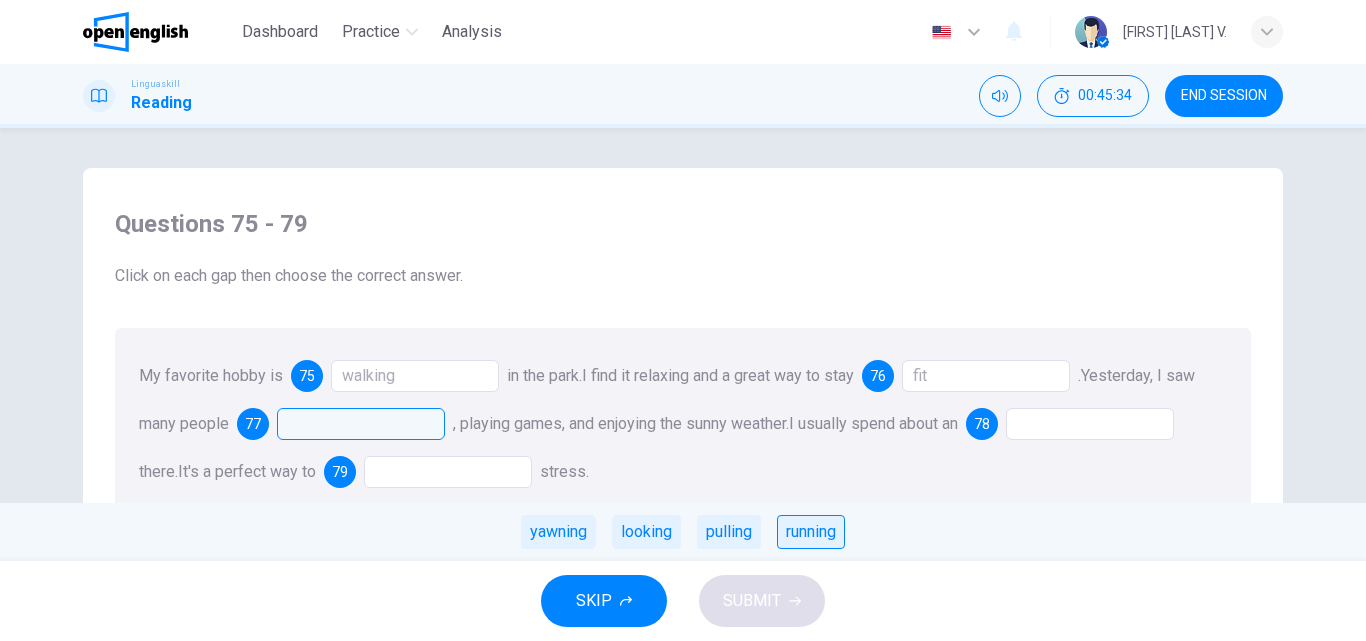 click on "running" at bounding box center [811, 532] 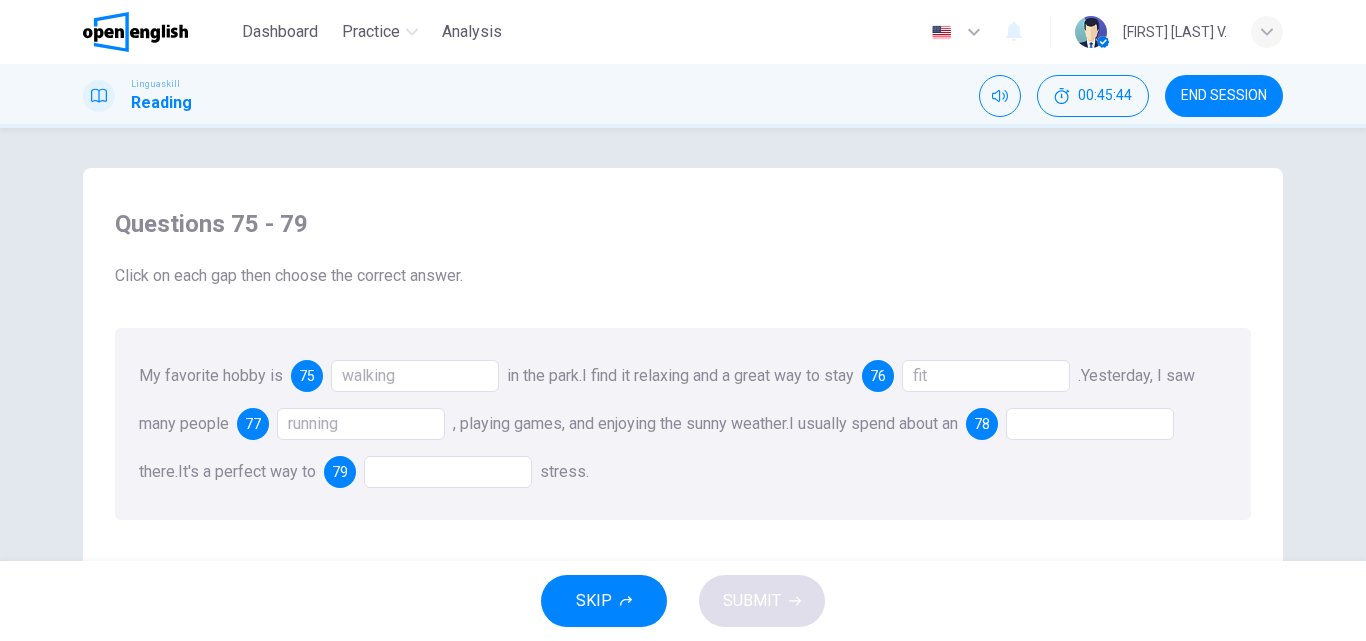 click at bounding box center (1090, 424) 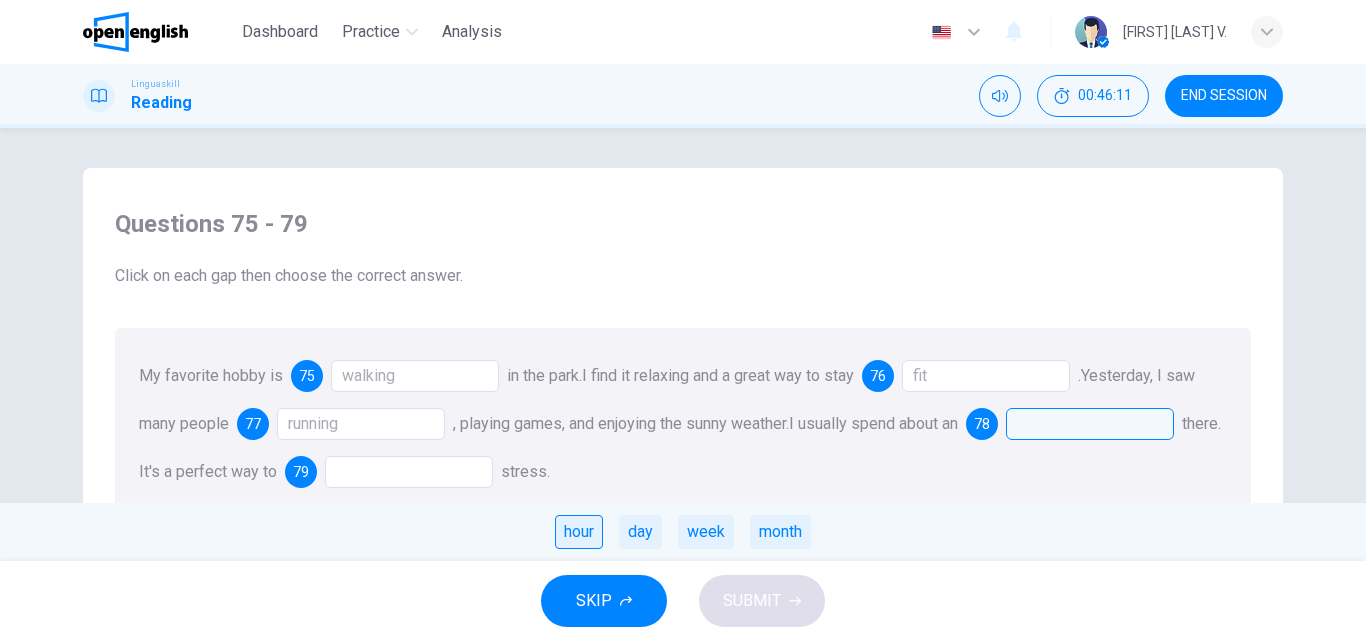 click on "hour" at bounding box center [579, 532] 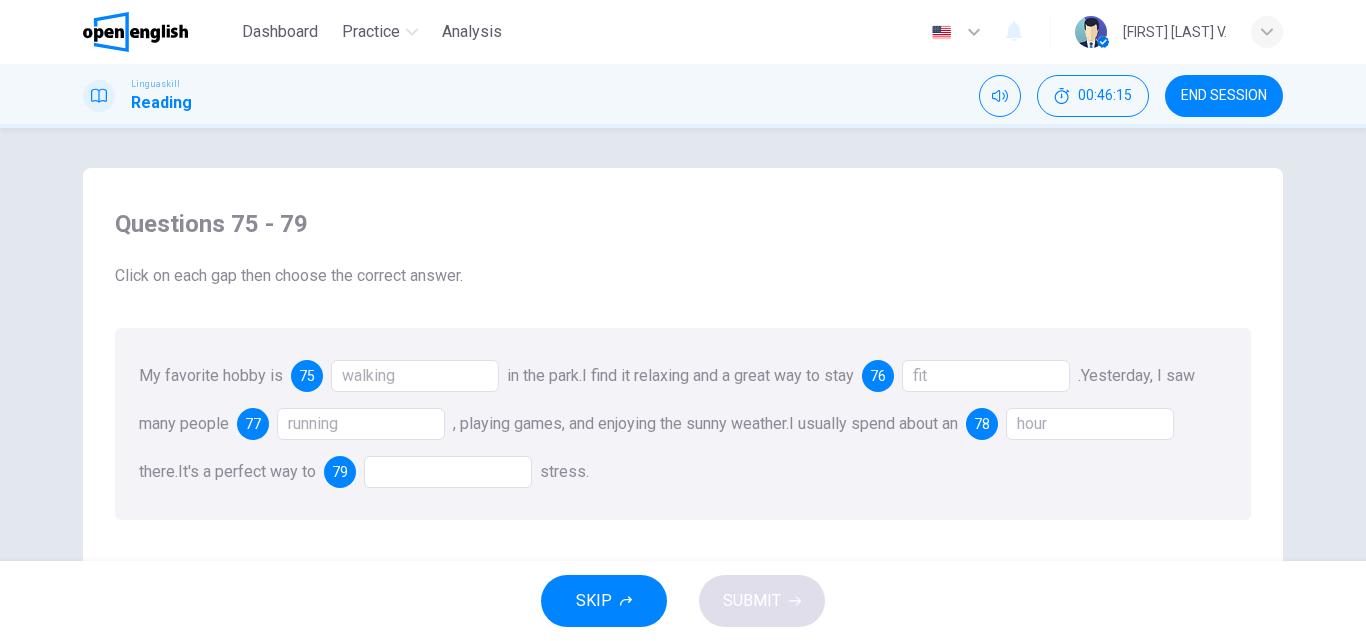 click at bounding box center (448, 472) 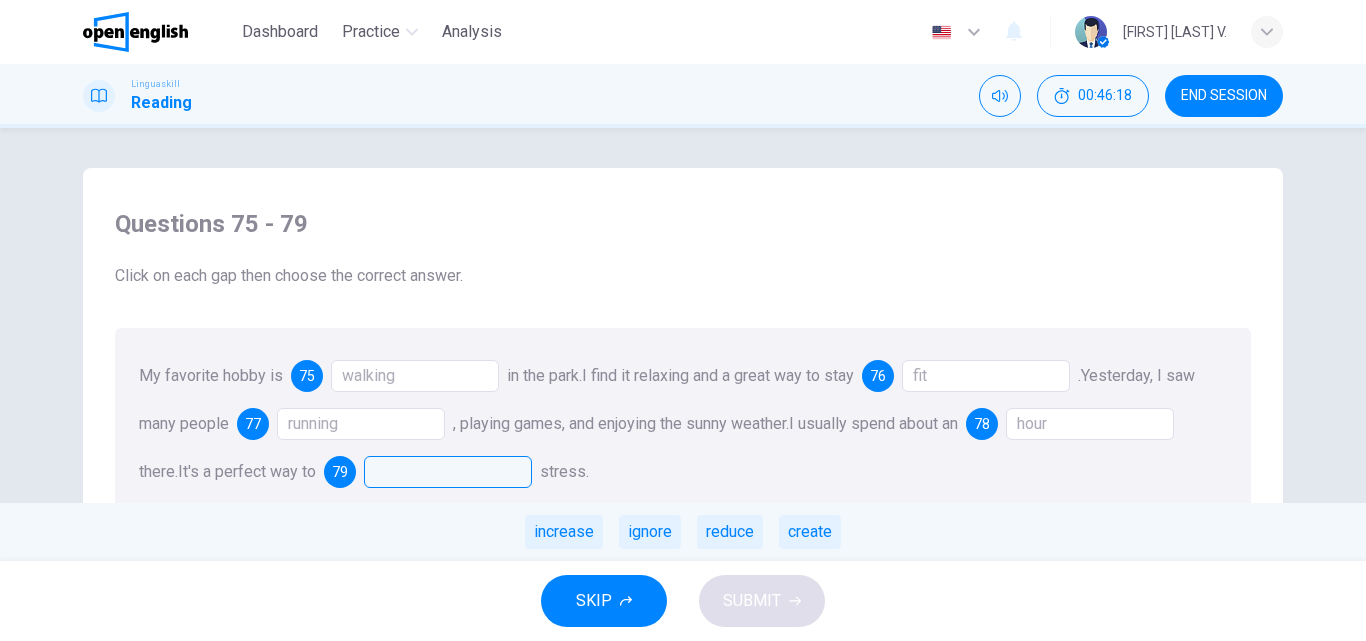 click on "hour" at bounding box center (1090, 424) 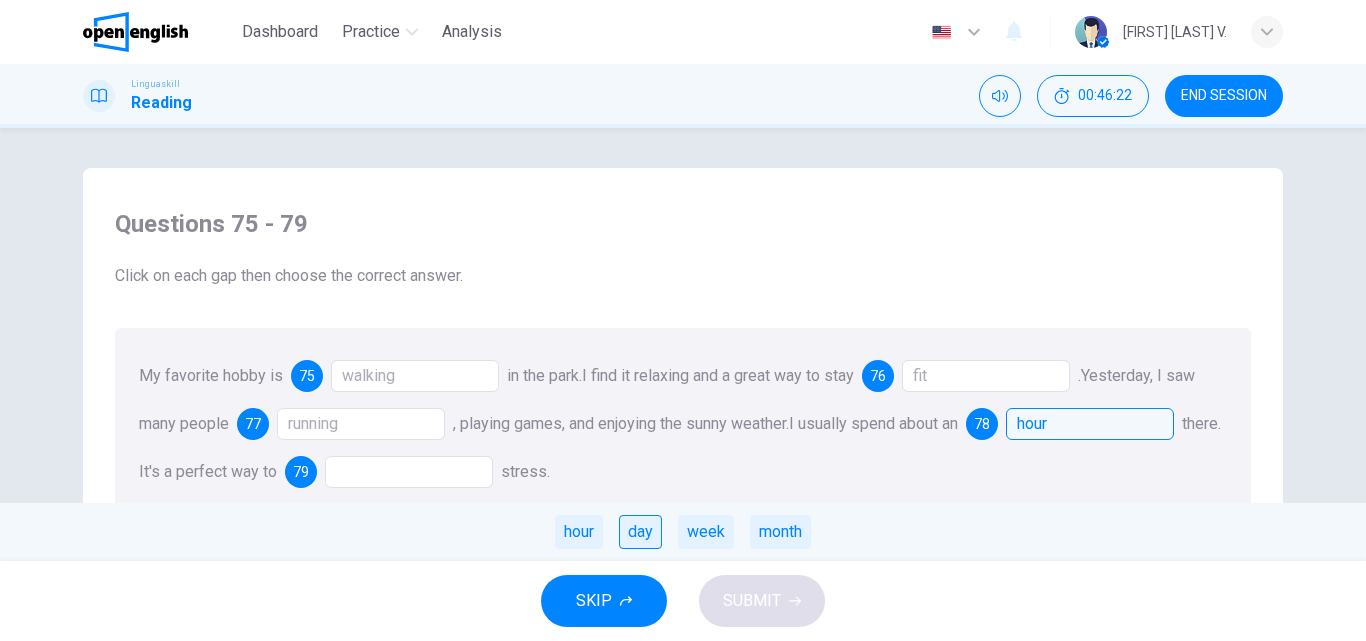 click on "day" at bounding box center [640, 532] 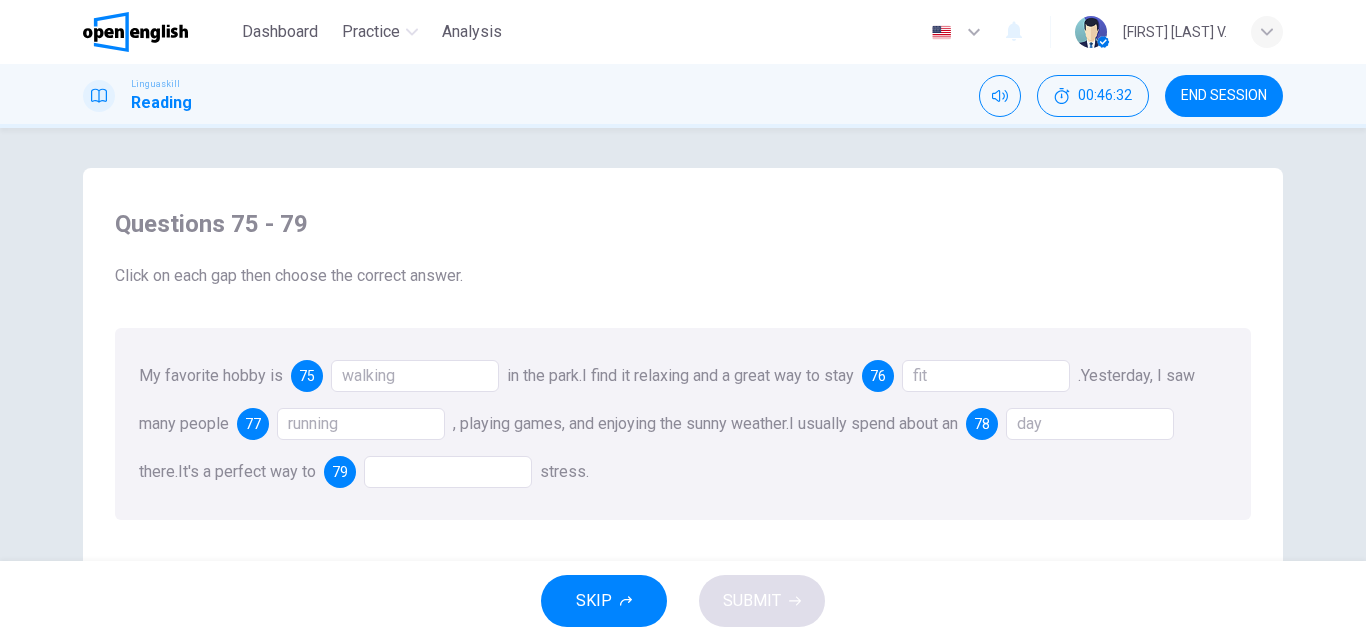 click on "day" at bounding box center [1090, 424] 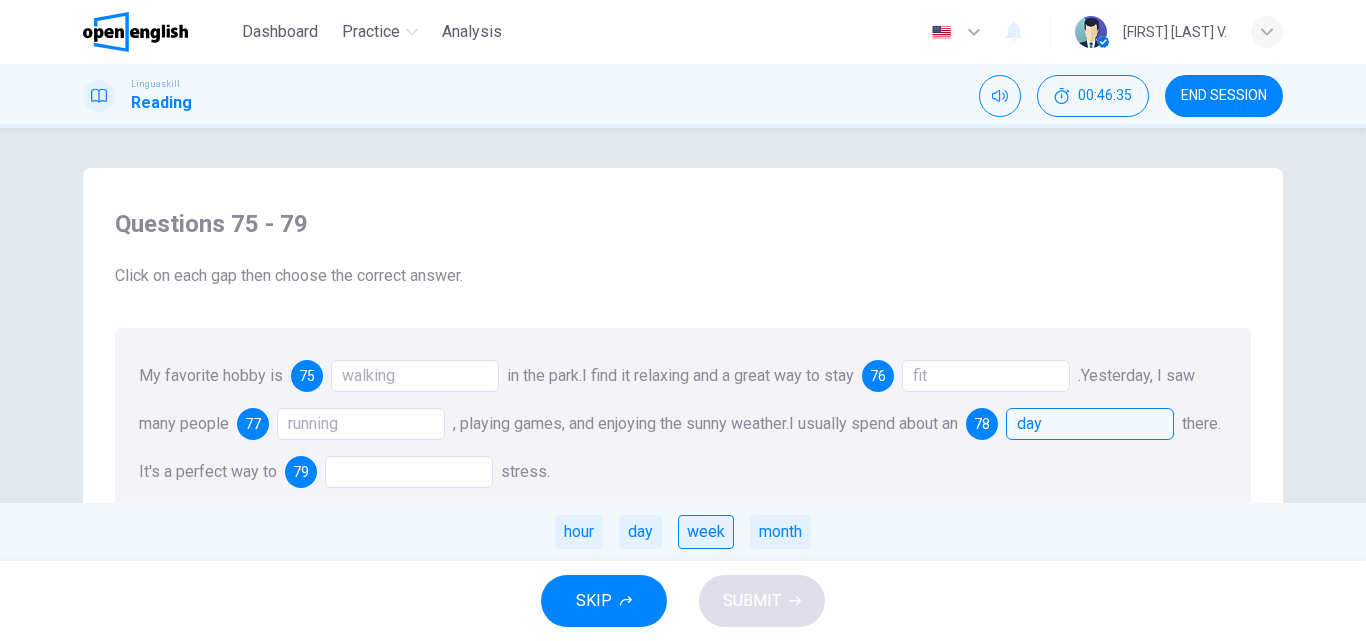 click on "week" at bounding box center [706, 532] 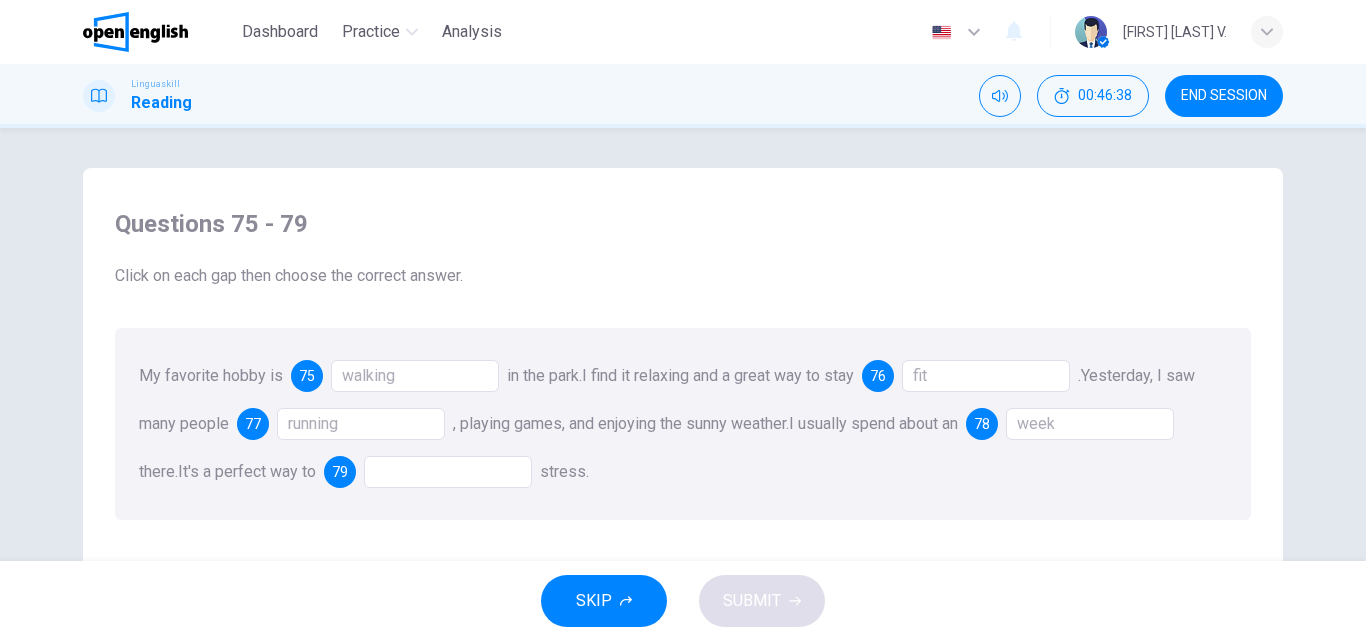 click at bounding box center (448, 472) 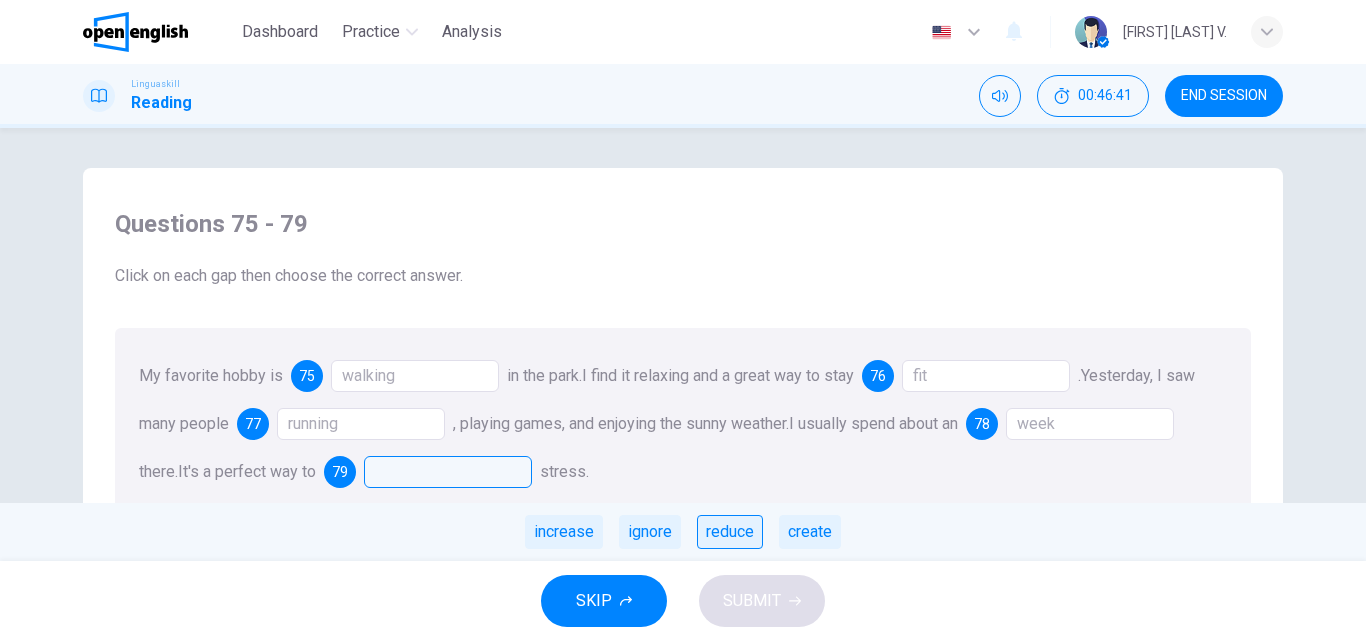 click on "reduce" at bounding box center (730, 532) 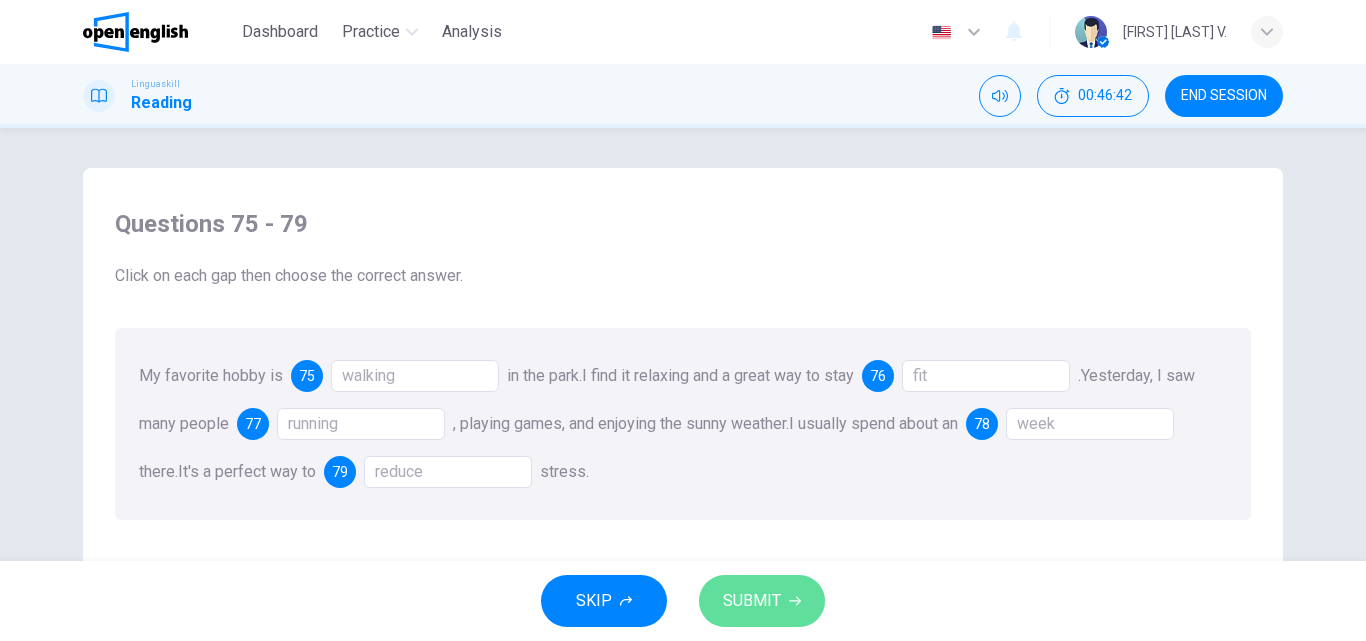 click on "SUBMIT" at bounding box center [752, 601] 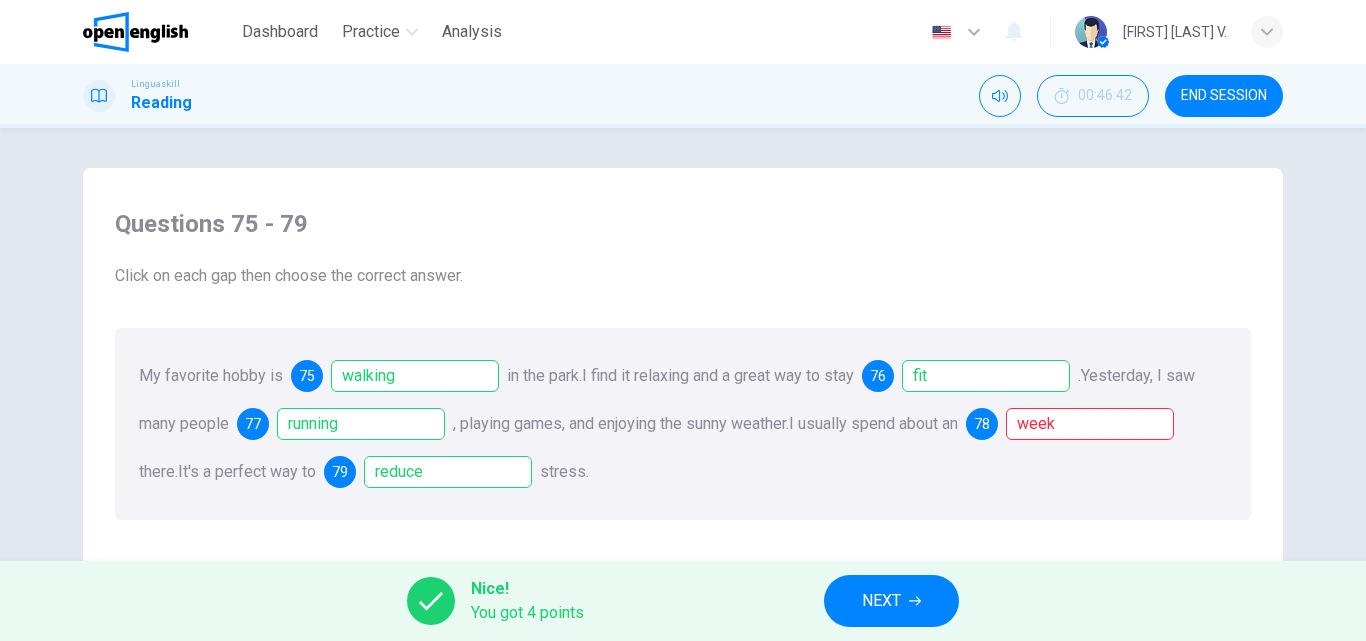 click on "My favorite hobby is  75 walking  in the park. I find it relaxing and a great way to stay  76 fit . Yesterday, I saw many people  77 running , playing games, and enjoying the sunny weather. I usually spend about an  78 week  there. It's a perfect way to  79 reduce  stress." at bounding box center [683, 424] 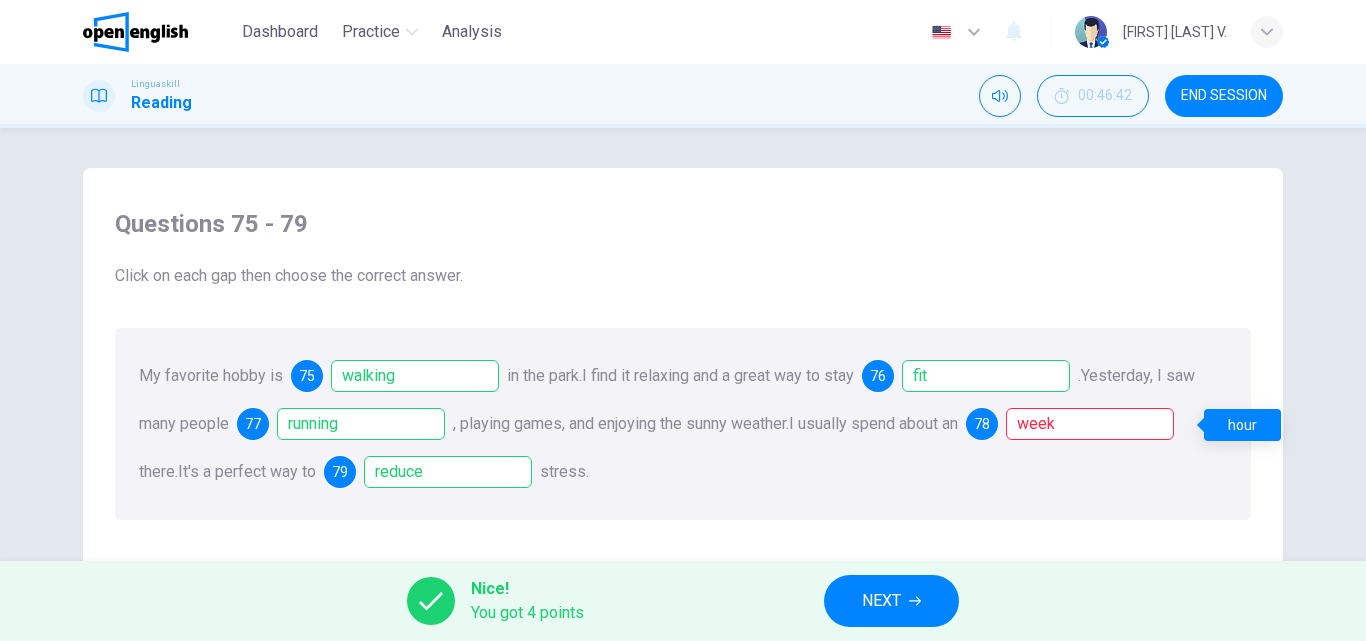 click on "week" at bounding box center [1090, 424] 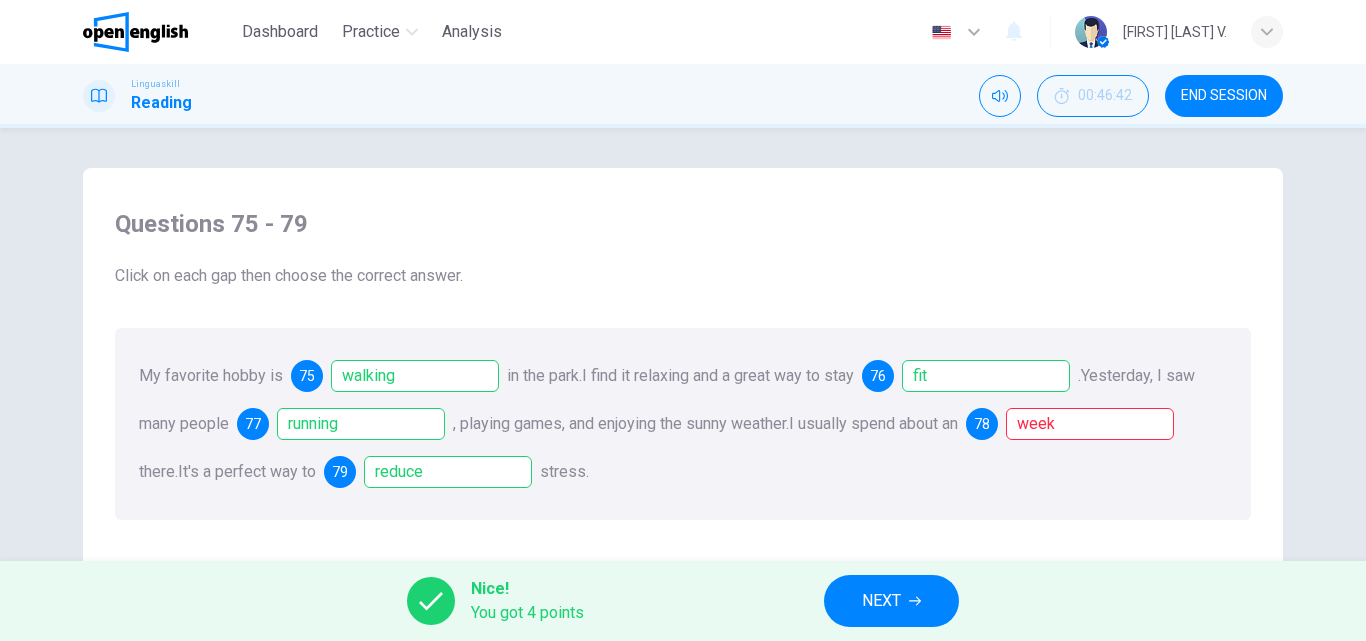 click on "My favorite hobby is  75 walking  in the park. I find it relaxing and a great way to stay  76 fit . Yesterday, I saw many people  77 running , playing games, and enjoying the sunny weather. I usually spend about an  78 week  there. It's a perfect way to  79 reduce  stress." at bounding box center [683, 424] 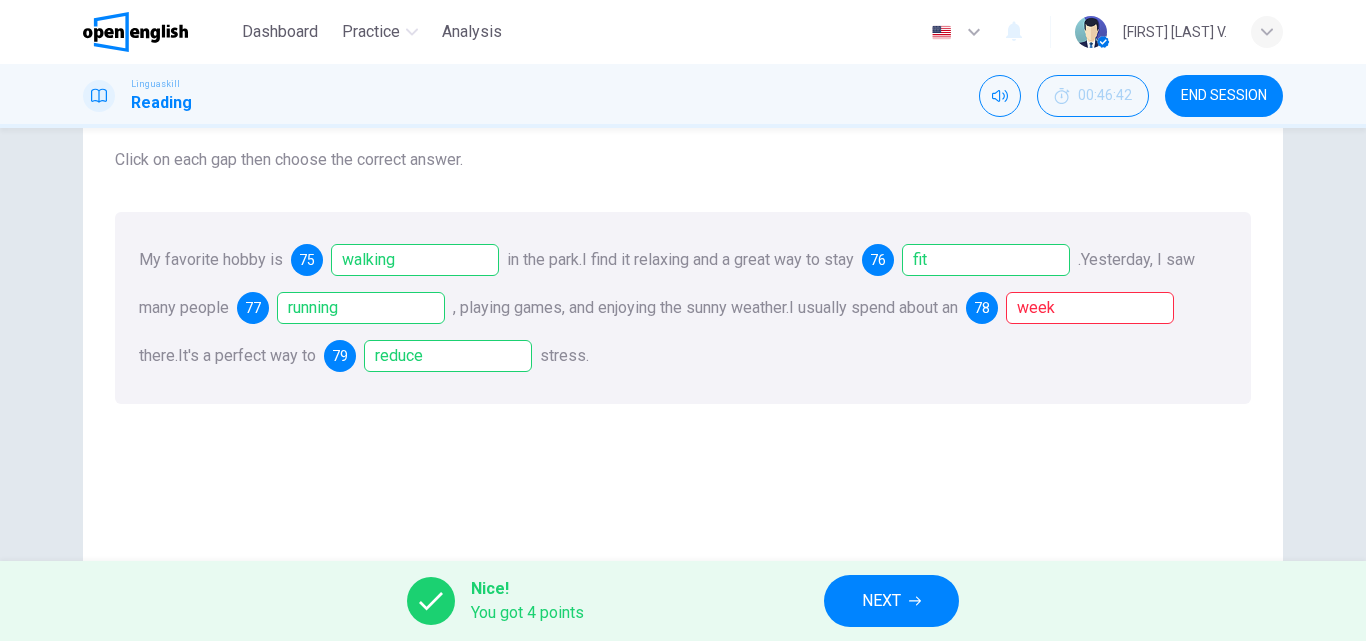 scroll, scrollTop: 127, scrollLeft: 0, axis: vertical 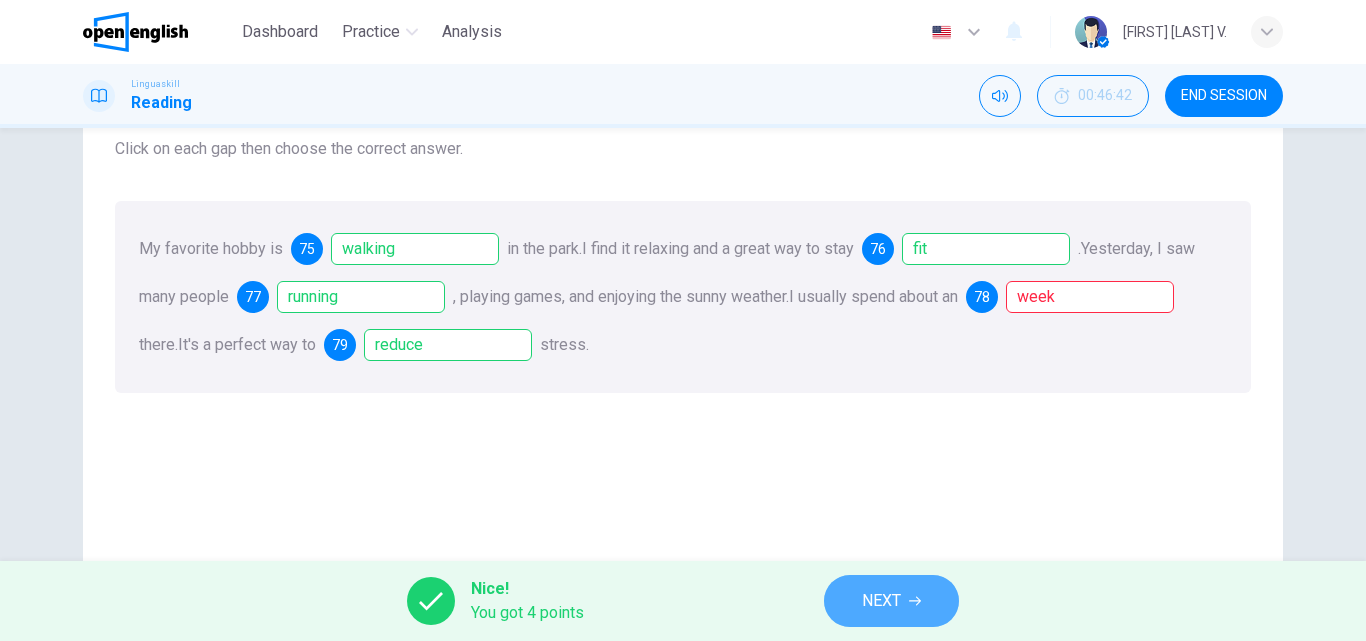 click on "NEXT" at bounding box center (881, 601) 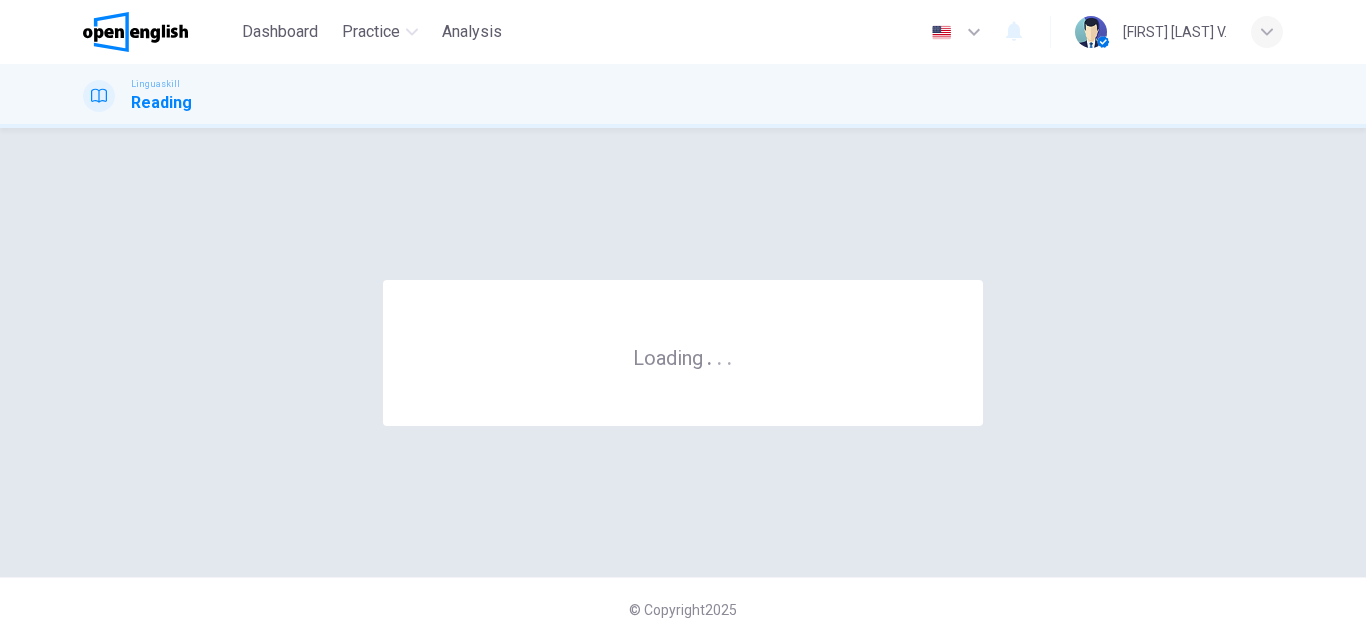 scroll, scrollTop: 0, scrollLeft: 0, axis: both 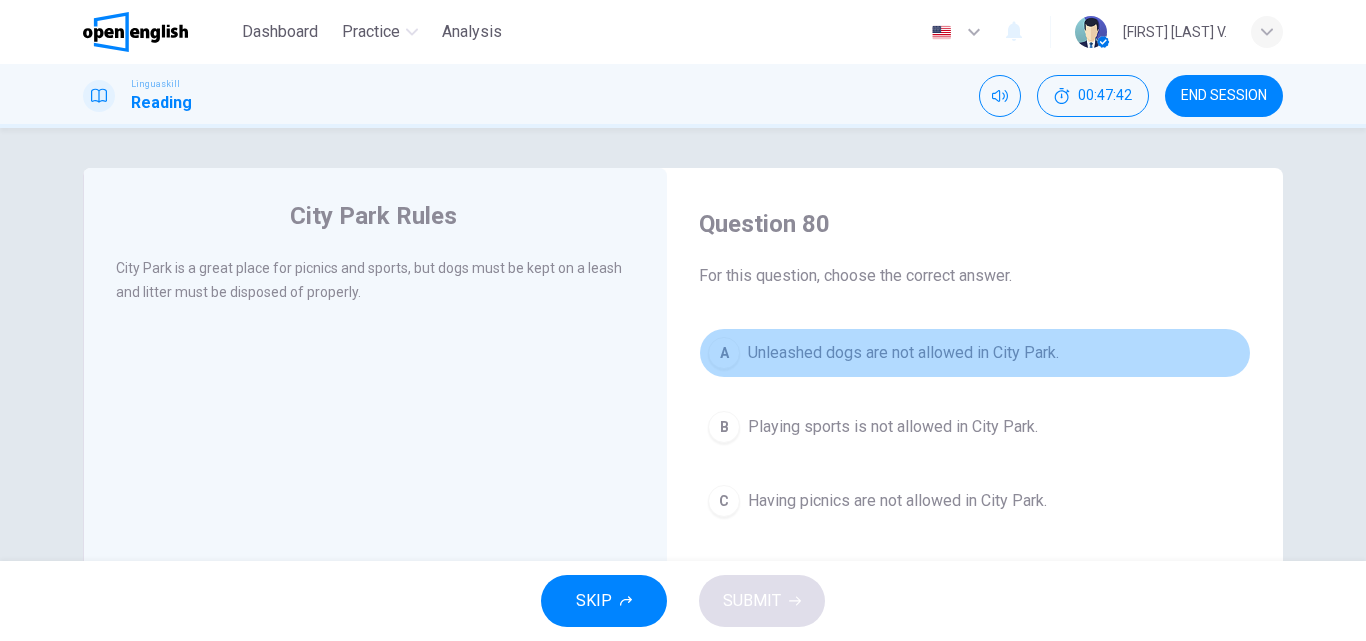 click on "Unleashed dogs are not allowed in City Park." at bounding box center (903, 353) 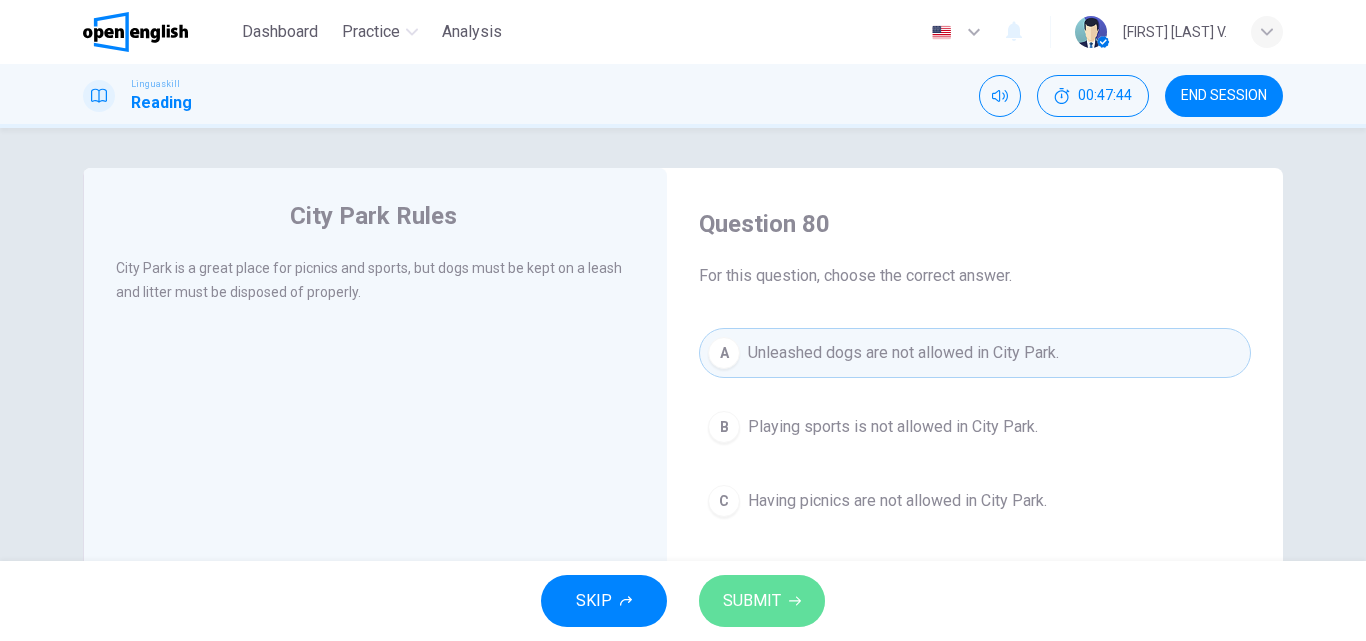 click on "SUBMIT" at bounding box center [752, 601] 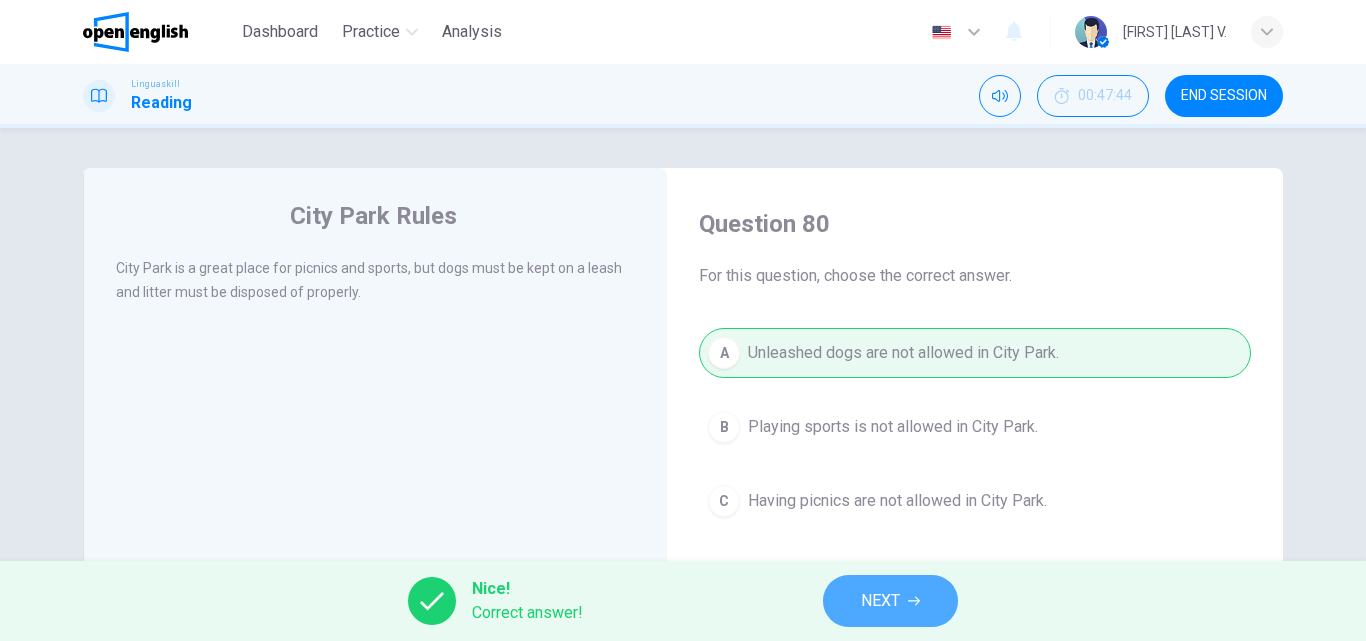 click on "NEXT" at bounding box center [880, 601] 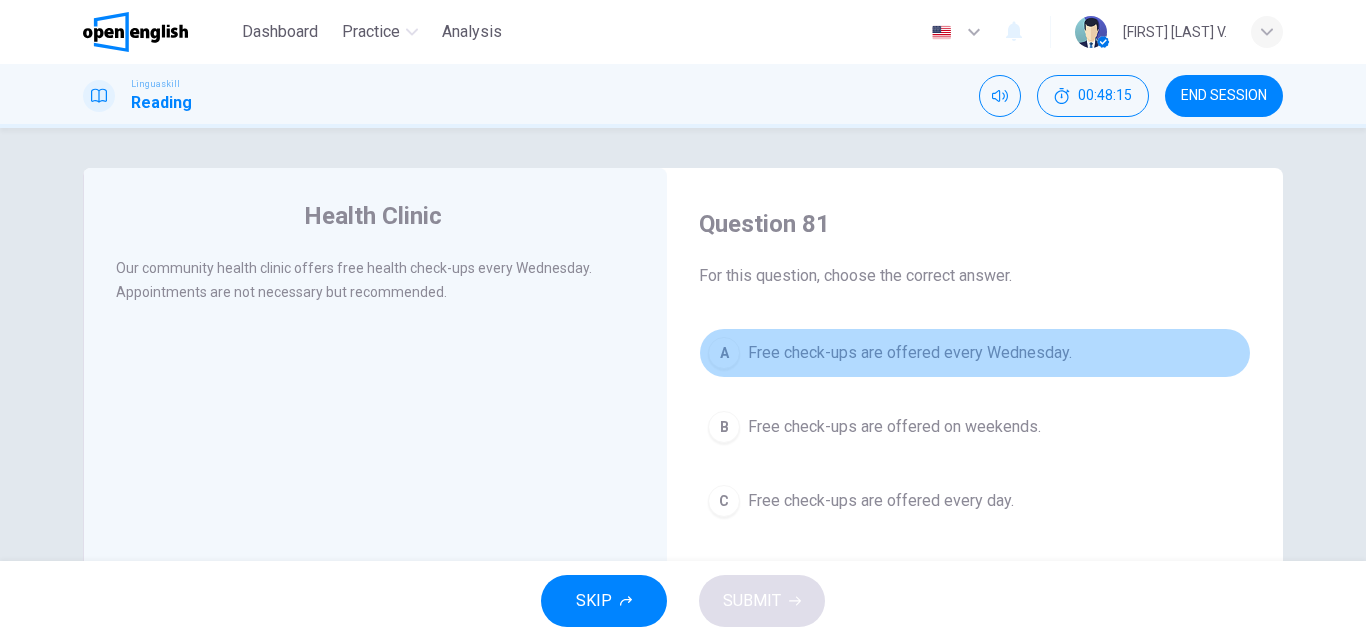 click on "Free check-ups are offered every Wednesday." at bounding box center [910, 353] 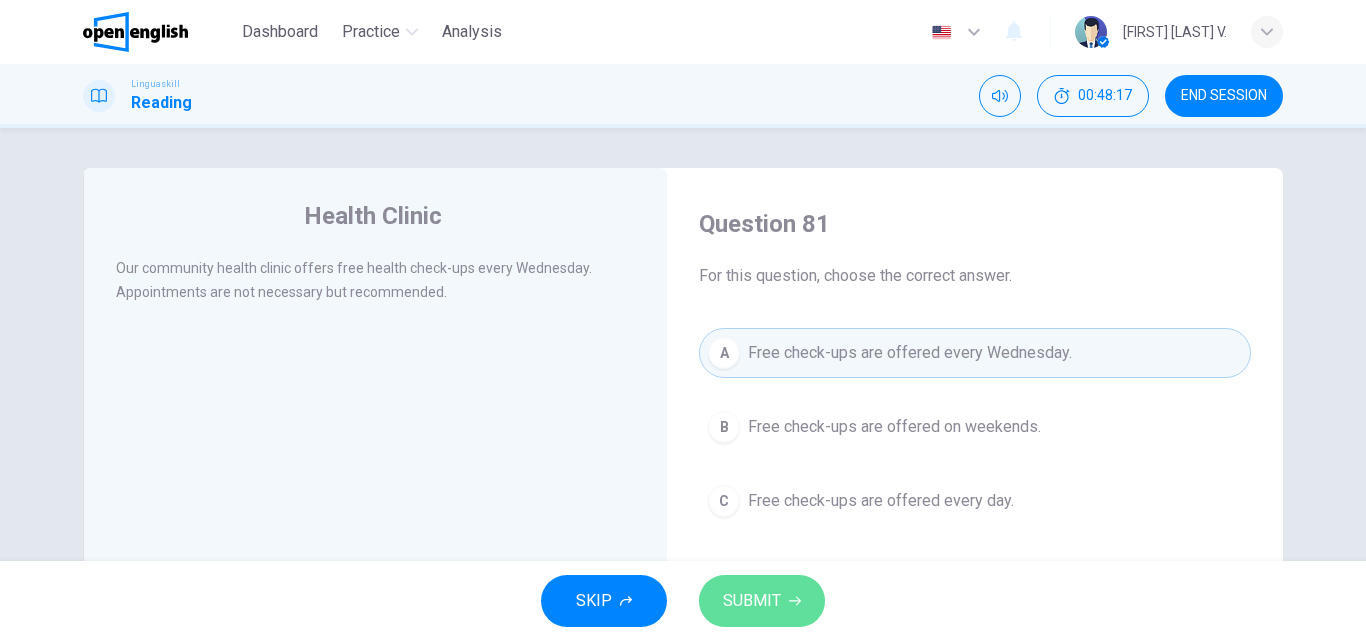 click on "SUBMIT" at bounding box center (752, 601) 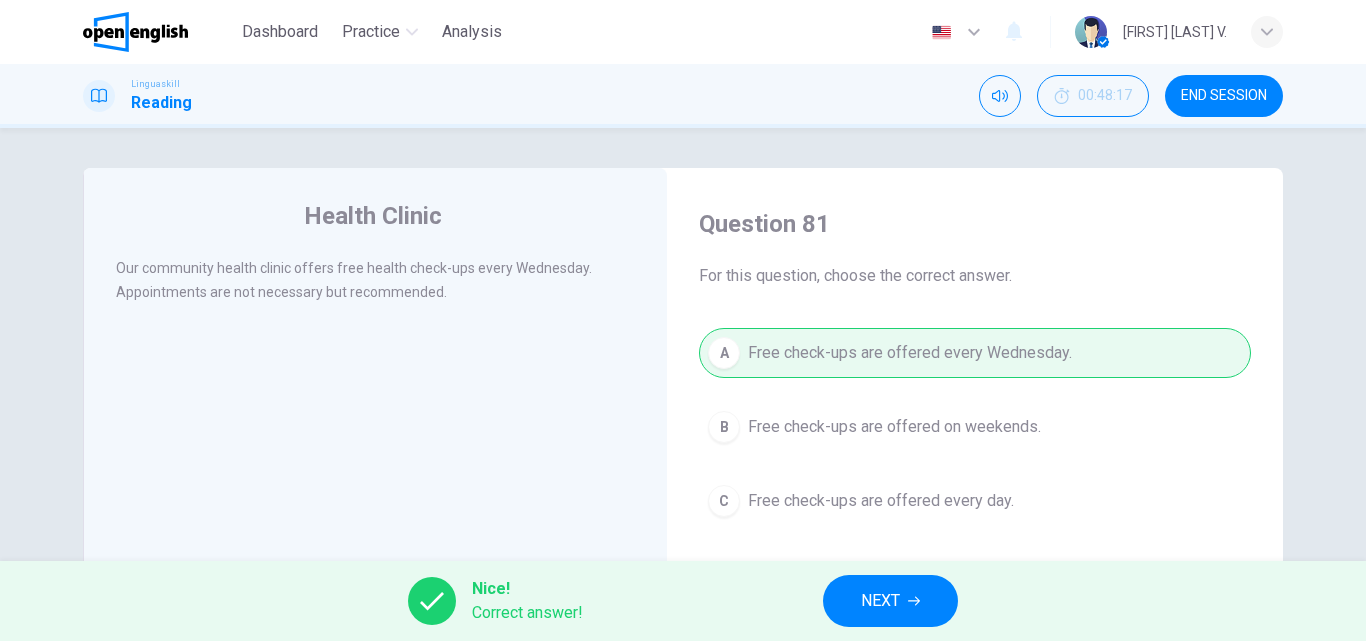 click on "NEXT" at bounding box center (880, 601) 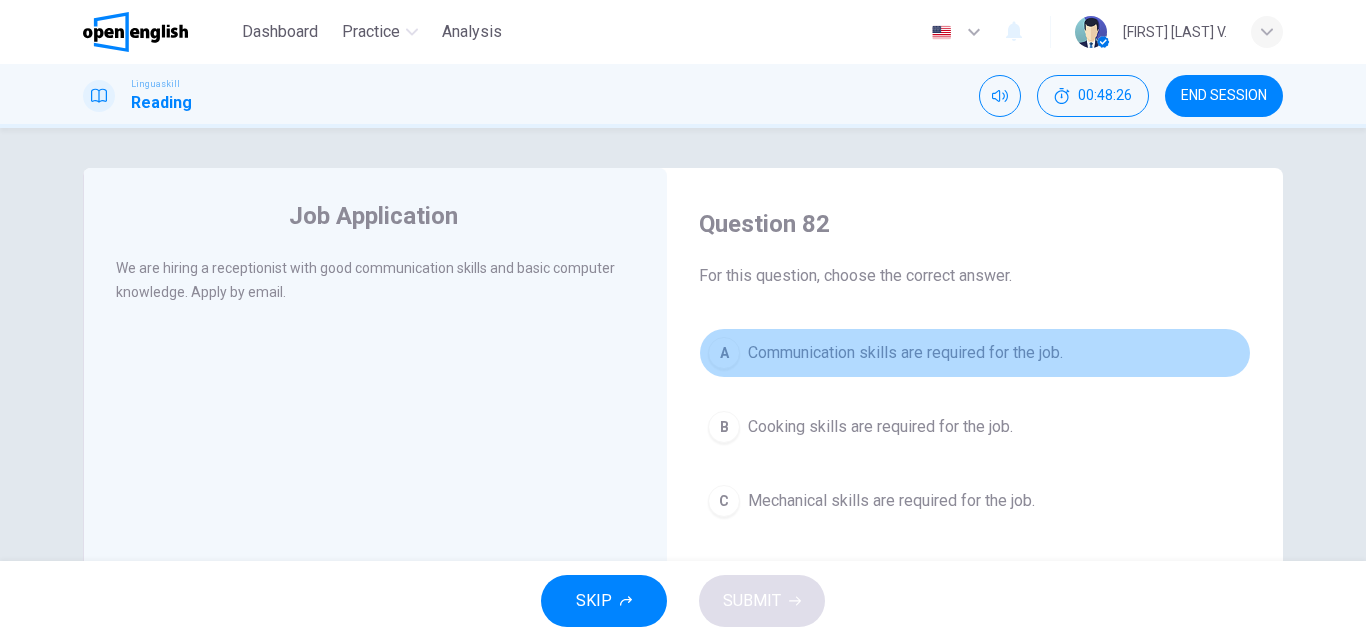 click on "Communication skills are required for the job." at bounding box center (905, 353) 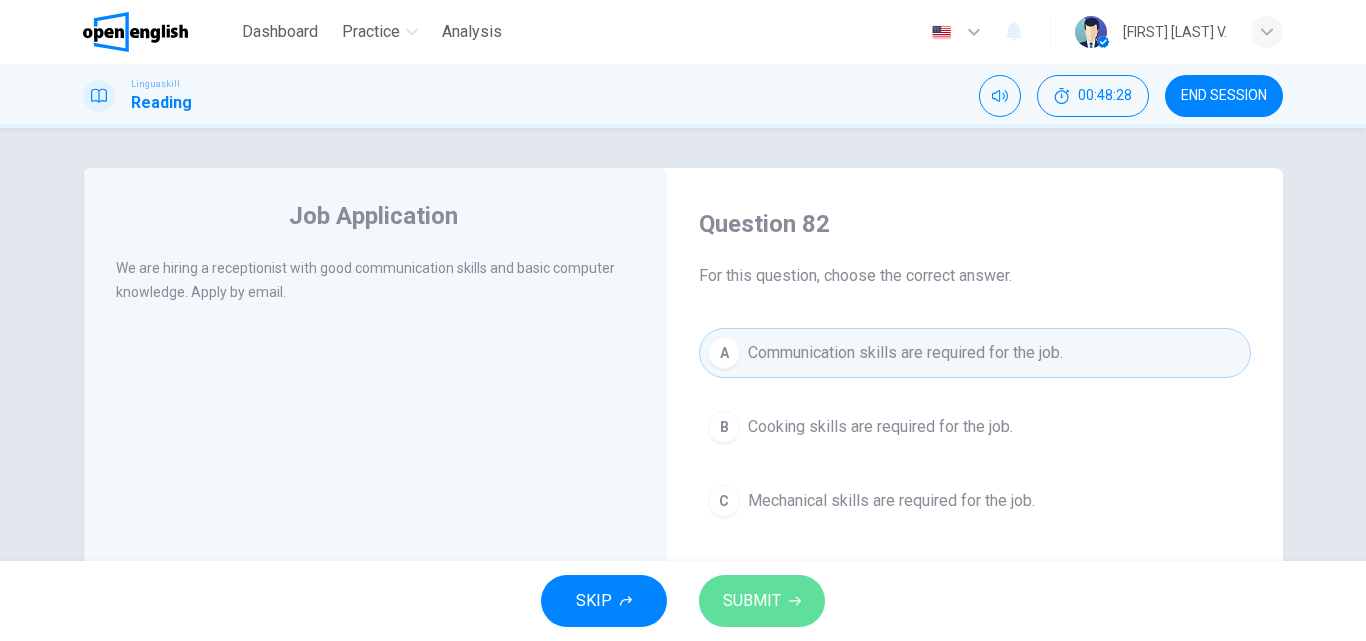 click on "SUBMIT" at bounding box center [752, 601] 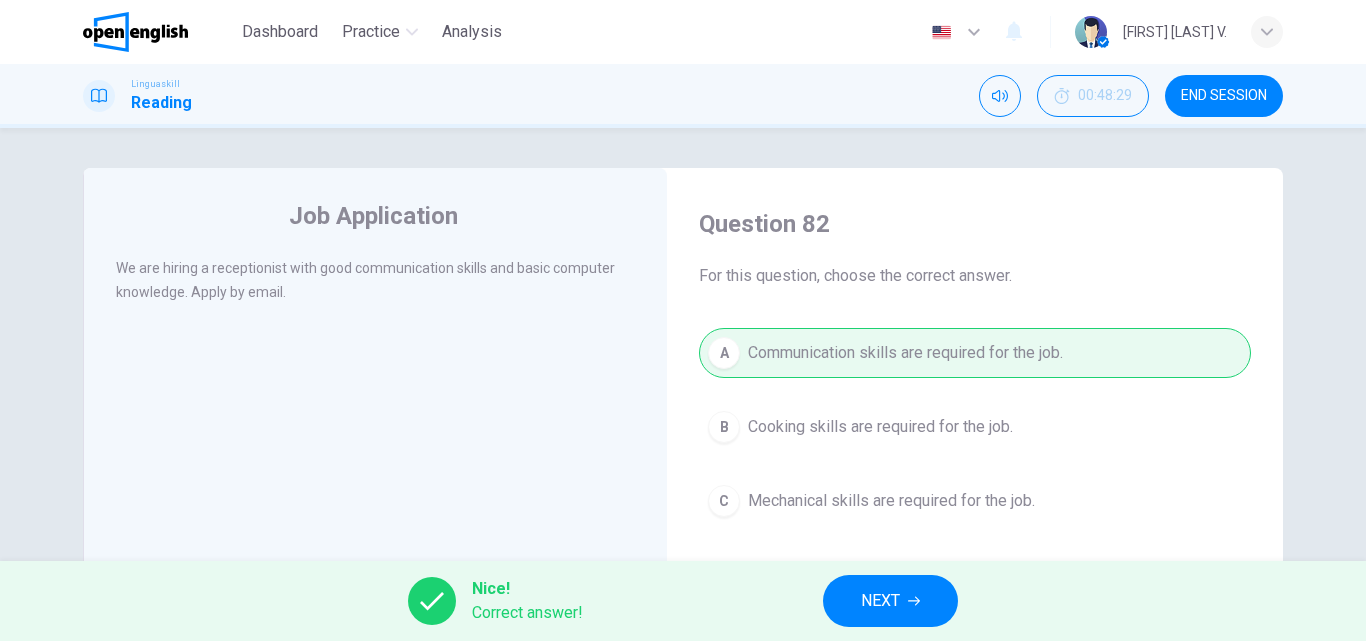 click on "NEXT" at bounding box center [880, 601] 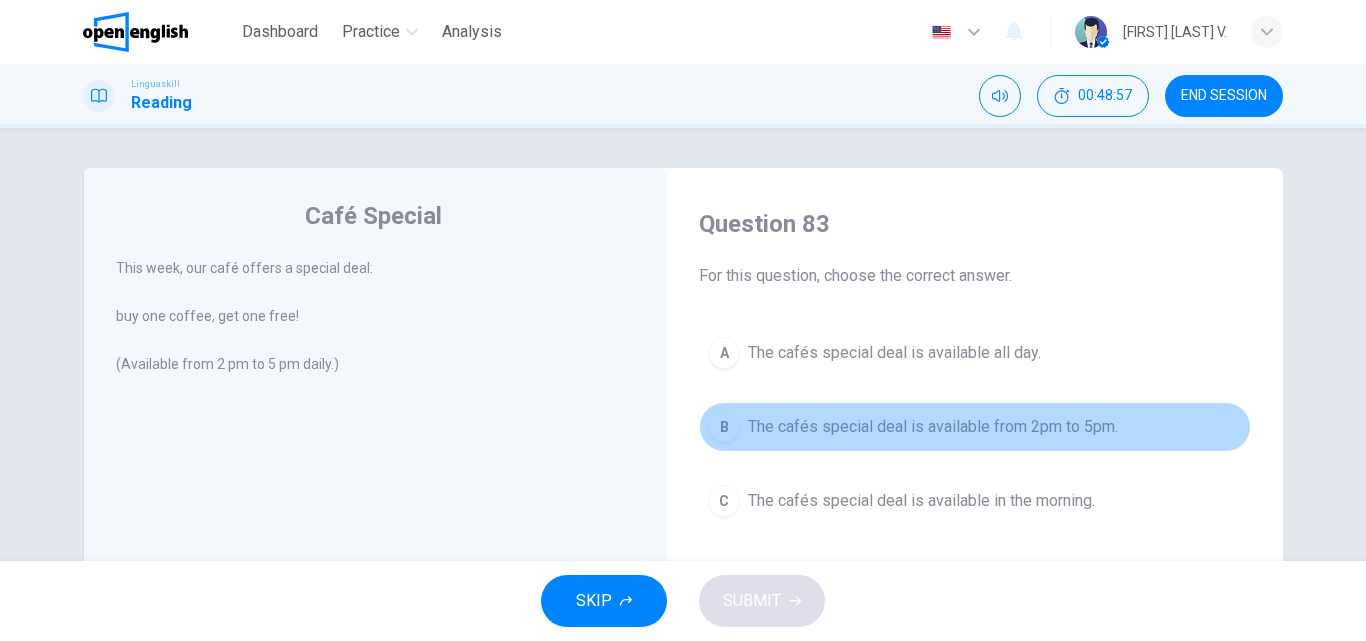 click on "The cafés special deal is available from 2pm to 5pm." at bounding box center [933, 427] 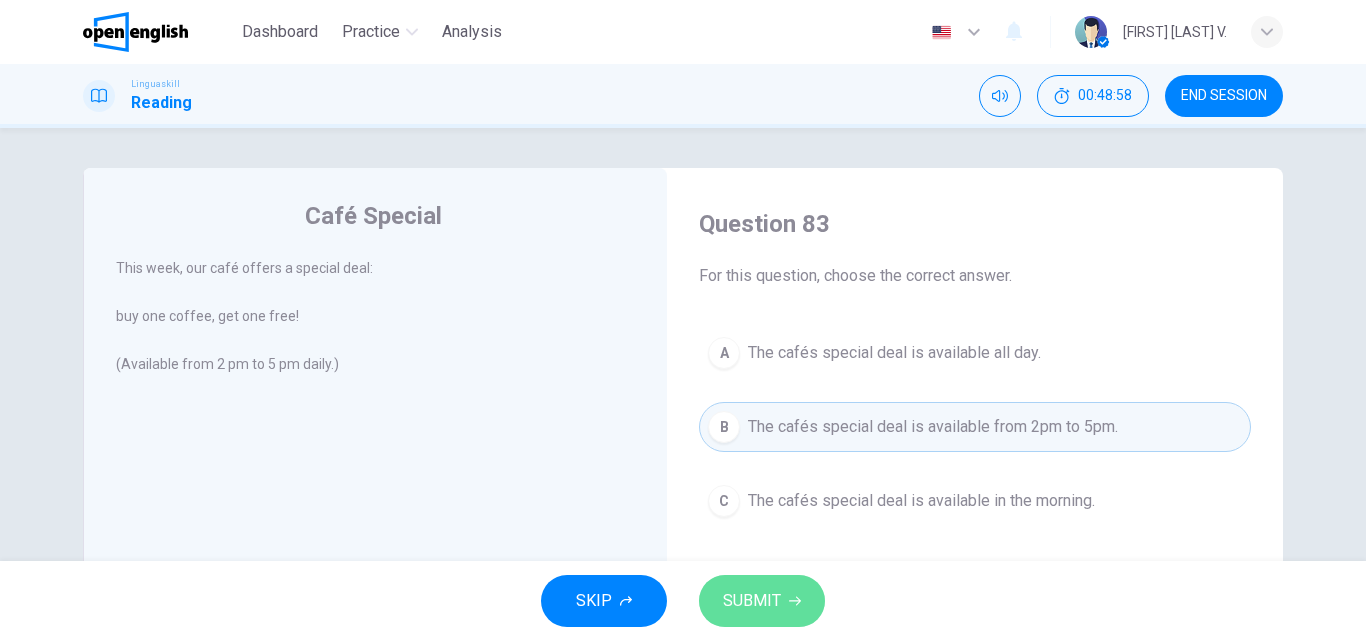 click on "SUBMIT" at bounding box center [752, 601] 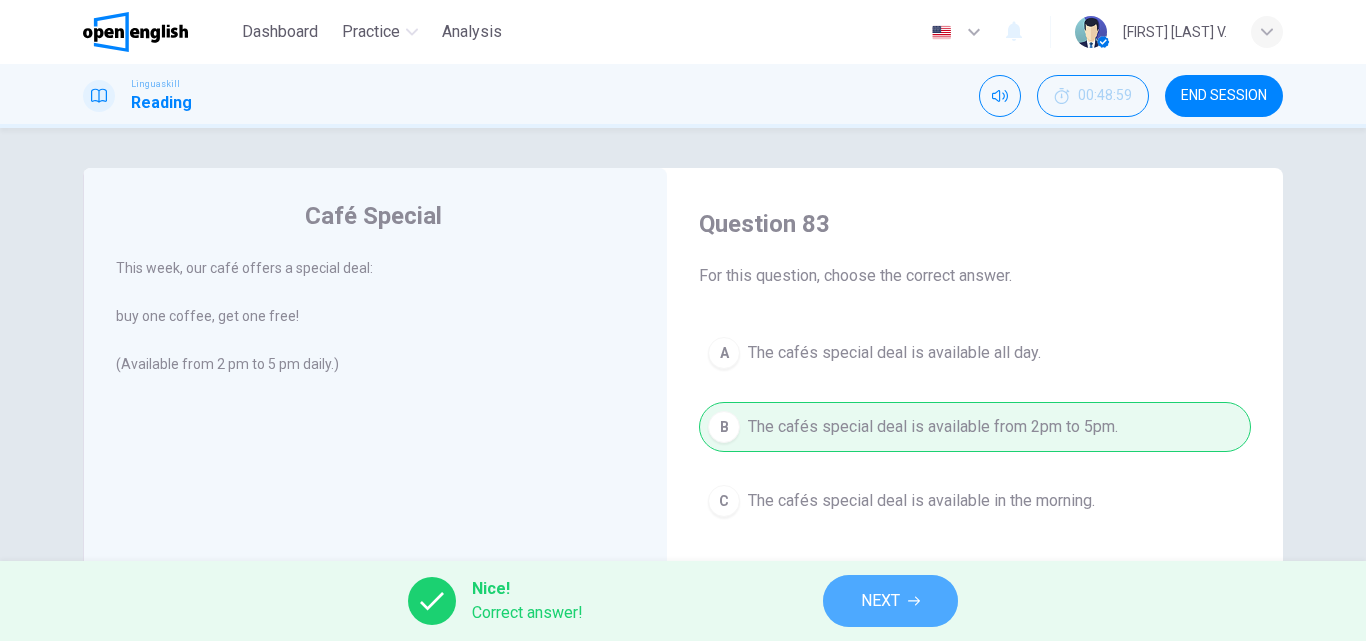 click on "NEXT" at bounding box center [890, 601] 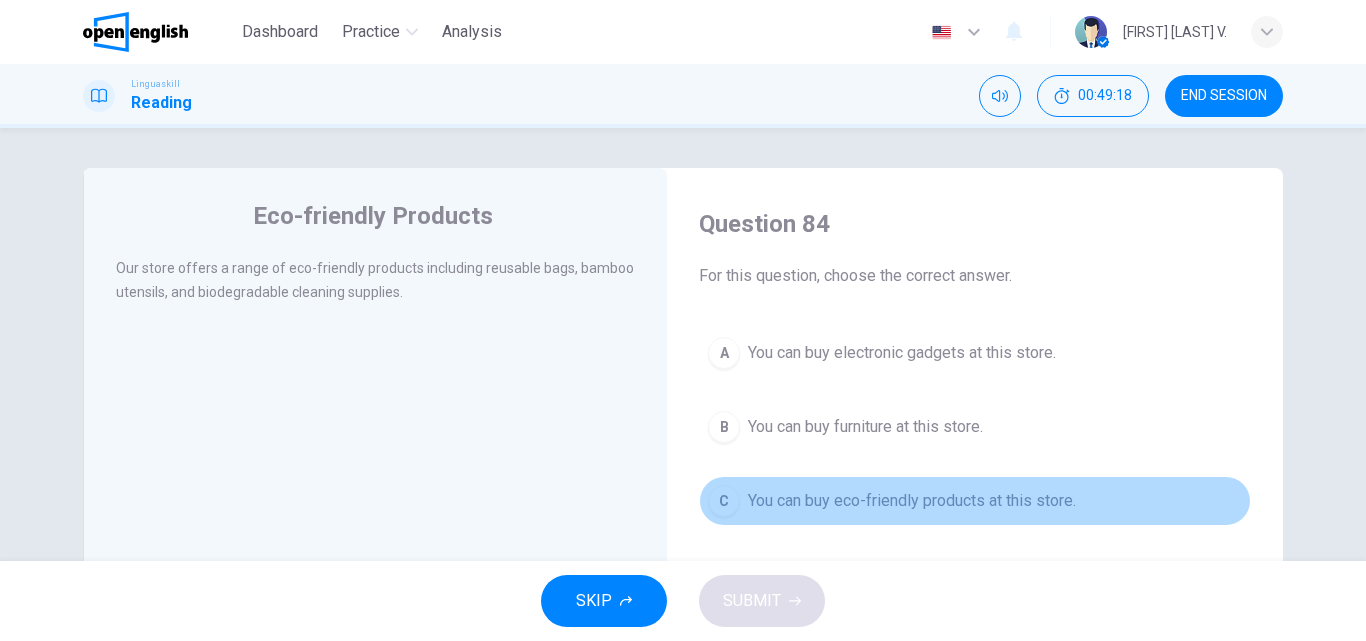 click on "C You can buy eco-friendly products at this store." at bounding box center (975, 501) 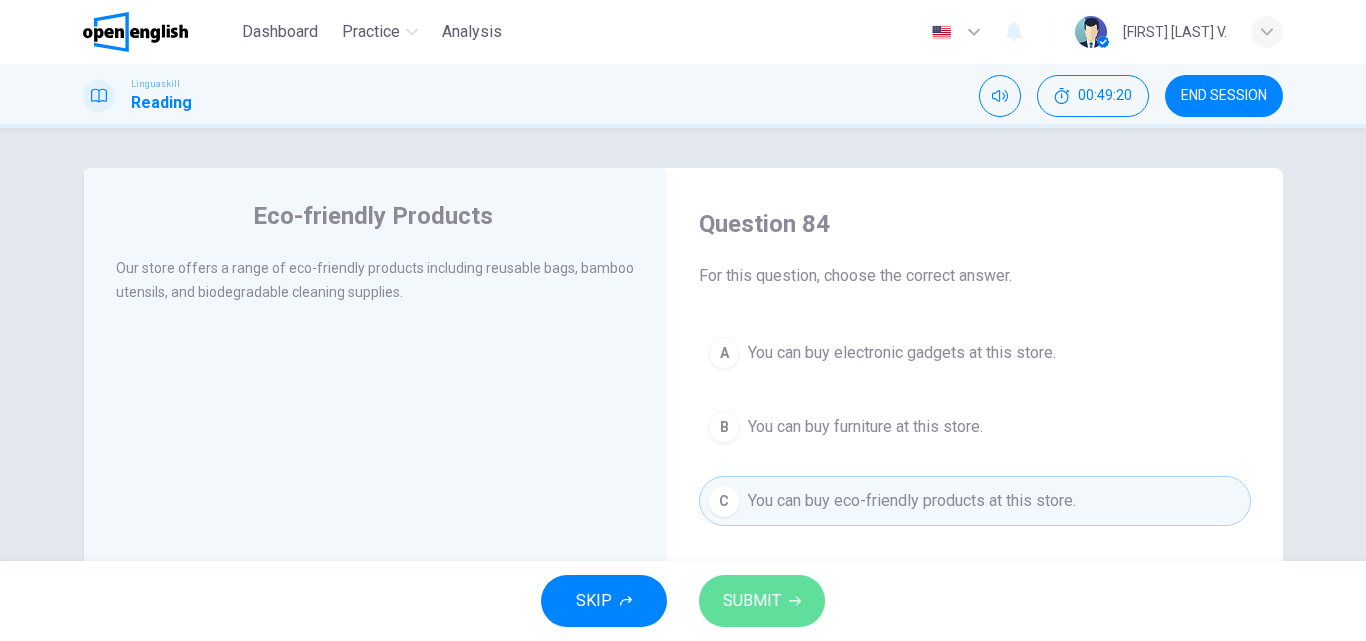 click on "SUBMIT" at bounding box center (752, 601) 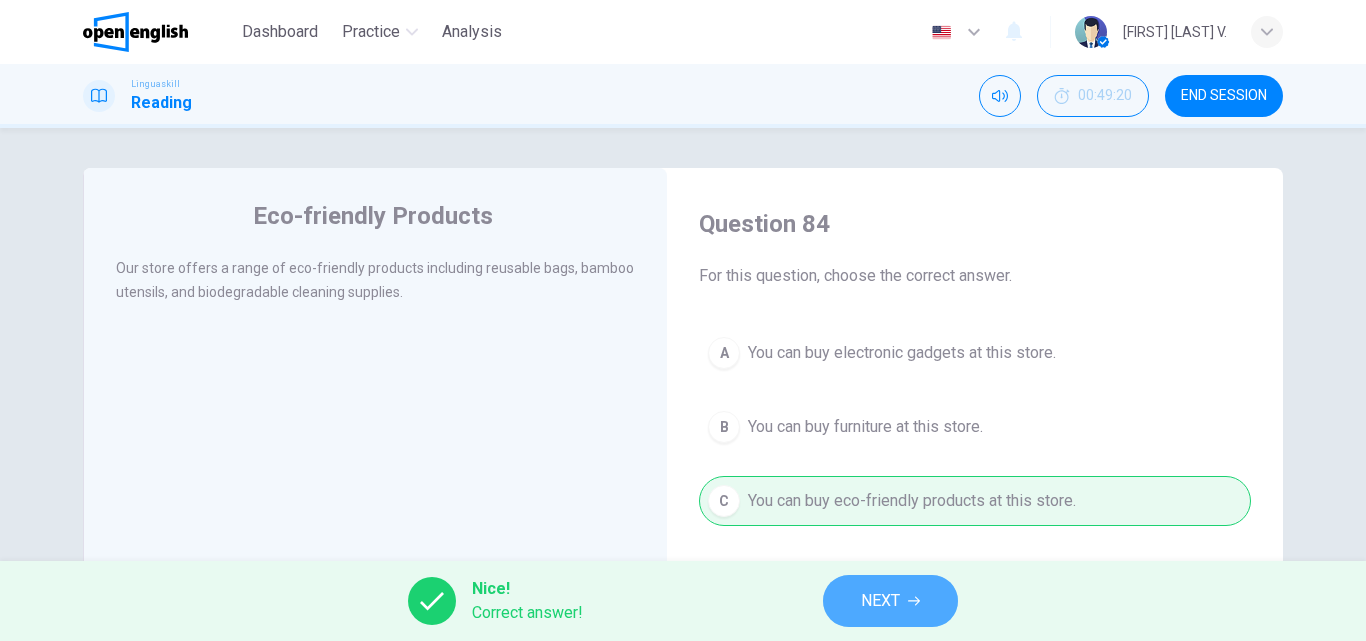 click on "NEXT" at bounding box center [880, 601] 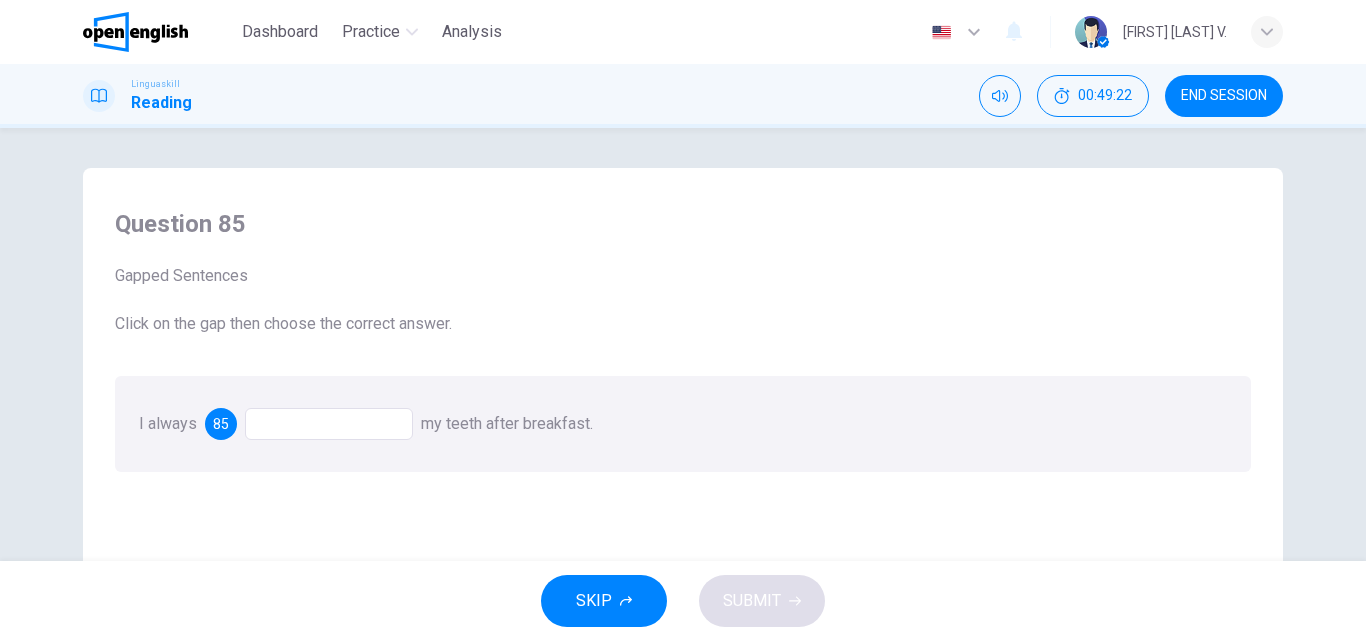 click at bounding box center (329, 424) 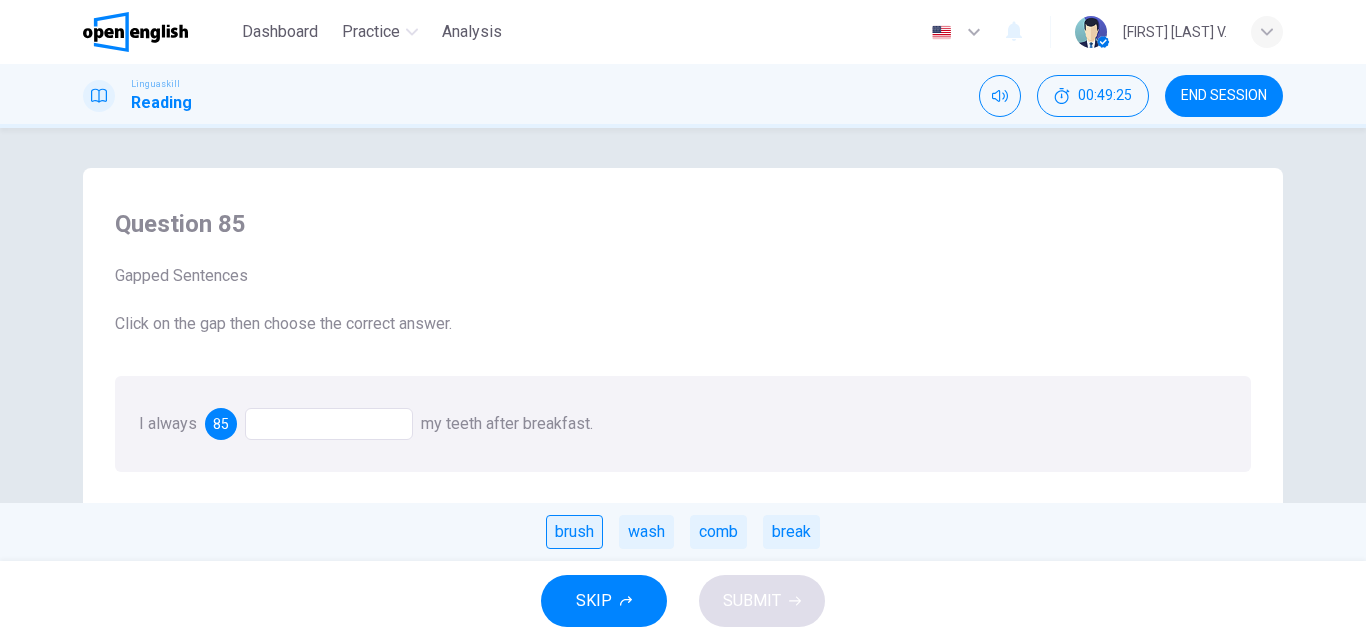 click on "brush" at bounding box center (574, 532) 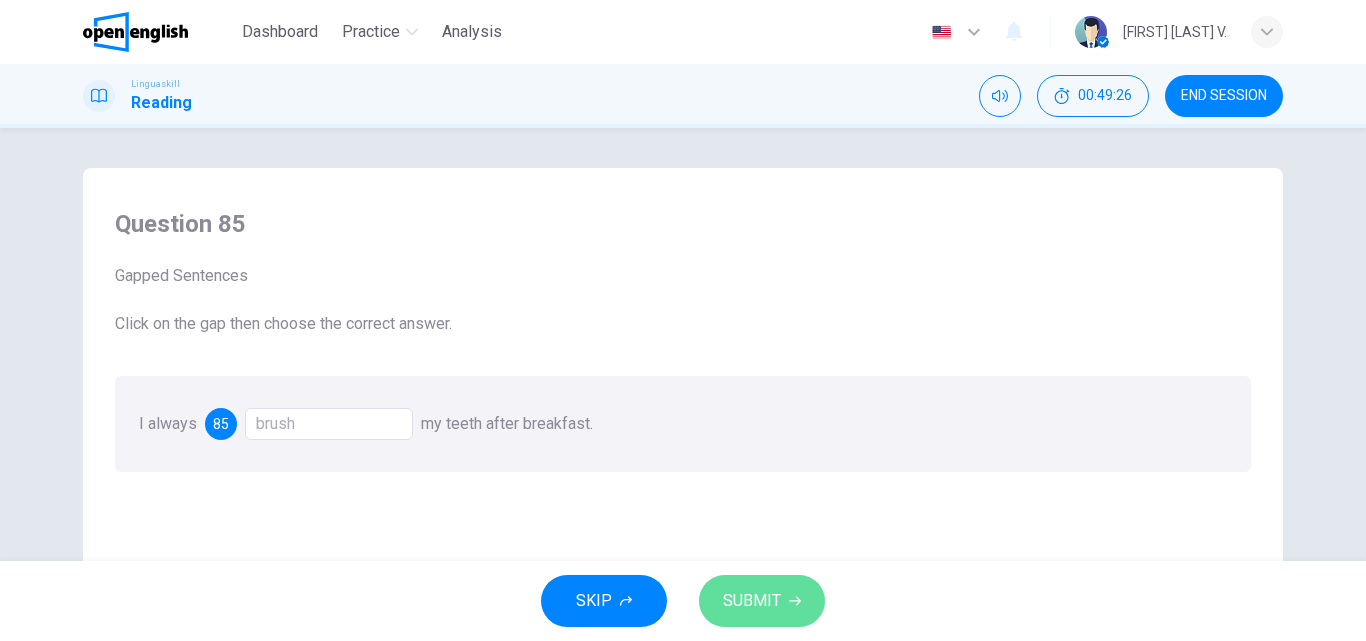 click on "SUBMIT" at bounding box center (762, 601) 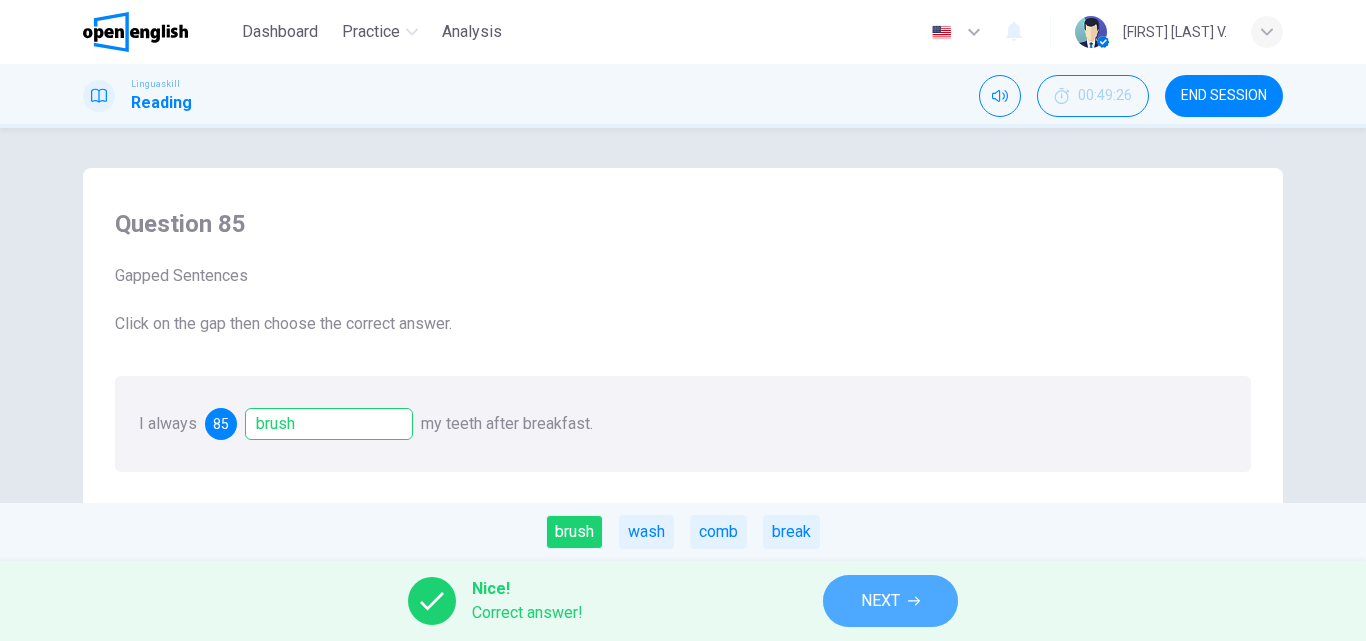 click on "NEXT" at bounding box center (890, 601) 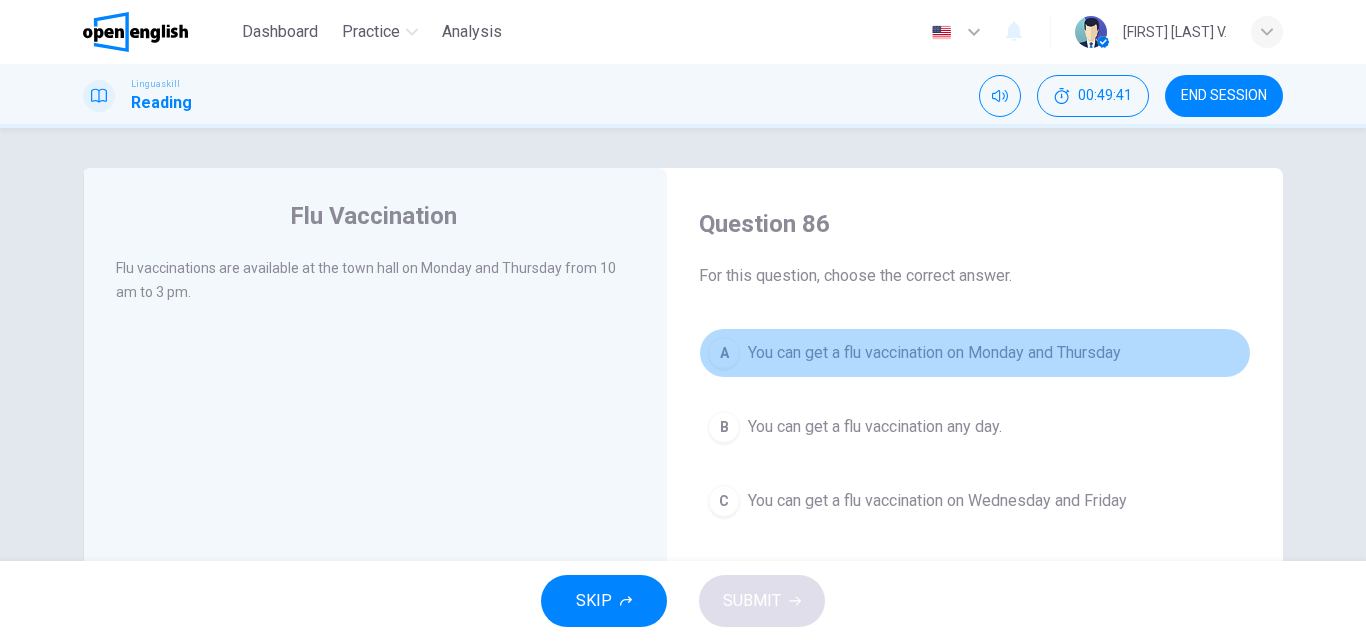 click on "You can get a flu vaccination on Monday and Thursday" at bounding box center [934, 353] 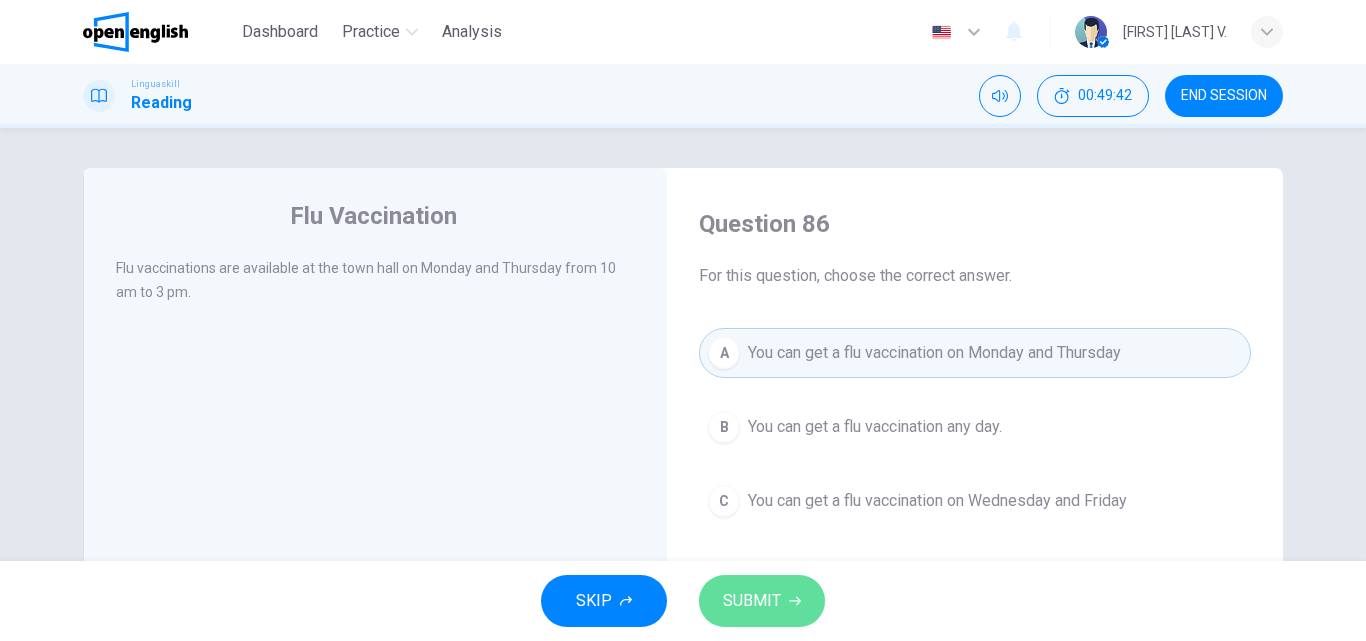 click on "SUBMIT" at bounding box center [762, 601] 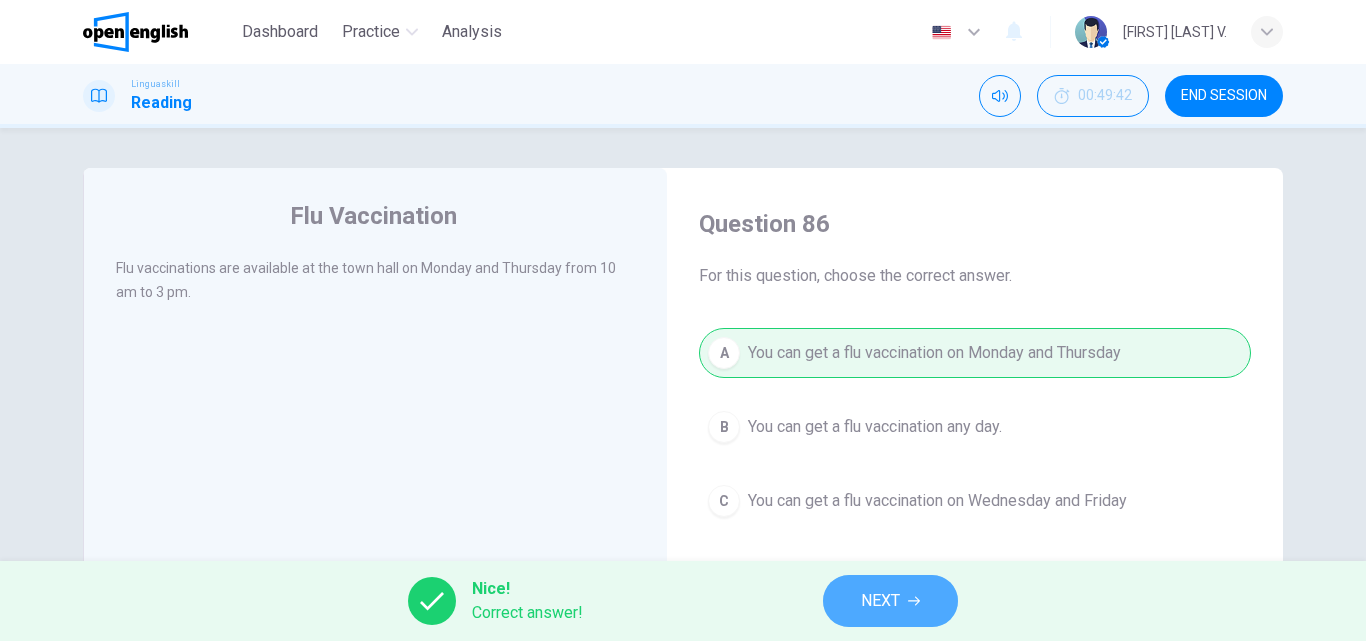 click on "NEXT" at bounding box center [880, 601] 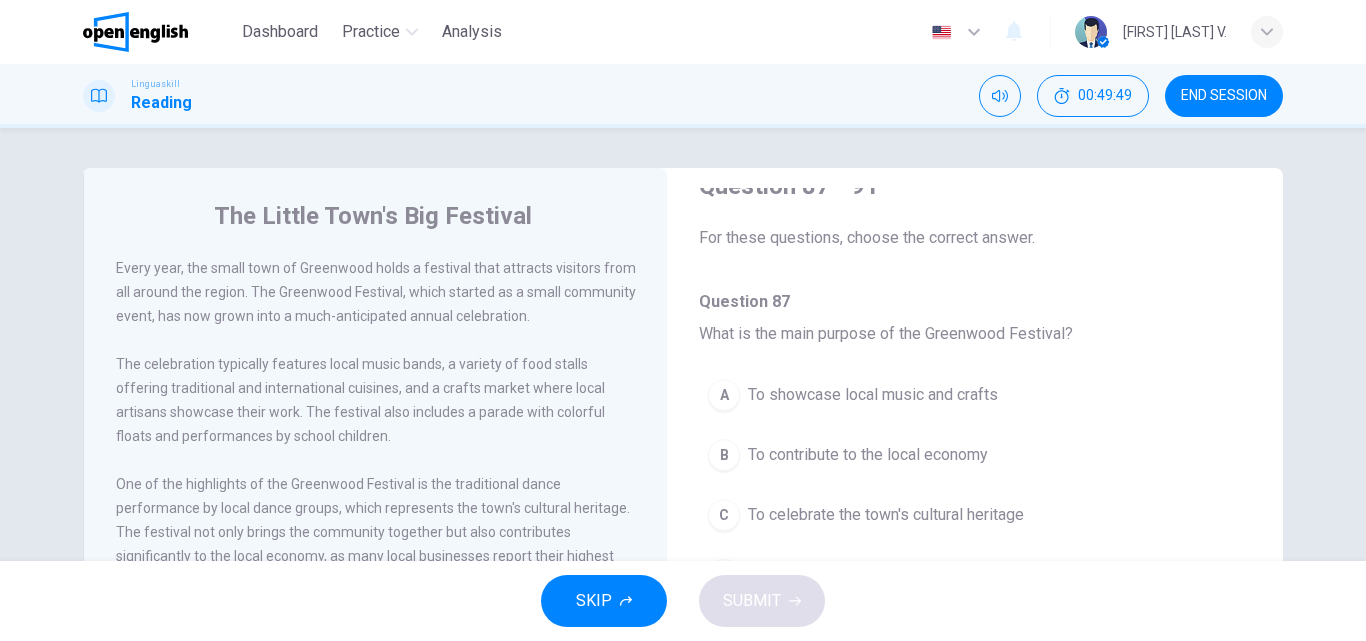 scroll, scrollTop: 41, scrollLeft: 0, axis: vertical 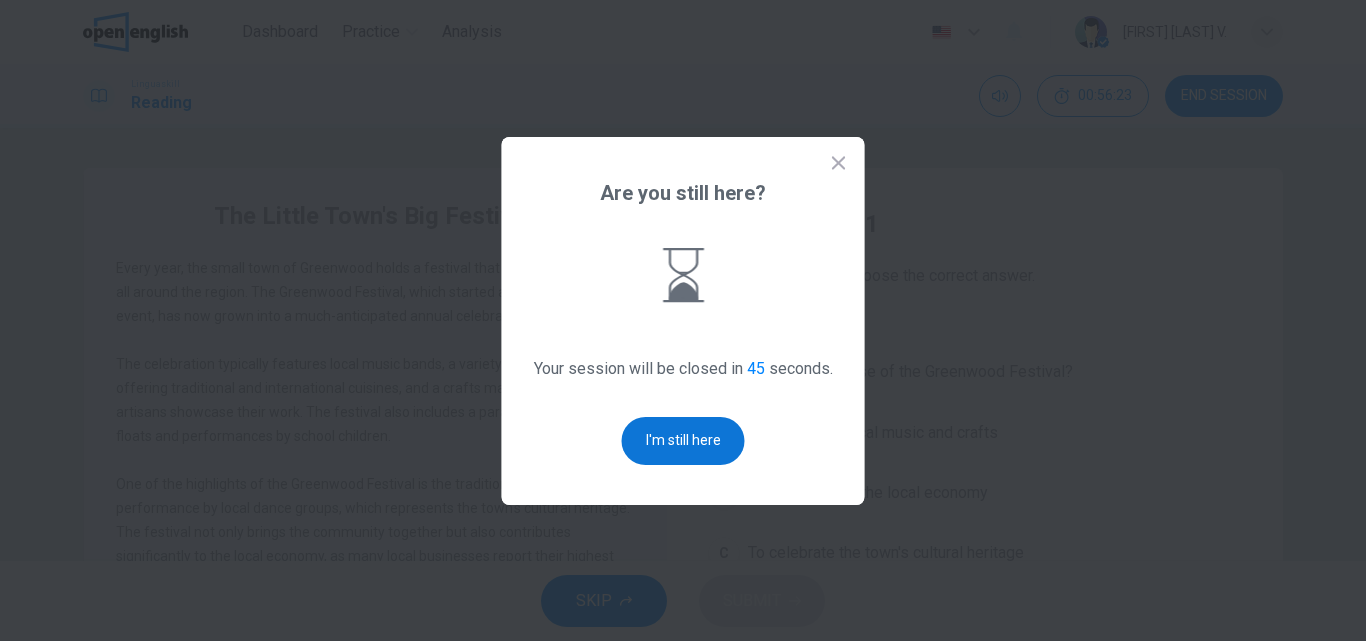 click on "I'm still here" at bounding box center [683, 441] 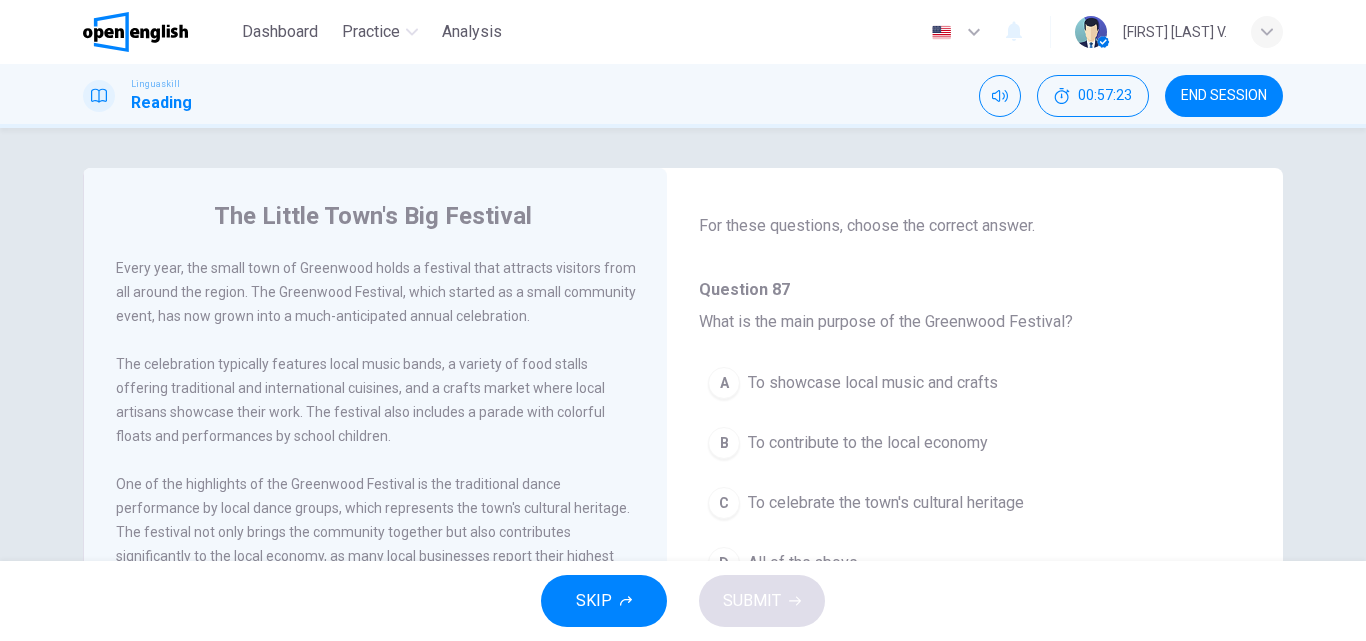 scroll, scrollTop: 53, scrollLeft: 0, axis: vertical 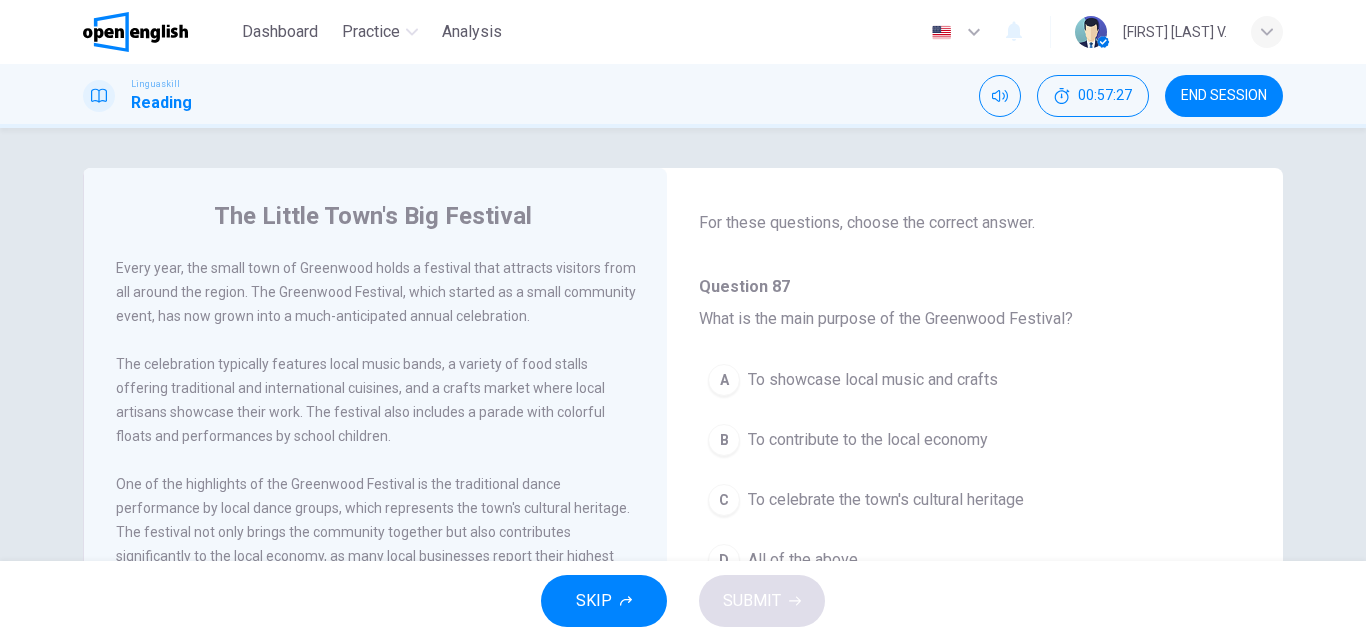 drag, startPoint x: 1265, startPoint y: 331, endPoint x: 1267, endPoint y: 379, distance: 48.04165 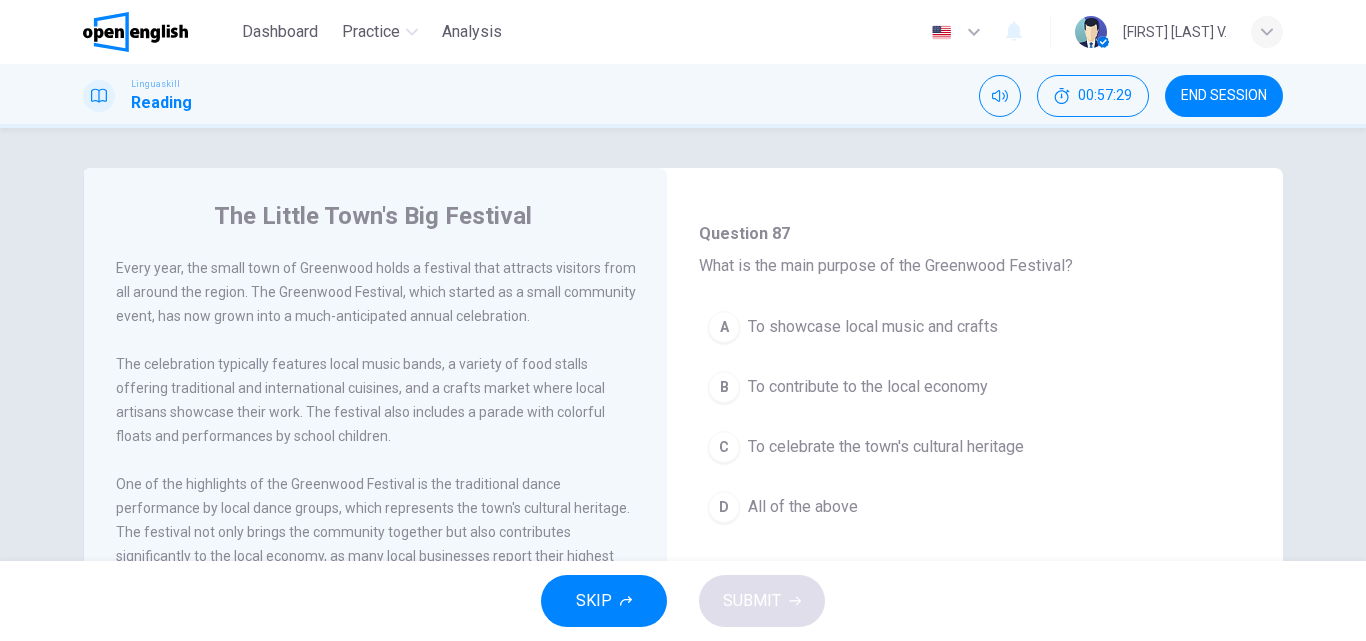 scroll, scrollTop: 109, scrollLeft: 0, axis: vertical 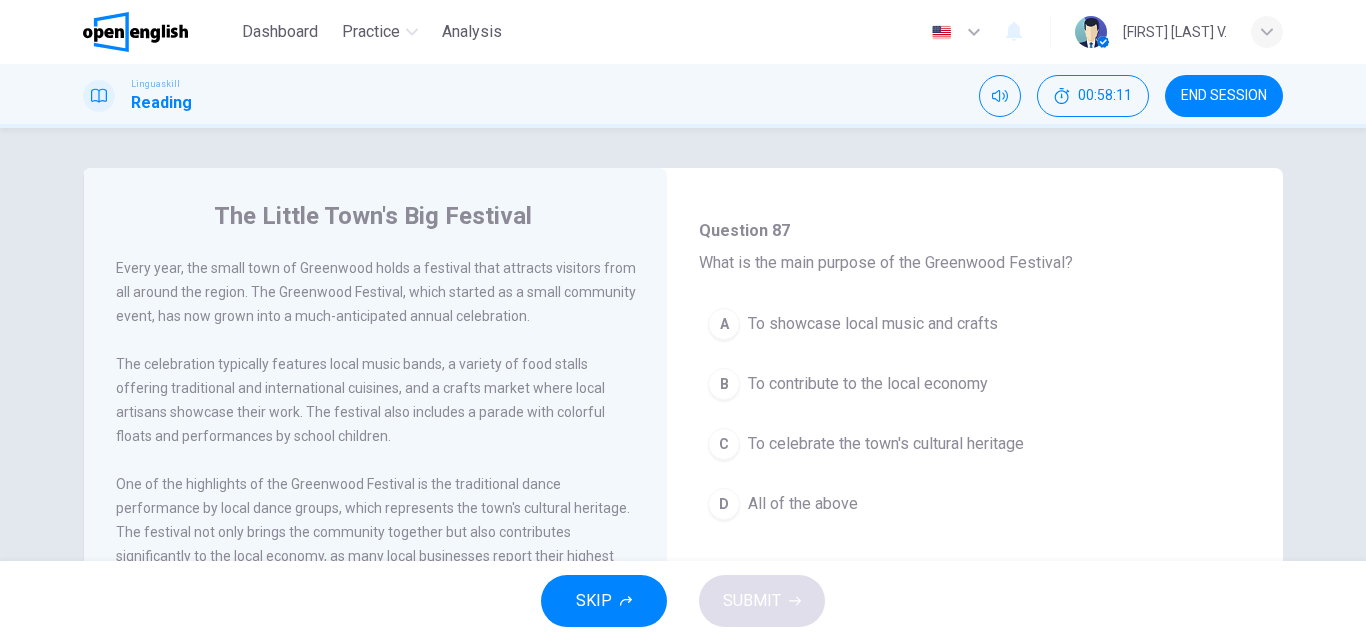 click on "Every year, the small town of Greenwood holds a festival that attracts visitors from all around the region. The Greenwood Festival, which started as a small community event, has now grown into a much-anticipated annual celebration.  The celebration typically features local music bands, a variety of food stalls offering traditional and international cuisines, and a crafts market where local artisans showcase their work. The festival also includes a parade with colorful floats and performances by school children. One of the highlights of the Greenwood Festival is the traditional dance performance by local dance groups, which represents the town's cultural heritage. The festival not only brings the community together but also contributes significantly to the local economy, as many local businesses report their highest sales during this period." at bounding box center [389, 436] 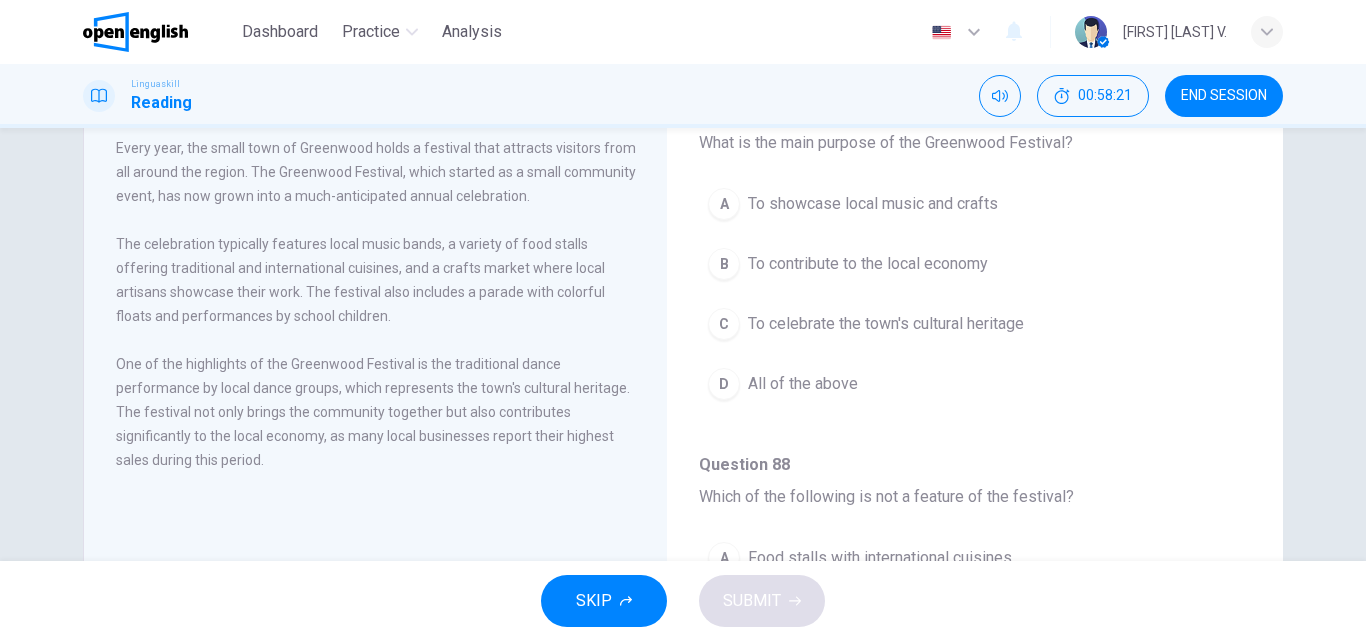 scroll, scrollTop: 160, scrollLeft: 0, axis: vertical 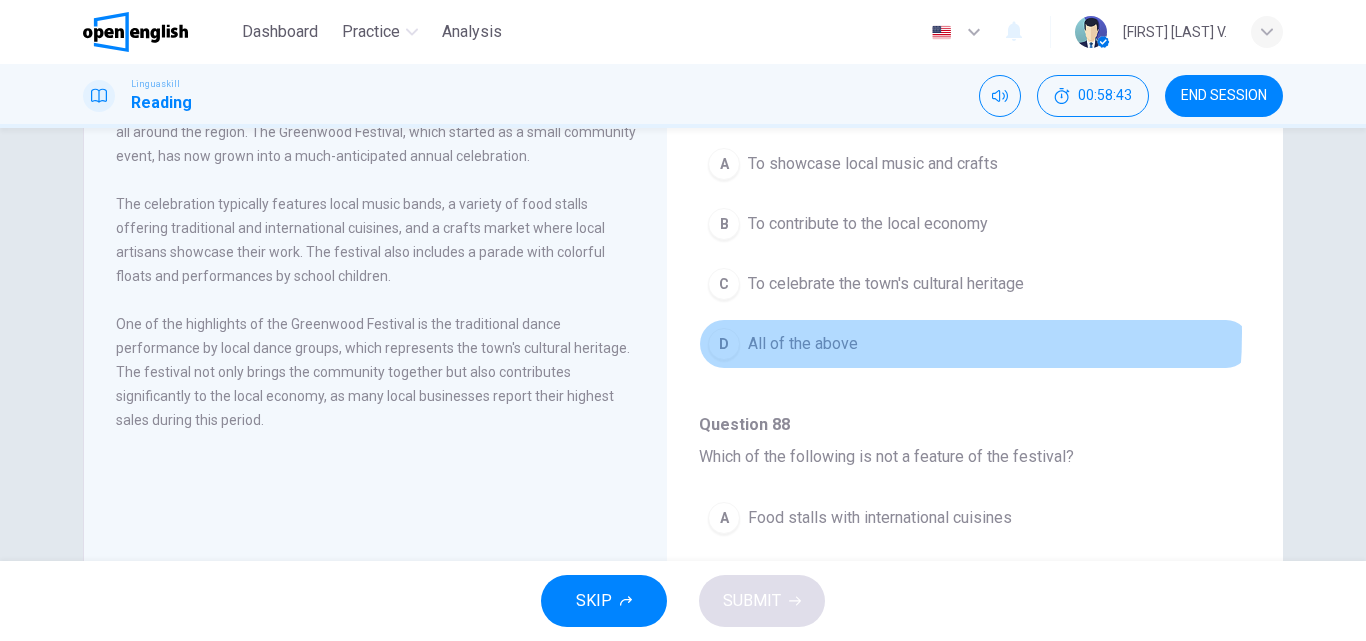 click on "All of the above" at bounding box center (803, 344) 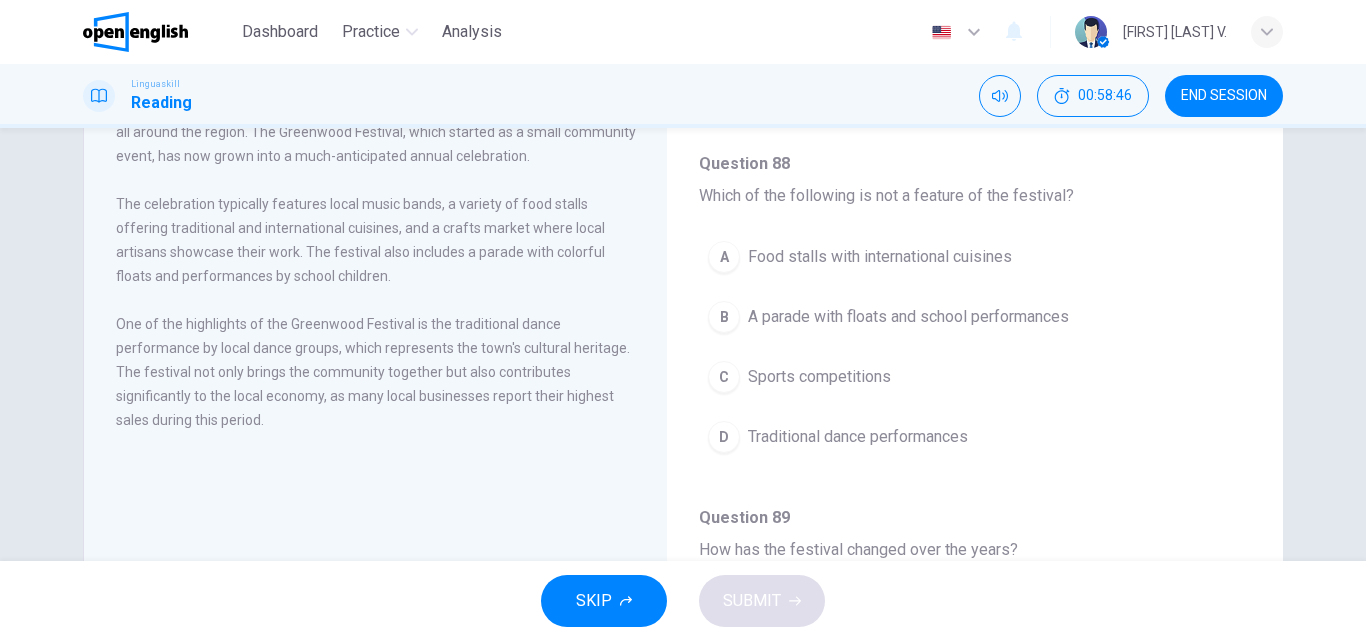 scroll, scrollTop: 373, scrollLeft: 0, axis: vertical 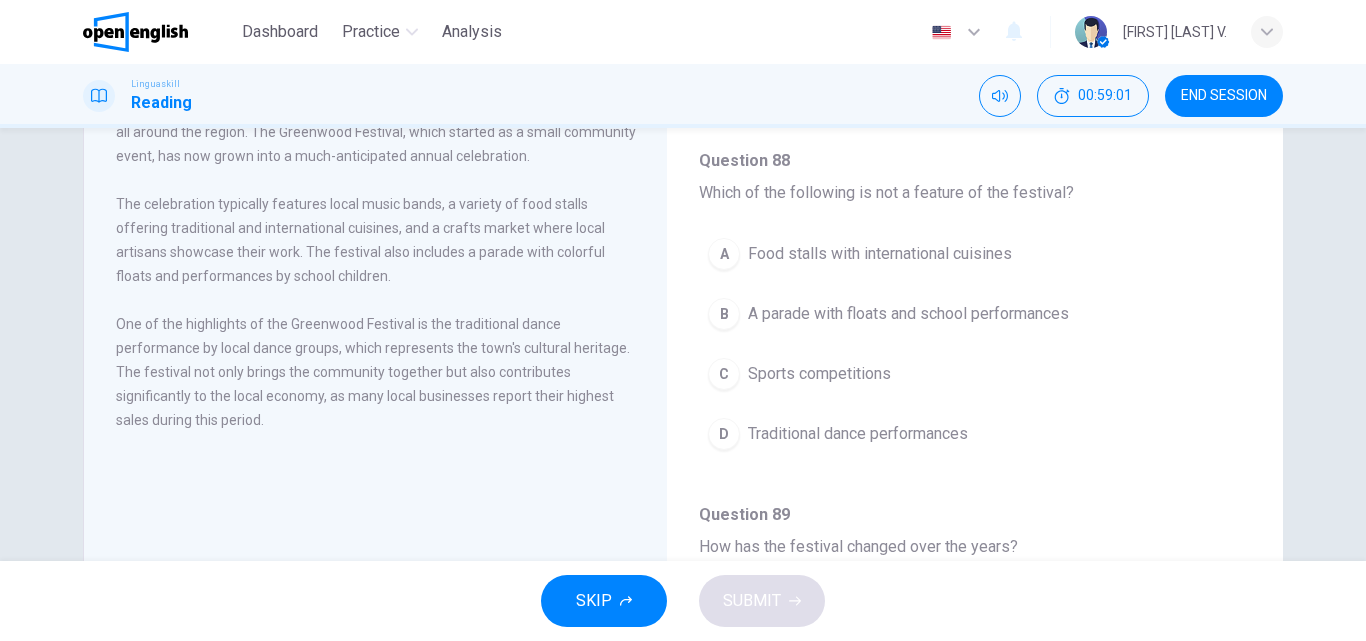 click on "The Little Town's Big Festival Every year, the small town of Greenwood holds a festival that attracts visitors from all around the region. The Greenwood Festival, which started as a small community event, has now grown into a much-anticipated annual celebration.  The celebration typically features local music bands, a variety of food stalls offering traditional and international cuisines, and a crafts market where local artisans showcase their work. The festival also includes a parade with colorful floats and performances by school children. One of the highlights of the Greenwood Festival is the traditional dance performance by local dance groups, which represents the town's cultural heritage. The festival not only brings the community together but also contributes significantly to the local economy, as many local businesses report their highest sales during this period." at bounding box center (375, 355) 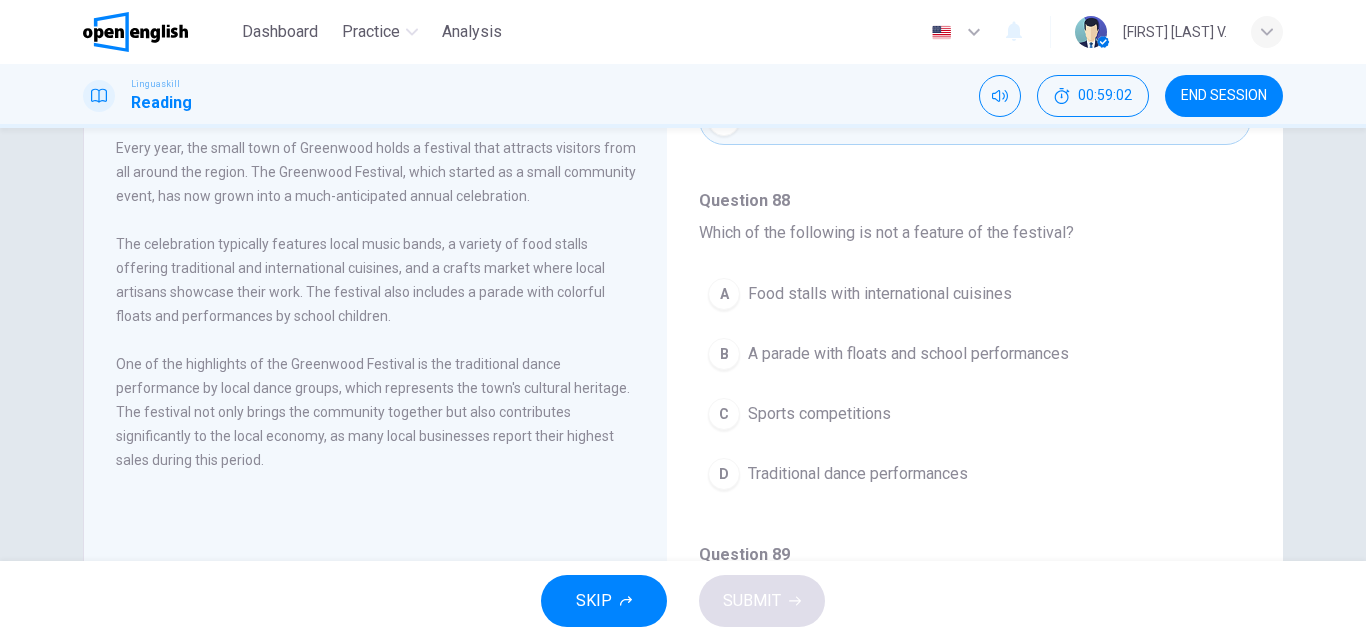scroll, scrollTop: 80, scrollLeft: 0, axis: vertical 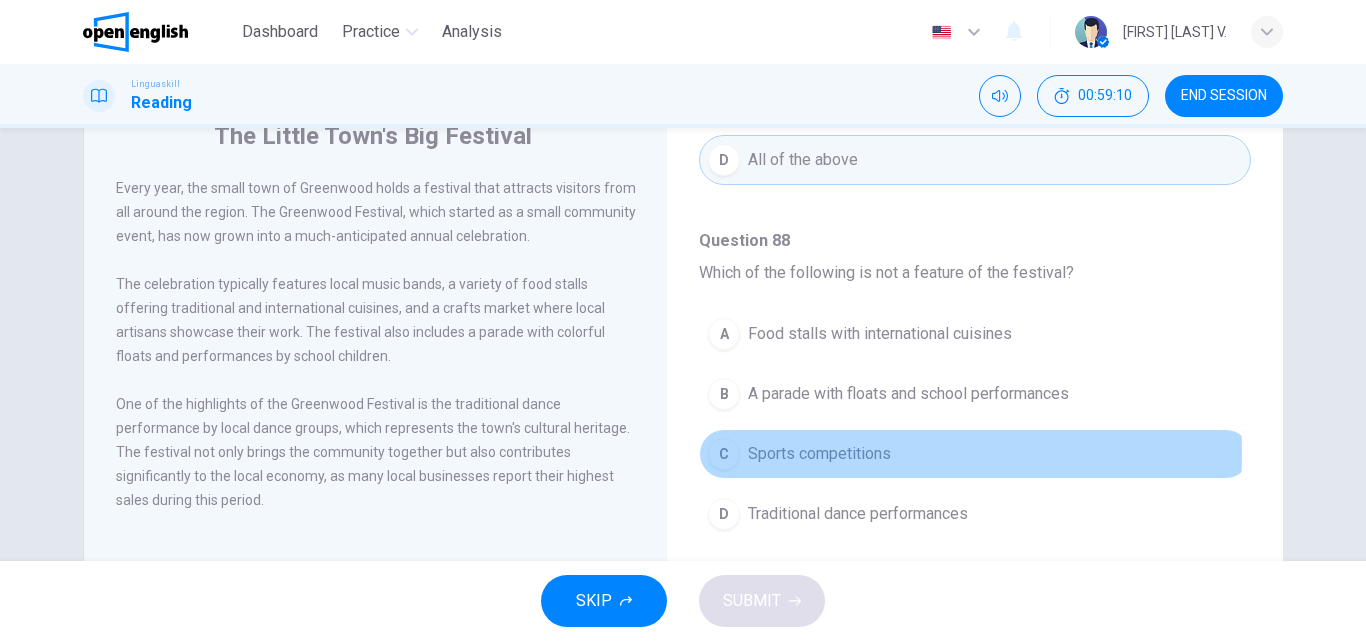 click on "Sports competitions" at bounding box center (819, 454) 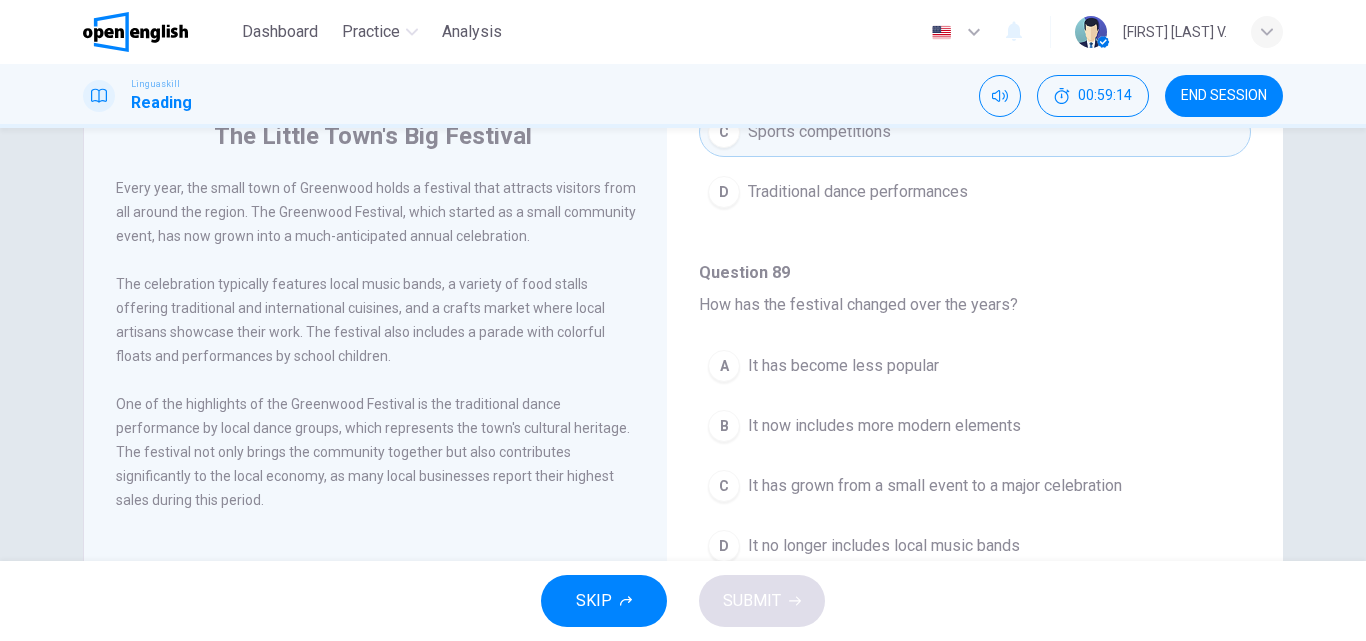 scroll, scrollTop: 698, scrollLeft: 0, axis: vertical 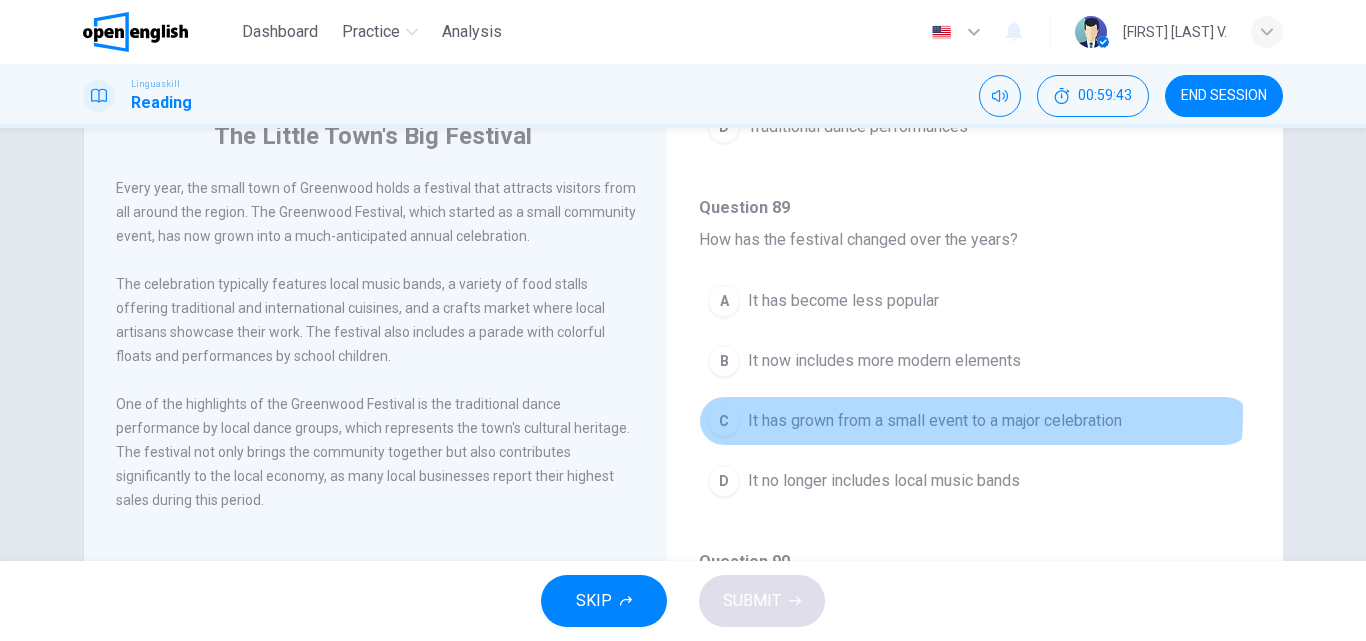 click on "It has grown from a small event to a major celebration" at bounding box center [935, 421] 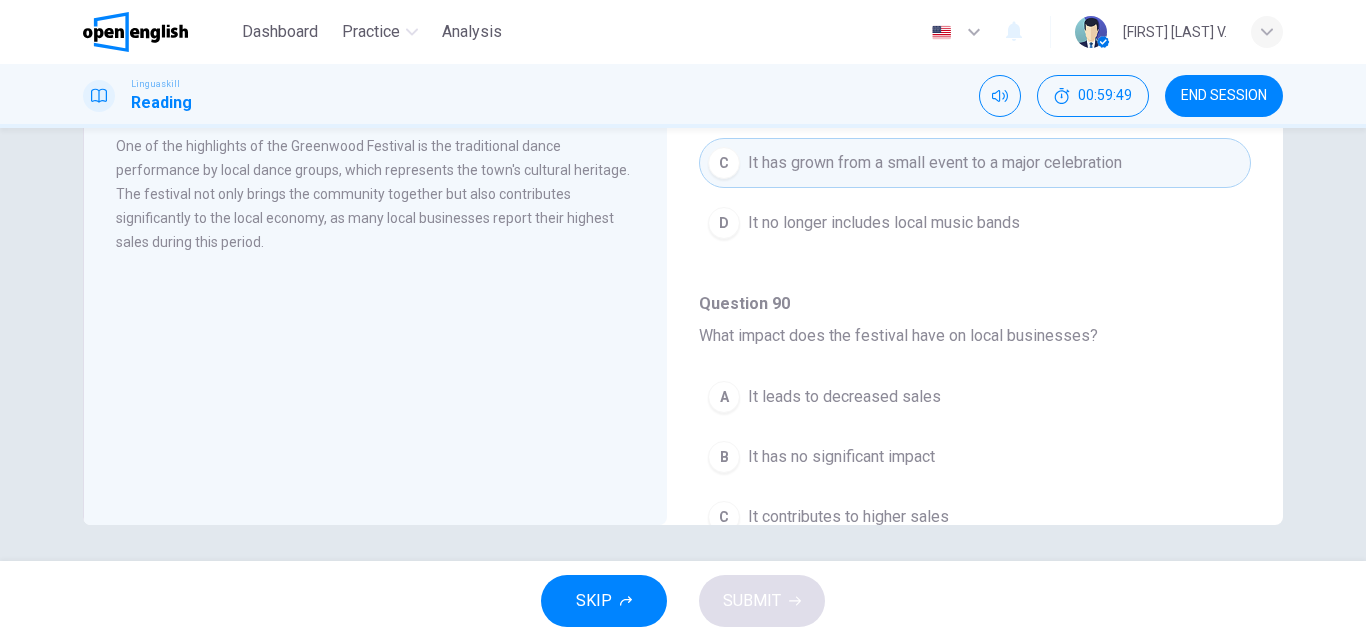 scroll, scrollTop: 342, scrollLeft: 0, axis: vertical 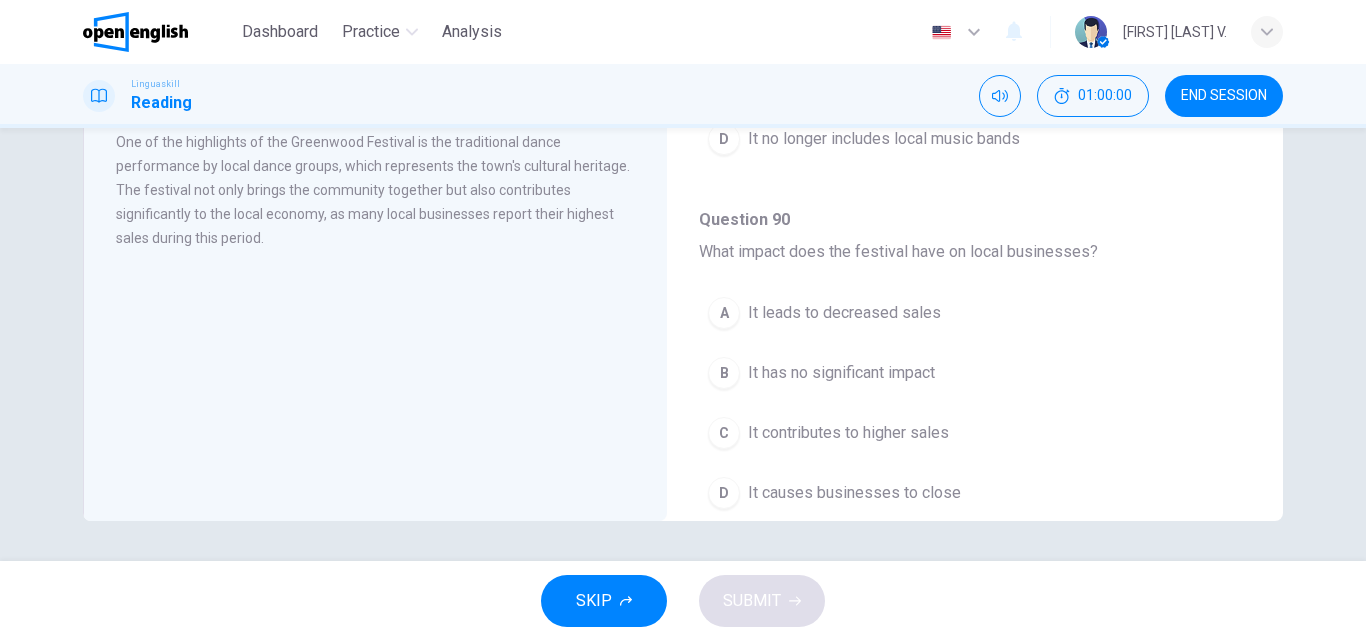 click on "The Little Town's Big Festival Every year, the small town of Greenwood holds a festival that attracts visitors from all around the region. The Greenwood Festival, which started as a small community event, has now grown into a much-anticipated annual celebration.  The celebration typically features local music bands, a variety of food stalls offering traditional and international cuisines, and a crafts market where local artisans showcase their work. The festival also includes a parade with colorful floats and performances by school children. One of the highlights of the Greenwood Festival is the traditional dance performance by local dance groups, which represents the town's cultural heritage. The festival not only brings the community together but also contributes significantly to the local economy, as many local businesses report their highest sales during this period." at bounding box center (375, 173) 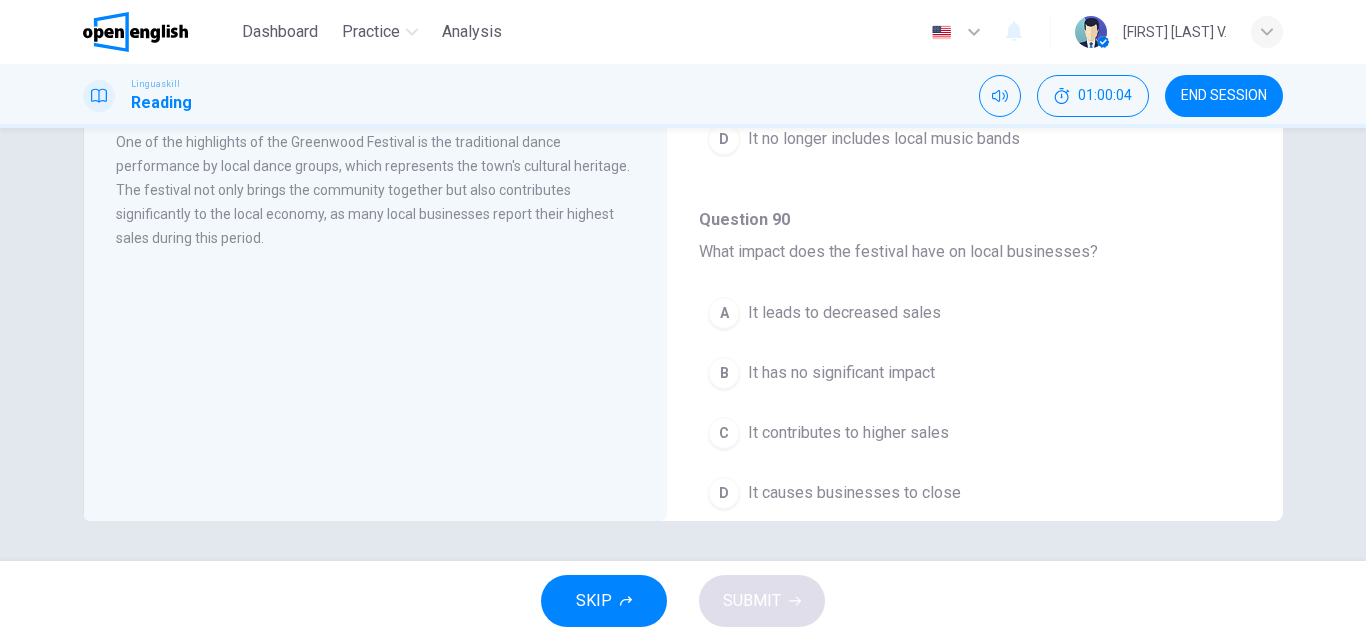 click on "It contributes to higher sales" at bounding box center [848, 433] 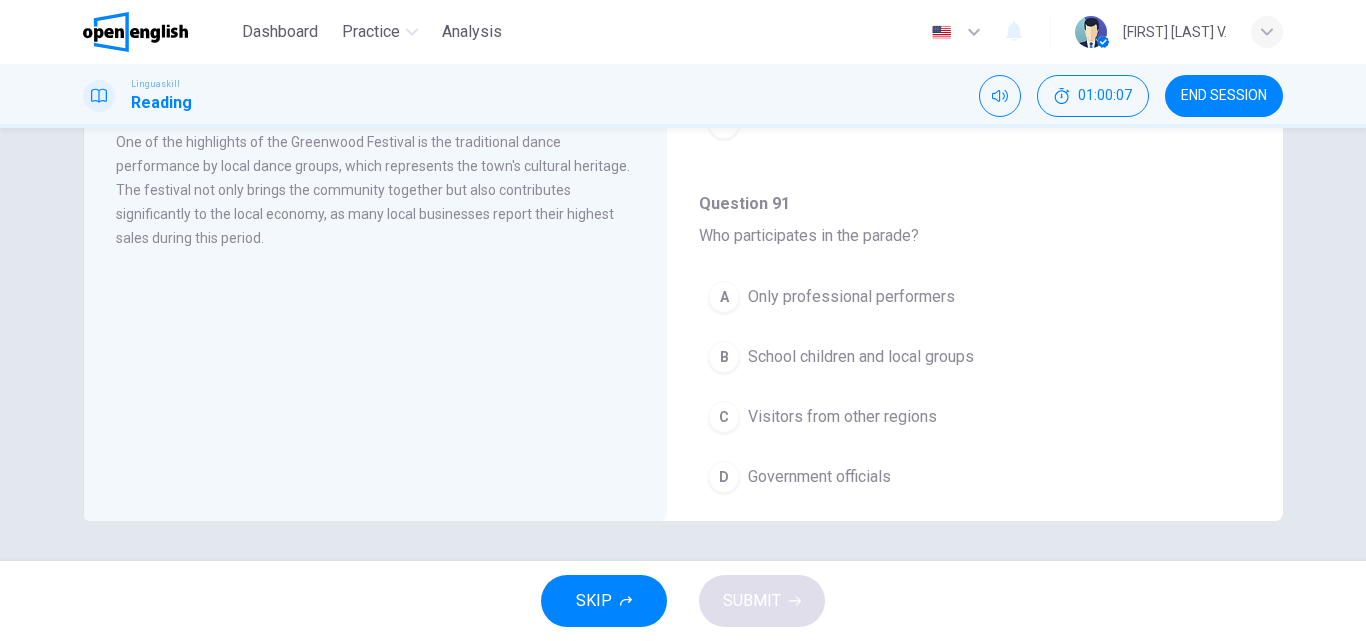 scroll, scrollTop: 1251, scrollLeft: 0, axis: vertical 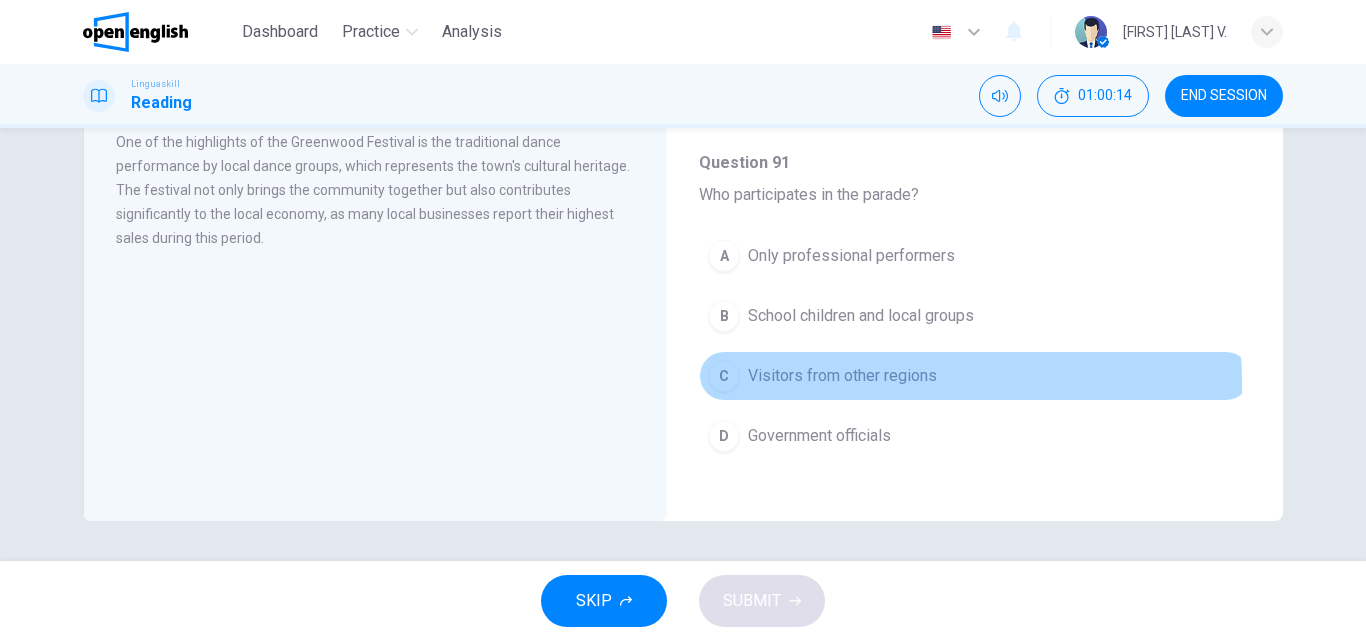 click on "Visitors from other regions" at bounding box center [842, 376] 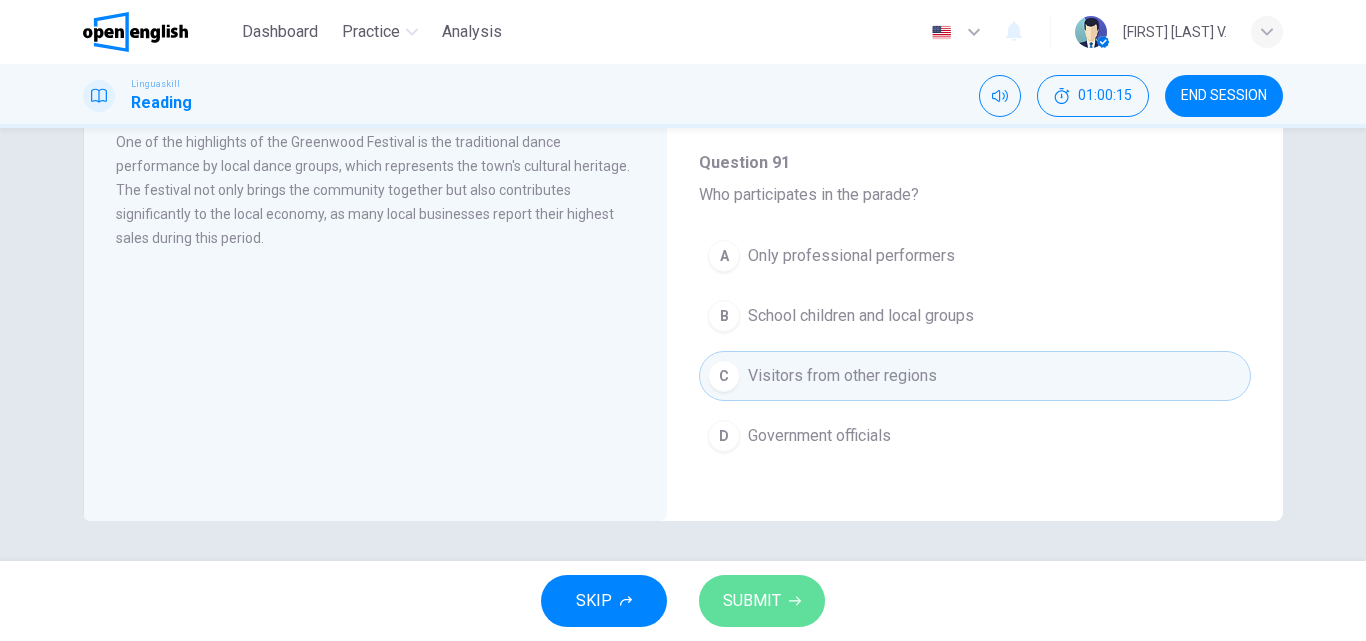 click on "SUBMIT" at bounding box center [762, 601] 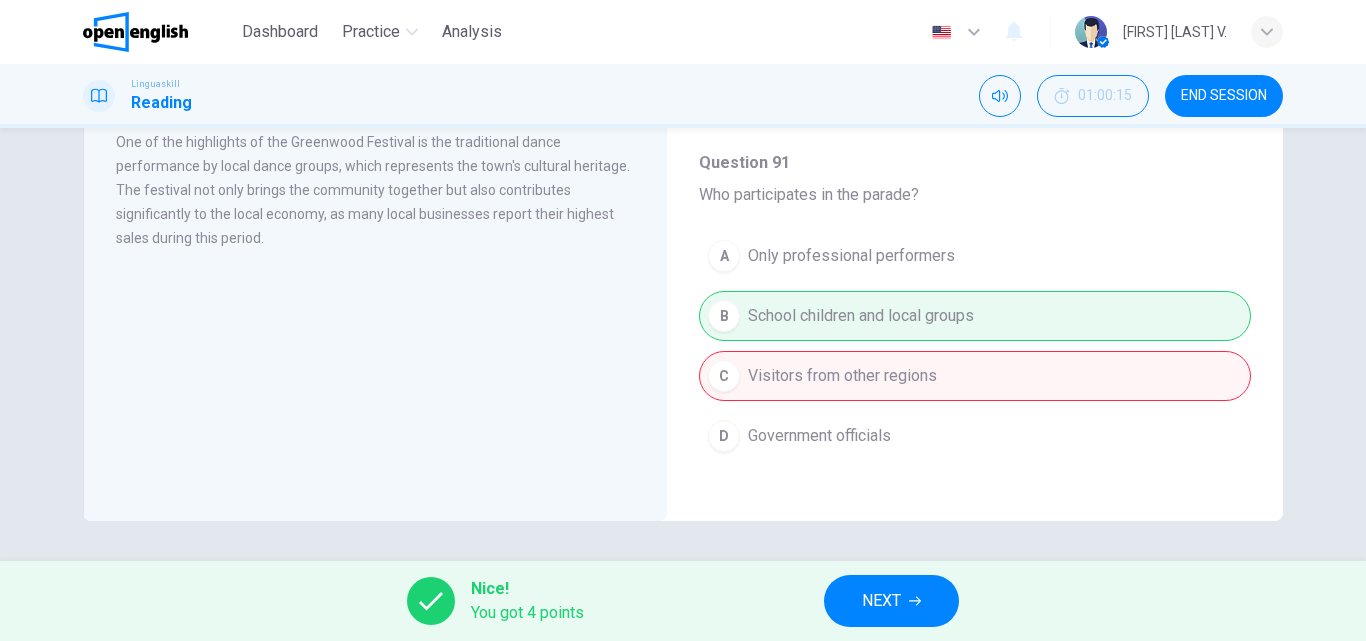 click on "NEXT" at bounding box center (881, 601) 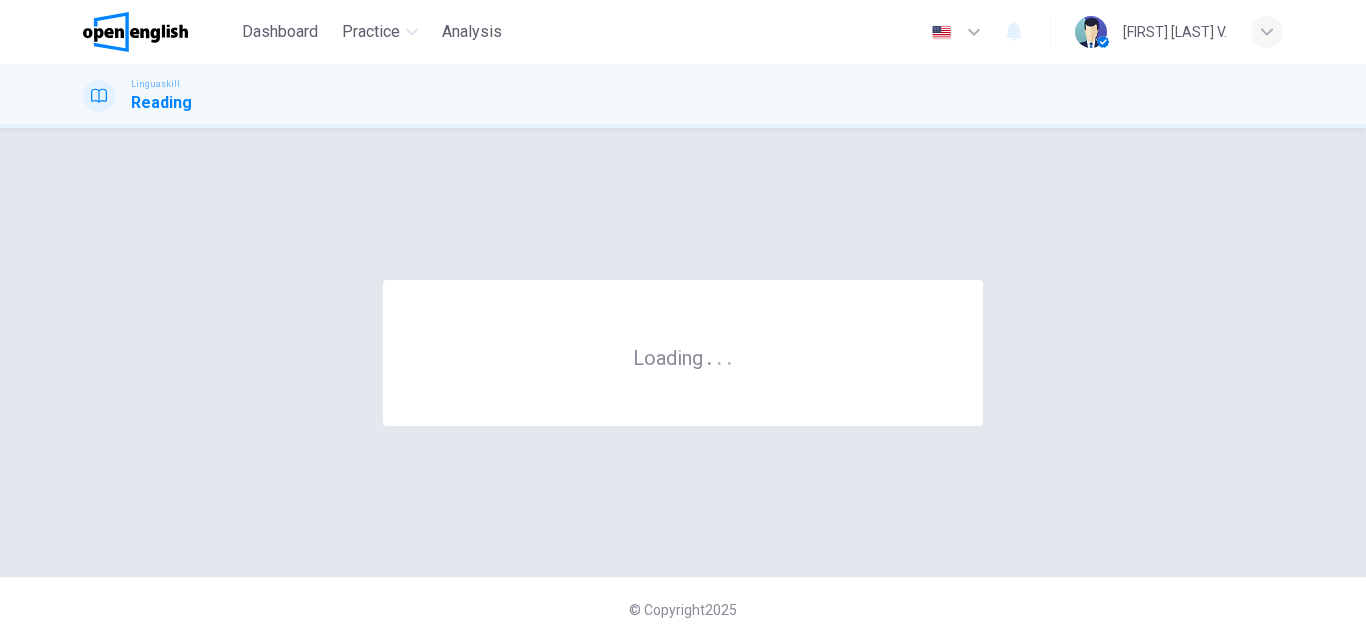 scroll, scrollTop: 0, scrollLeft: 0, axis: both 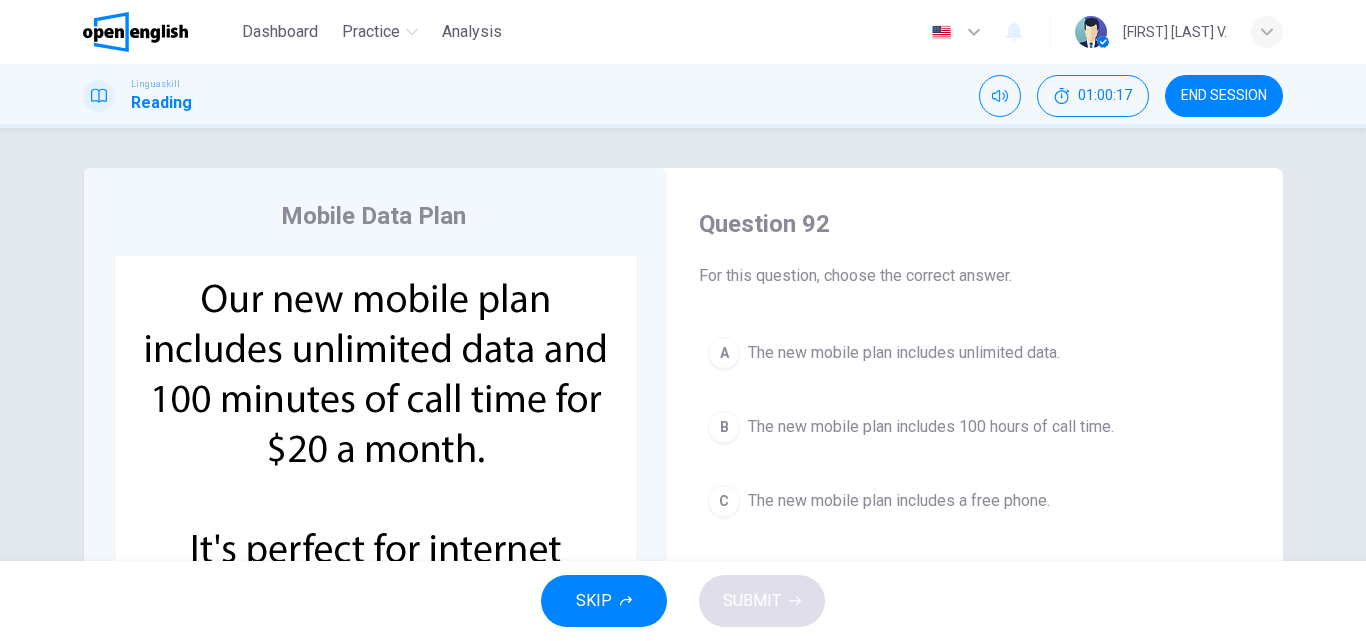 click on "Mobile Data Plan CLICK TO ZOOM Question 92 For this question, choose the correct answer. A The new mobile plan includes unlimited data. B The new mobile plan includes 100 hours of call time.  C The new mobile plan includes a free phone." at bounding box center (683, 515) 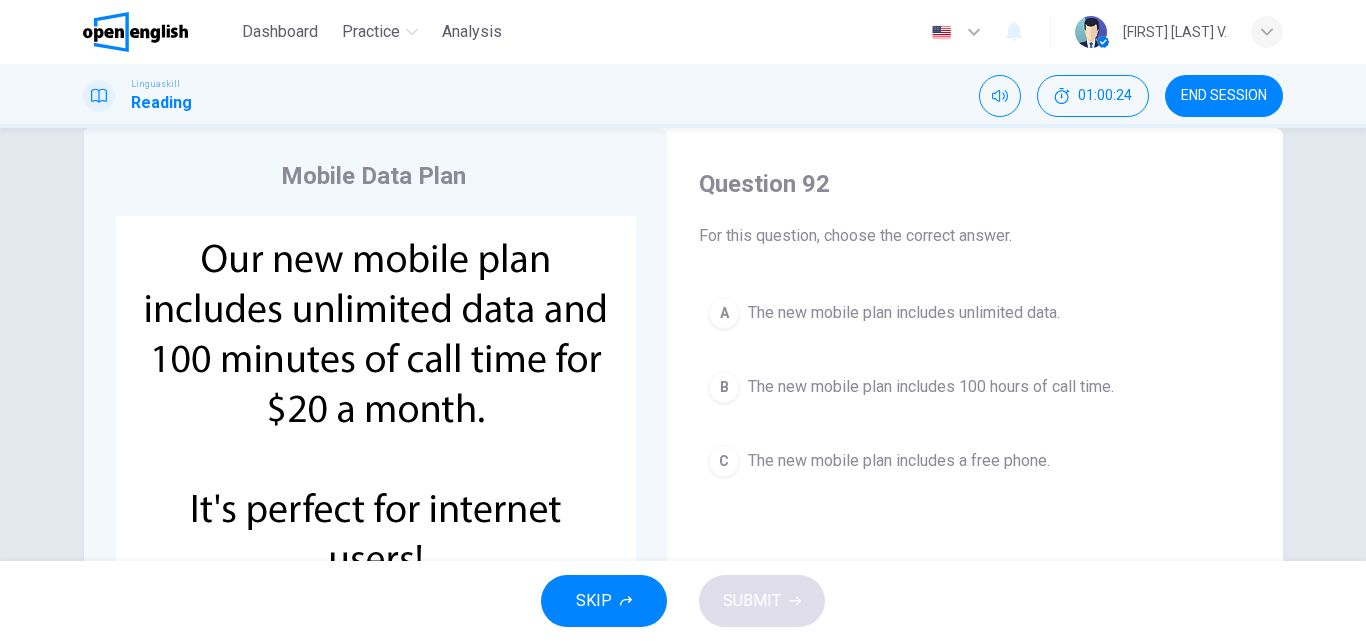 scroll, scrollTop: 80, scrollLeft: 0, axis: vertical 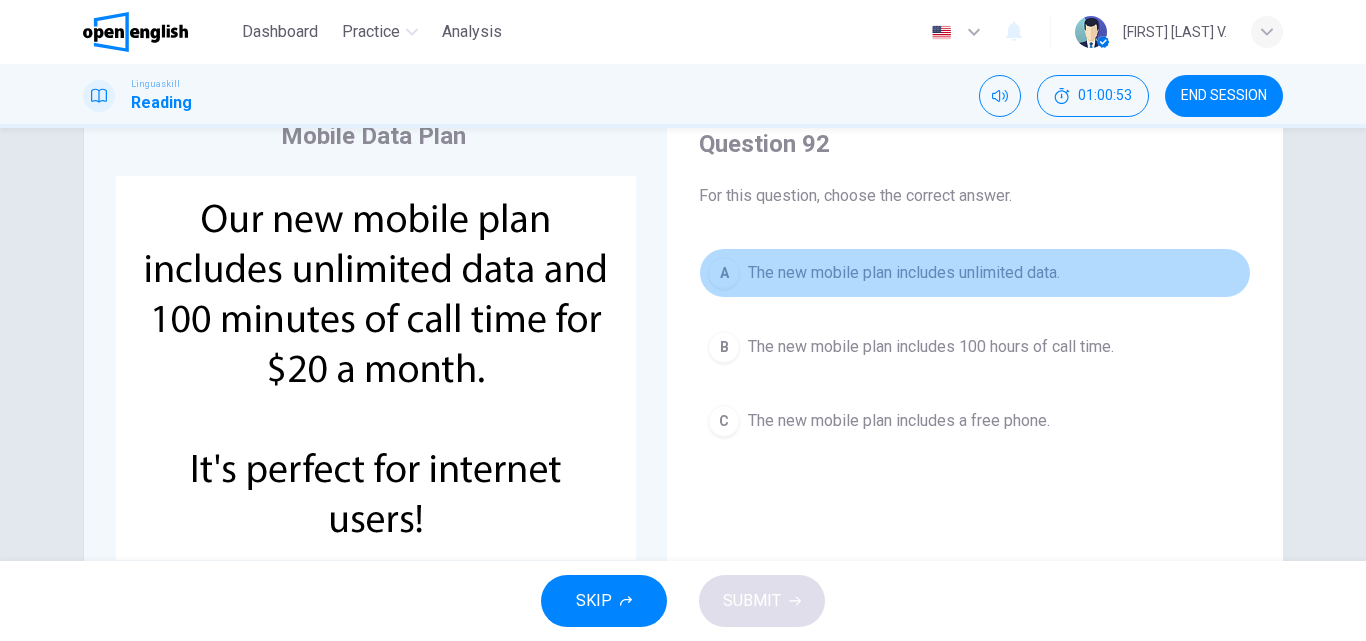 click on "The new mobile plan includes unlimited data." at bounding box center [904, 273] 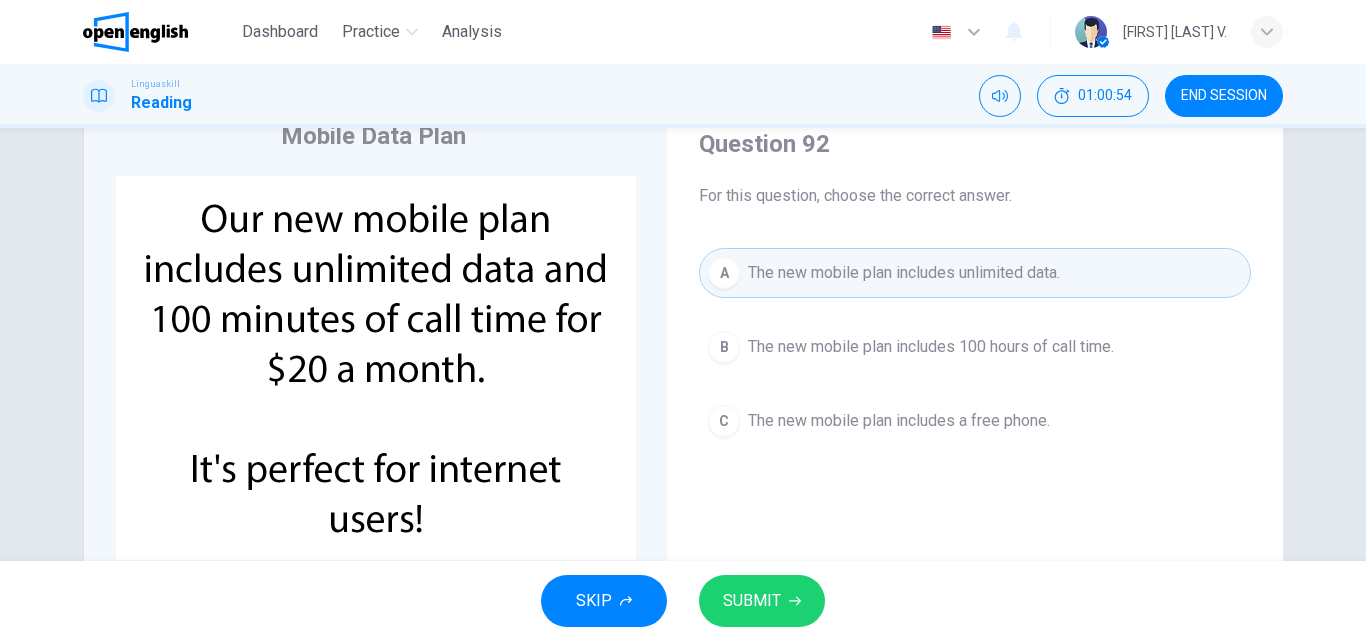 click on "SUBMIT" at bounding box center (752, 601) 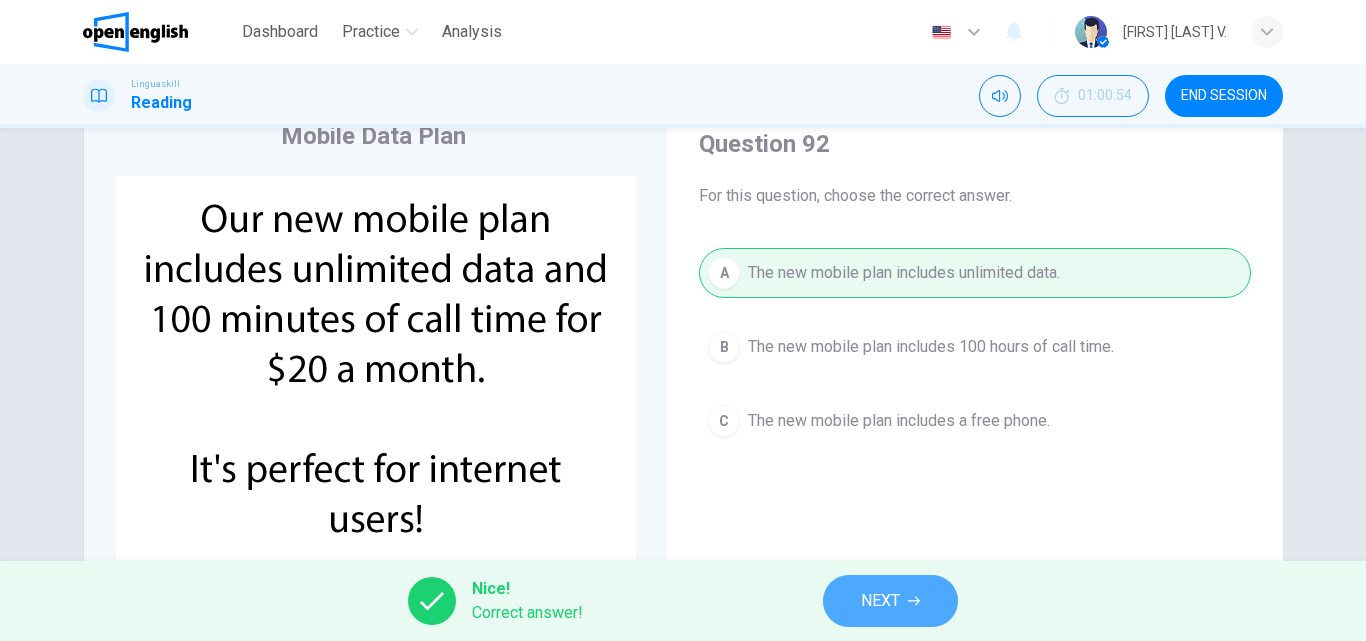 click on "NEXT" at bounding box center [890, 601] 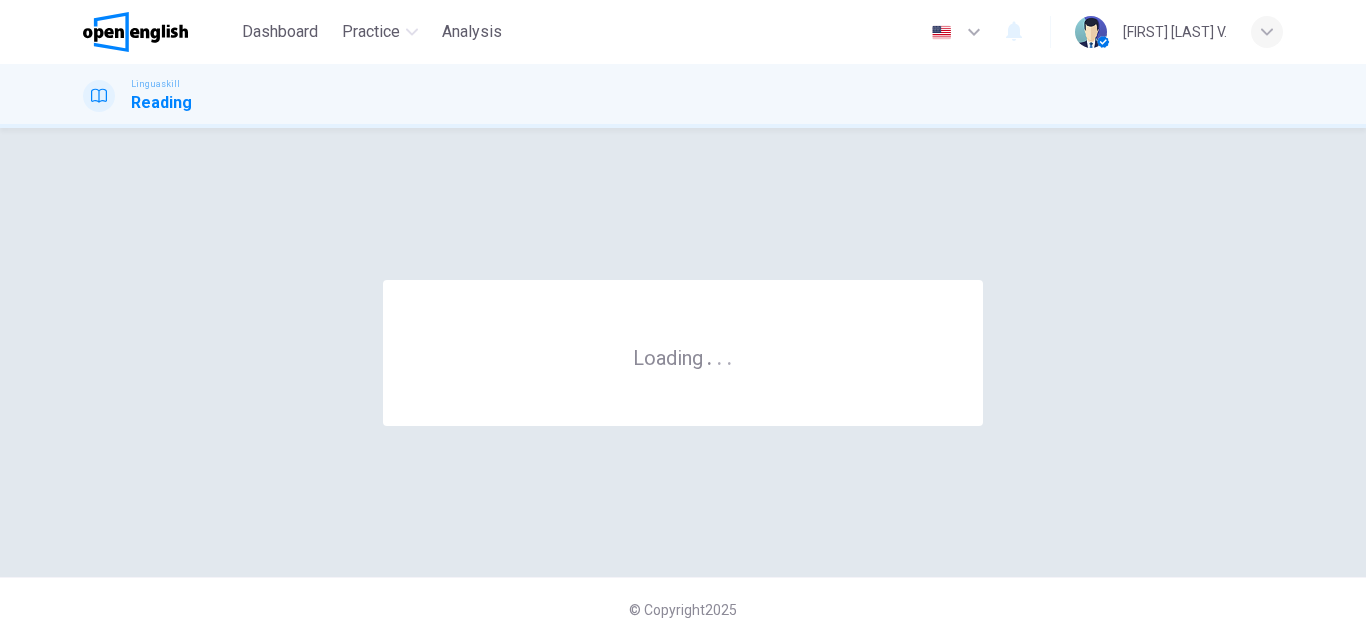 scroll, scrollTop: 0, scrollLeft: 0, axis: both 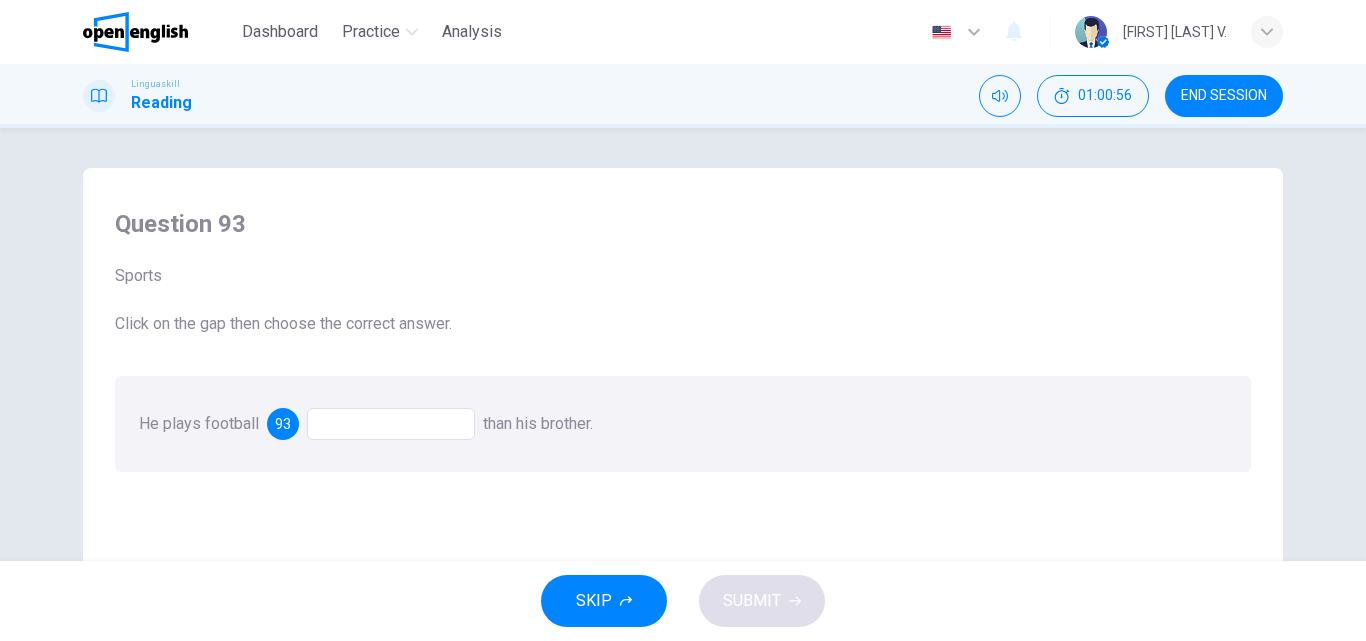 click at bounding box center (391, 424) 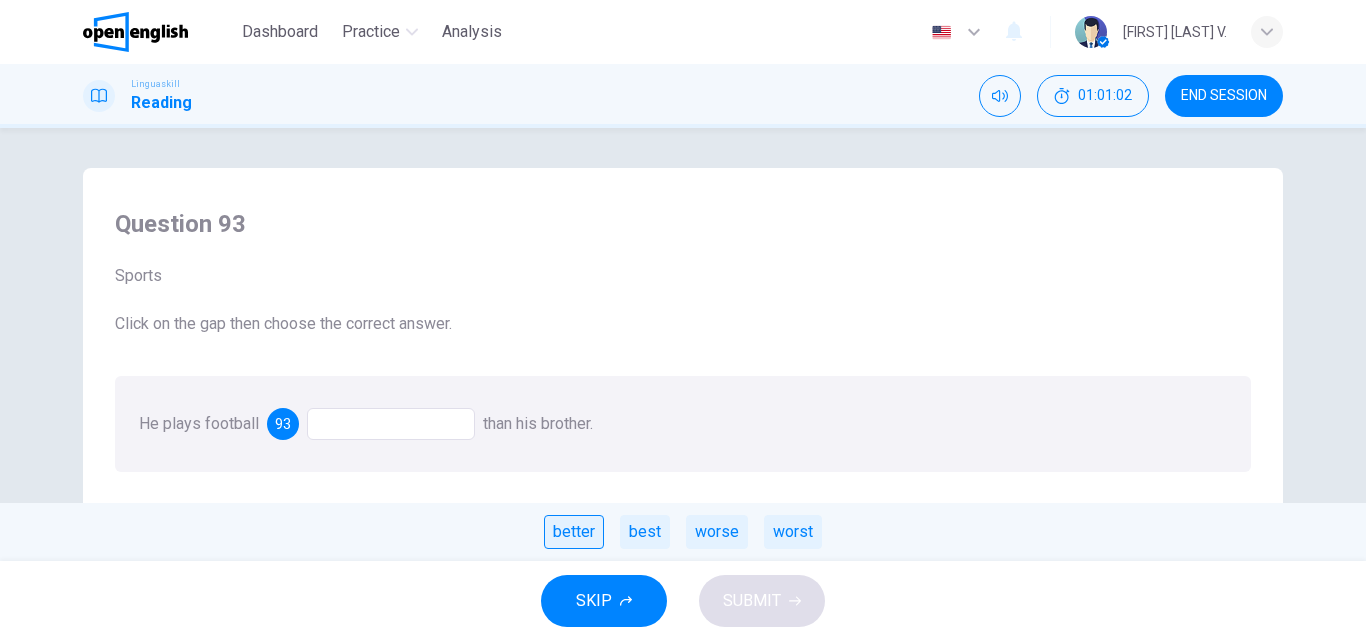 click on "better" at bounding box center (574, 532) 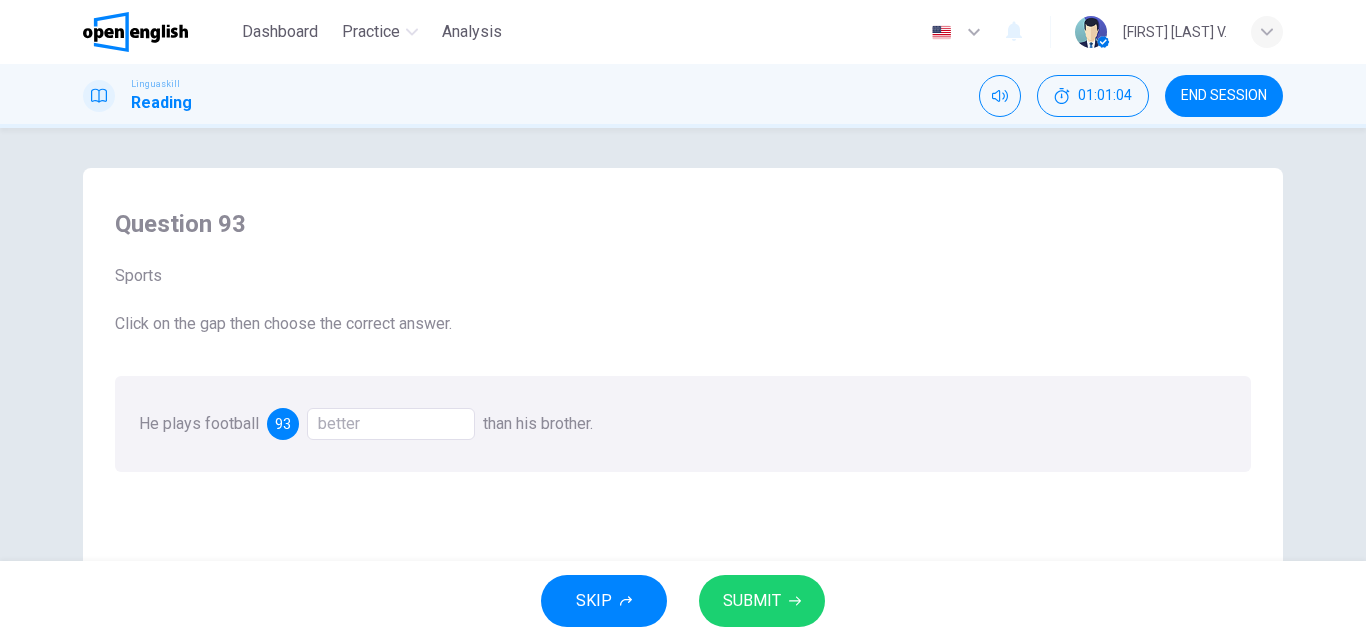 click on "SUBMIT" at bounding box center [762, 601] 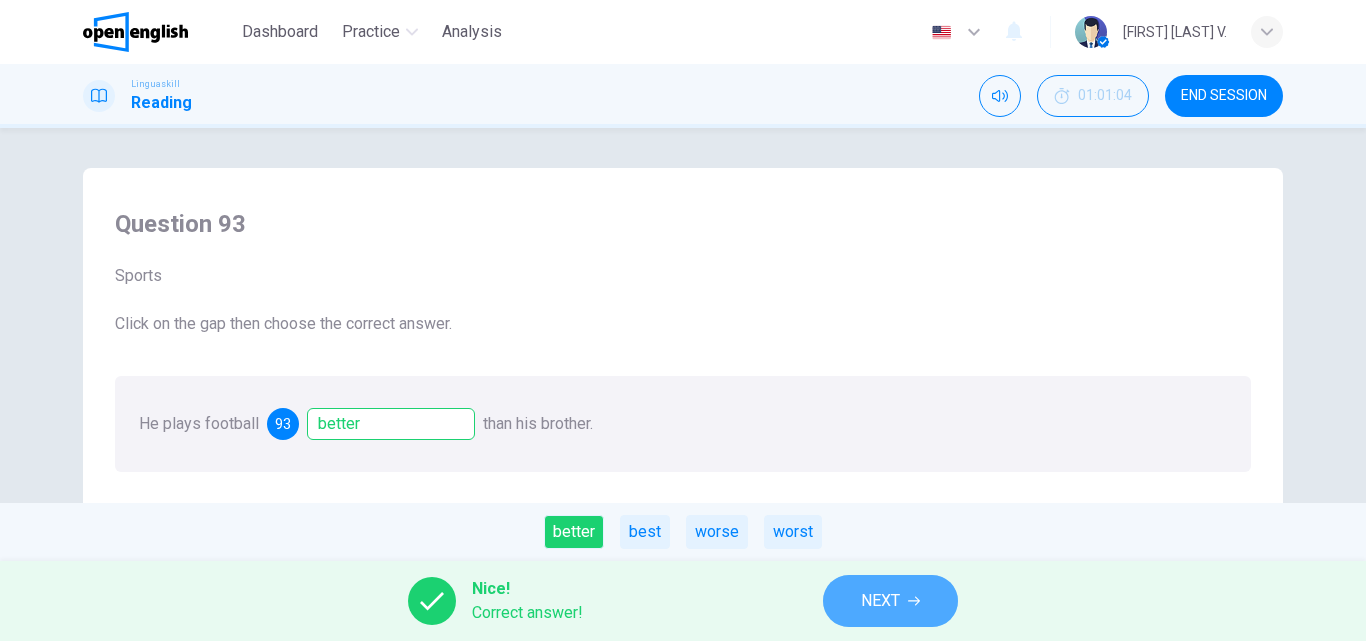 click on "NEXT" at bounding box center (890, 601) 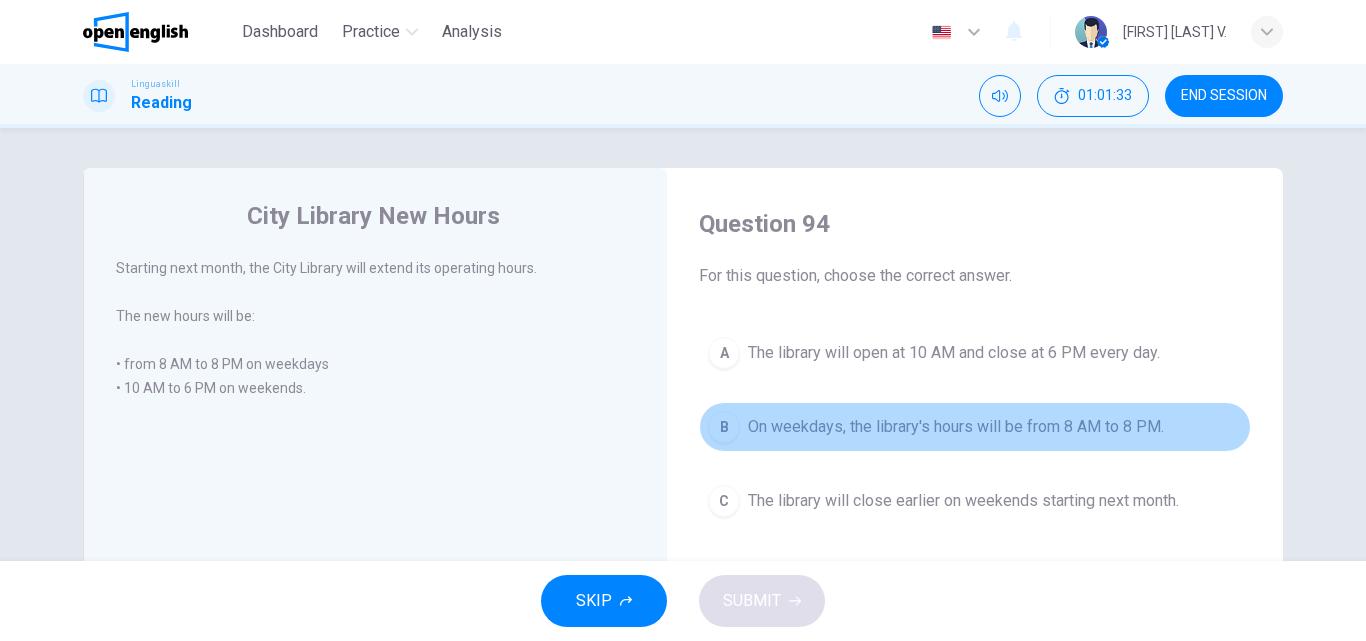 click on "On weekdays, the library's hours will be from 8 AM to 8 PM." at bounding box center (956, 427) 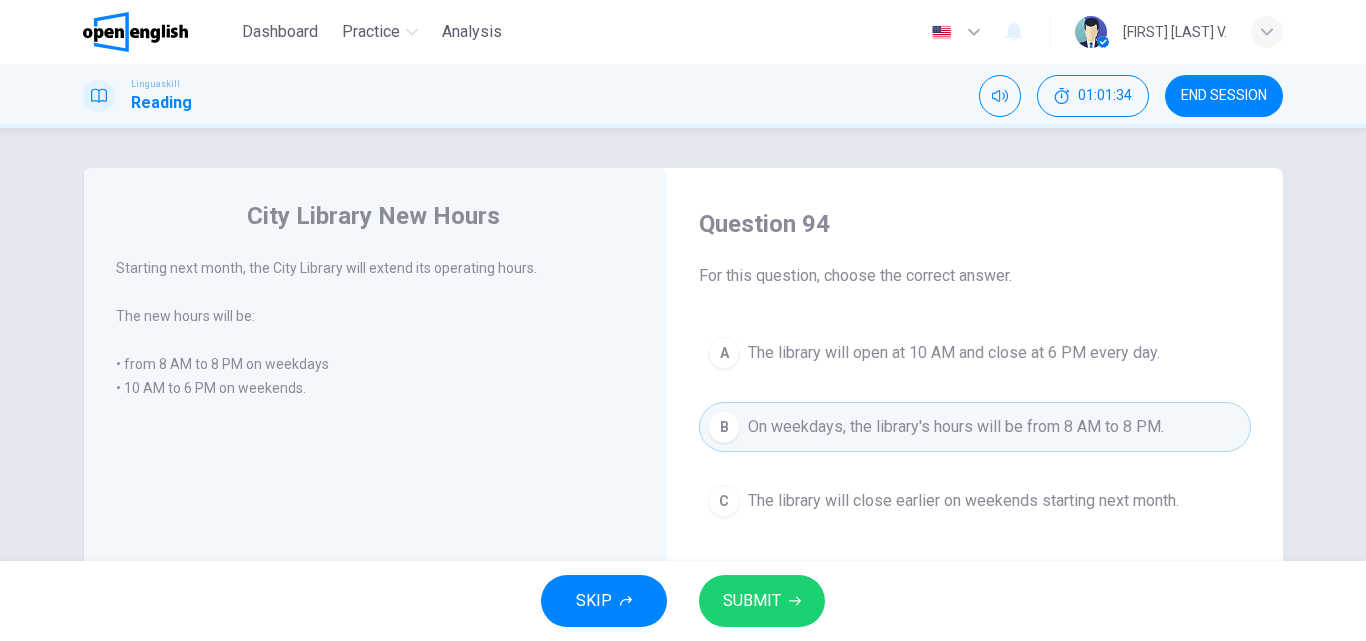 click on "SUBMIT" at bounding box center (752, 601) 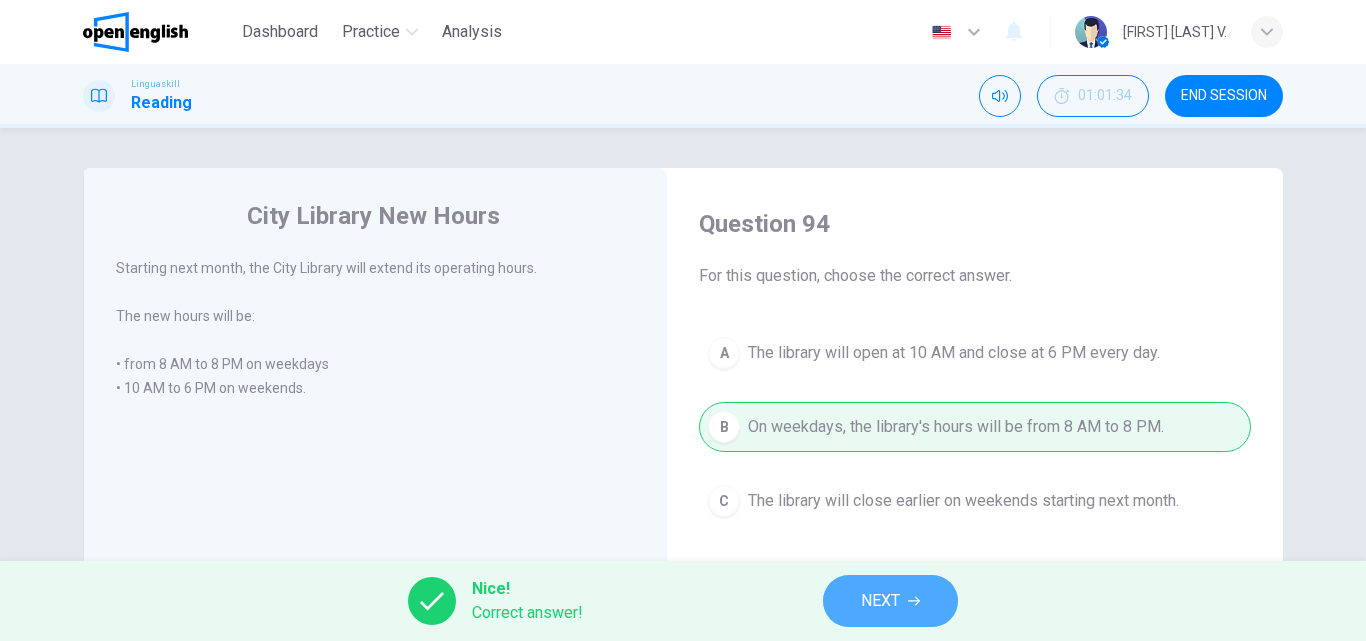 click on "NEXT" at bounding box center [880, 601] 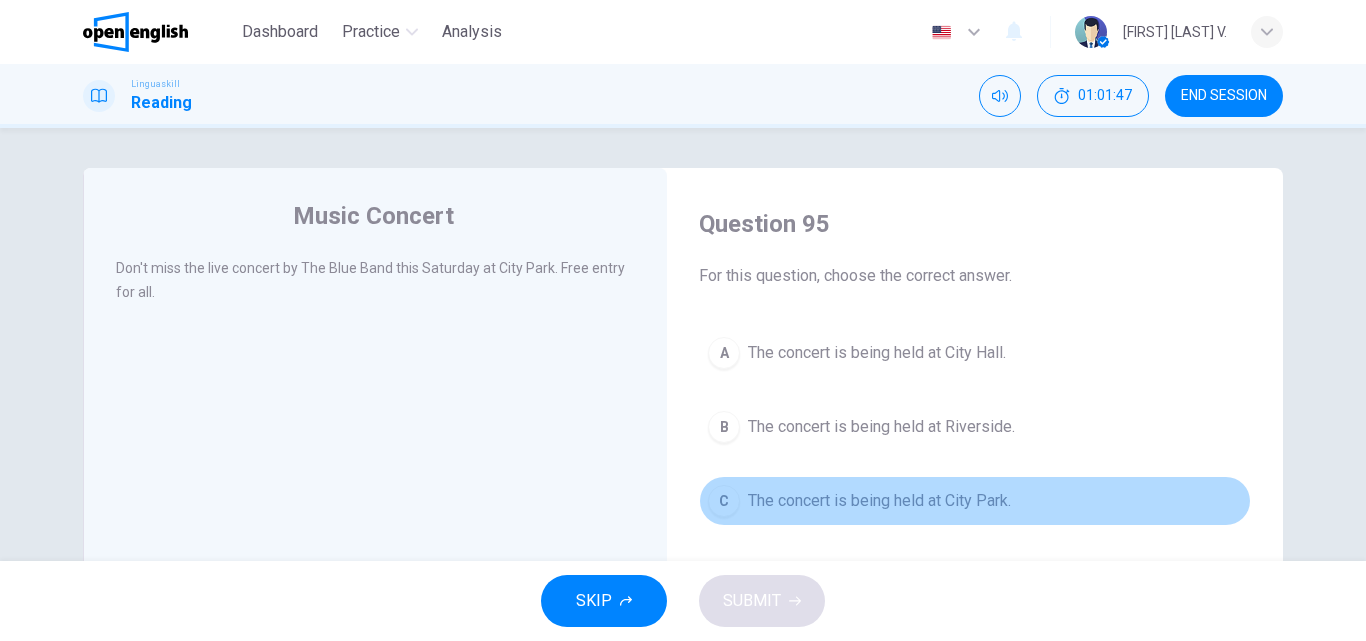 click on "The concert is being held at City Park." at bounding box center (879, 501) 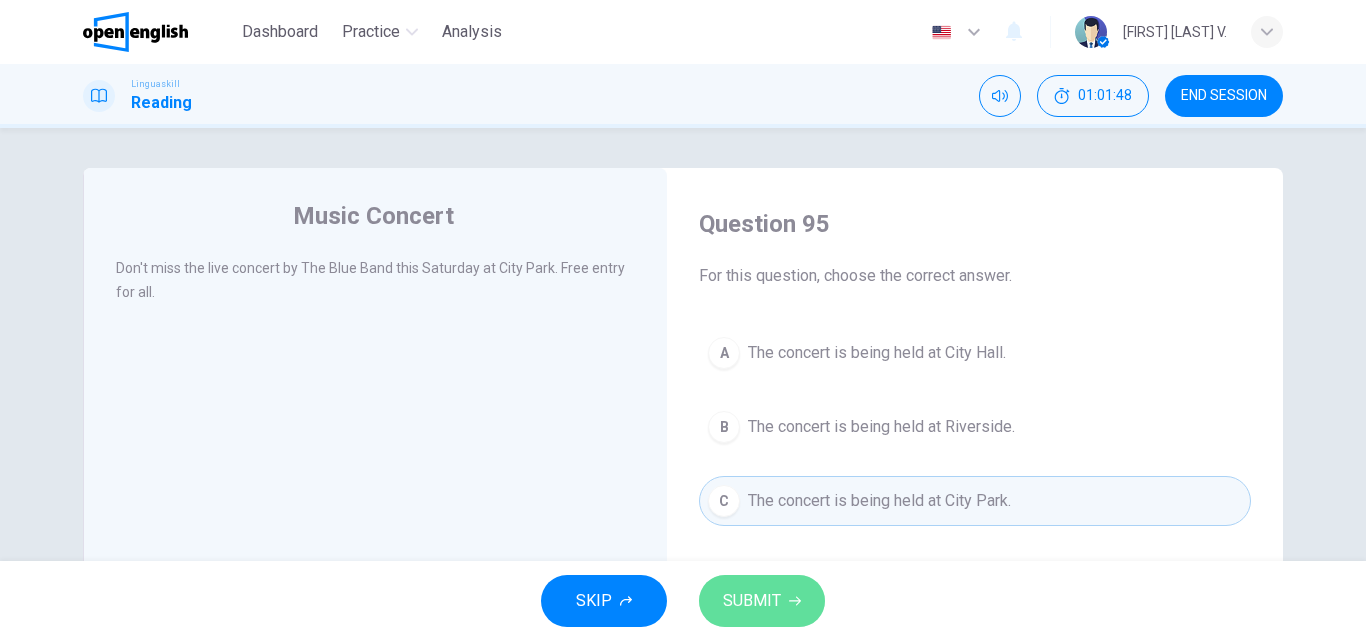 click on "SUBMIT" at bounding box center (752, 601) 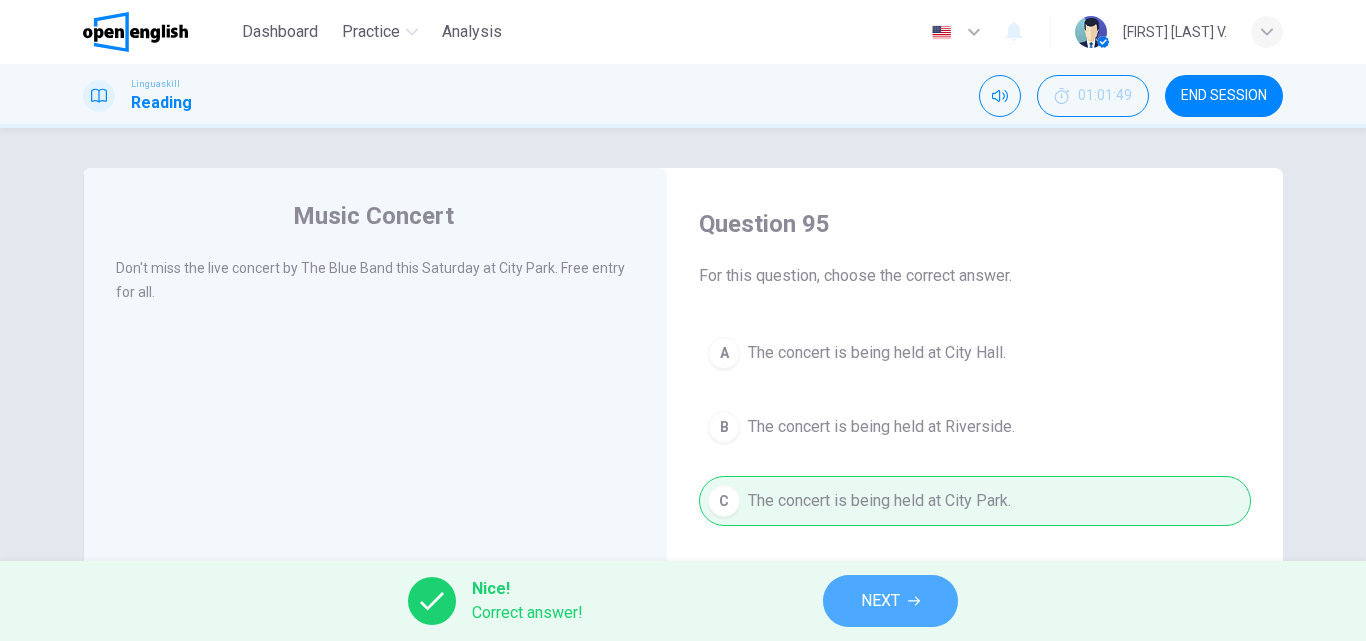 click on "NEXT" at bounding box center [890, 601] 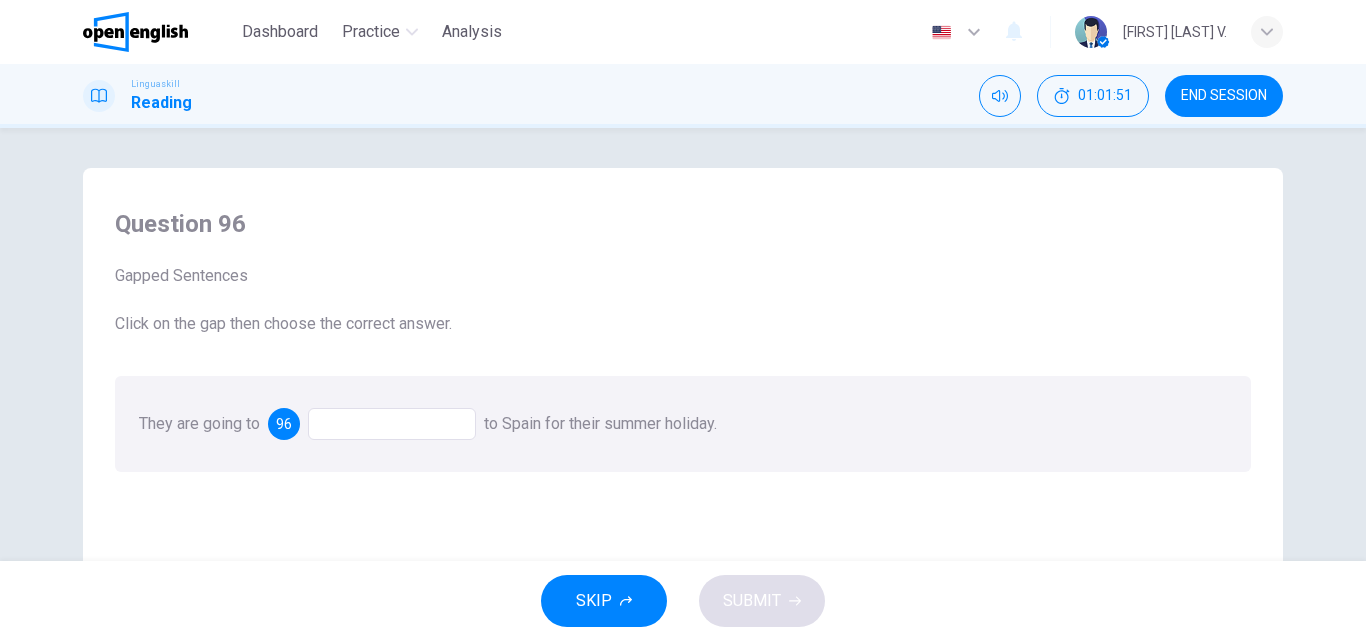 click at bounding box center (392, 424) 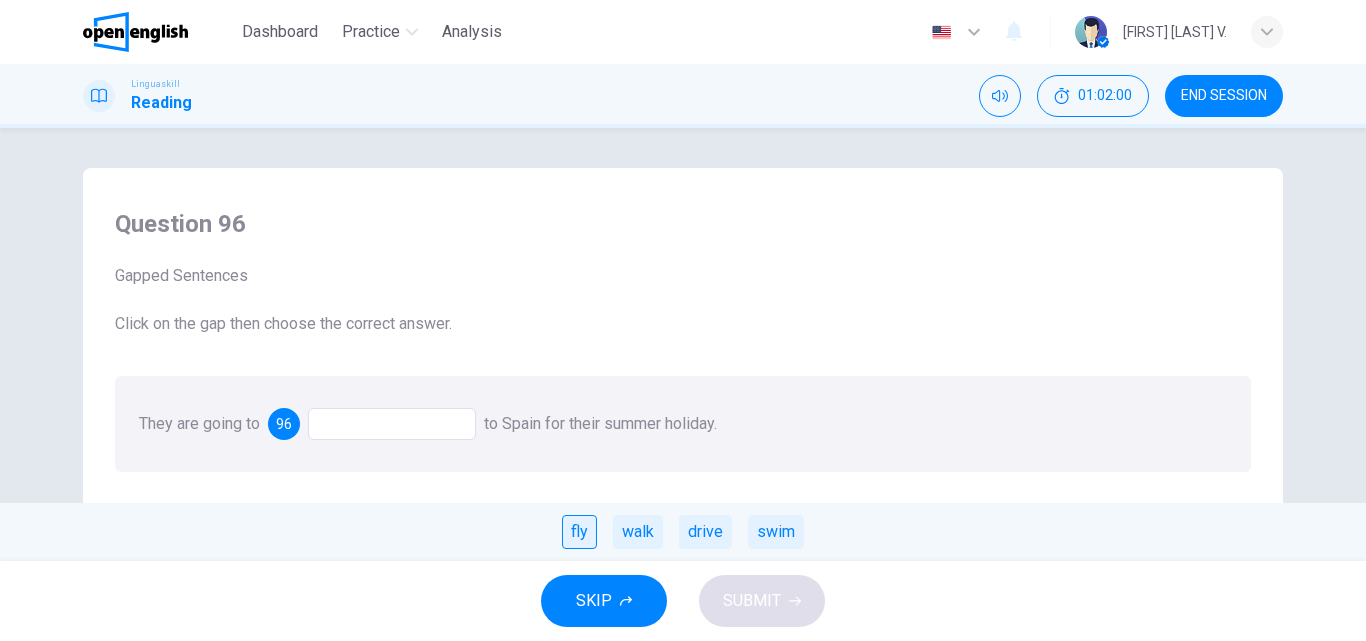 click on "fly" at bounding box center [579, 532] 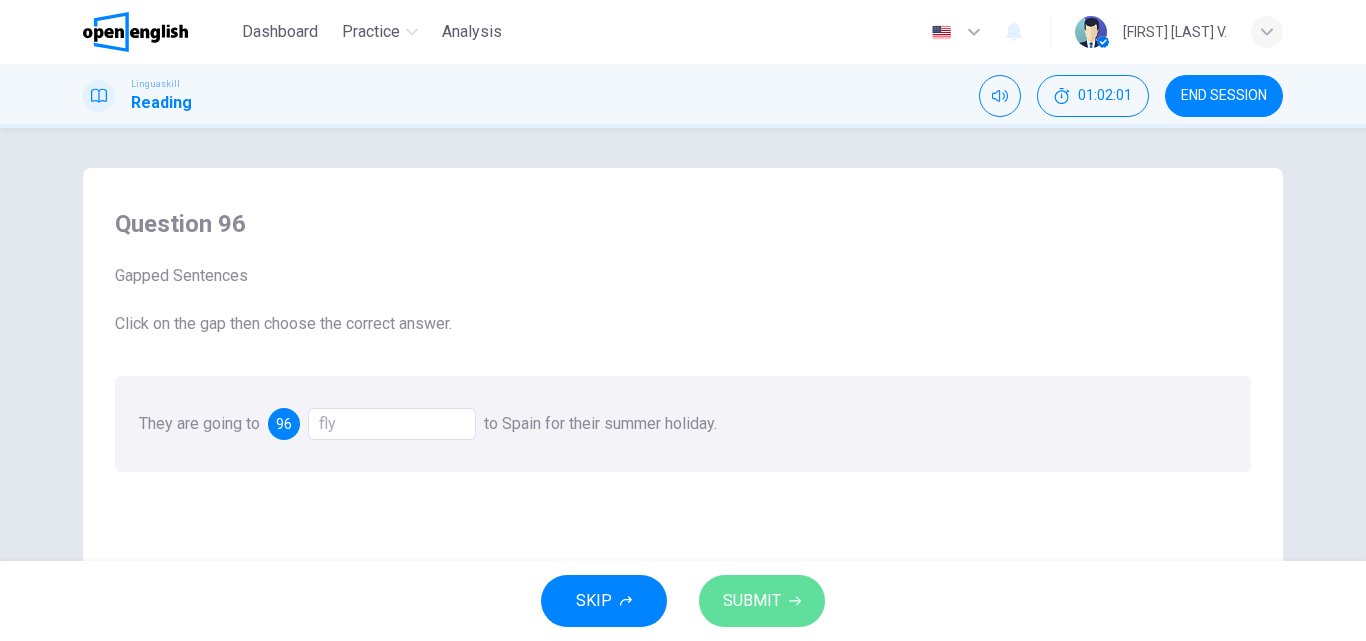 click on "SUBMIT" at bounding box center (752, 601) 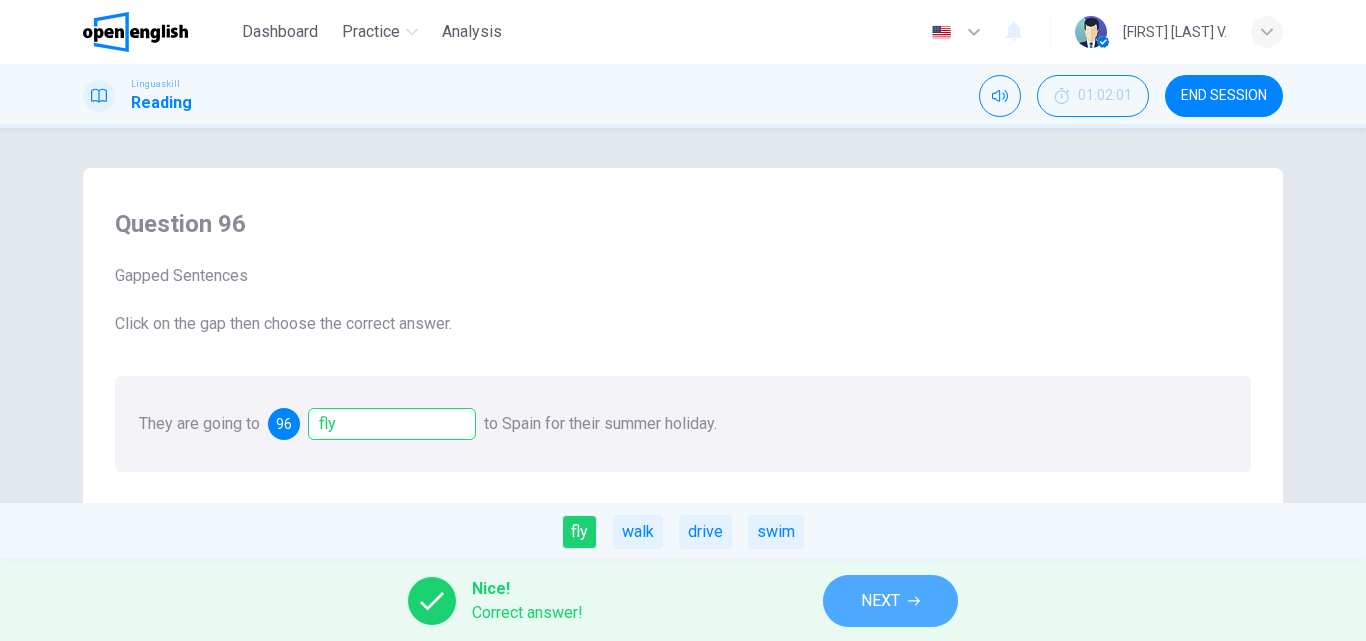 click on "NEXT" at bounding box center (880, 601) 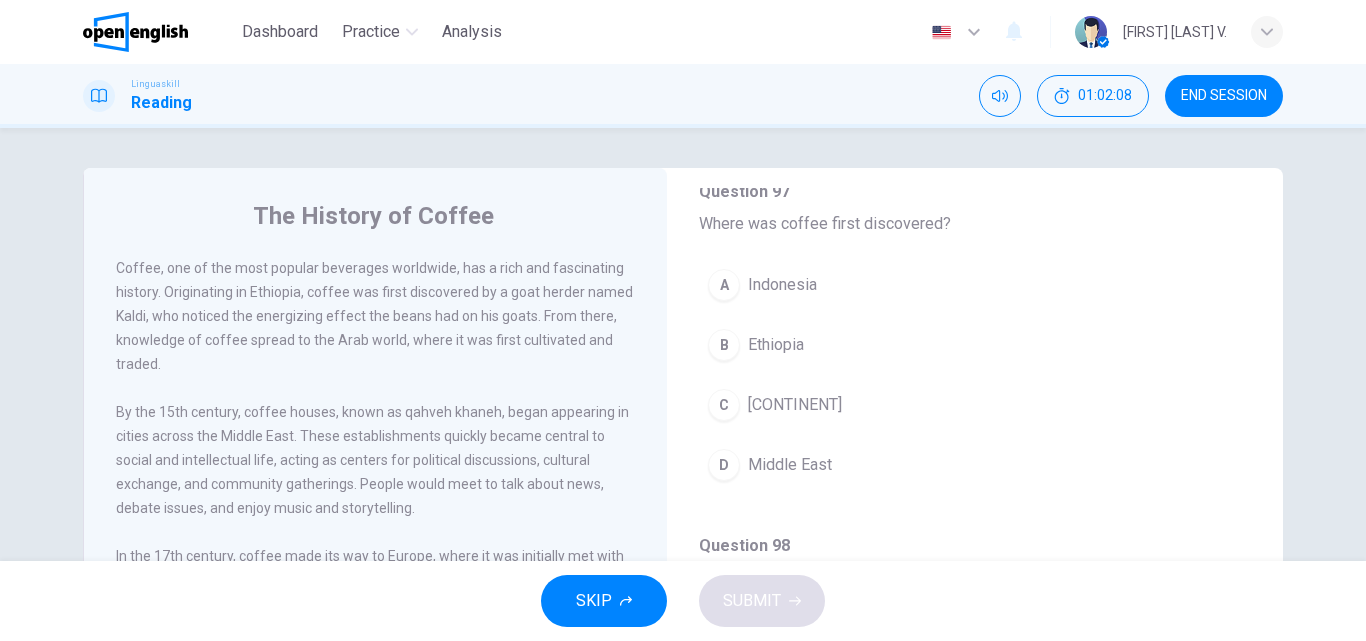 scroll, scrollTop: 145, scrollLeft: 0, axis: vertical 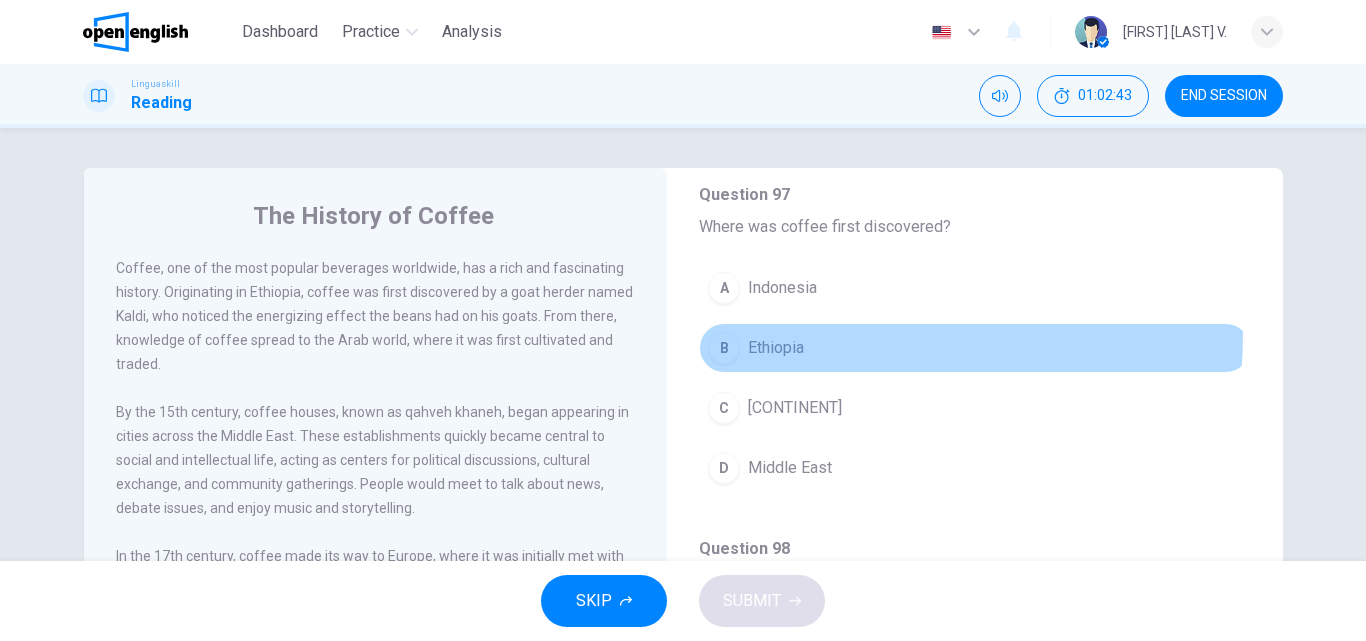 click on "B Ethiopia" at bounding box center [975, 348] 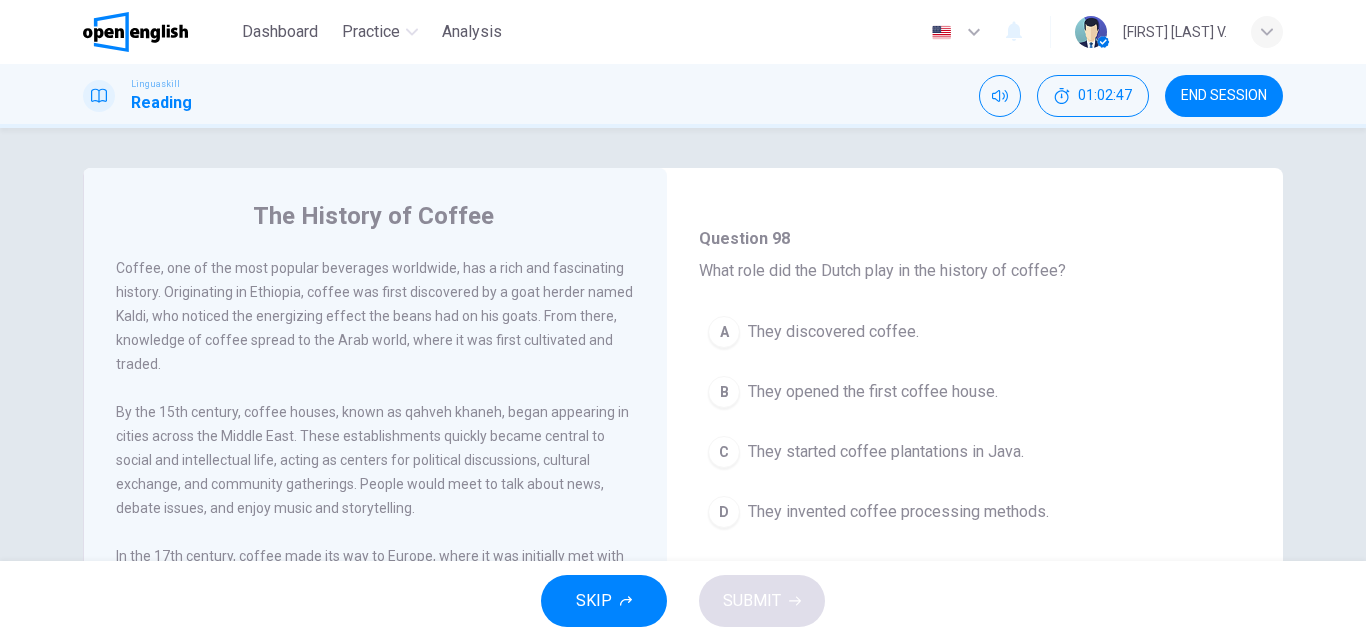 scroll, scrollTop: 458, scrollLeft: 0, axis: vertical 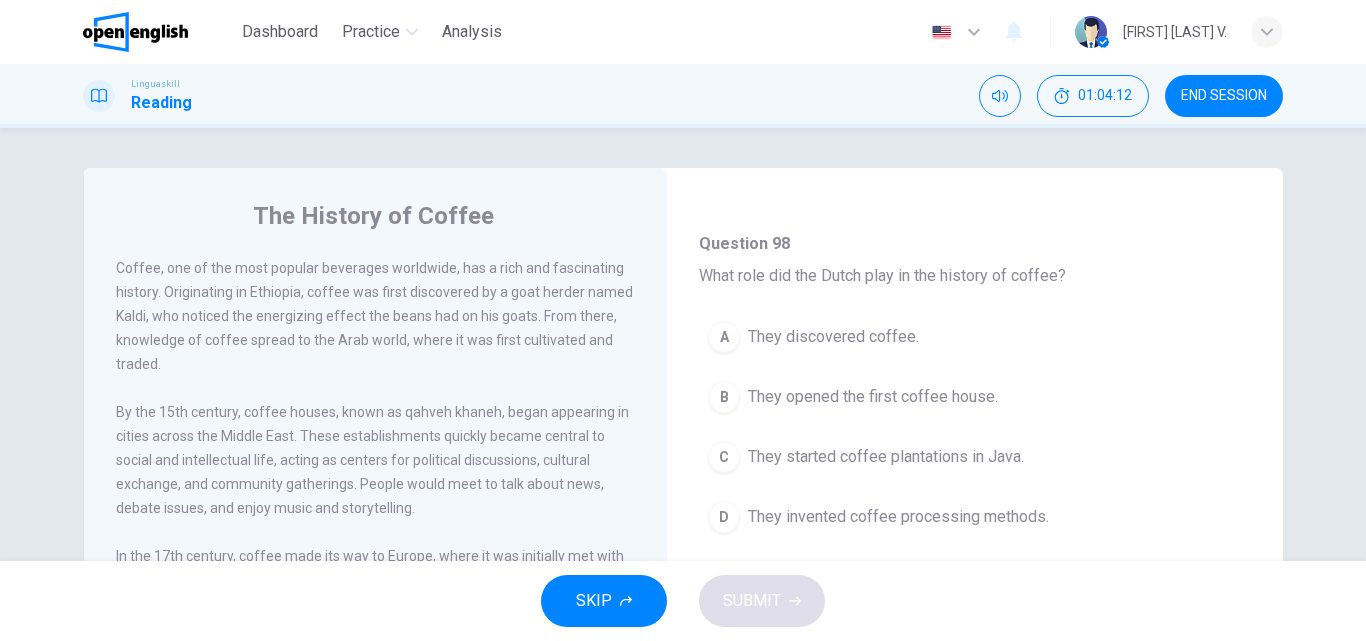 click on "By the 15th century, coffee houses, known as qahveh khaneh, began appearing in cities across the Middle East. These establishments quickly became central to social and intellectual life, acting as centers for political discussions, cultural exchange, and community gatherings. People would meet to talk about news, debate issues, and enjoy music and storytelling." at bounding box center [372, 460] 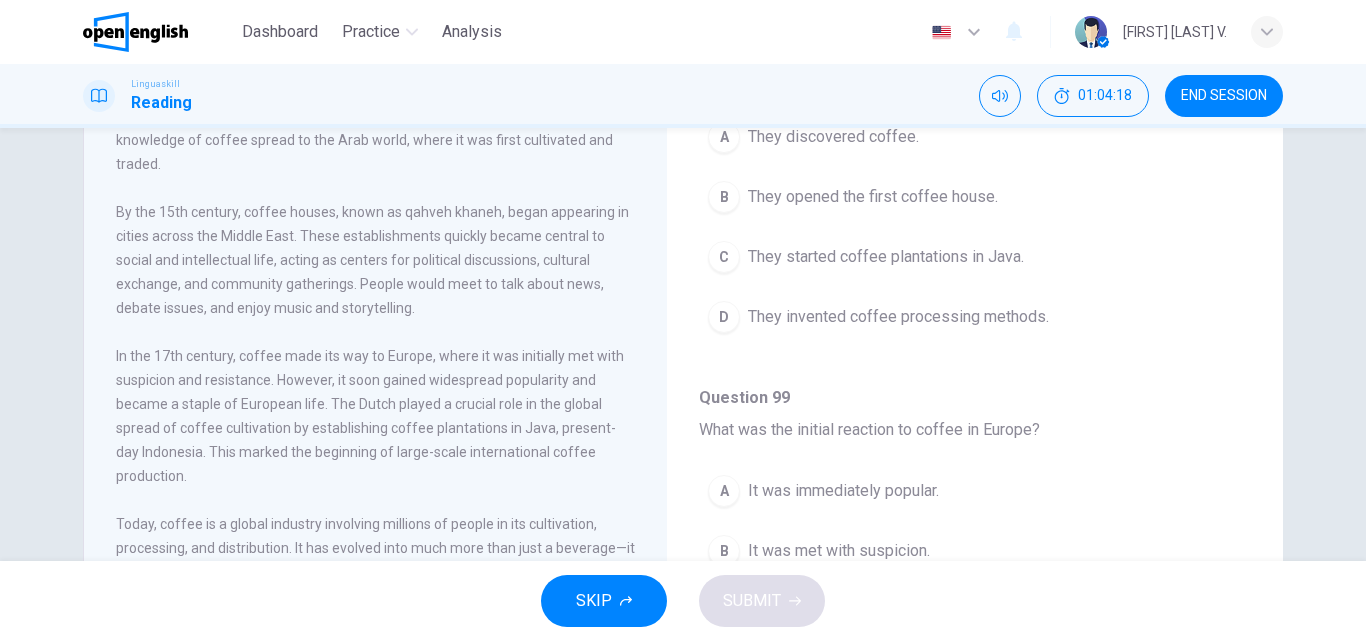 scroll, scrollTop: 240, scrollLeft: 0, axis: vertical 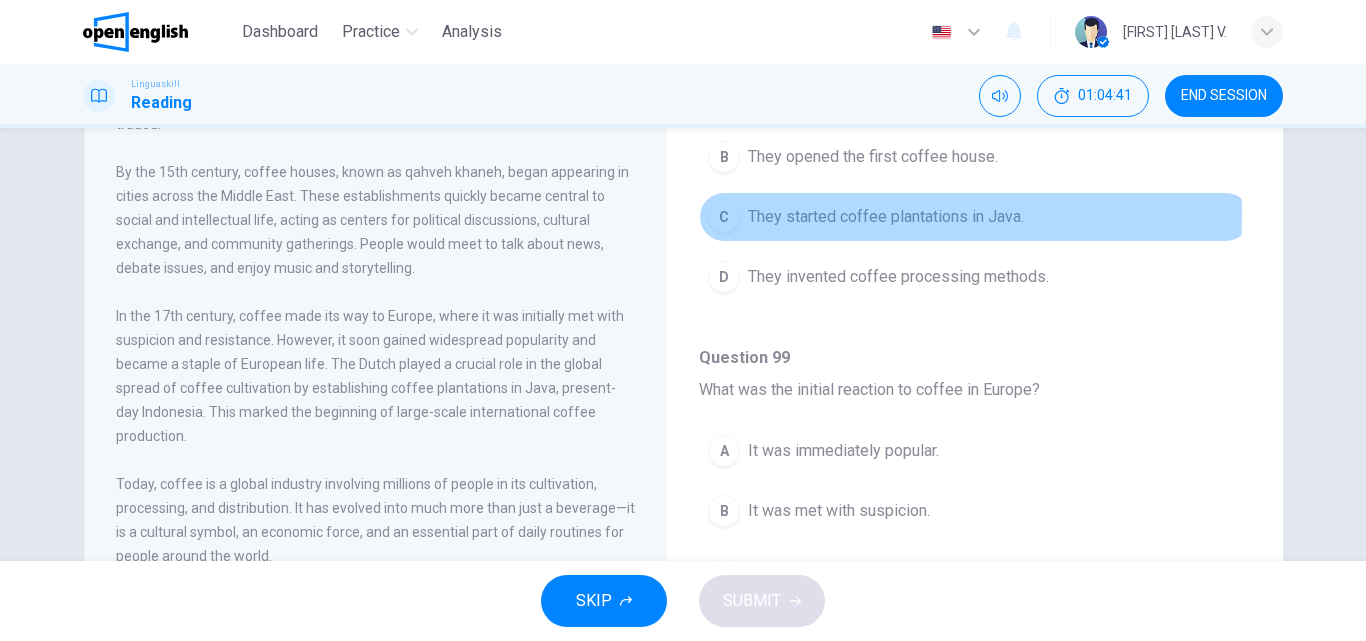 click on "They started coffee plantations in Java." at bounding box center (886, 217) 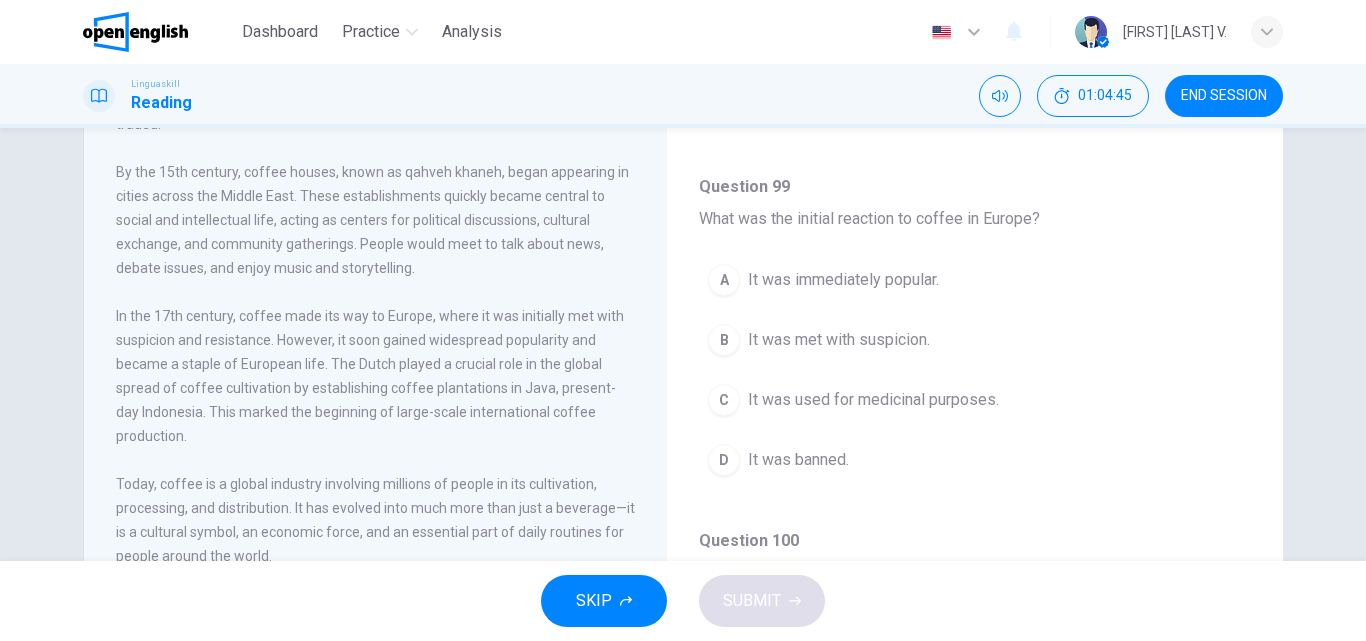 scroll, scrollTop: 624, scrollLeft: 0, axis: vertical 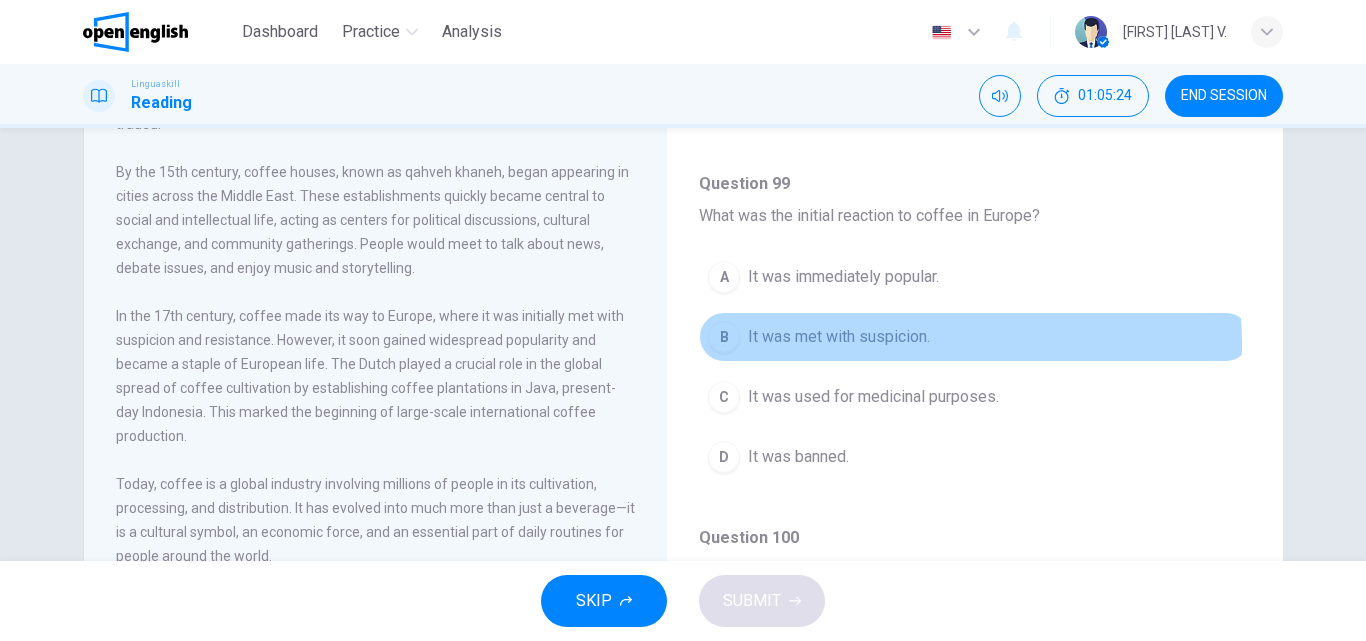 click on "It was met with suspicion." at bounding box center (839, 337) 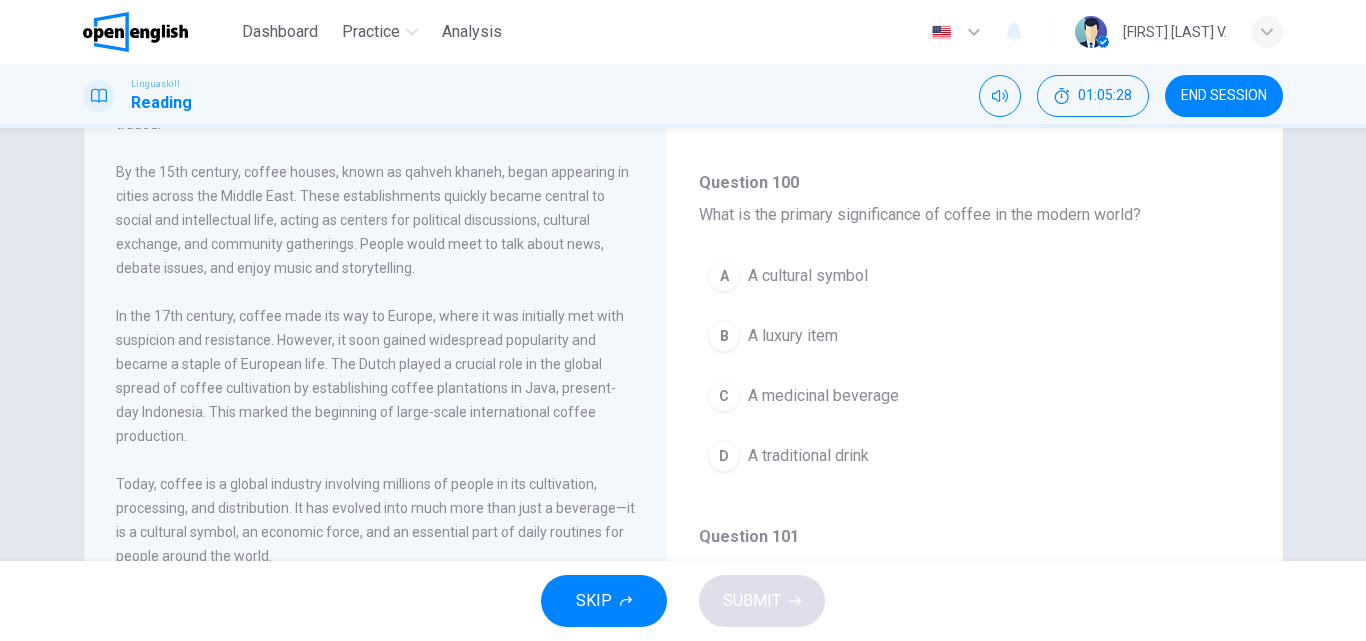 scroll, scrollTop: 982, scrollLeft: 0, axis: vertical 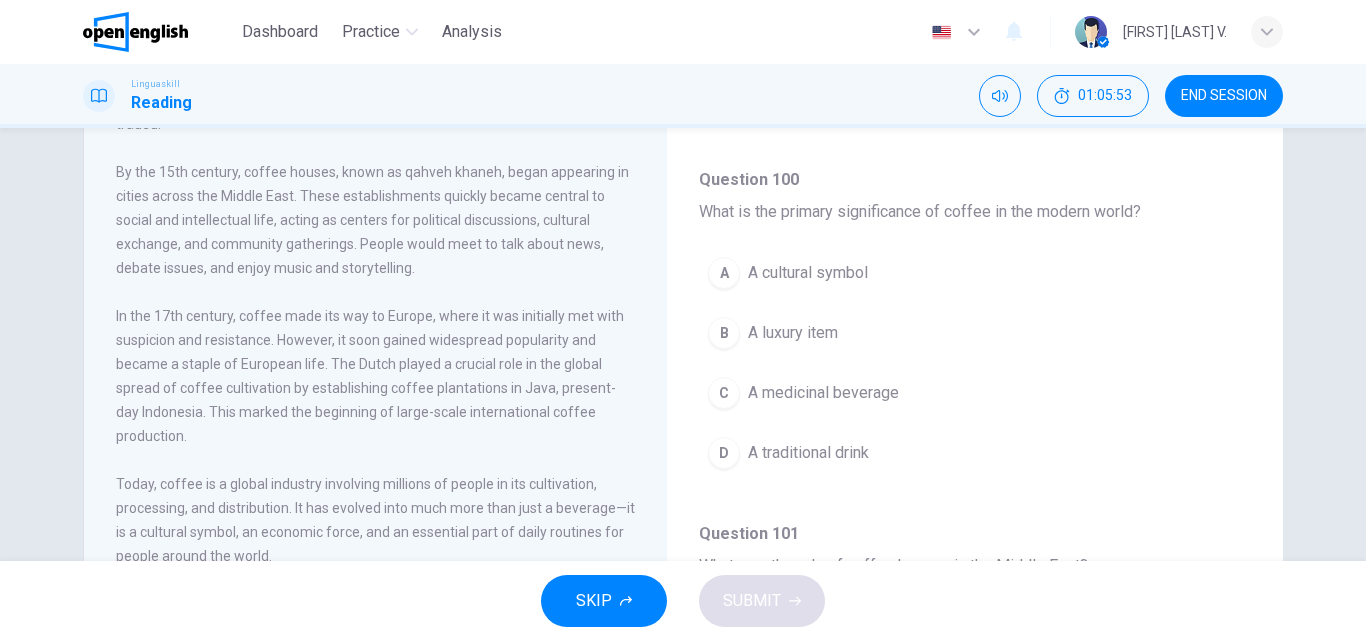 click on "In the 17th century, coffee made its way to Europe, where it was initially met with suspicion and resistance. However, it soon gained widespread popularity and became a staple of European life. The Dutch played a crucial role in the global spread of coffee cultivation by establishing coffee plantations in Java, present-day Indonesia. This marked the beginning of large-scale international coffee production." at bounding box center [376, 376] 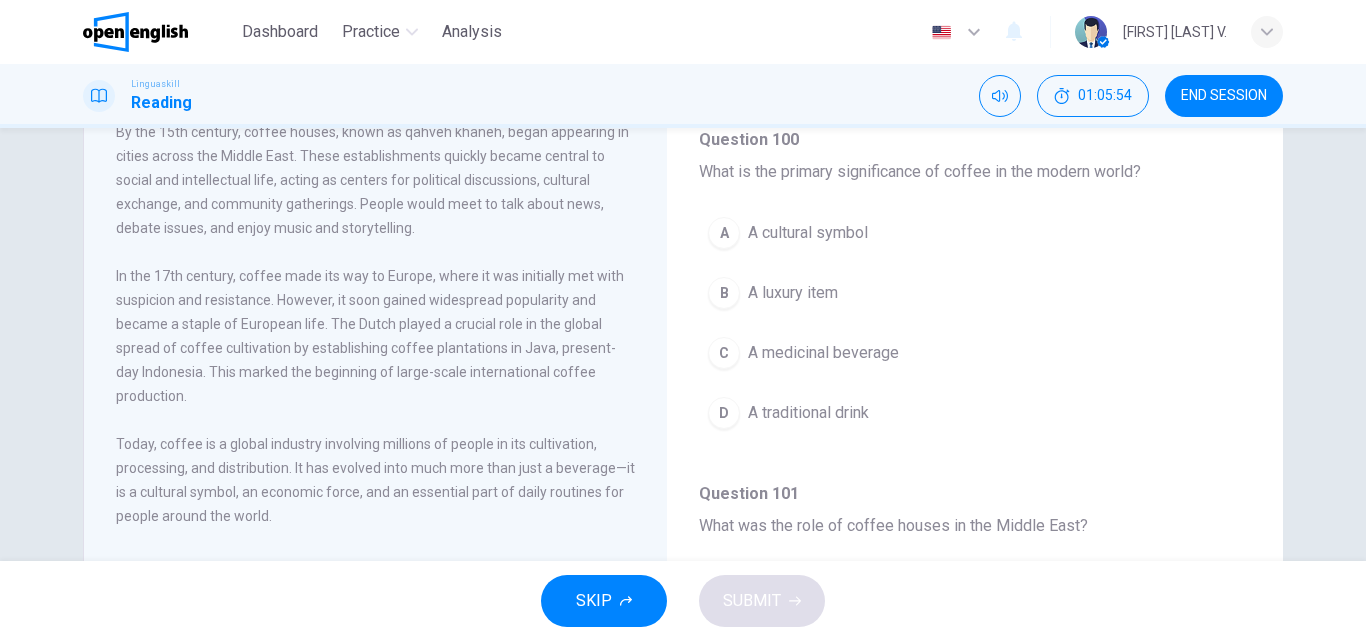 scroll, scrollTop: 320, scrollLeft: 0, axis: vertical 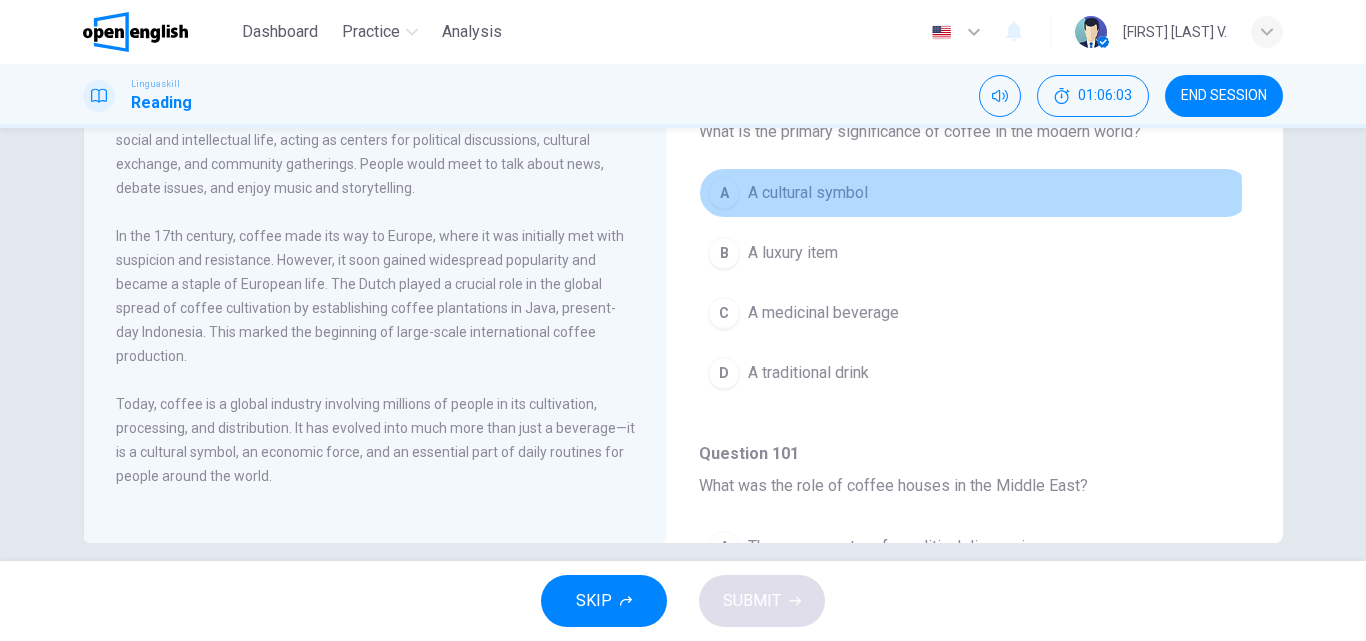 click on "A cultural symbol" at bounding box center [808, 193] 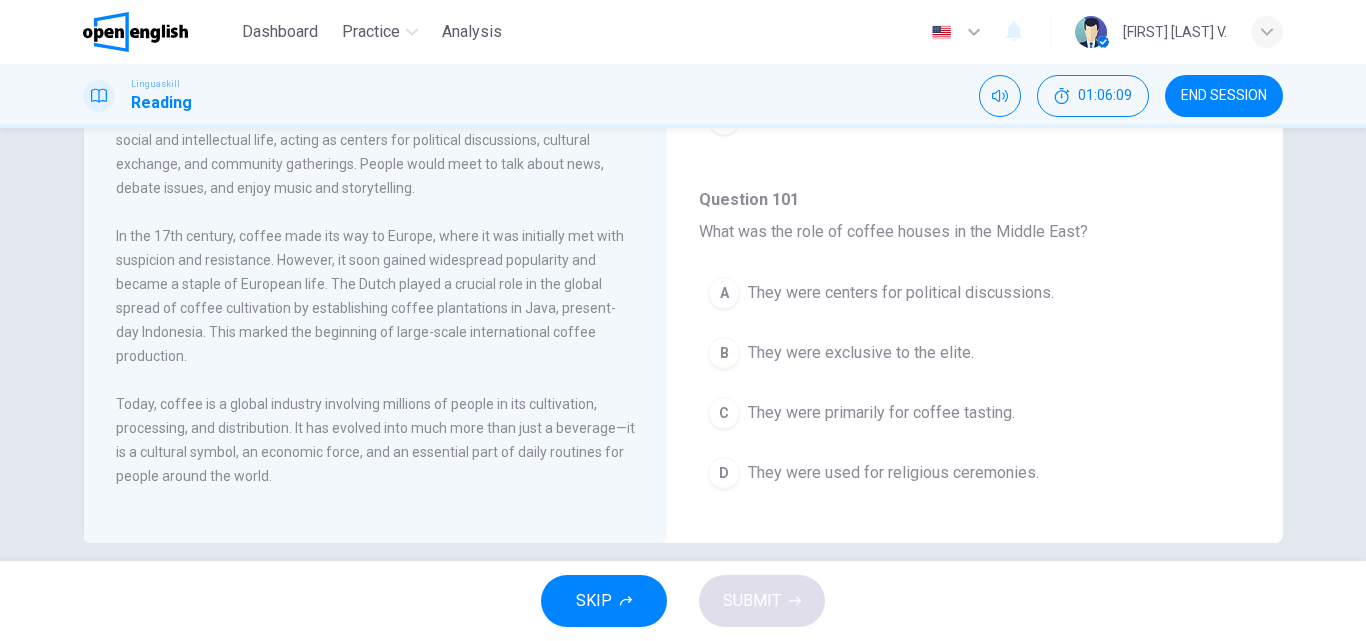 scroll, scrollTop: 1239, scrollLeft: 0, axis: vertical 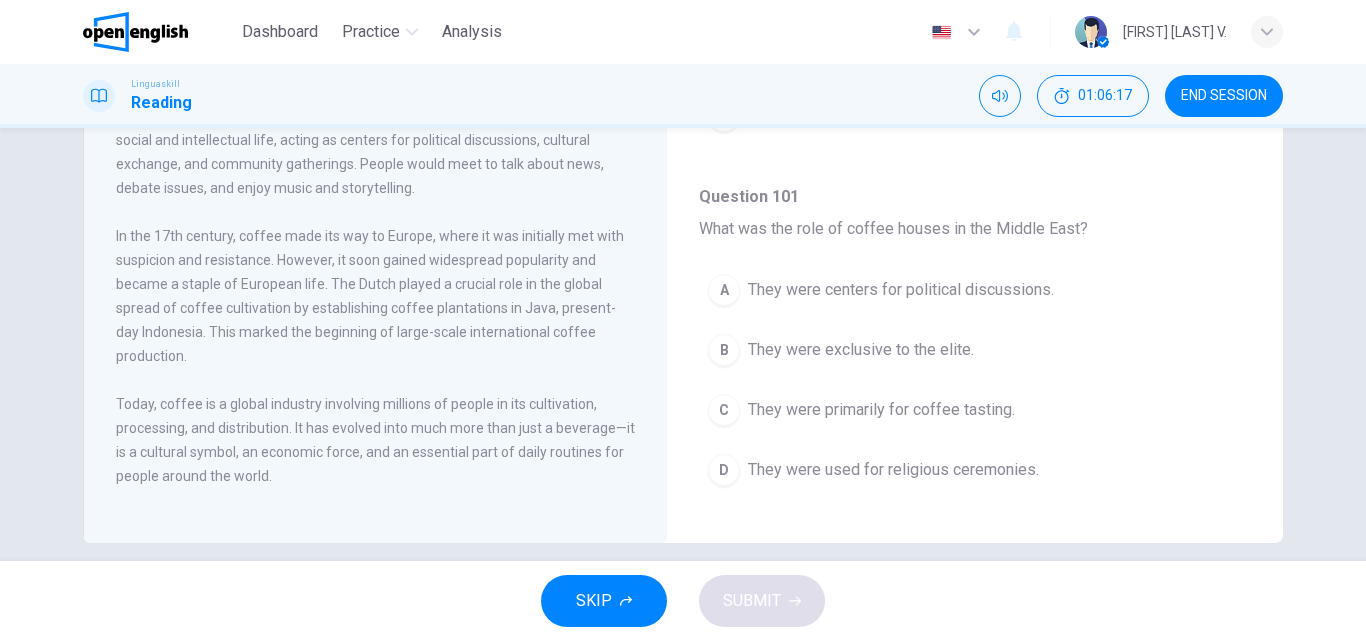 click on "Coffee, one of the most popular beverages worldwide, has a rich and fascinating history. Originating in Ethiopia, coffee was first discovered by a goat herder named Kaldi, who noticed the energizing effect the beans had on his goats. From there, knowledge of coffee spread to the Arab world, where it was first cultivated and traded. By the 15th century, coffee houses, known as qahveh khaneh, began appearing in cities across the Middle East. These establishments quickly became central to social and intellectual life, acting as centers for political discussions, cultural exchange, and community gatherings. People would meet to talk about news, debate issues, and enjoy music and storytelling. Today, coffee is a global industry involving millions of people in its cultivation, processing, and distribution. It has evolved into much more than just a beverage—it is a cultural symbol, an economic force, and an essential part of daily routines for people around the world." at bounding box center [389, 224] 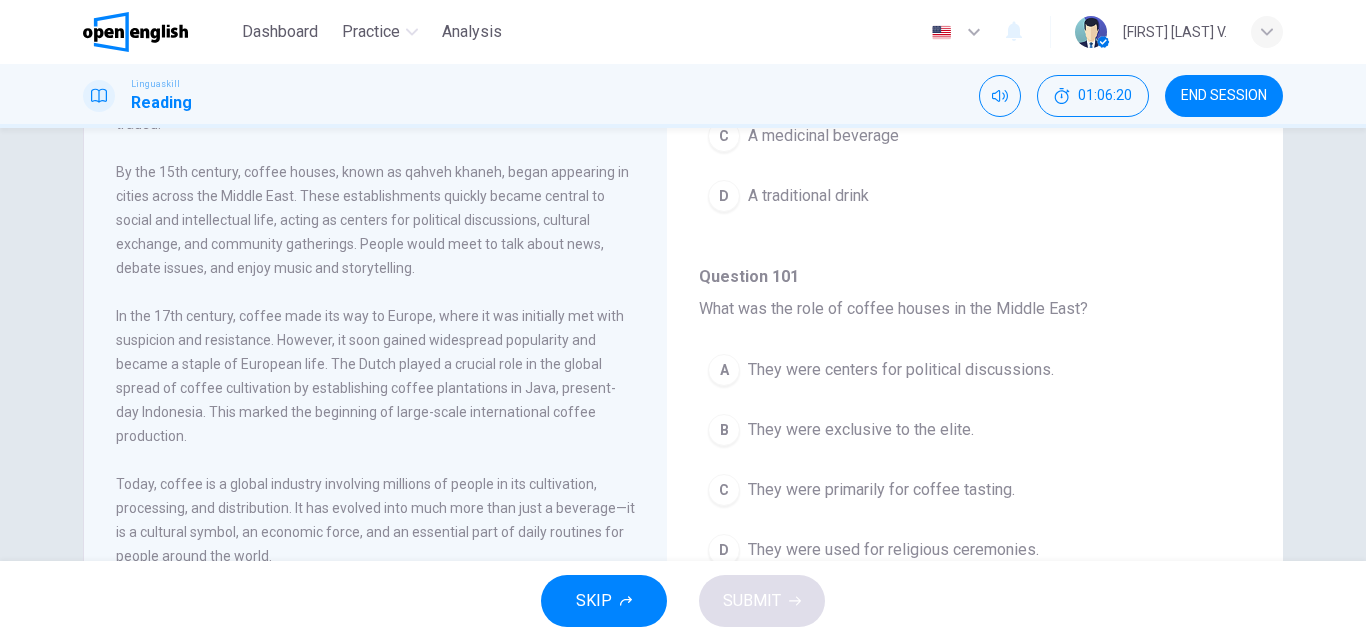 scroll, scrollTop: 200, scrollLeft: 0, axis: vertical 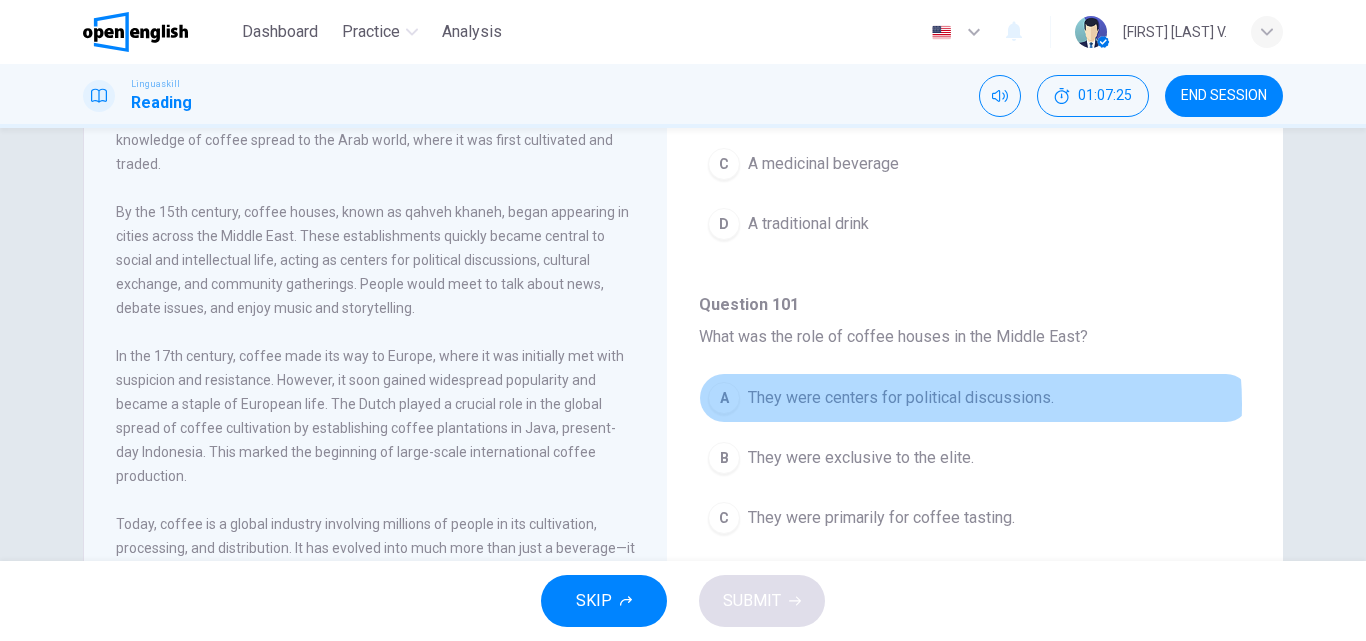 click on "They were centers for political discussions." at bounding box center [901, 398] 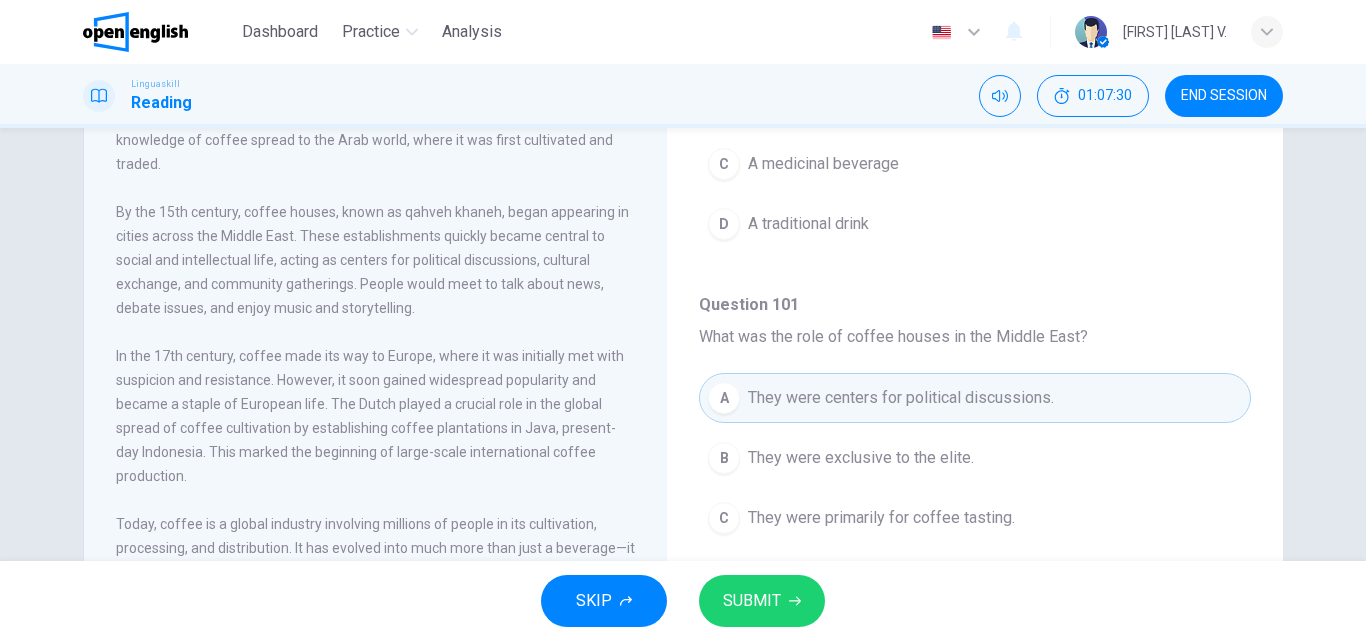 scroll, scrollTop: 342, scrollLeft: 0, axis: vertical 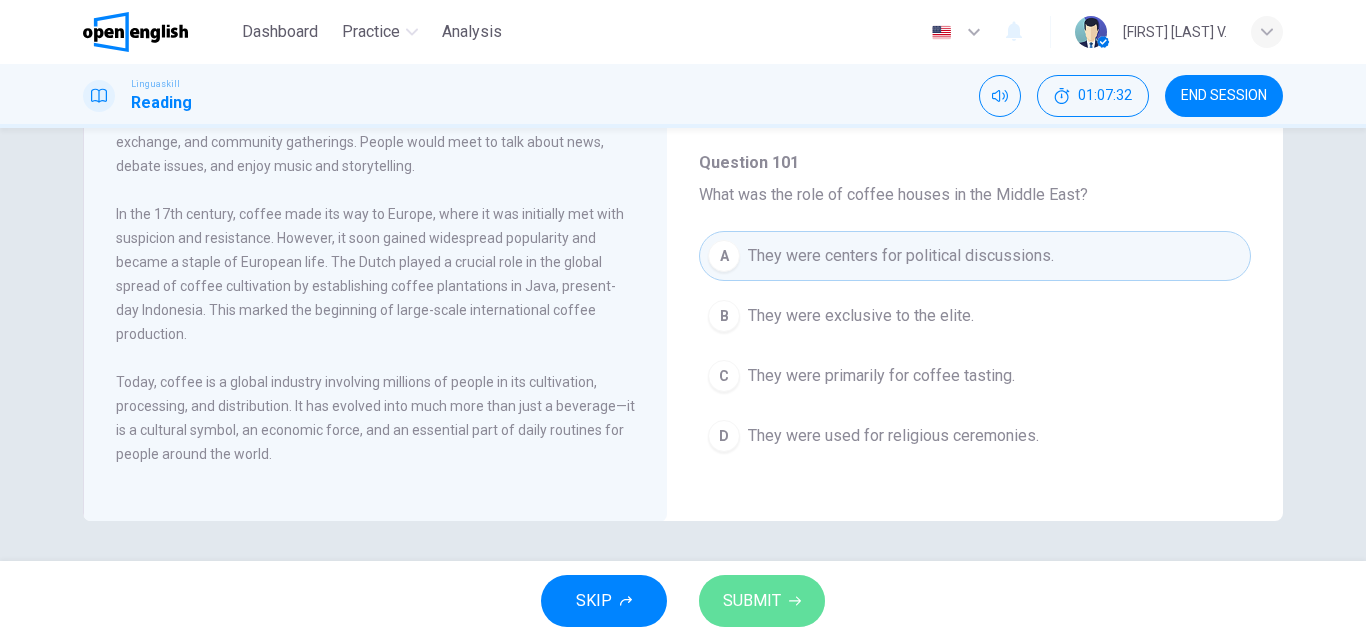 click on "SUBMIT" at bounding box center (752, 601) 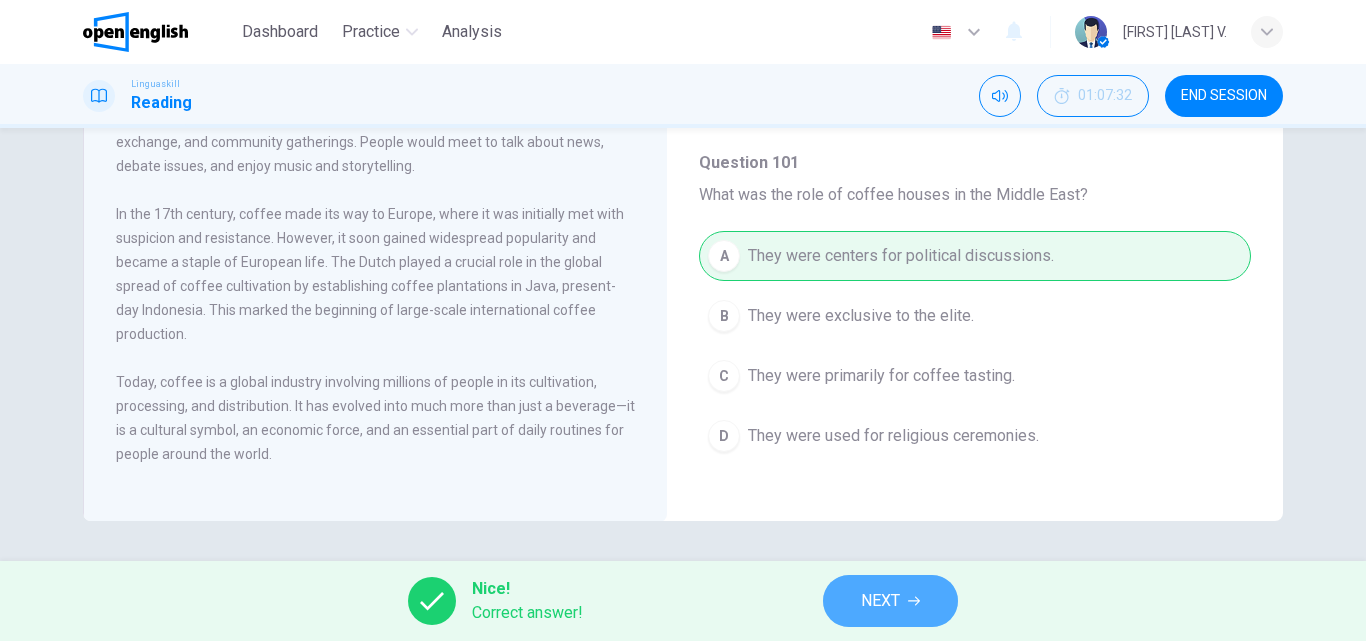 click on "NEXT" at bounding box center (880, 601) 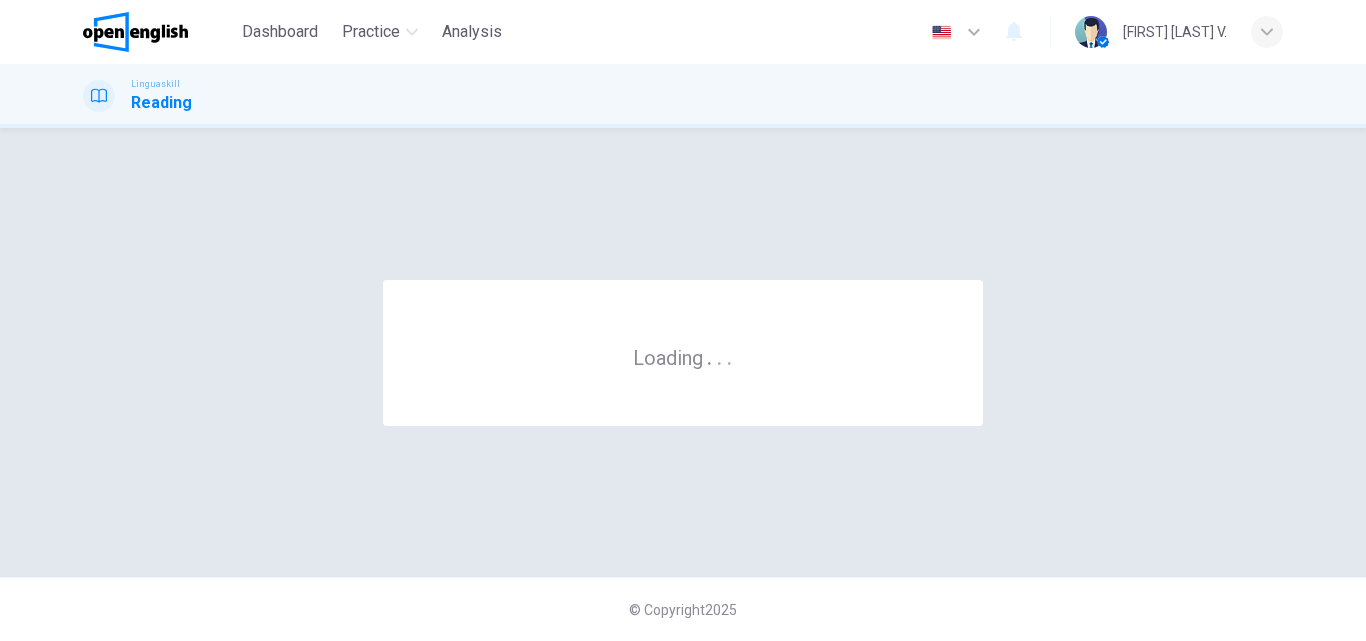 scroll, scrollTop: 0, scrollLeft: 0, axis: both 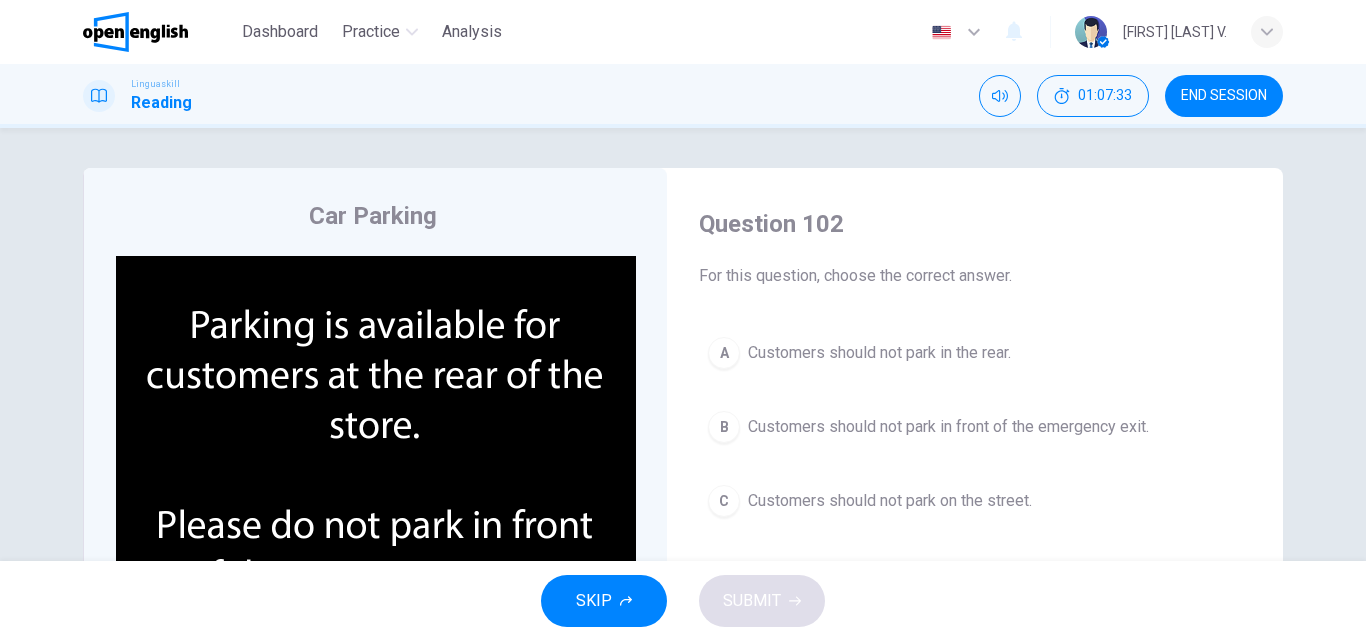 click on "Question 102 For this question, choose the correct answer. A Customers should not park in the rear.  B Customers should not park in front of the emergency exit. C Customers should not park on the street." at bounding box center [975, 367] 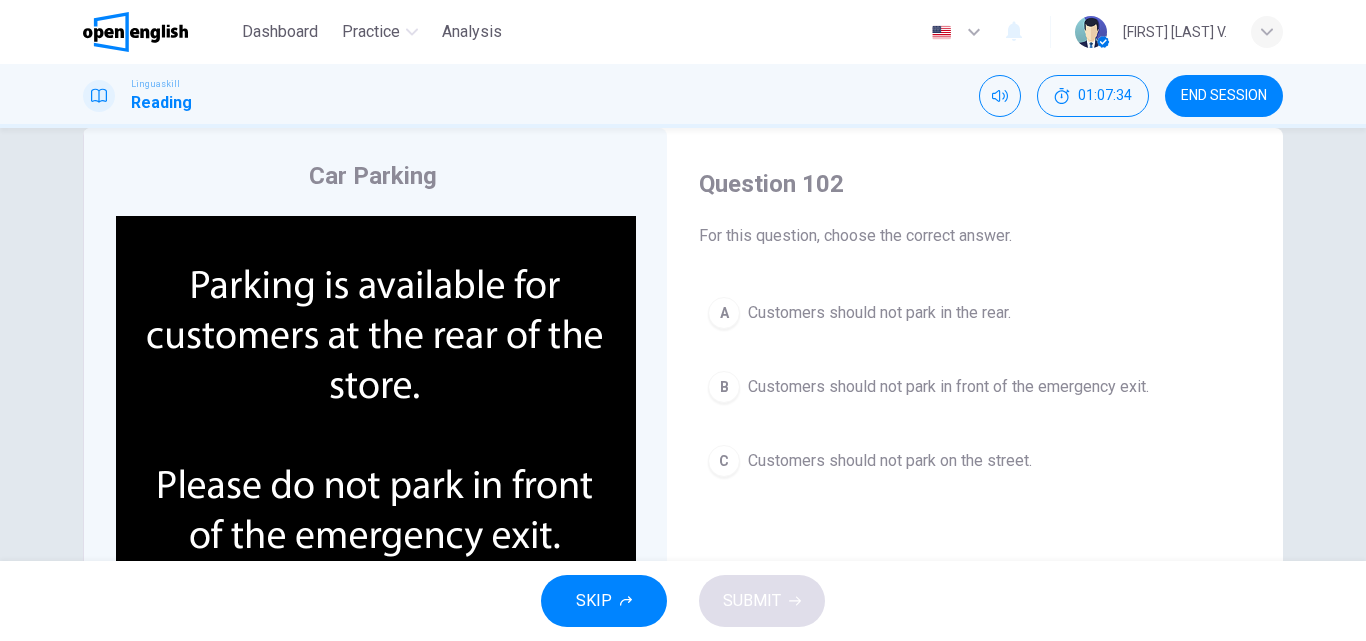 scroll, scrollTop: 80, scrollLeft: 0, axis: vertical 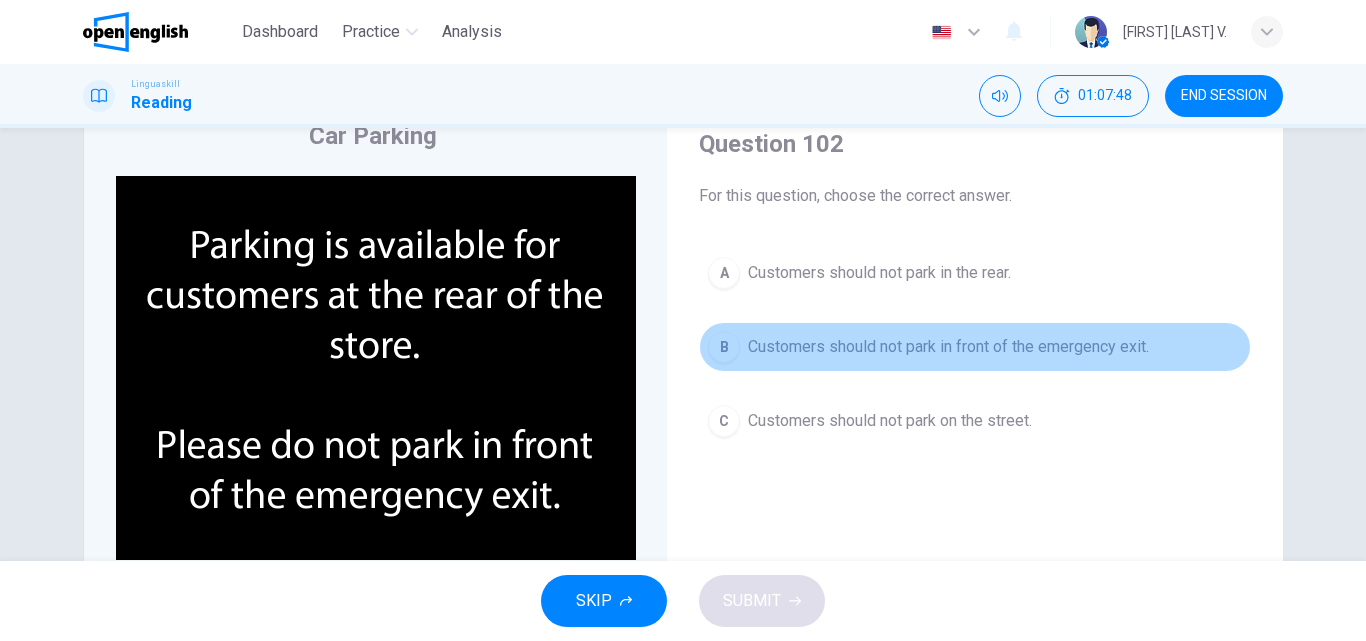 click on "Customers should not park in front of the emergency exit." at bounding box center [948, 347] 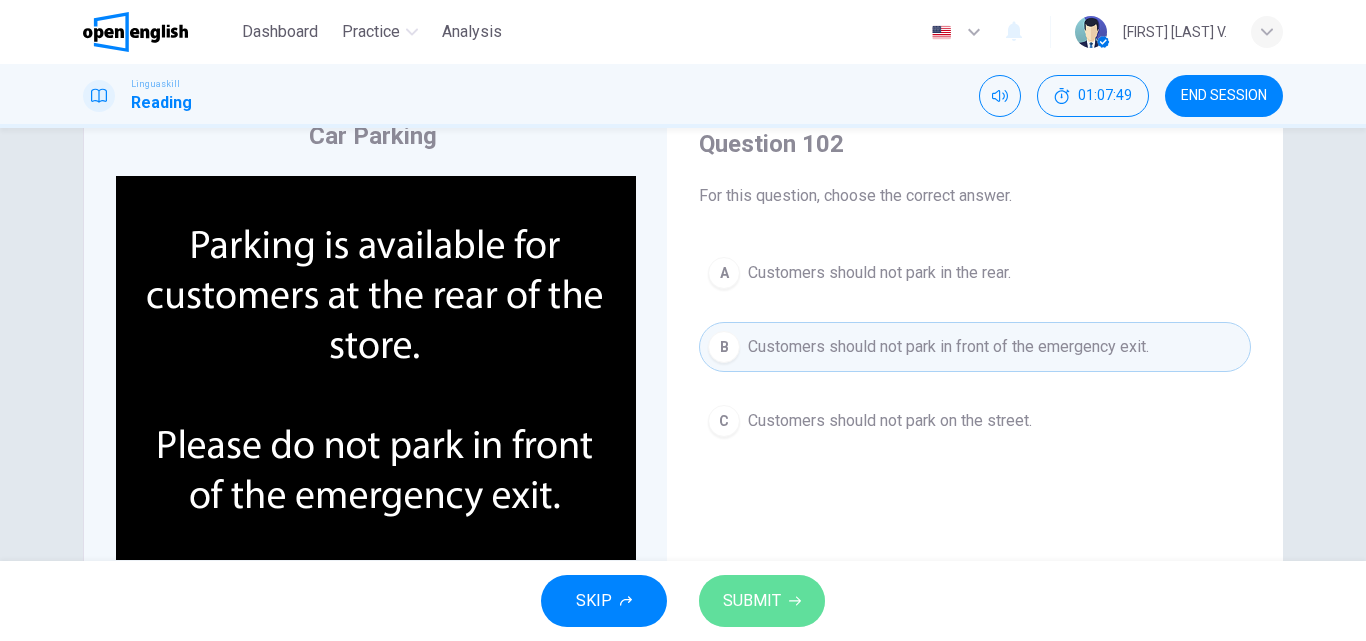 click on "SUBMIT" at bounding box center (752, 601) 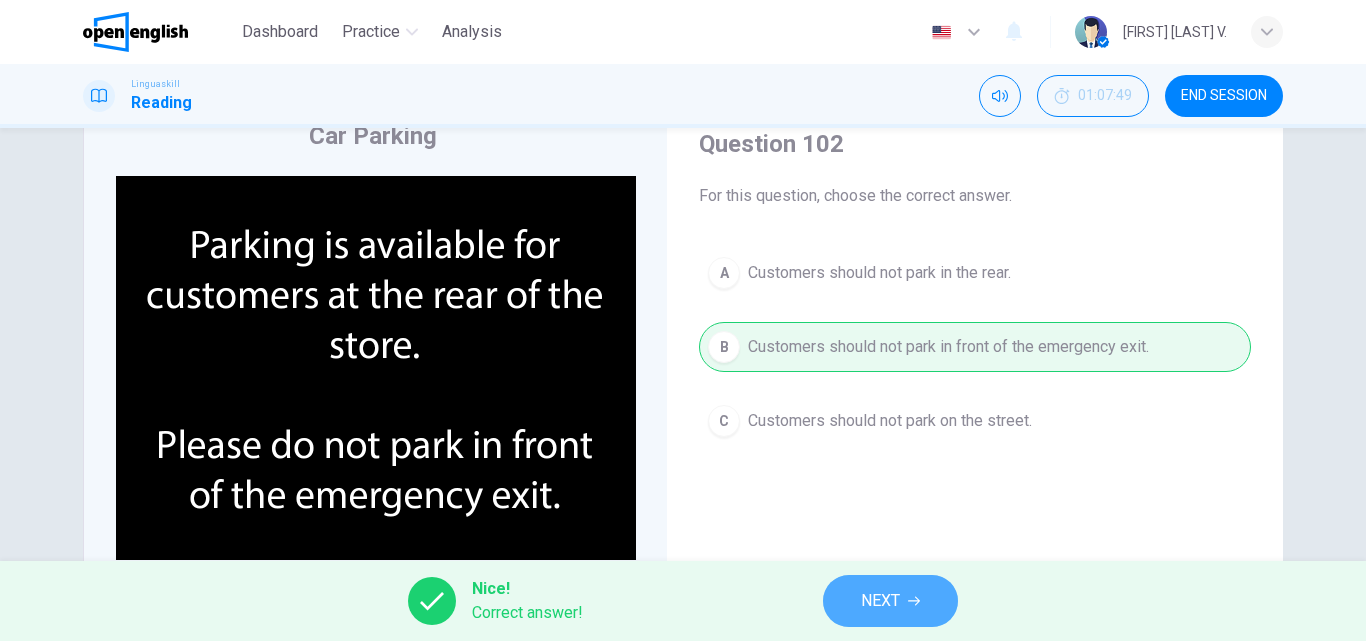 click on "NEXT" at bounding box center (880, 601) 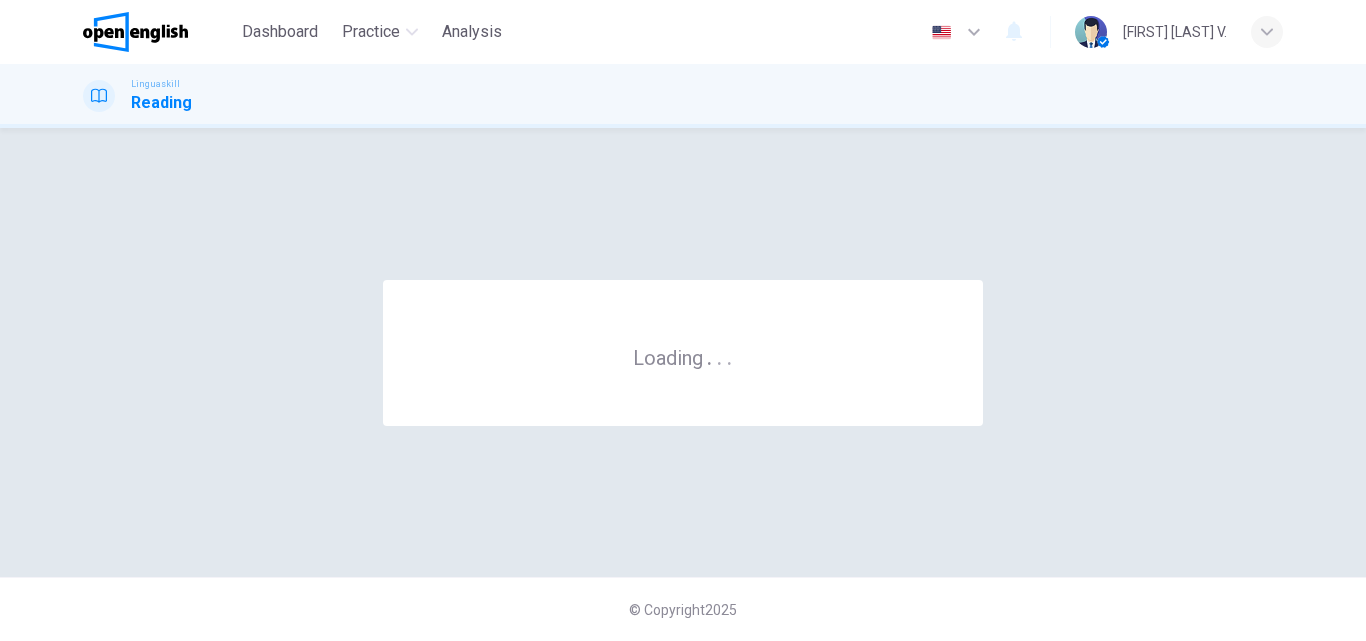 scroll, scrollTop: 0, scrollLeft: 0, axis: both 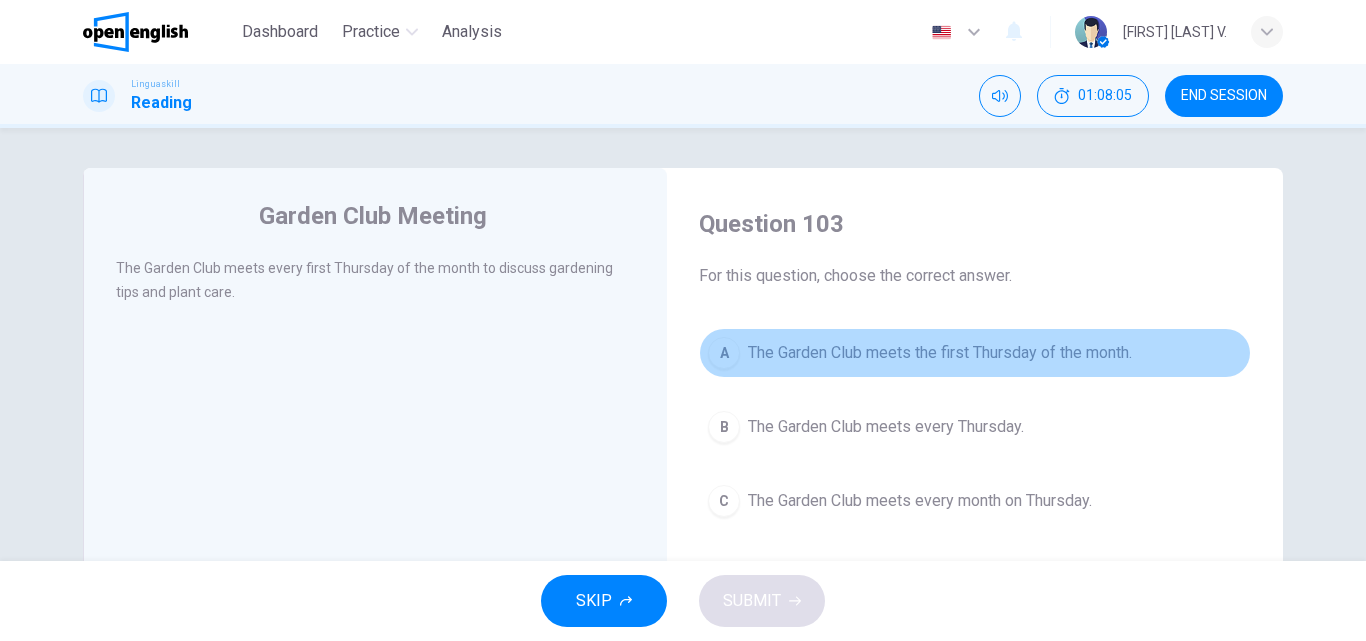 click on "A The Garden Club meets the first Thursday of the month." at bounding box center [975, 353] 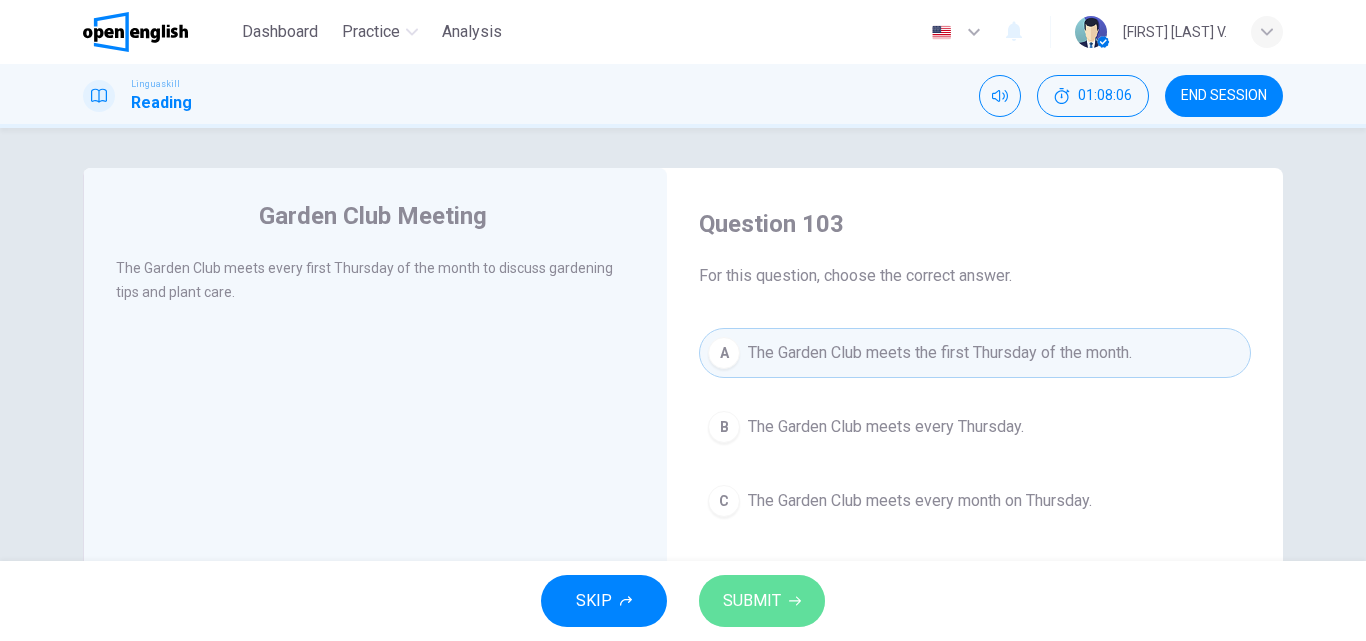 click on "SUBMIT" at bounding box center (752, 601) 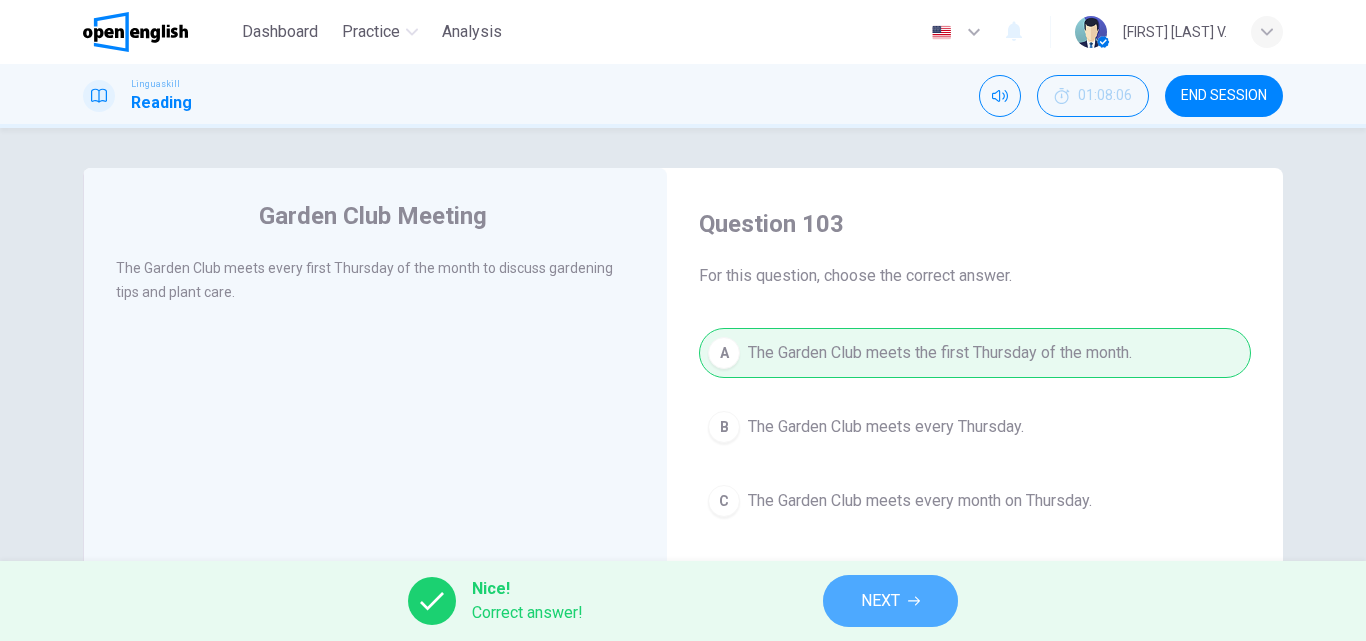 click on "NEXT" at bounding box center [890, 601] 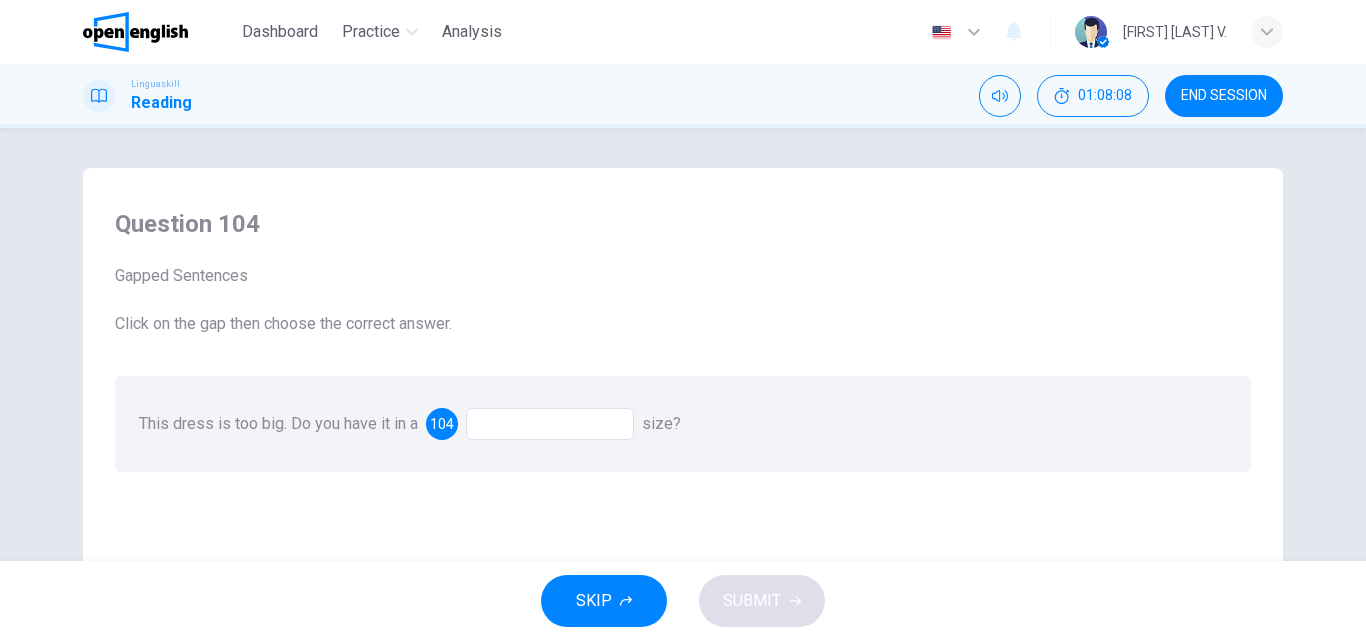 click at bounding box center [550, 424] 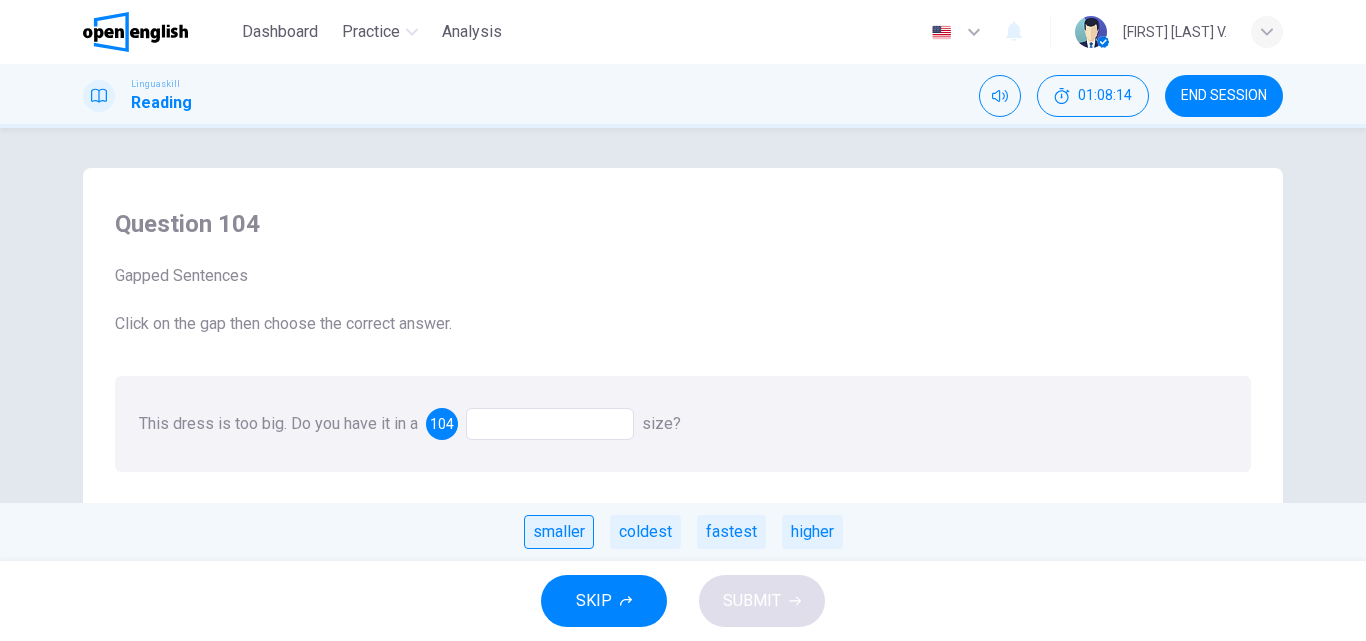 click on "smaller" at bounding box center [559, 532] 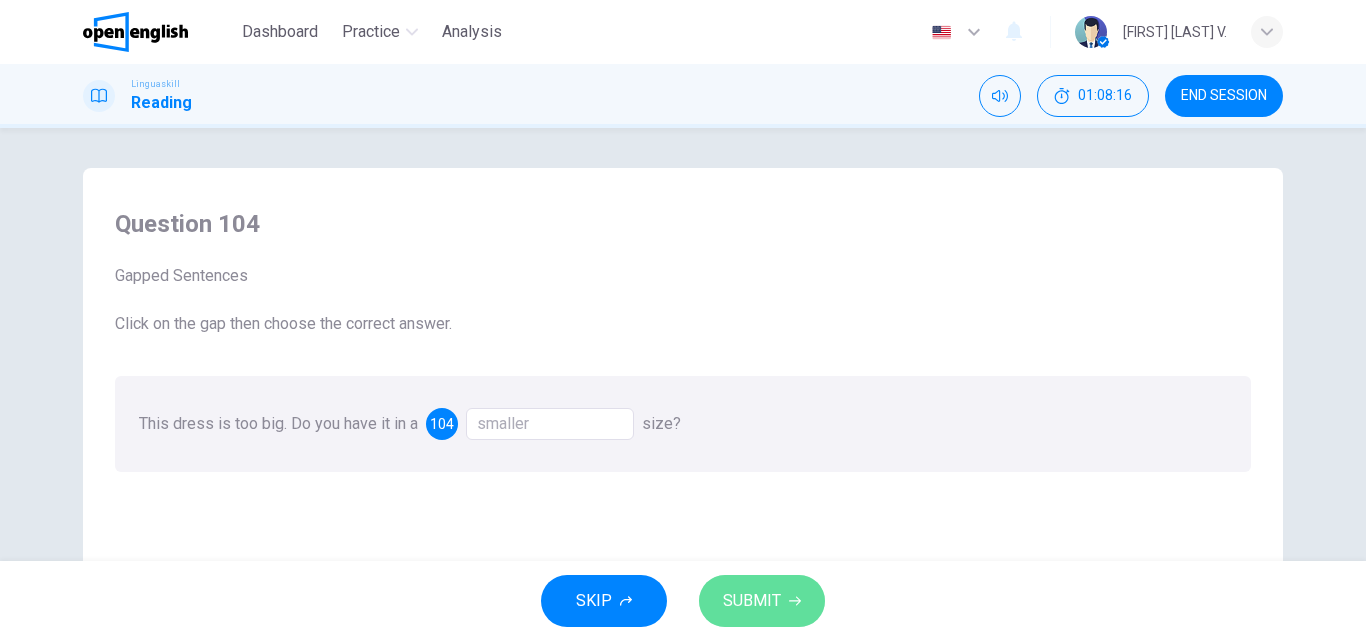 click on "SUBMIT" at bounding box center [752, 601] 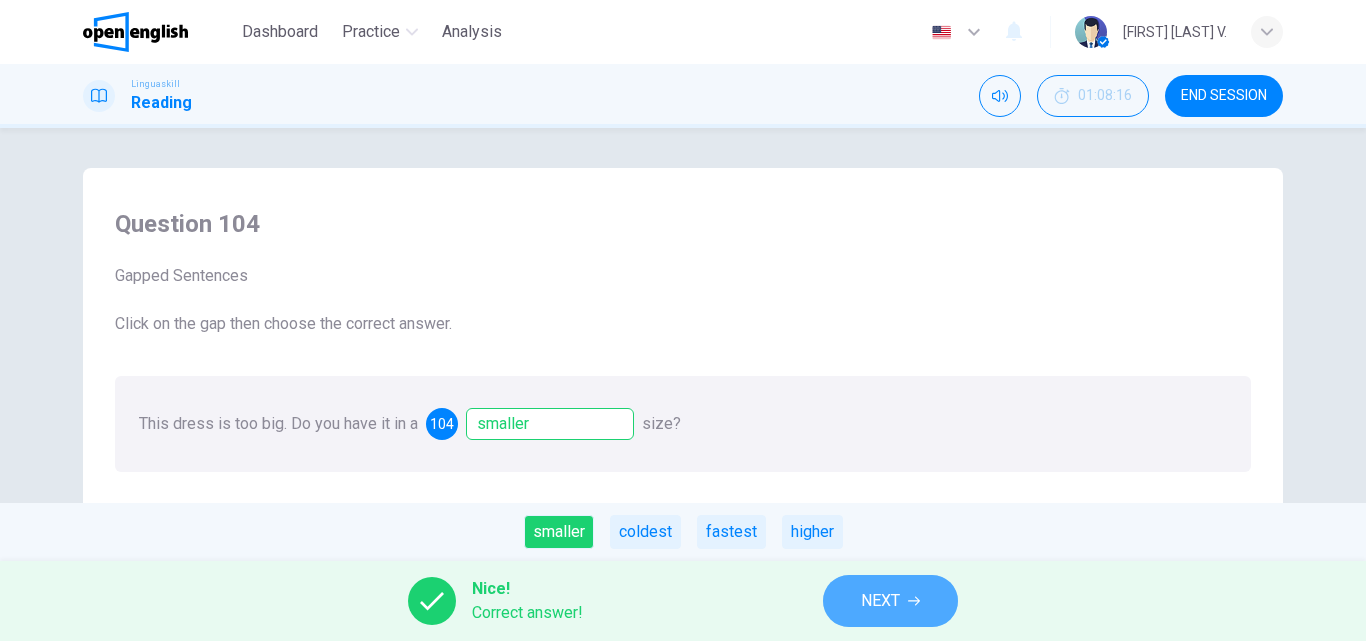 click on "NEXT" at bounding box center [880, 601] 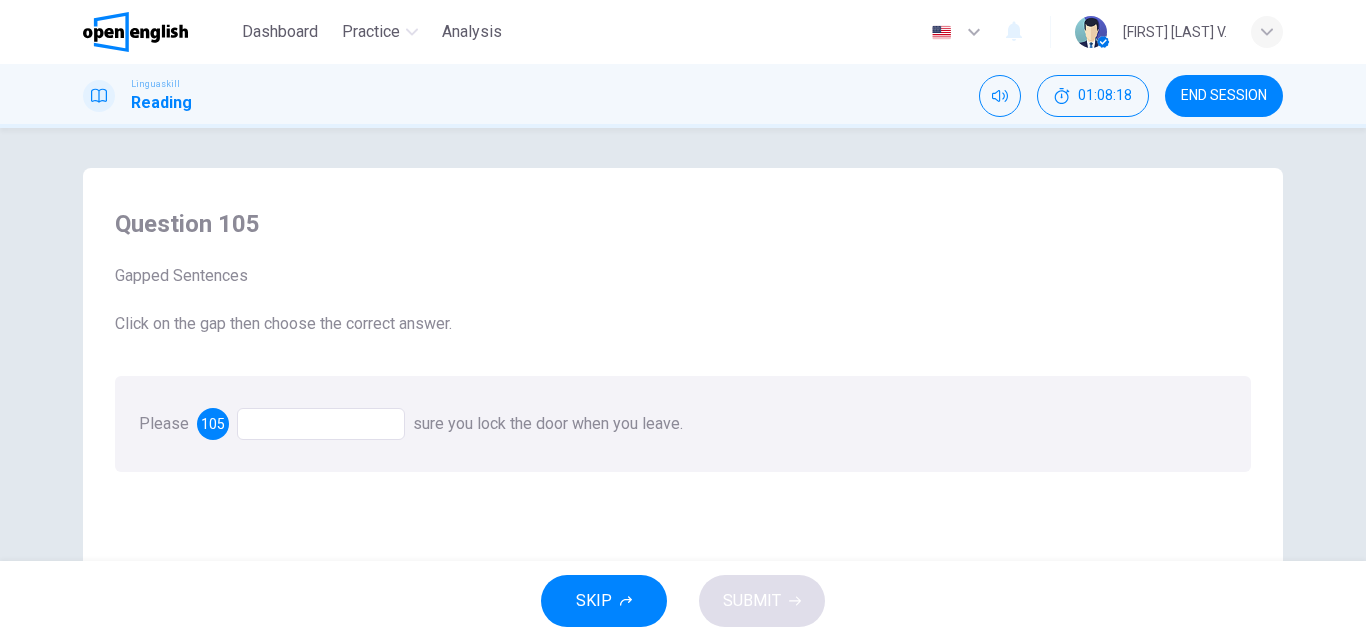 click at bounding box center [321, 424] 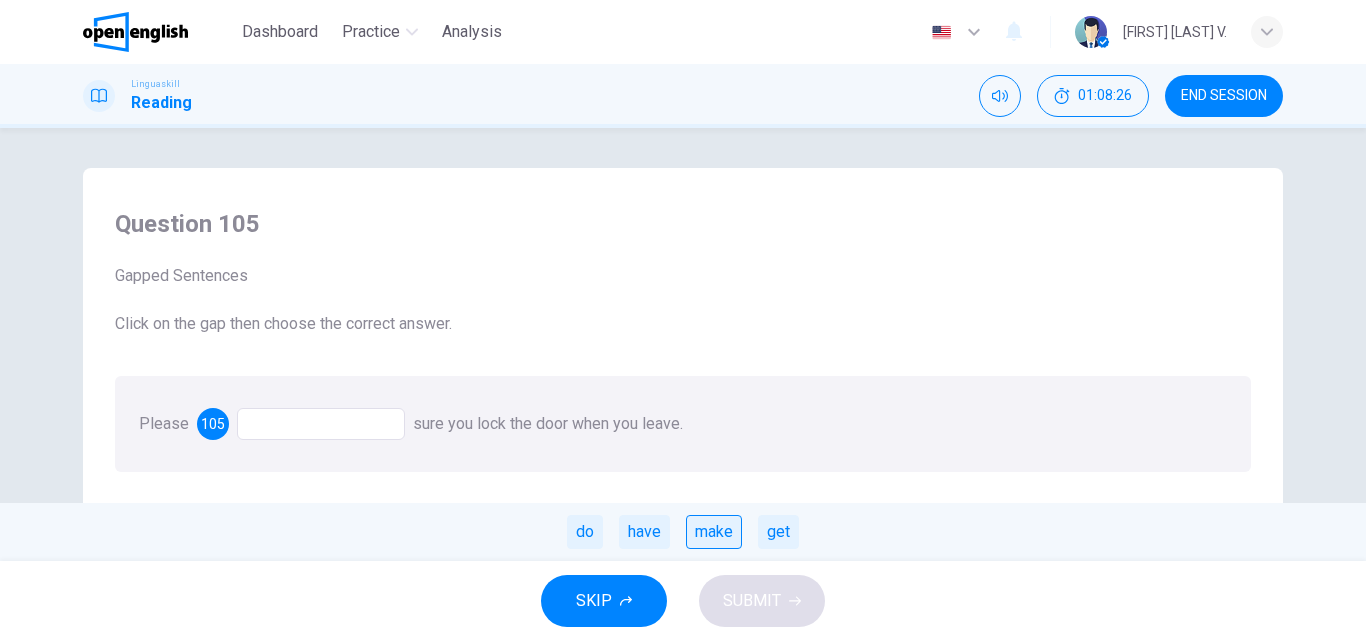 click on "make" at bounding box center (714, 532) 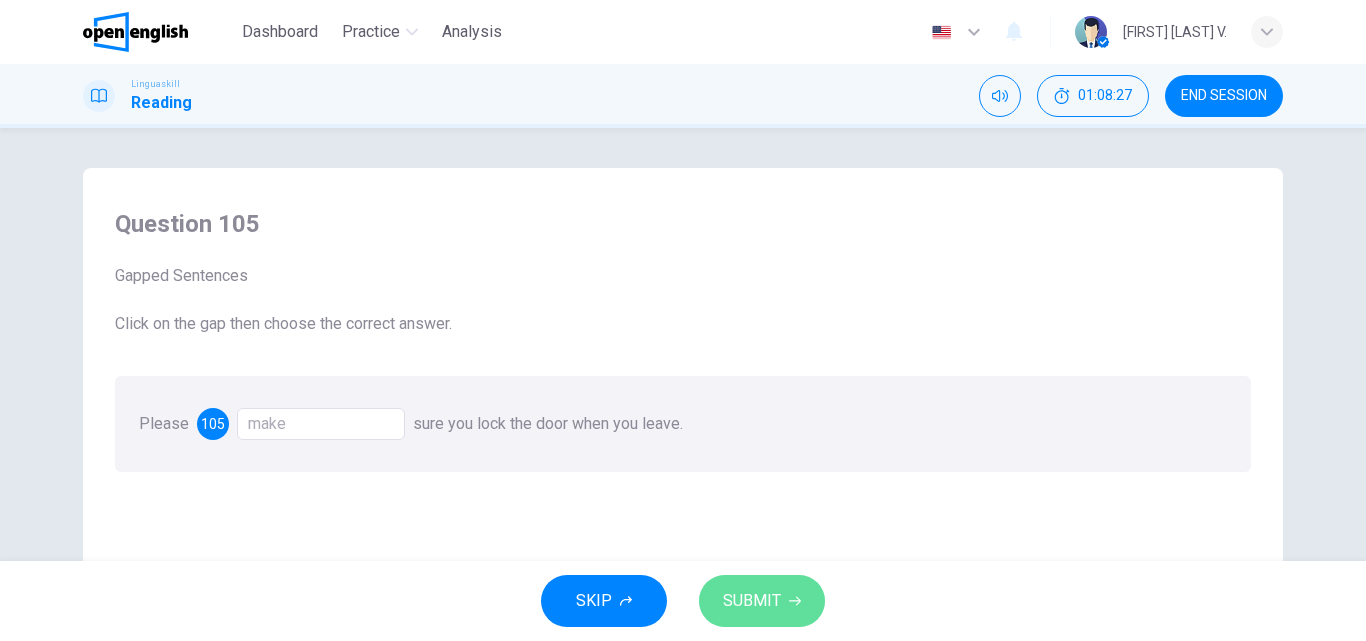 click on "SUBMIT" at bounding box center (762, 601) 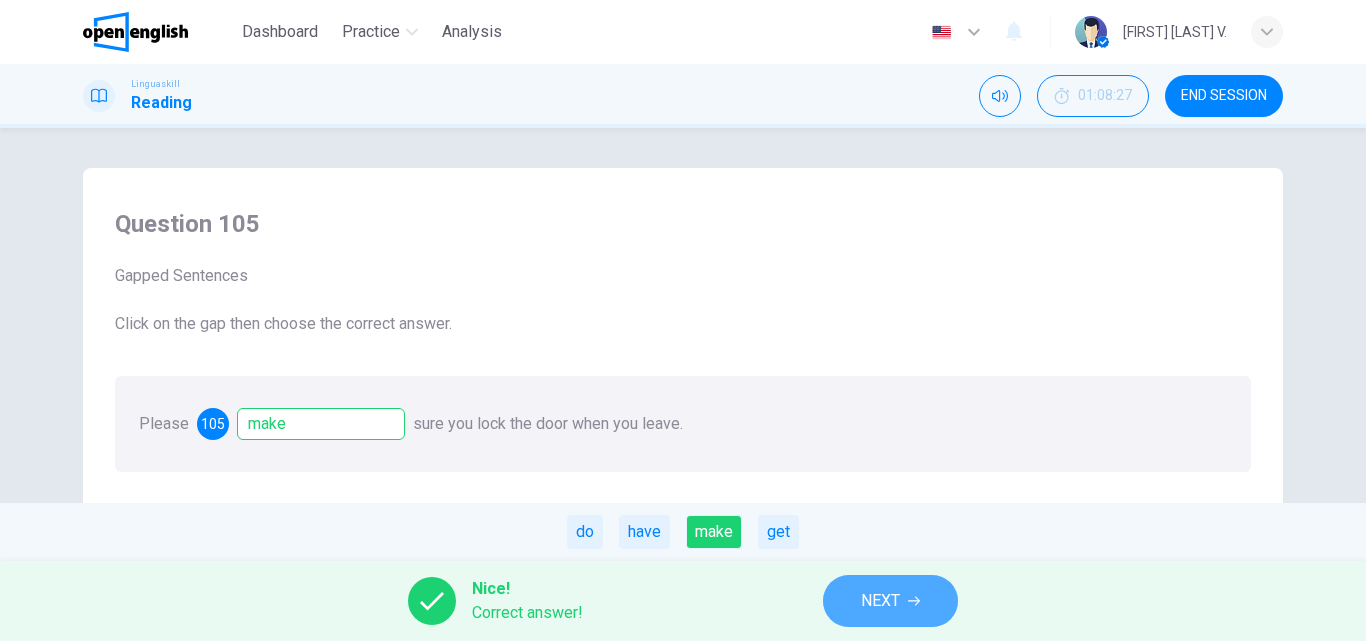 click on "NEXT" at bounding box center (880, 601) 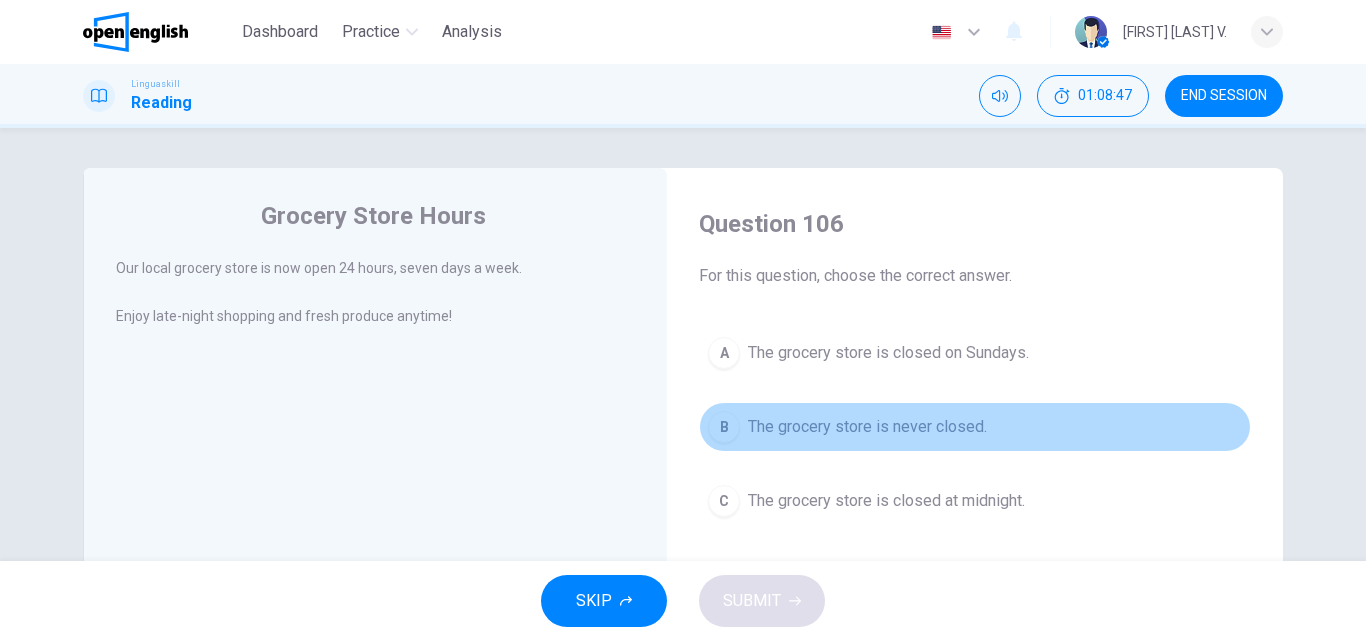 click on "The grocery store is never closed." at bounding box center [867, 427] 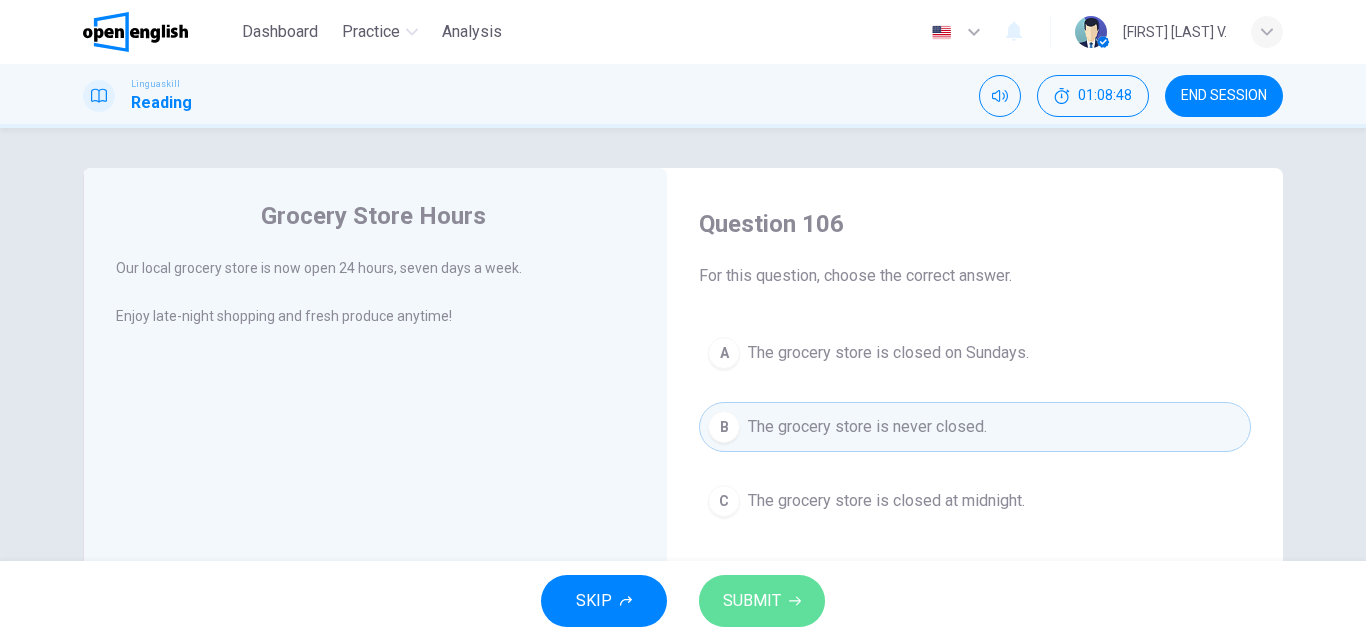 click 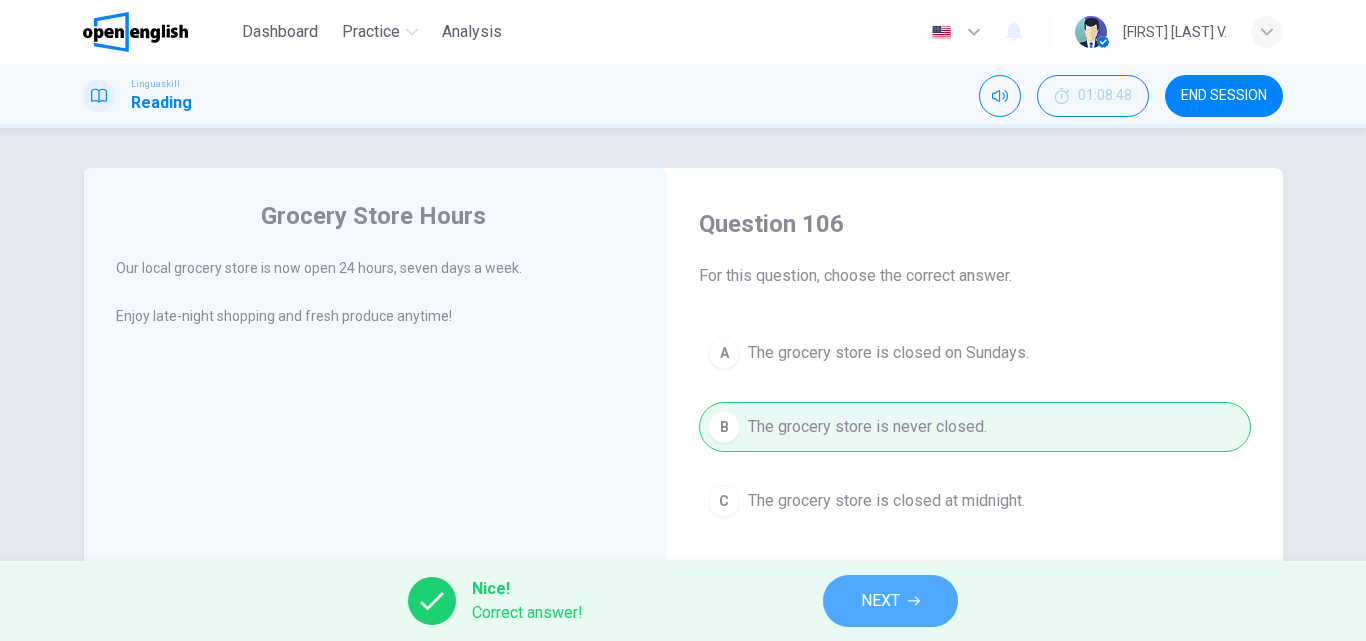 click on "NEXT" at bounding box center [890, 601] 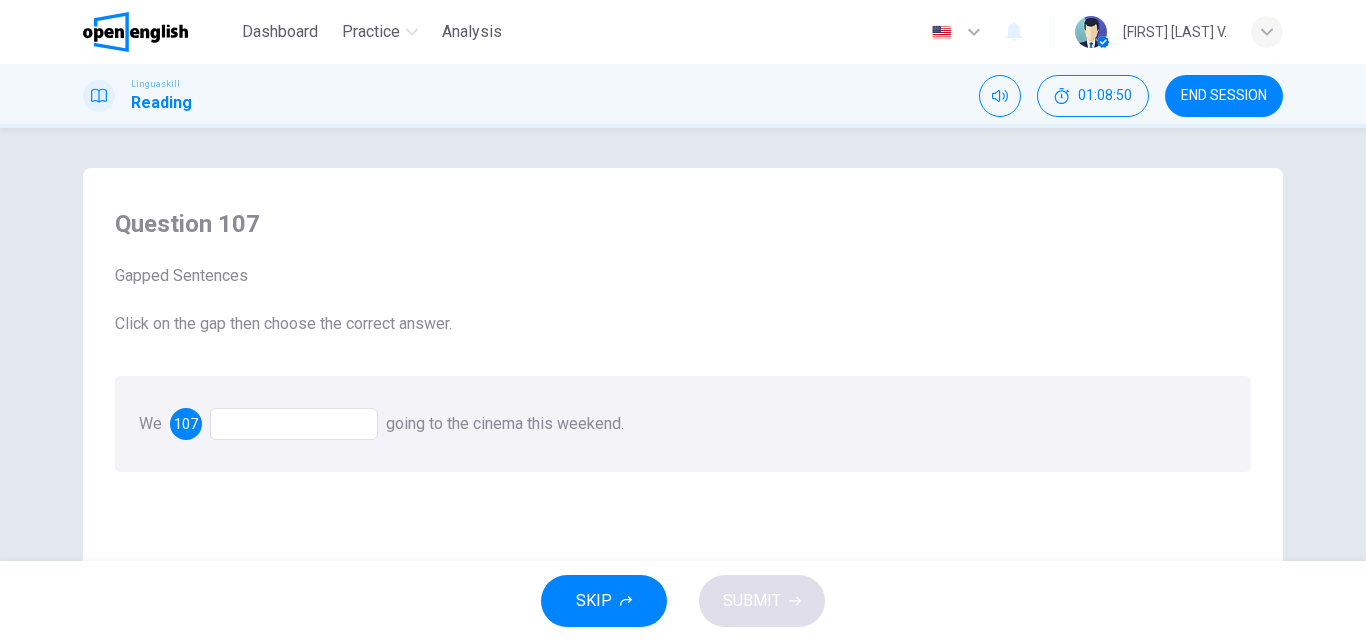 click at bounding box center [294, 424] 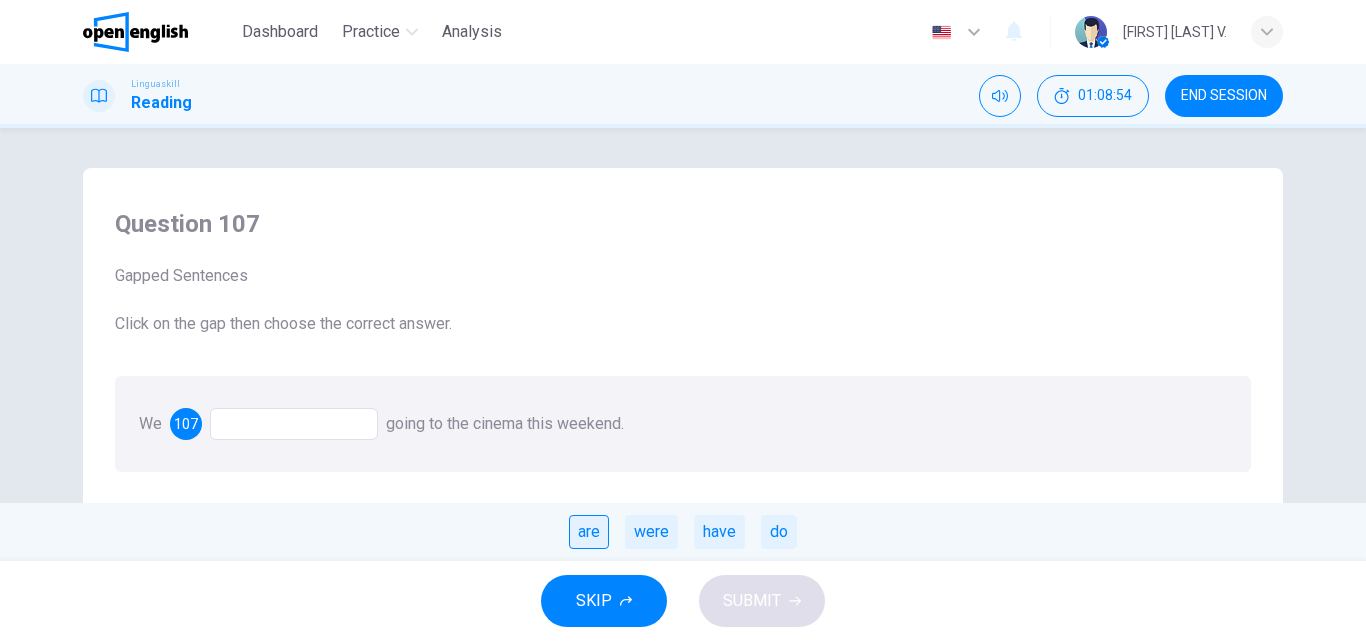 click on "are" at bounding box center (589, 532) 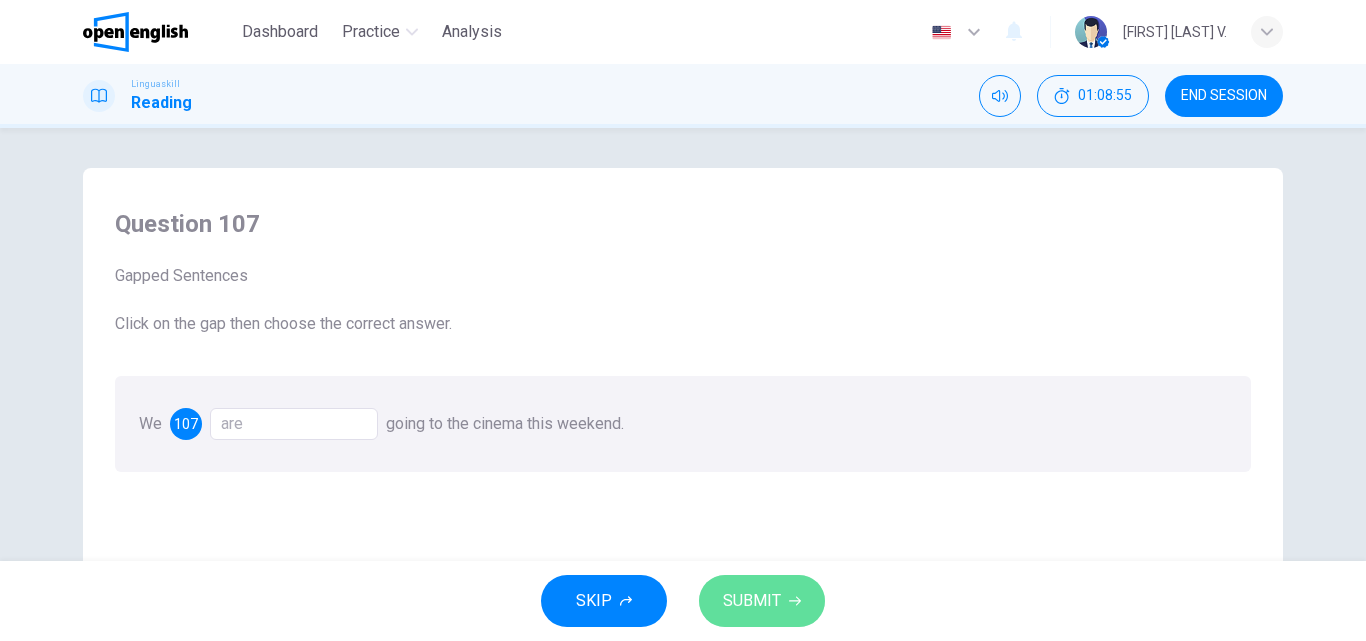 click on "SUBMIT" at bounding box center (762, 601) 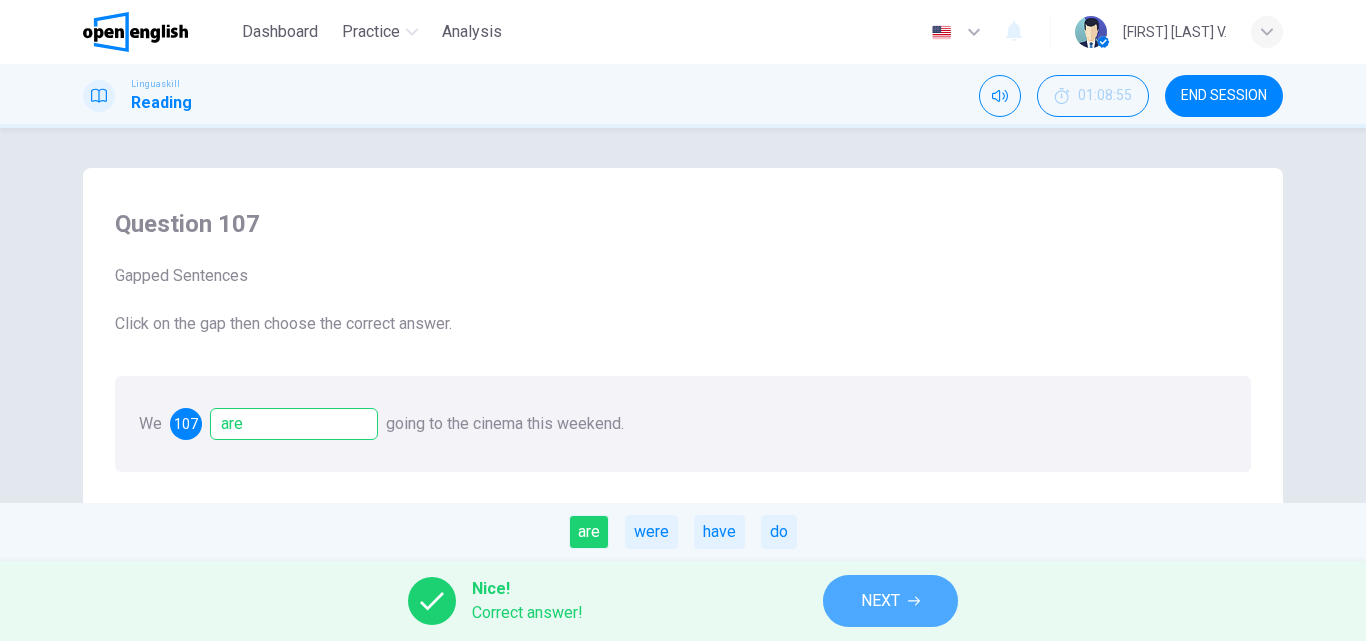 click on "NEXT" at bounding box center [880, 601] 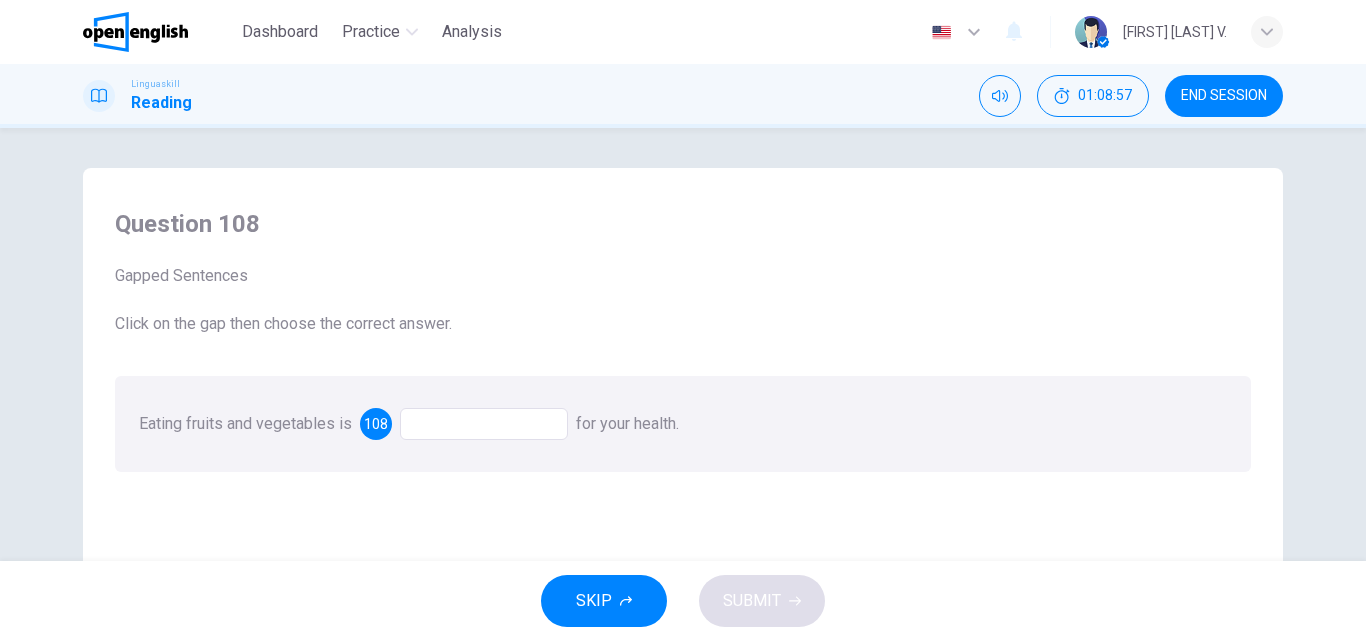 click at bounding box center [484, 424] 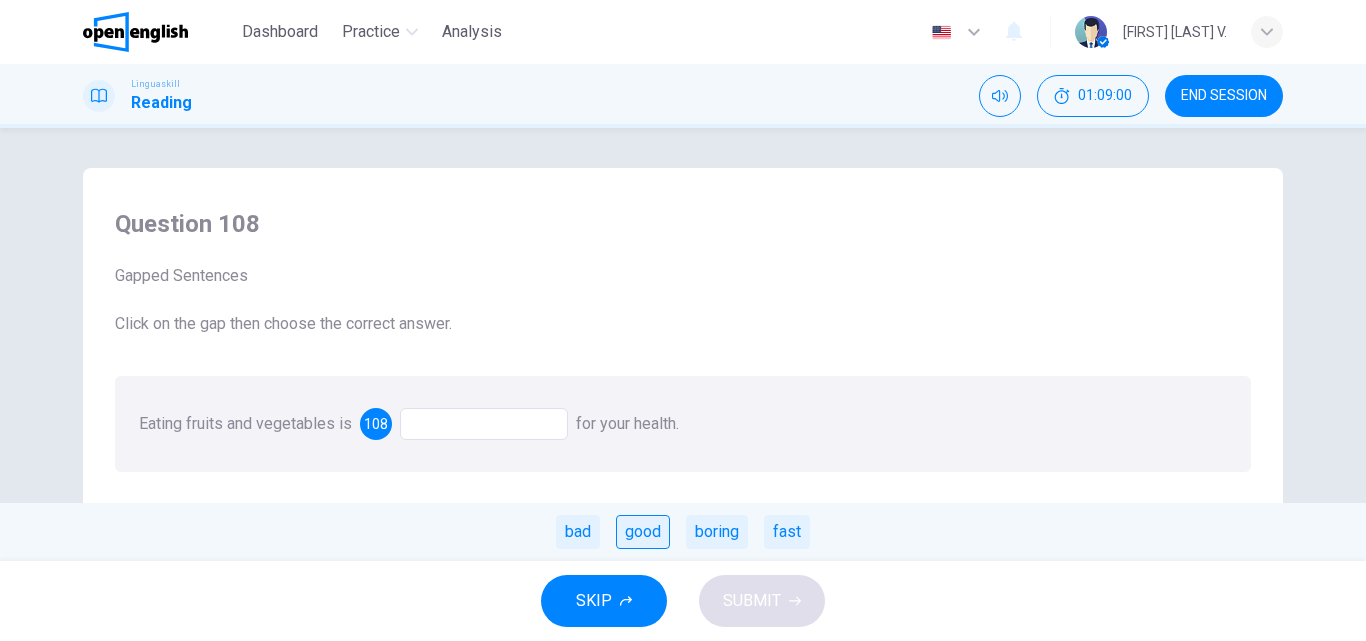 click on "good" at bounding box center (643, 532) 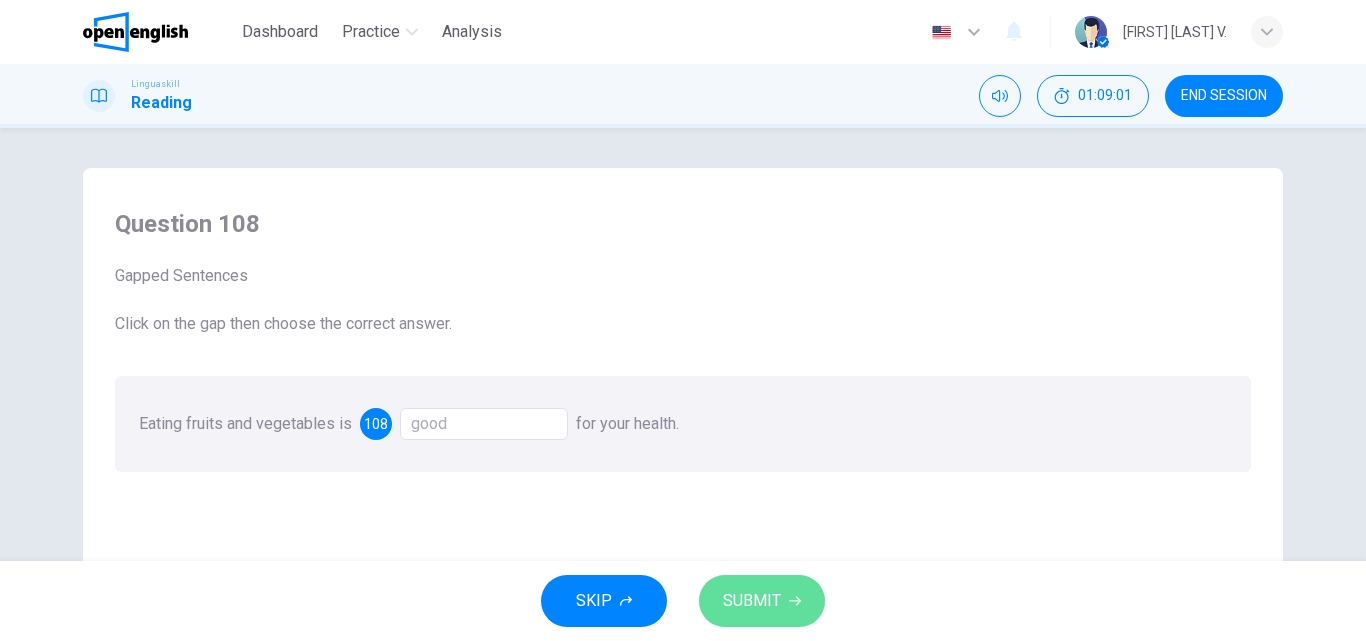click on "SUBMIT" at bounding box center (762, 601) 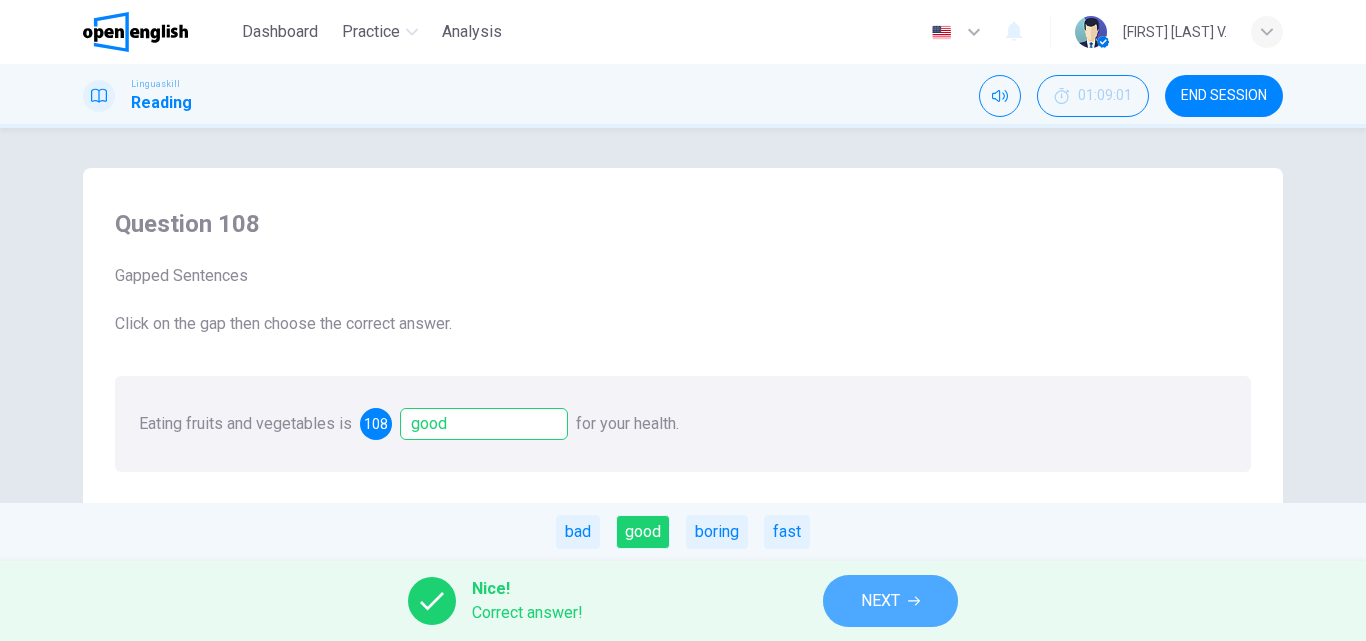 click on "NEXT" at bounding box center (880, 601) 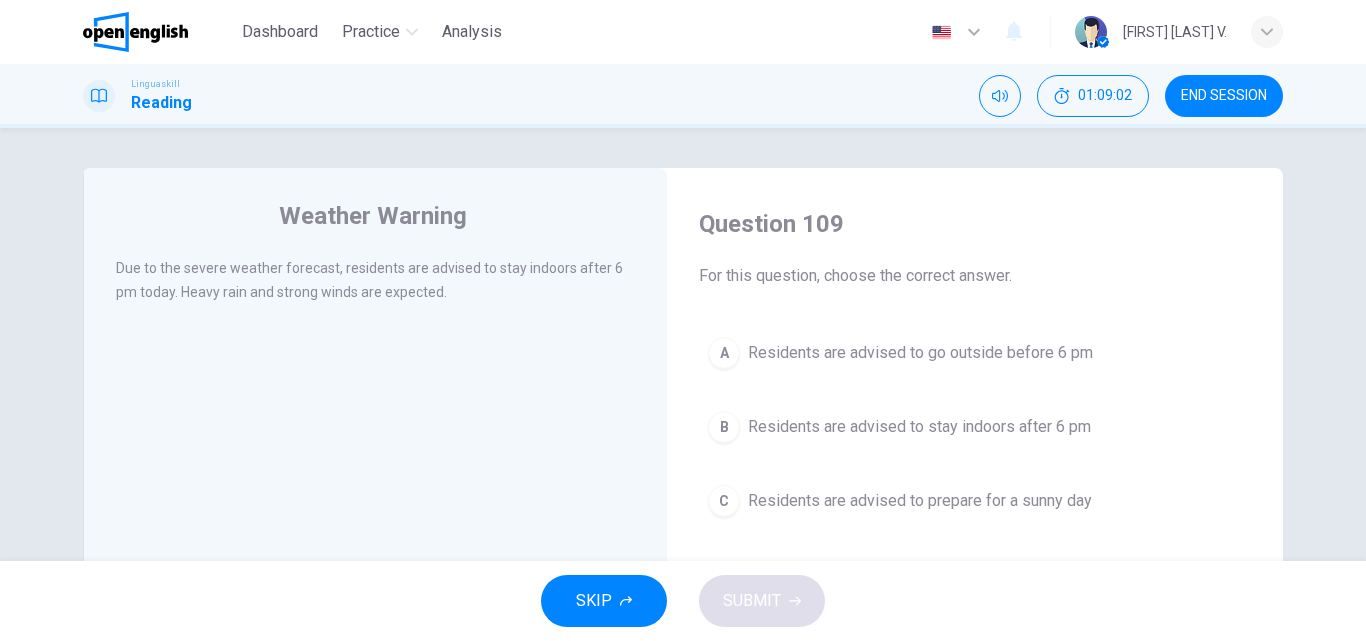 click on "SKIP SUBMIT" at bounding box center [683, 601] 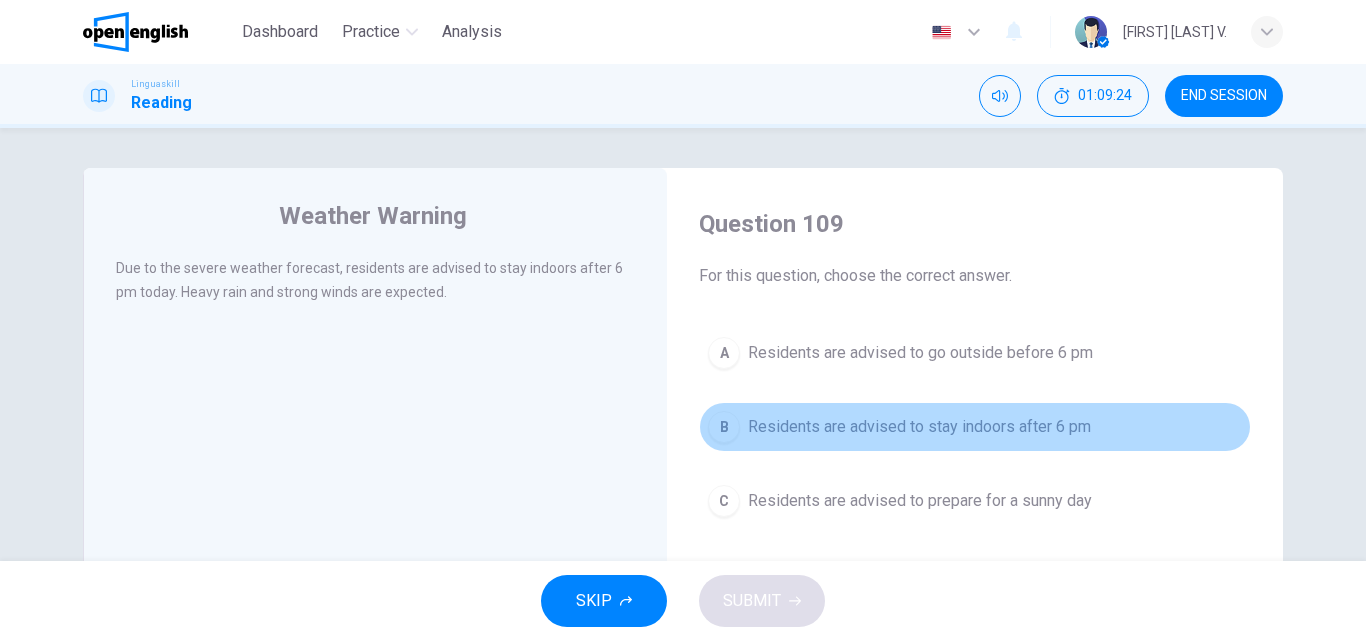 click on "Residents are advised to stay indoors after 6 pm" at bounding box center (919, 427) 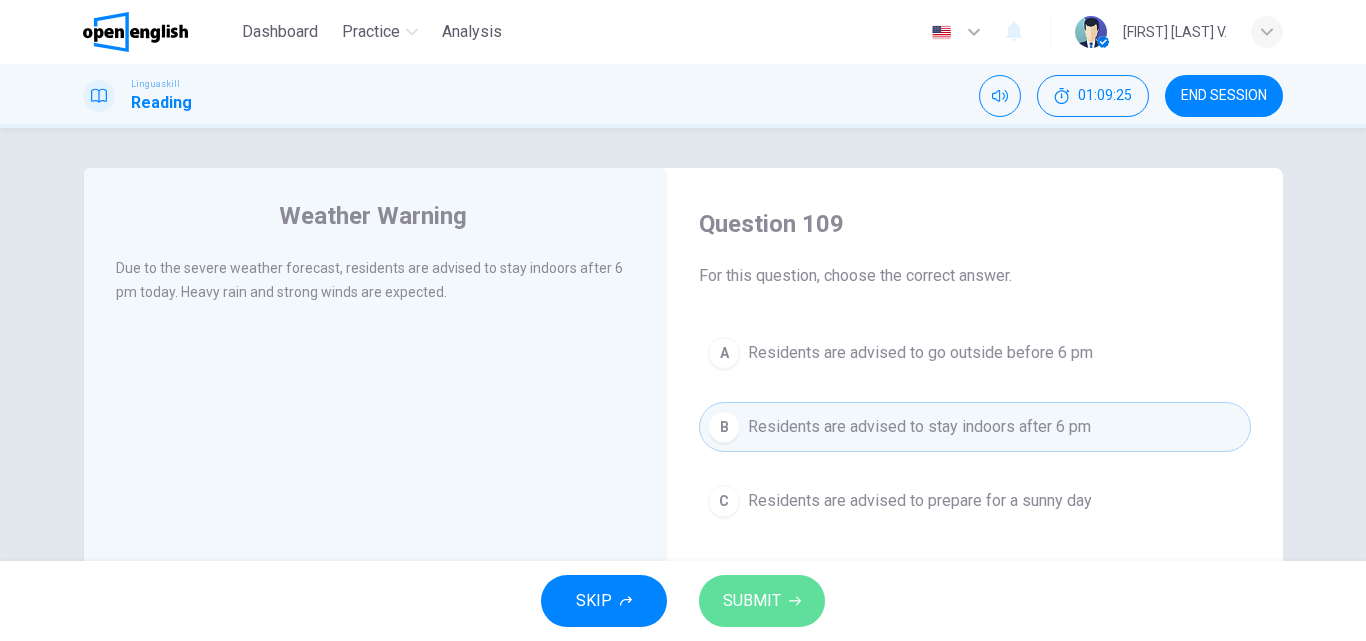 click on "SUBMIT" at bounding box center (752, 601) 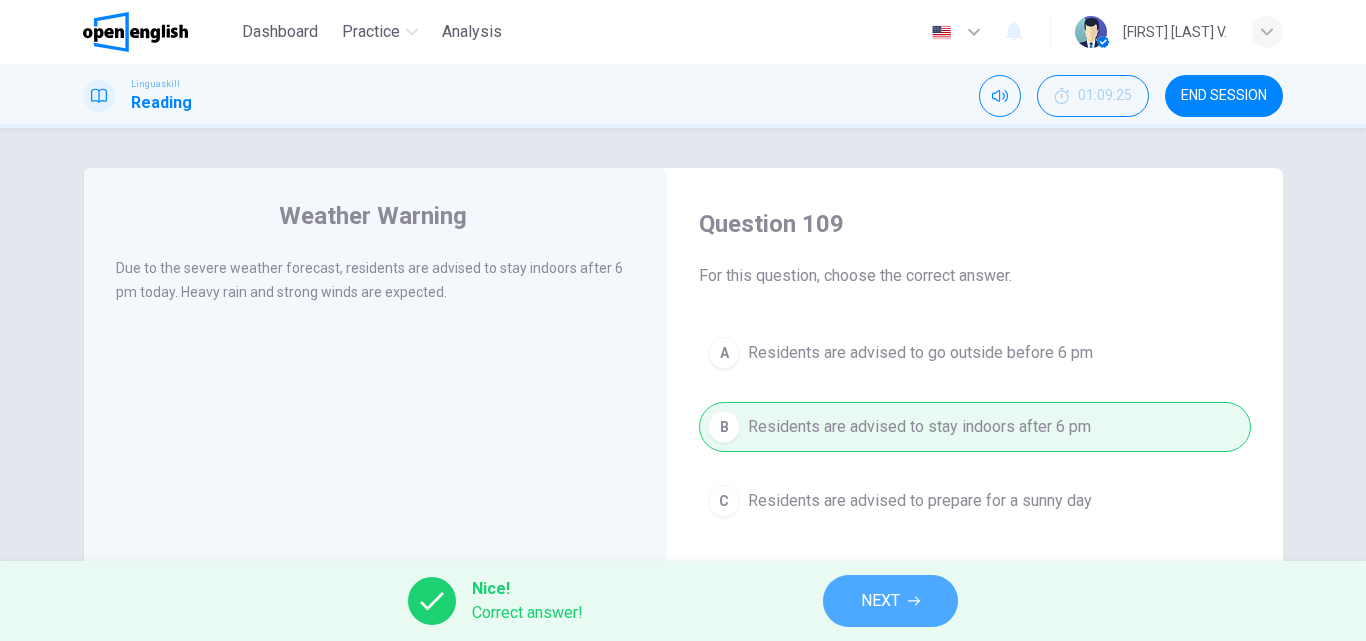 click on "NEXT" at bounding box center (880, 601) 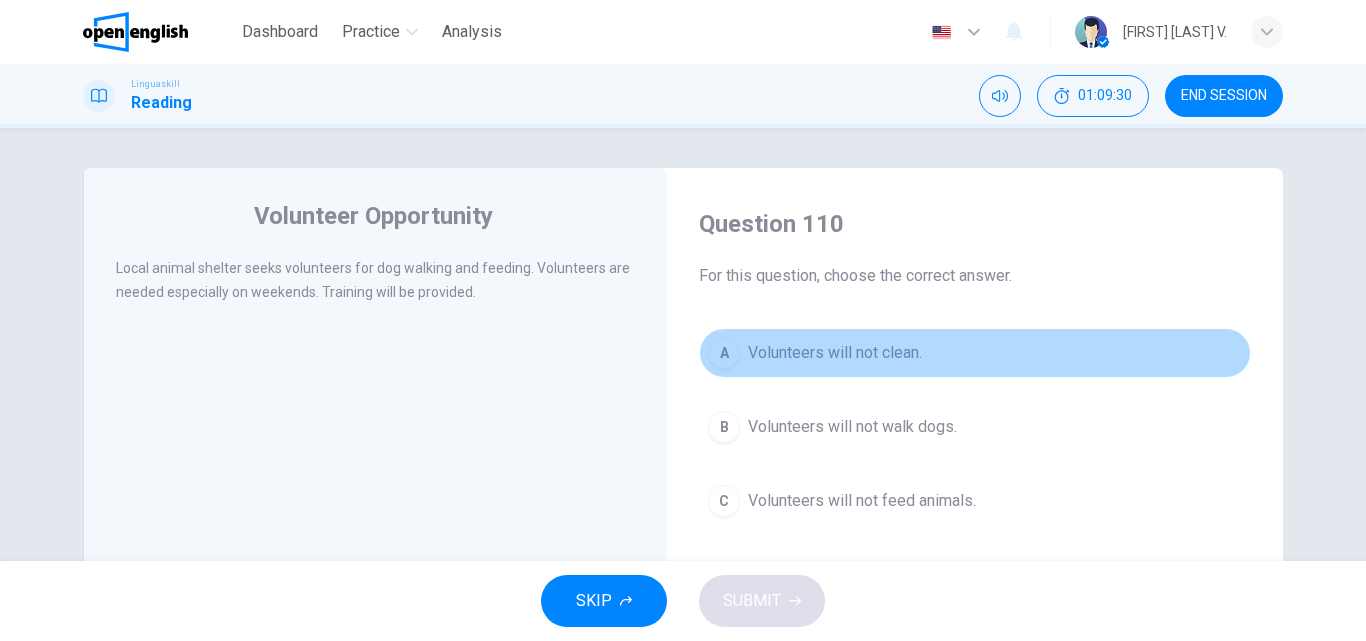 click on "Volunteers will not clean." at bounding box center [835, 353] 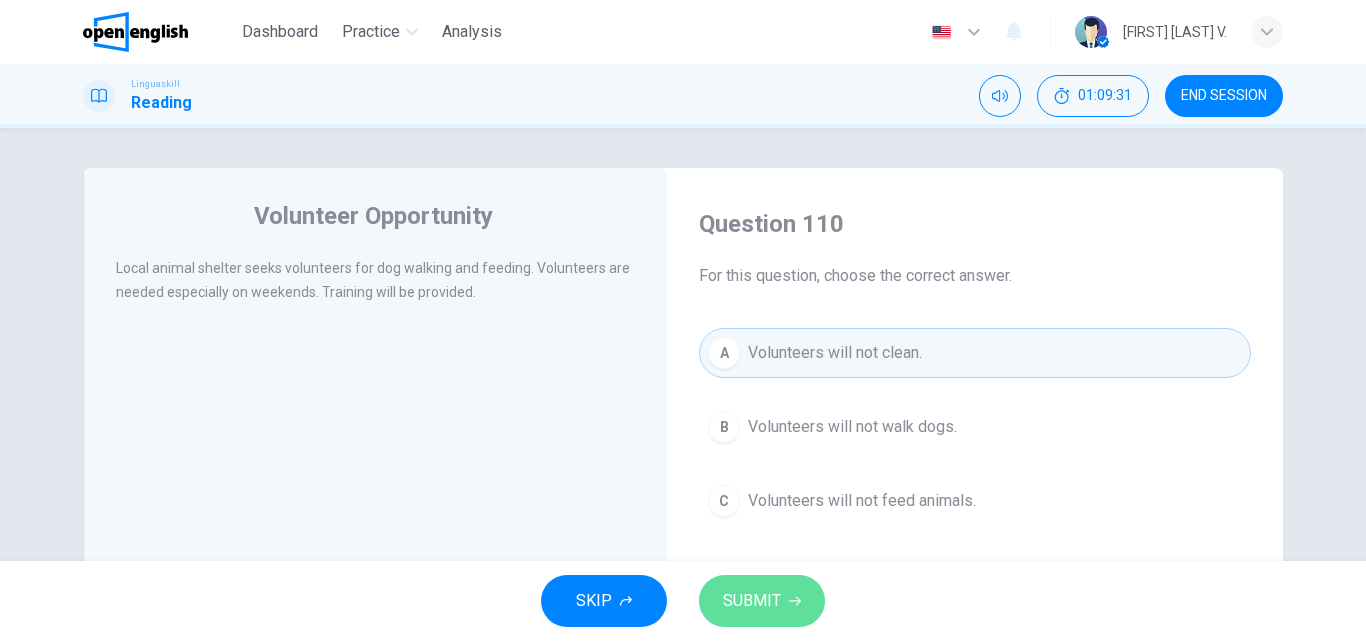 click on "SUBMIT" at bounding box center [752, 601] 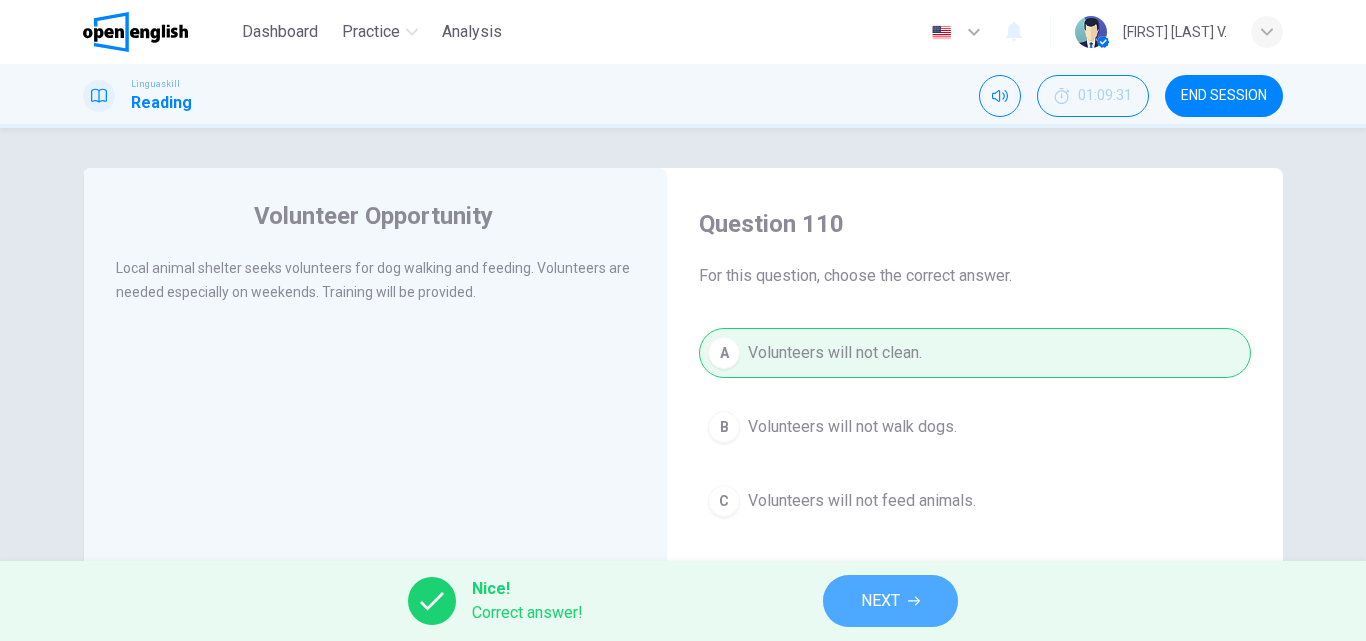 click on "NEXT" at bounding box center (880, 601) 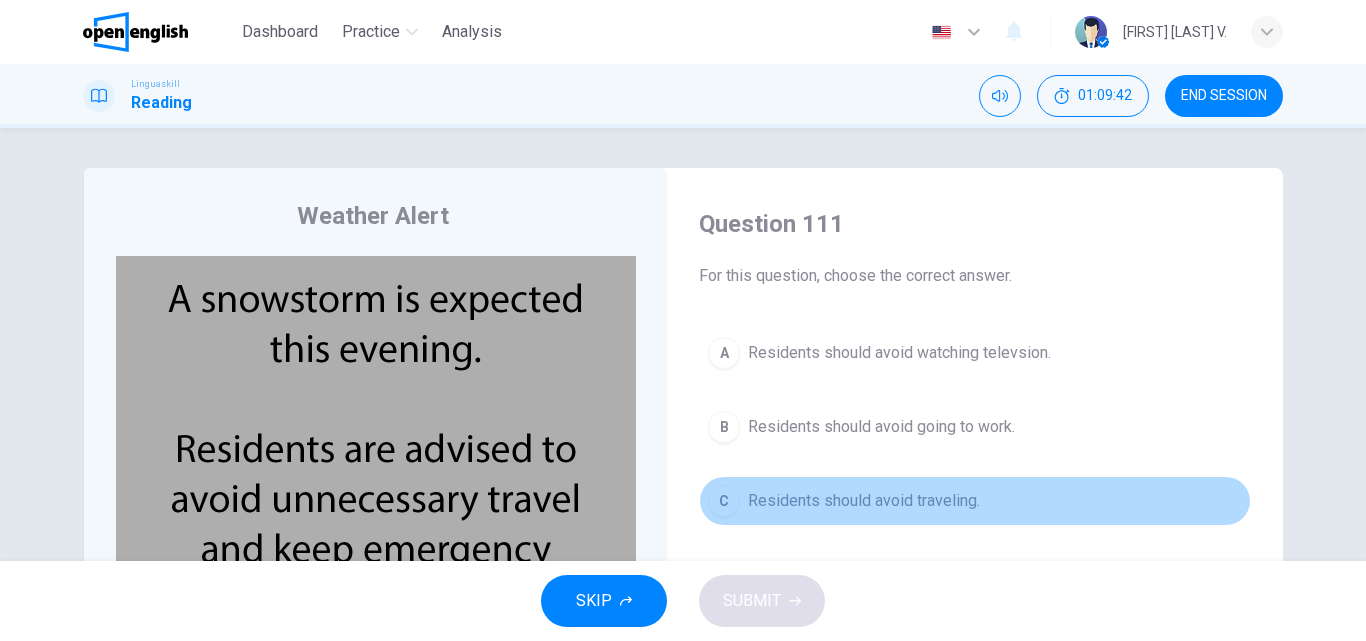 click on "Residents should avoid traveling." at bounding box center (864, 501) 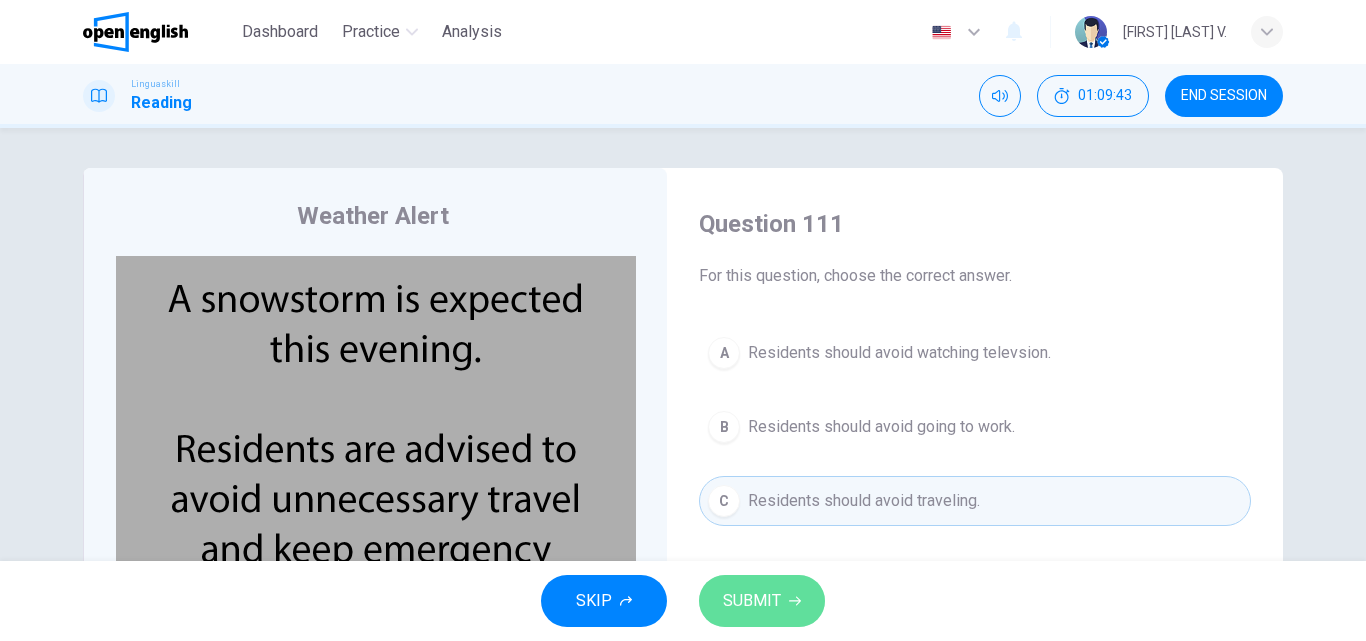 click on "SUBMIT" at bounding box center (752, 601) 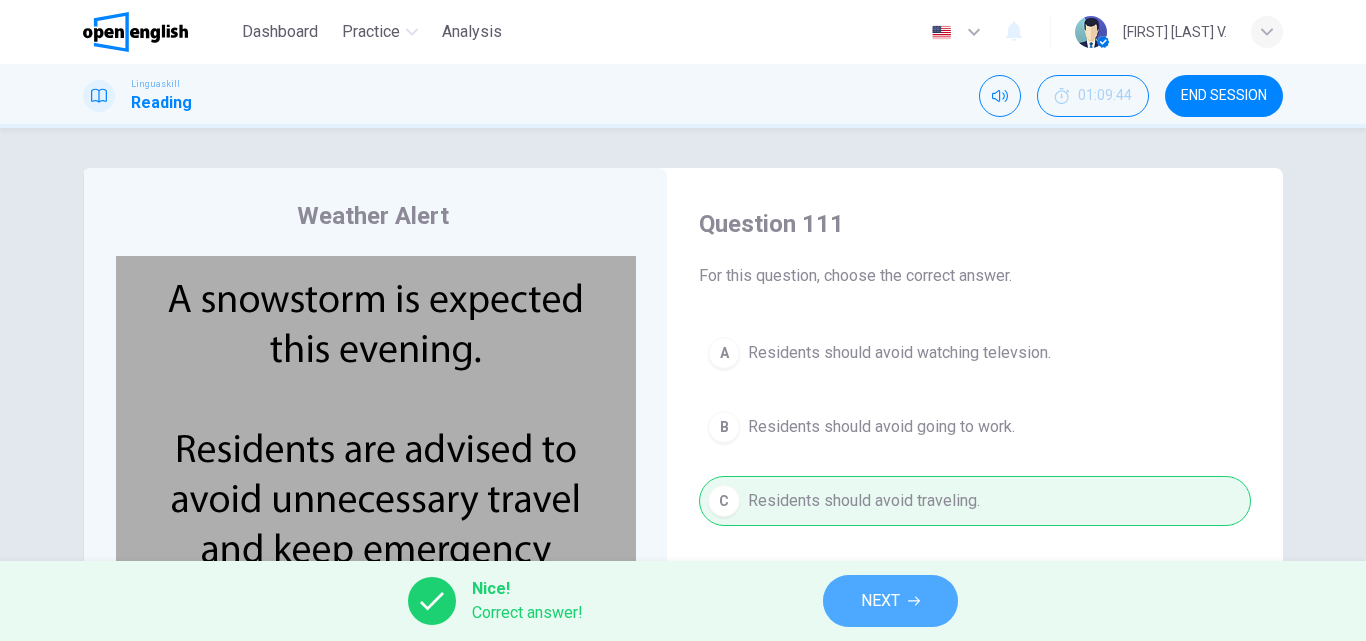 click on "NEXT" at bounding box center (880, 601) 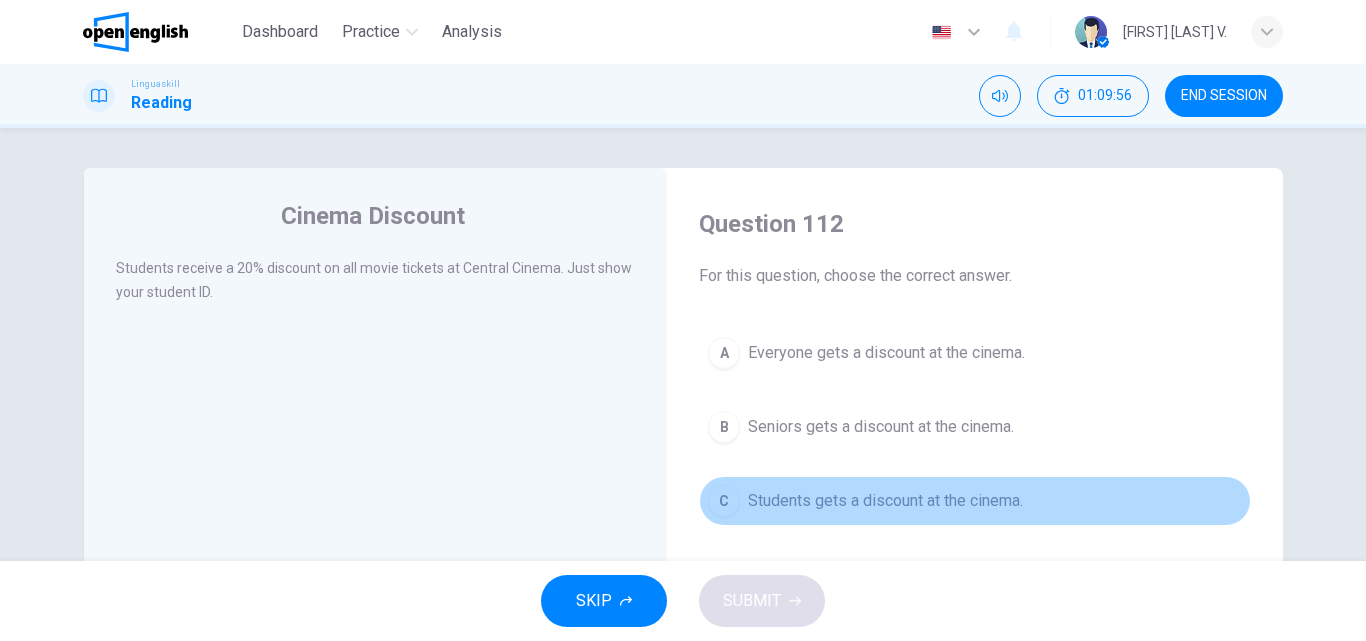 click on "Students gets a discount at the cinema." at bounding box center [885, 501] 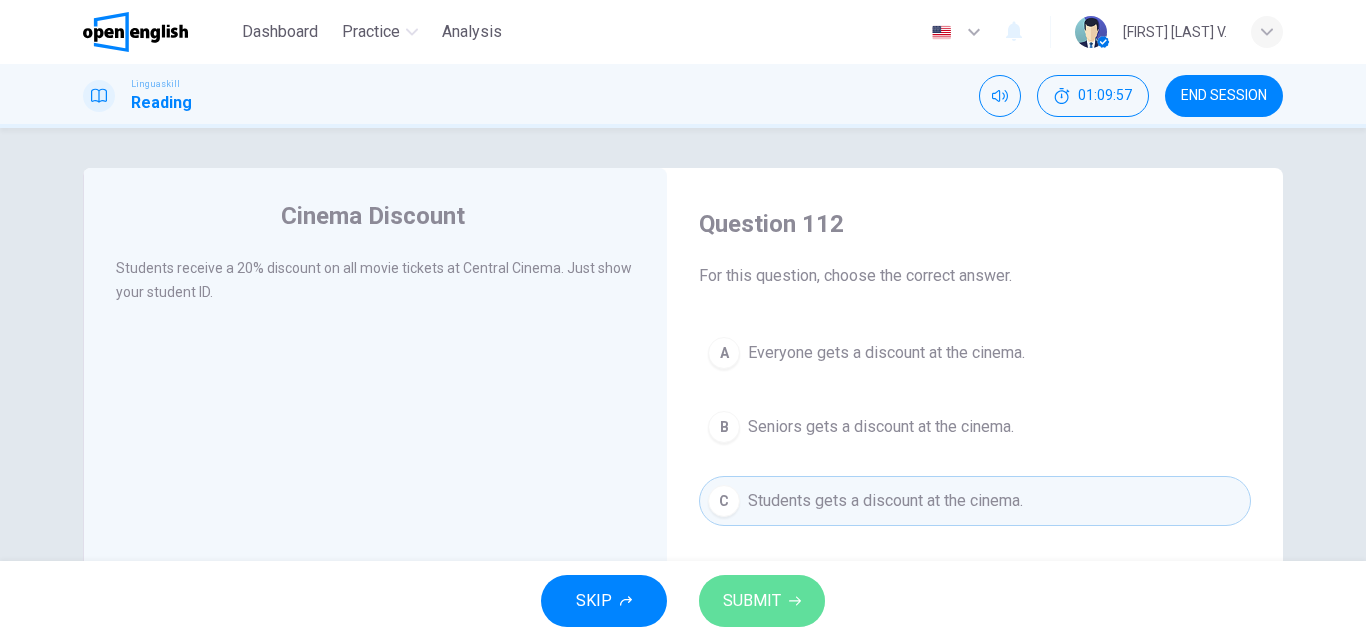 click on "SUBMIT" at bounding box center (752, 601) 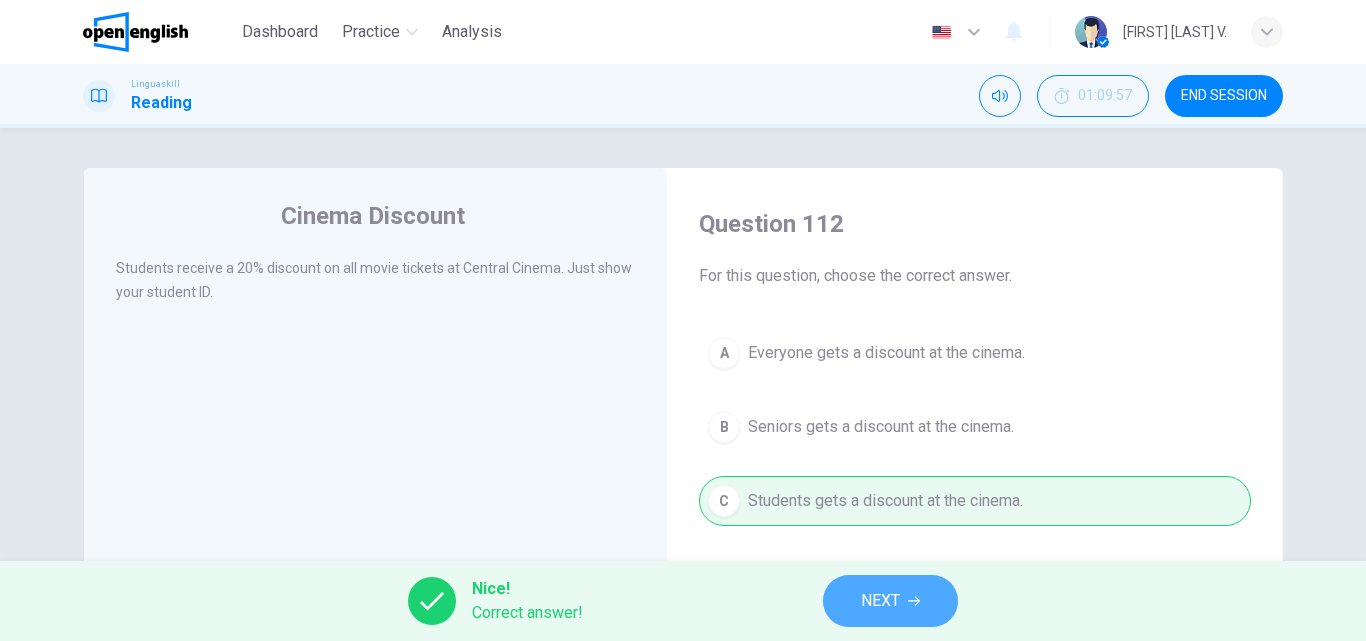 click on "NEXT" at bounding box center (880, 601) 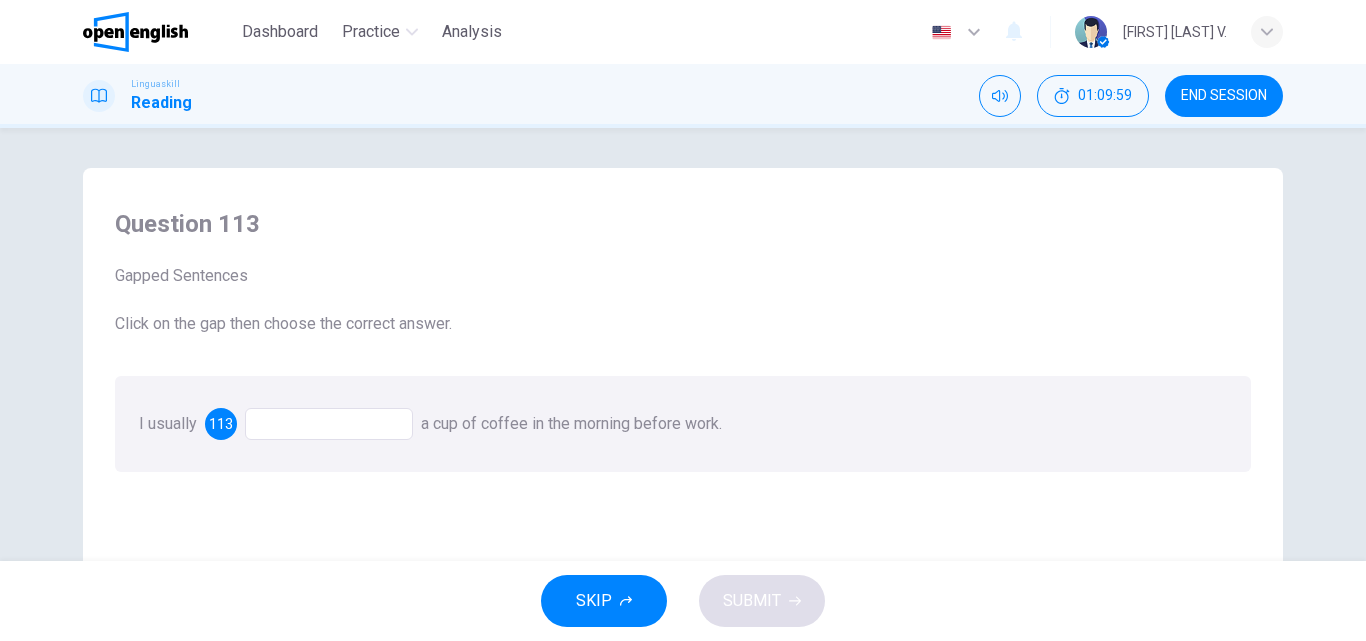 click at bounding box center [329, 424] 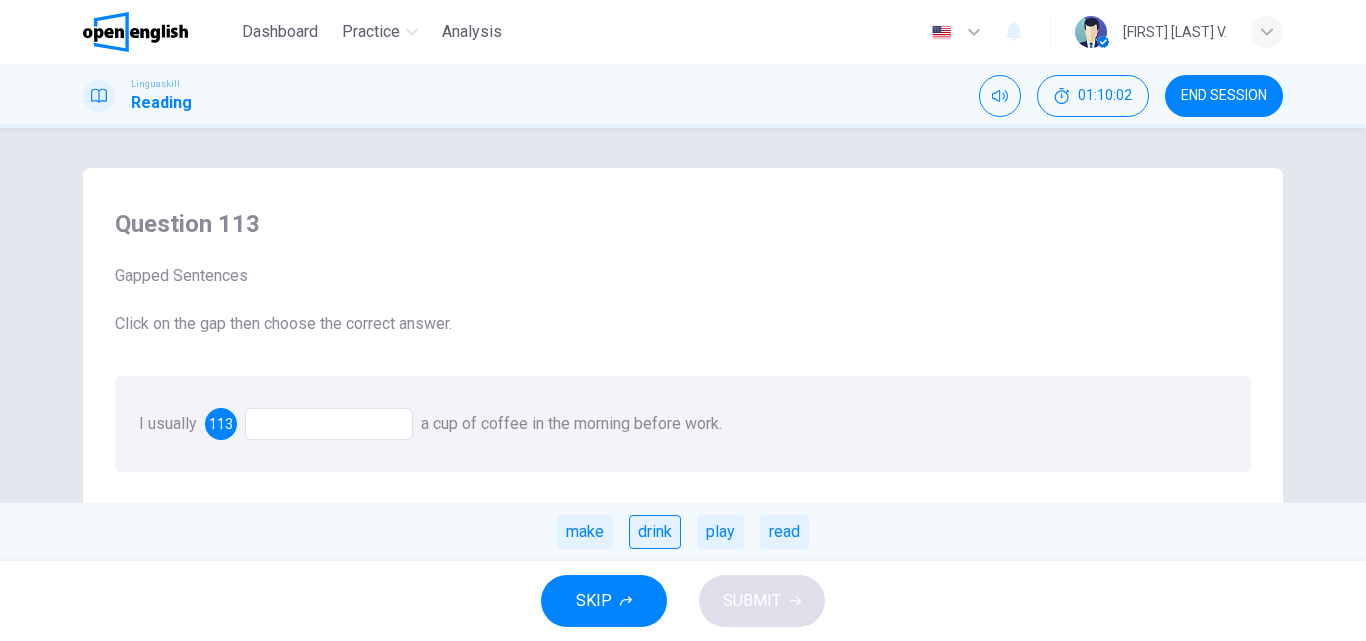 click on "drink" at bounding box center (655, 532) 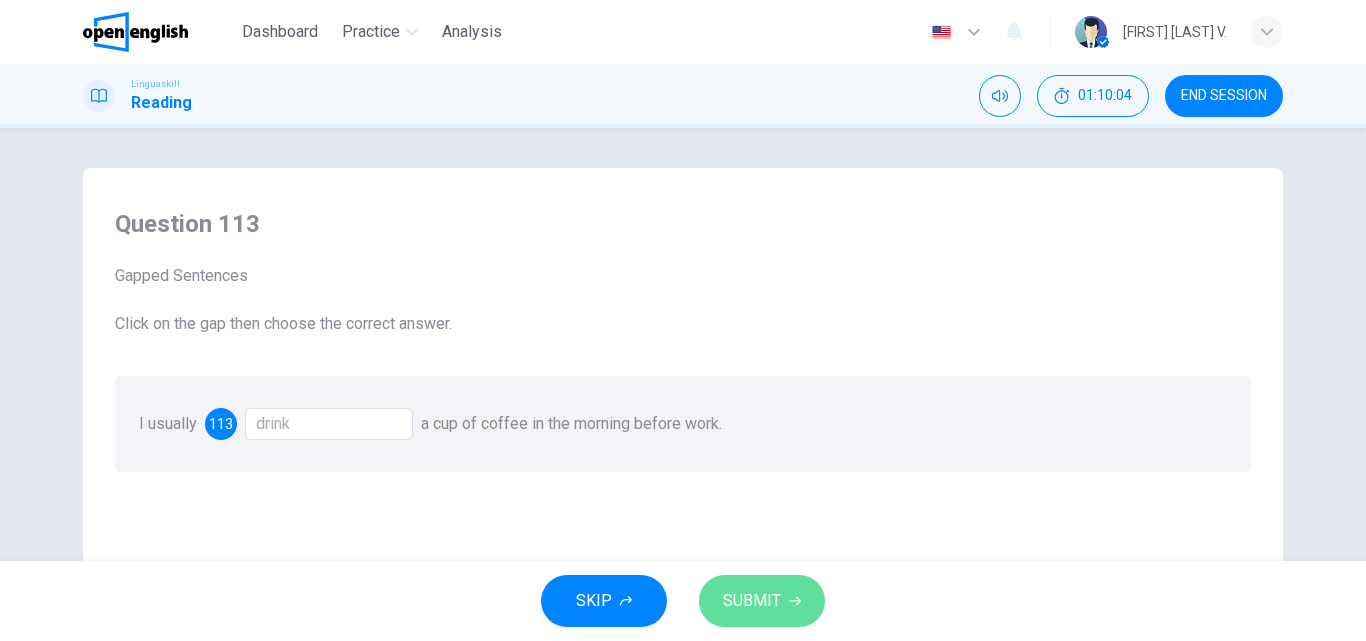 click on "SUBMIT" at bounding box center (752, 601) 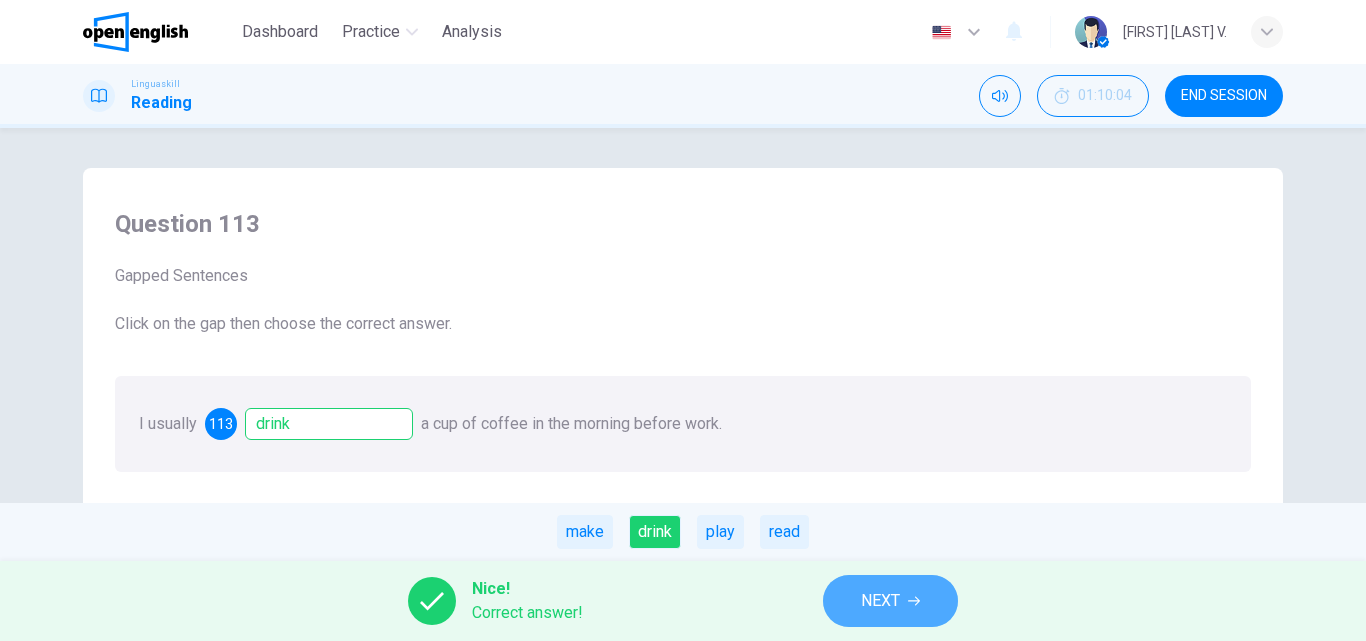 click on "NEXT" at bounding box center [880, 601] 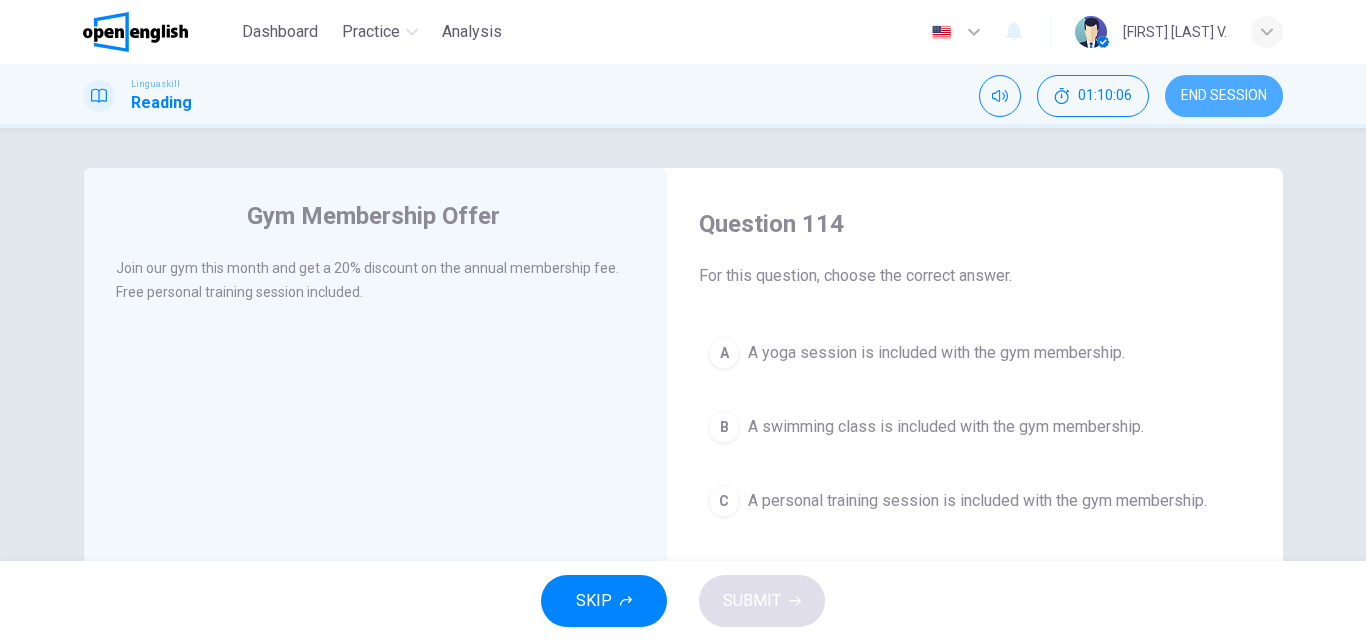 click on "END SESSION" at bounding box center (1224, 96) 